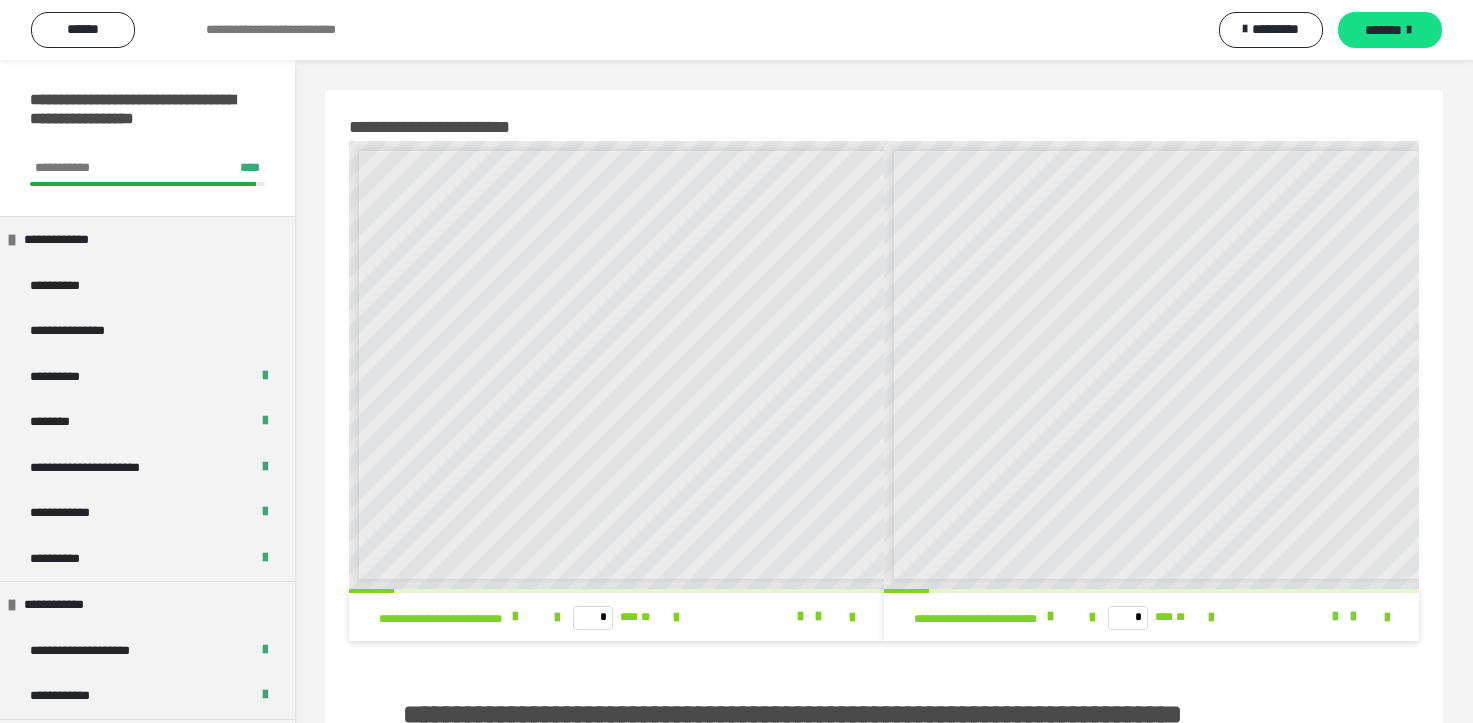 scroll, scrollTop: 1300, scrollLeft: 0, axis: vertical 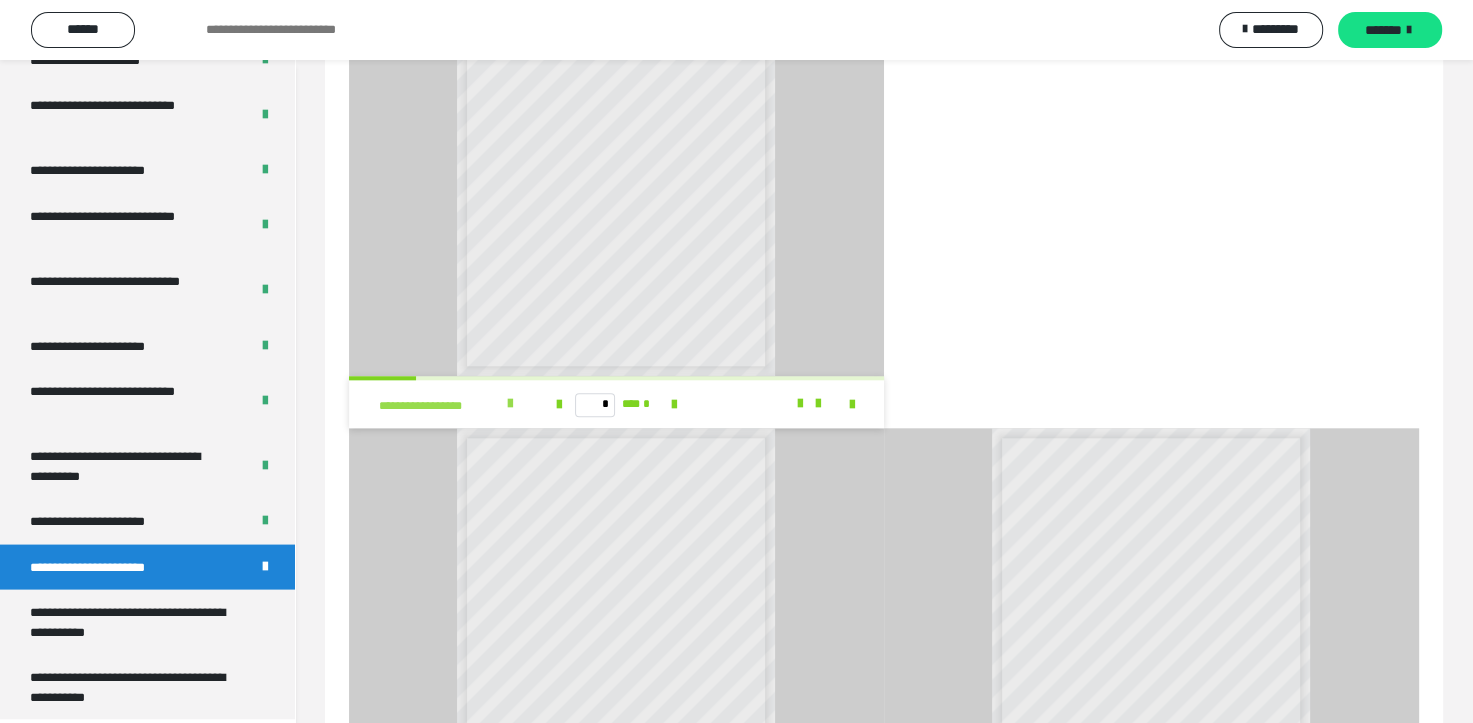 click at bounding box center (510, 404) 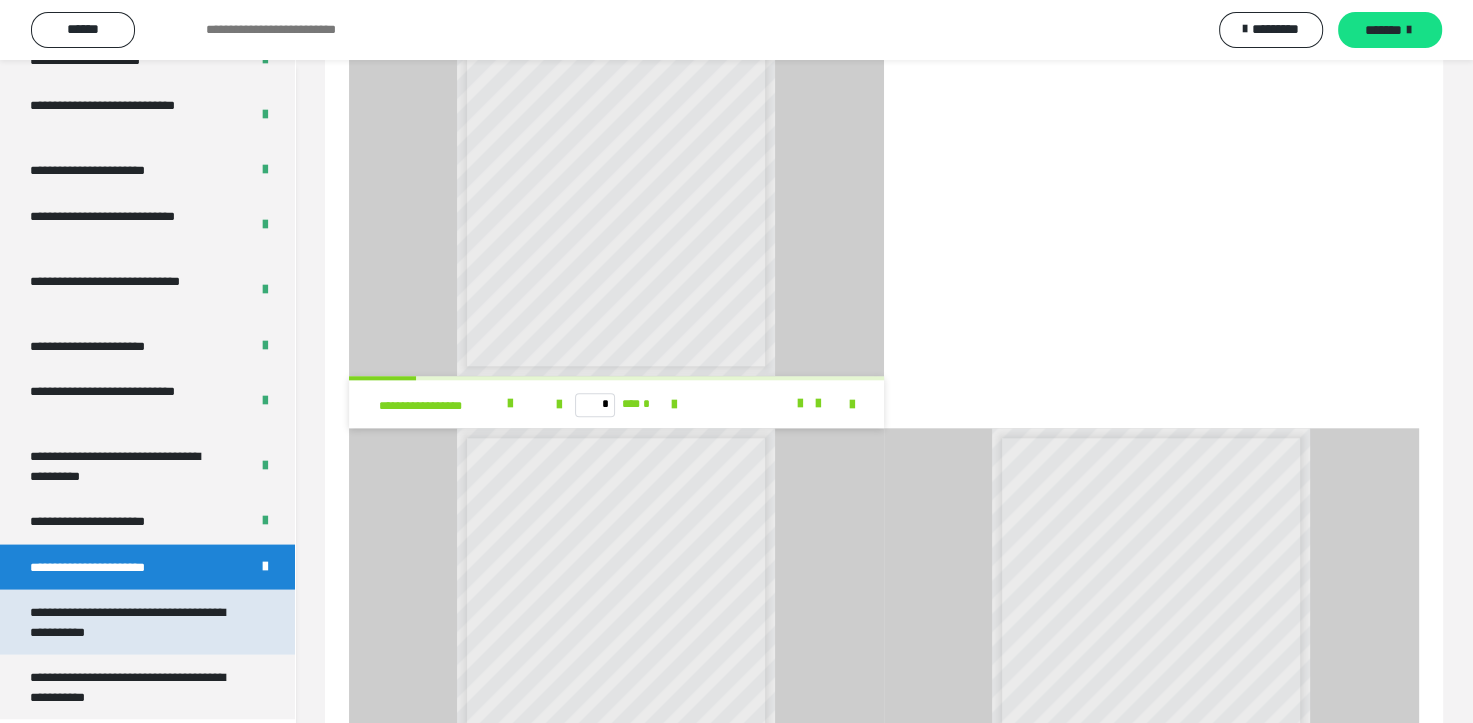 click on "**********" at bounding box center (132, 622) 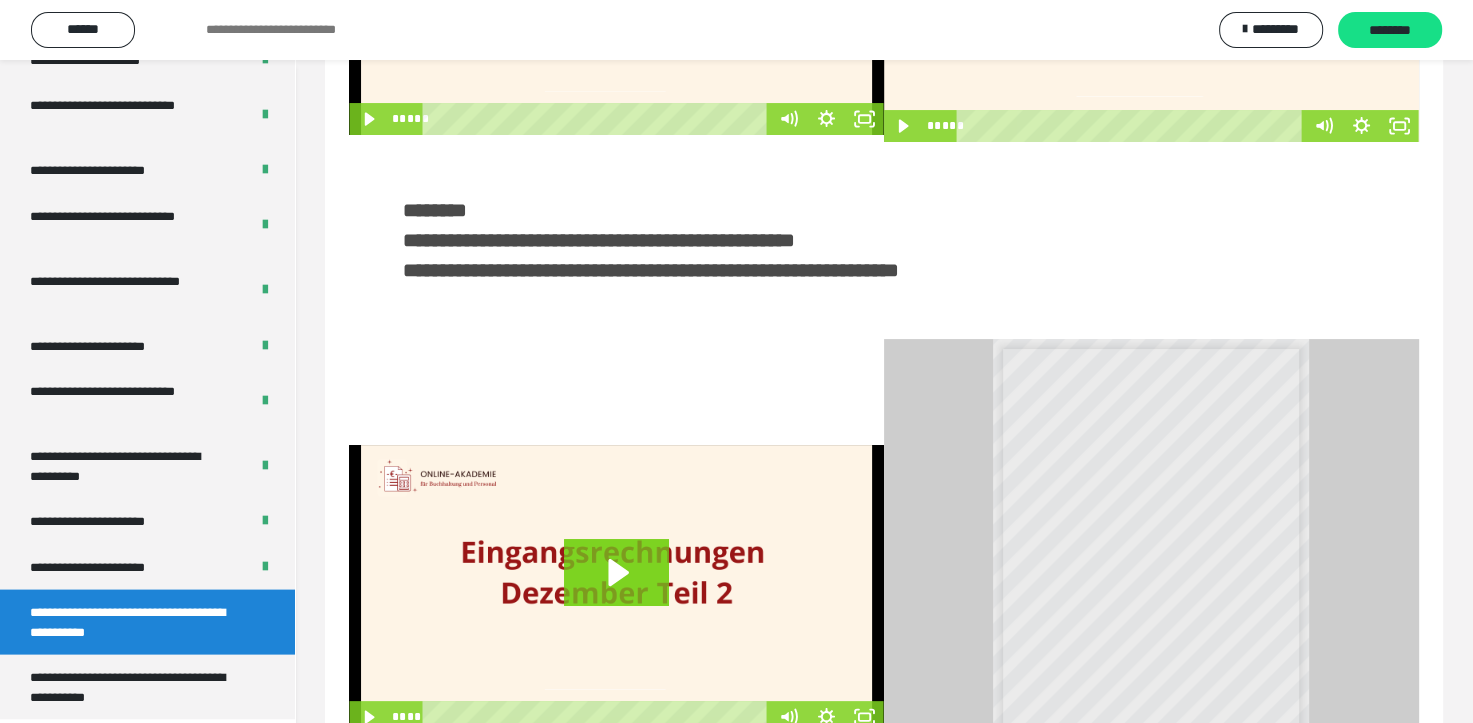 scroll, scrollTop: 469, scrollLeft: 0, axis: vertical 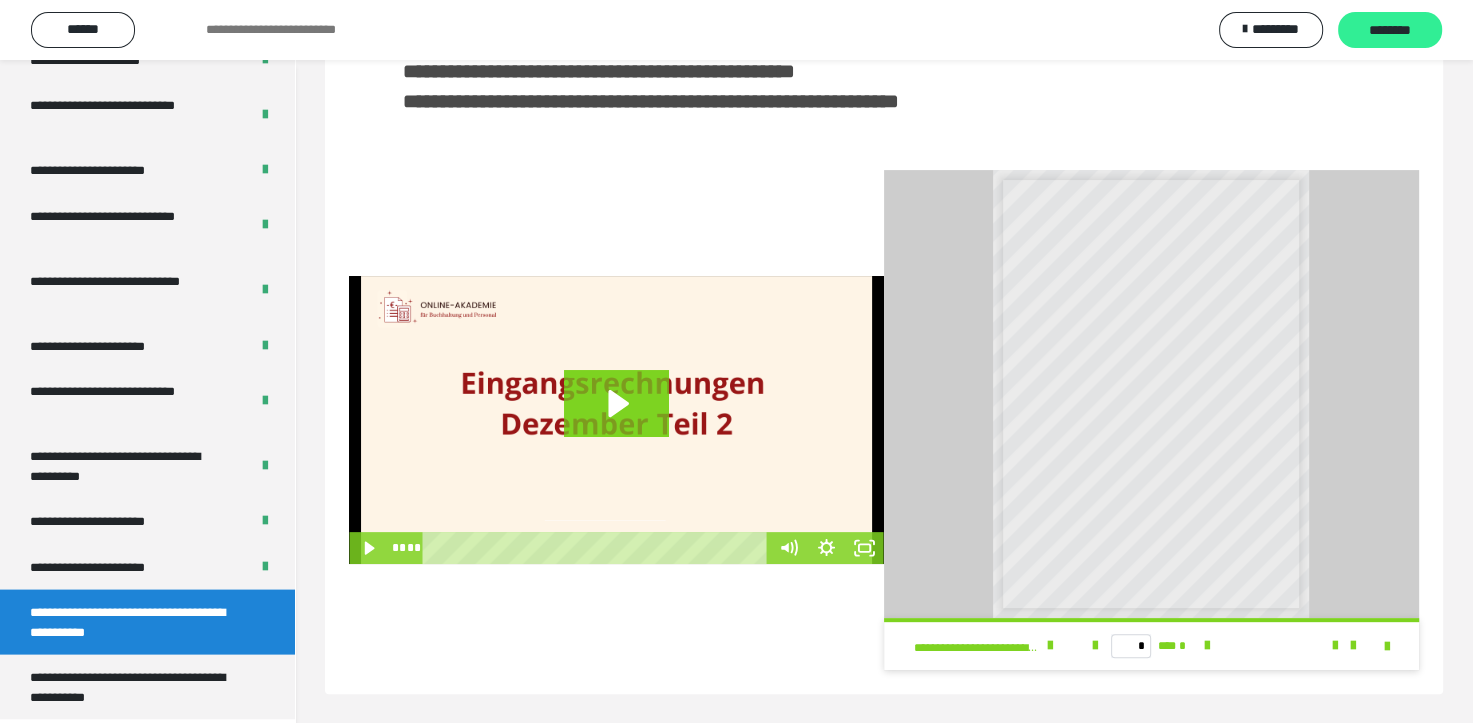 click on "********" at bounding box center (1390, 31) 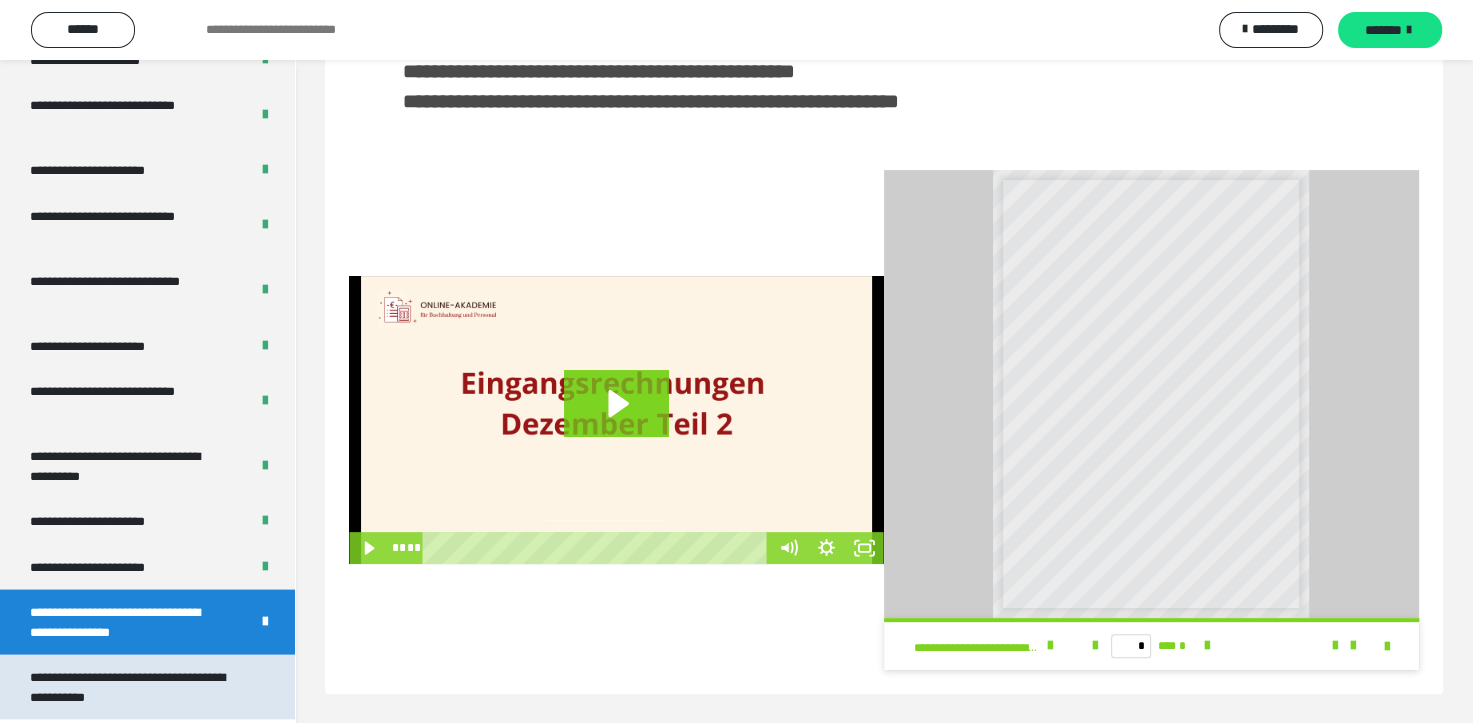 click on "**********" at bounding box center (132, 687) 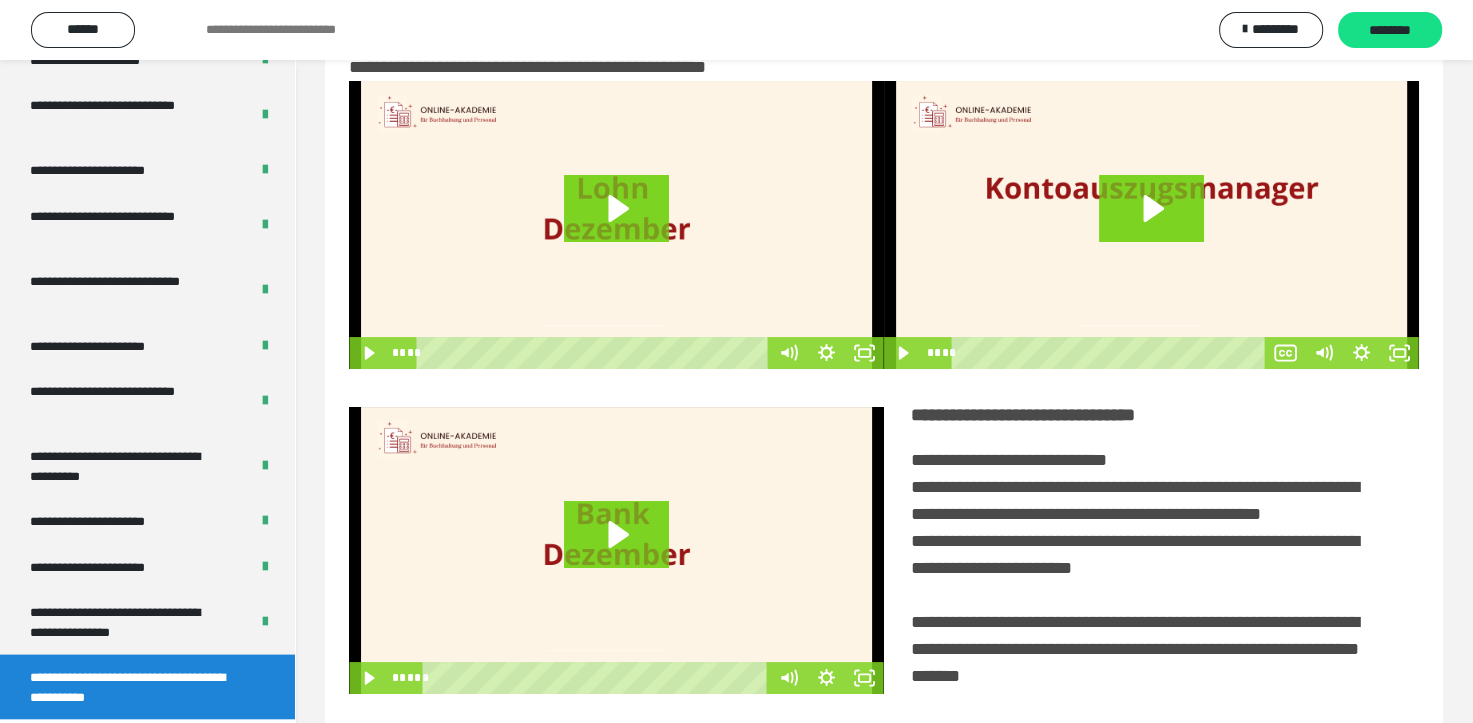 scroll, scrollTop: 0, scrollLeft: 0, axis: both 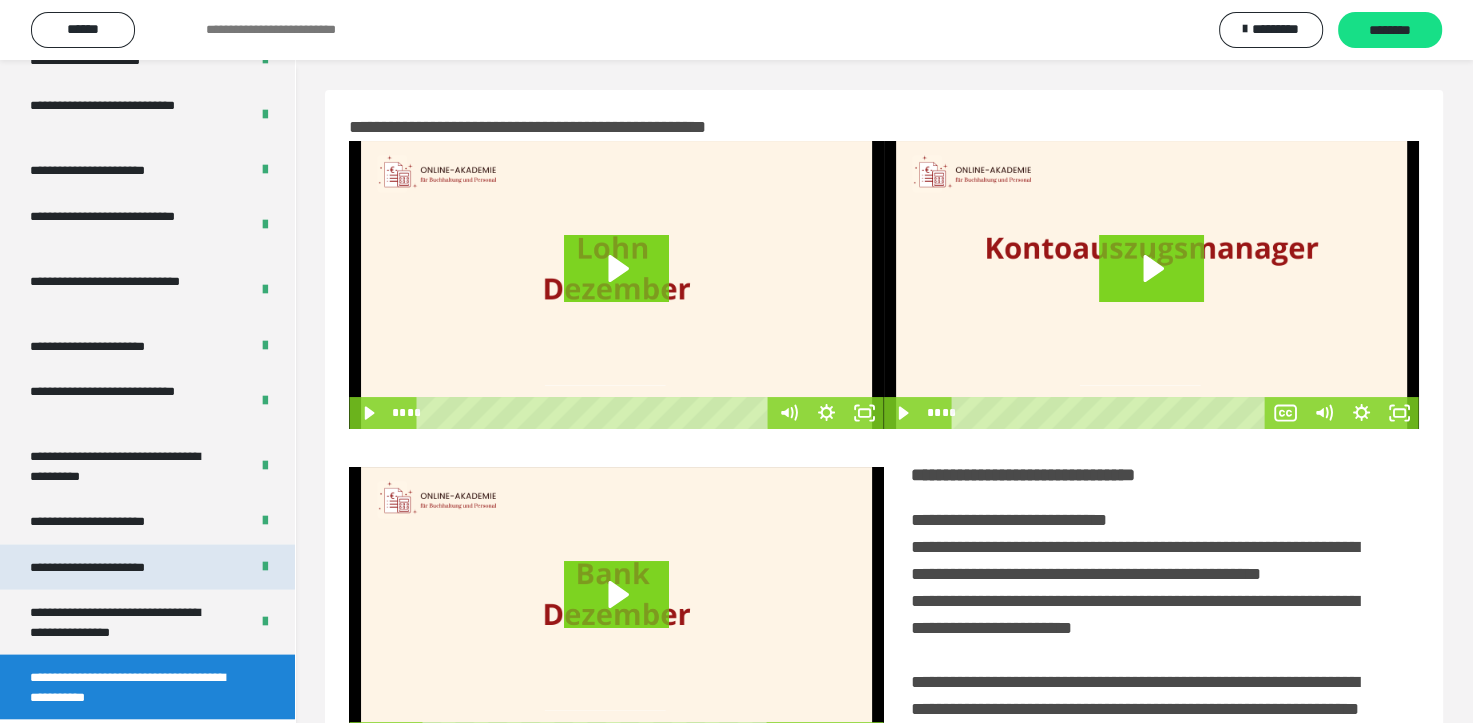 click on "**********" at bounding box center (147, 568) 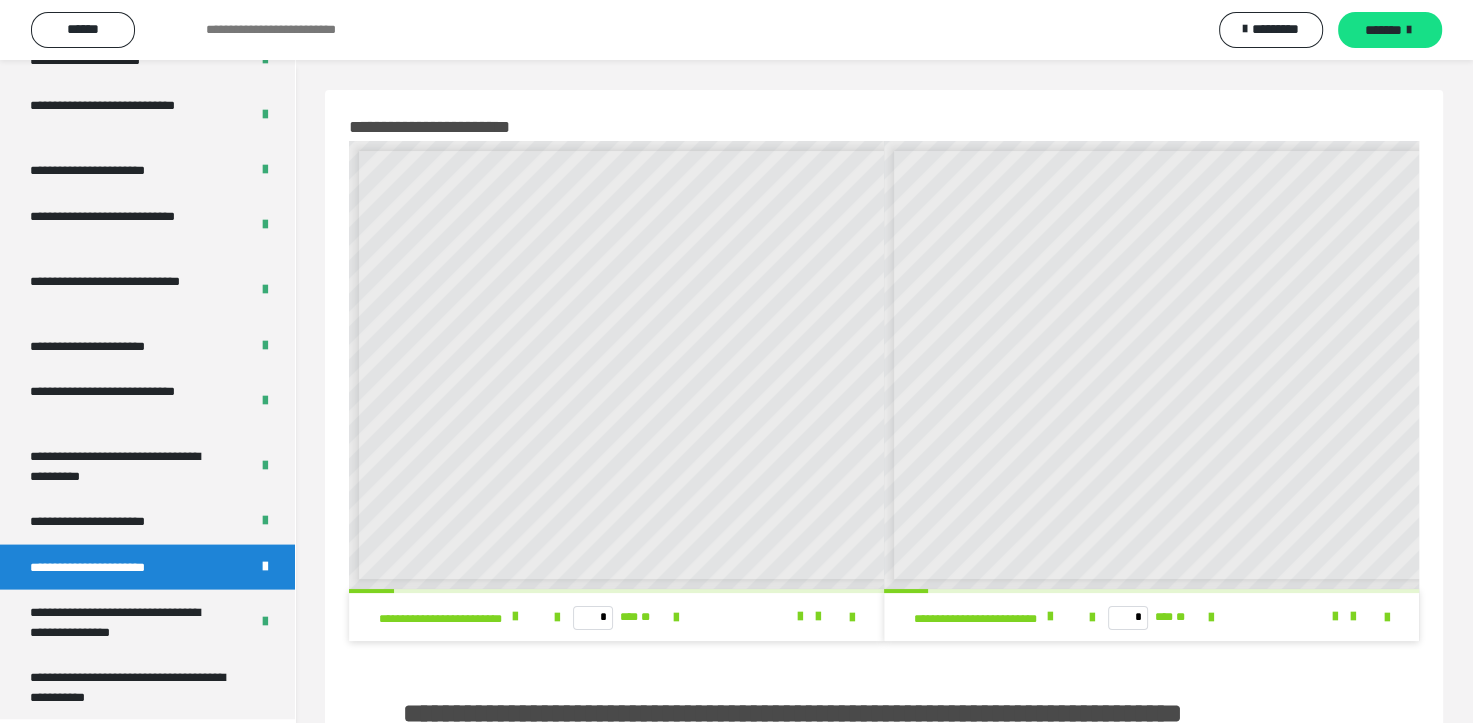 scroll, scrollTop: 8, scrollLeft: 0, axis: vertical 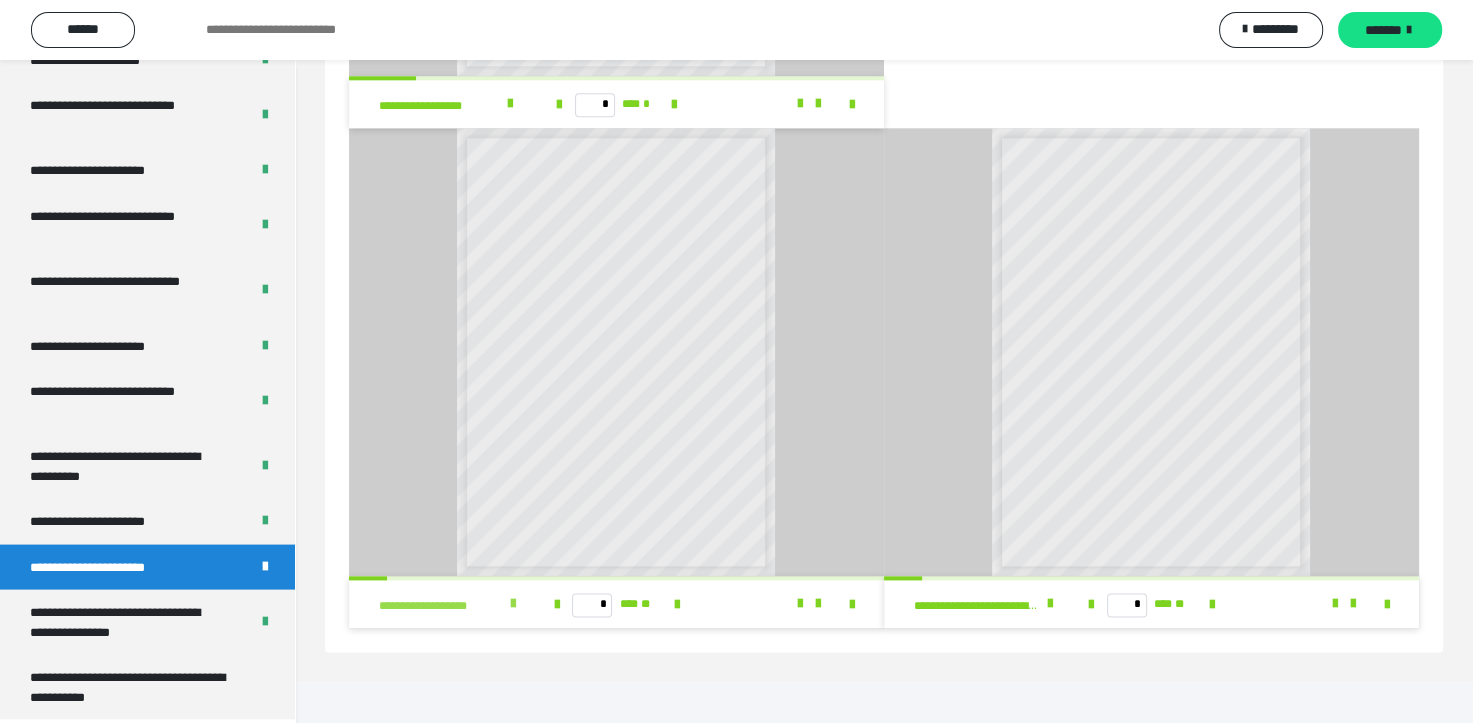 click on "**********" at bounding box center [441, 606] 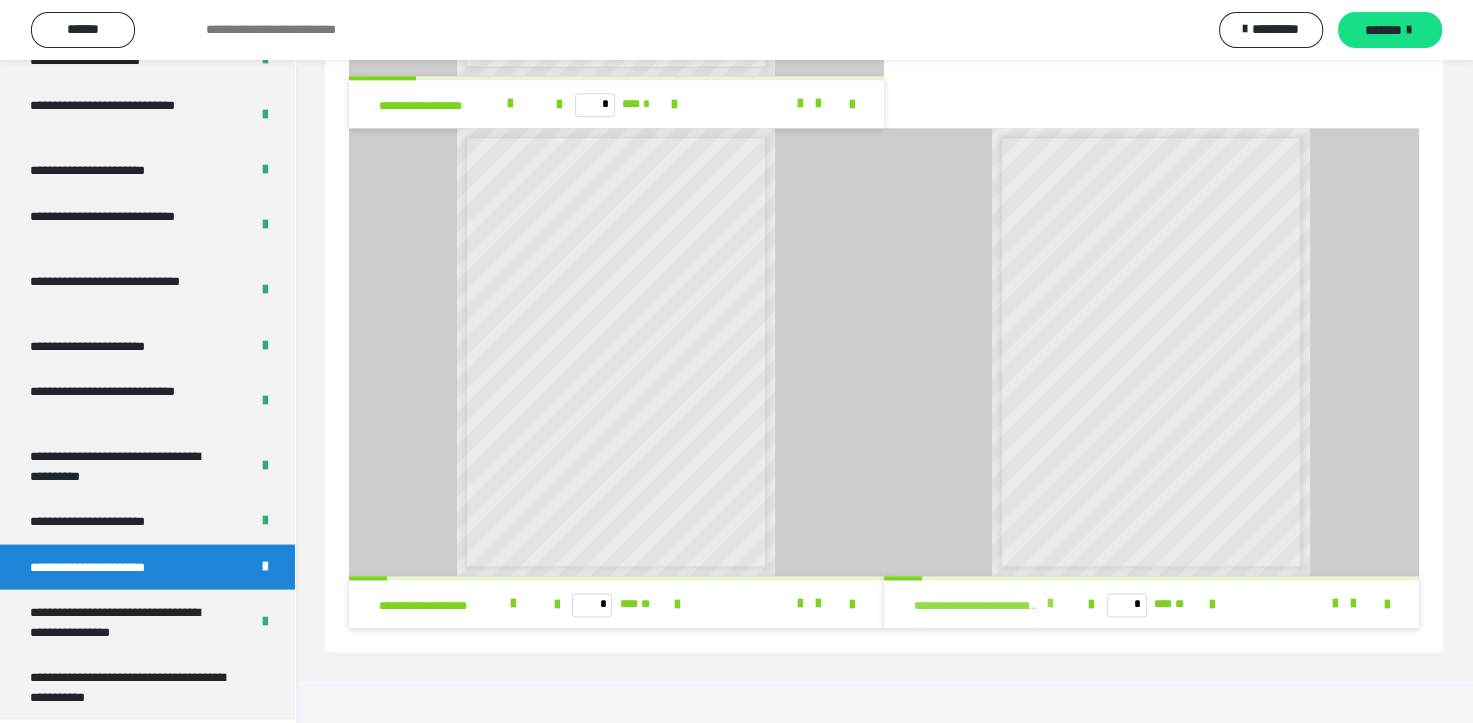 click at bounding box center (1050, 604) 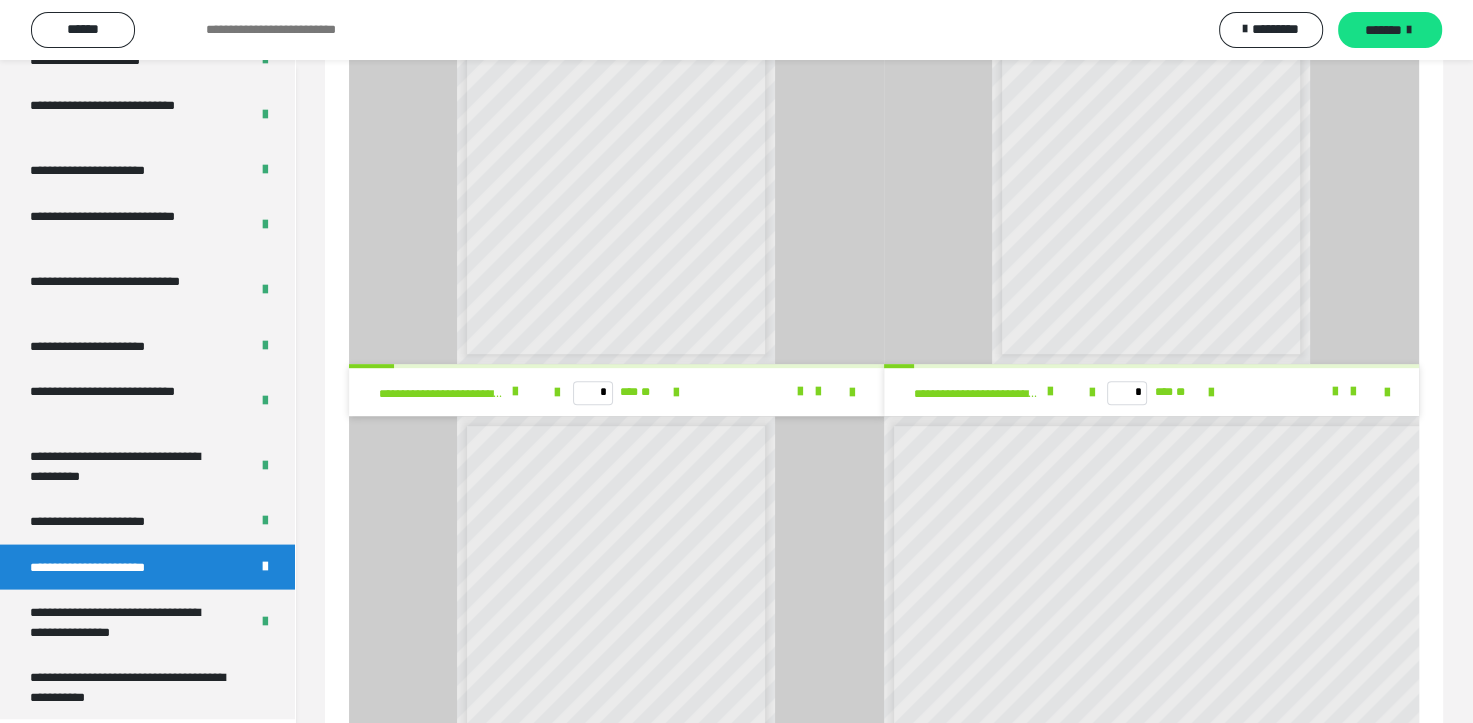 scroll, scrollTop: 676, scrollLeft: 0, axis: vertical 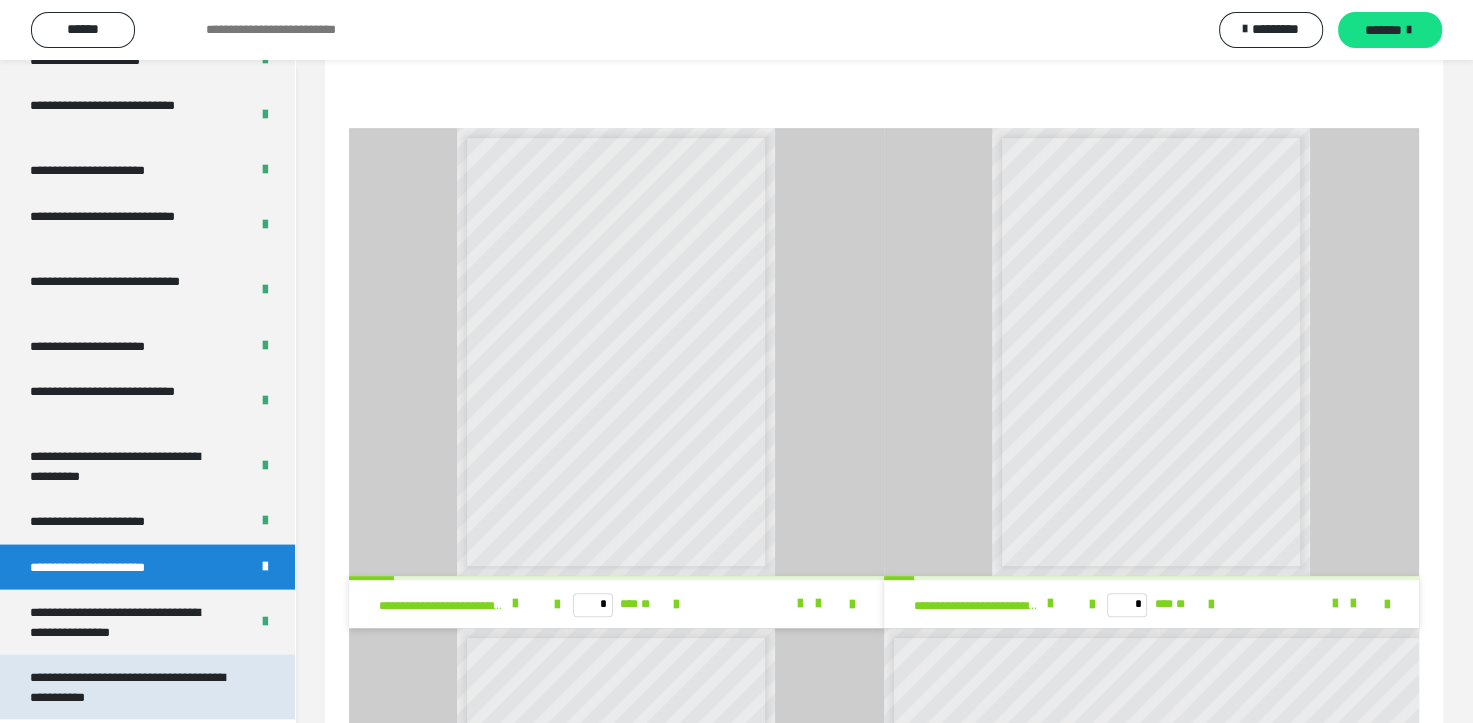 click on "**********" at bounding box center [132, 687] 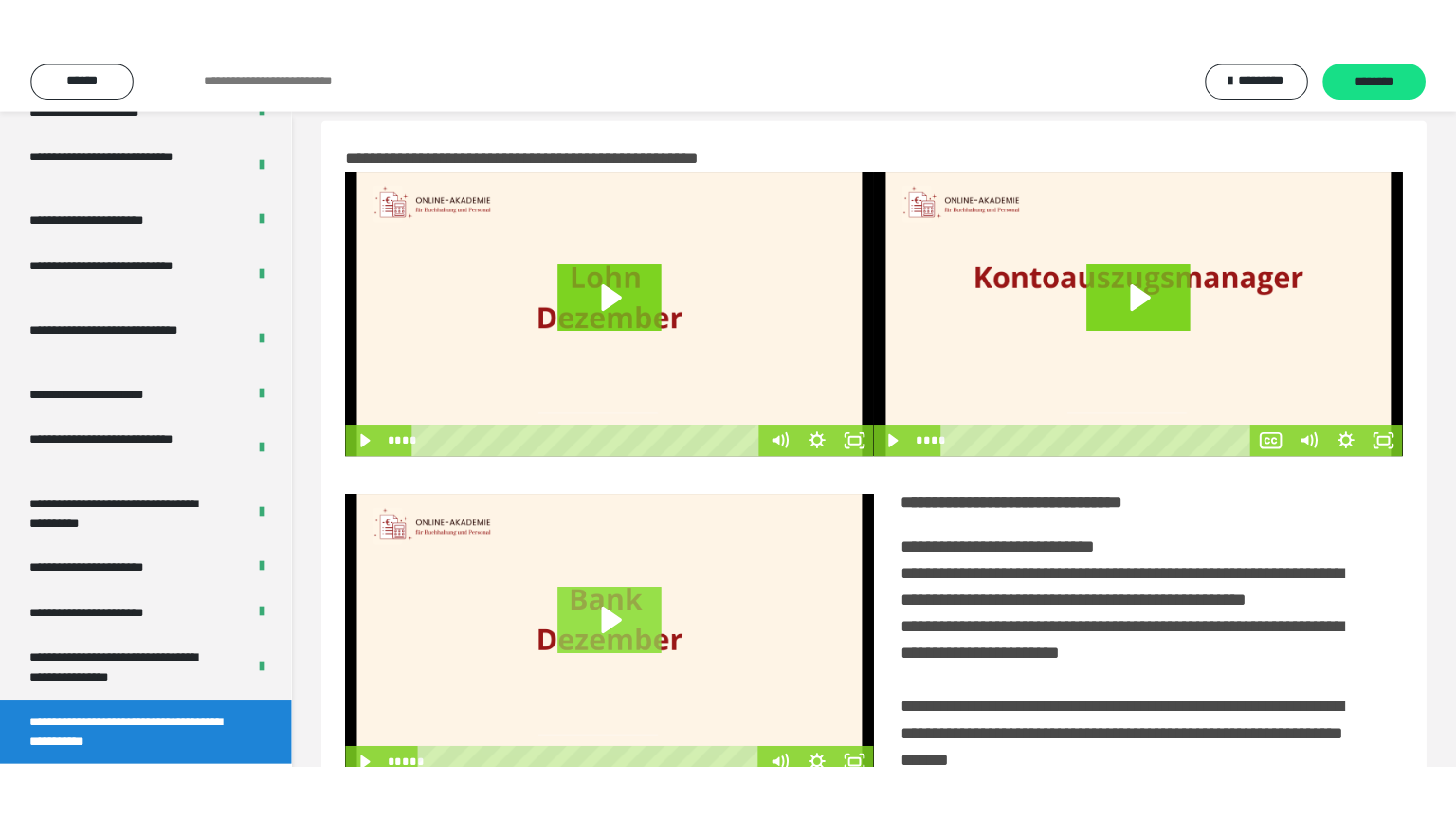 scroll, scrollTop: 0, scrollLeft: 0, axis: both 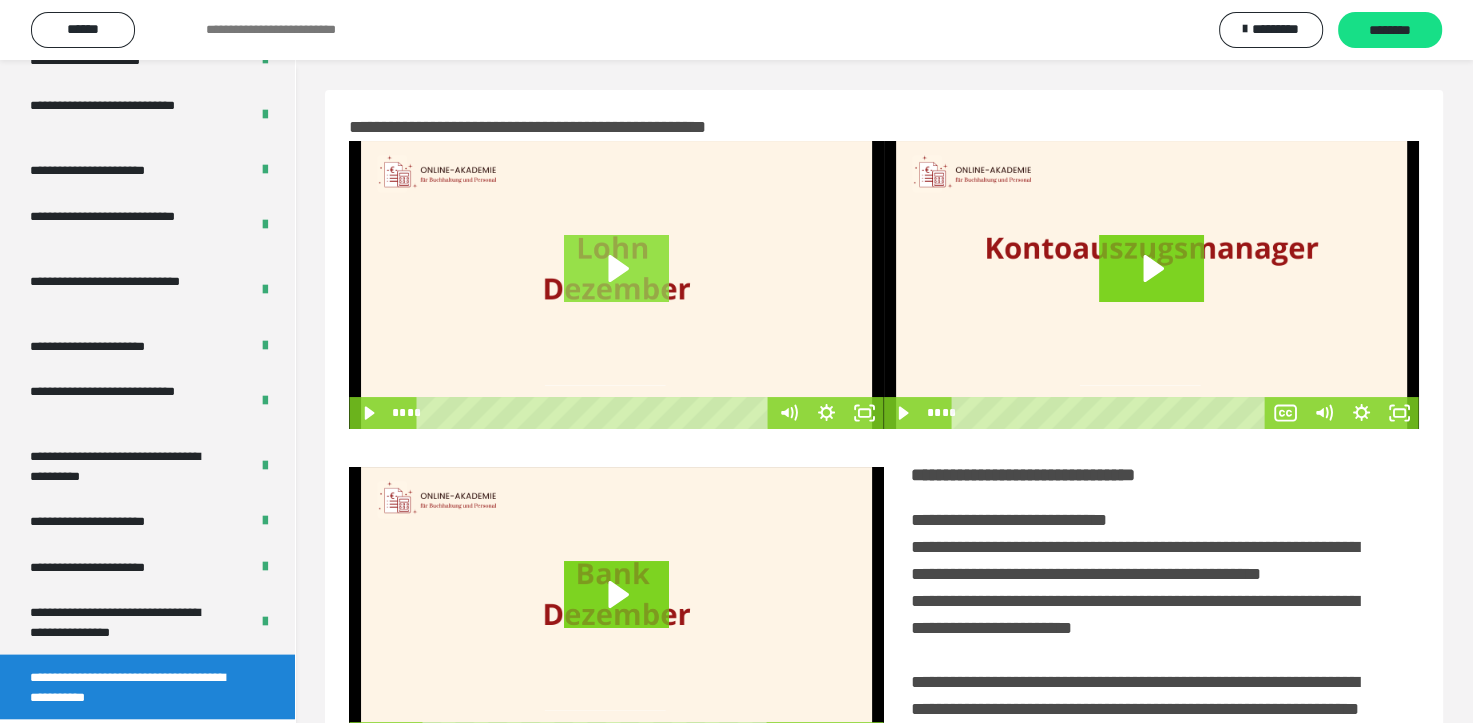 click 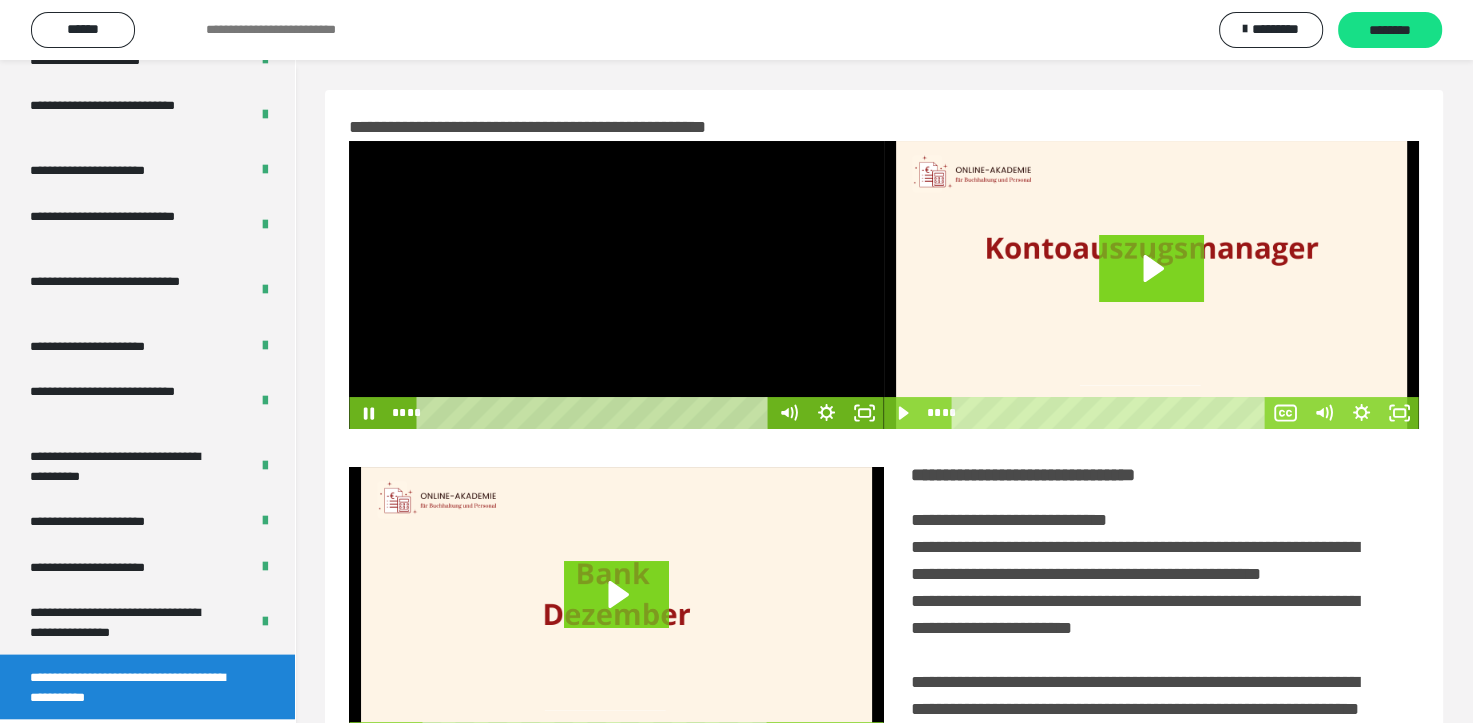 click at bounding box center [616, 285] 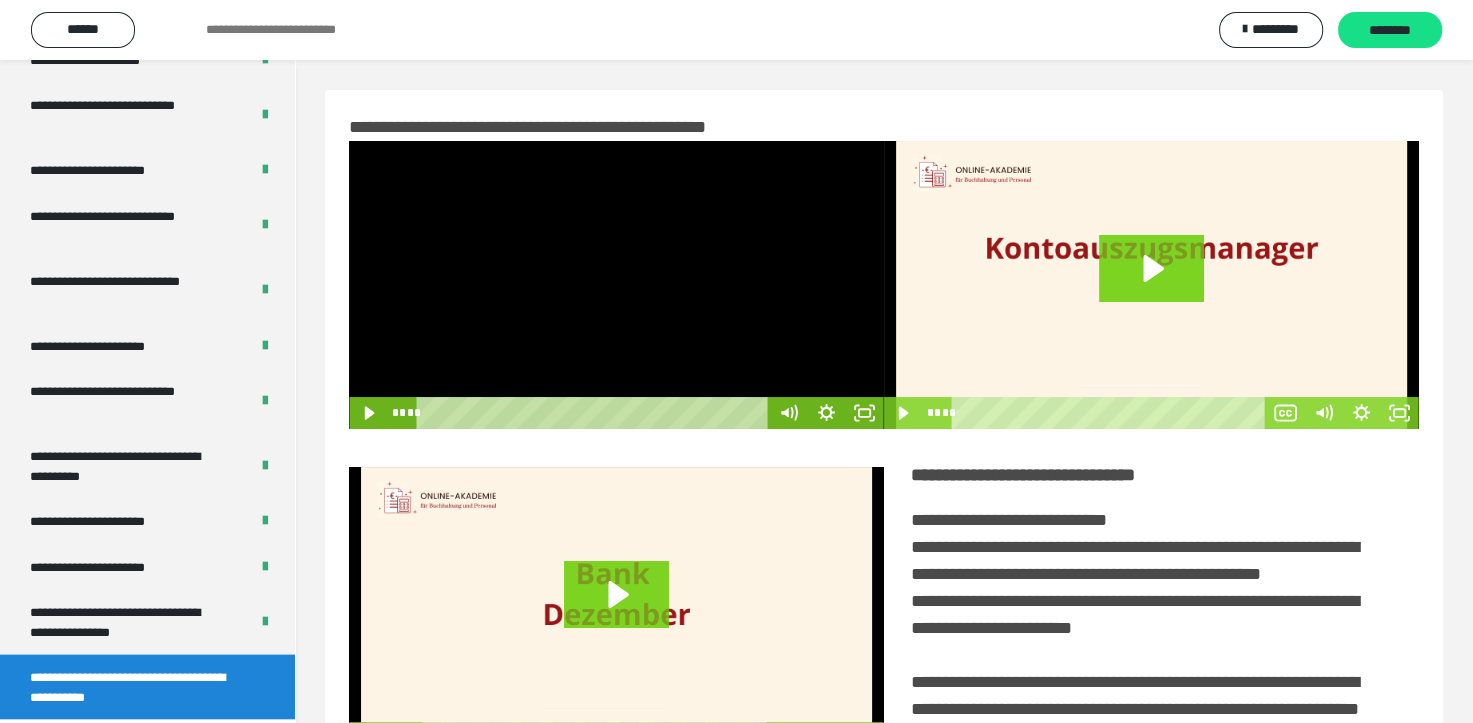 click at bounding box center [616, 285] 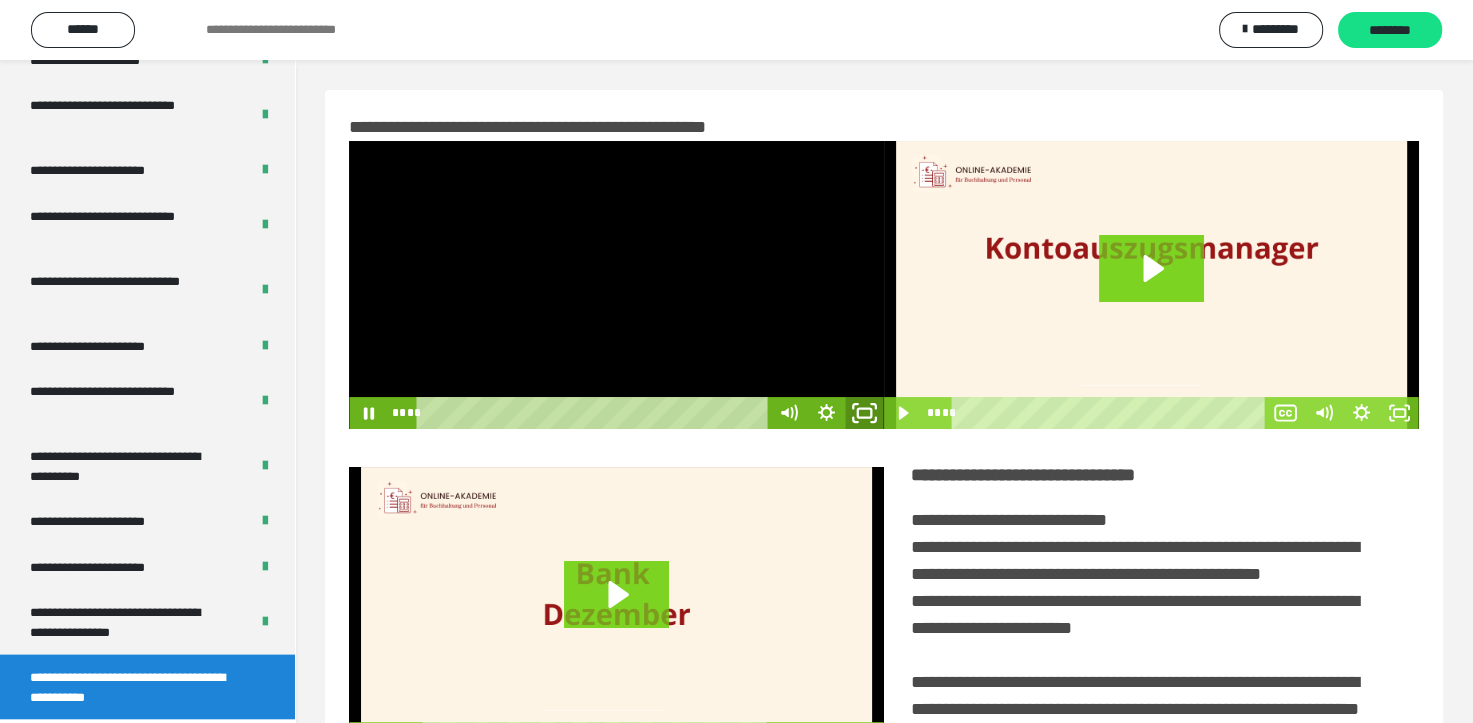 click 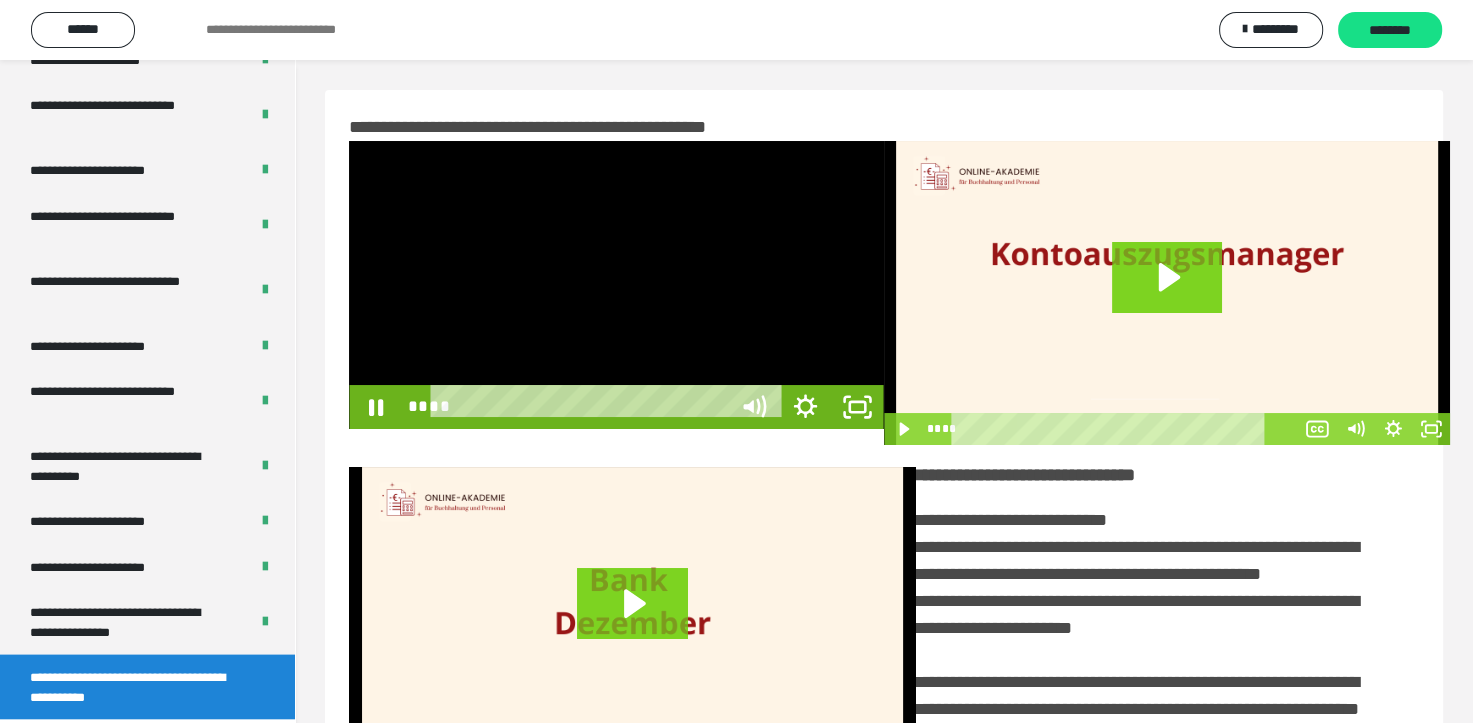 scroll, scrollTop: 3693, scrollLeft: 0, axis: vertical 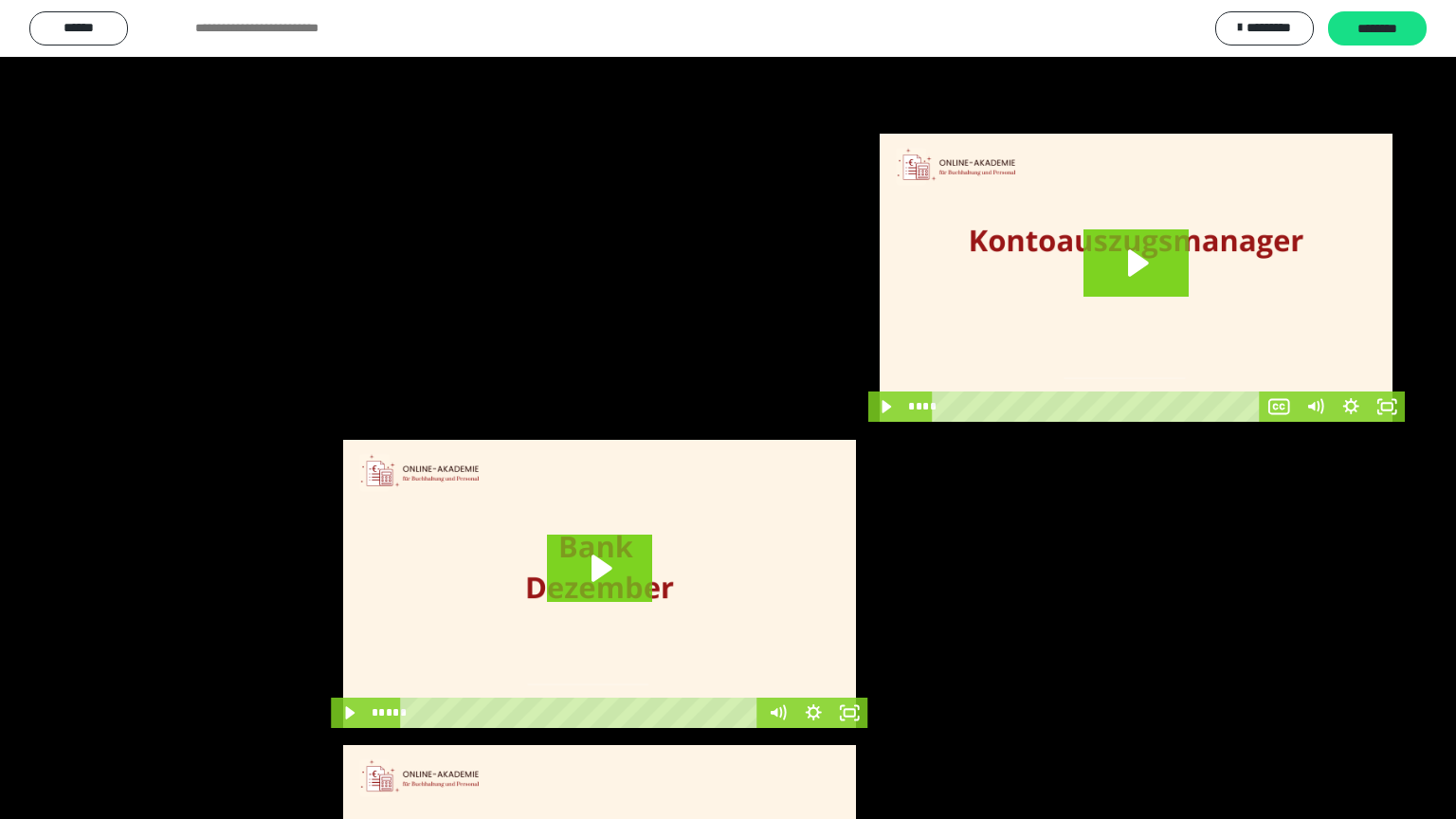 click at bounding box center [728, 410] 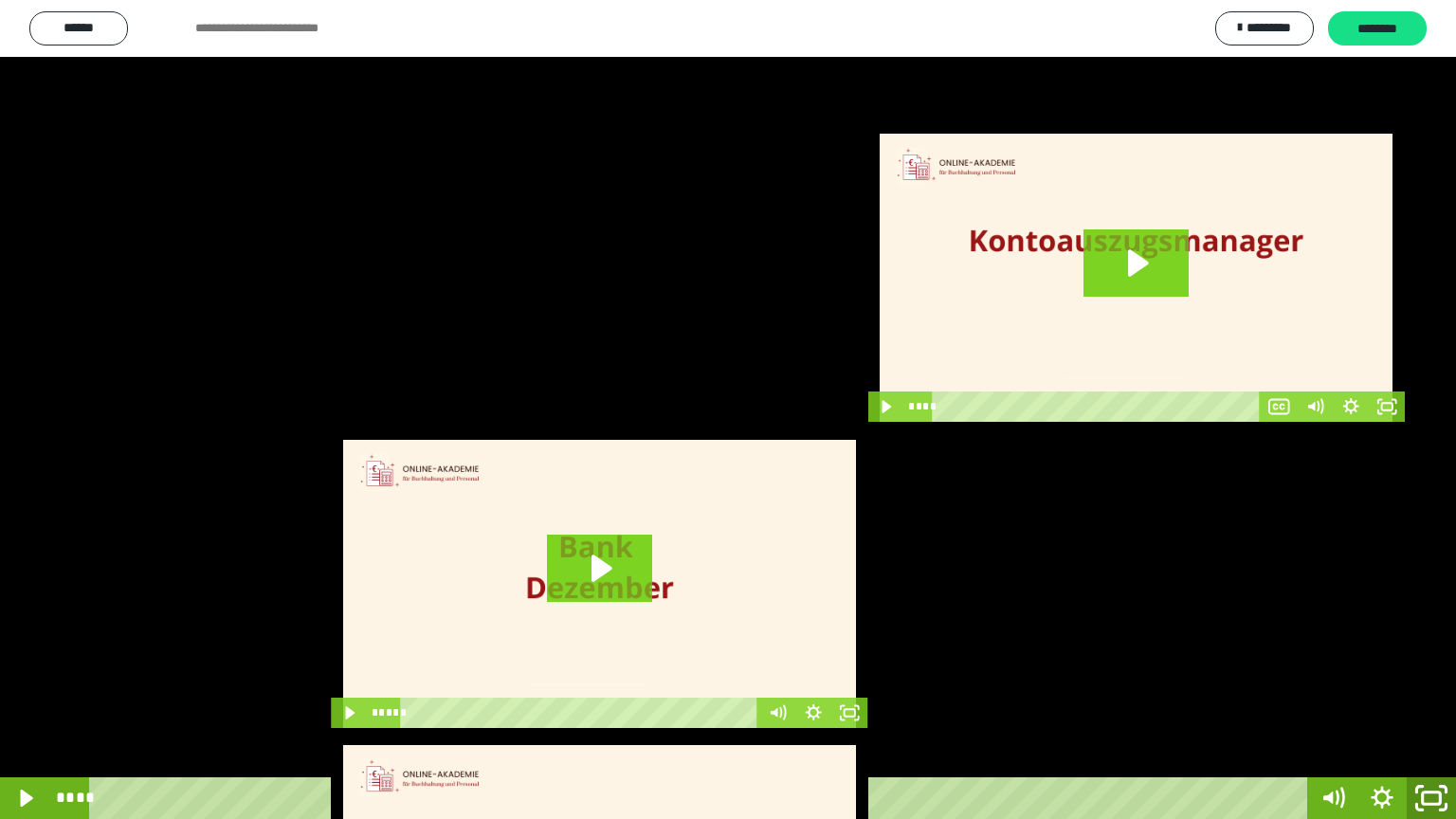 click 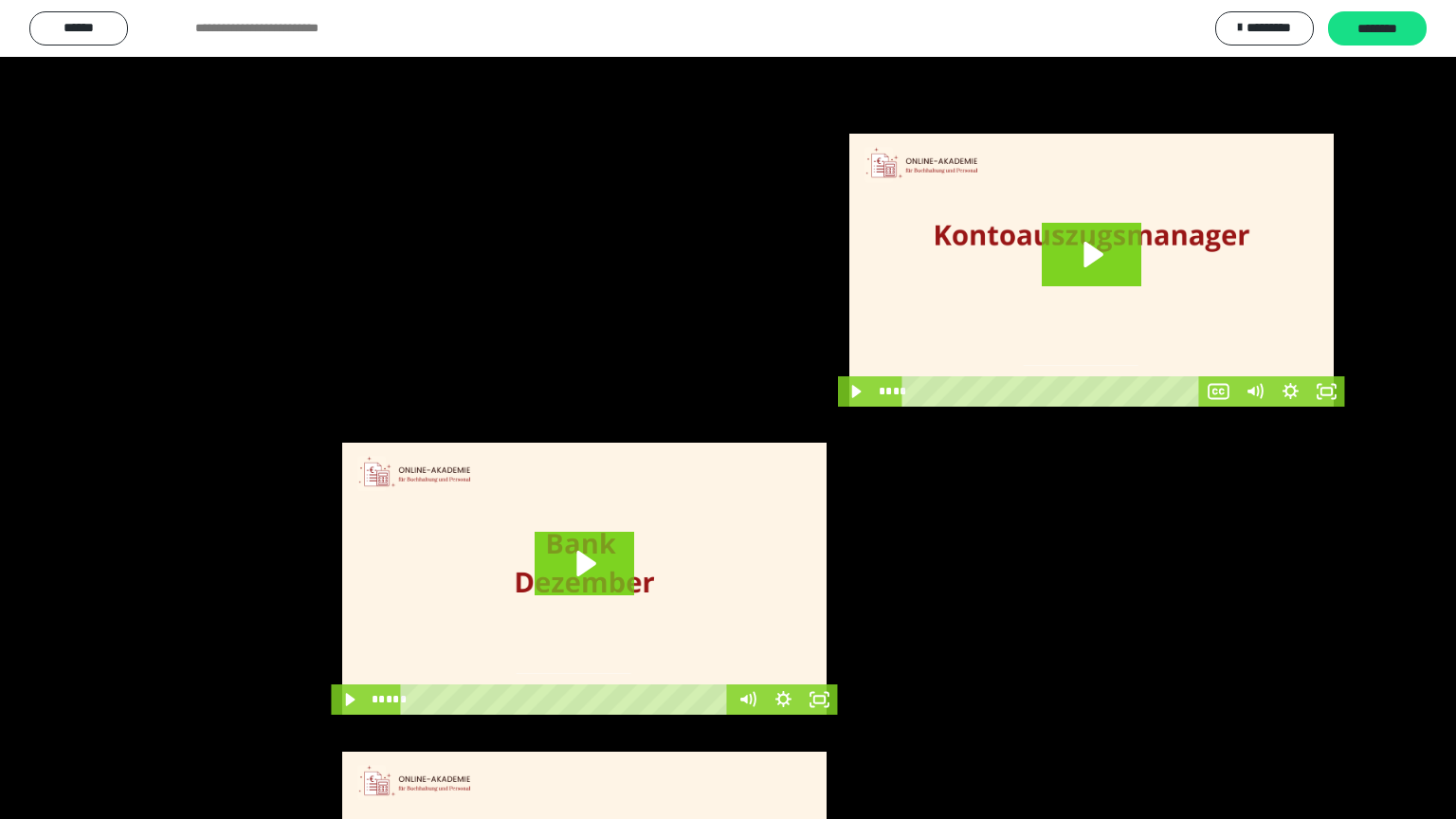 scroll, scrollTop: 3634, scrollLeft: 0, axis: vertical 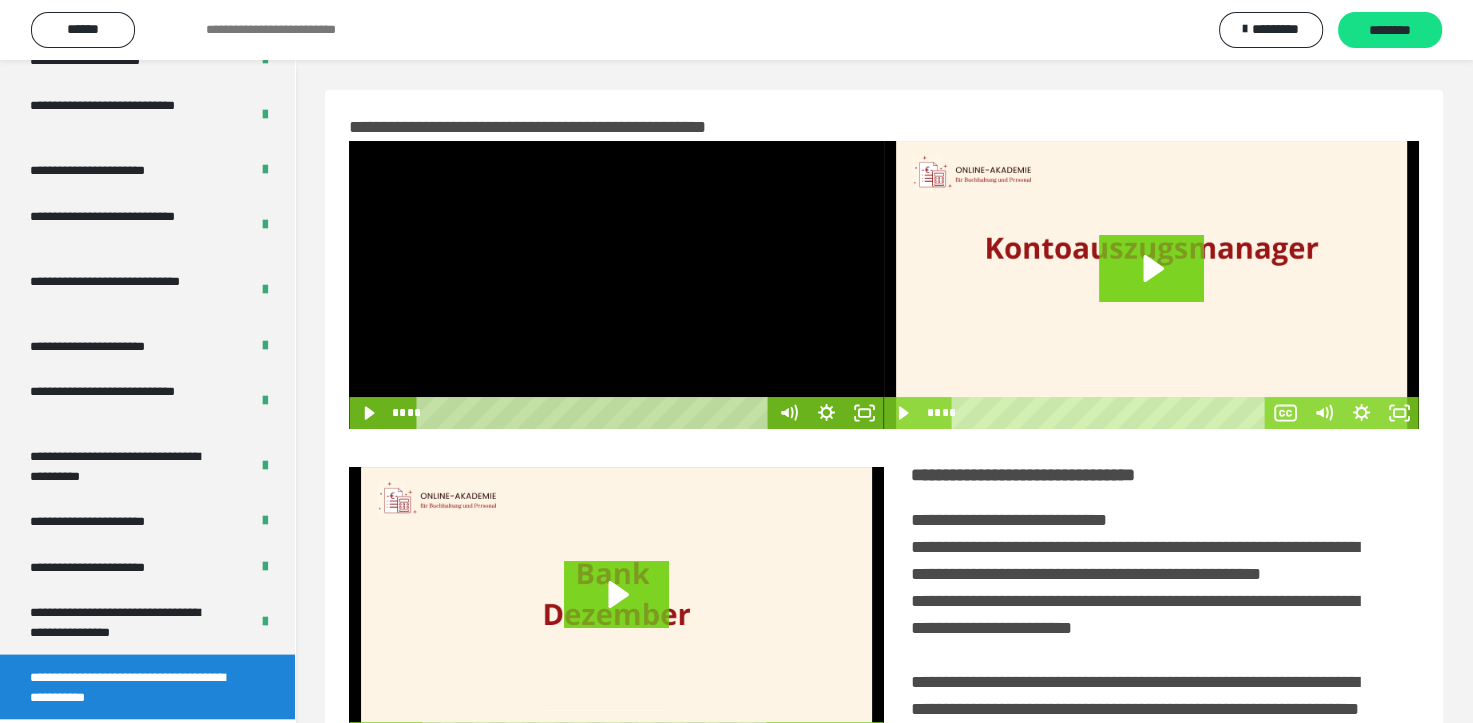 click at bounding box center (616, 285) 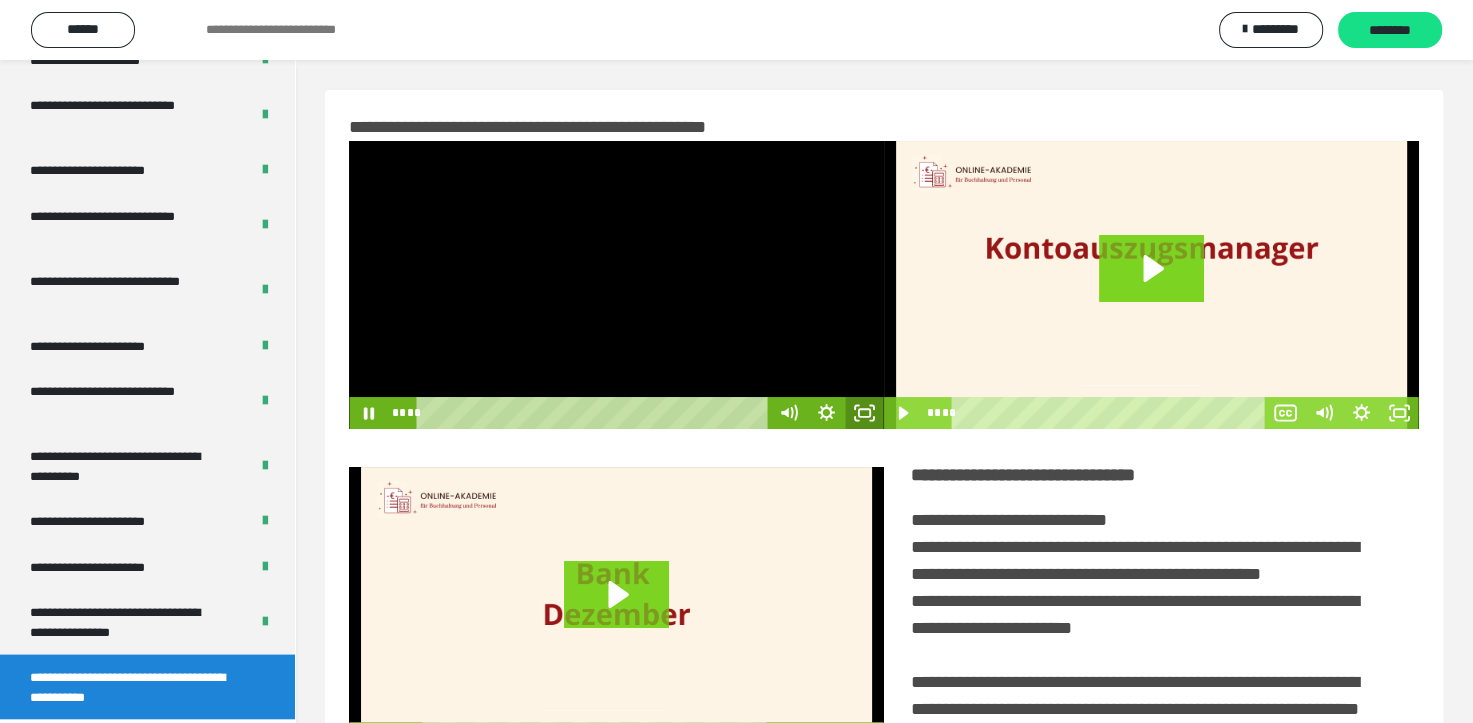 click 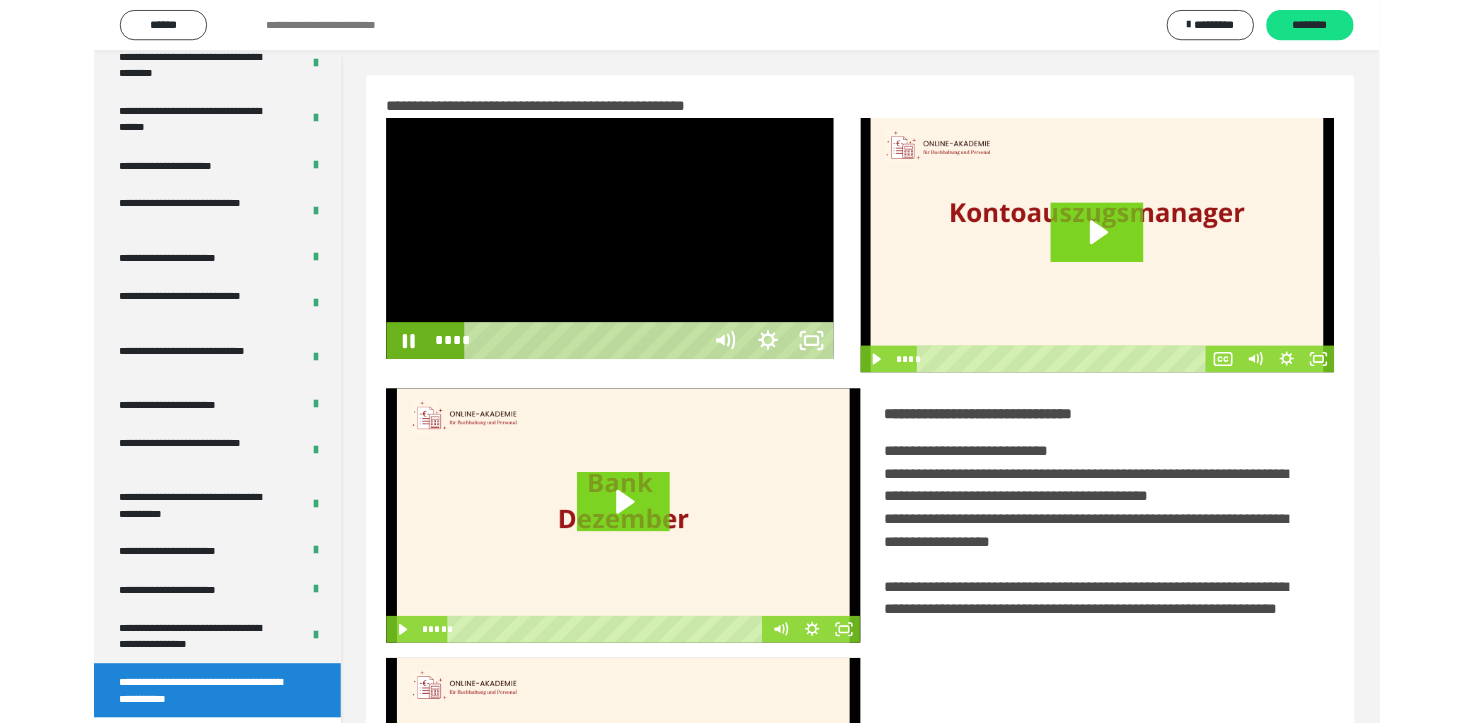 scroll, scrollTop: 3693, scrollLeft: 0, axis: vertical 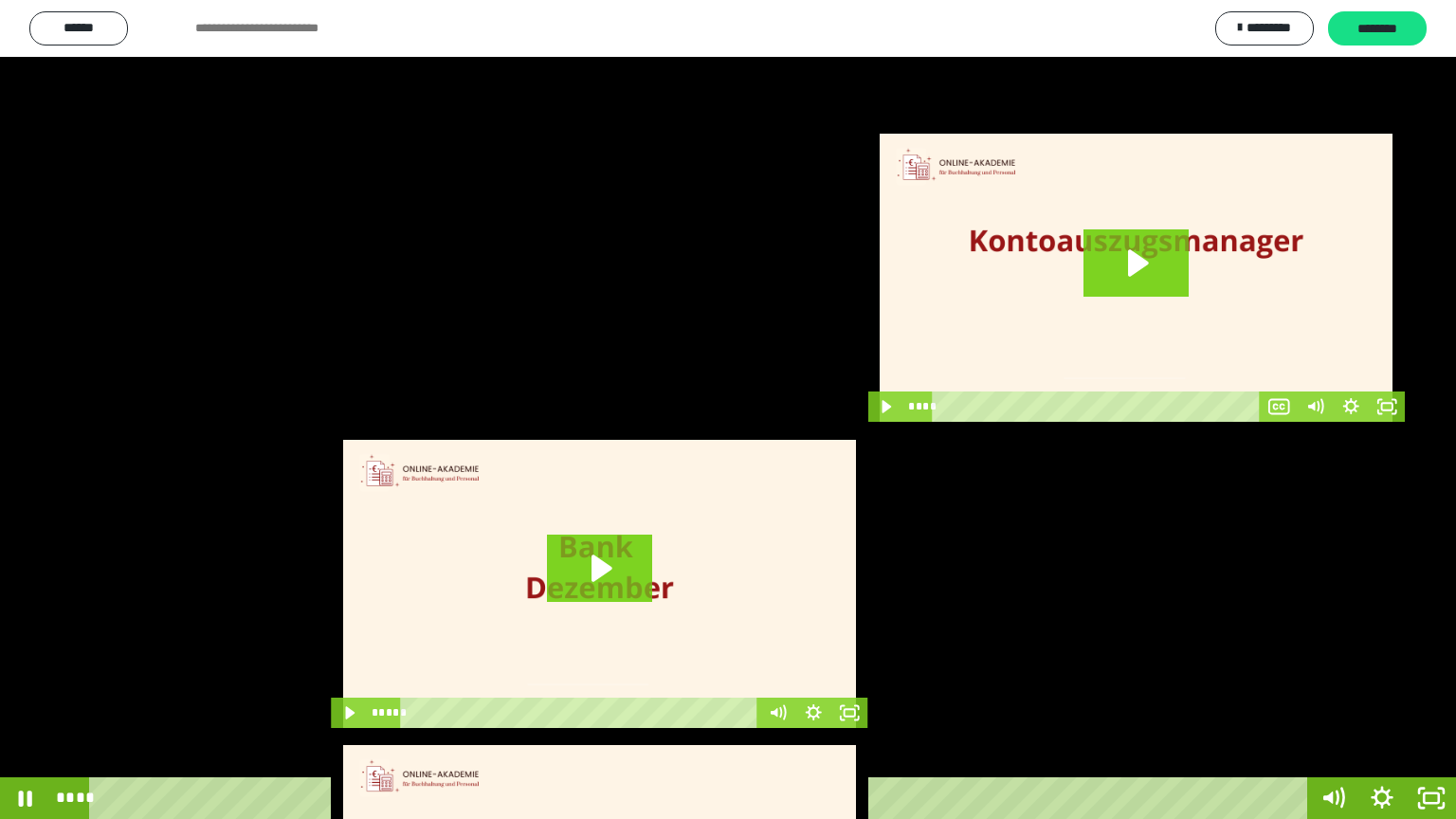 click at bounding box center [728, 410] 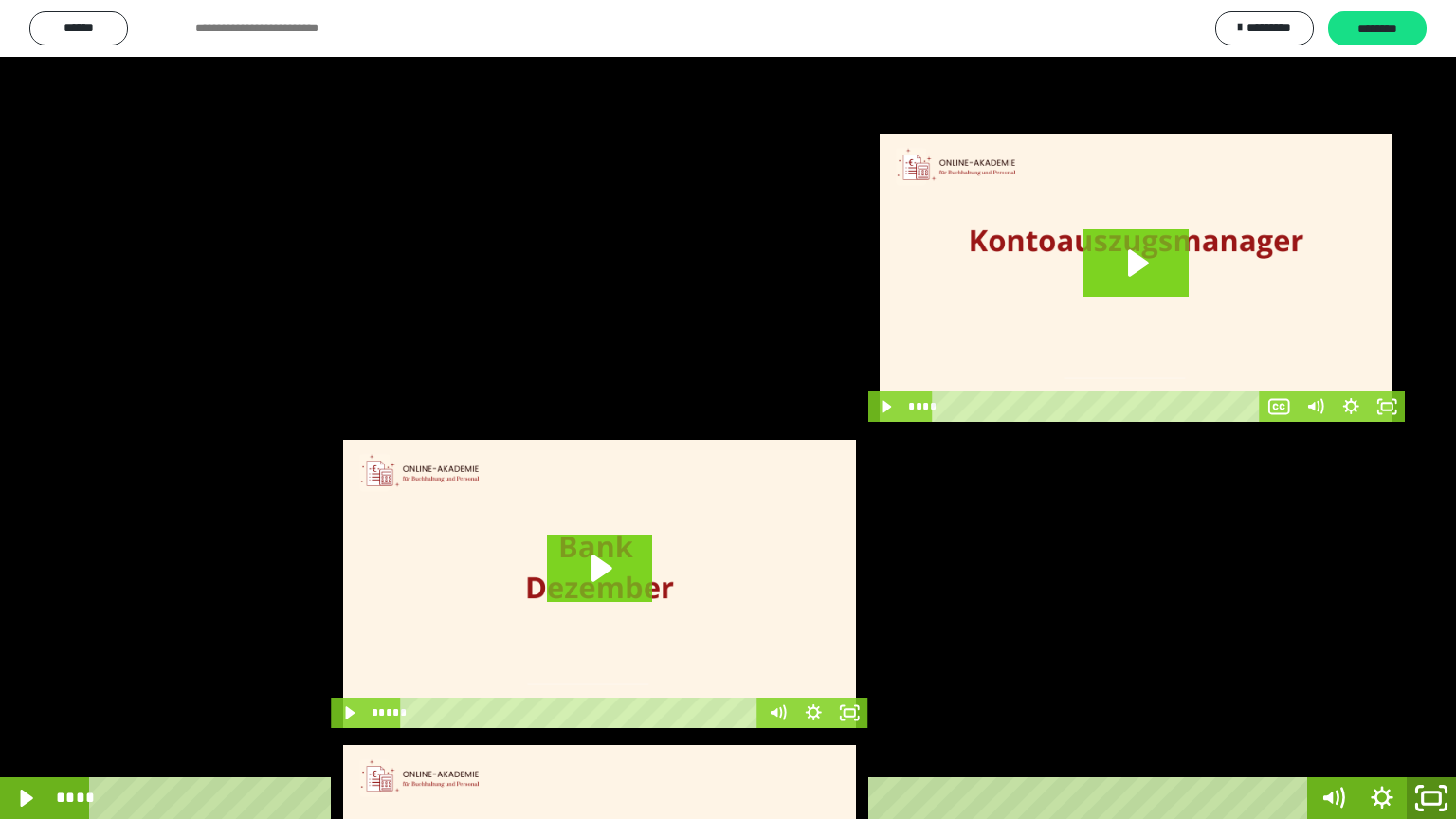 click 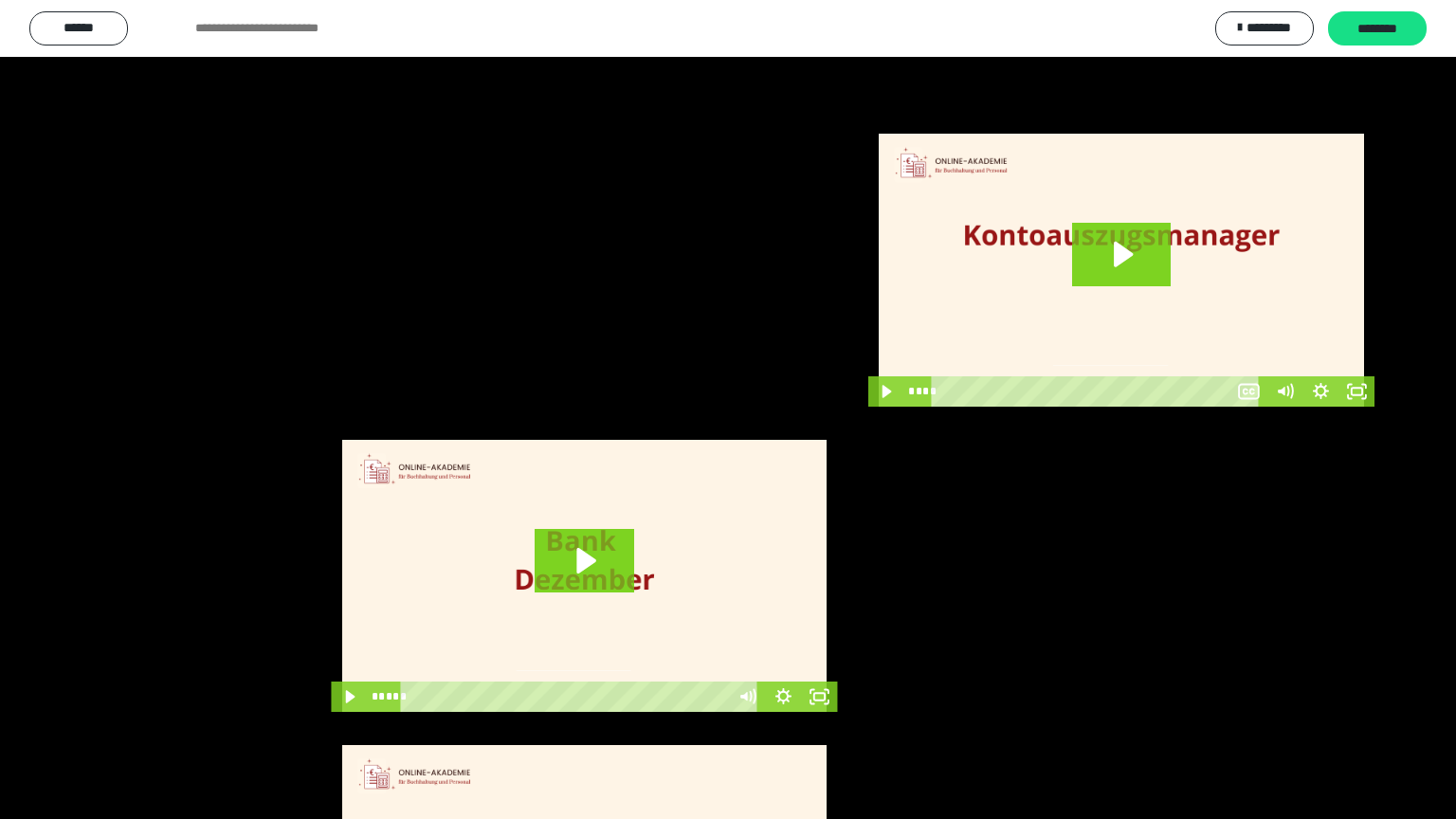 scroll, scrollTop: 3634, scrollLeft: 0, axis: vertical 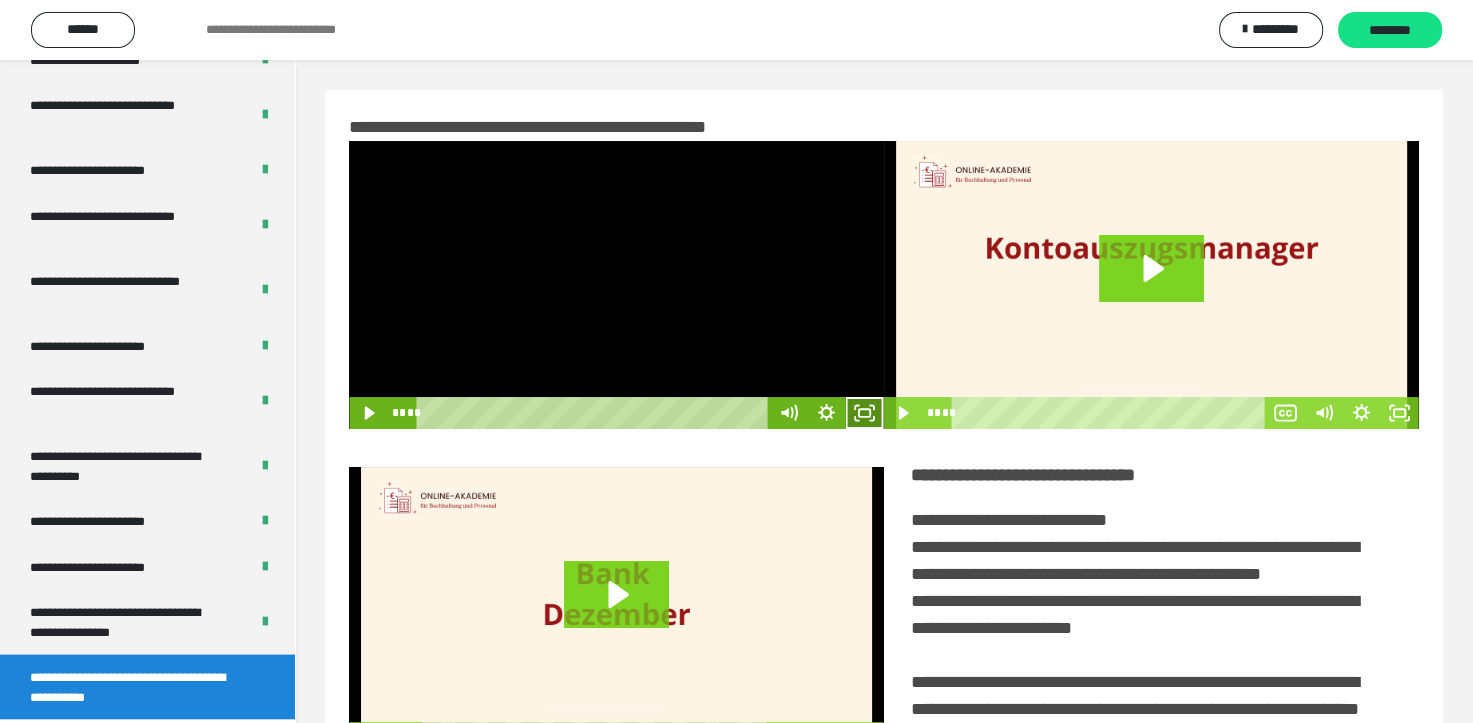 drag, startPoint x: 868, startPoint y: 412, endPoint x: 912, endPoint y: 513, distance: 110.16805 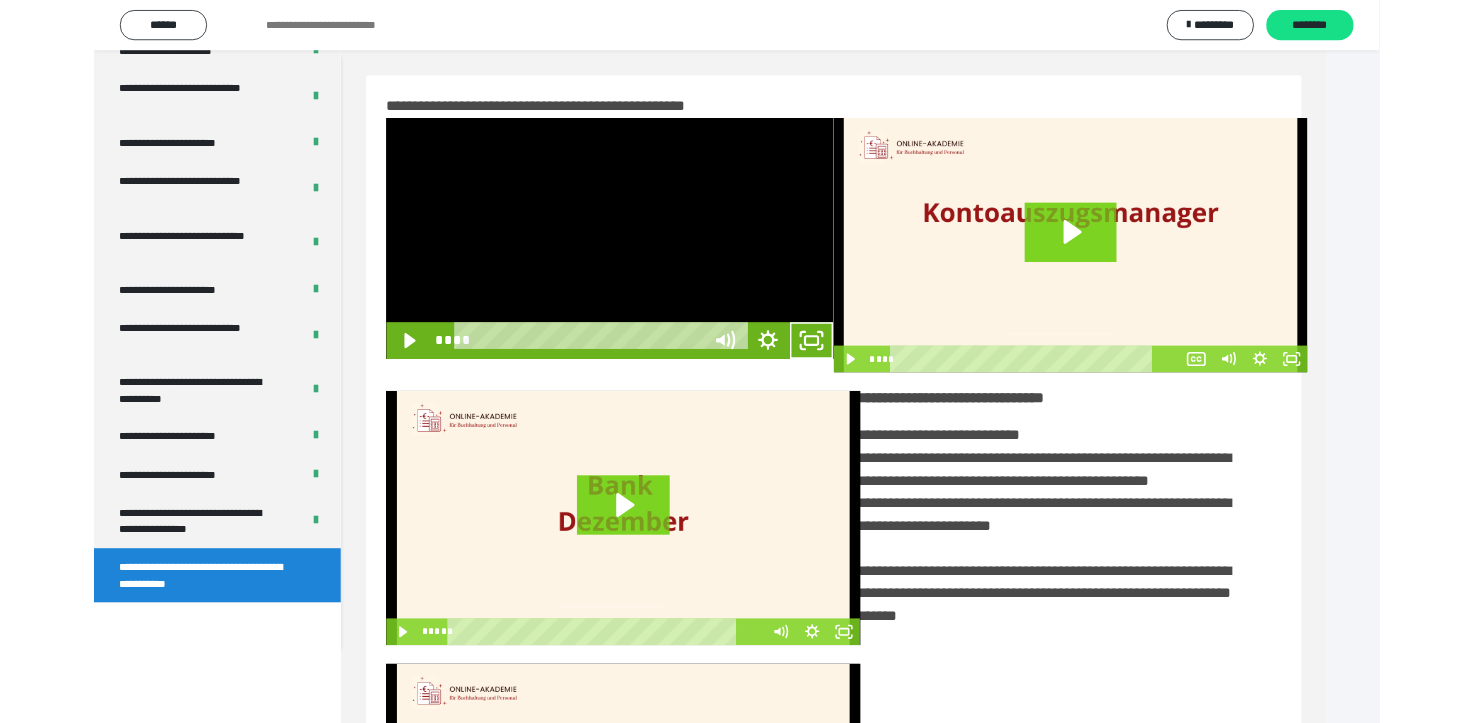 scroll, scrollTop: 3693, scrollLeft: 0, axis: vertical 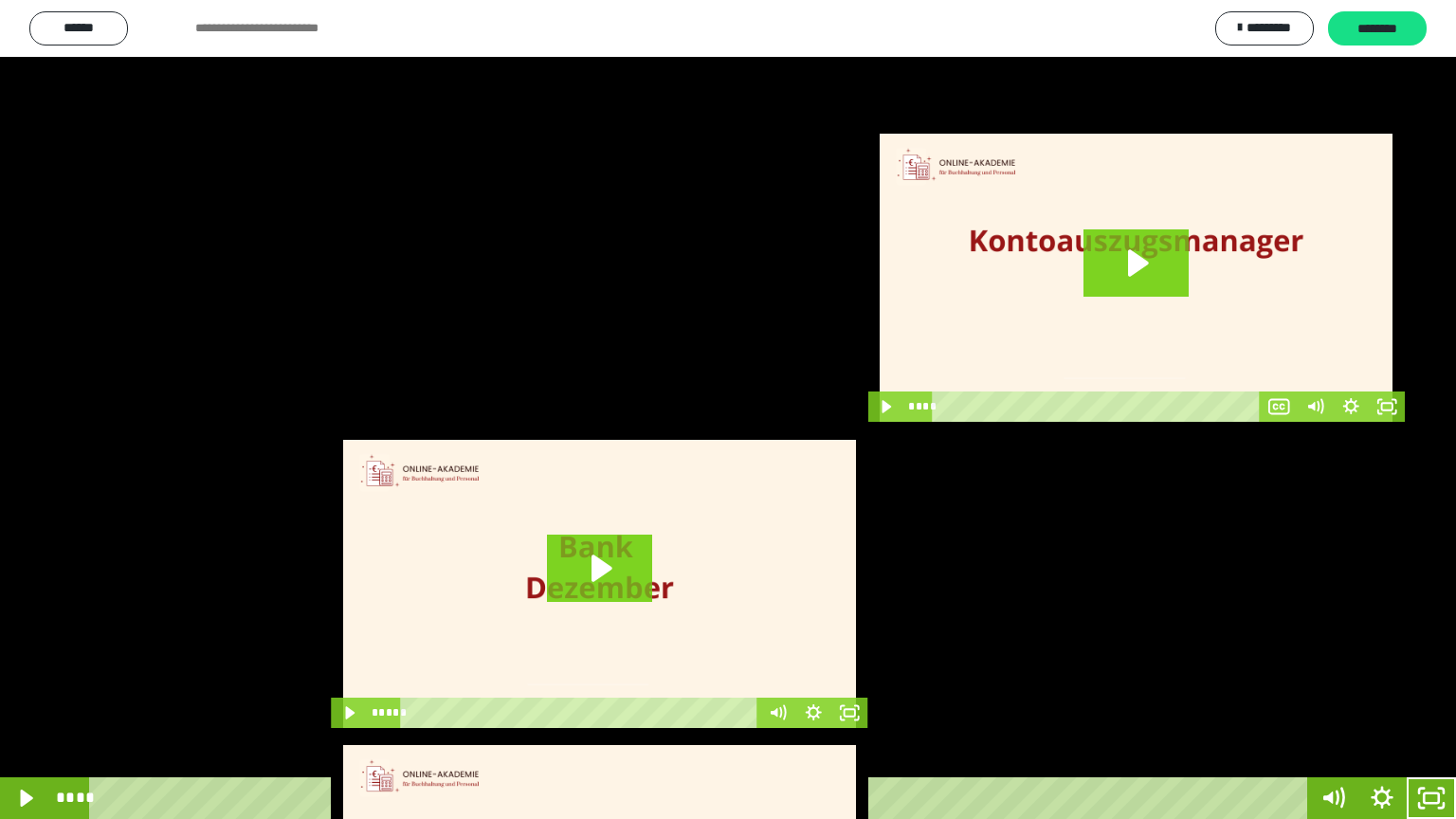 click at bounding box center [728, 410] 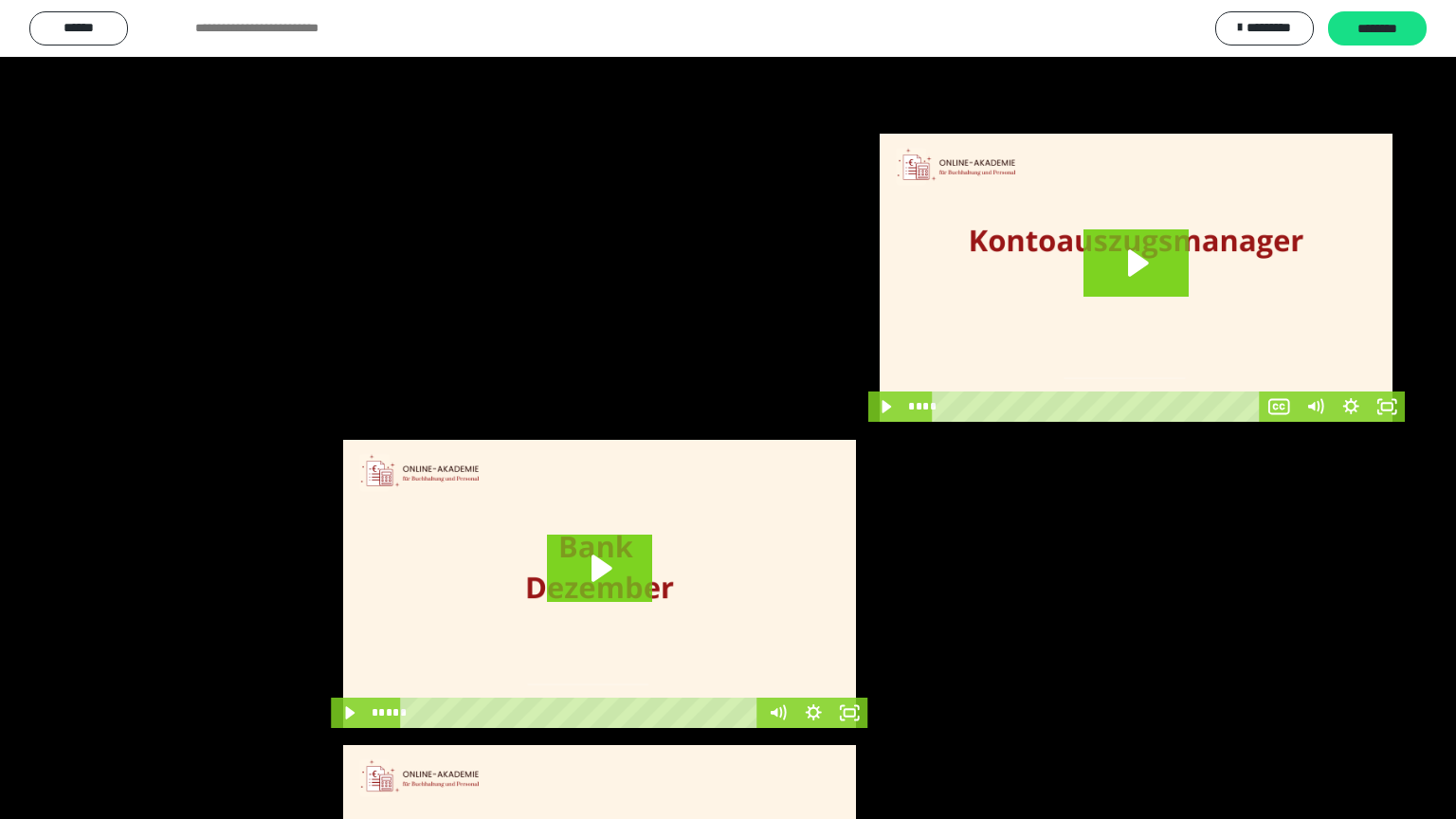 click at bounding box center [728, 410] 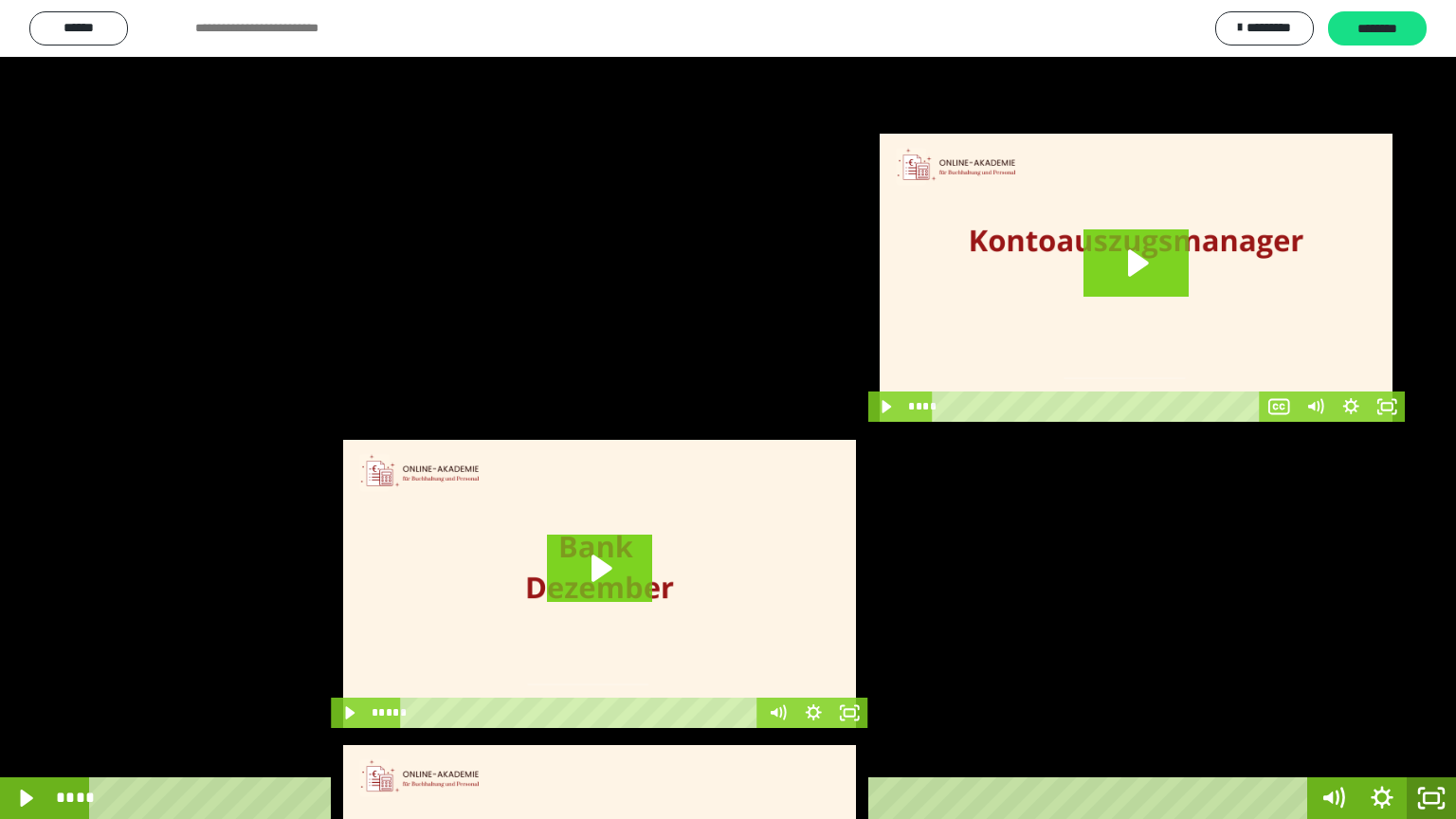click 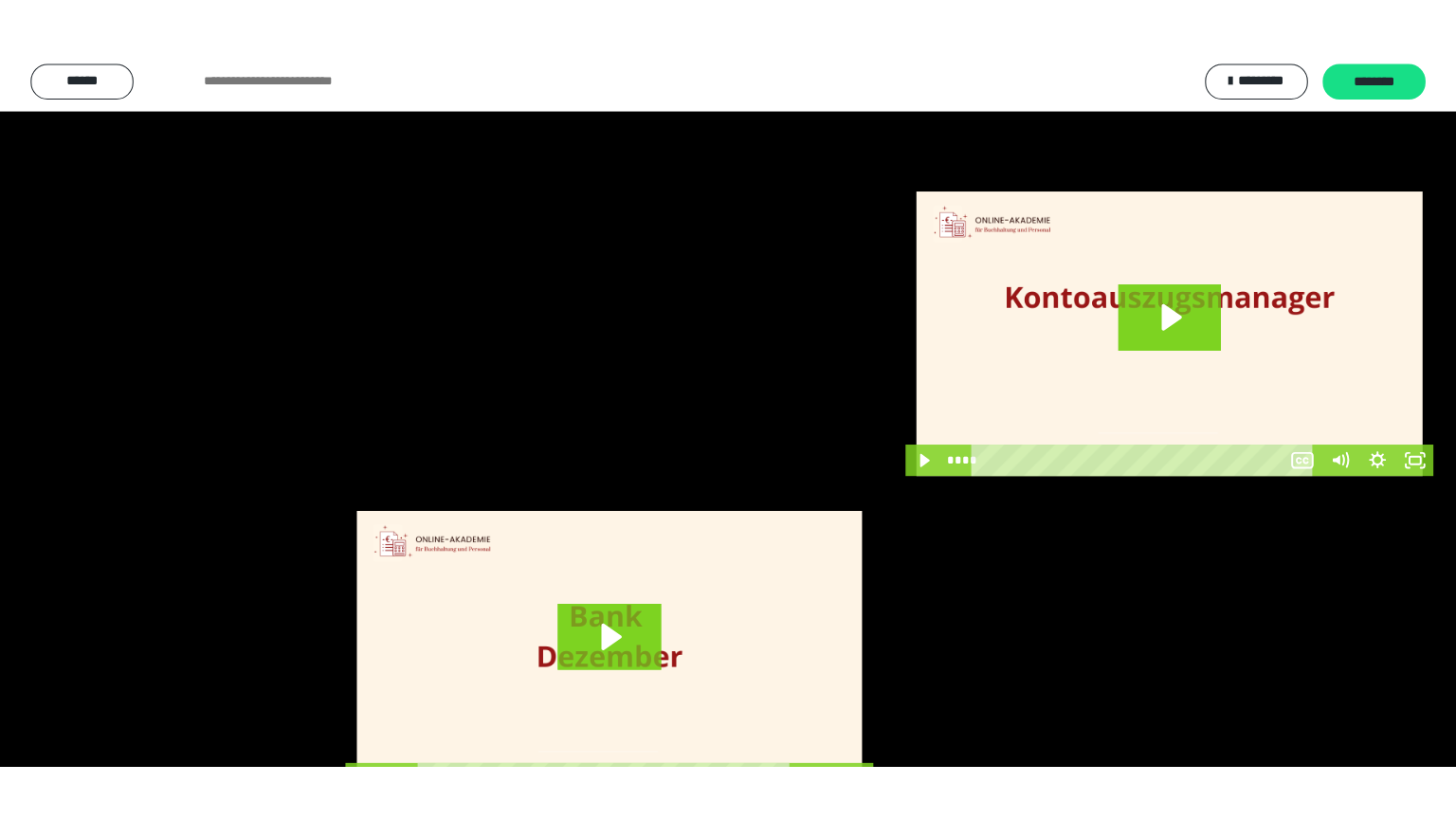 scroll, scrollTop: 3634, scrollLeft: 0, axis: vertical 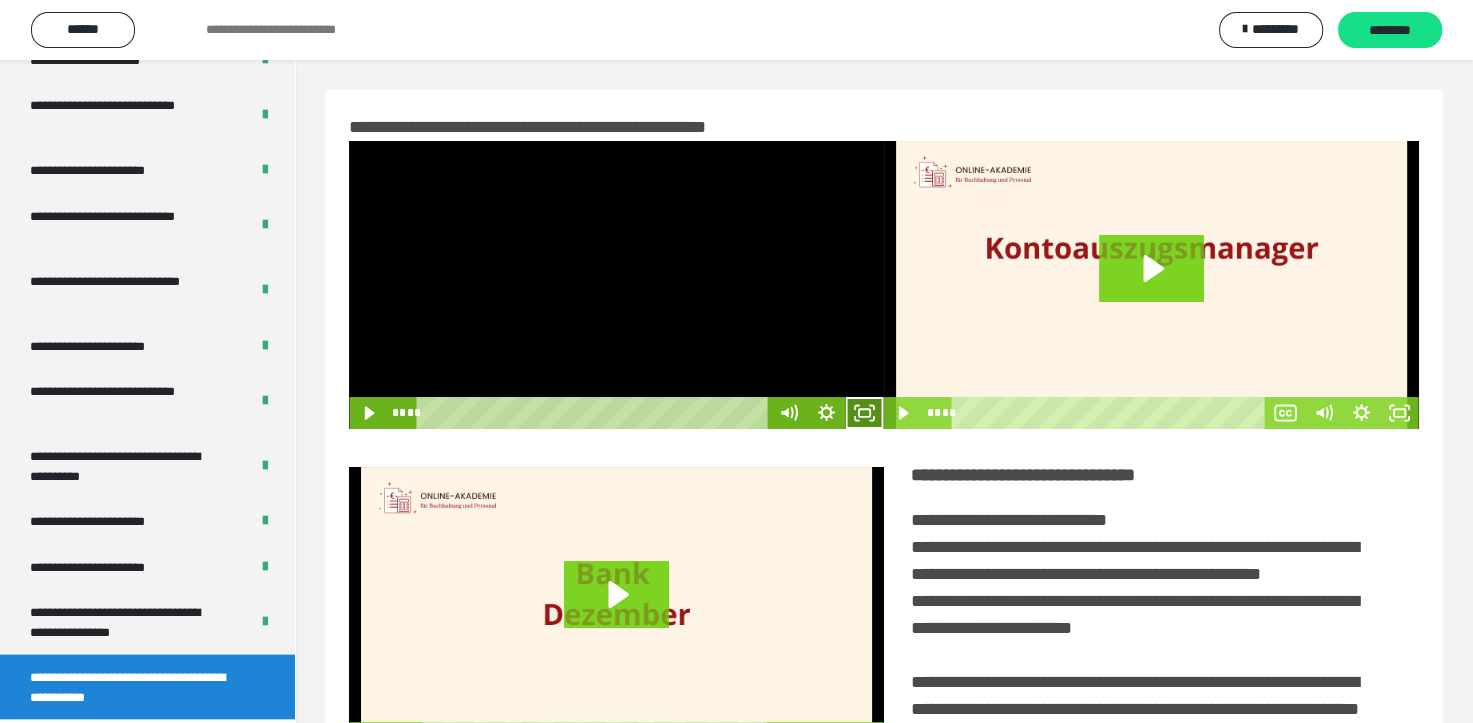 click 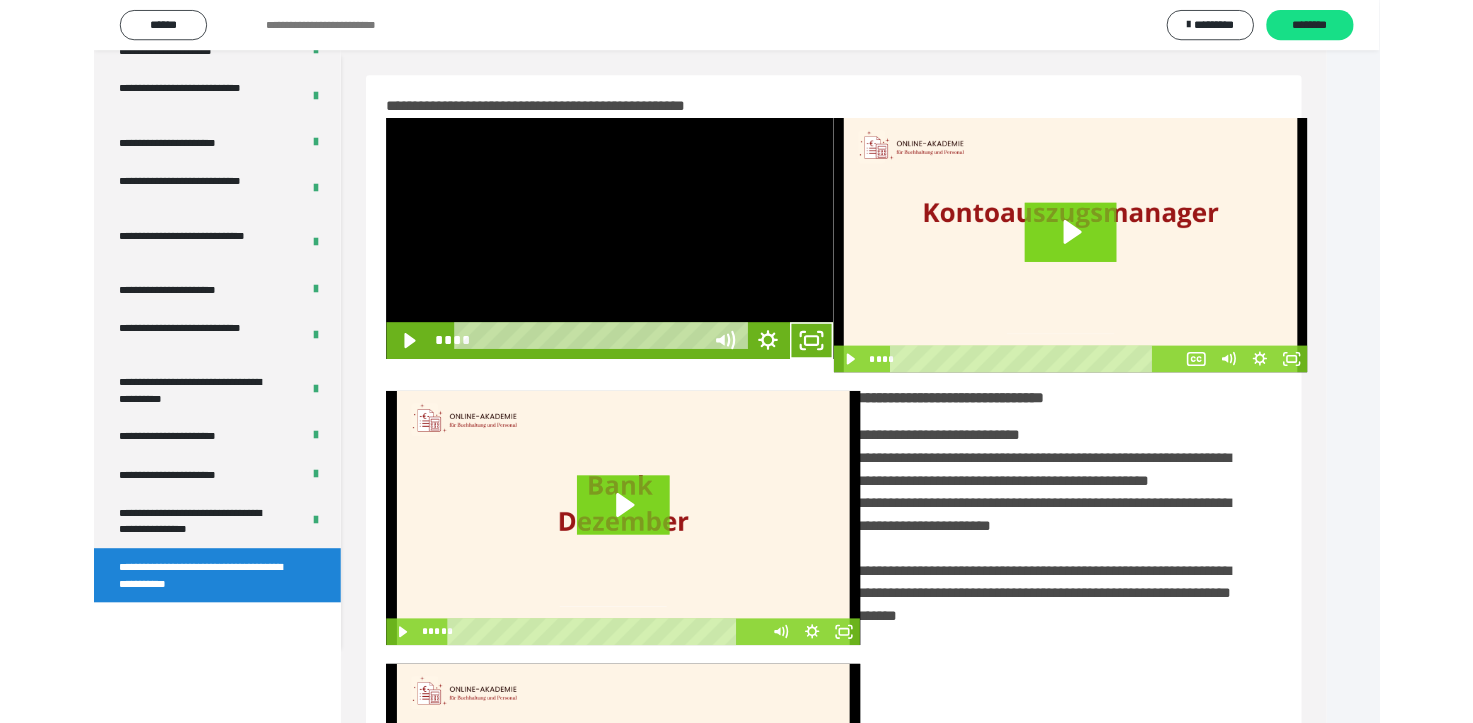 scroll, scrollTop: 3693, scrollLeft: 0, axis: vertical 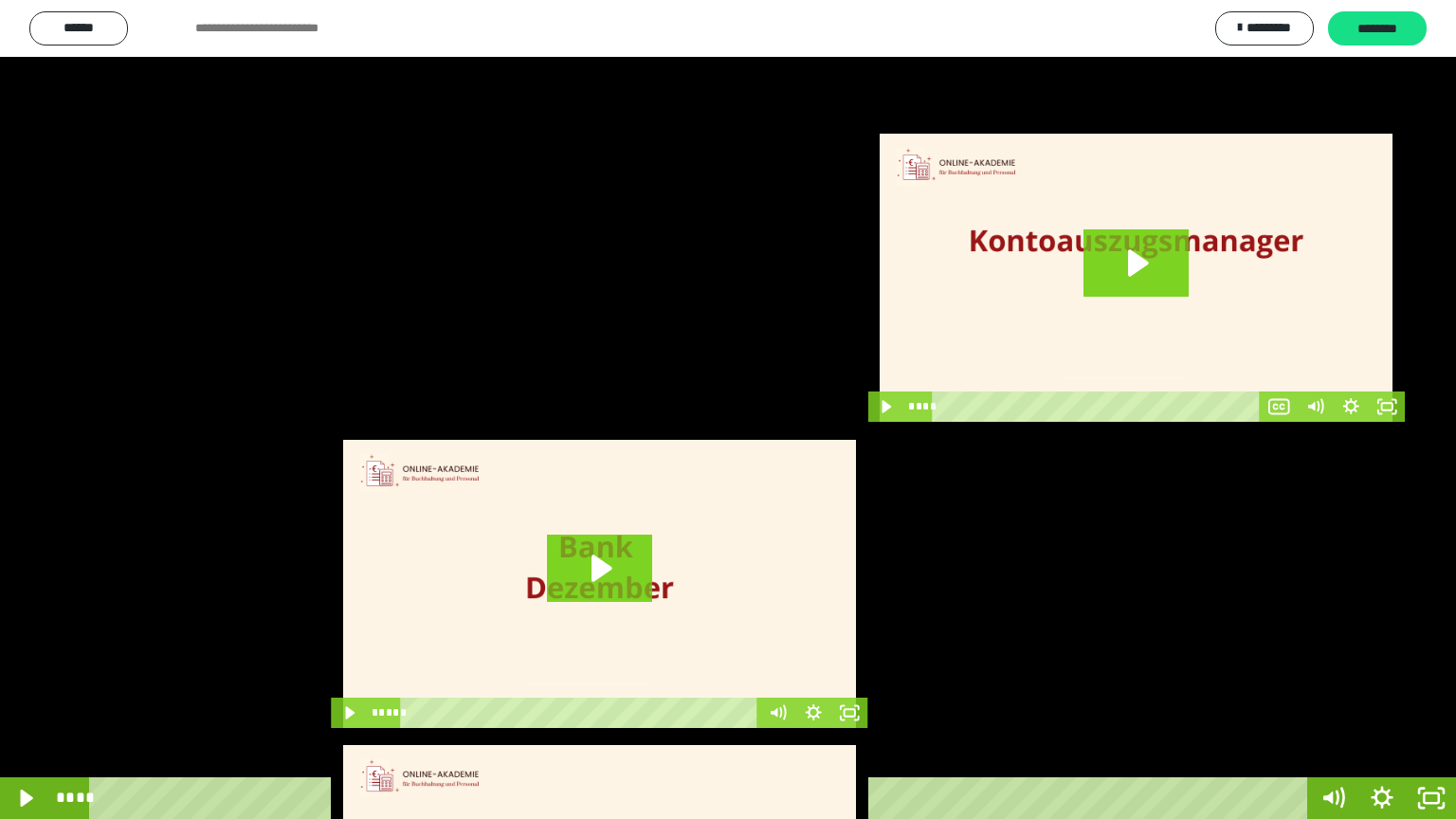 click at bounding box center (728, 410) 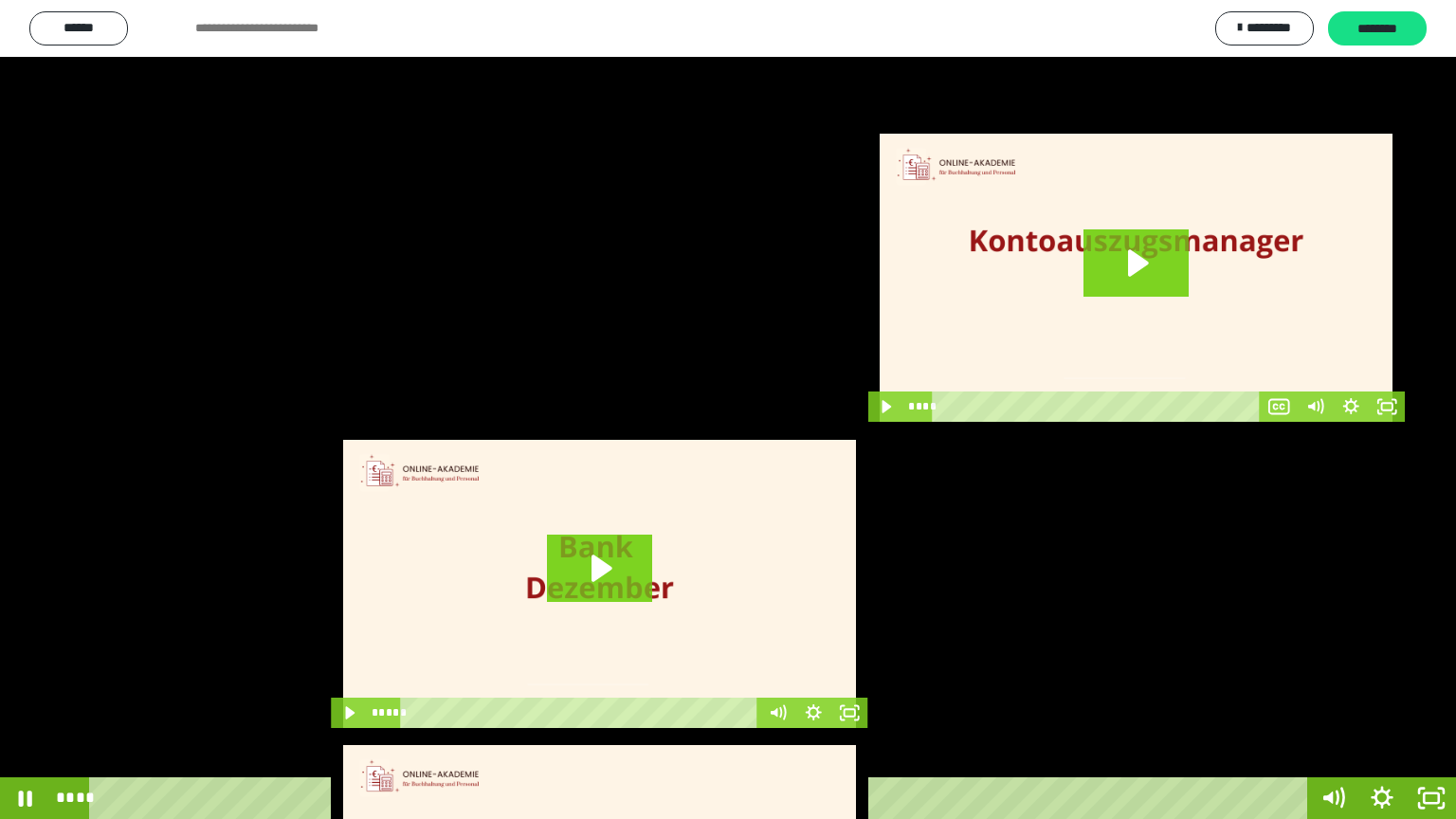 click at bounding box center [728, 410] 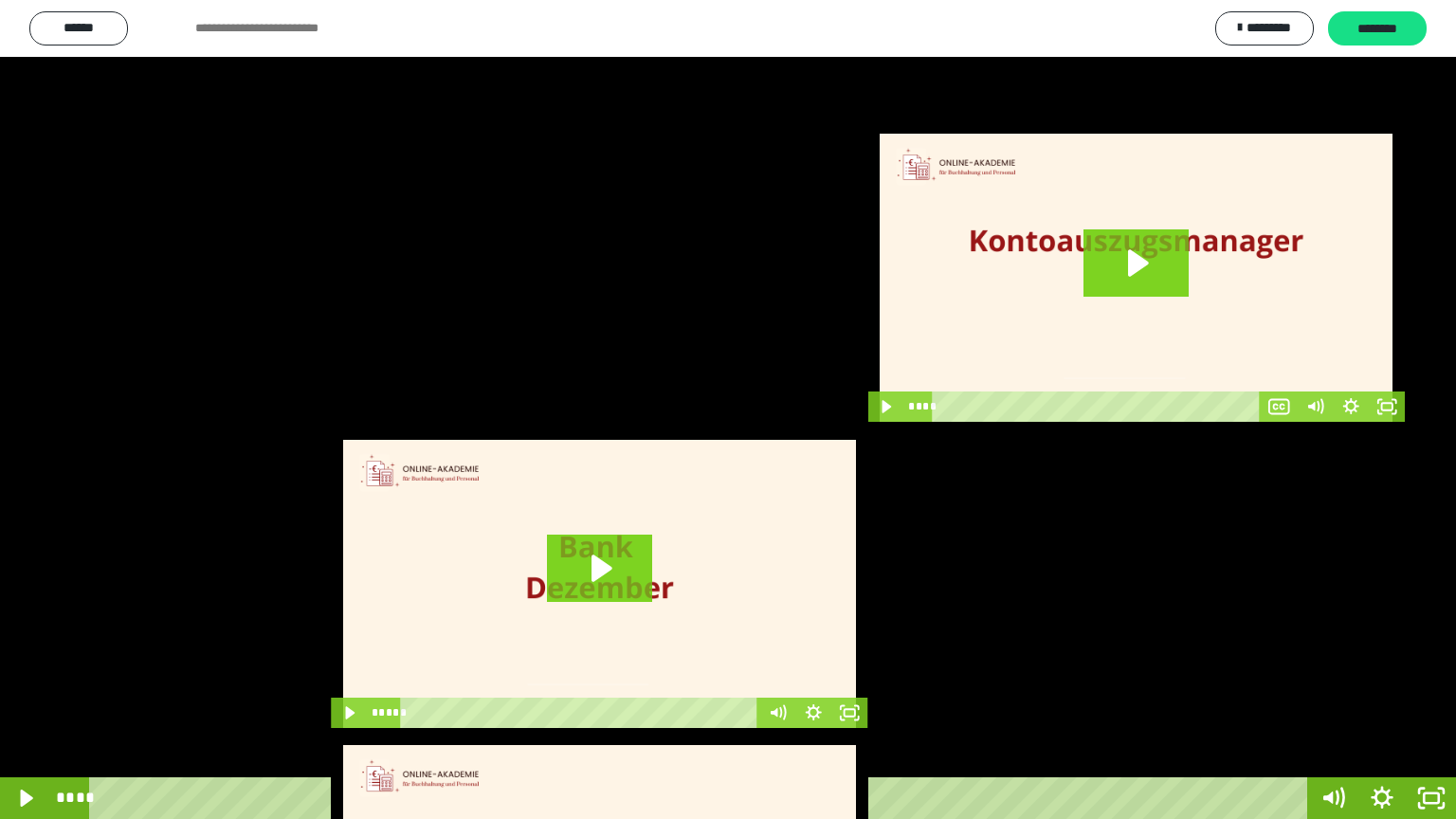 click at bounding box center [728, 410] 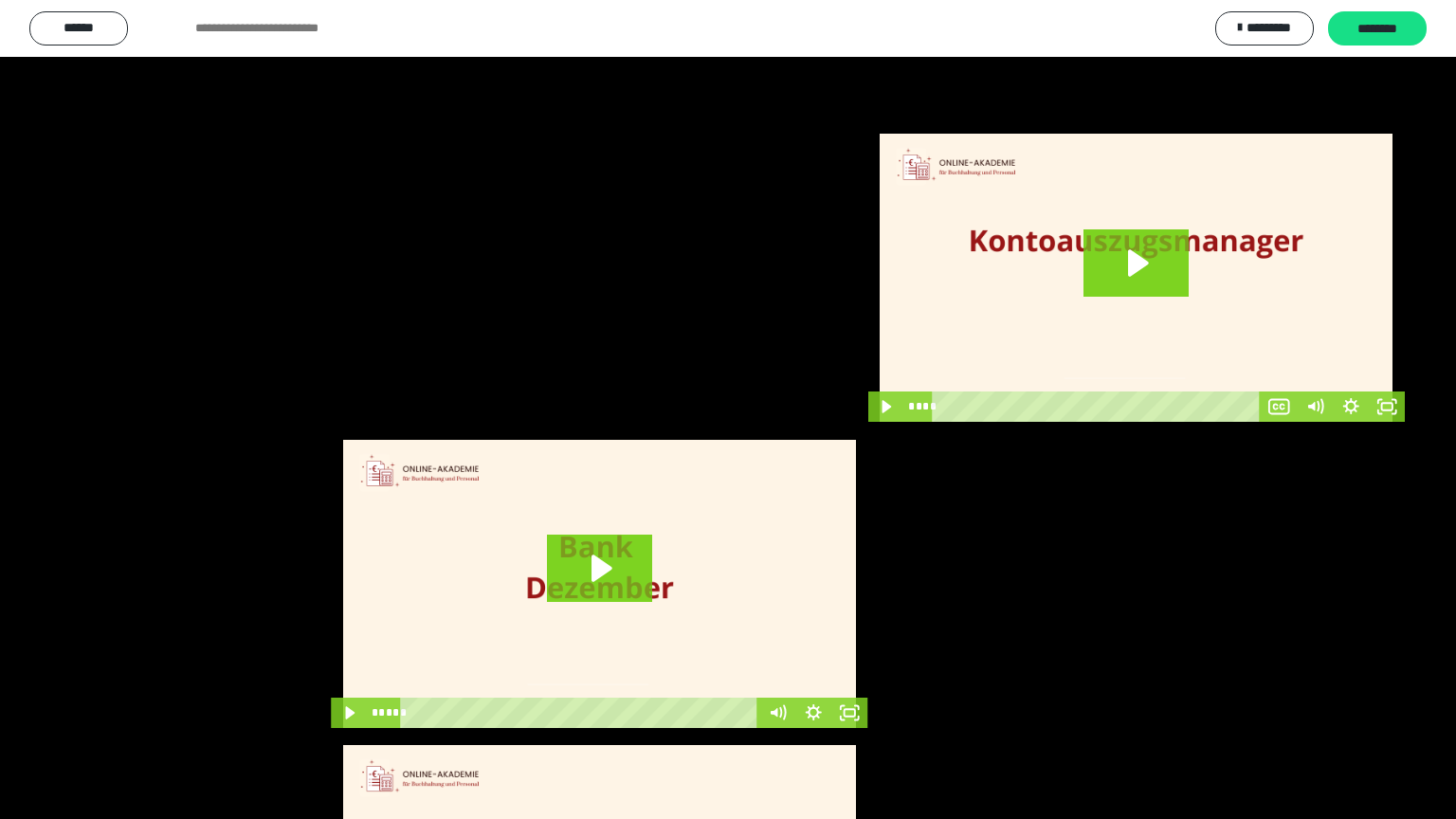 click at bounding box center [728, 410] 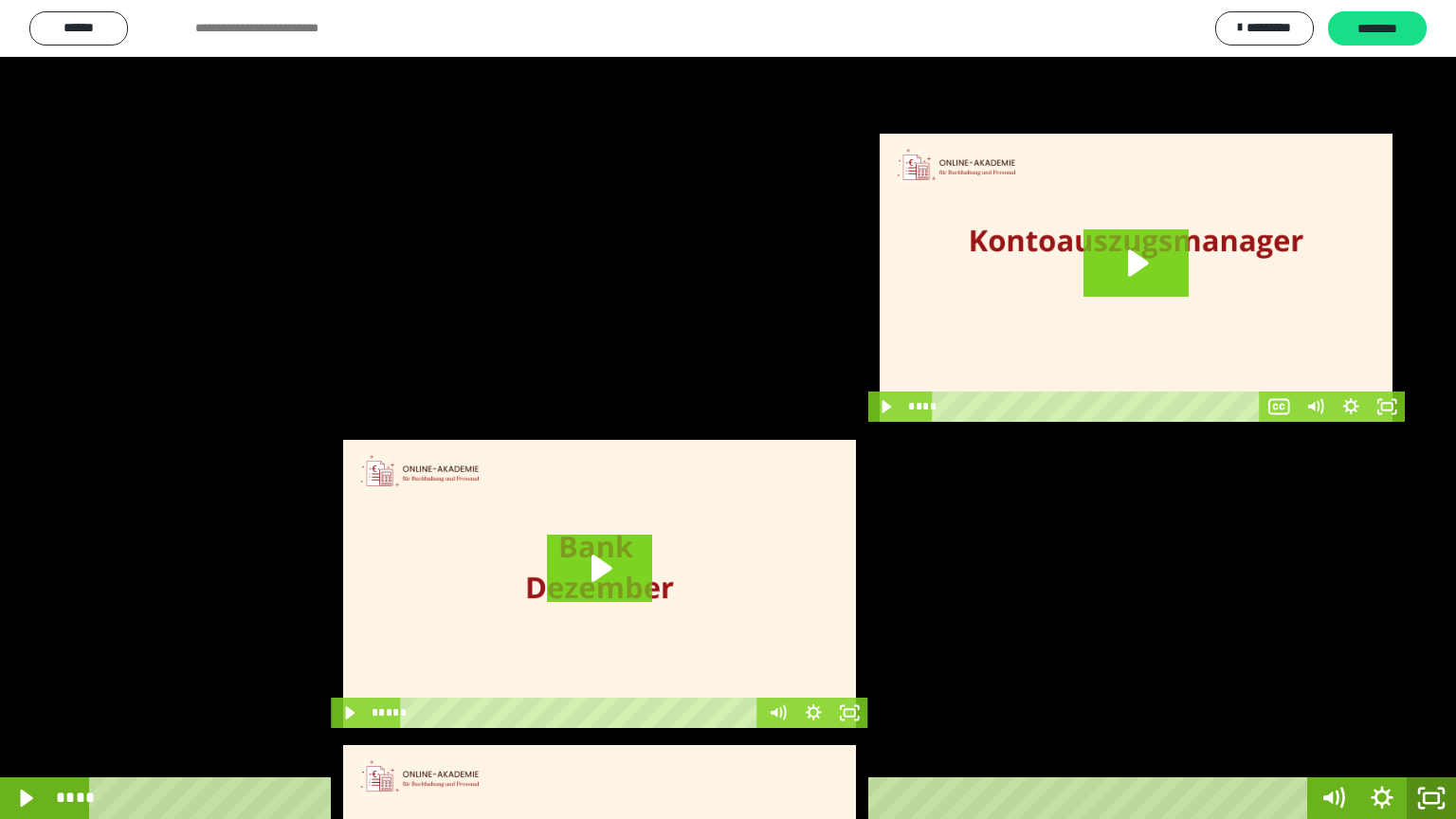 click 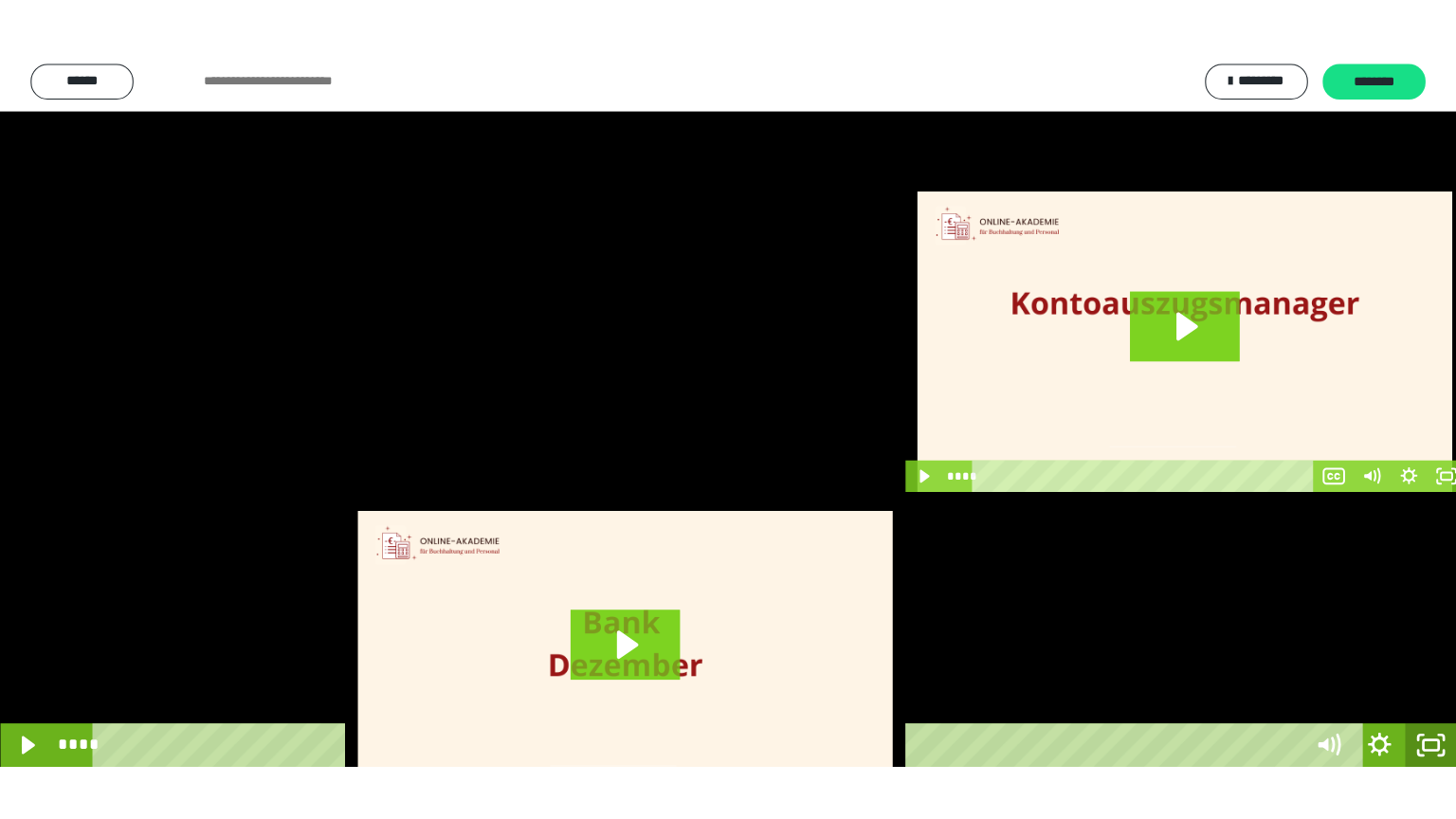 scroll, scrollTop: 3634, scrollLeft: 0, axis: vertical 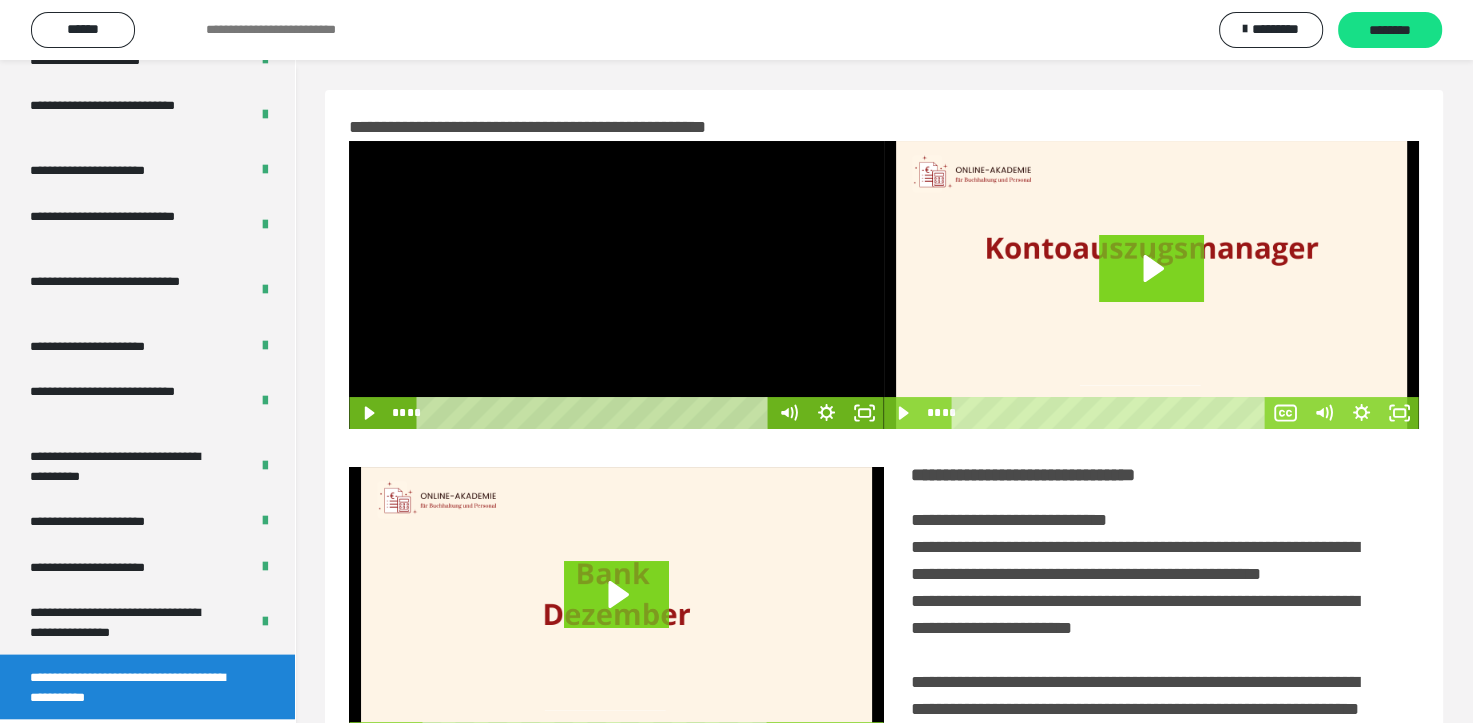drag, startPoint x: 627, startPoint y: 304, endPoint x: 800, endPoint y: 410, distance: 202.8916 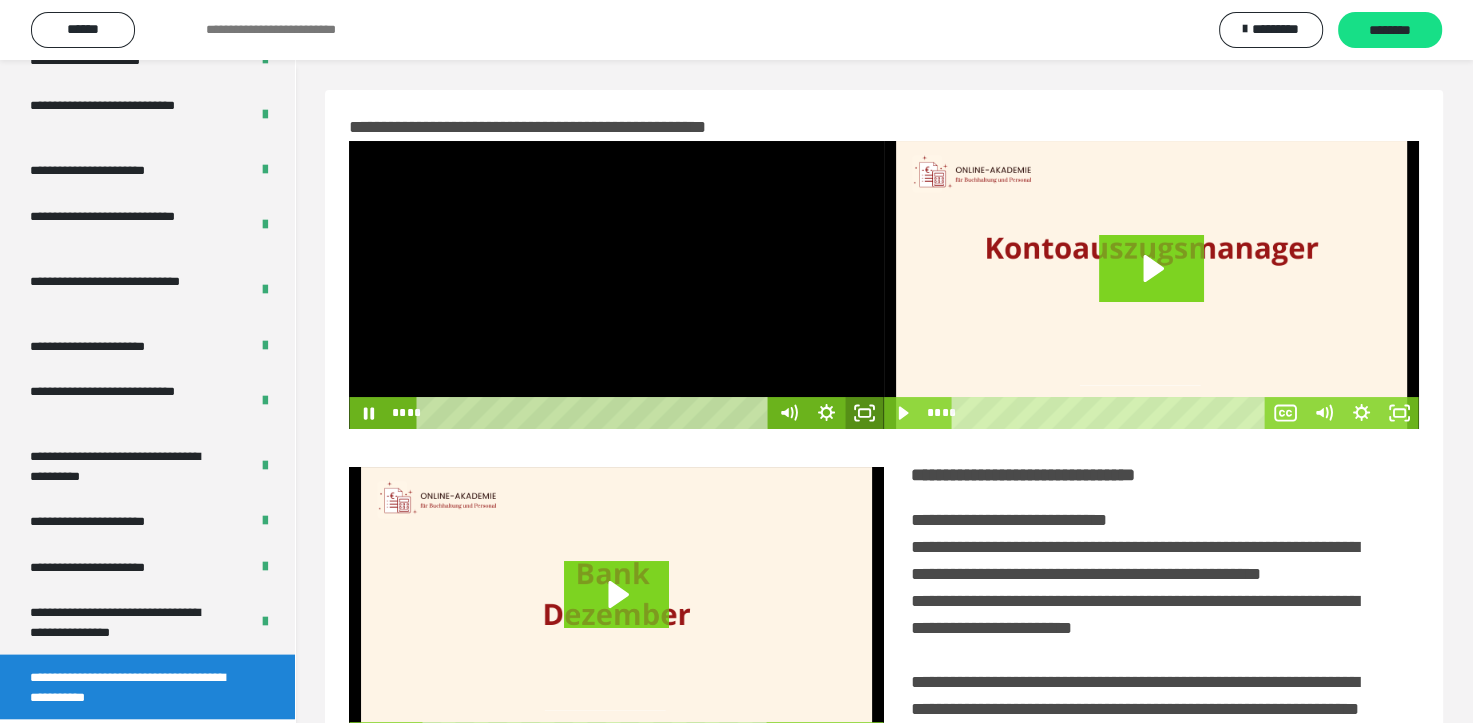 click 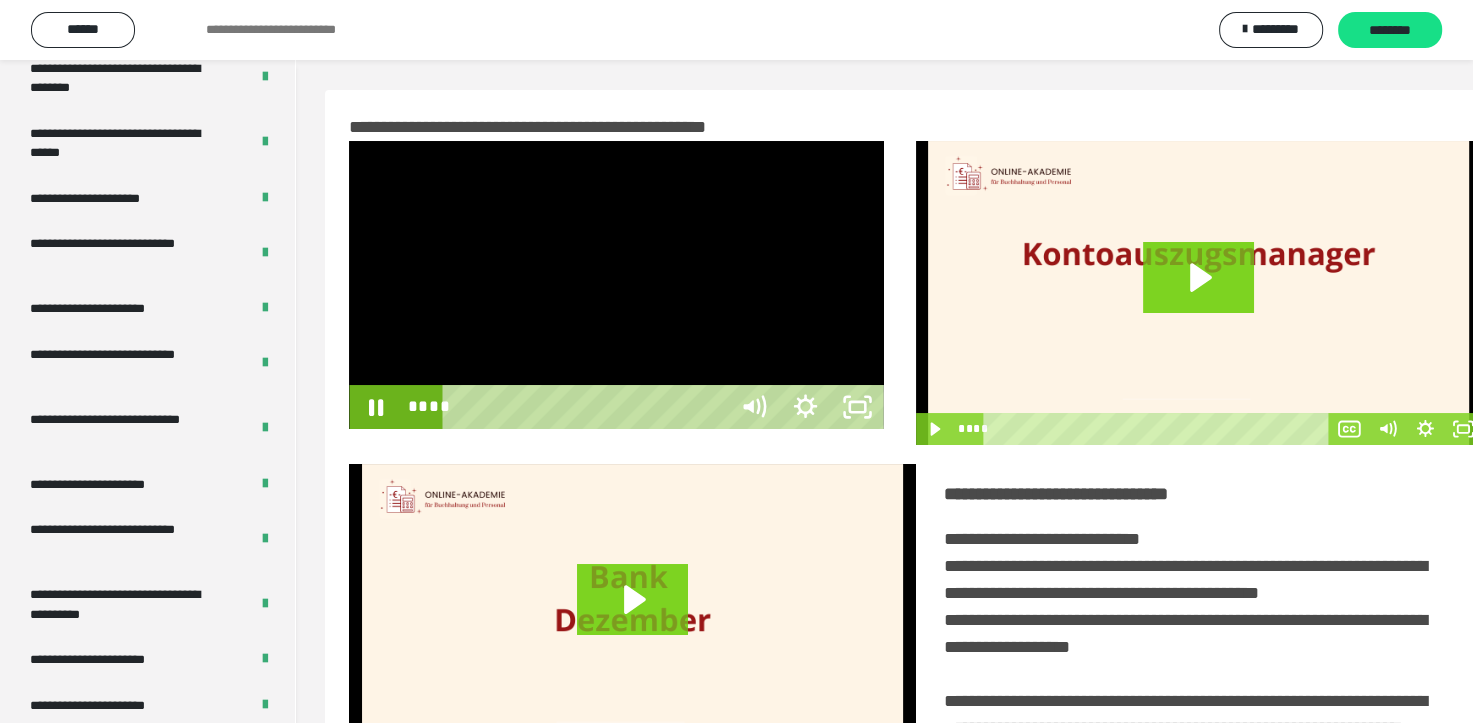 scroll, scrollTop: 3693, scrollLeft: 0, axis: vertical 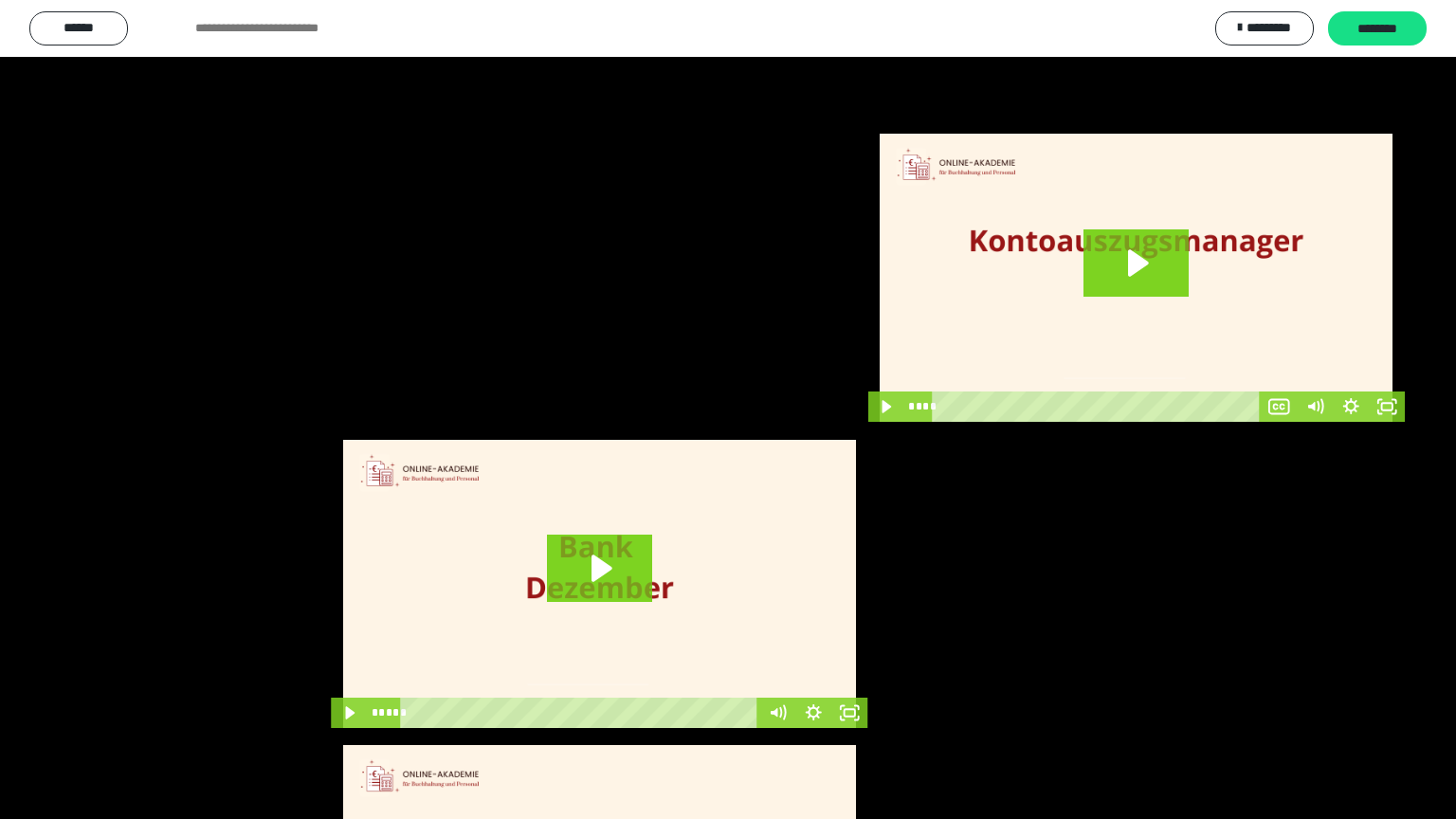 click at bounding box center (728, 410) 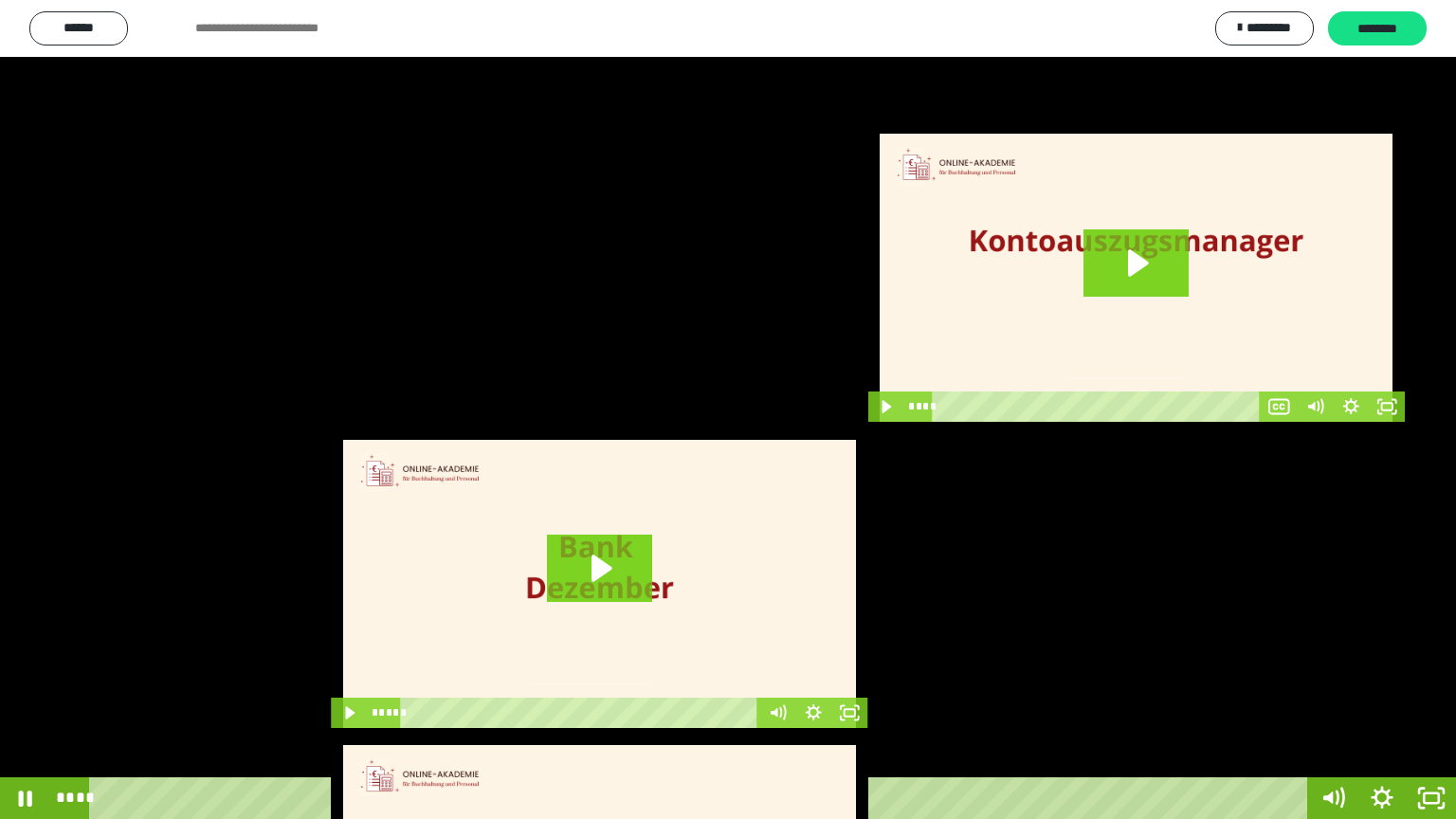 click at bounding box center [728, 410] 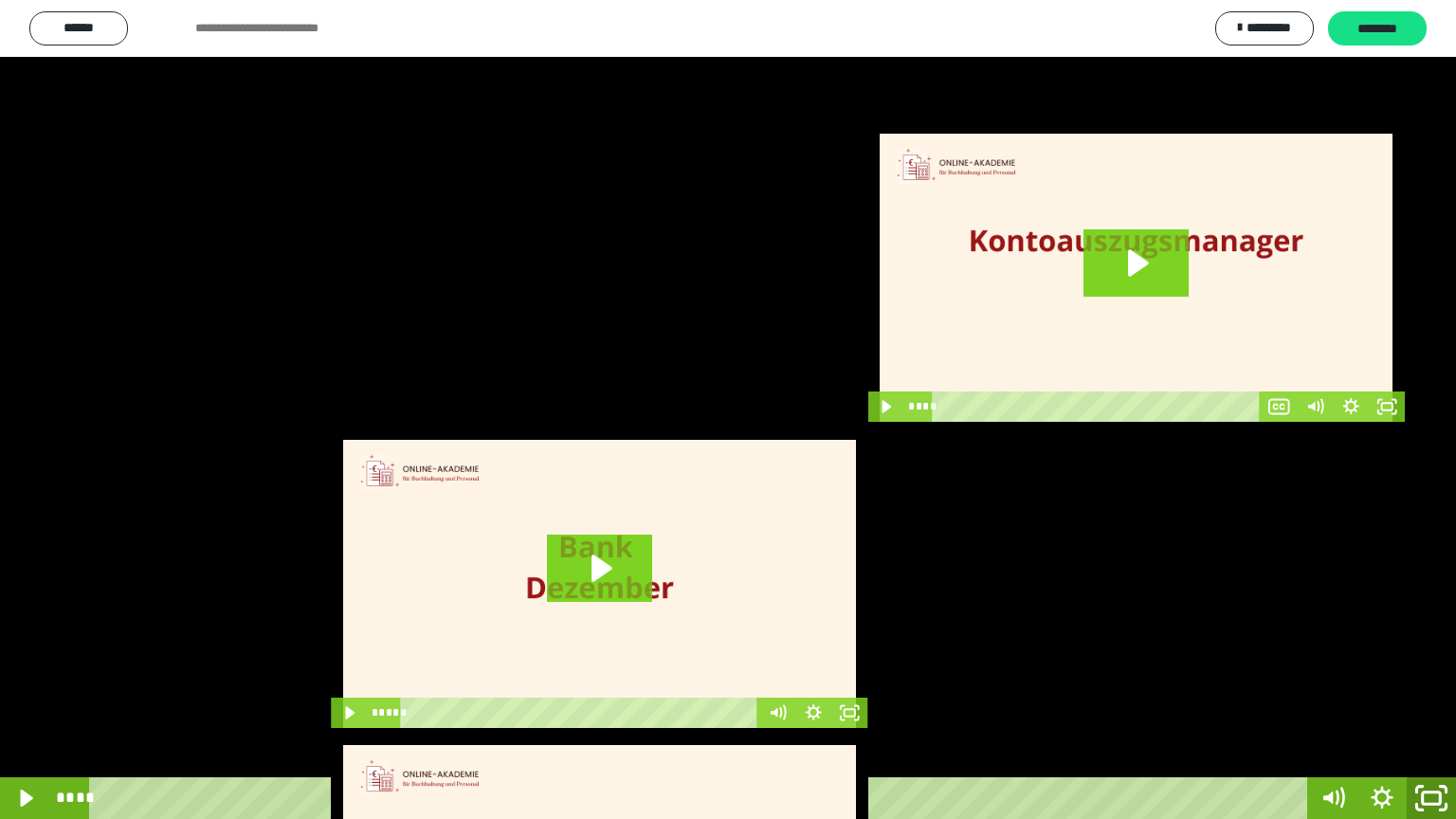 click 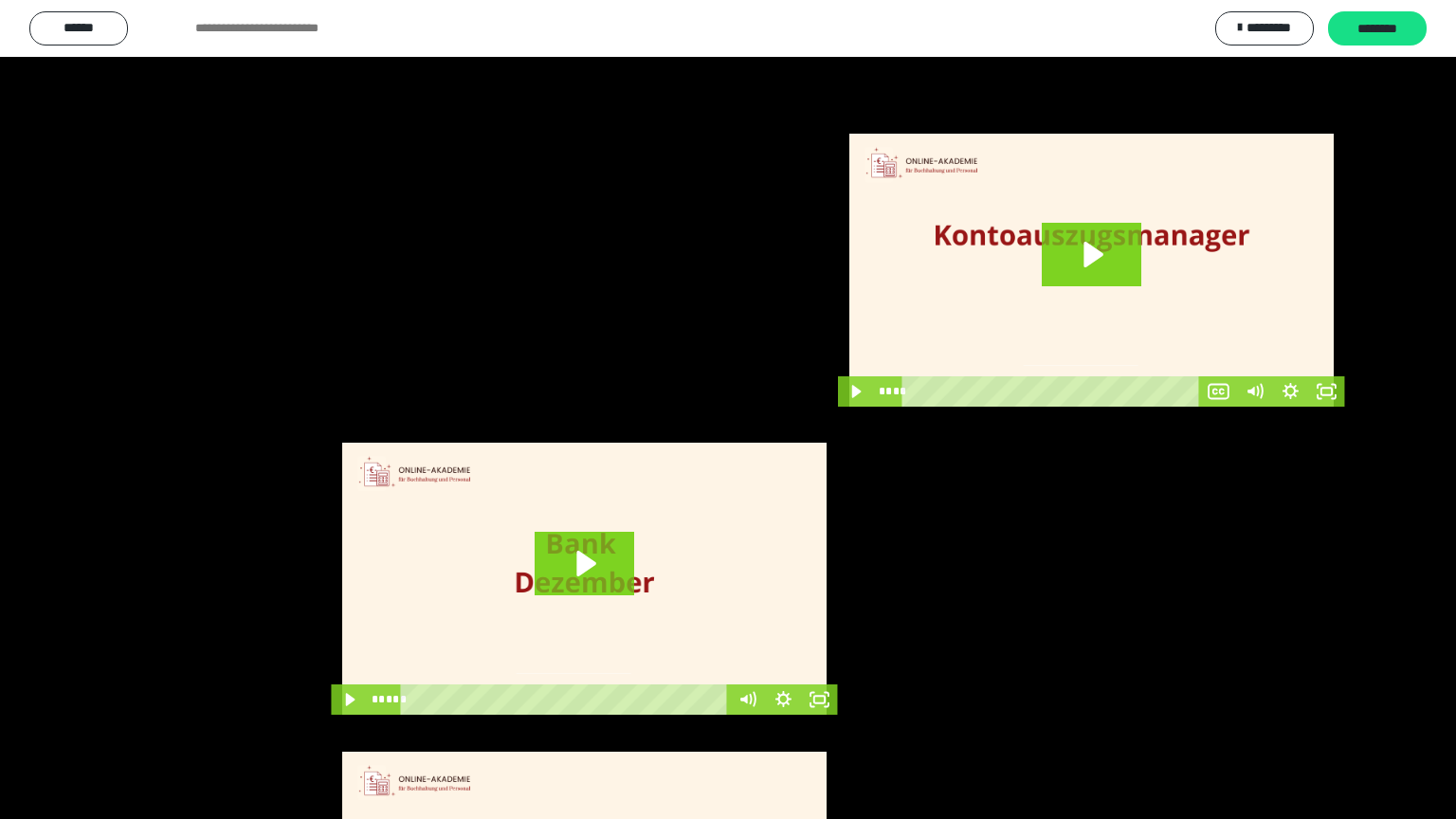 scroll, scrollTop: 3634, scrollLeft: 0, axis: vertical 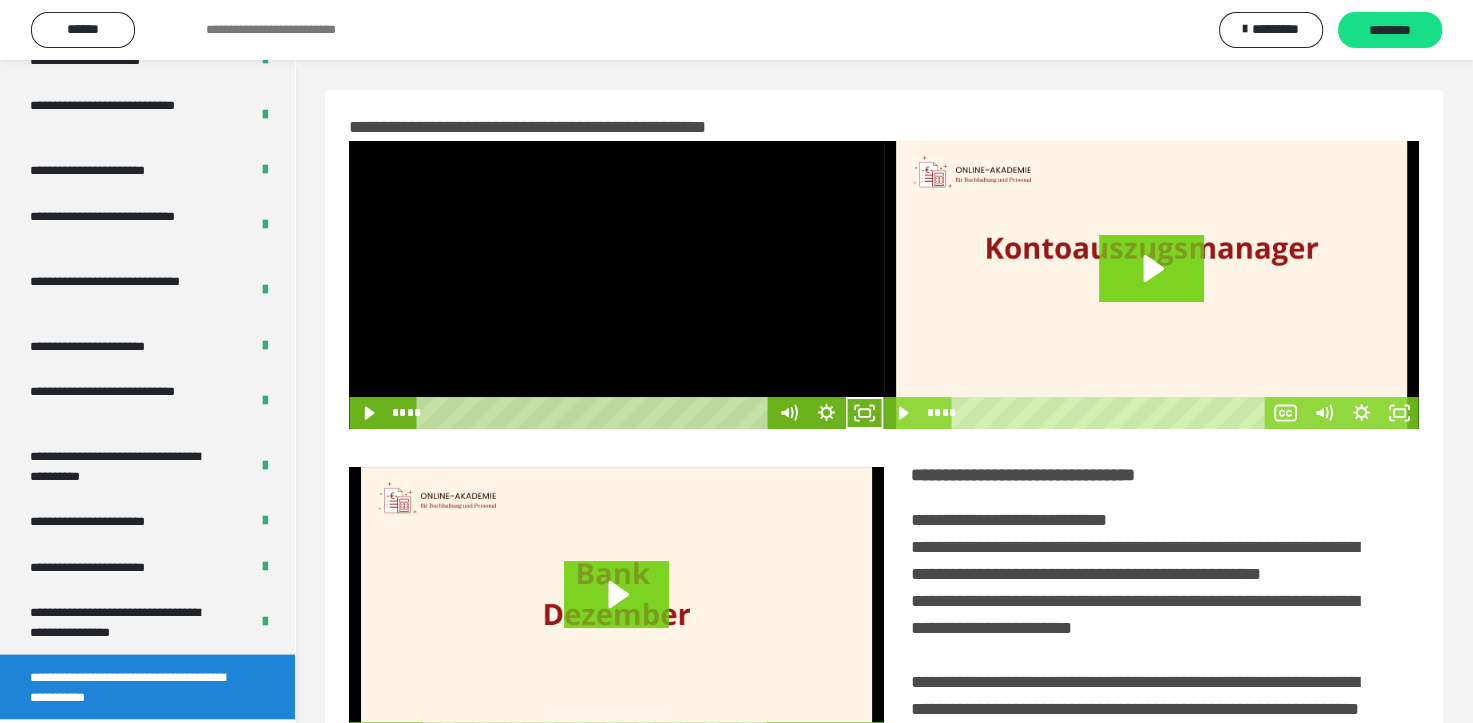 click at bounding box center [616, 285] 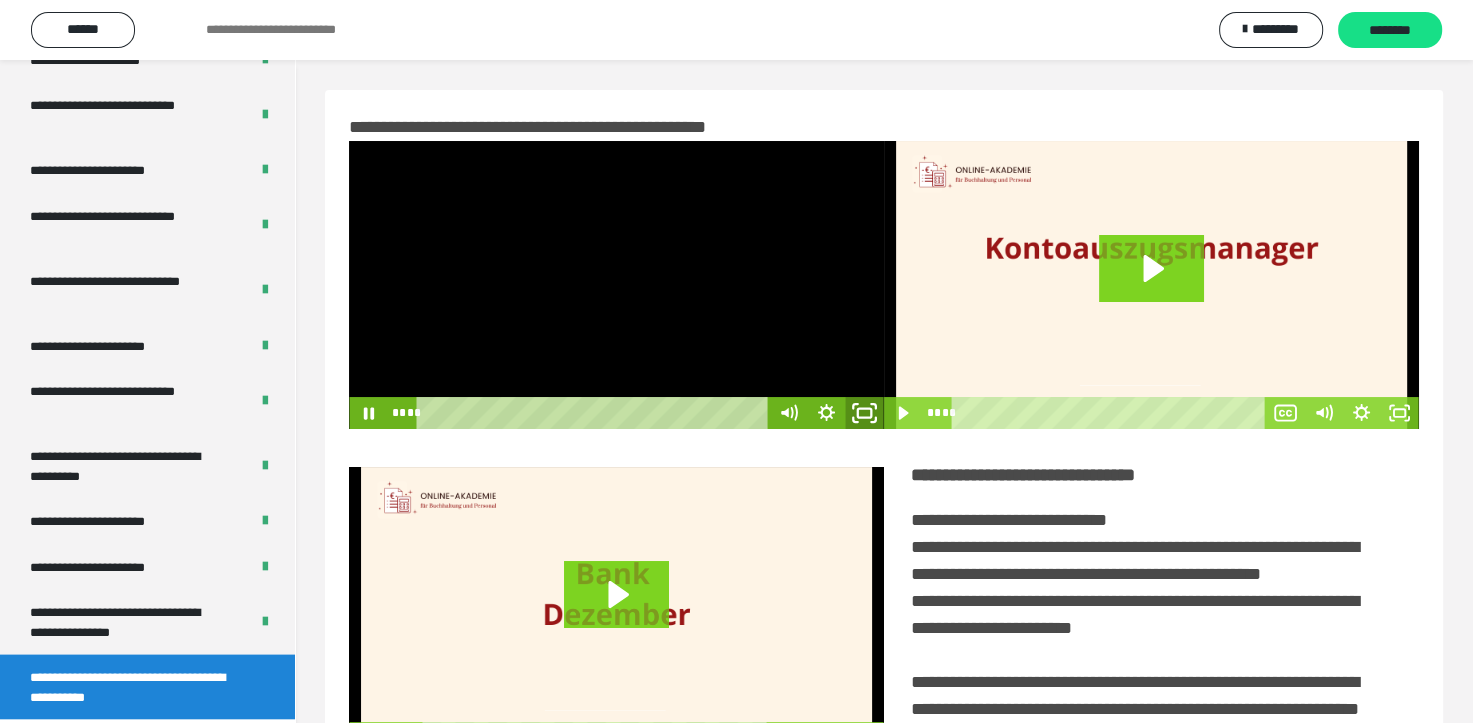 drag, startPoint x: 859, startPoint y: 414, endPoint x: 890, endPoint y: 532, distance: 122.0041 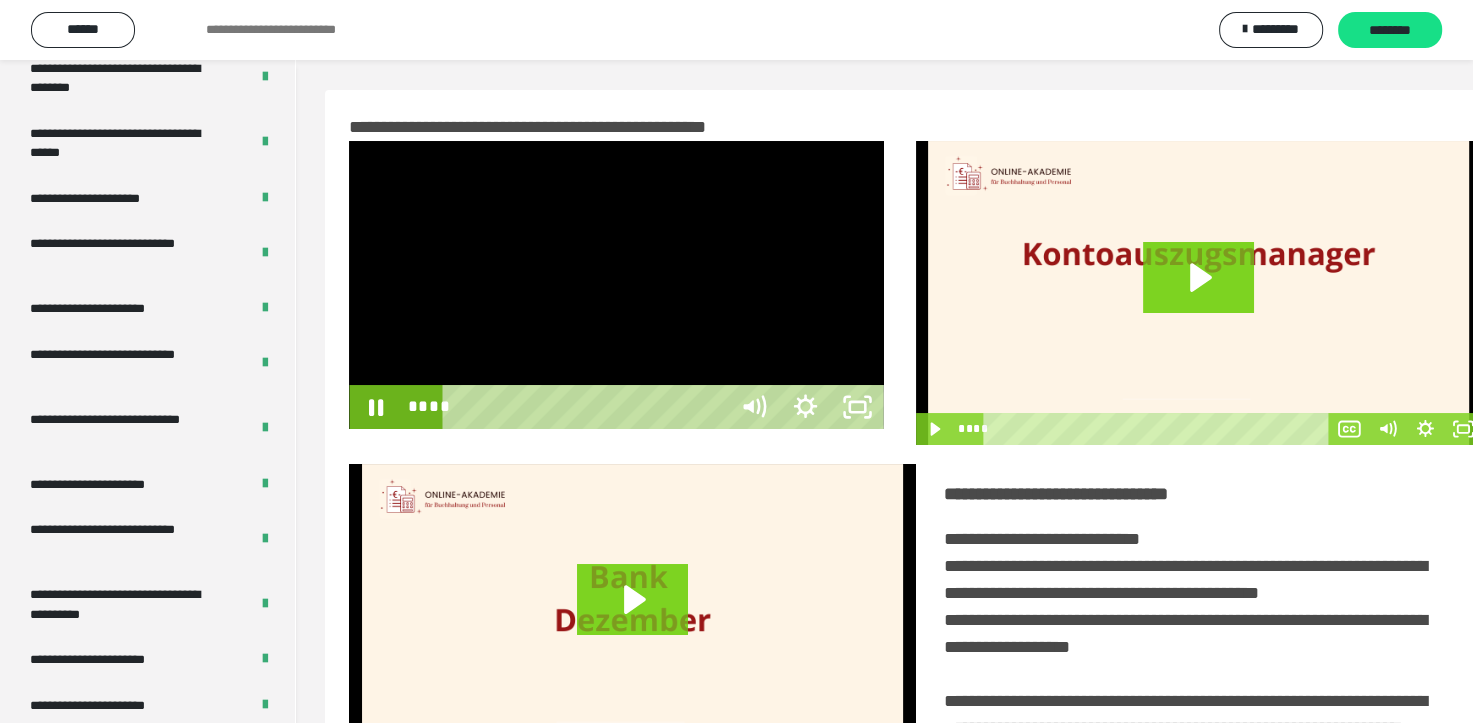 scroll, scrollTop: 3693, scrollLeft: 0, axis: vertical 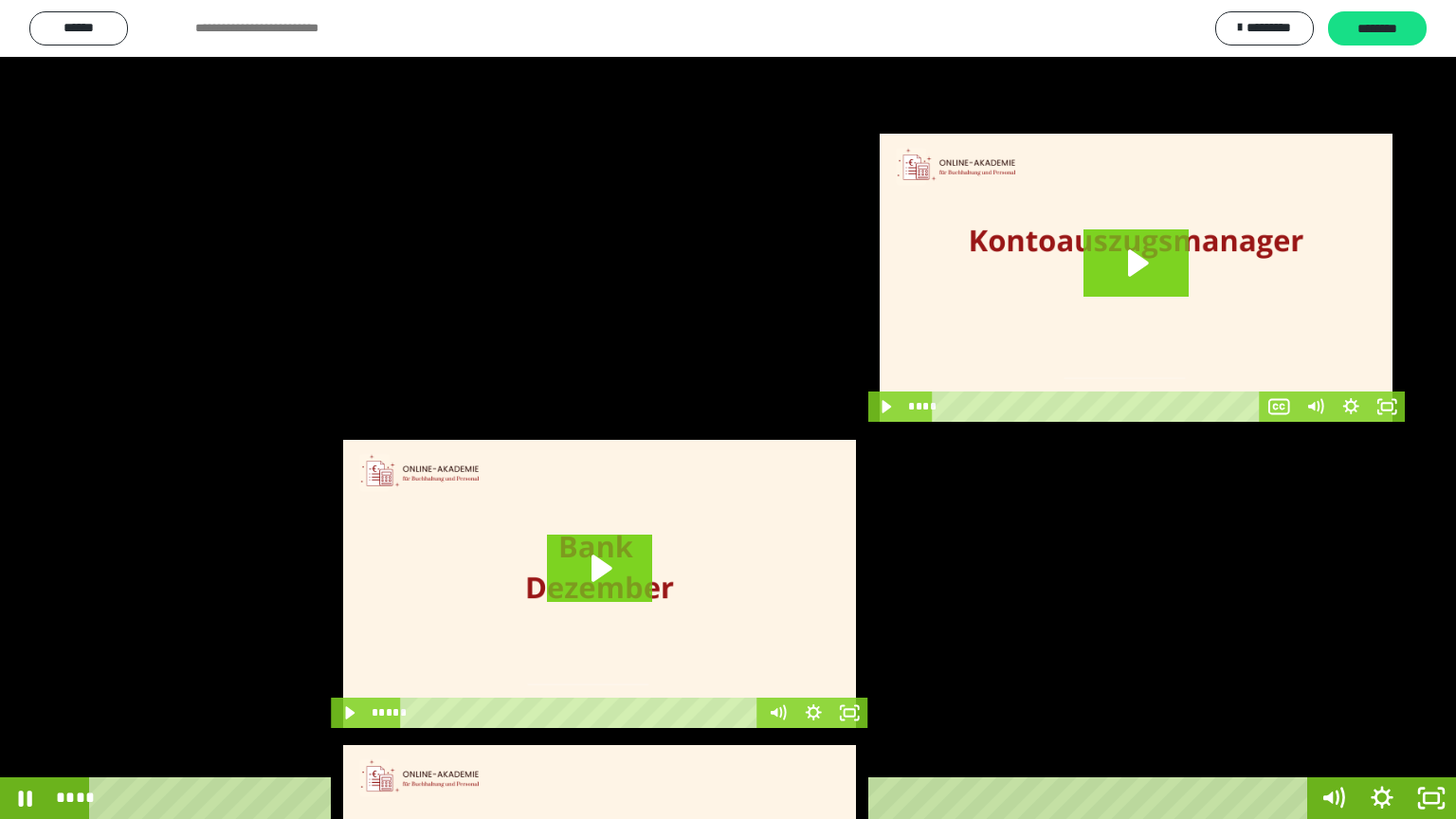 click at bounding box center (728, 410) 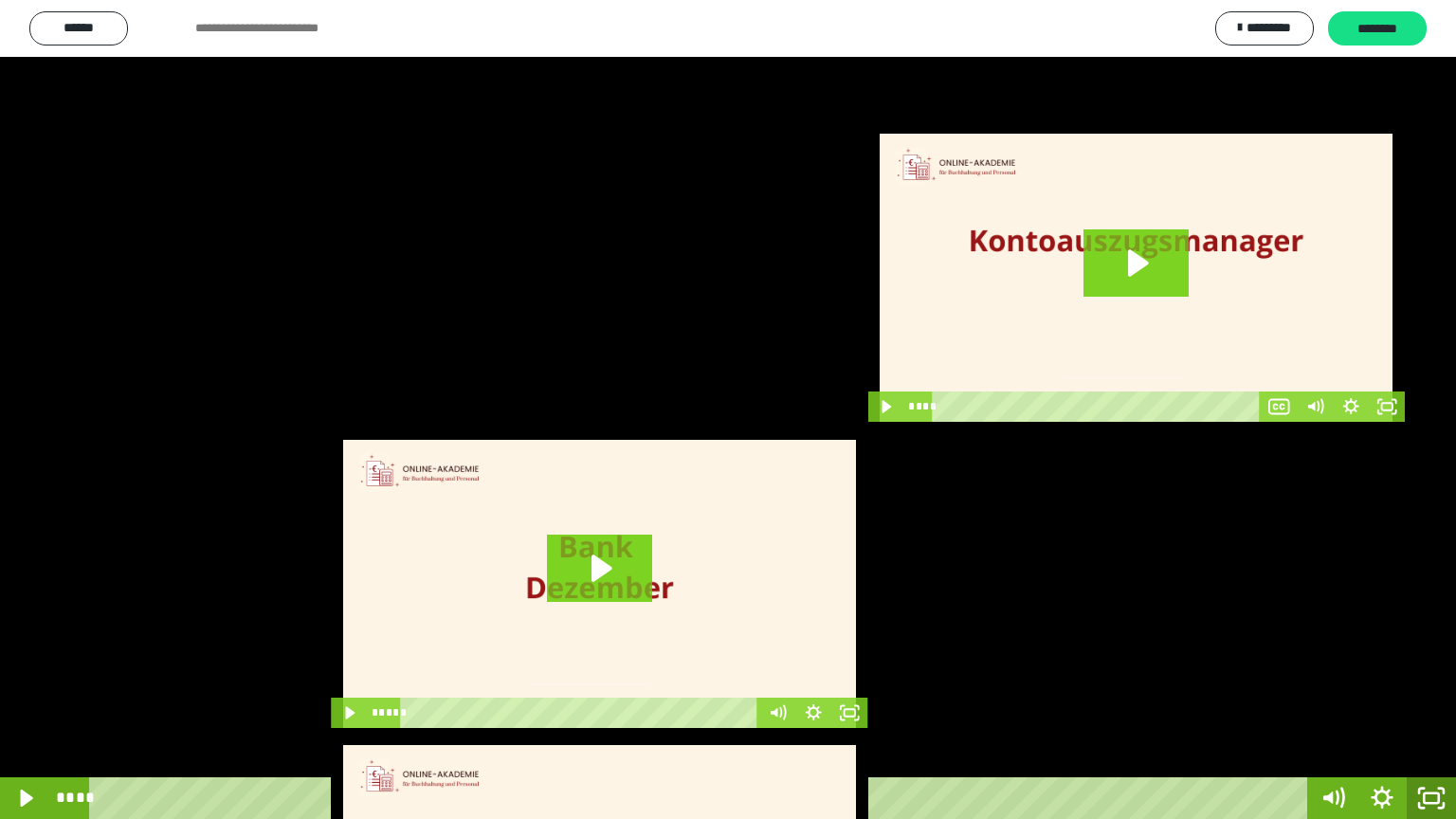 click 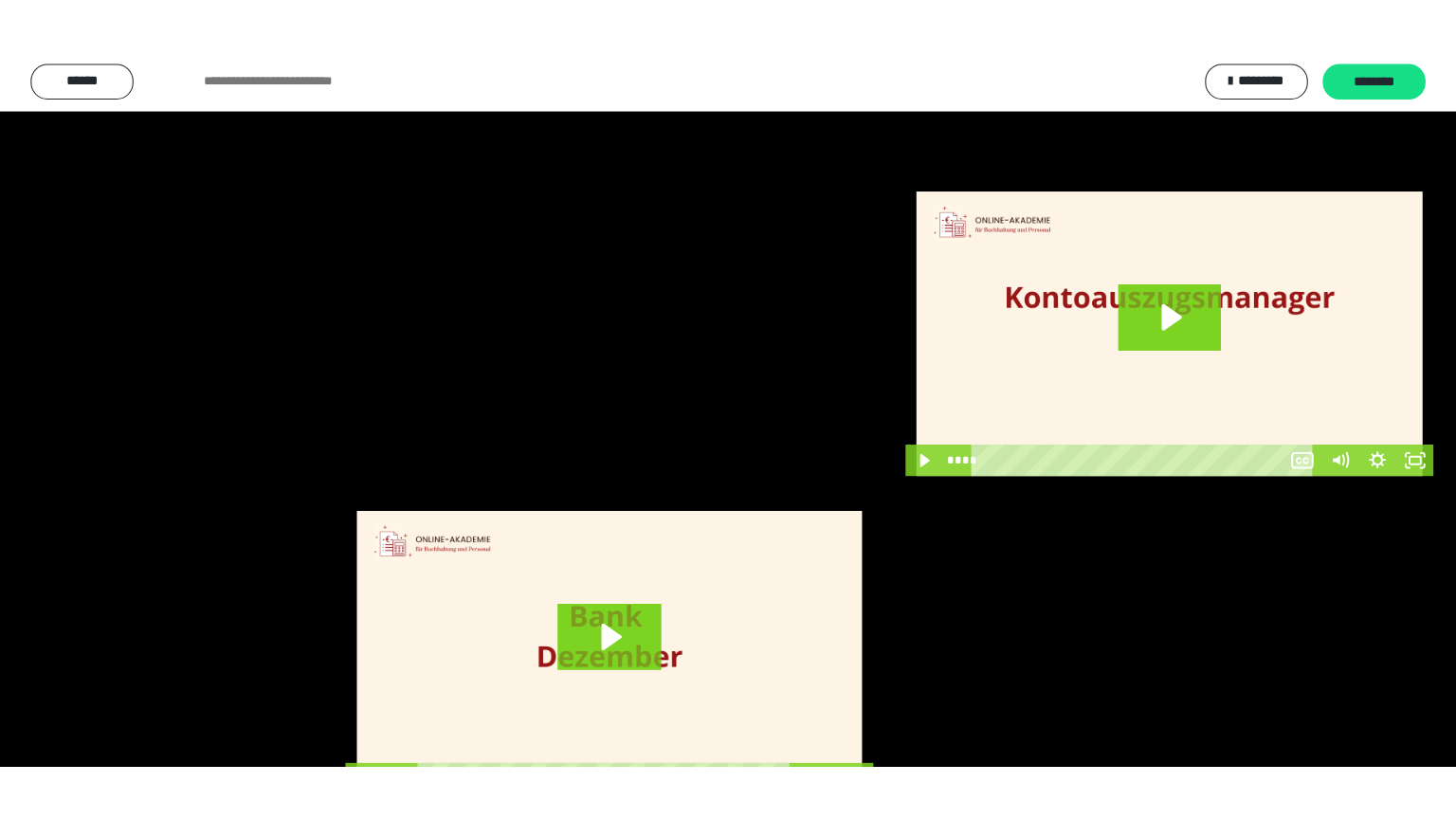 scroll, scrollTop: 3634, scrollLeft: 0, axis: vertical 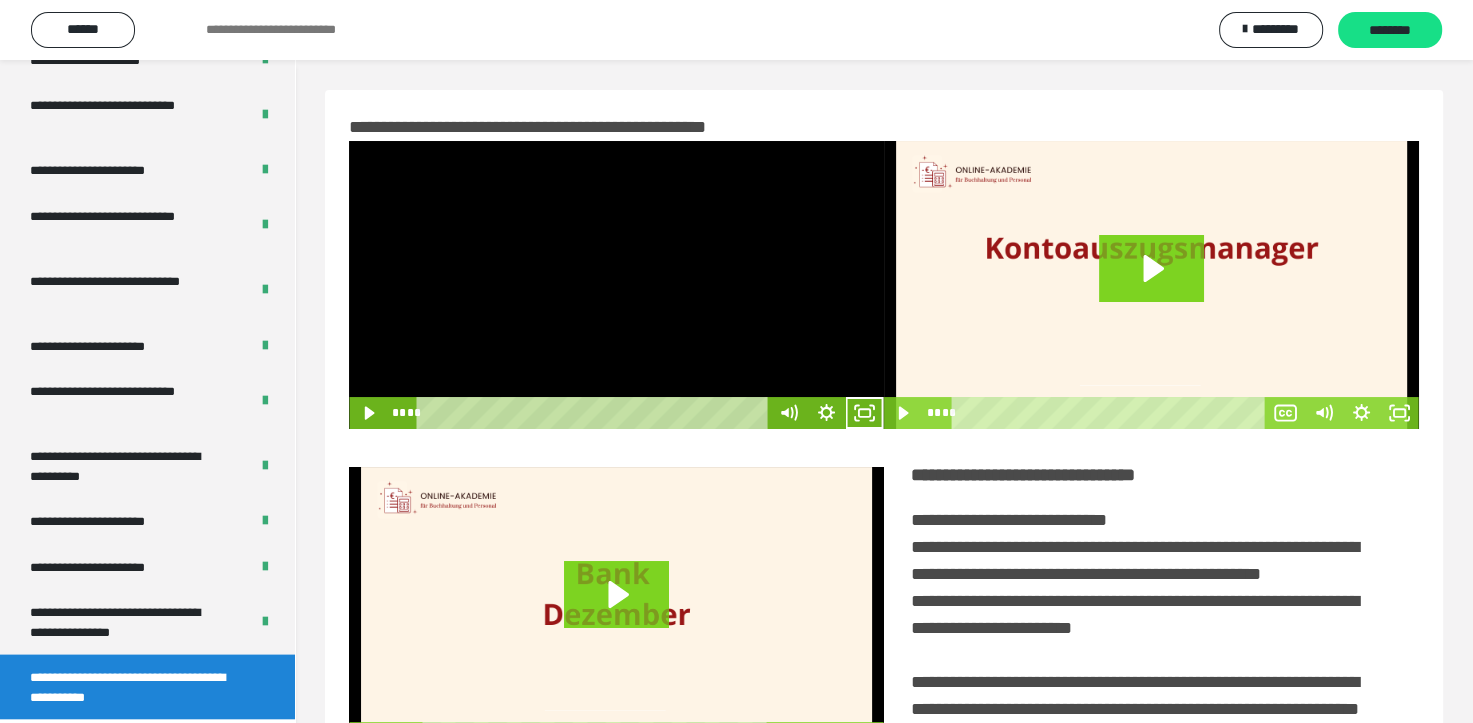 drag, startPoint x: 623, startPoint y: 305, endPoint x: 905, endPoint y: 427, distance: 307.25885 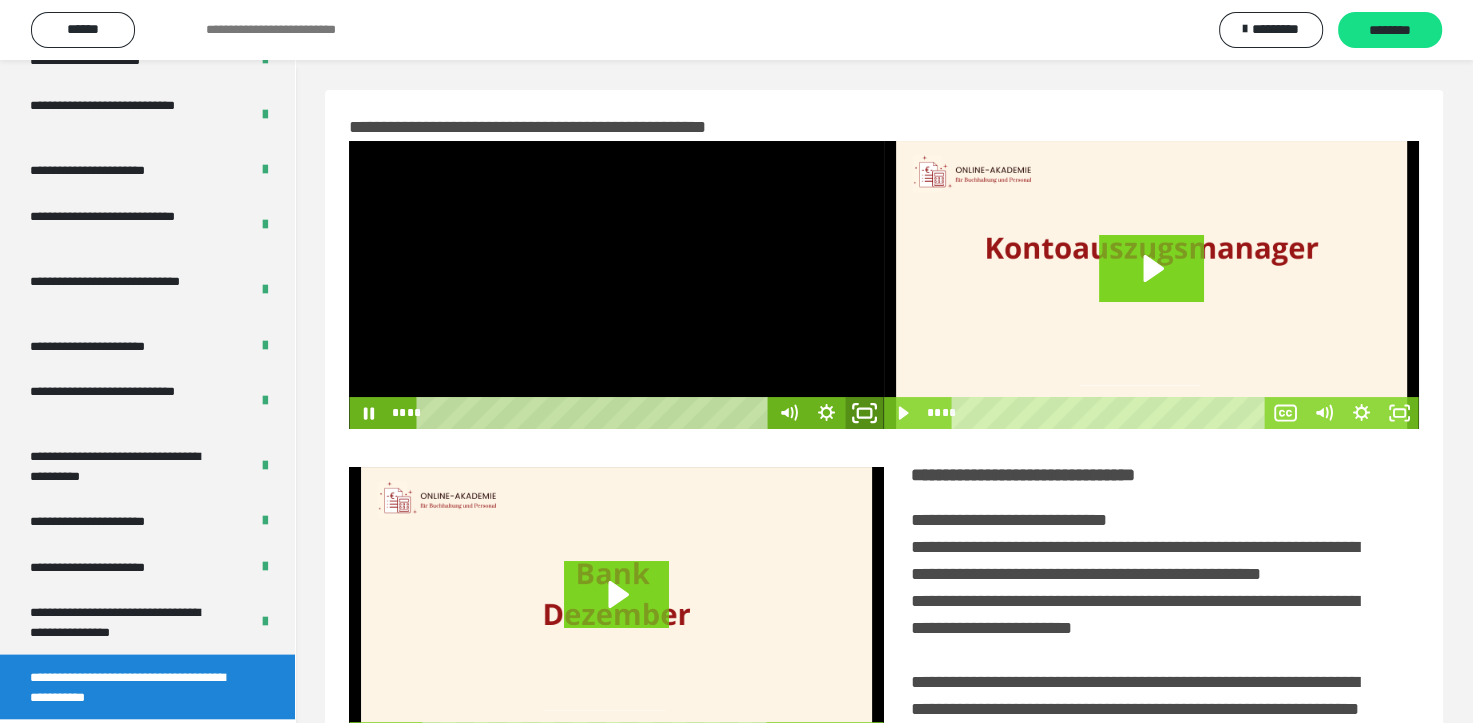 click 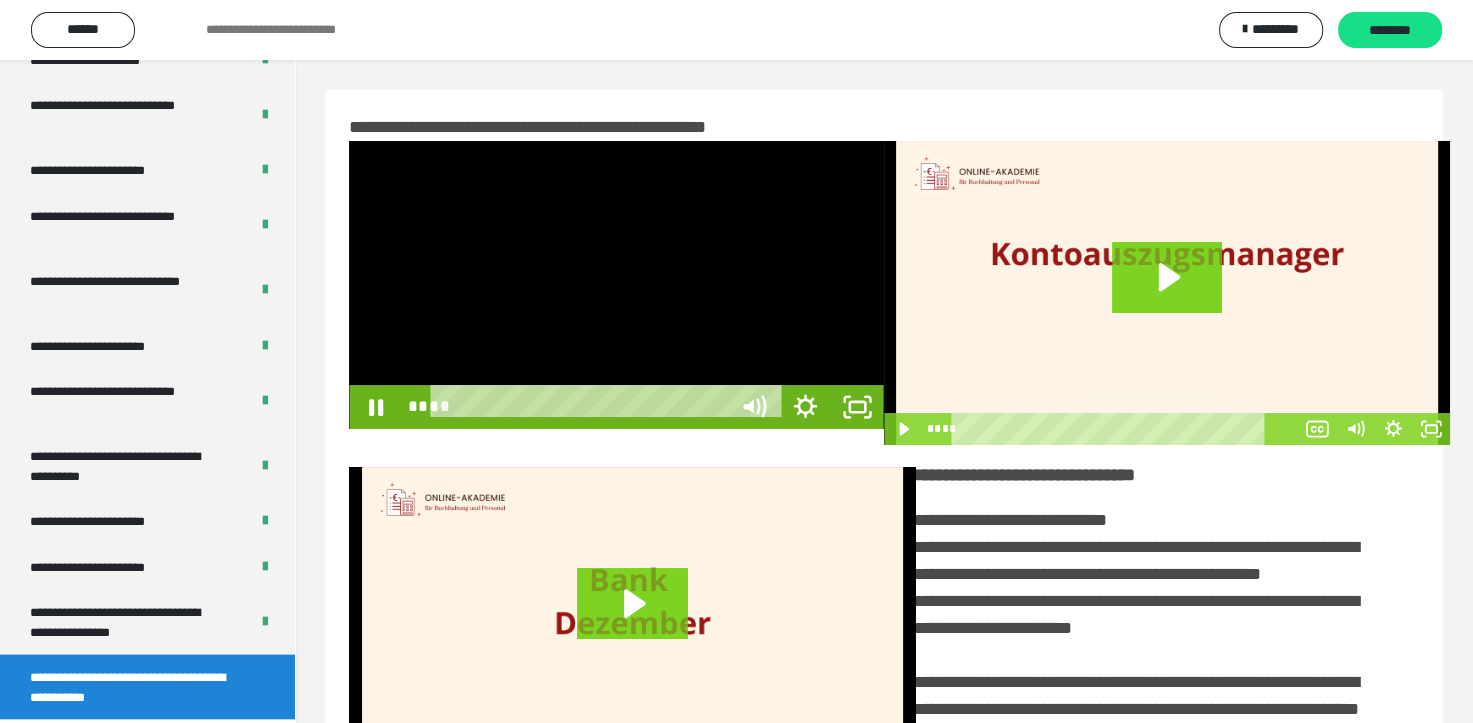 scroll, scrollTop: 3693, scrollLeft: 0, axis: vertical 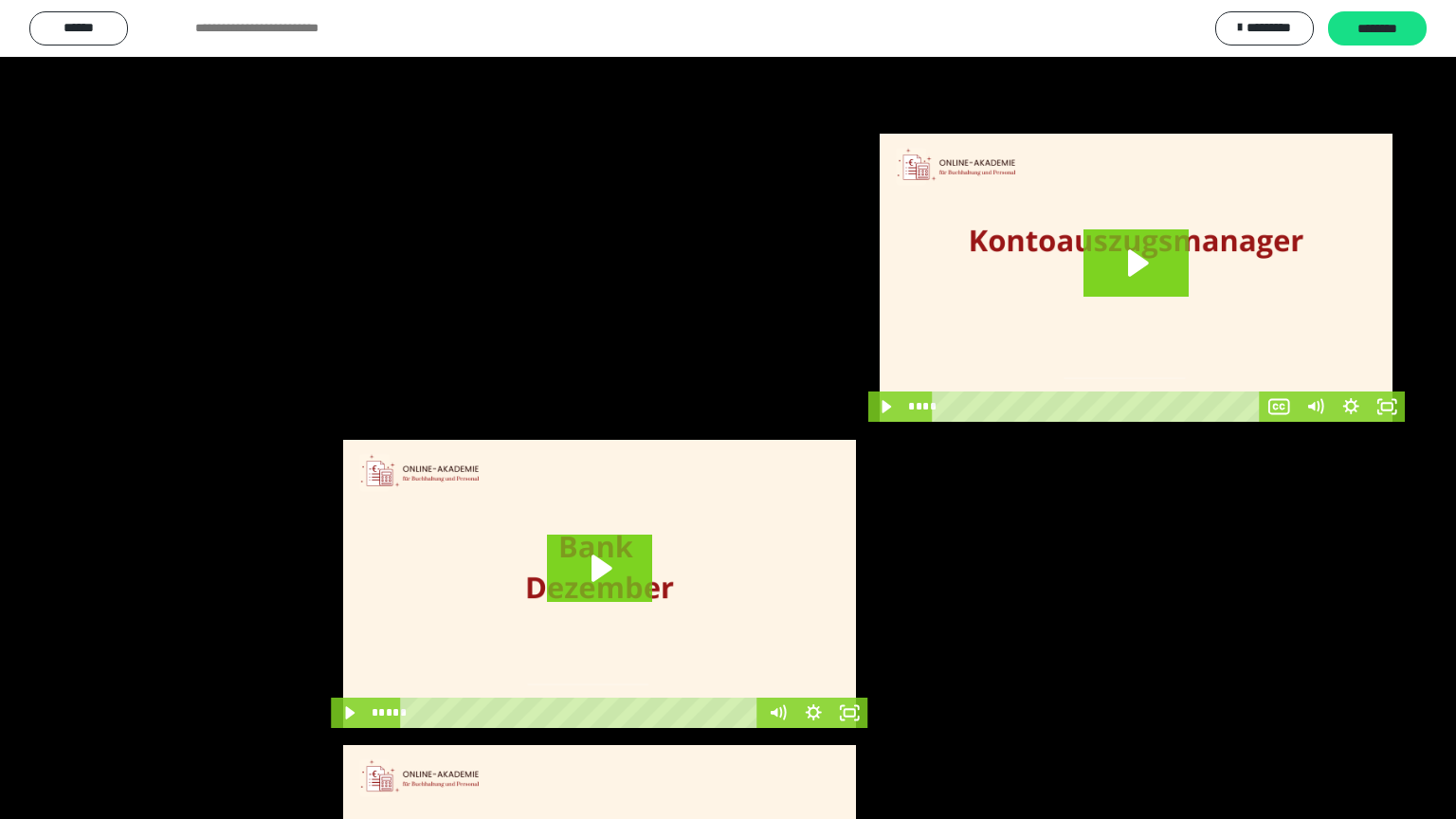 click at bounding box center (728, 410) 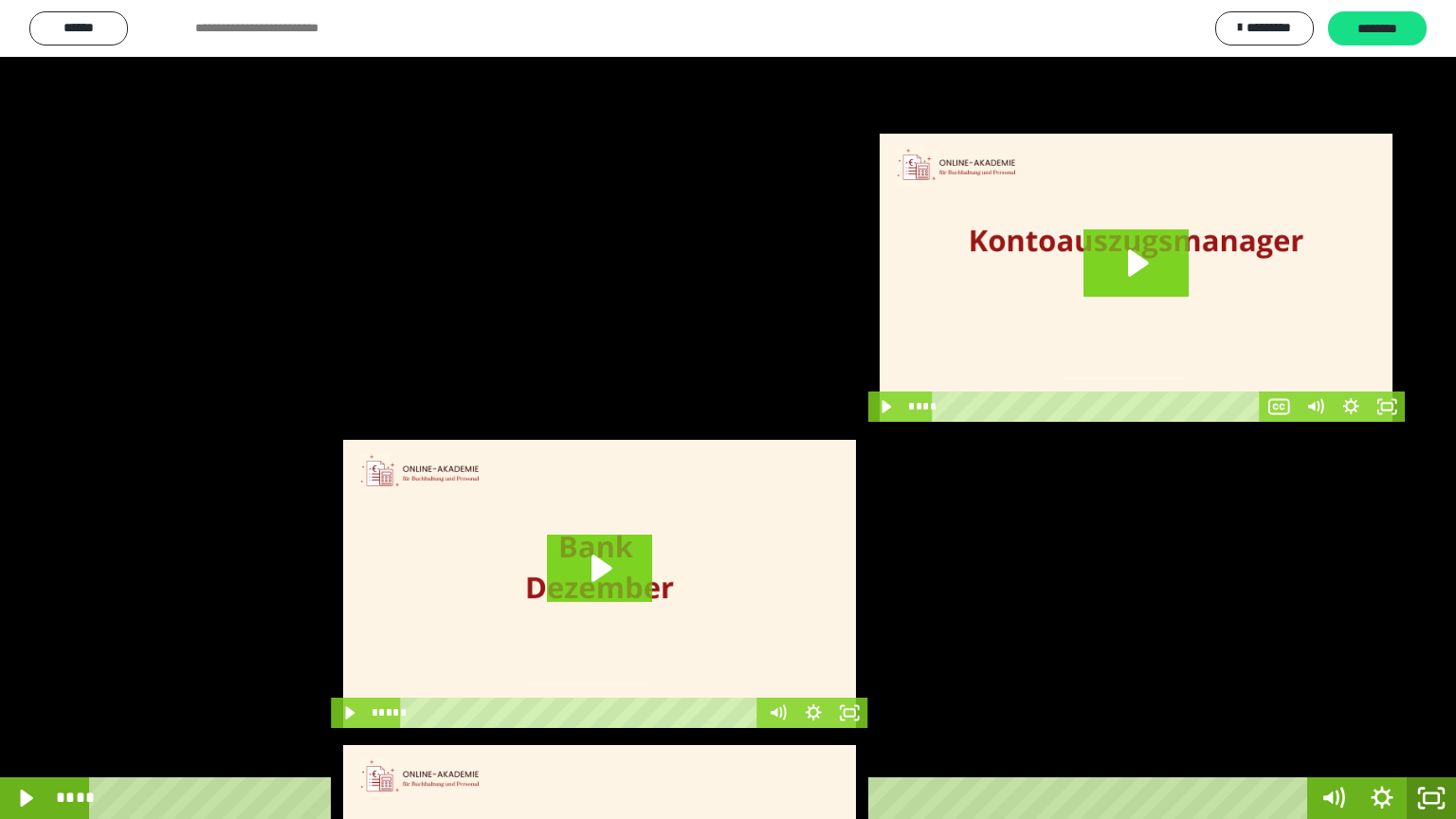 click 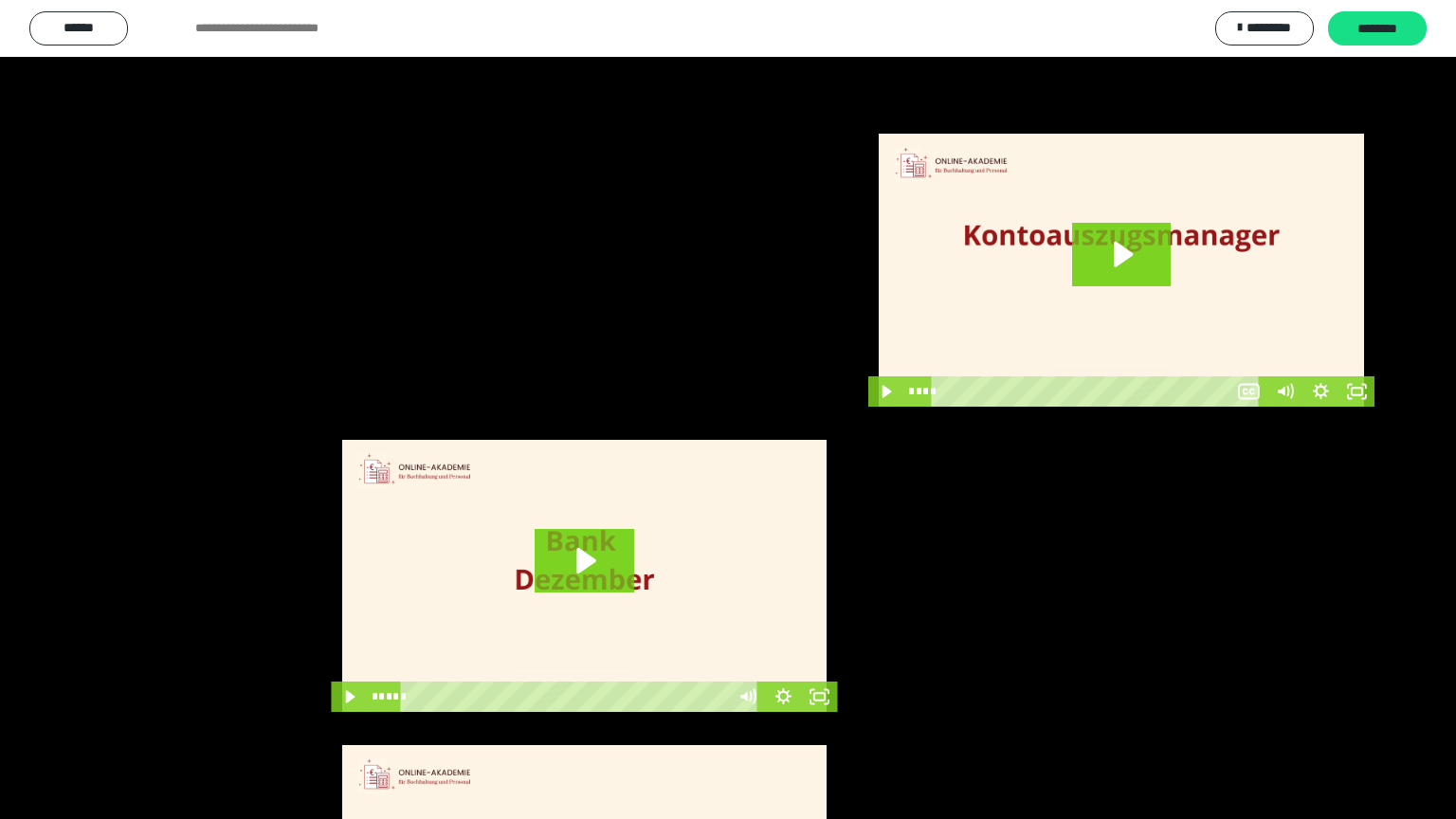 scroll, scrollTop: 3634, scrollLeft: 0, axis: vertical 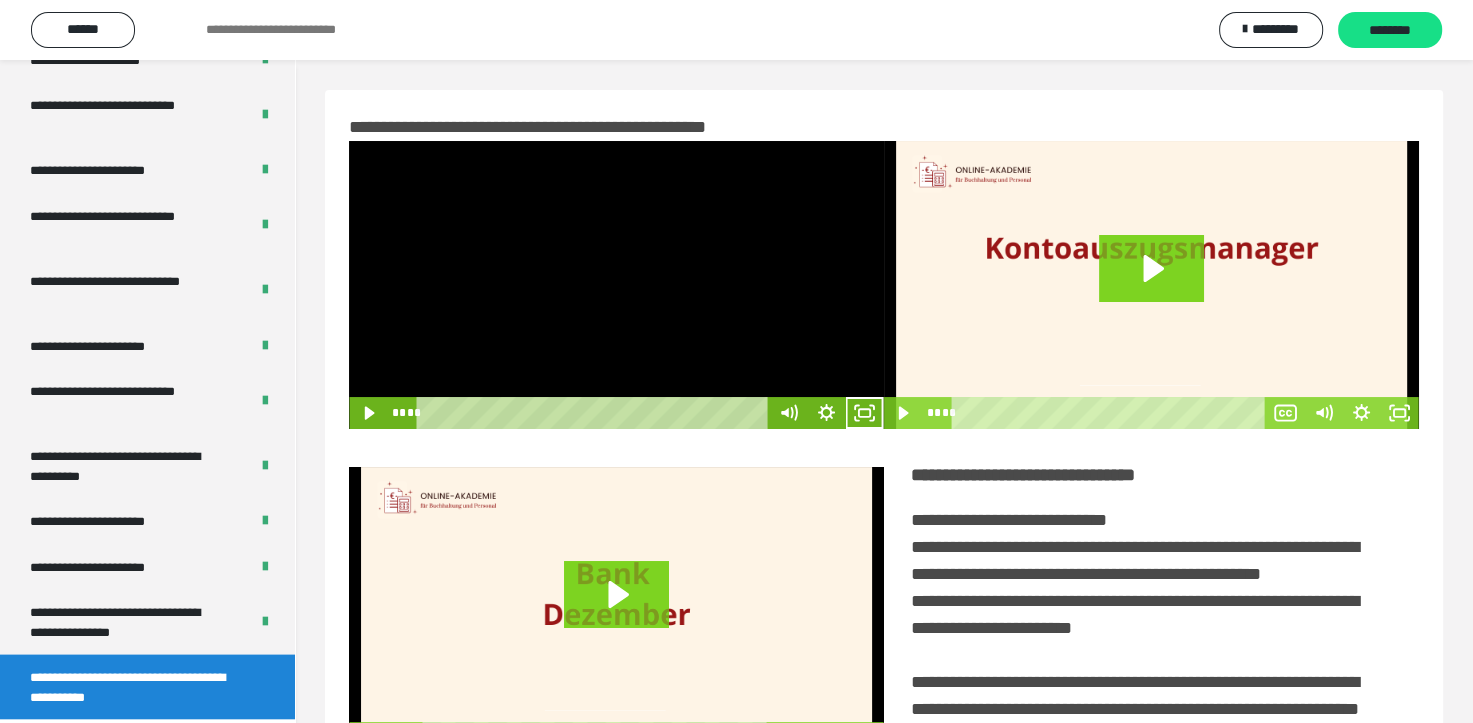 click at bounding box center [616, 285] 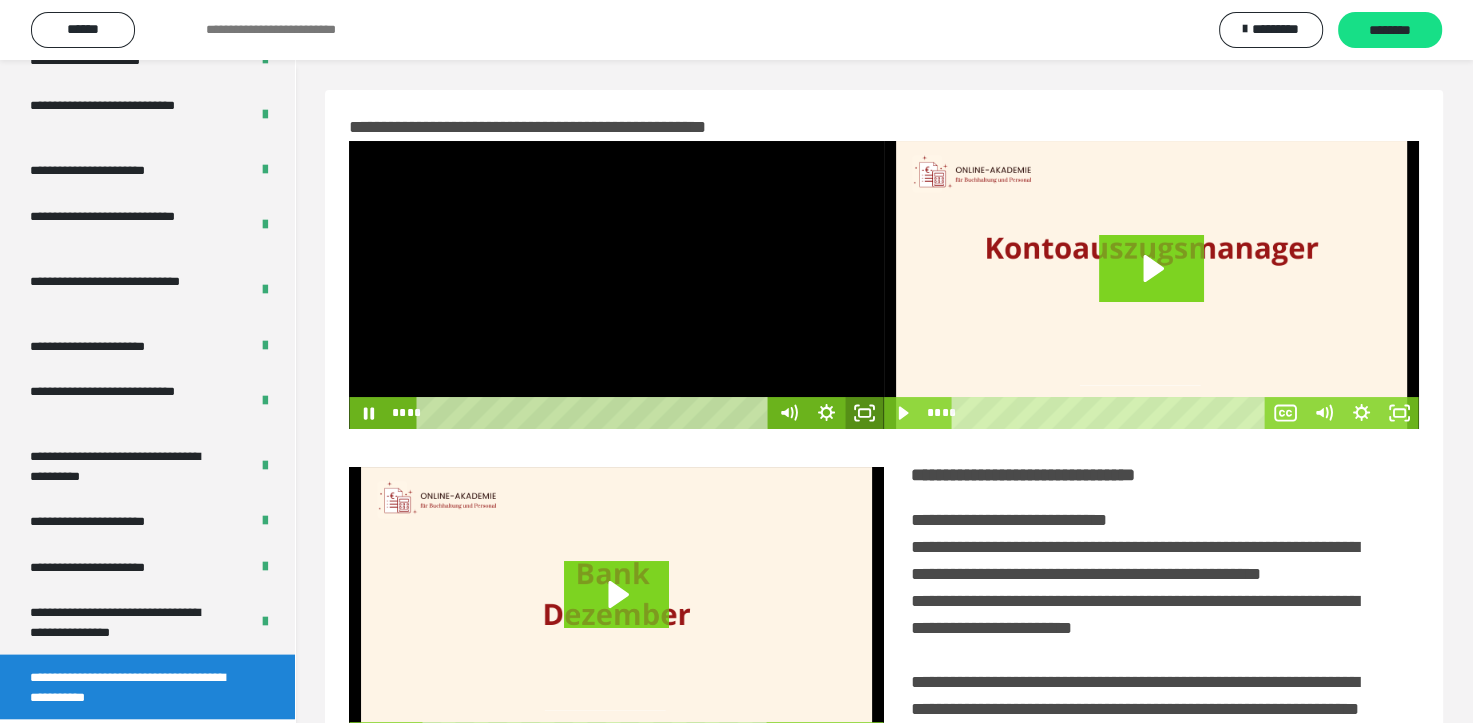 click 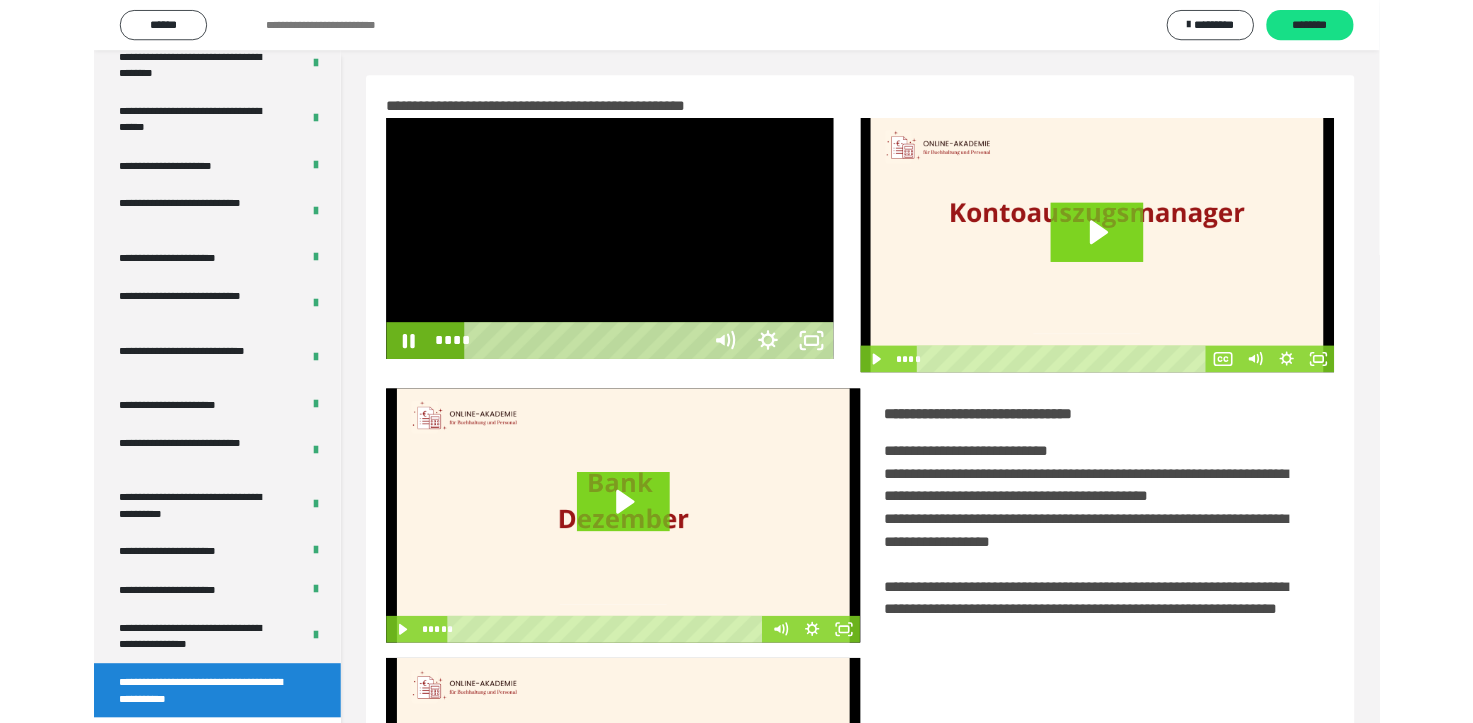 scroll, scrollTop: 3693, scrollLeft: 0, axis: vertical 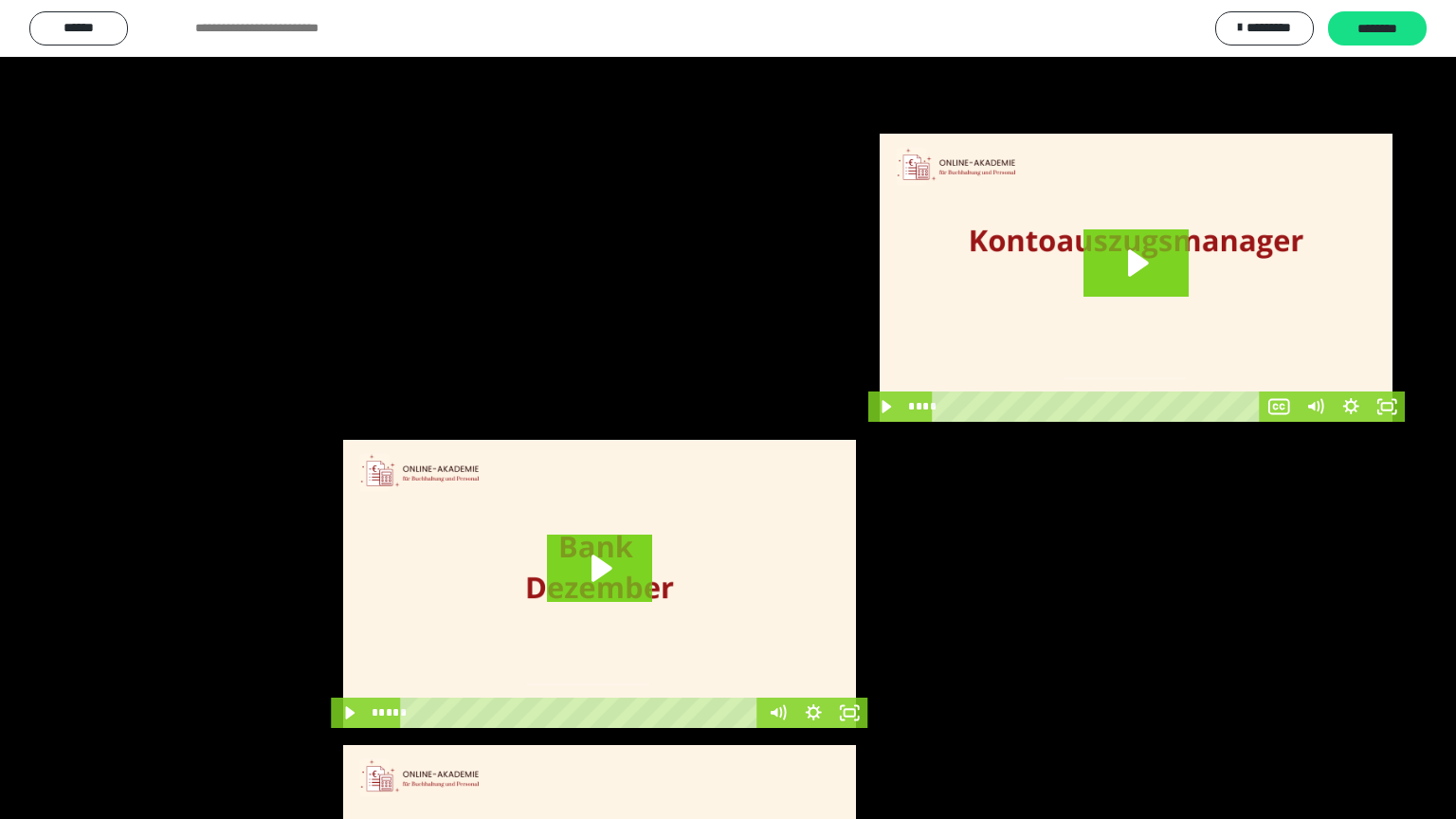click at bounding box center [728, 410] 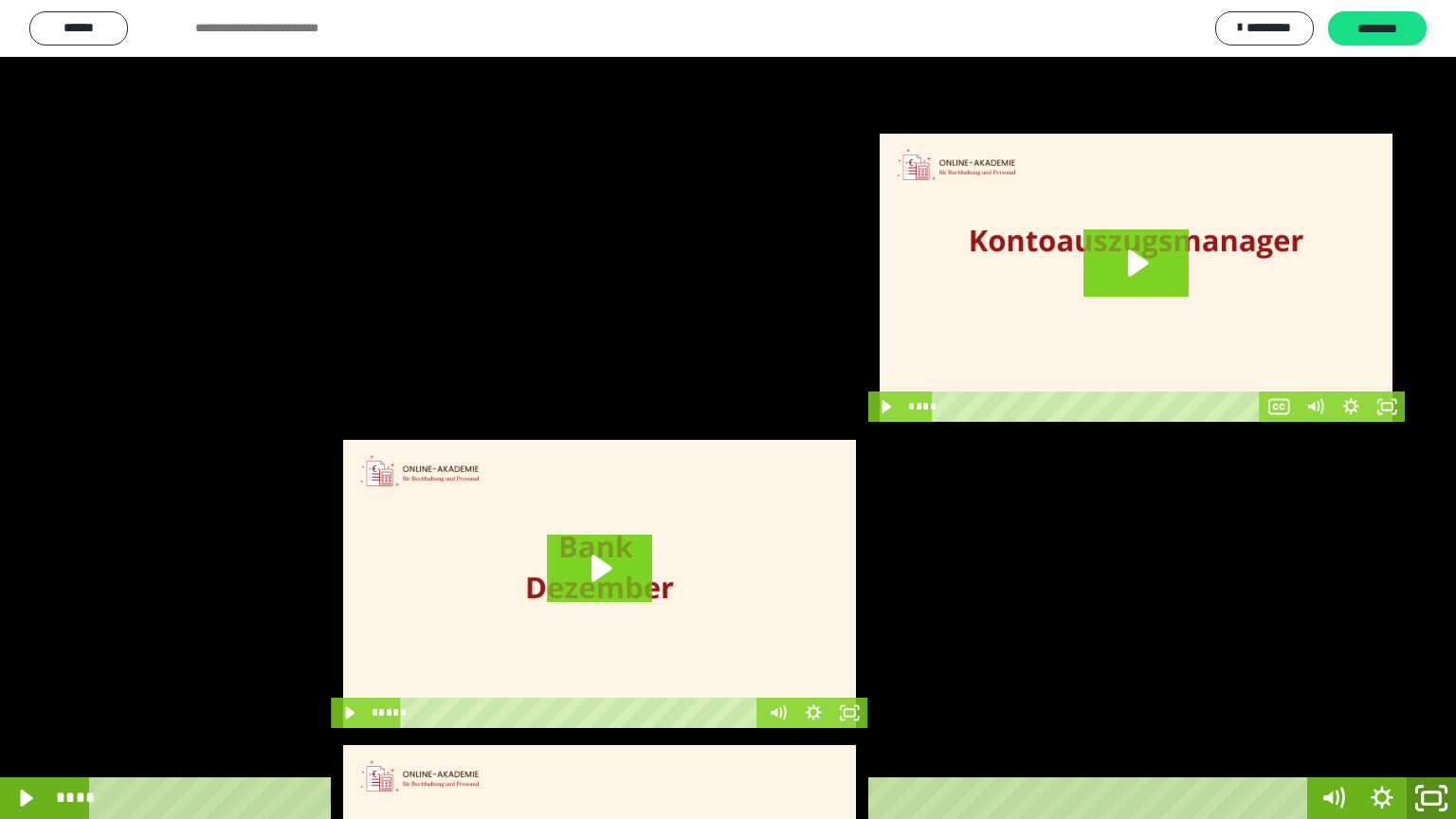 click 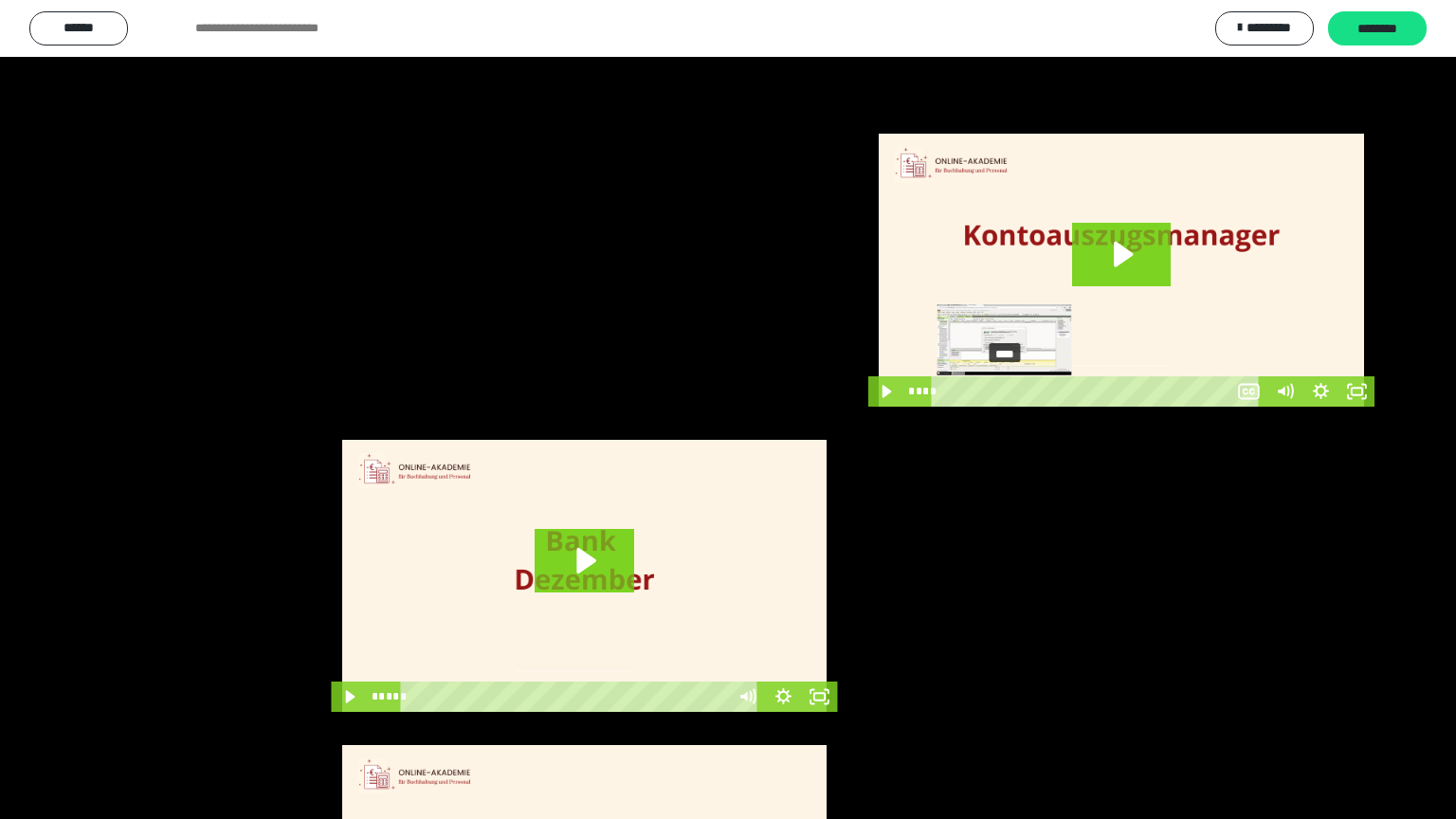 scroll, scrollTop: 3634, scrollLeft: 0, axis: vertical 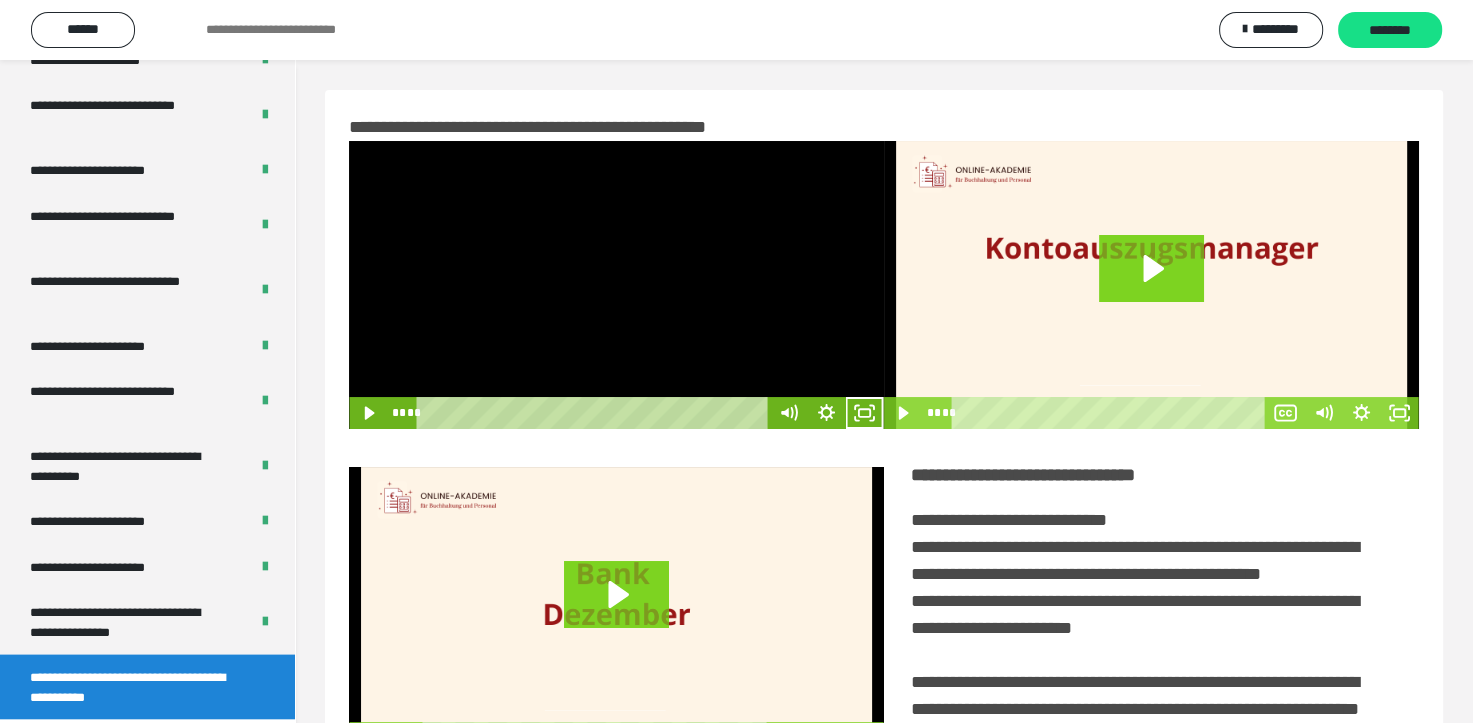 drag, startPoint x: 572, startPoint y: 271, endPoint x: 558, endPoint y: 310, distance: 41.4367 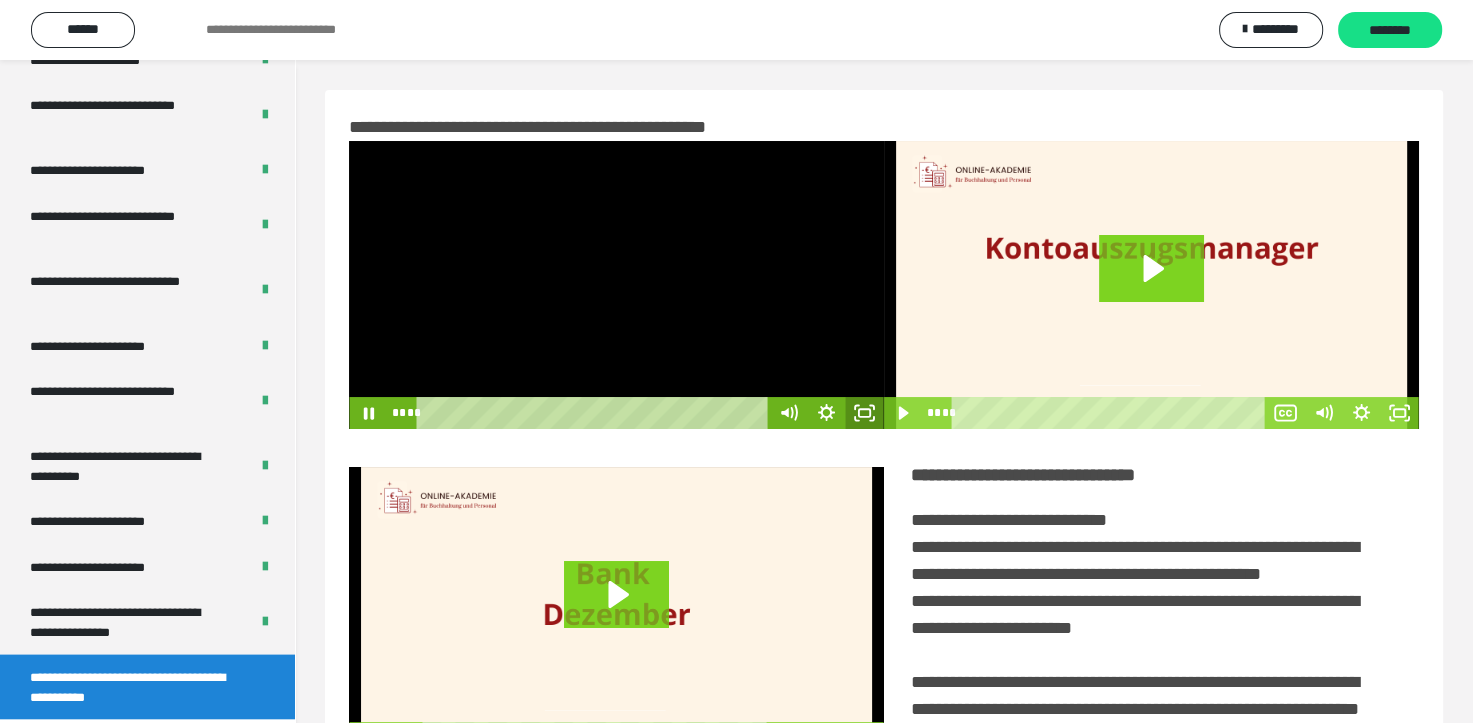click 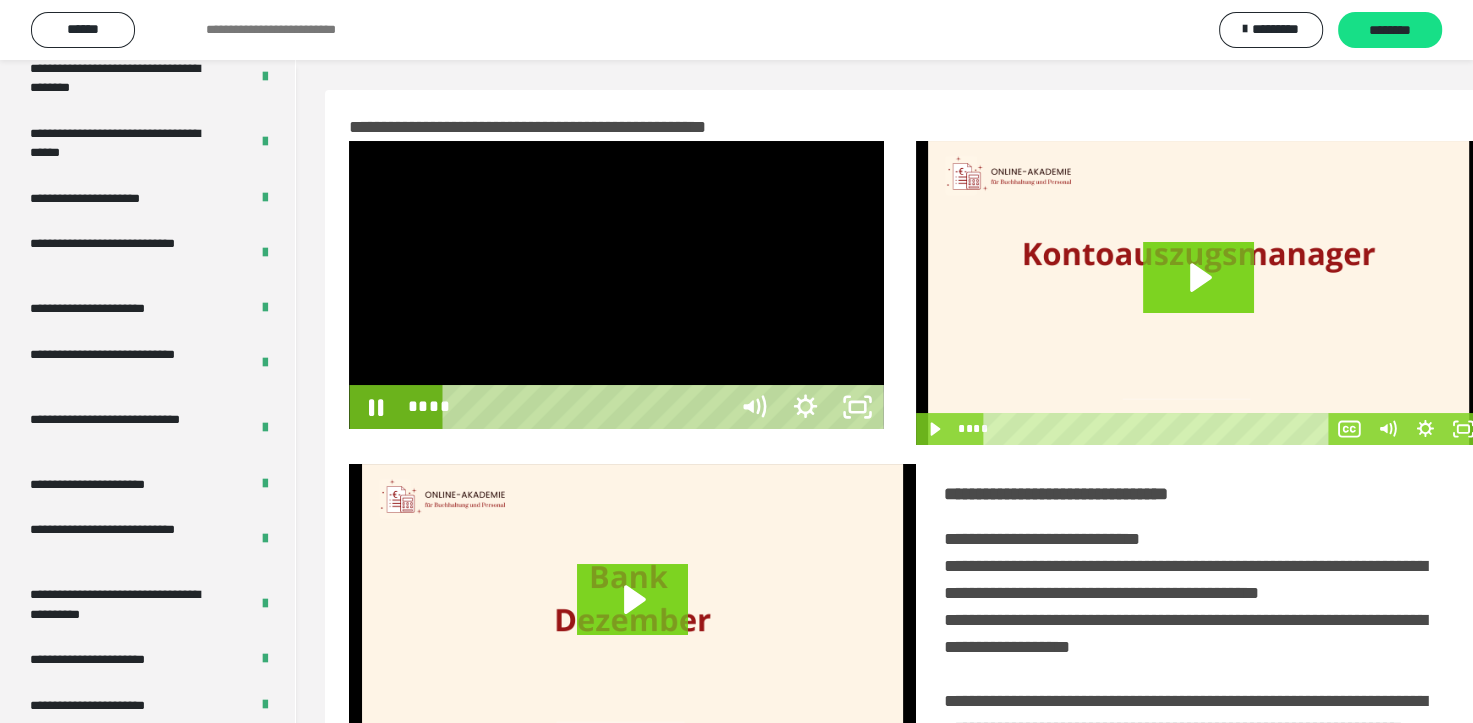 scroll, scrollTop: 3693, scrollLeft: 0, axis: vertical 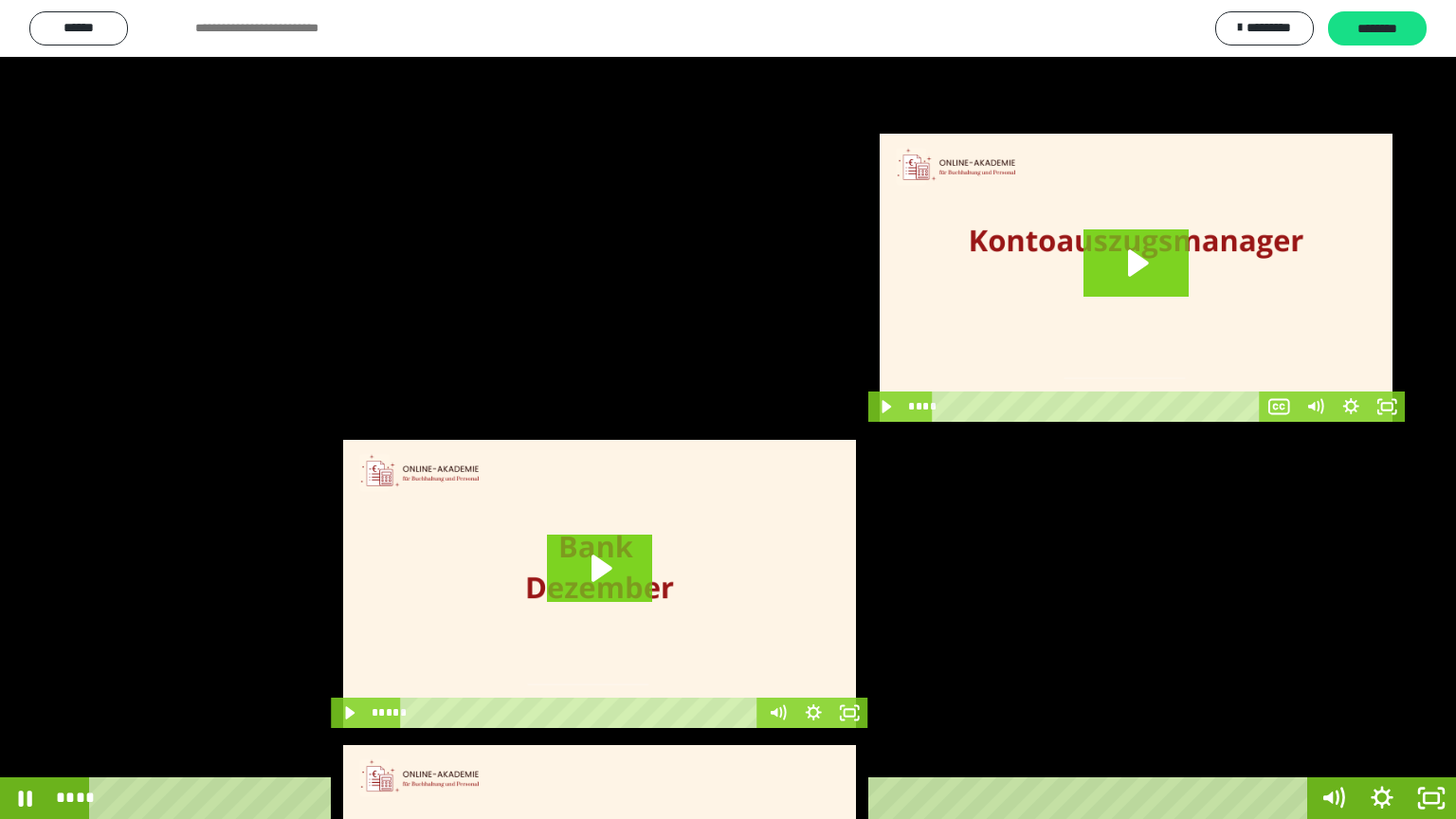 click at bounding box center [728, 410] 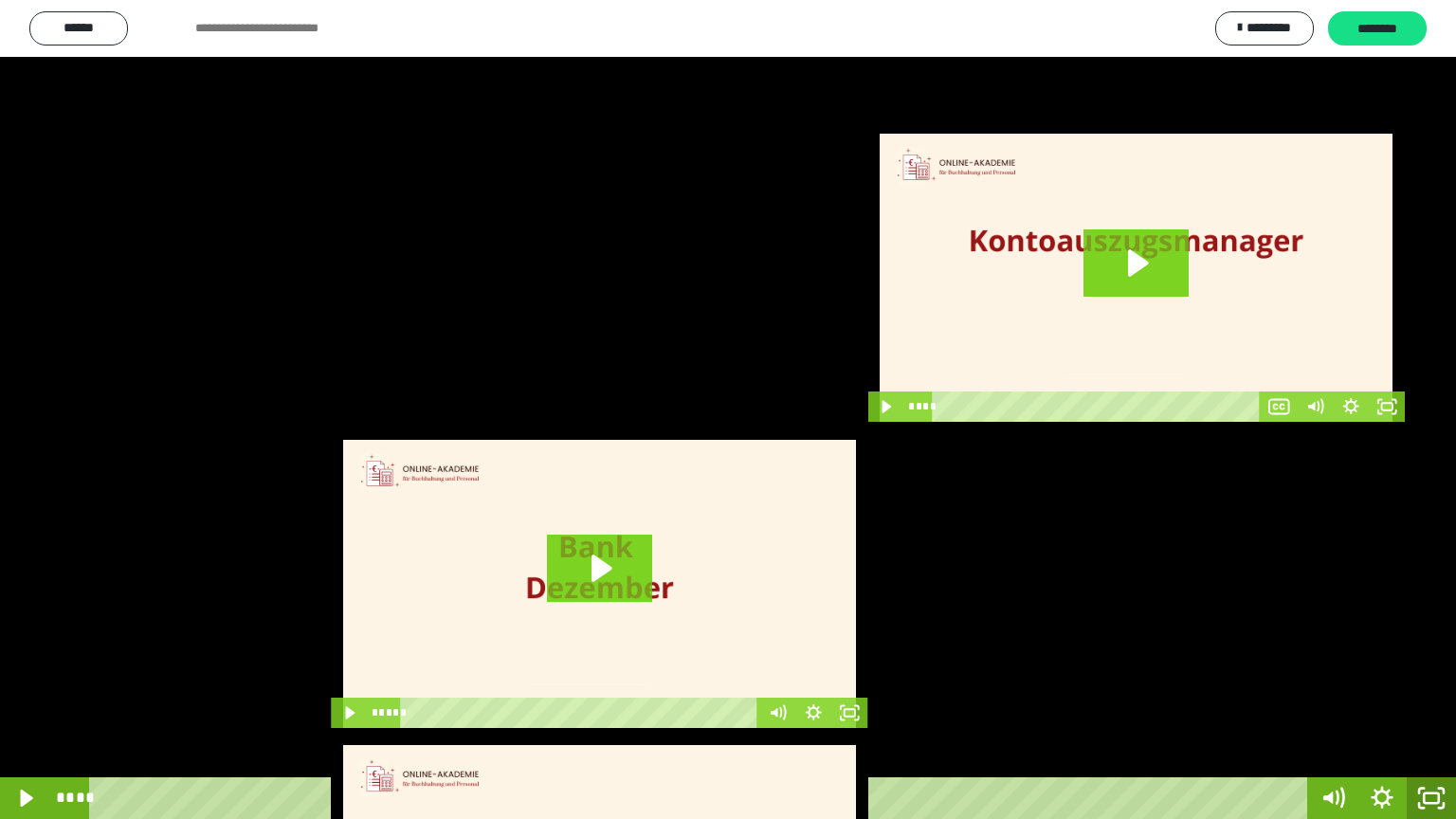 click 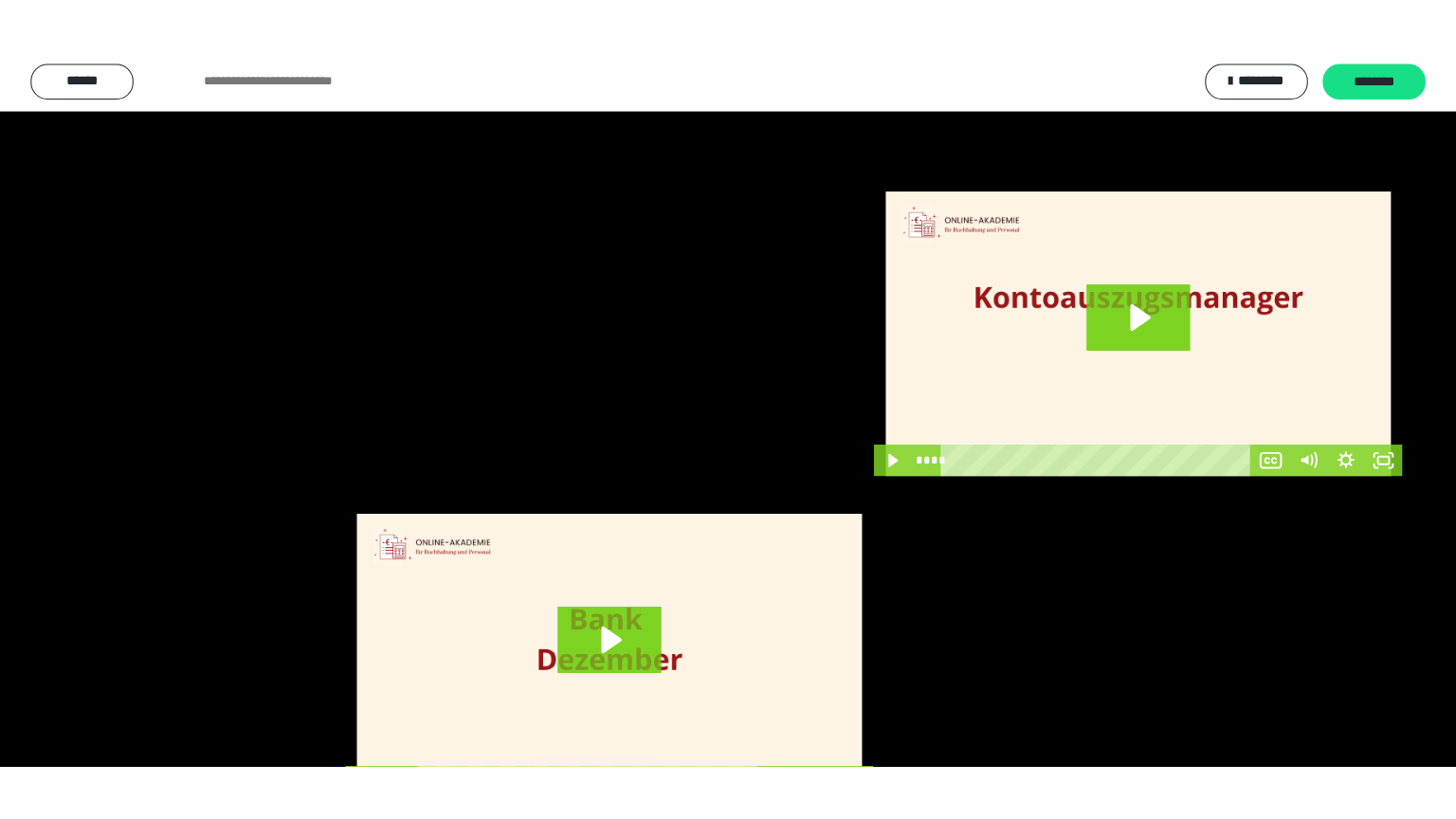 scroll, scrollTop: 3634, scrollLeft: 0, axis: vertical 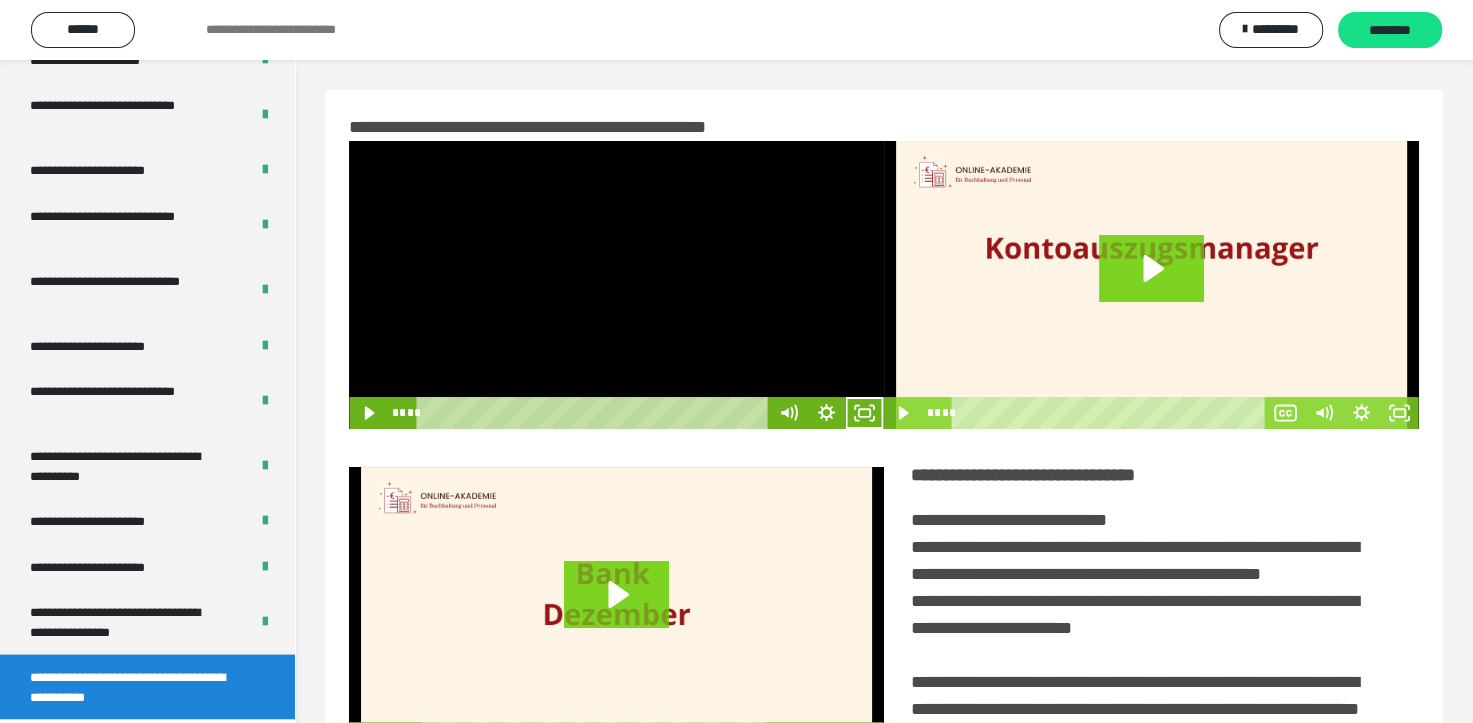 click at bounding box center (616, 285) 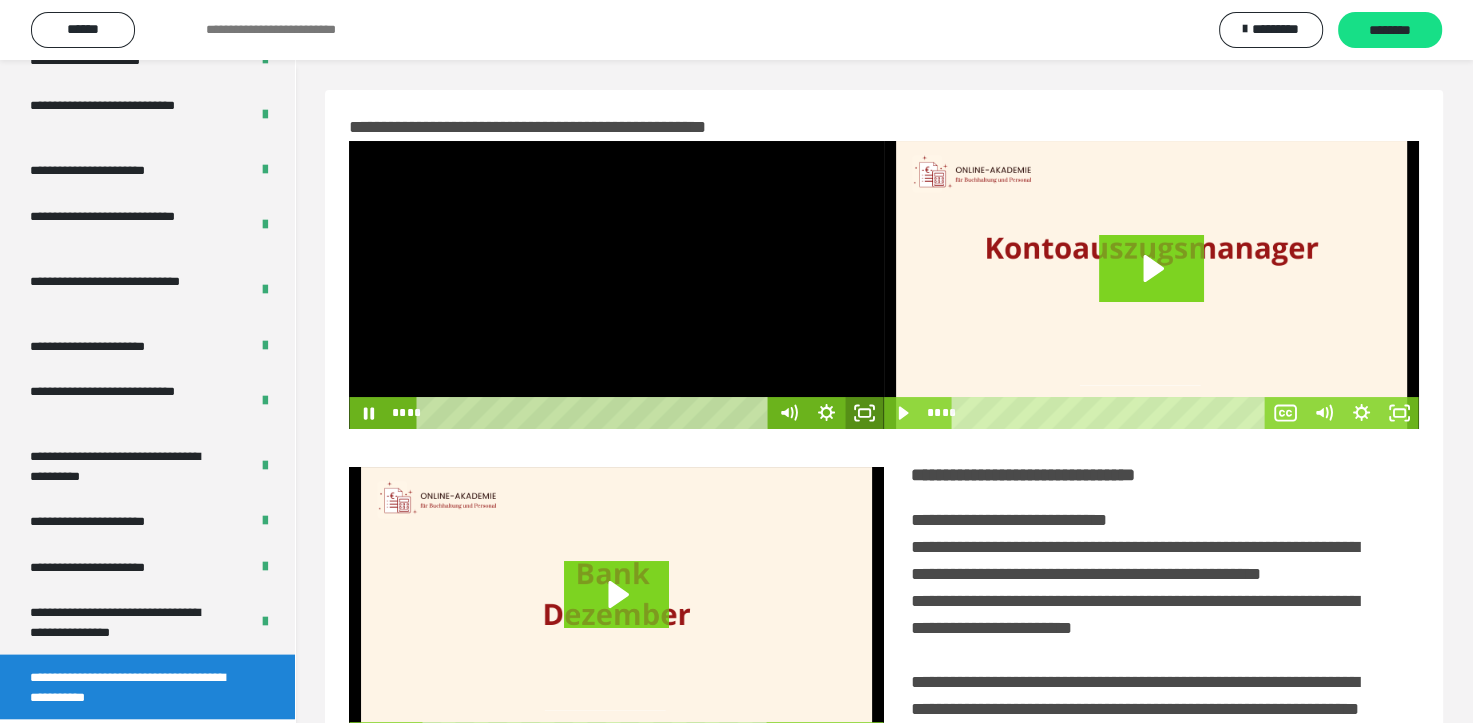 click 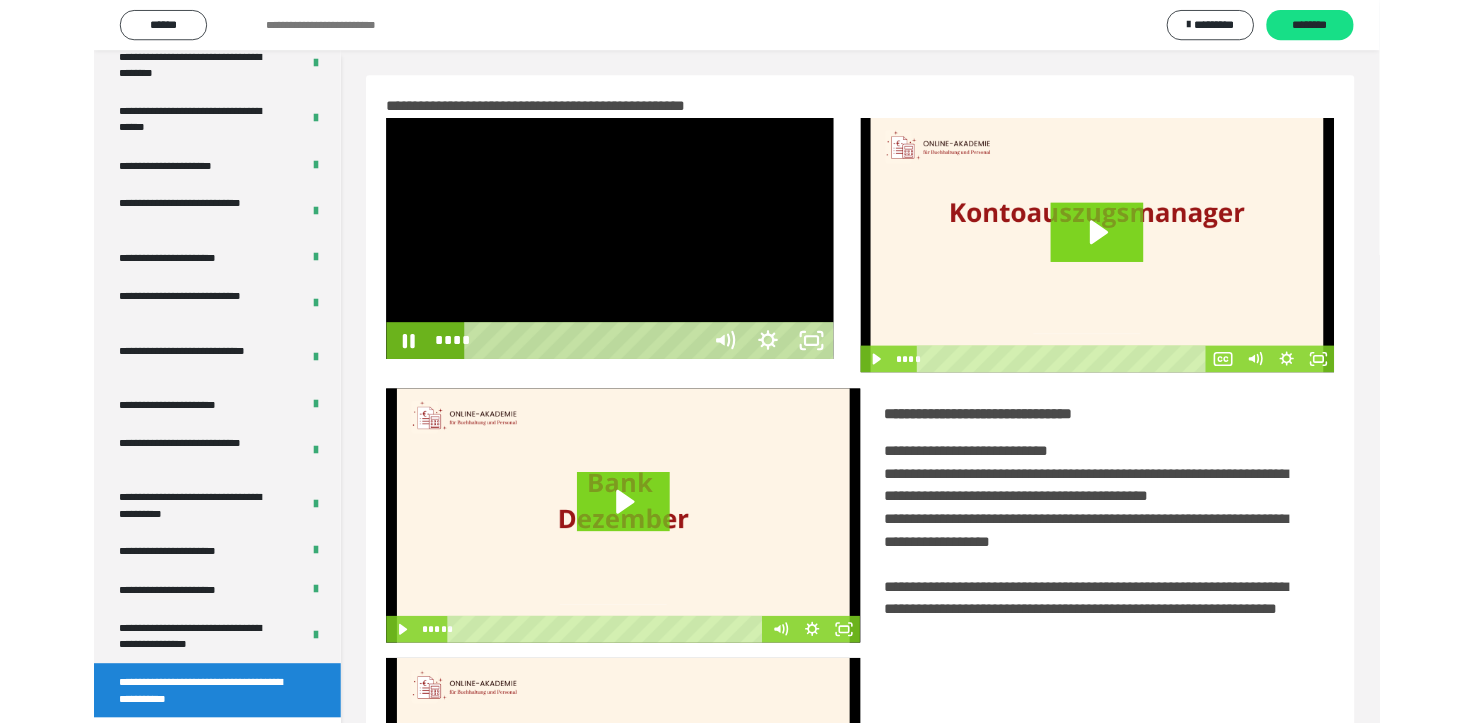 scroll, scrollTop: 3693, scrollLeft: 0, axis: vertical 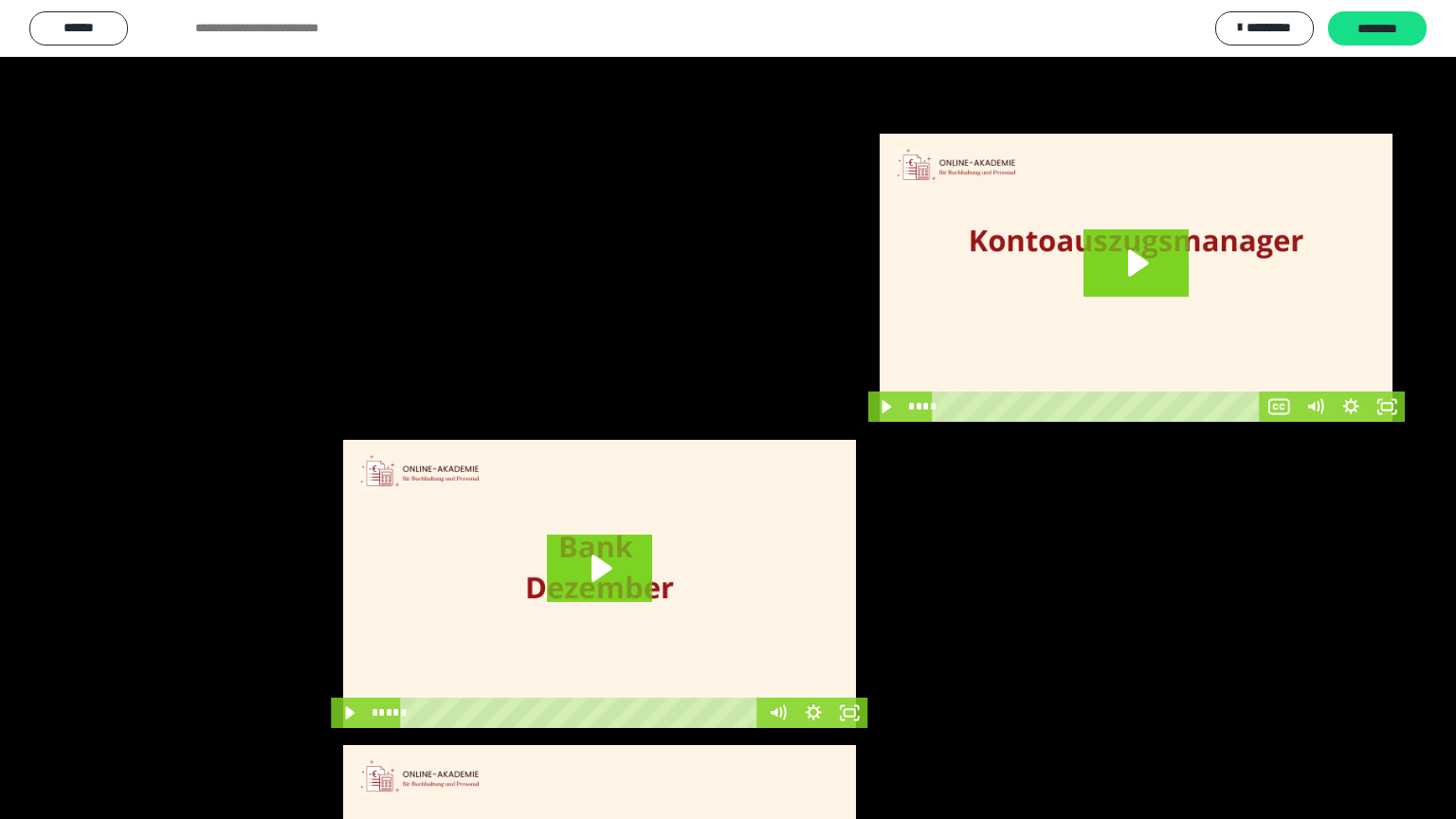 click at bounding box center [728, 410] 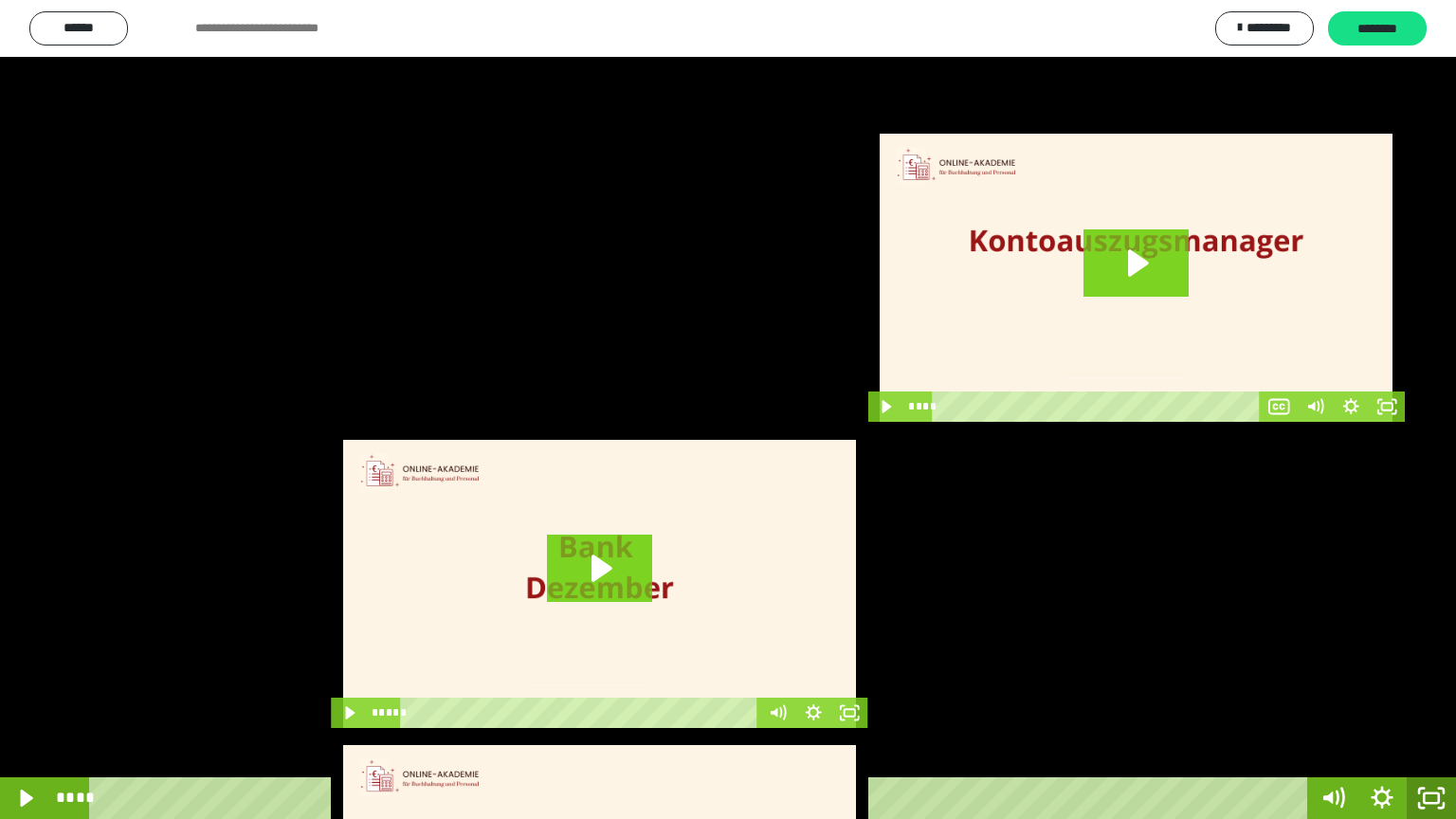 click 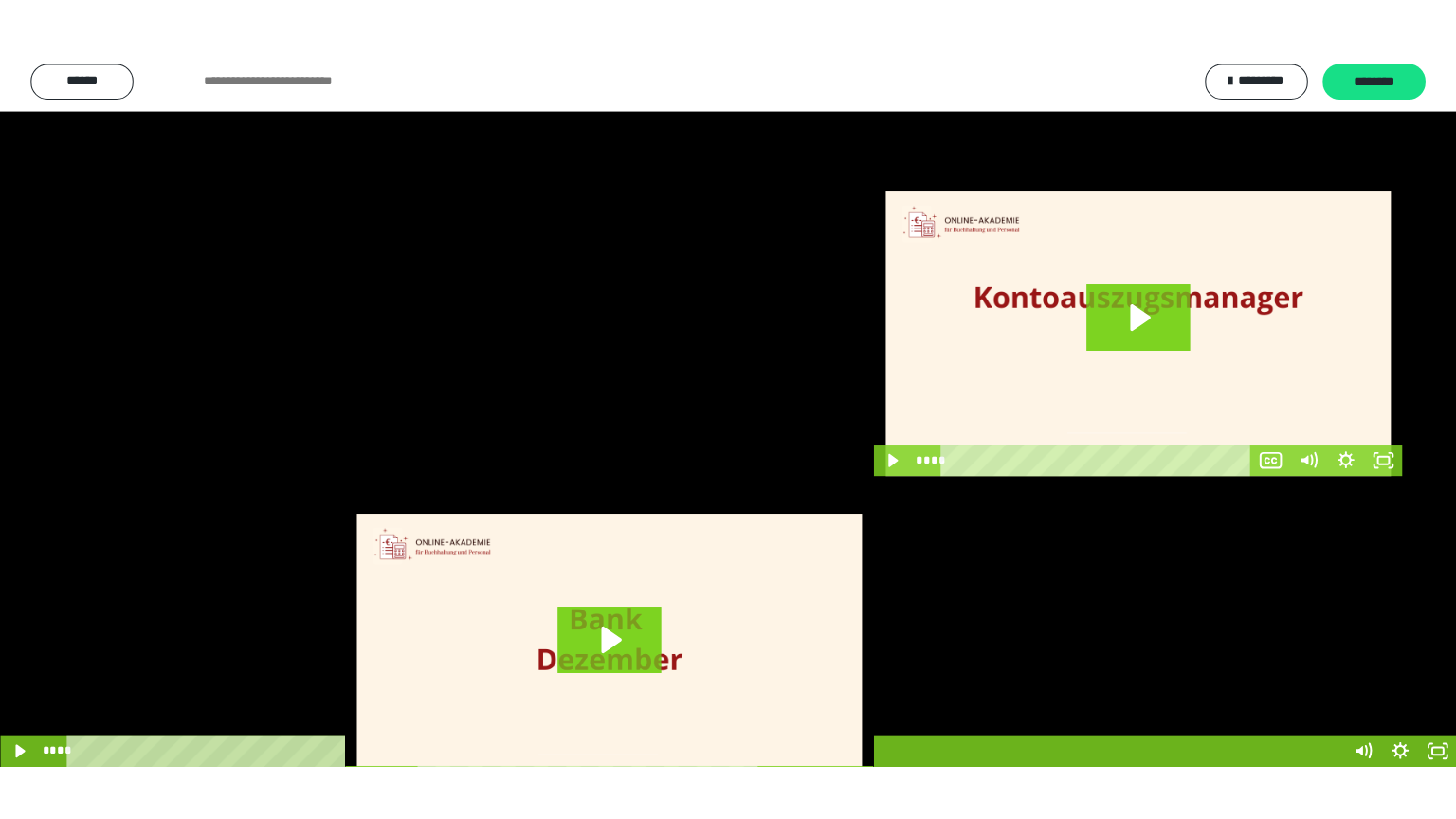 scroll, scrollTop: 3634, scrollLeft: 0, axis: vertical 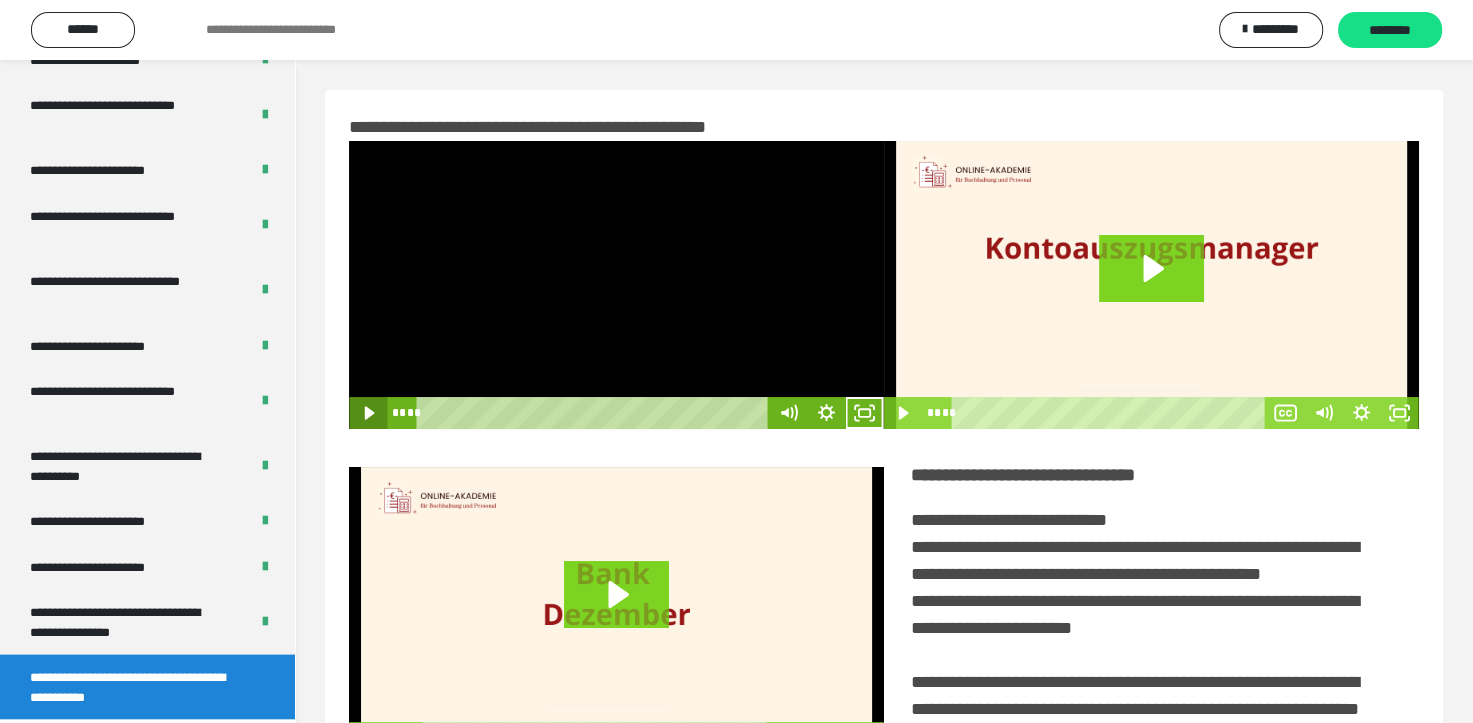 click 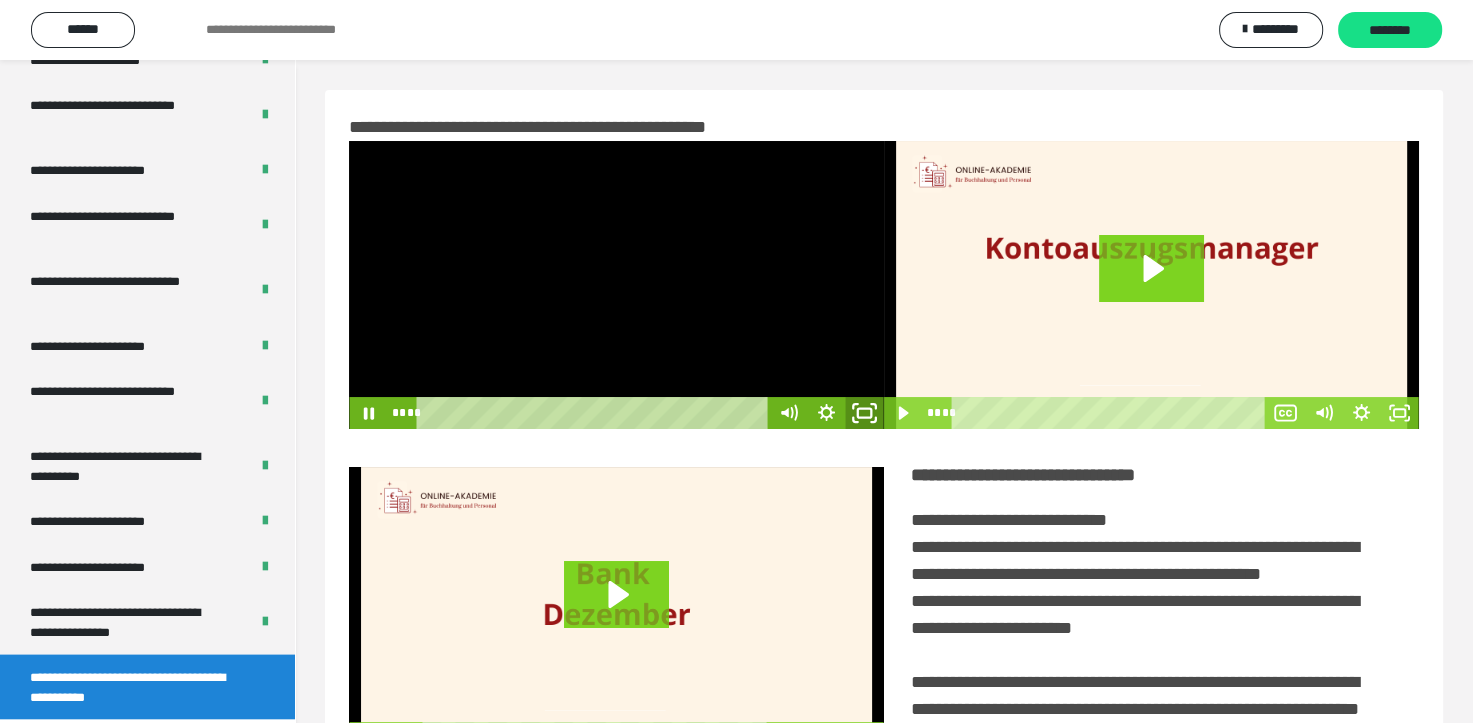 click 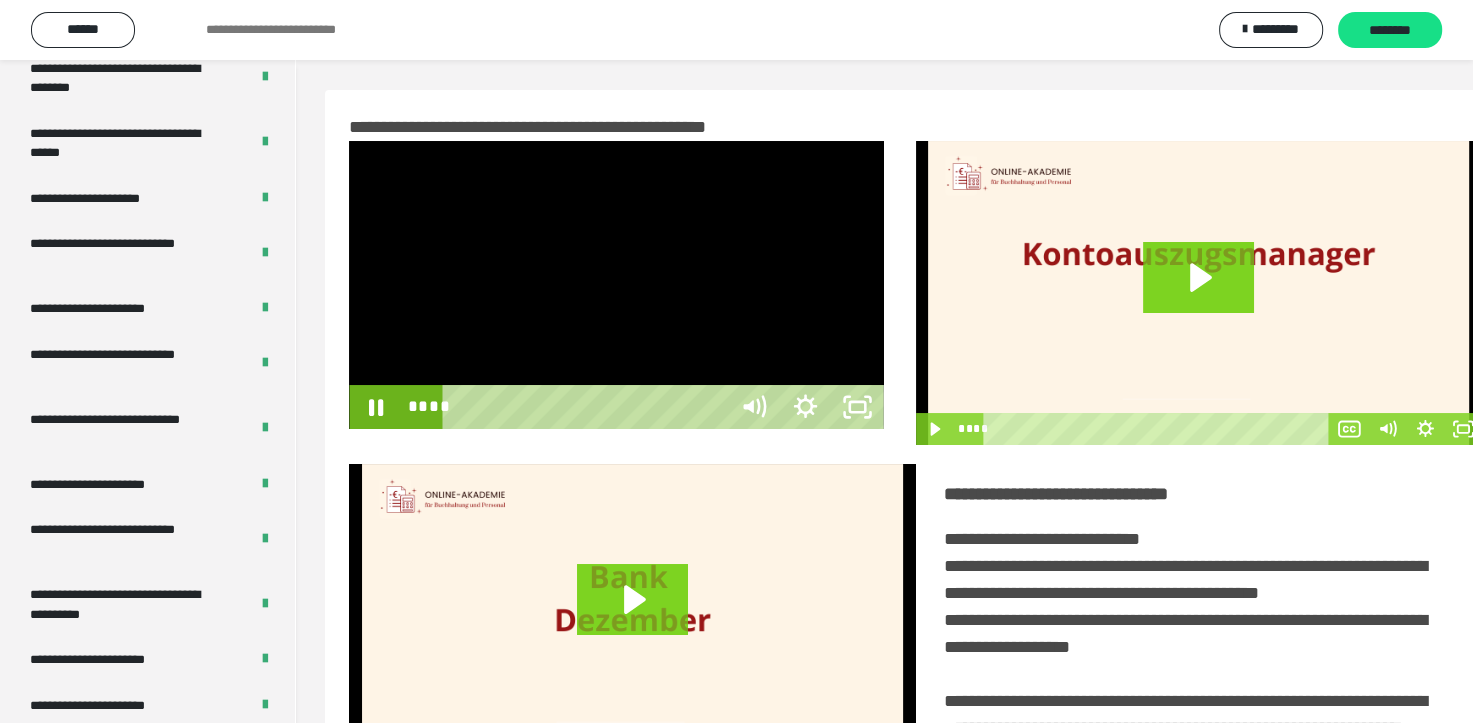 scroll, scrollTop: 3693, scrollLeft: 0, axis: vertical 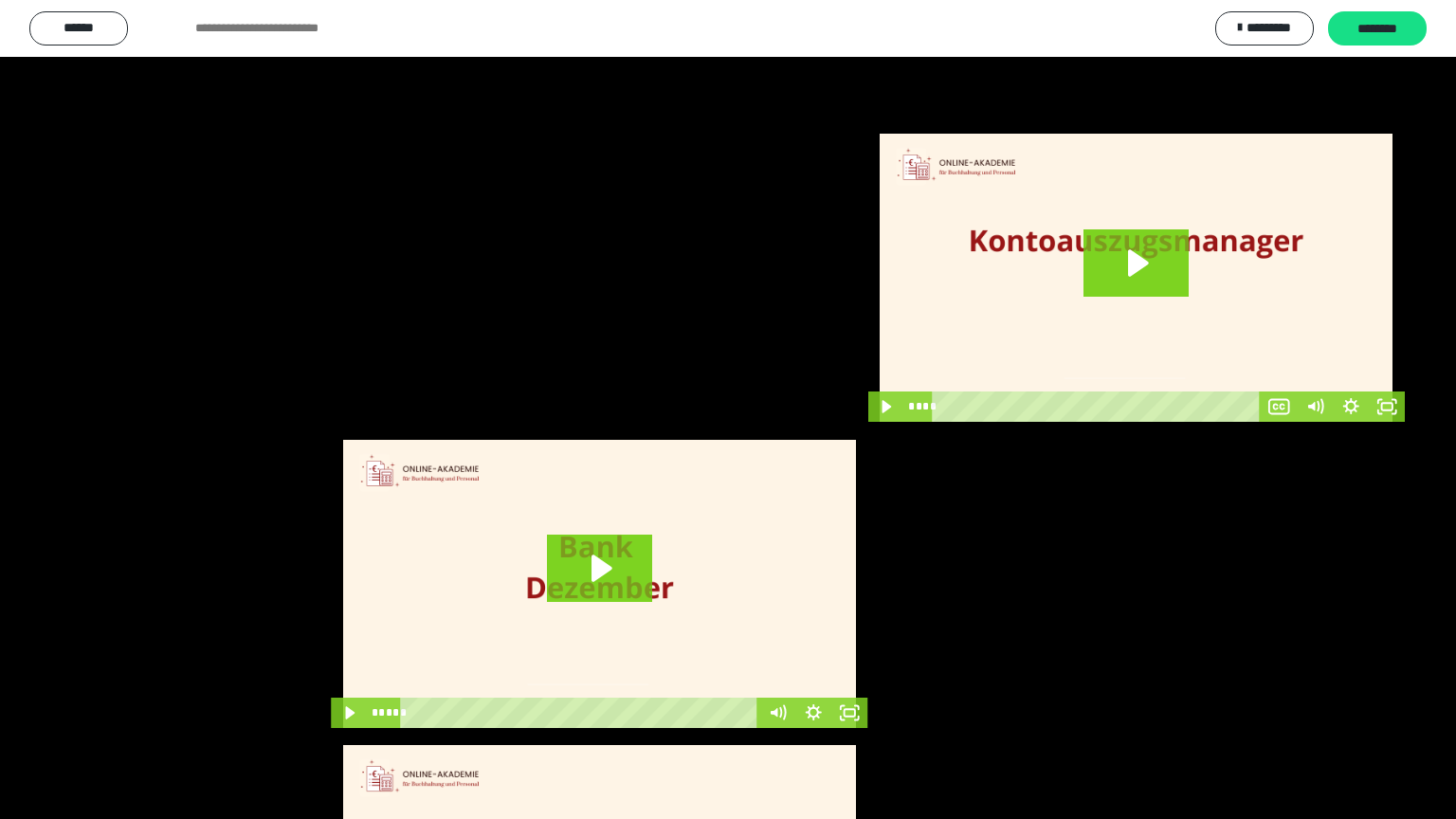 click at bounding box center (728, 410) 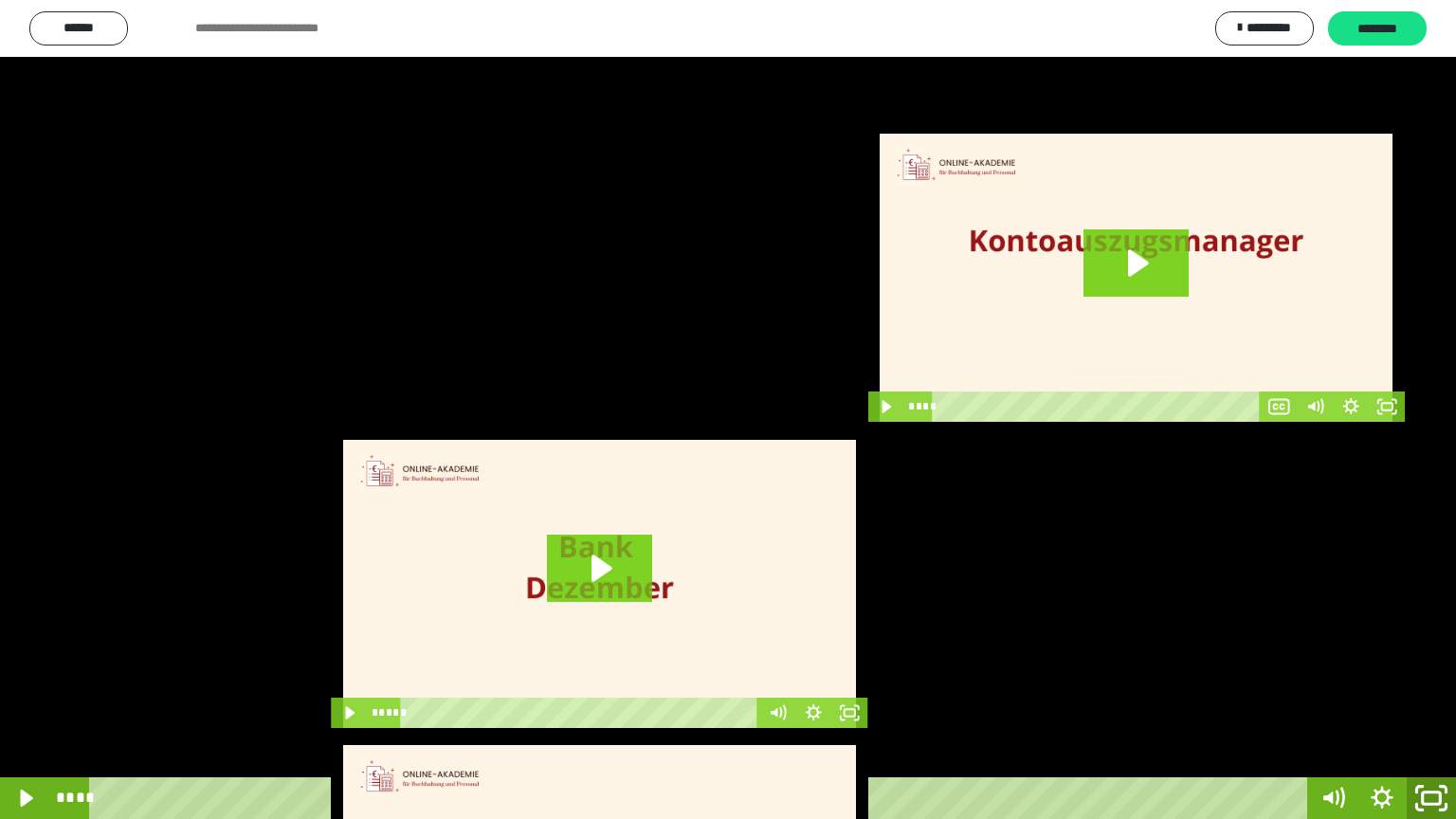 click 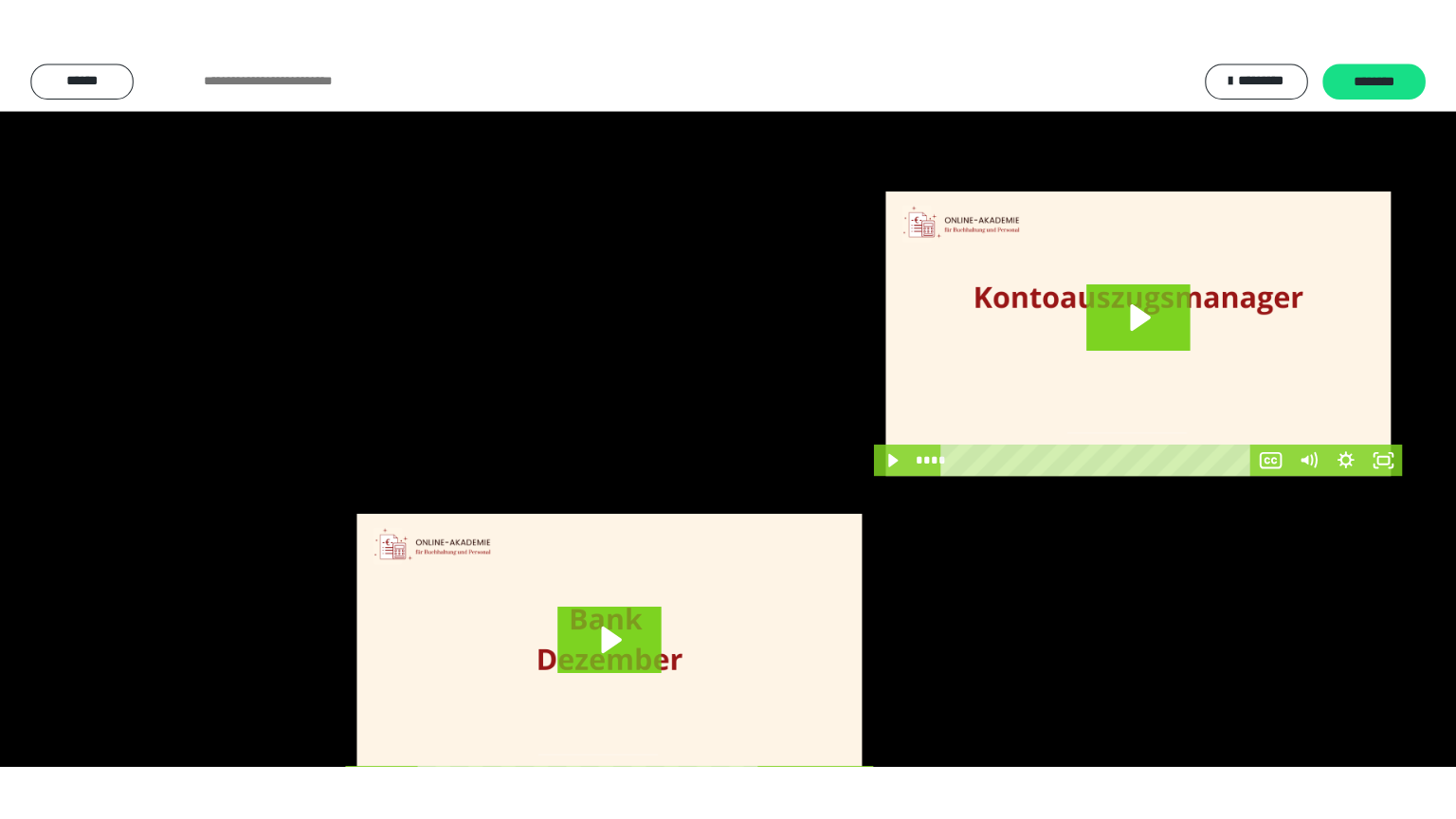 scroll, scrollTop: 3634, scrollLeft: 0, axis: vertical 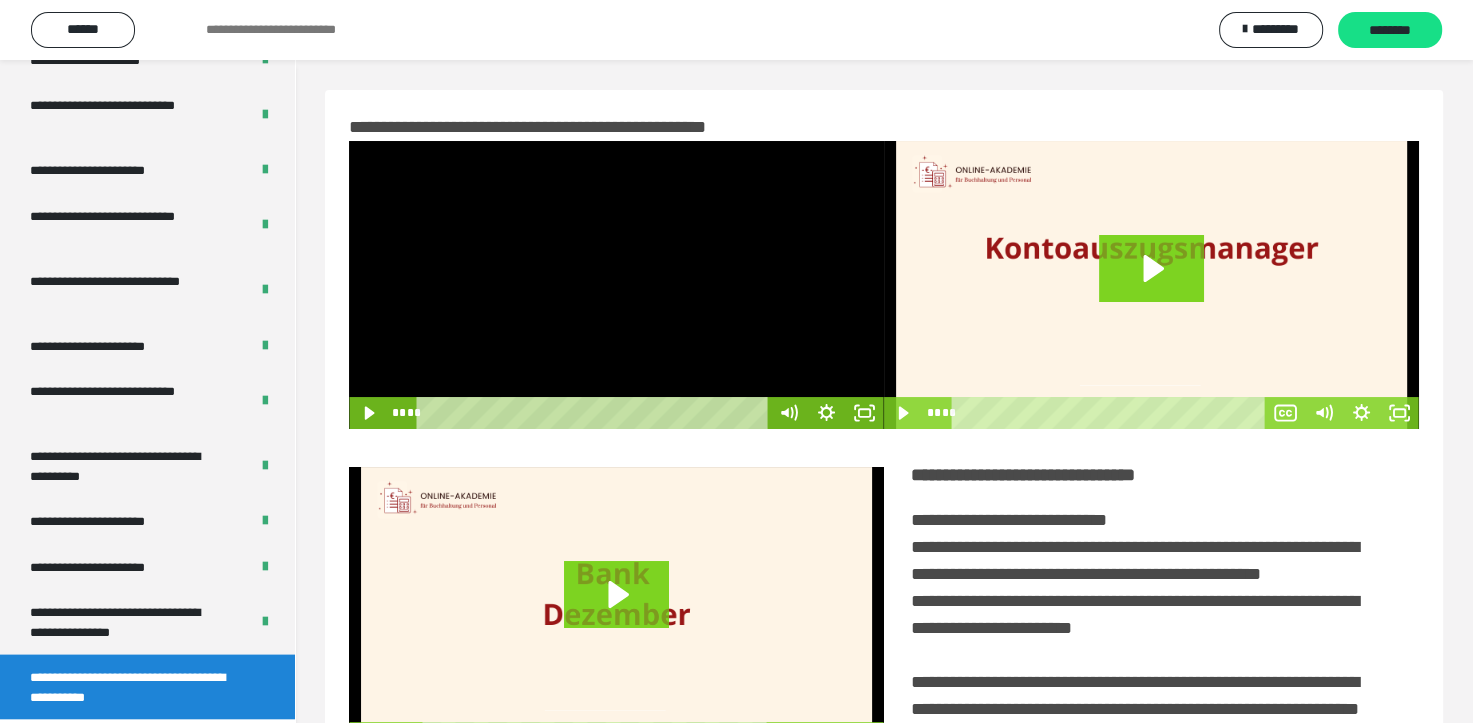 drag, startPoint x: 701, startPoint y: 300, endPoint x: 877, endPoint y: 411, distance: 208.07932 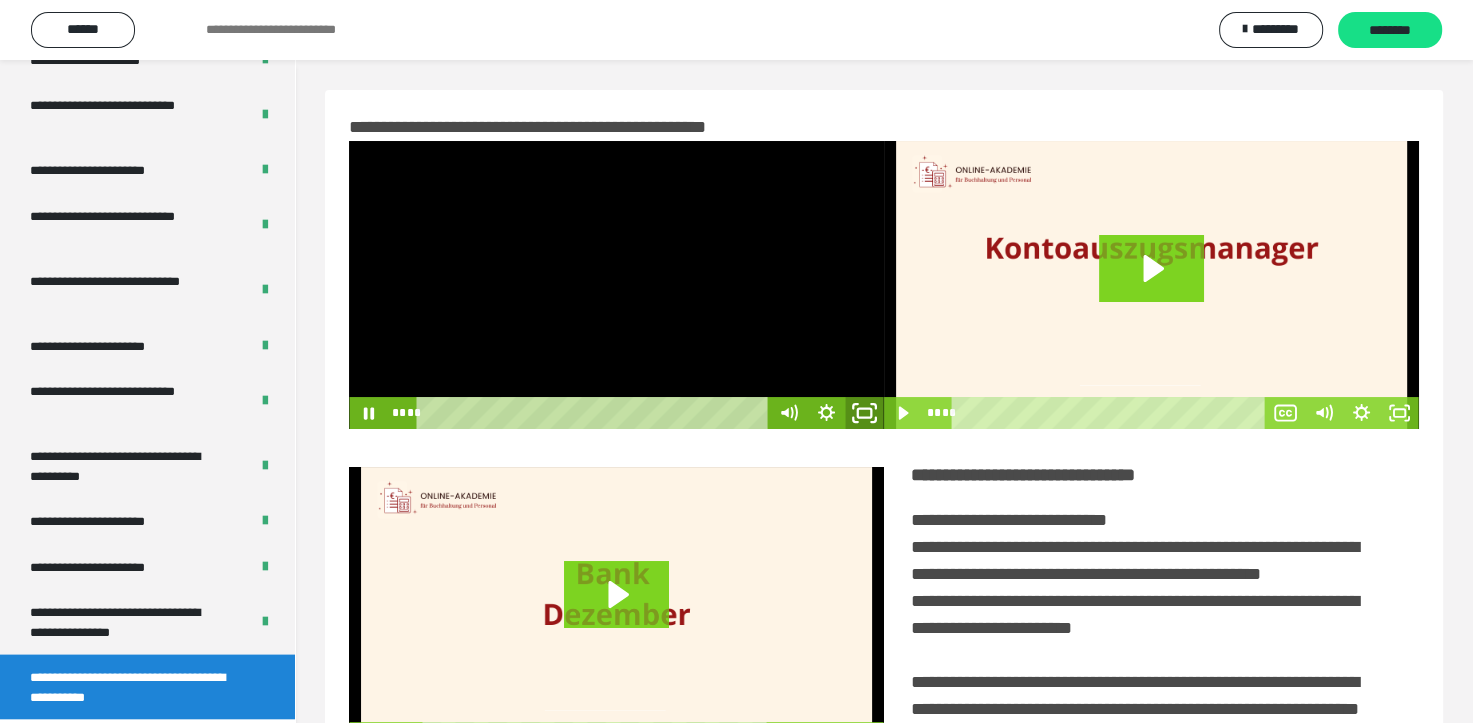 click 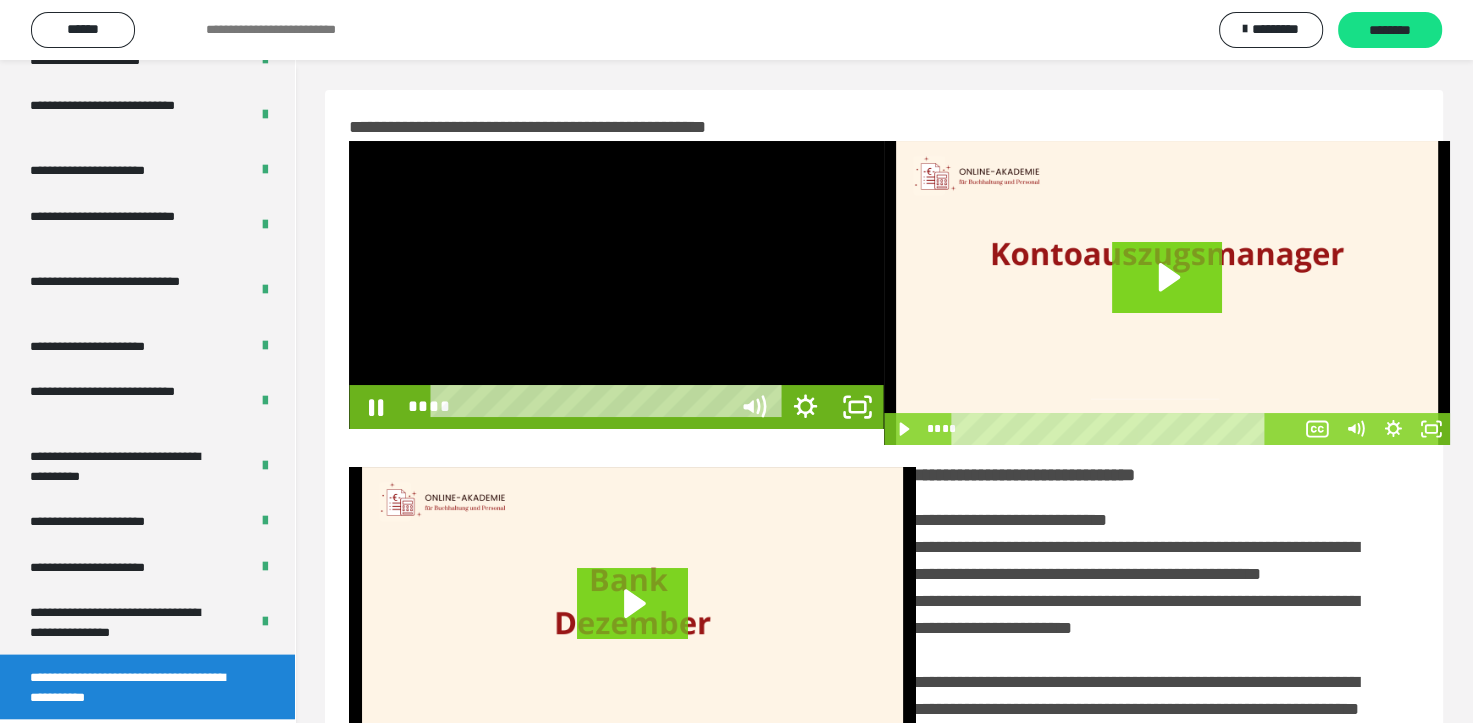 scroll, scrollTop: 3693, scrollLeft: 0, axis: vertical 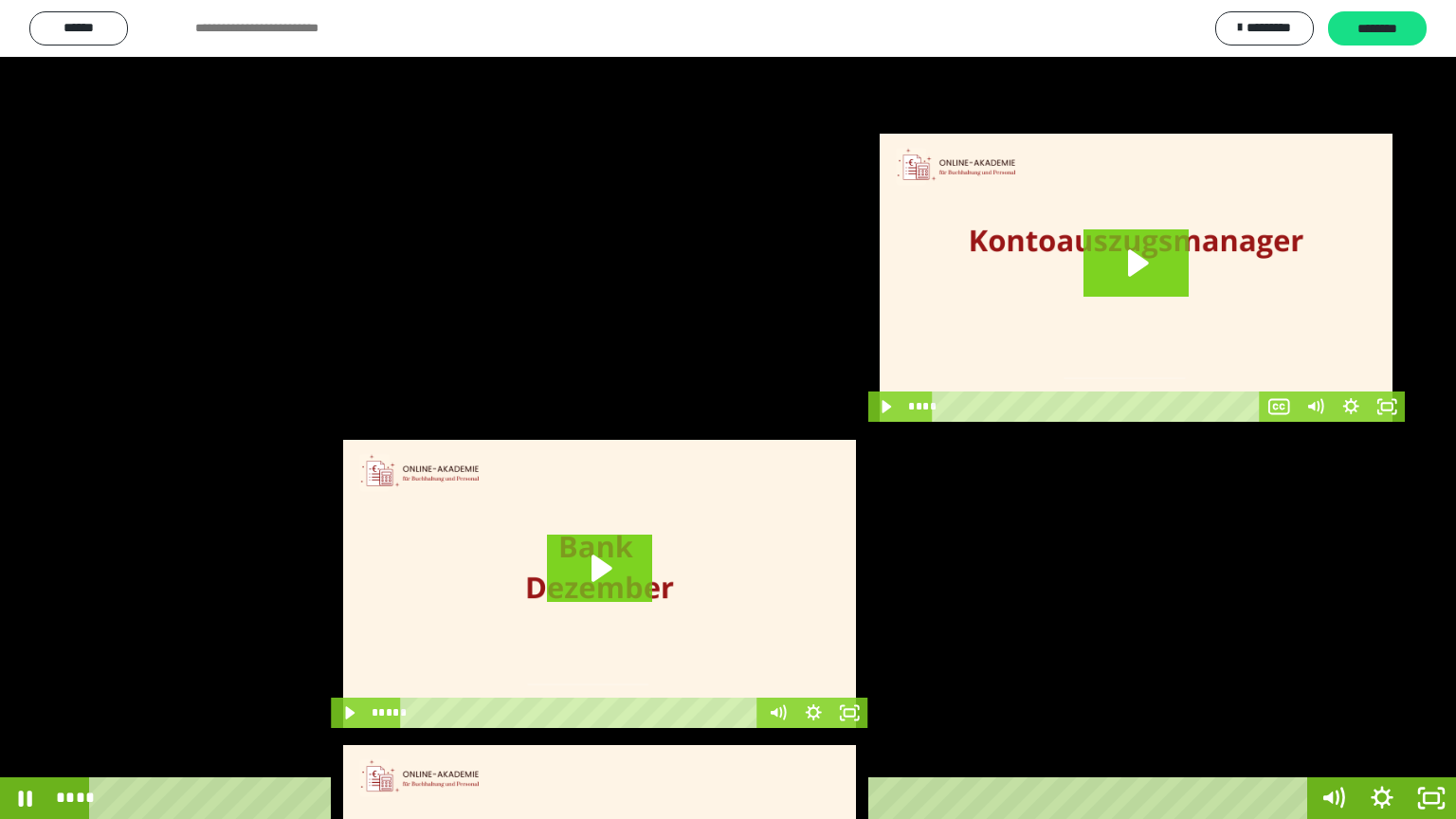 click at bounding box center (728, 410) 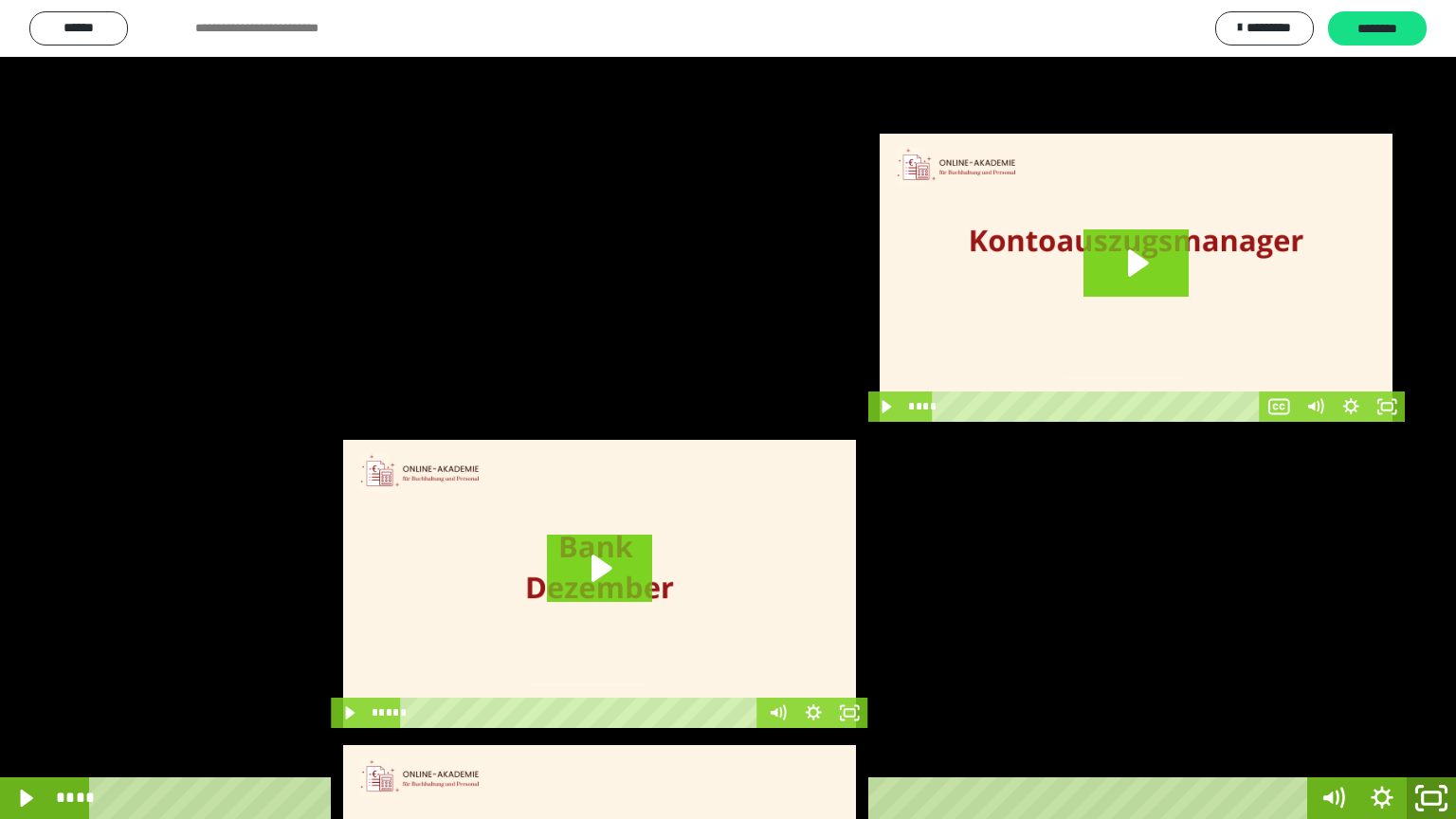 drag, startPoint x: 1440, startPoint y: 800, endPoint x: 714, endPoint y: 337, distance: 861.07201 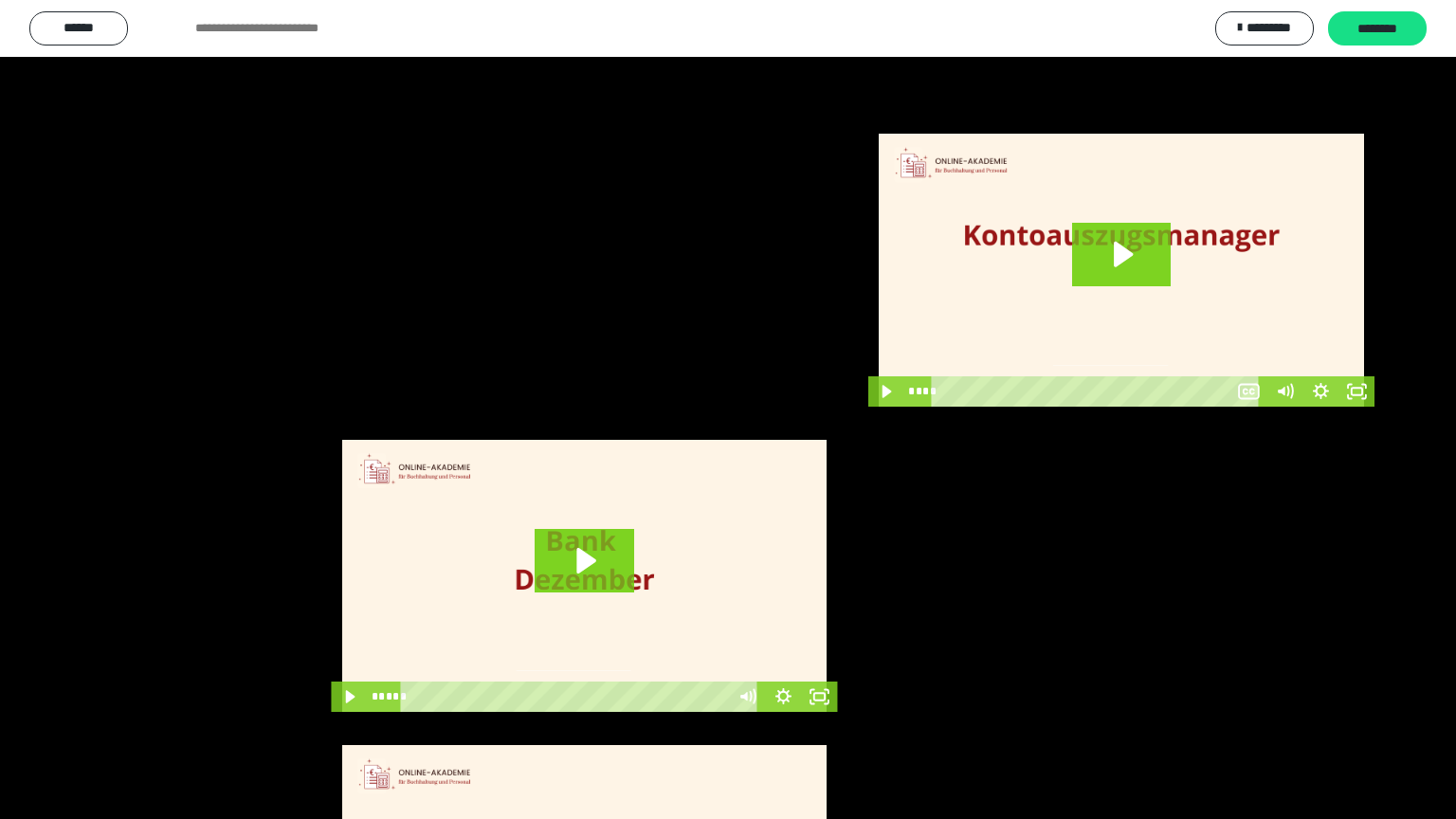 scroll, scrollTop: 3634, scrollLeft: 0, axis: vertical 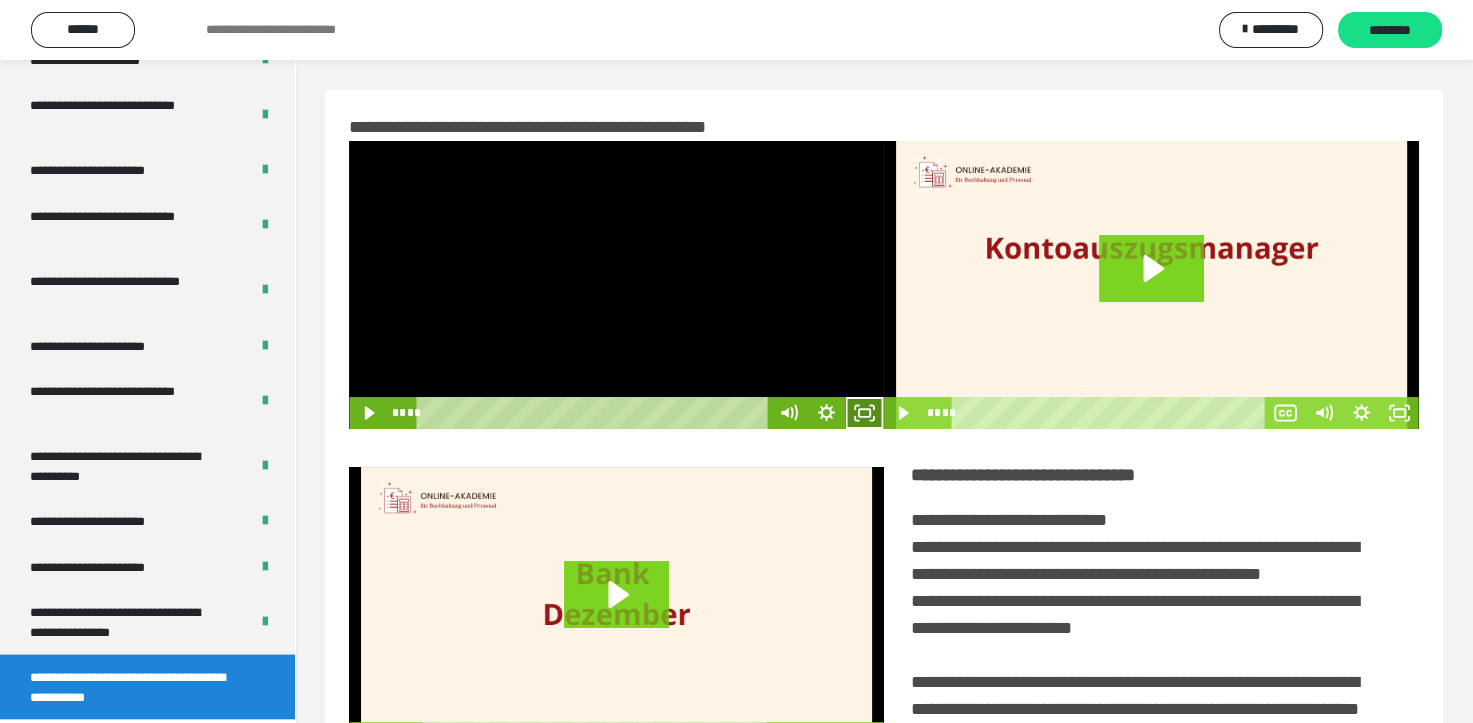 click 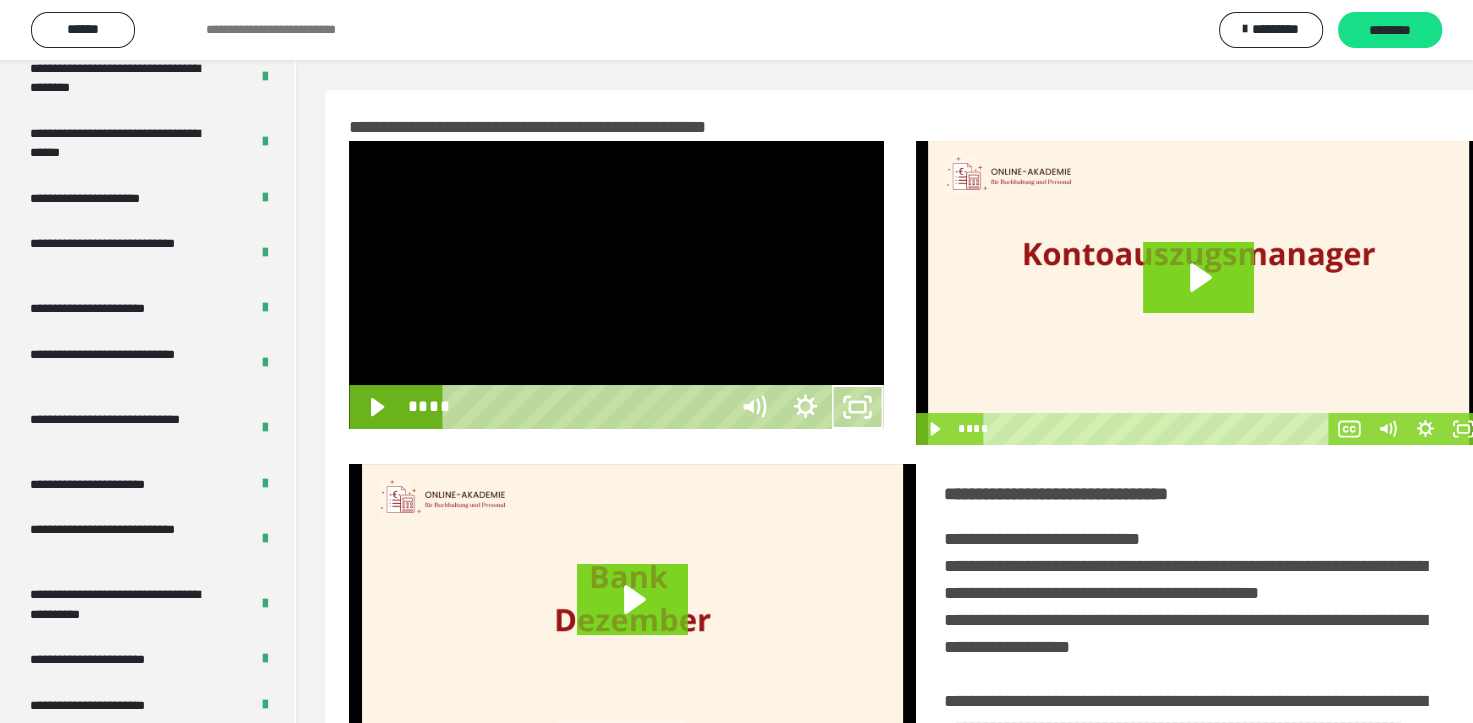 scroll, scrollTop: 3693, scrollLeft: 0, axis: vertical 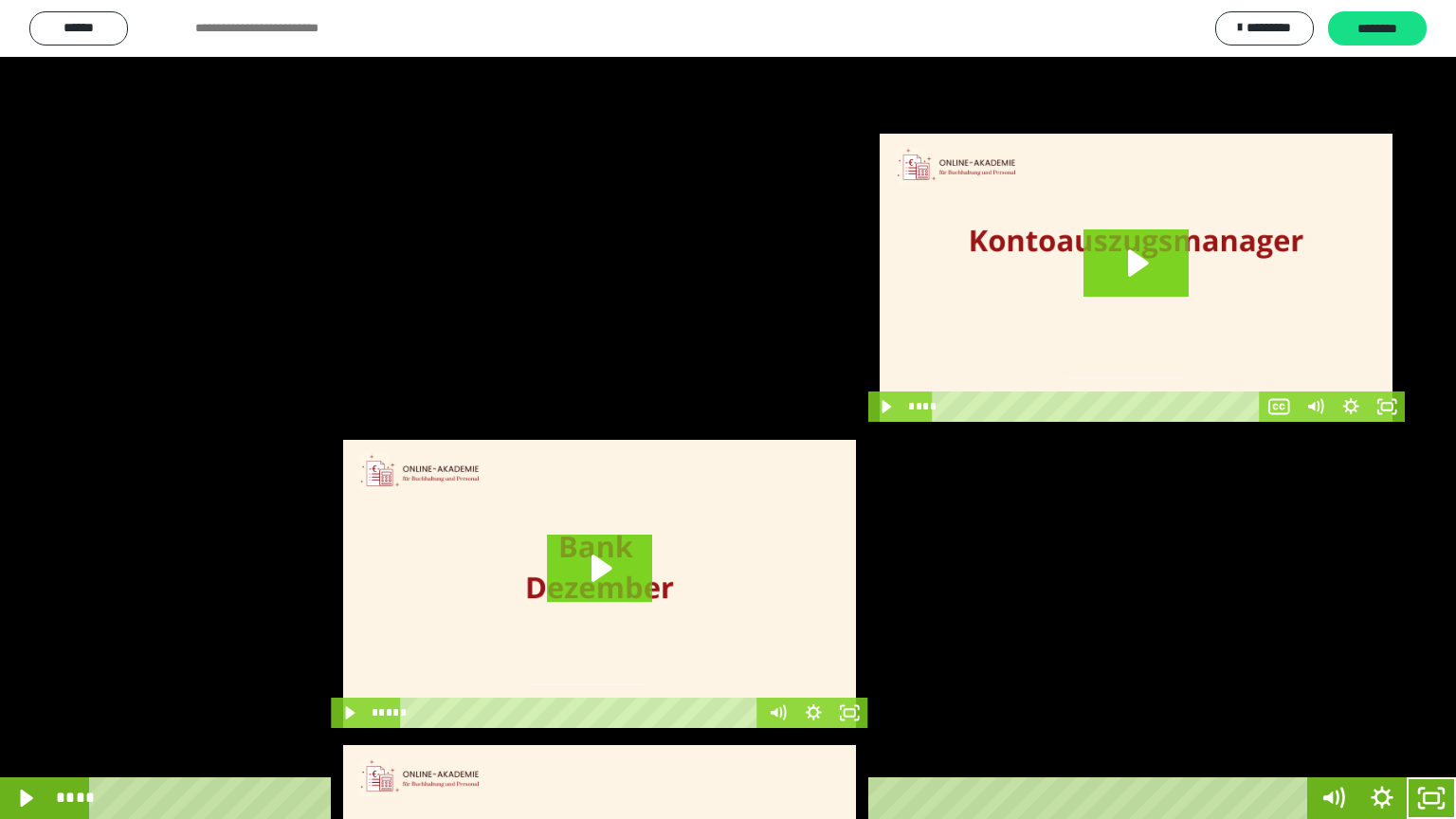 click at bounding box center [728, 410] 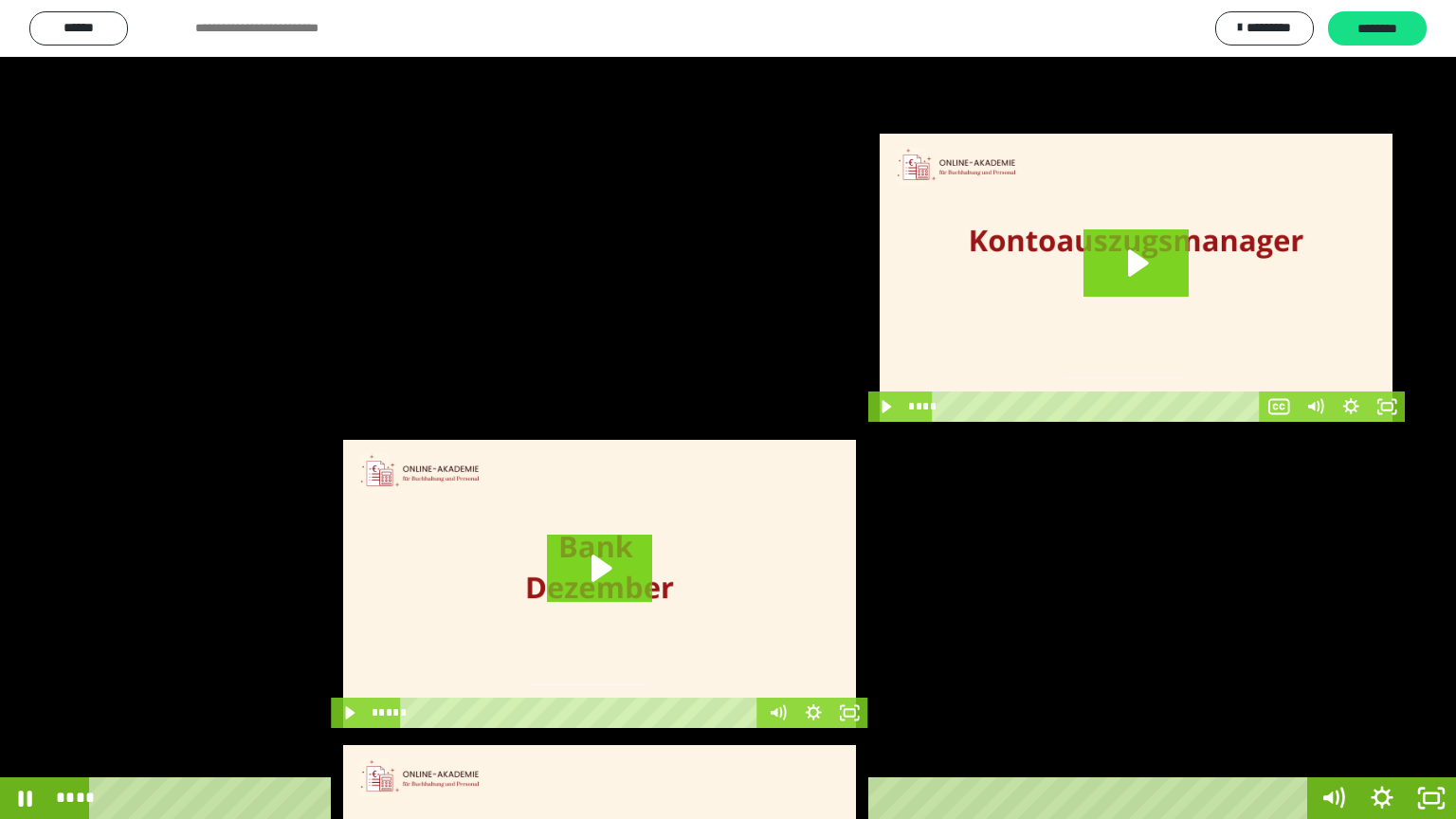 click at bounding box center (728, 410) 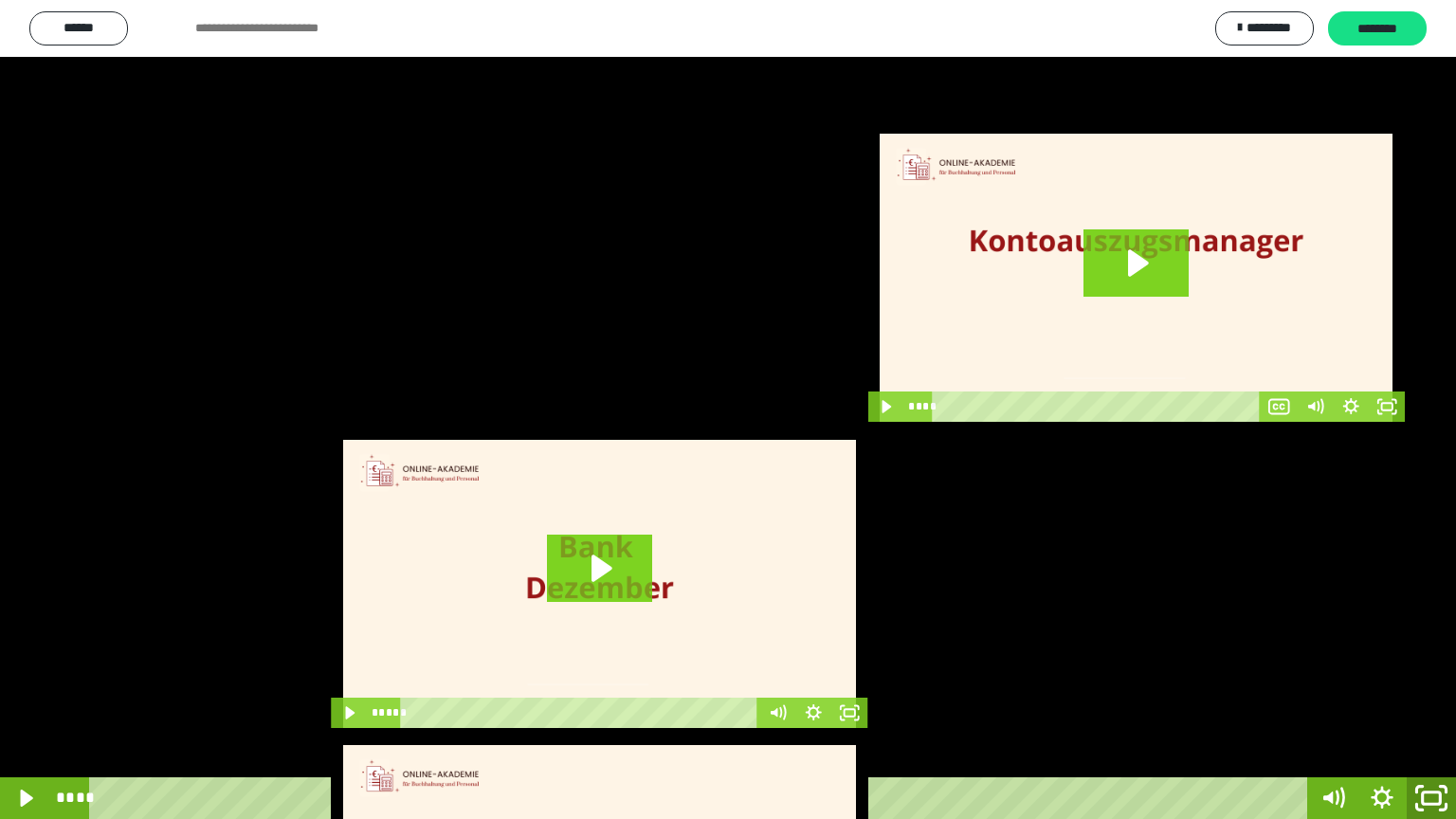 click 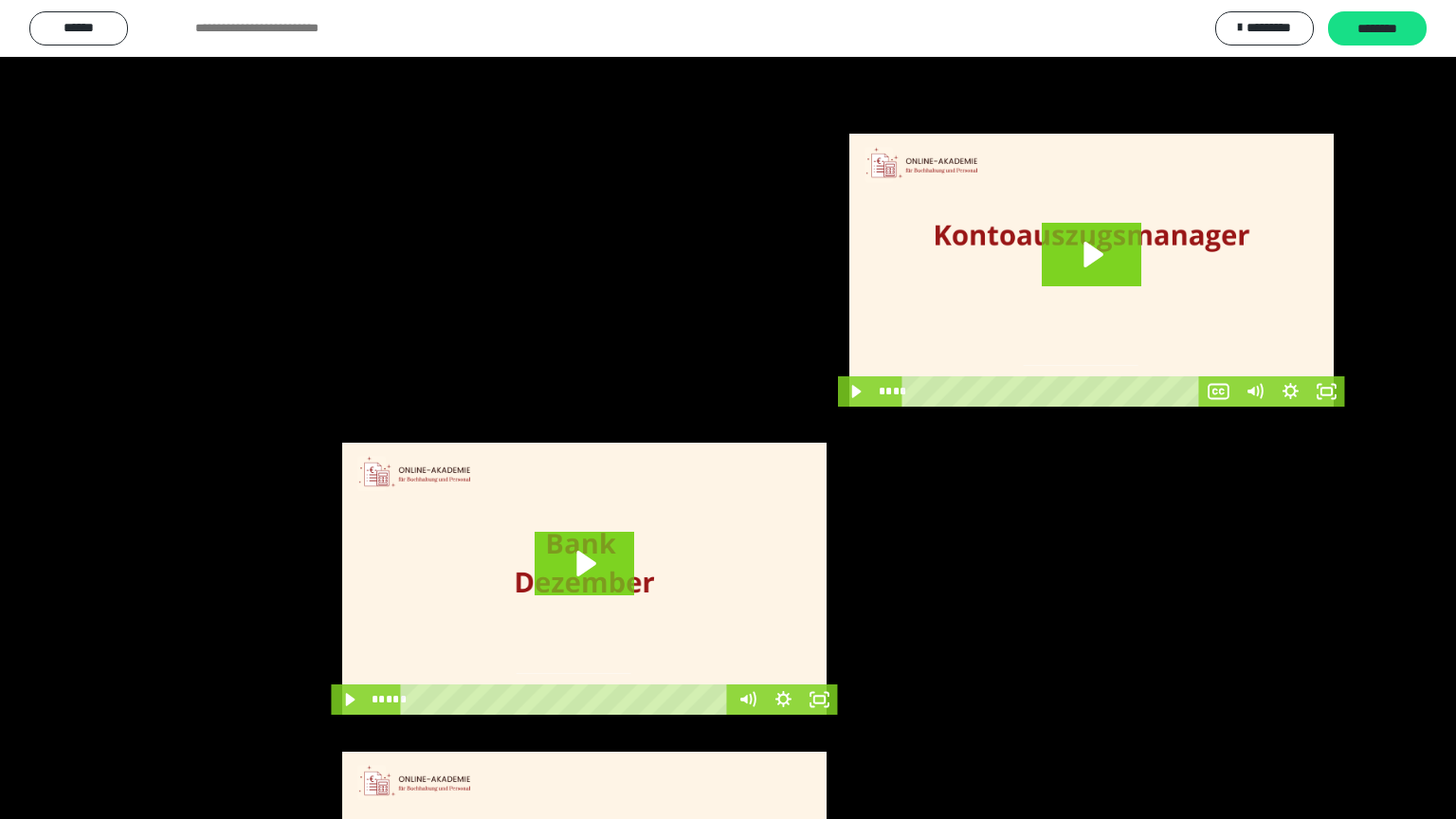 scroll, scrollTop: 3634, scrollLeft: 0, axis: vertical 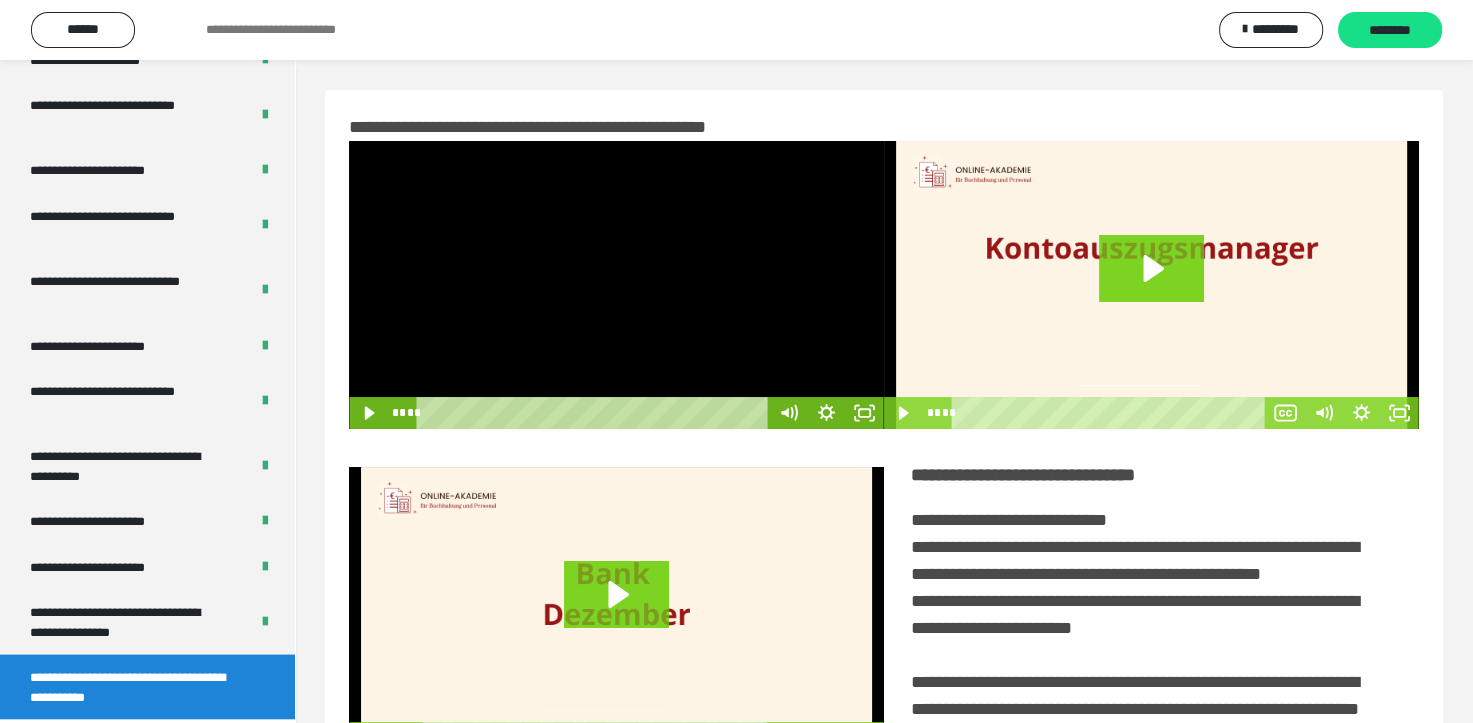 click at bounding box center (616, 285) 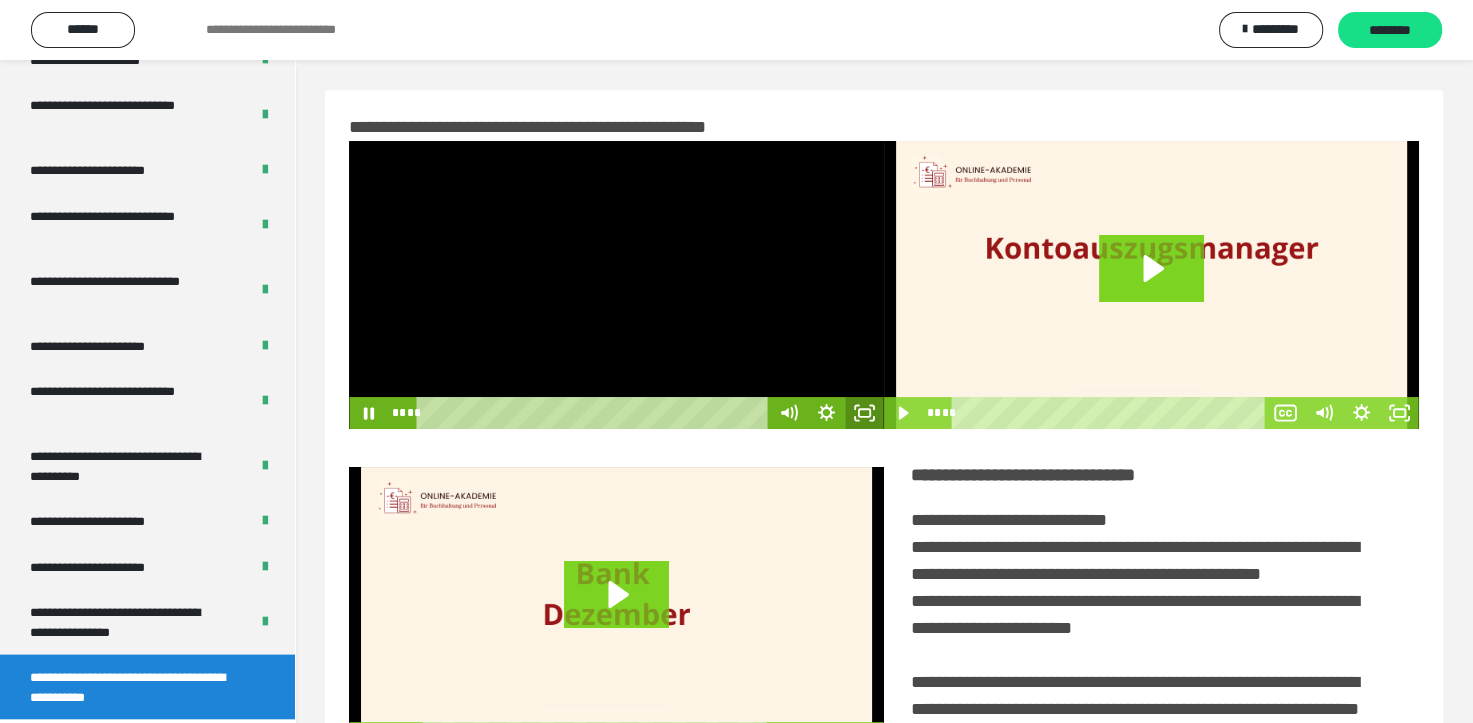 click 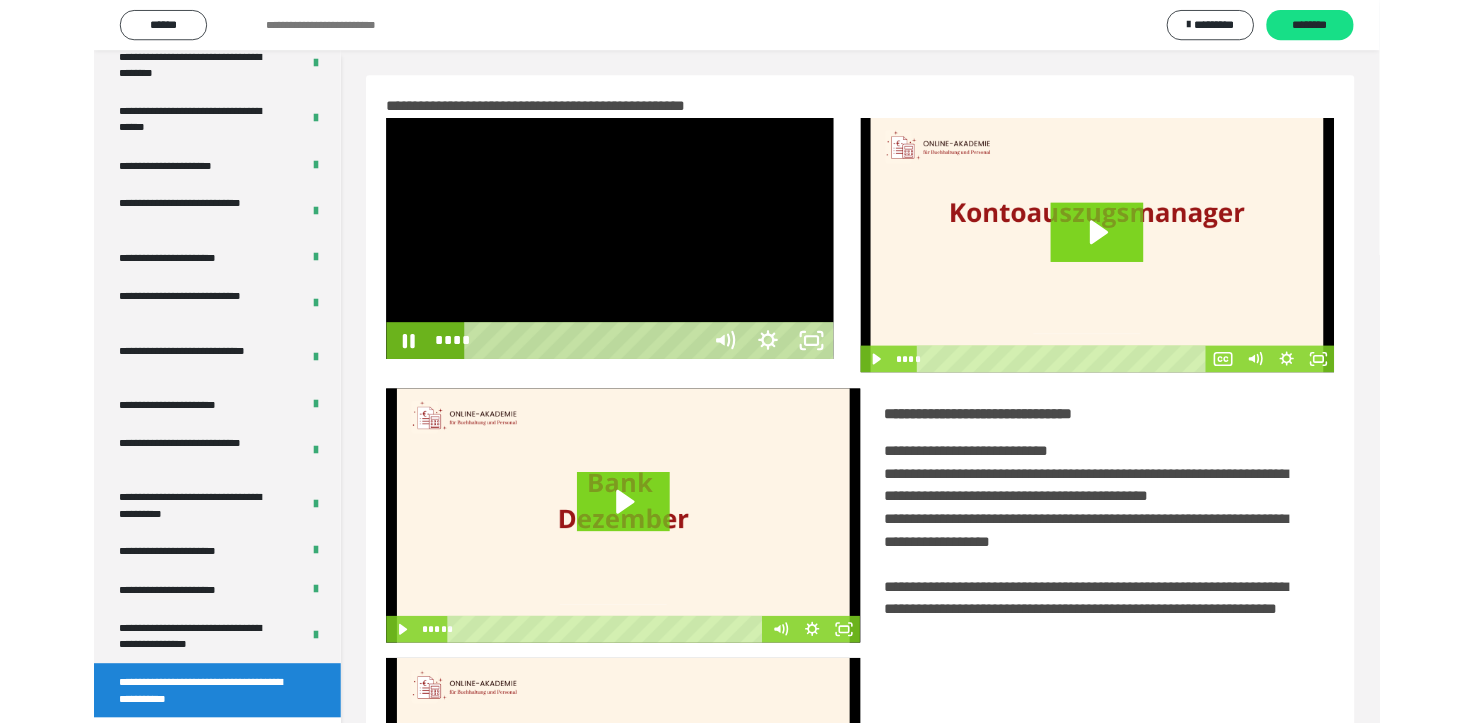 scroll, scrollTop: 3693, scrollLeft: 0, axis: vertical 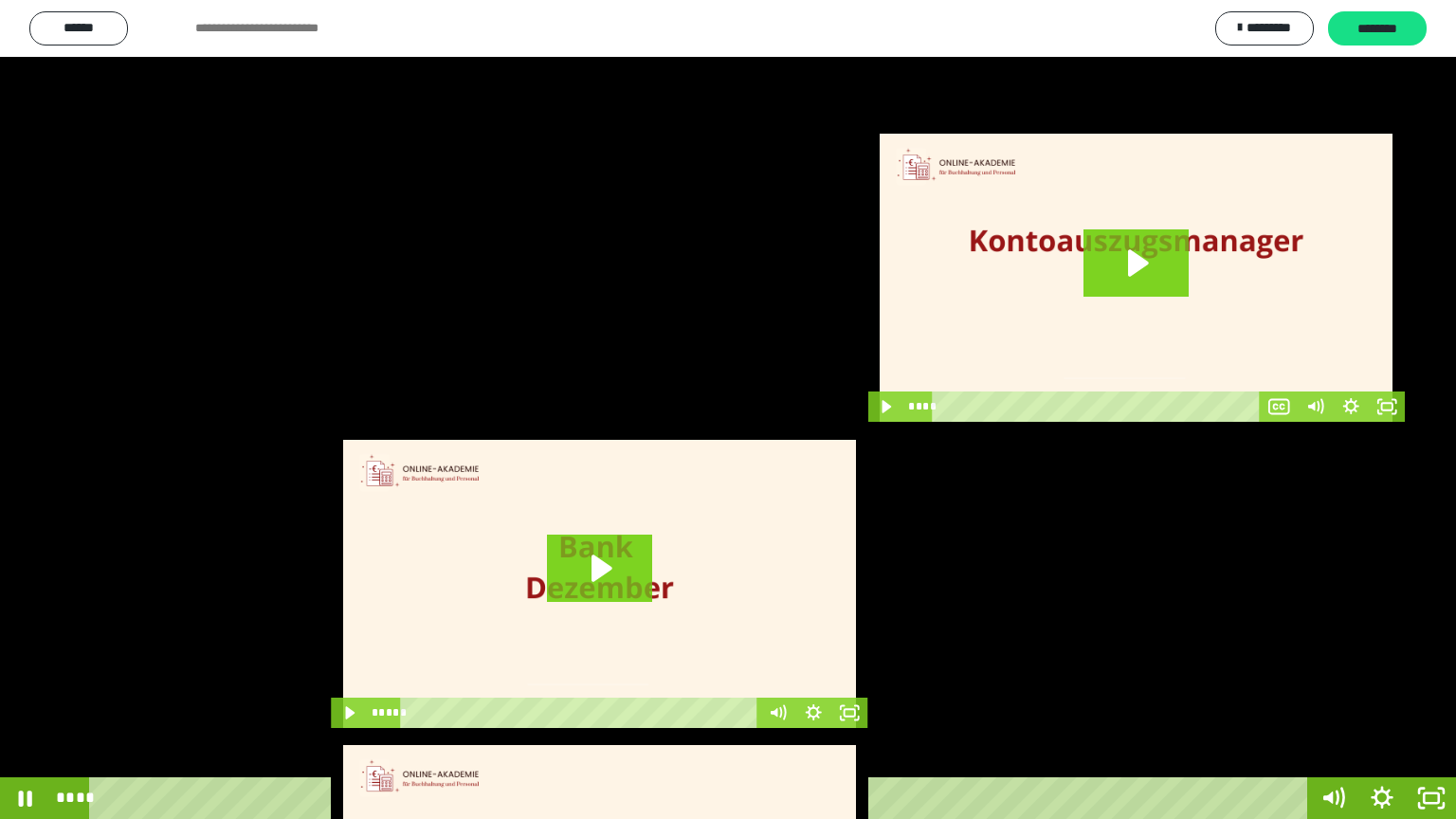click at bounding box center [728, 410] 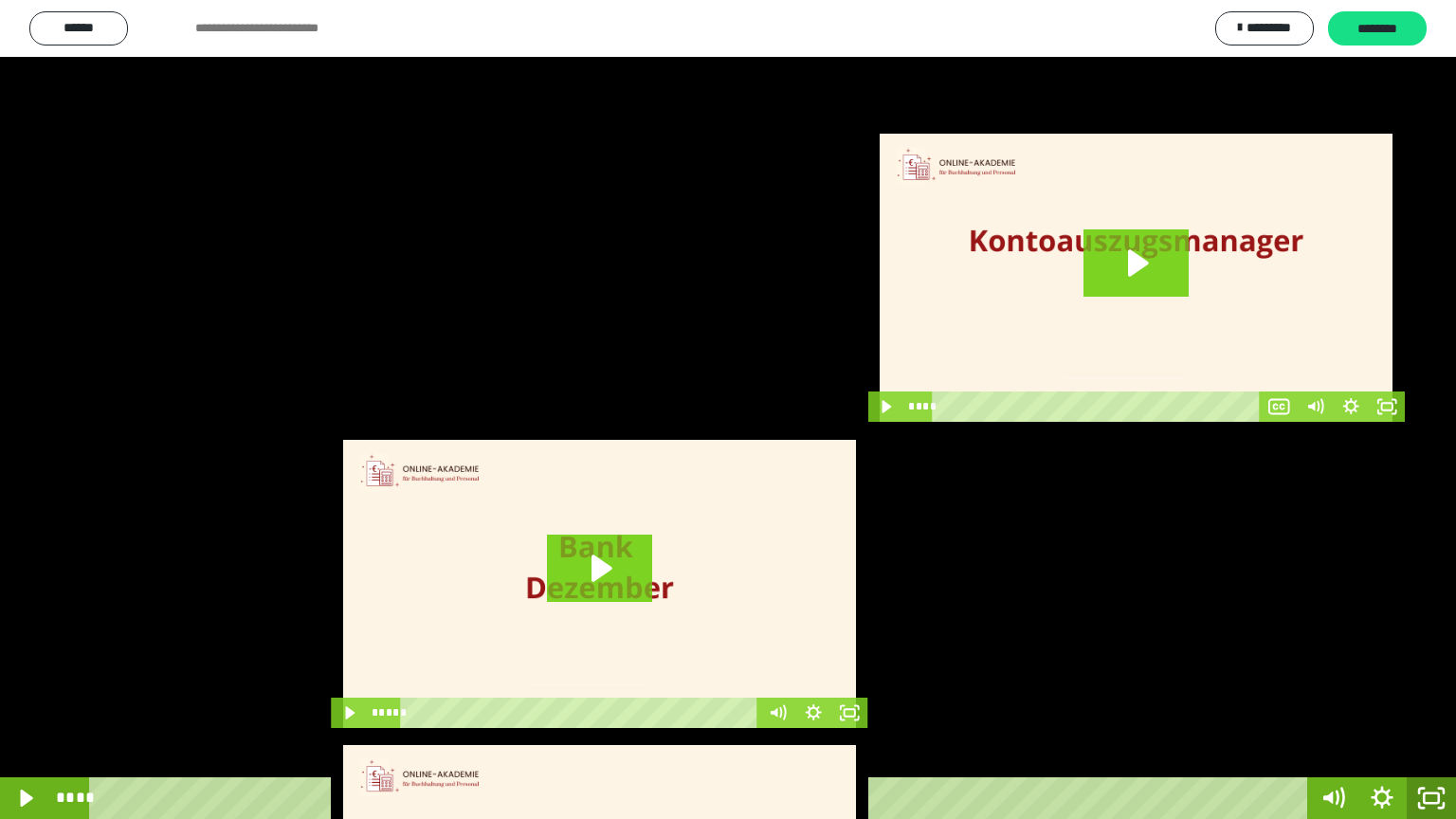 click 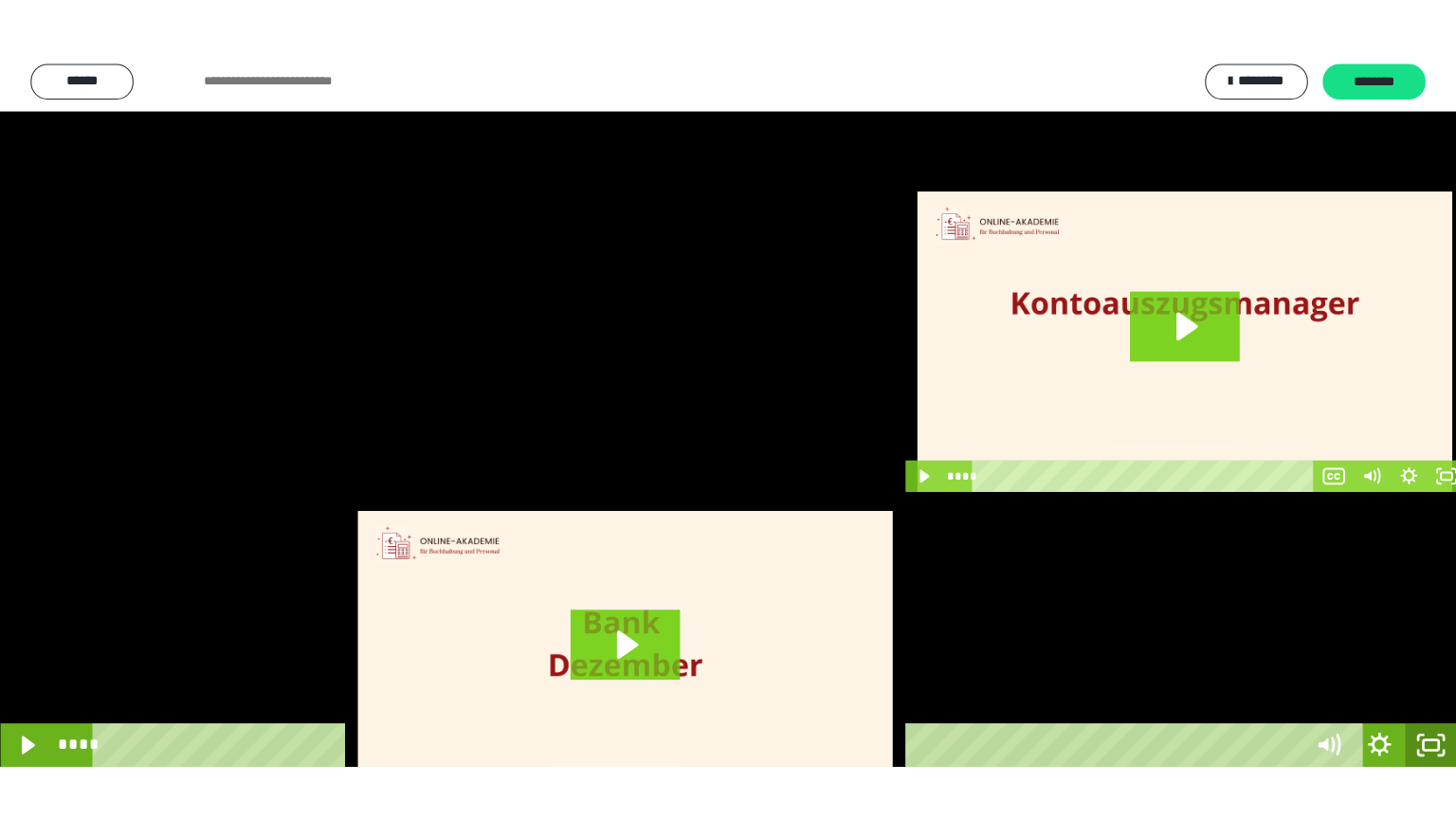 scroll, scrollTop: 3634, scrollLeft: 0, axis: vertical 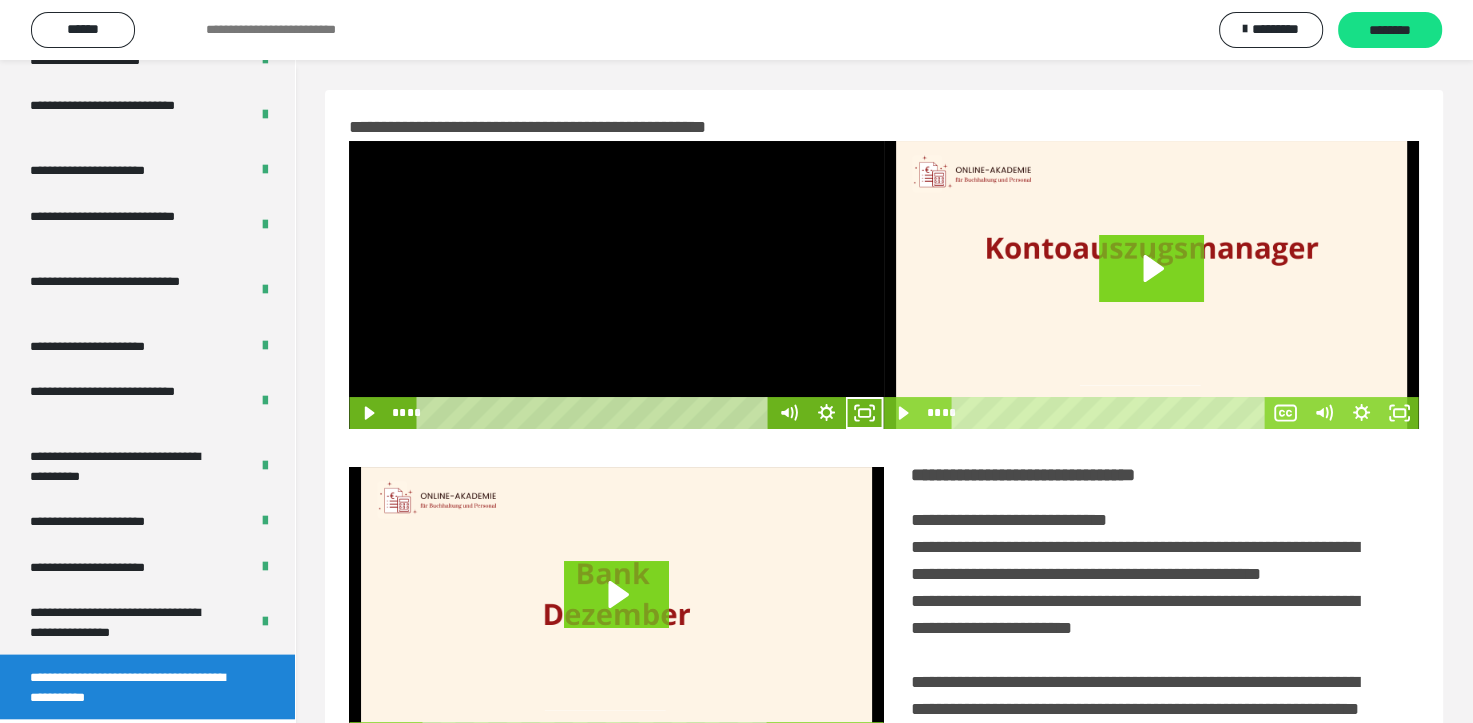 drag, startPoint x: 689, startPoint y: 280, endPoint x: 716, endPoint y: 313, distance: 42.638012 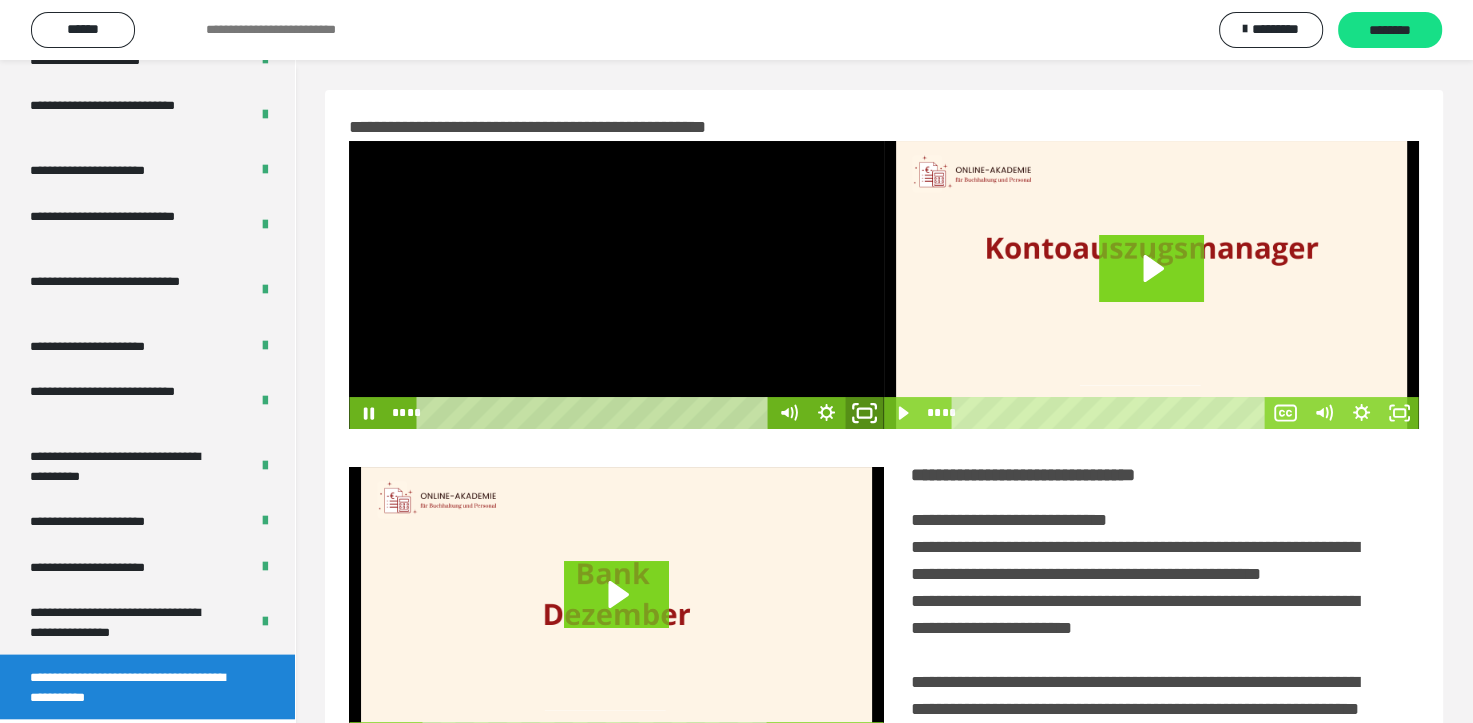drag, startPoint x: 874, startPoint y: 407, endPoint x: 898, endPoint y: 516, distance: 111.61093 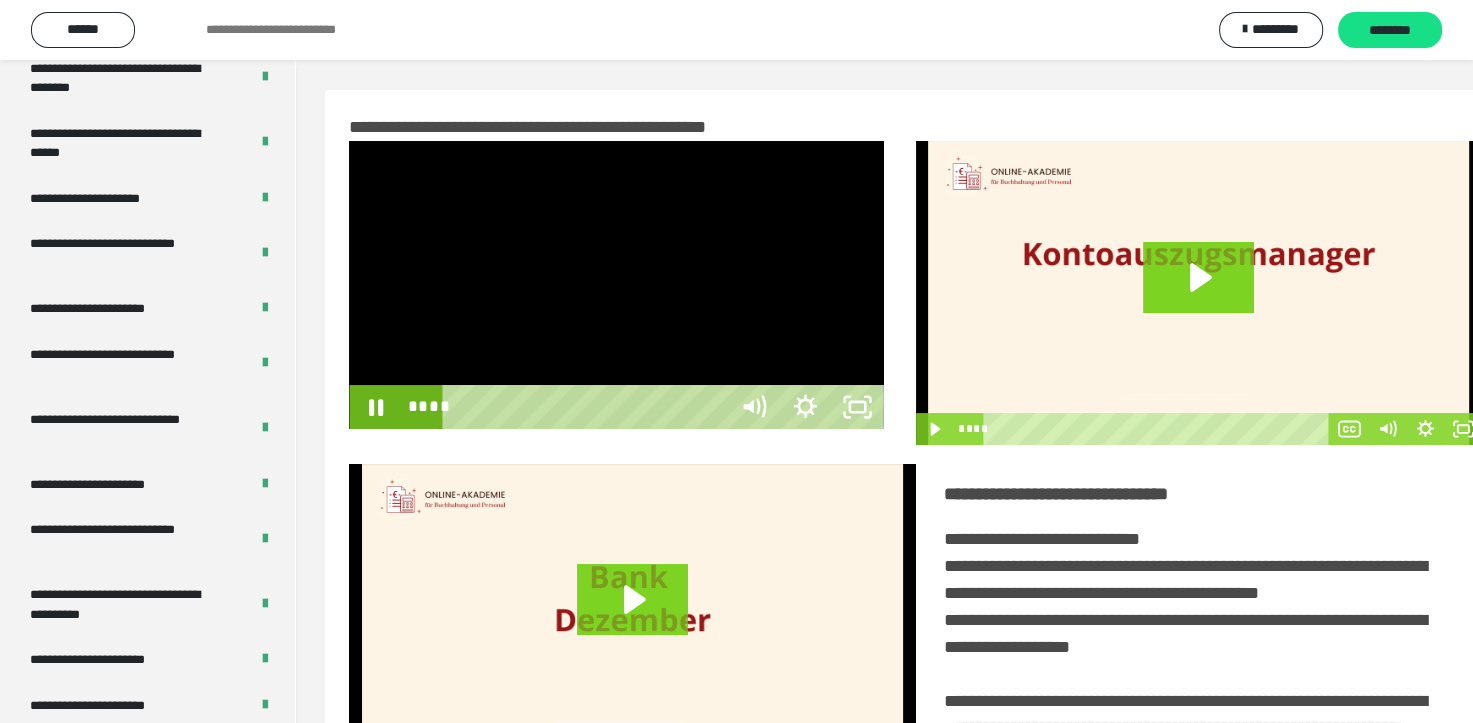 scroll, scrollTop: 3693, scrollLeft: 0, axis: vertical 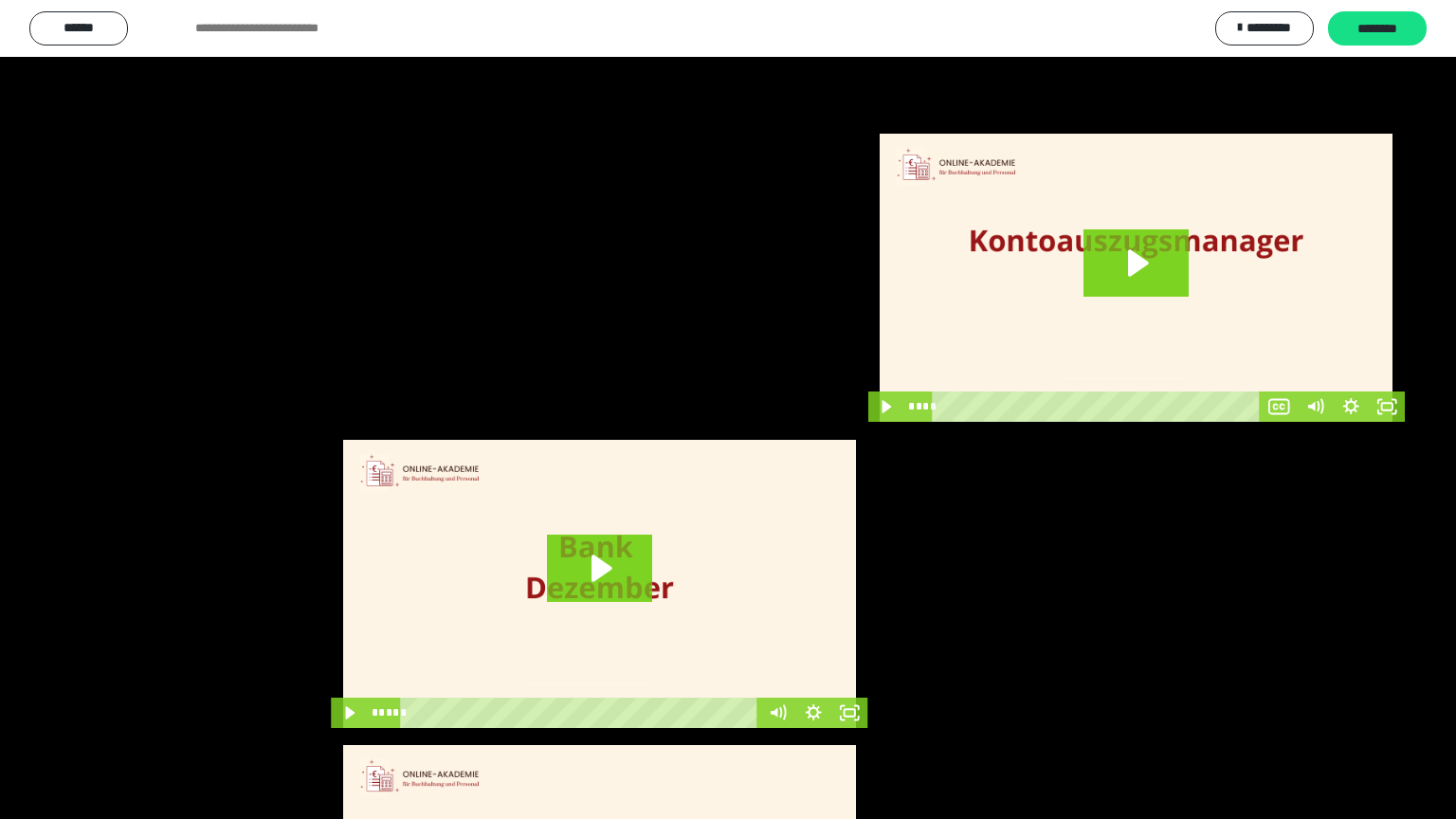 click at bounding box center (728, 410) 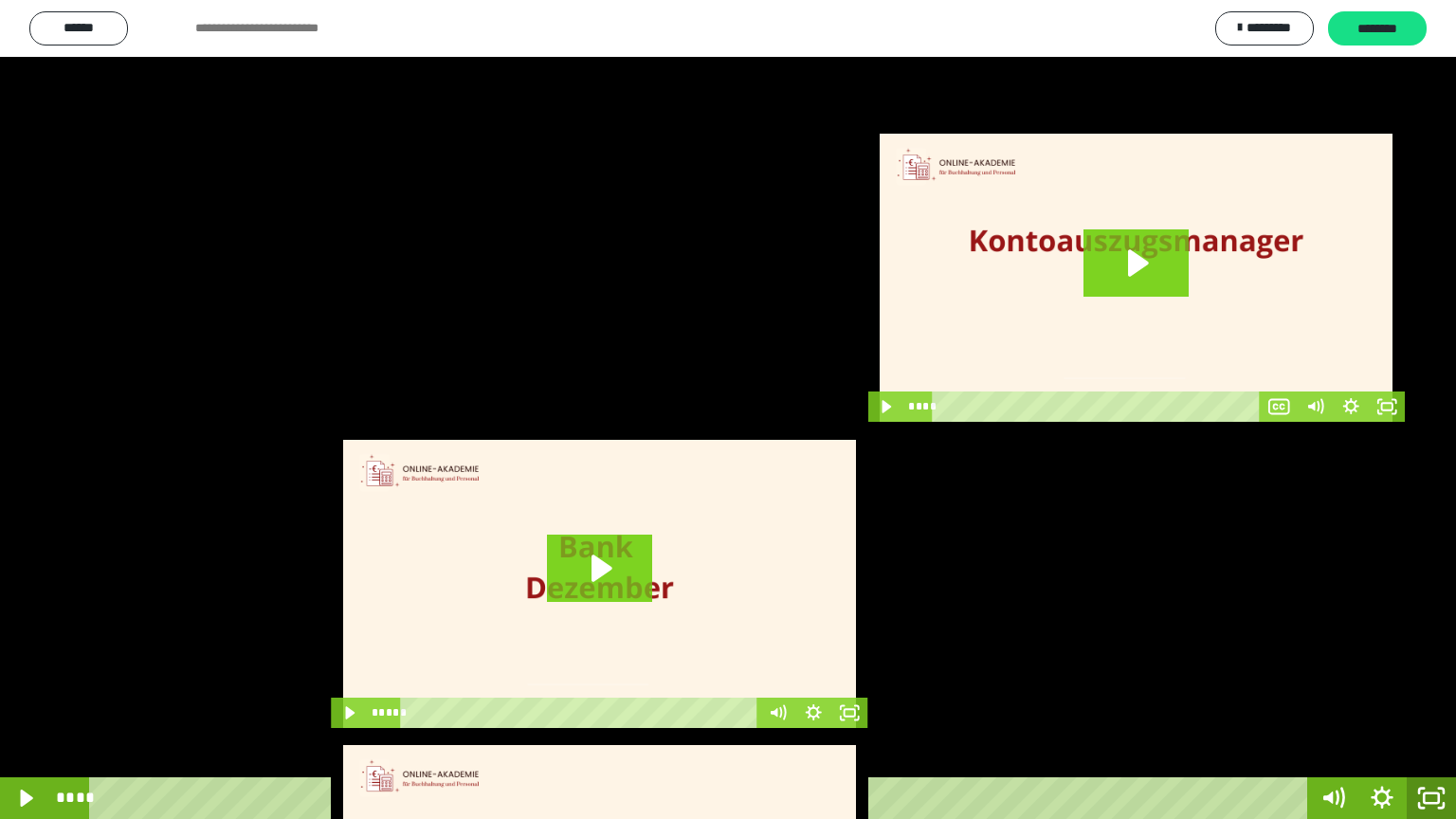 click 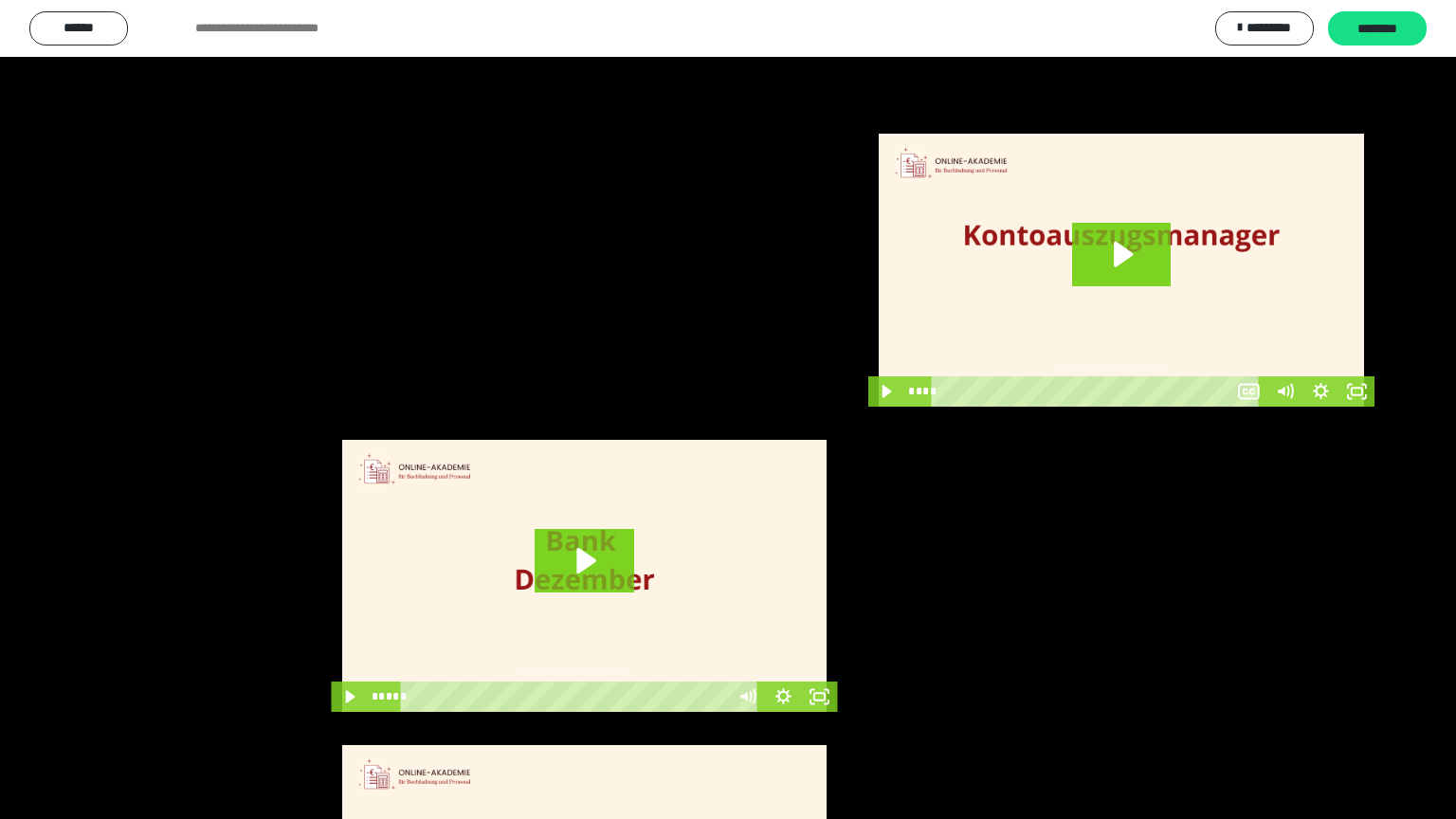 scroll, scrollTop: 3634, scrollLeft: 0, axis: vertical 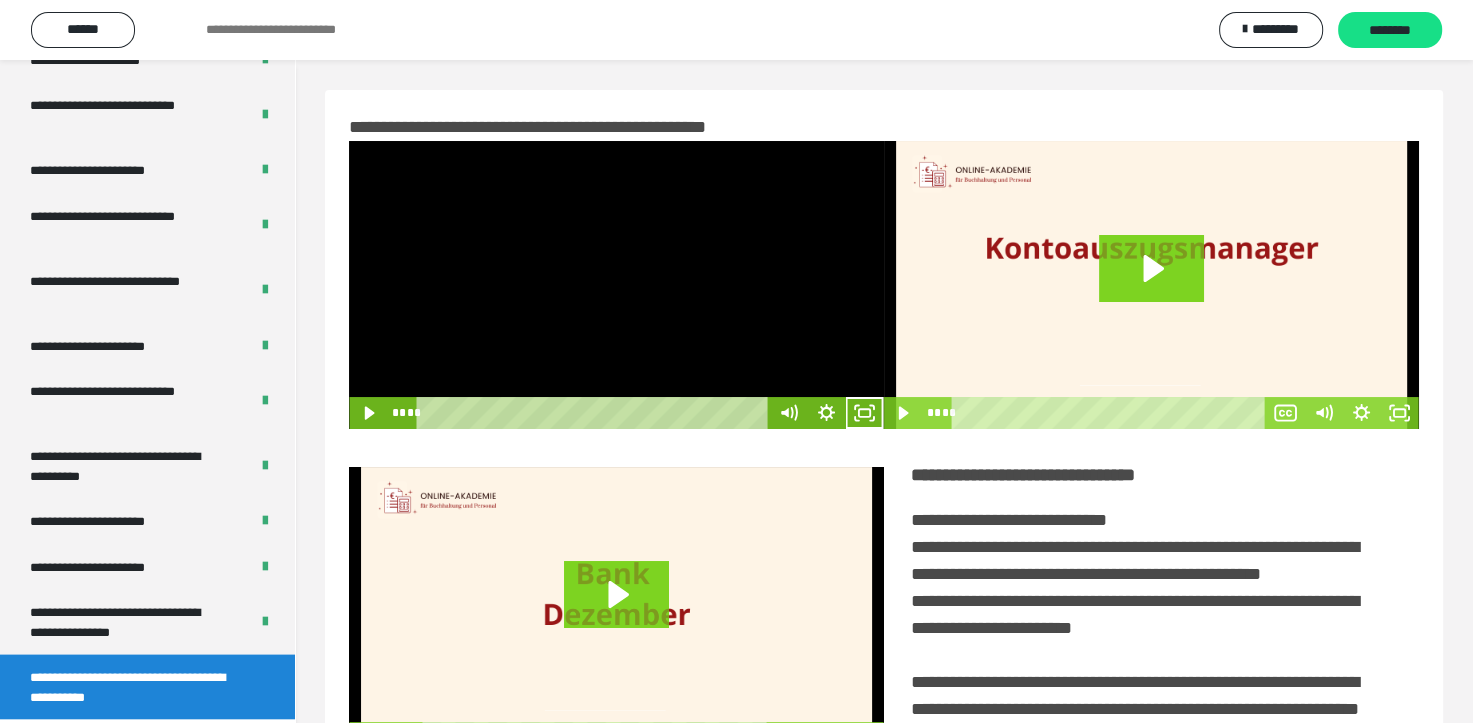 click at bounding box center [616, 285] 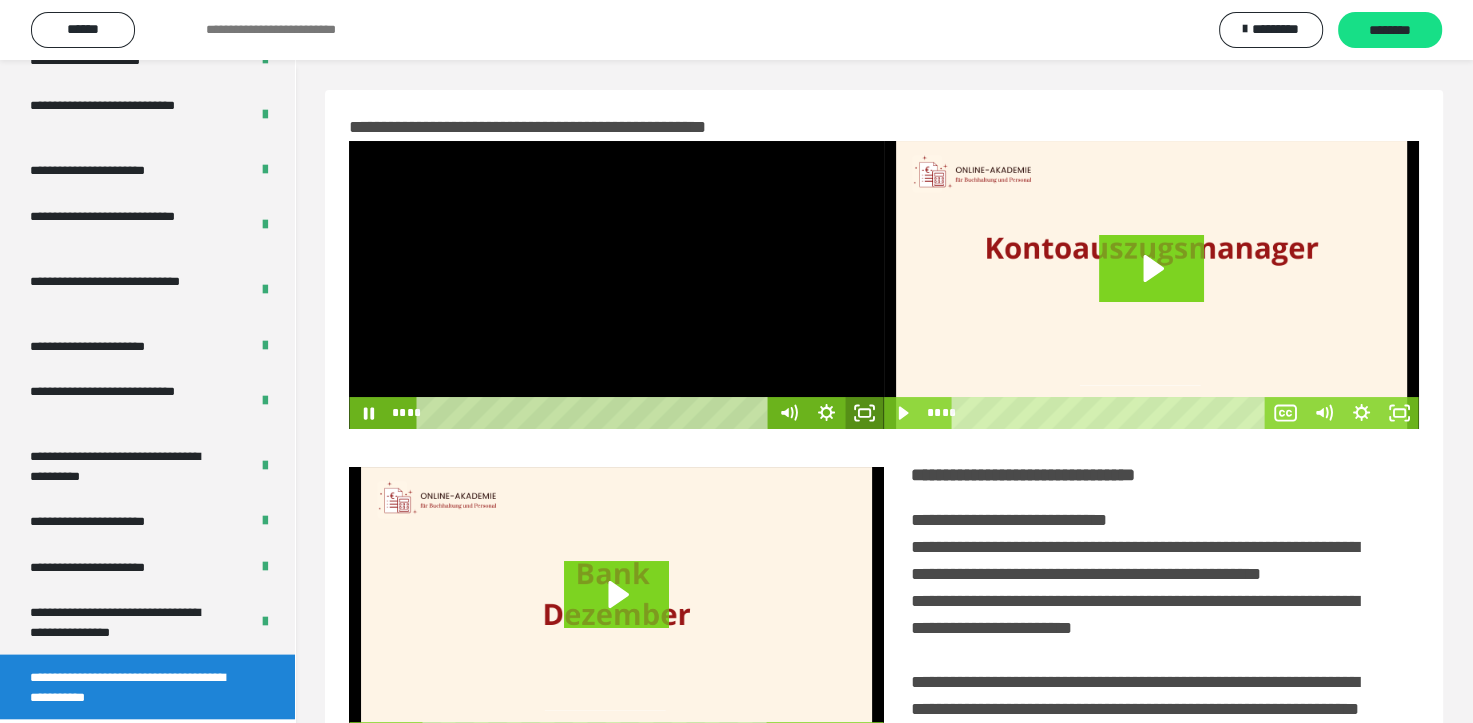 click 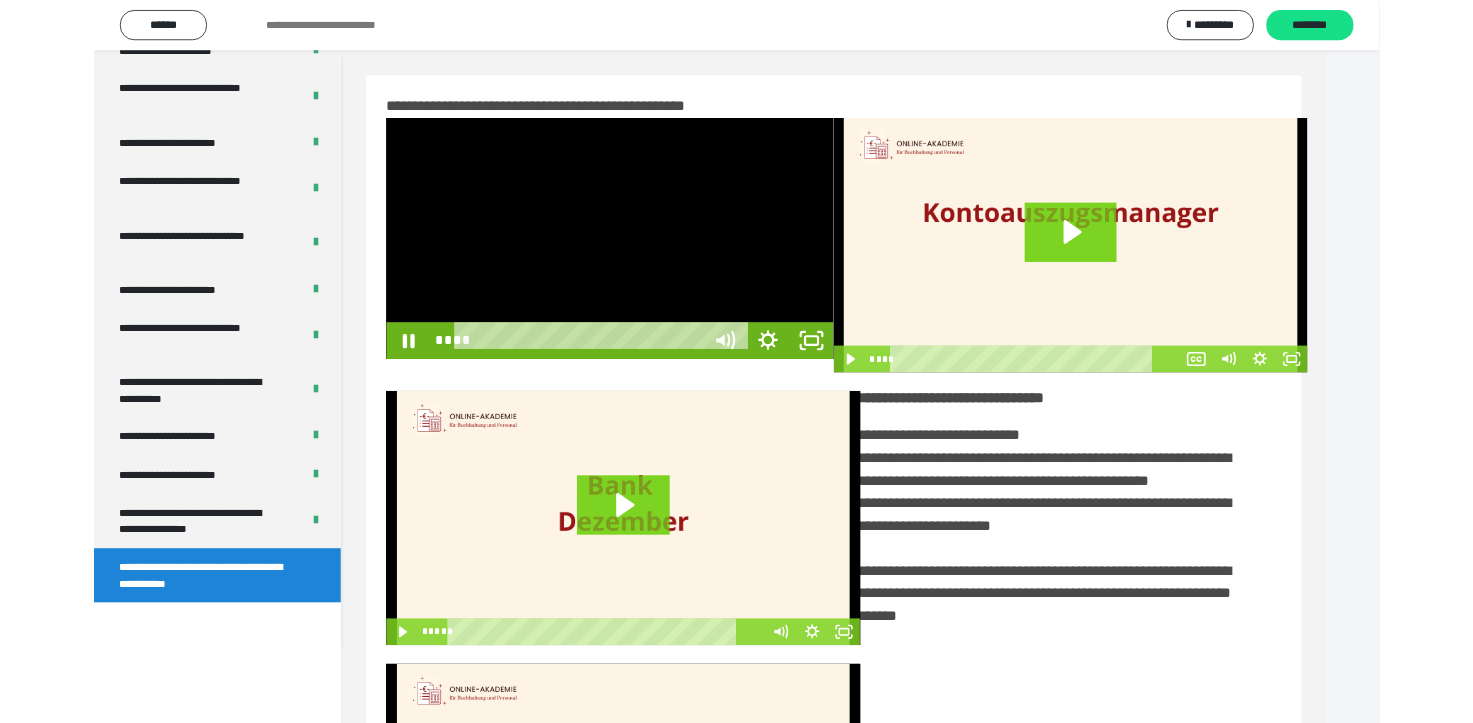 scroll, scrollTop: 3693, scrollLeft: 0, axis: vertical 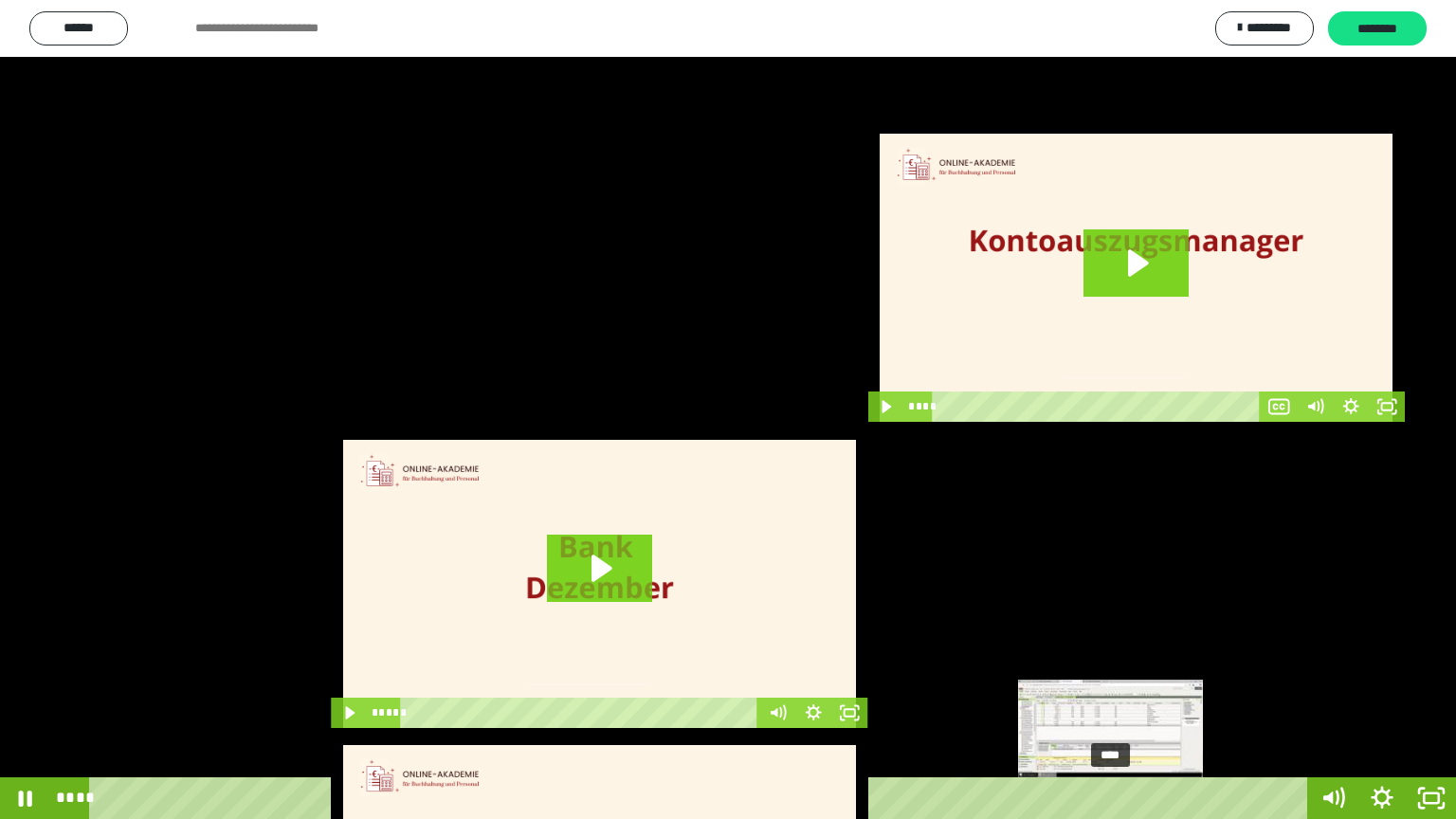 click on "****" at bounding box center [701, 798] 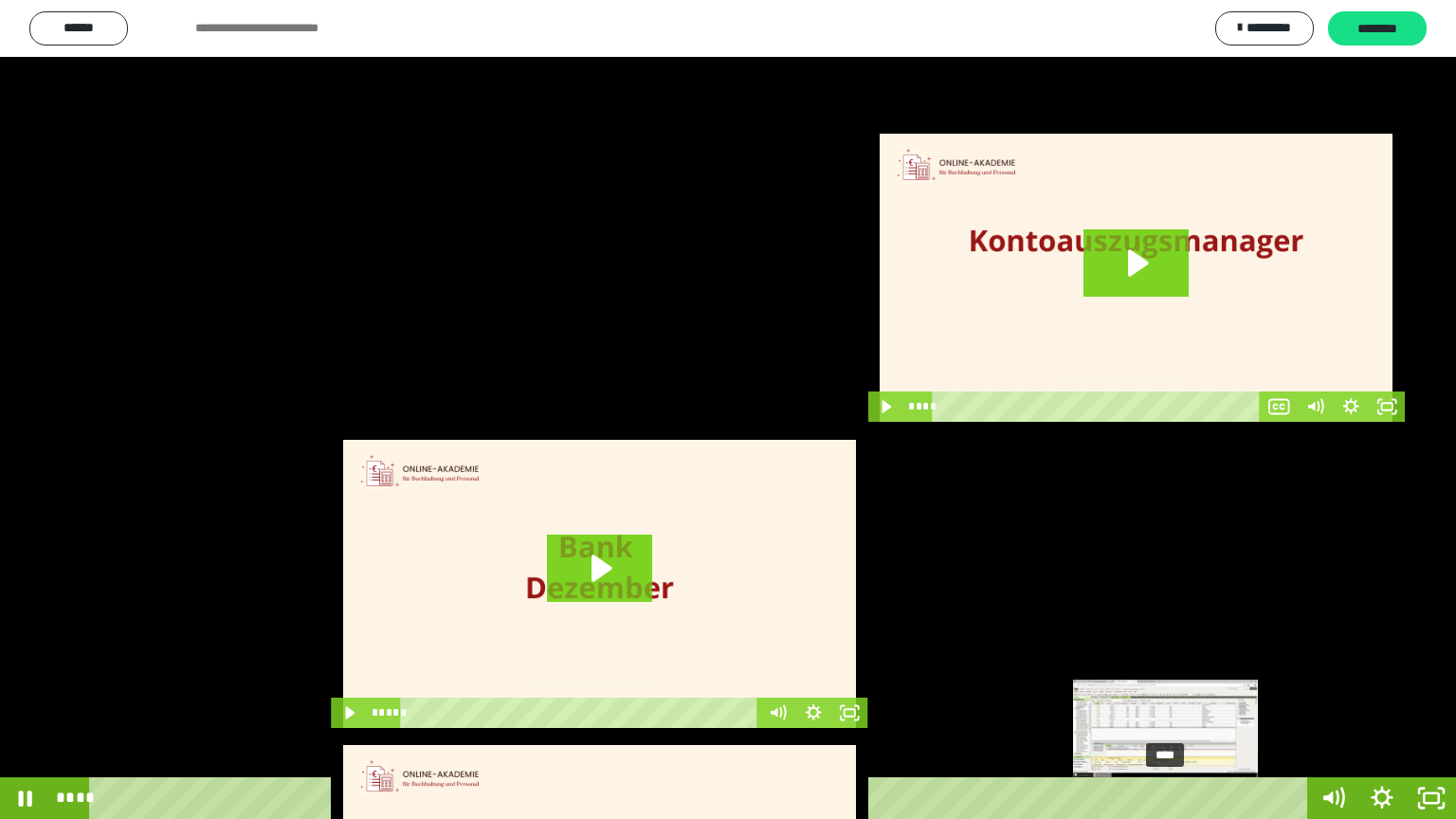 click on "****" at bounding box center [701, 798] 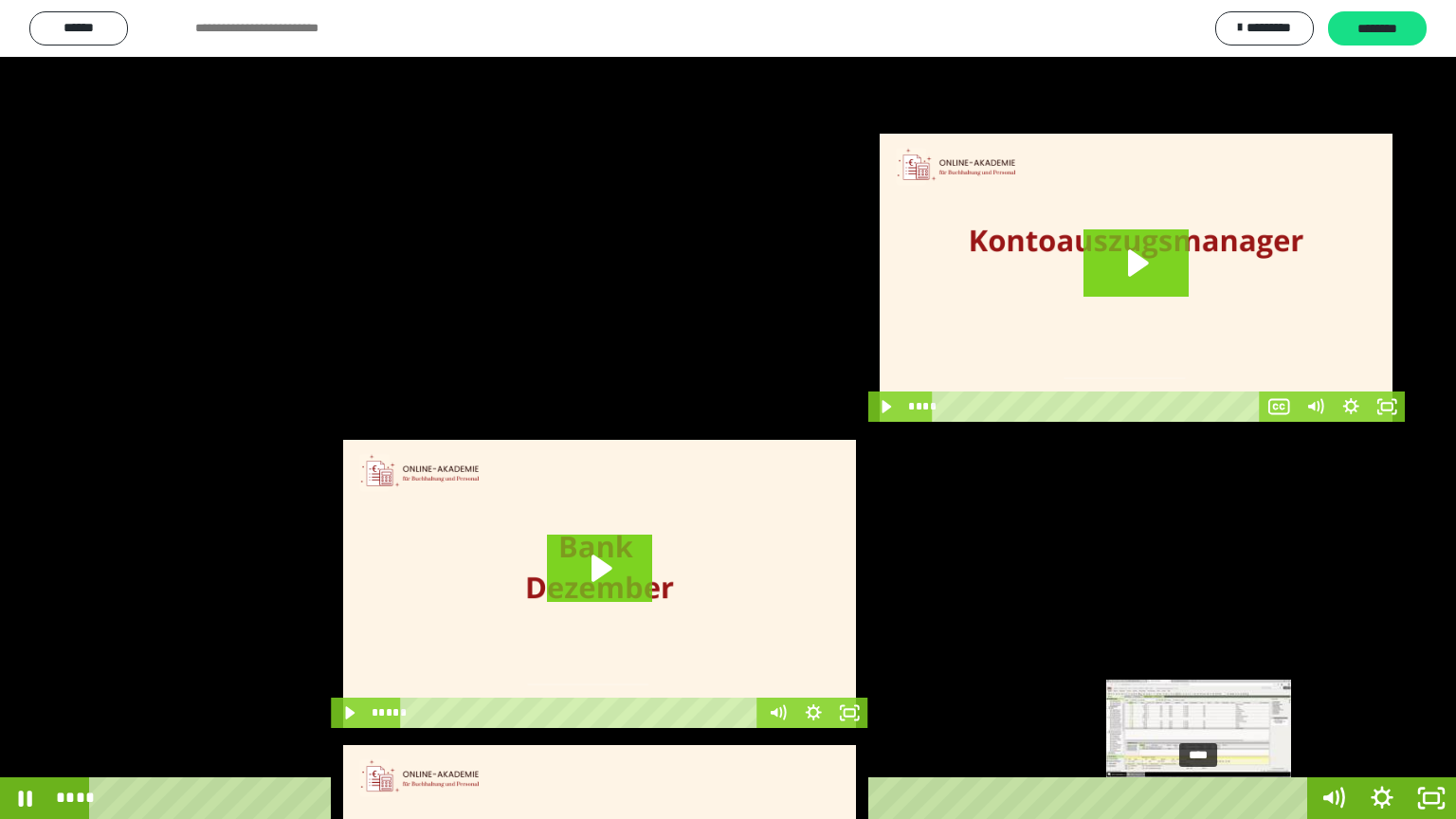 click on "****" at bounding box center (701, 798) 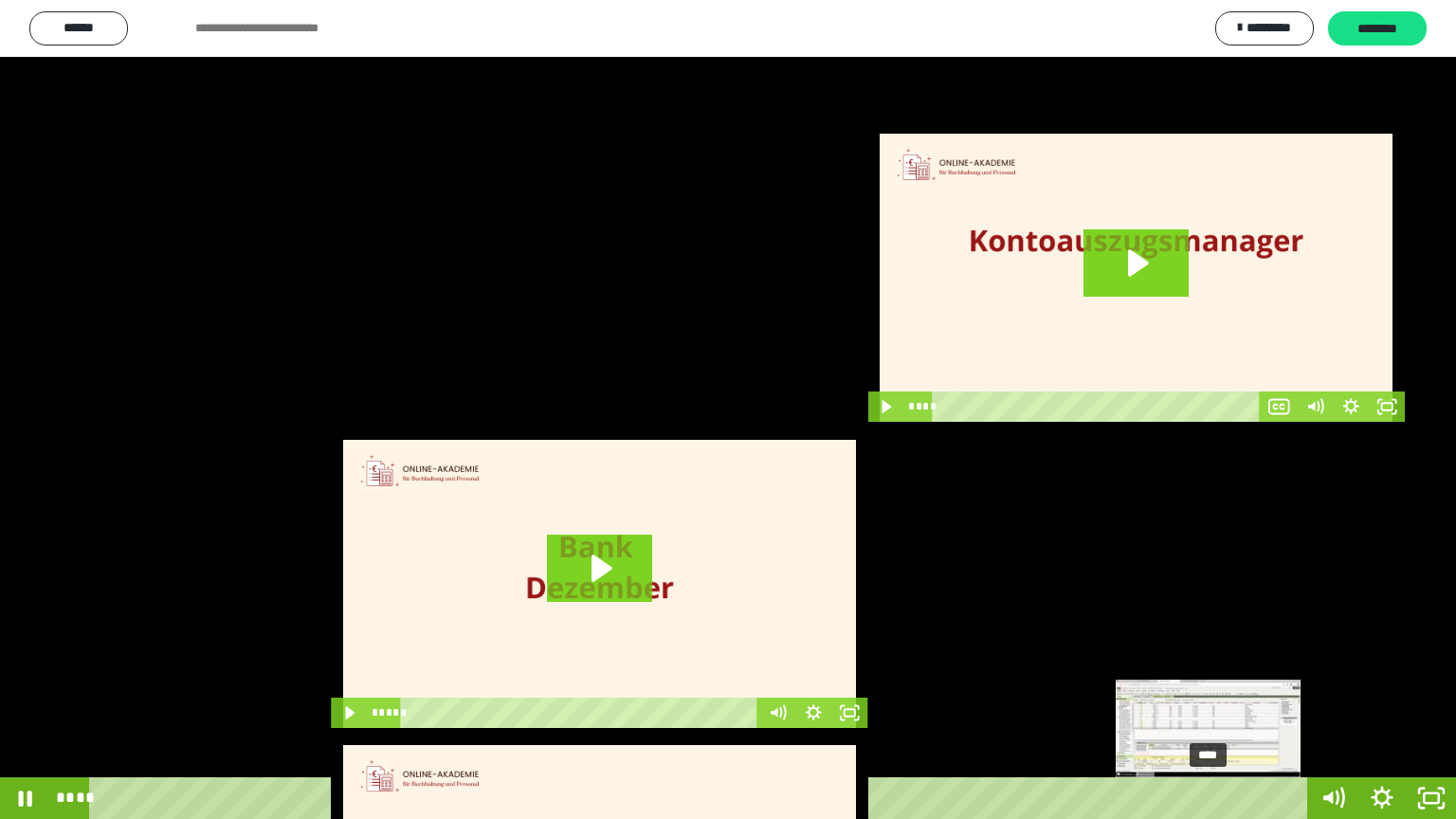 click at bounding box center [1203, 798] 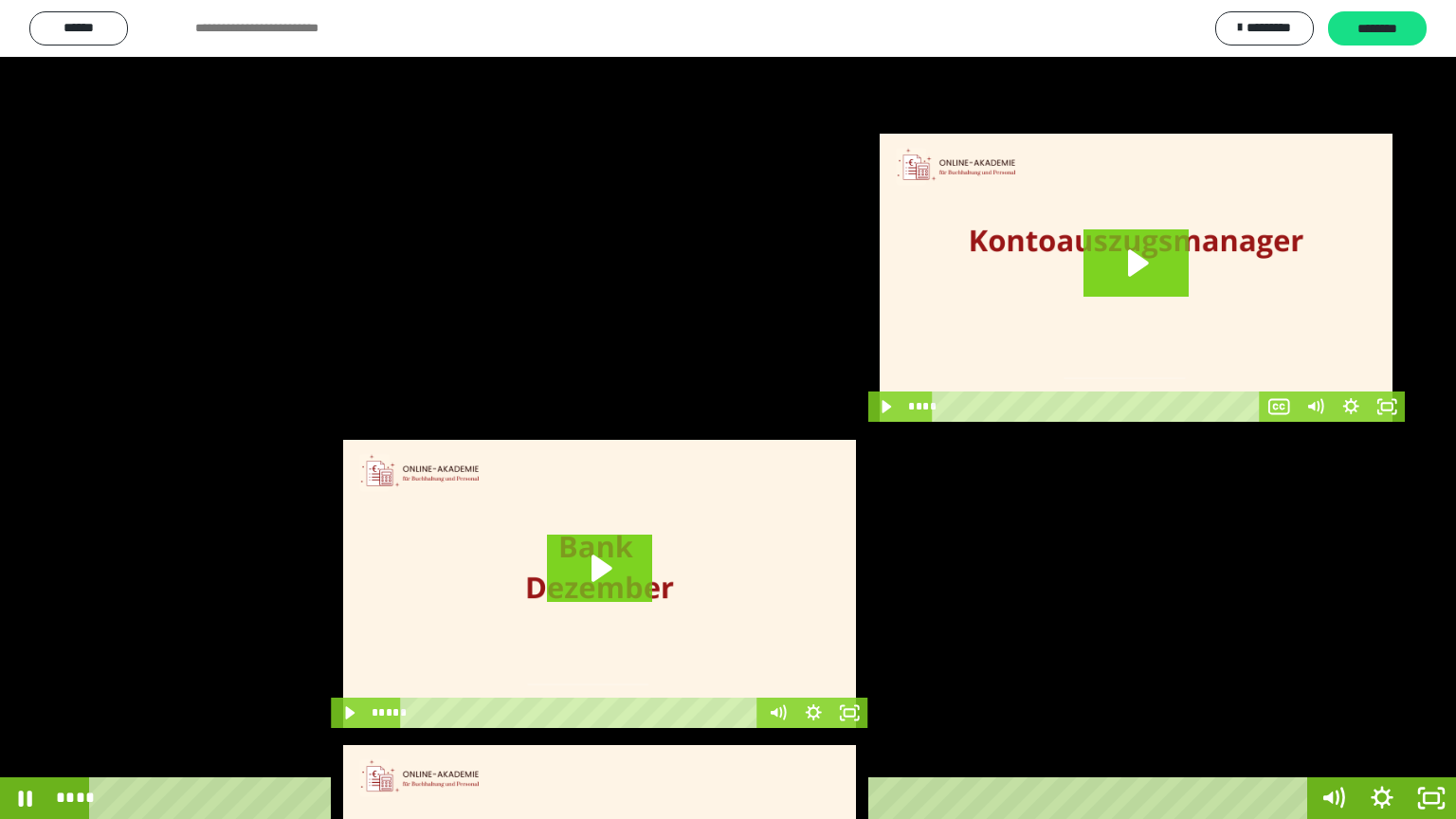click at bounding box center (728, 410) 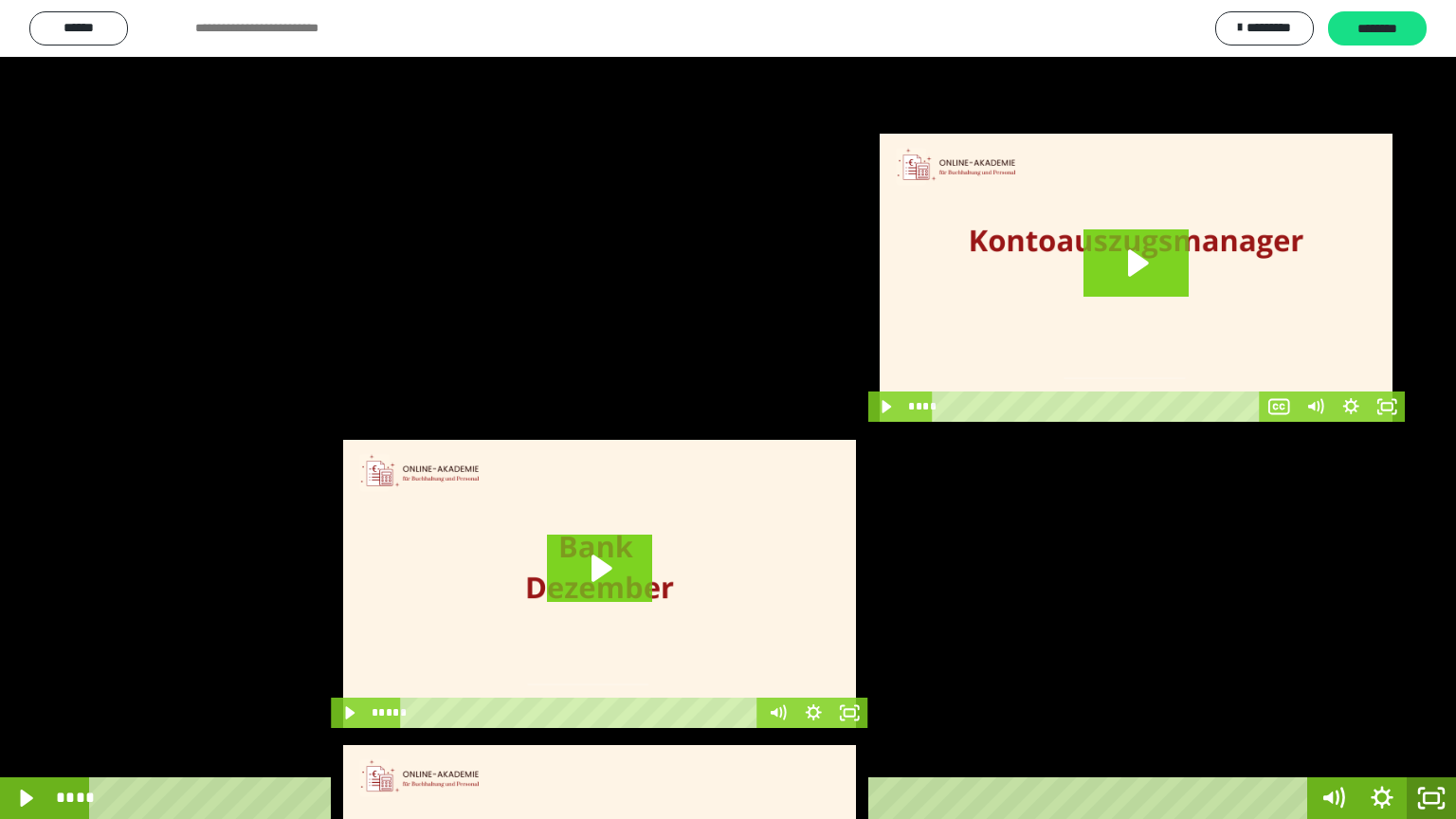 click 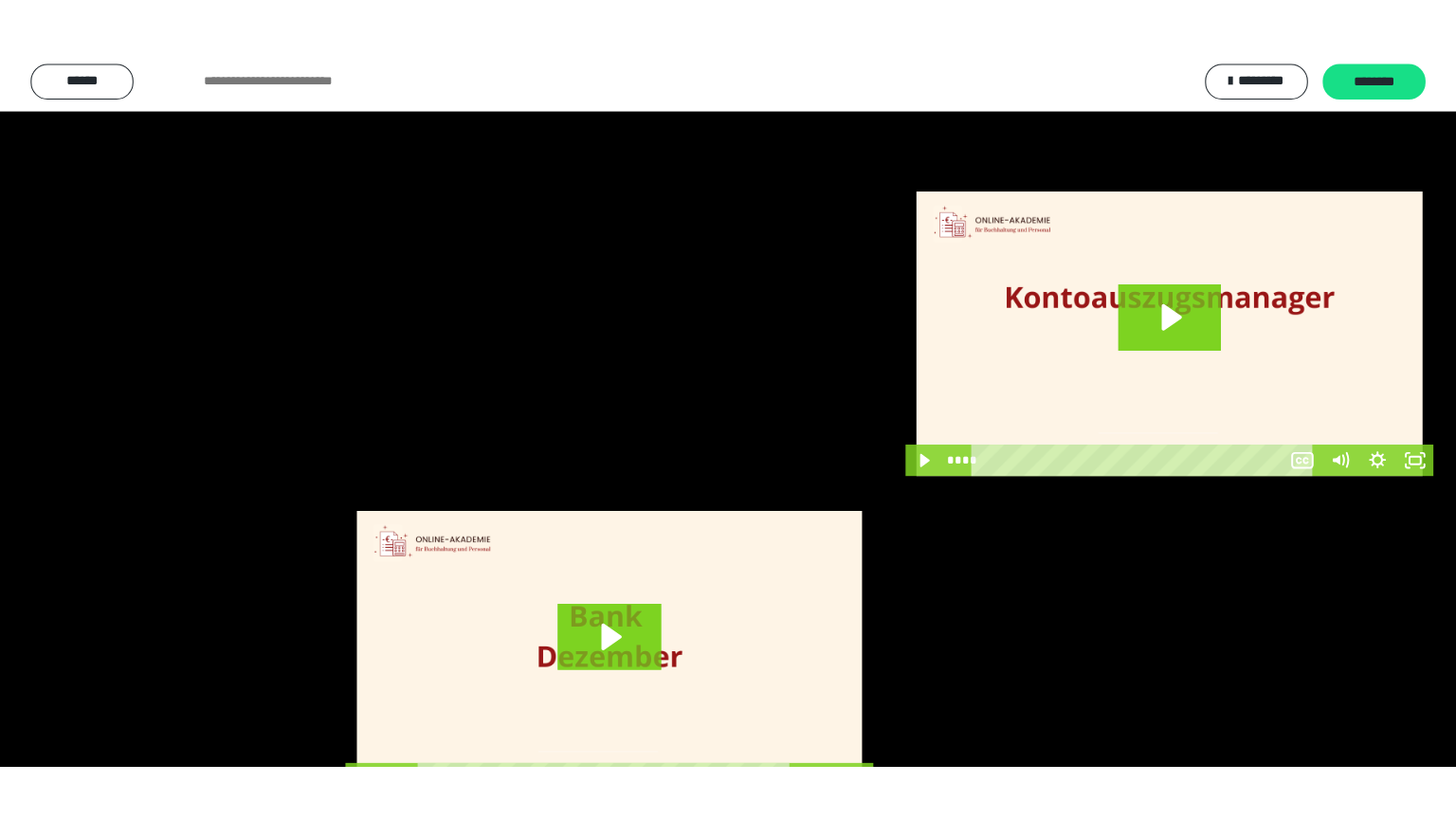 scroll, scrollTop: 3634, scrollLeft: 0, axis: vertical 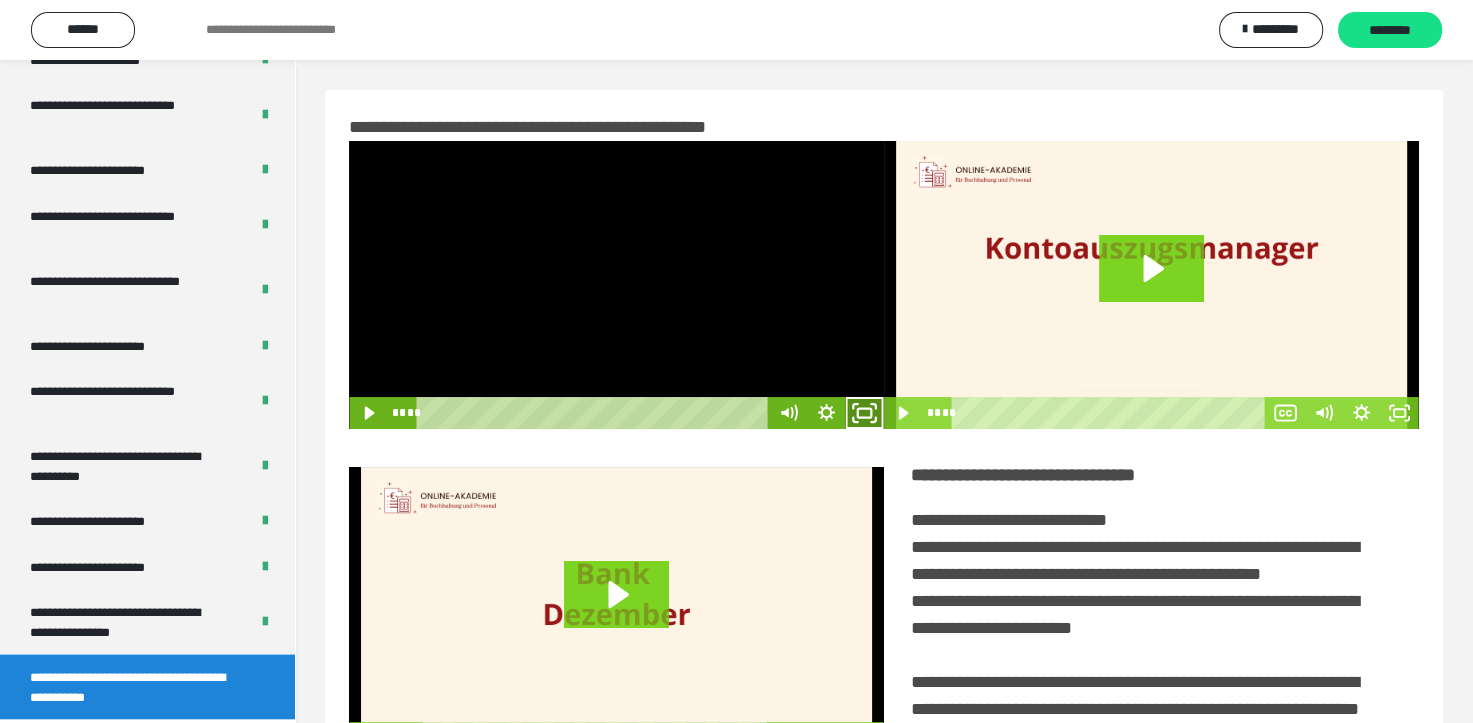 click 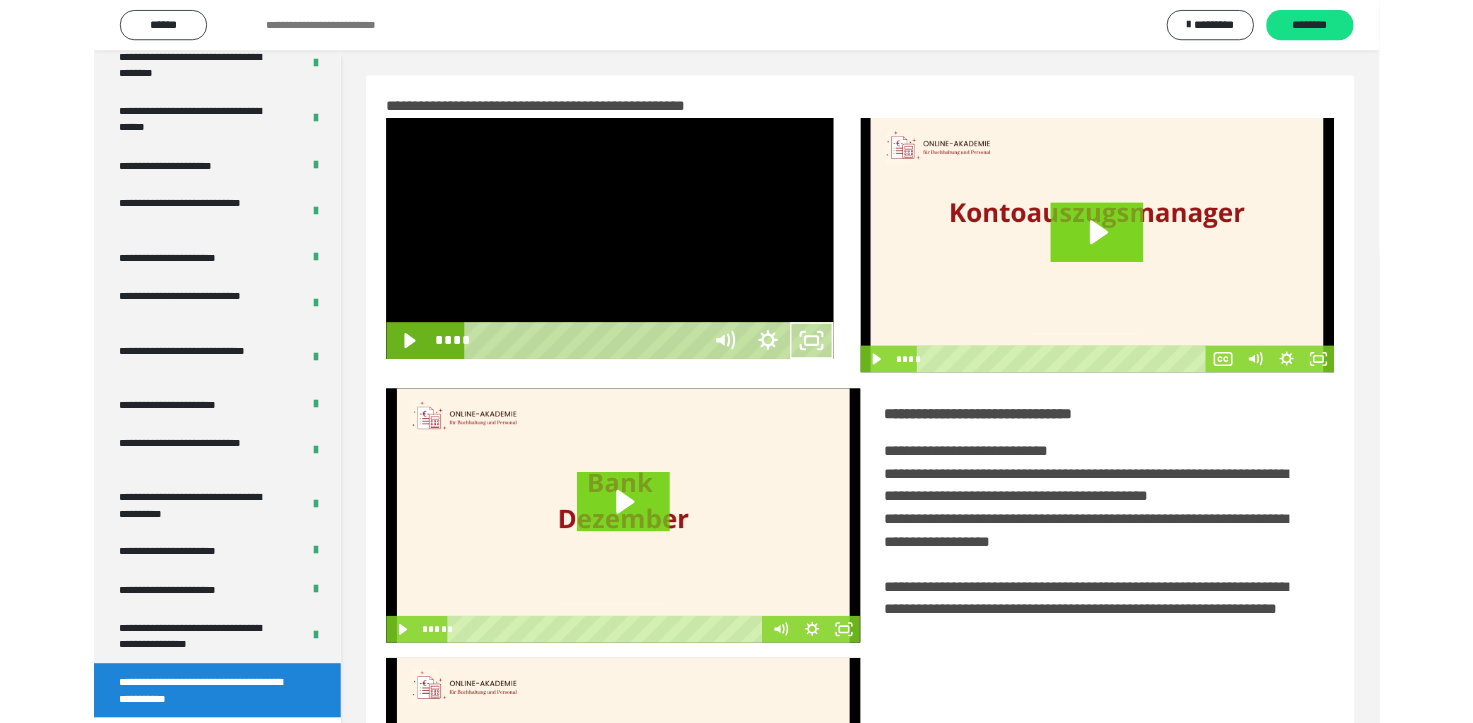 scroll, scrollTop: 3693, scrollLeft: 0, axis: vertical 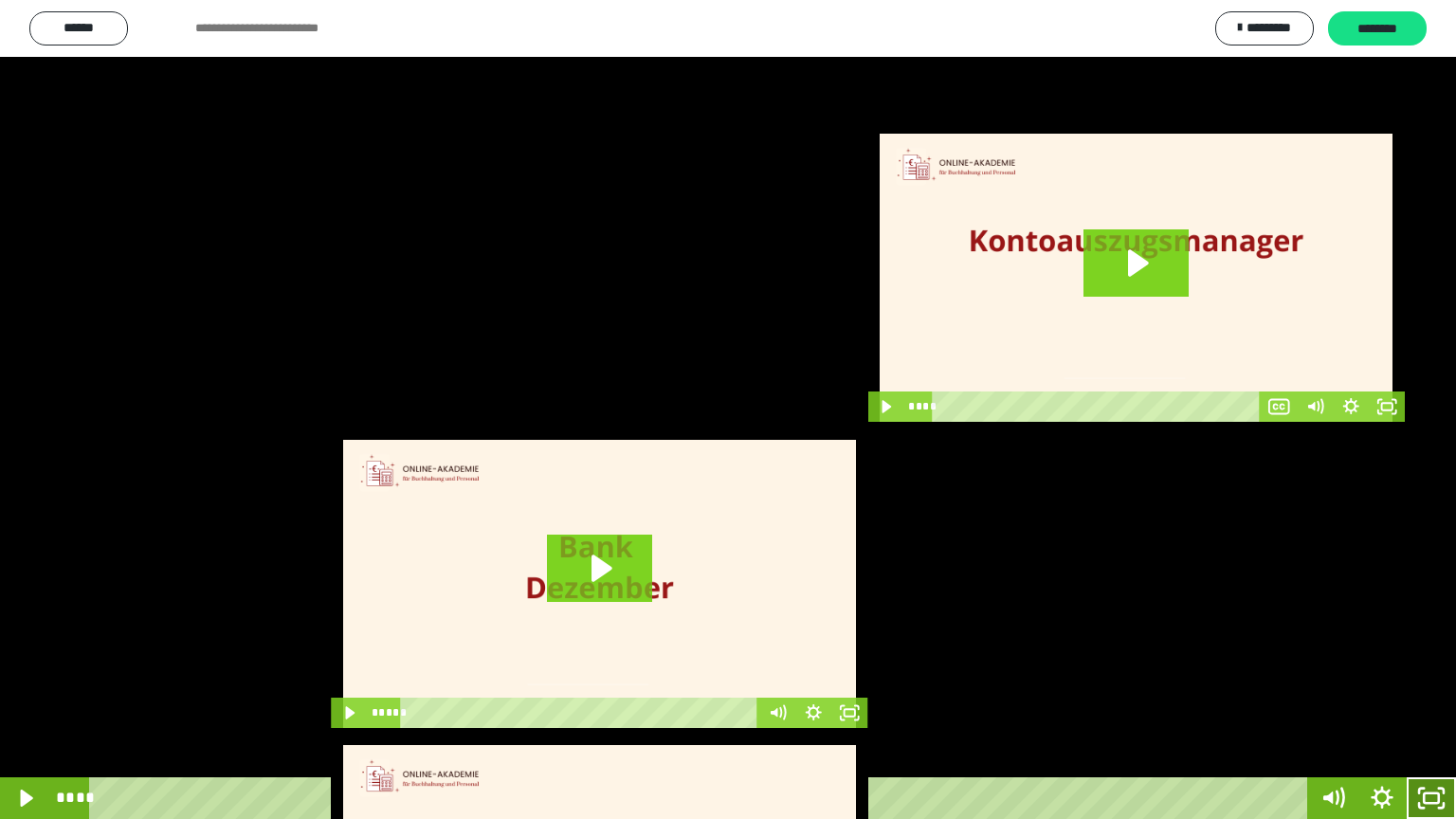 click 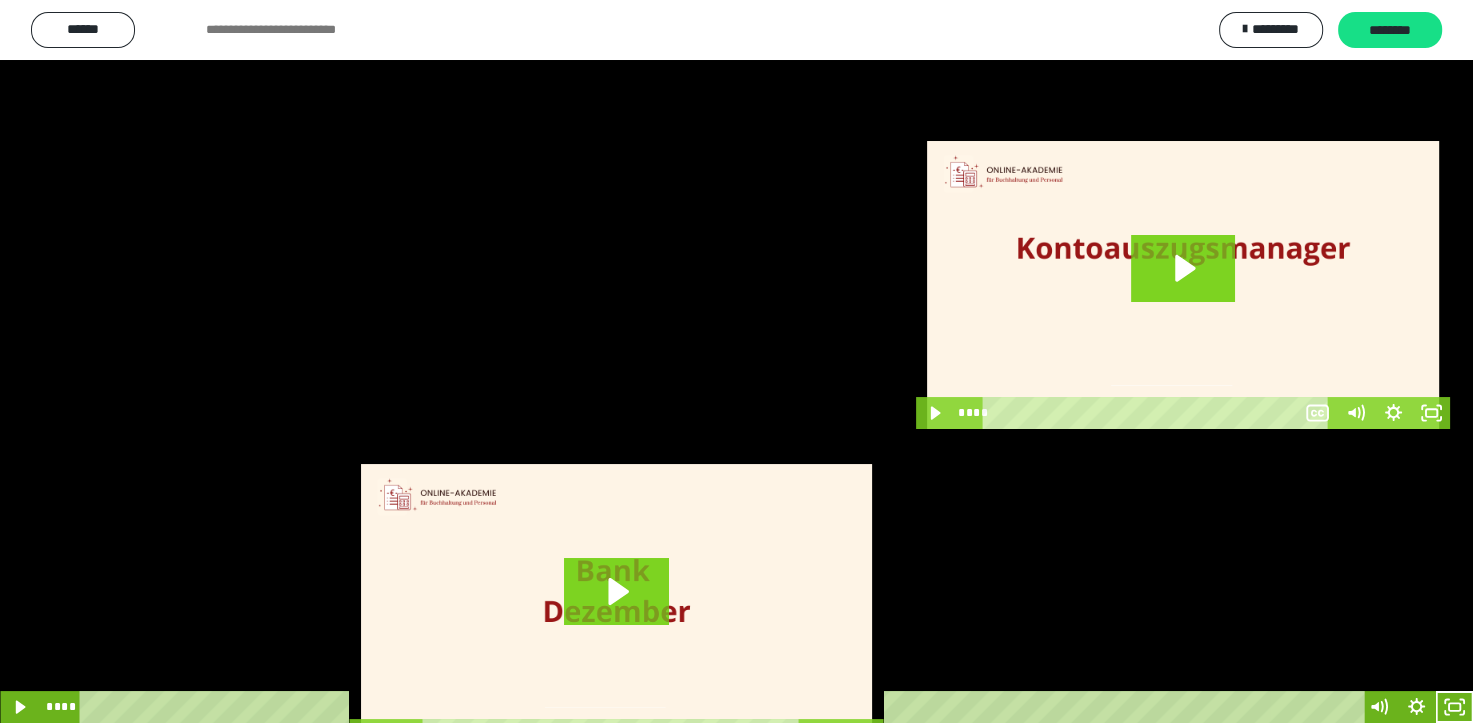 scroll, scrollTop: 3834, scrollLeft: 0, axis: vertical 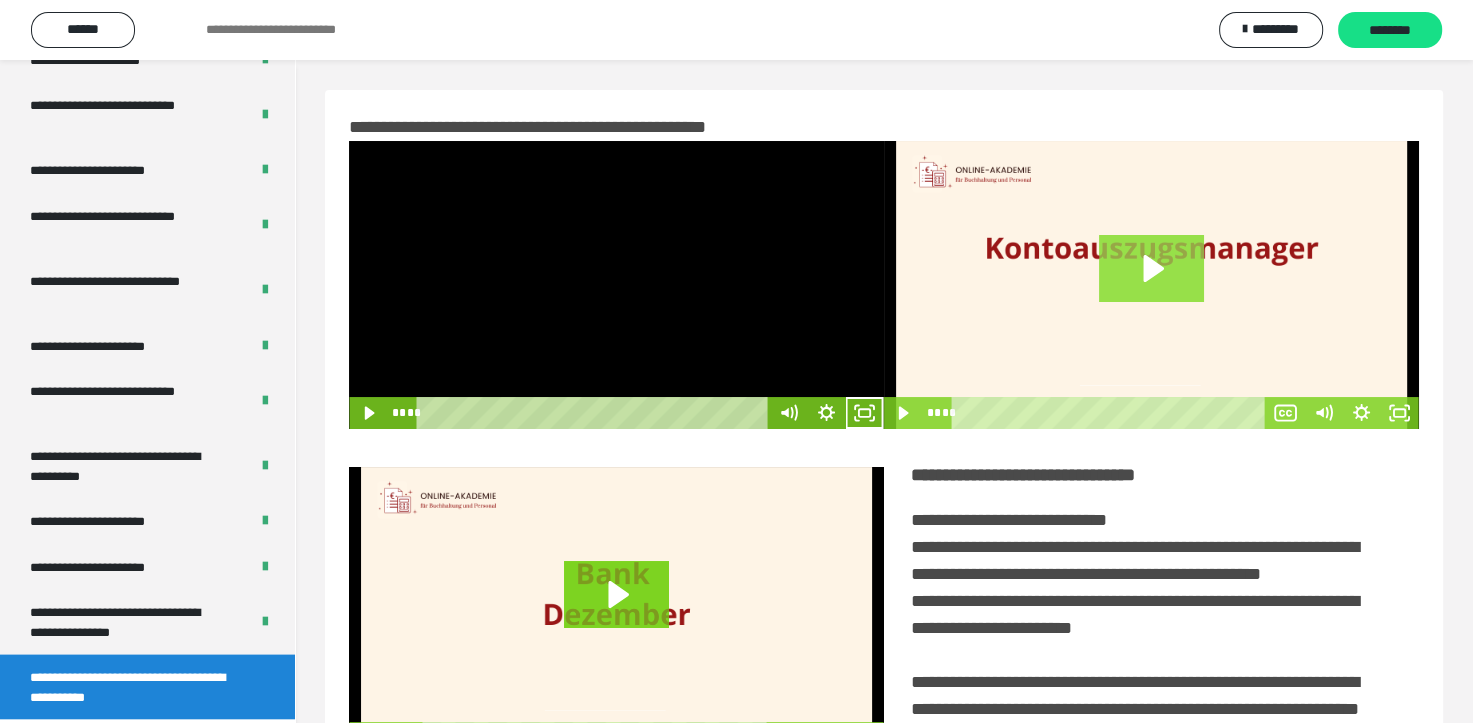 click 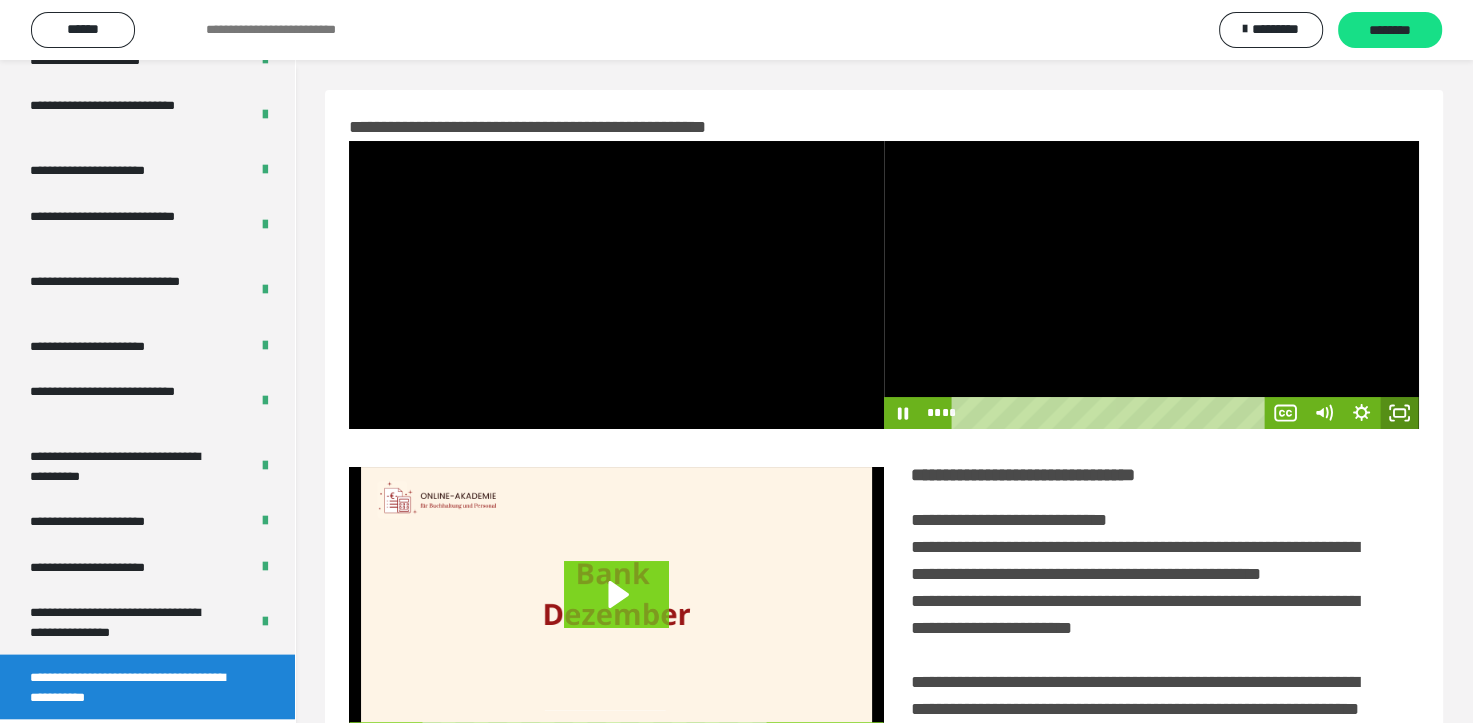 click 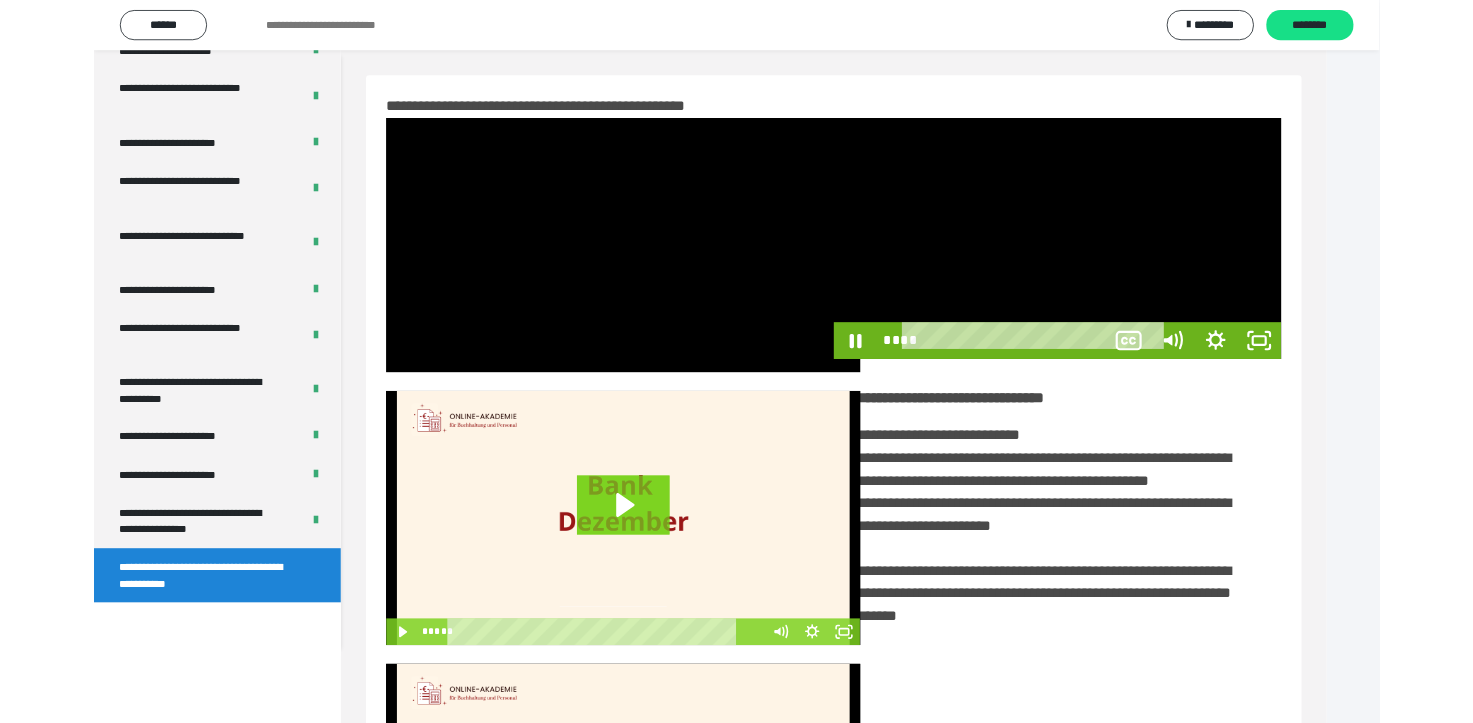 scroll, scrollTop: 3693, scrollLeft: 0, axis: vertical 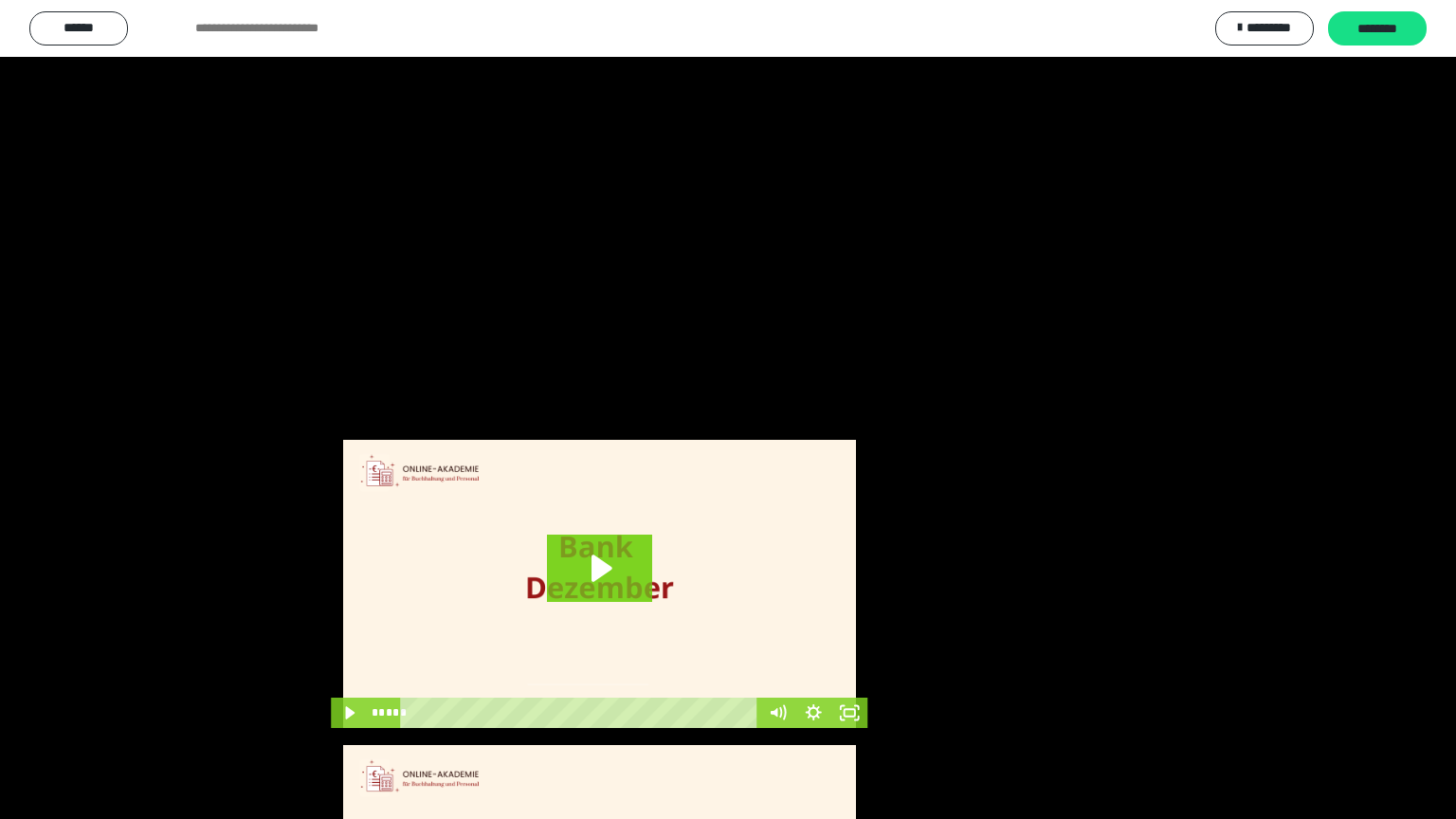 click at bounding box center (728, 410) 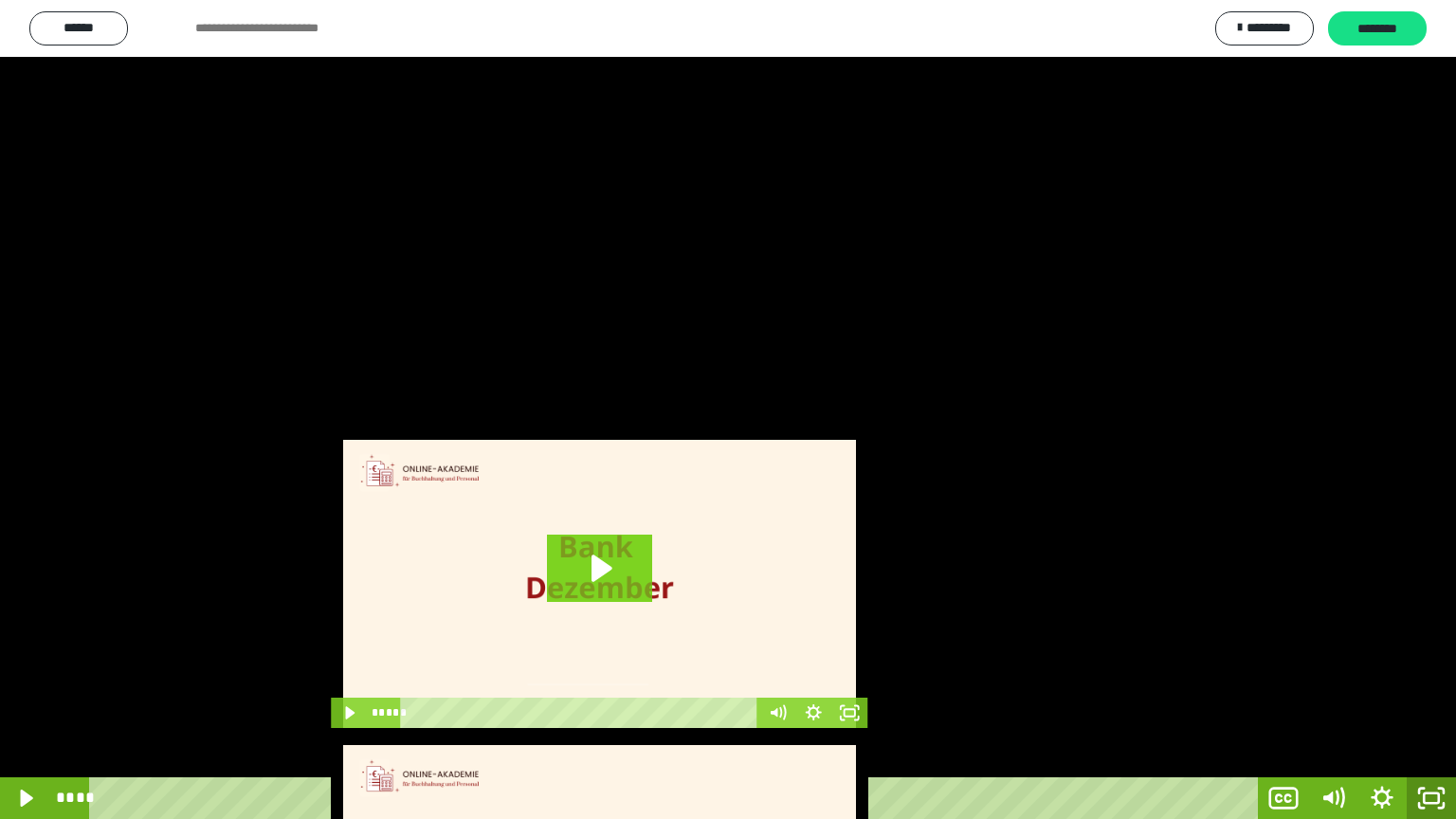 click 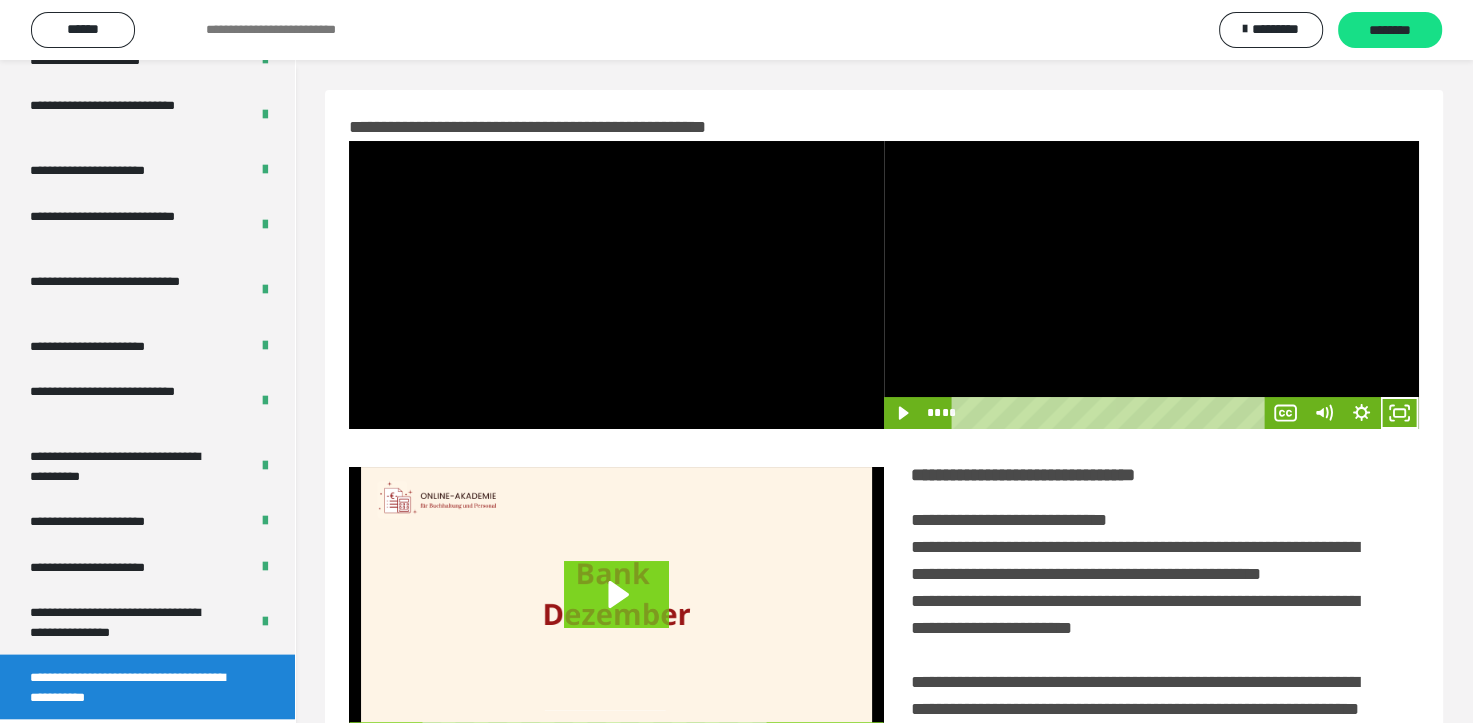 click at bounding box center (1151, 285) 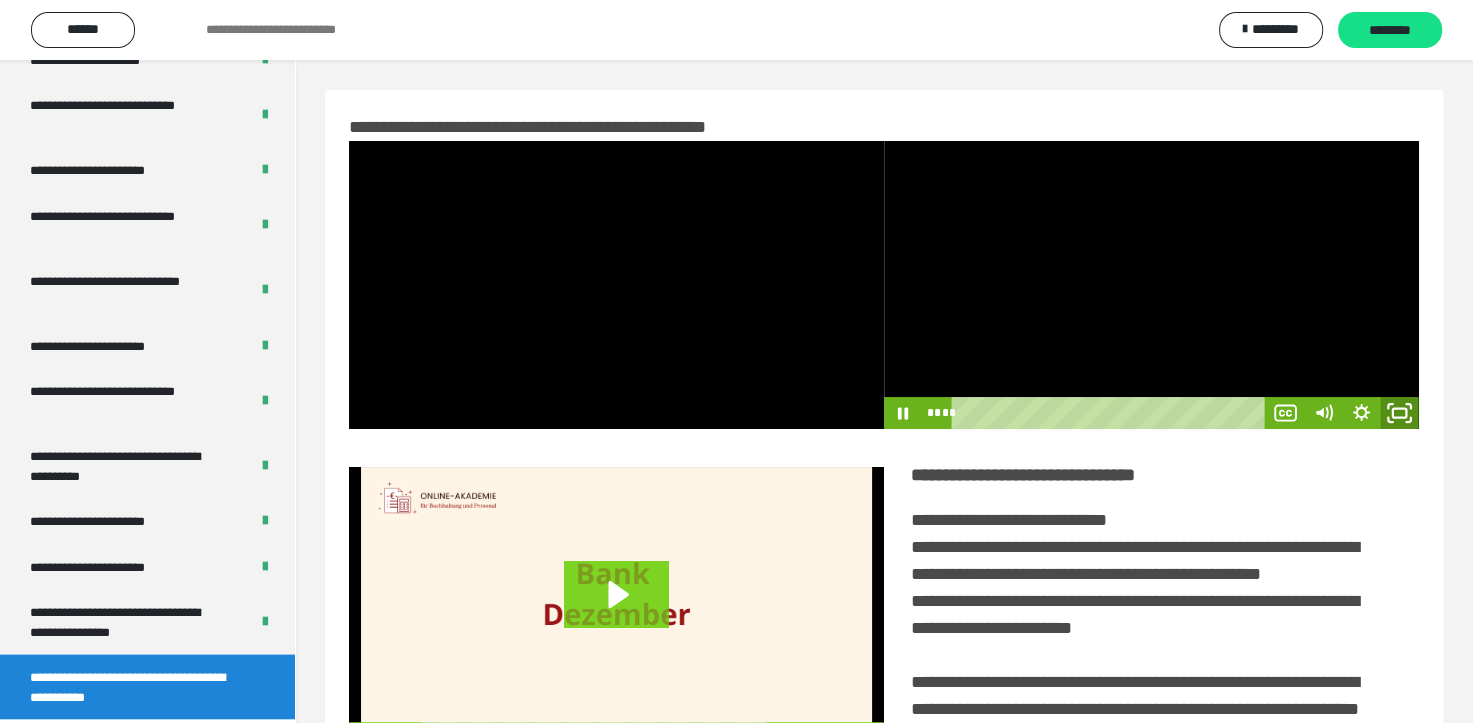 drag, startPoint x: 1391, startPoint y: 407, endPoint x: 1440, endPoint y: 508, distance: 112.25863 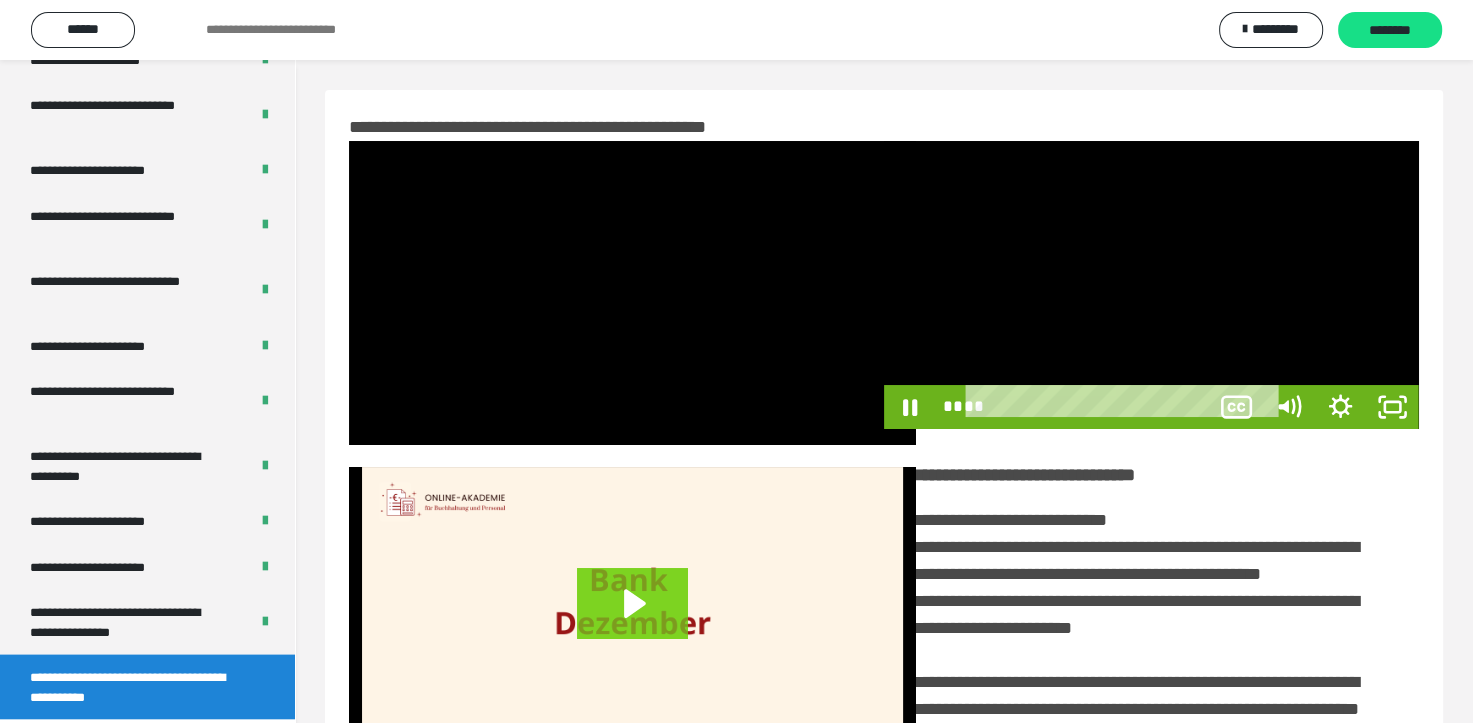 scroll, scrollTop: 3693, scrollLeft: 0, axis: vertical 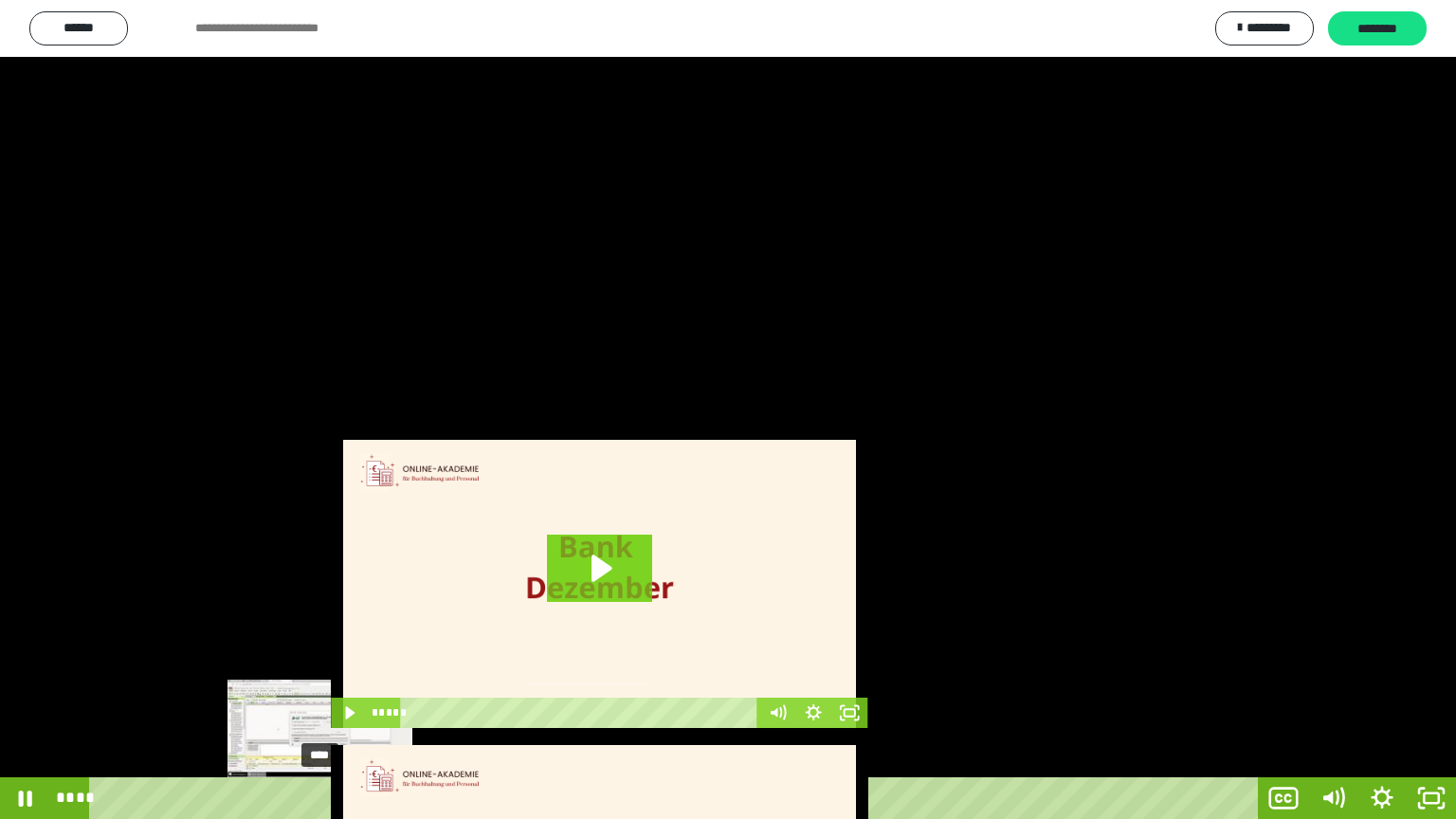 click on "****" at bounding box center [677, 798] 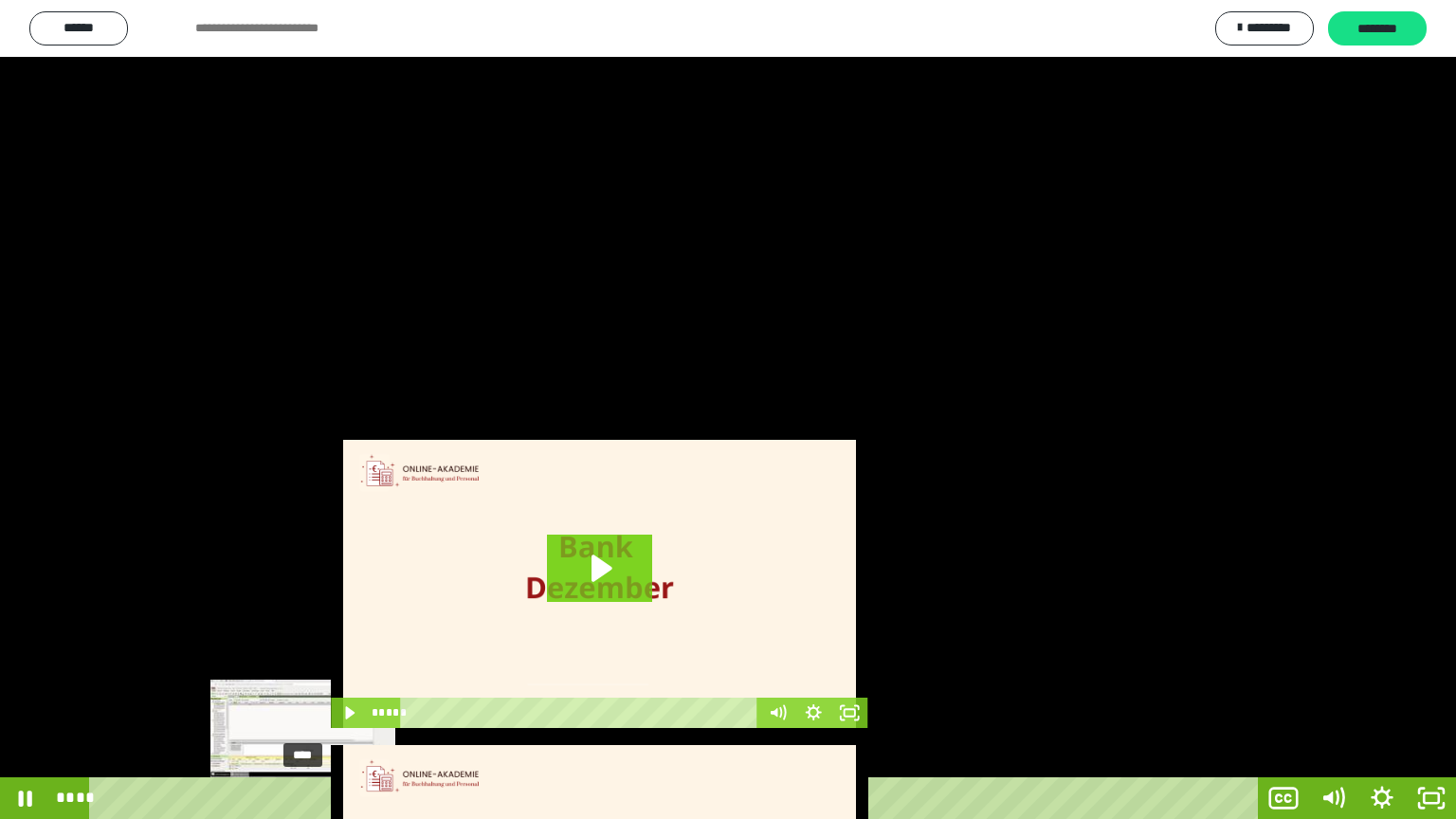 click on "****" at bounding box center [677, 798] 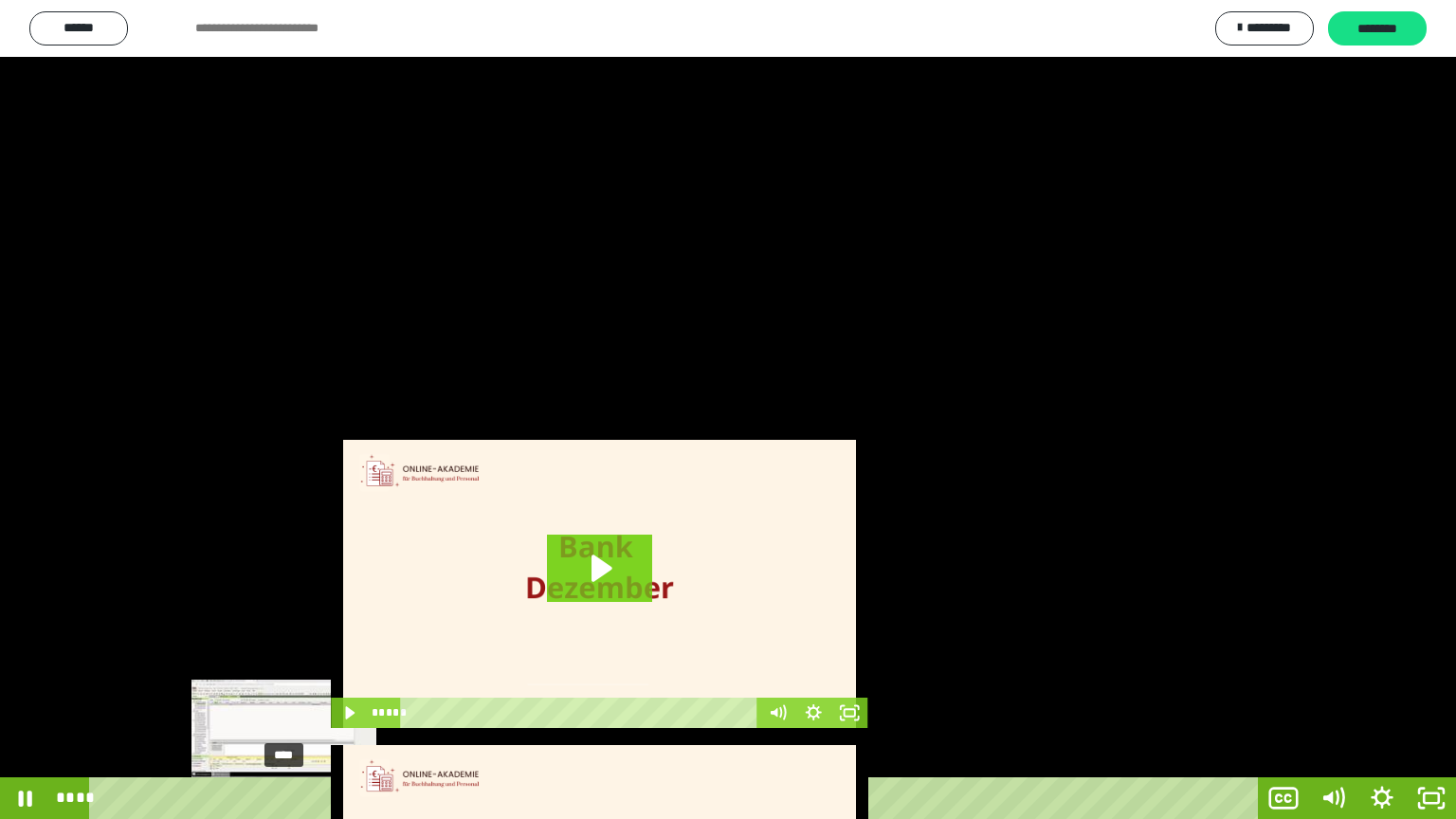 click on "****" at bounding box center [677, 798] 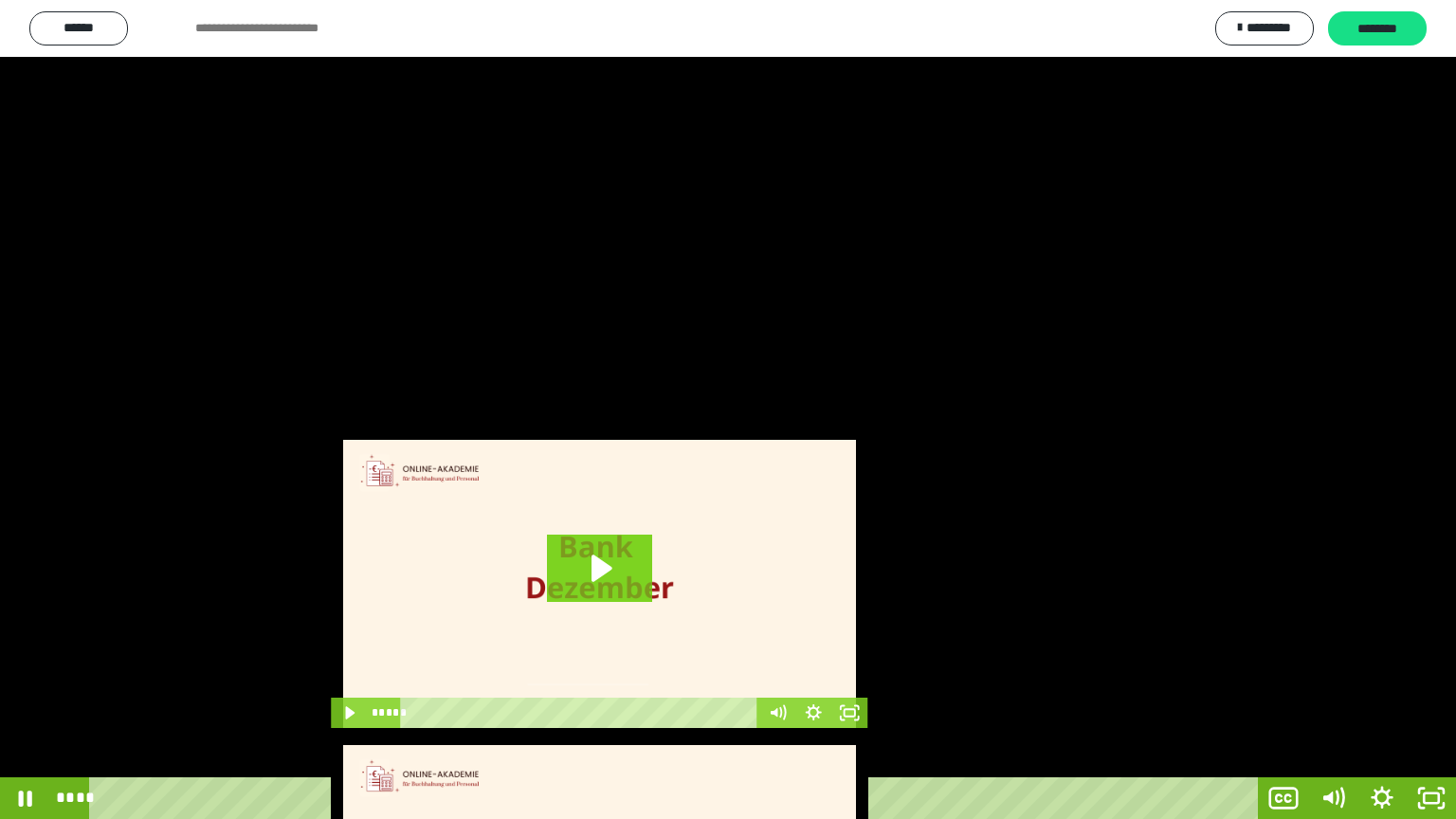 click at bounding box center (728, 410) 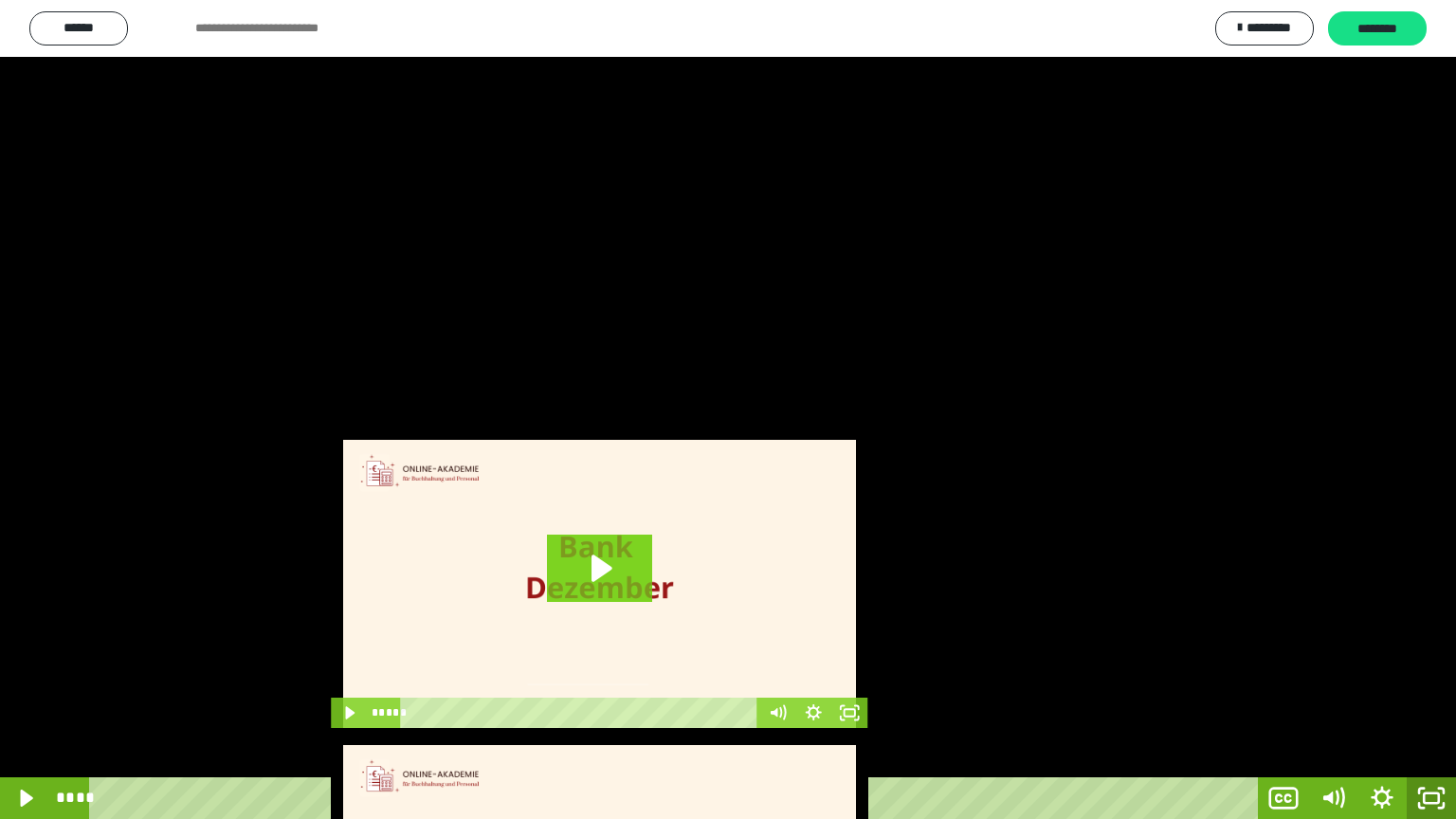click 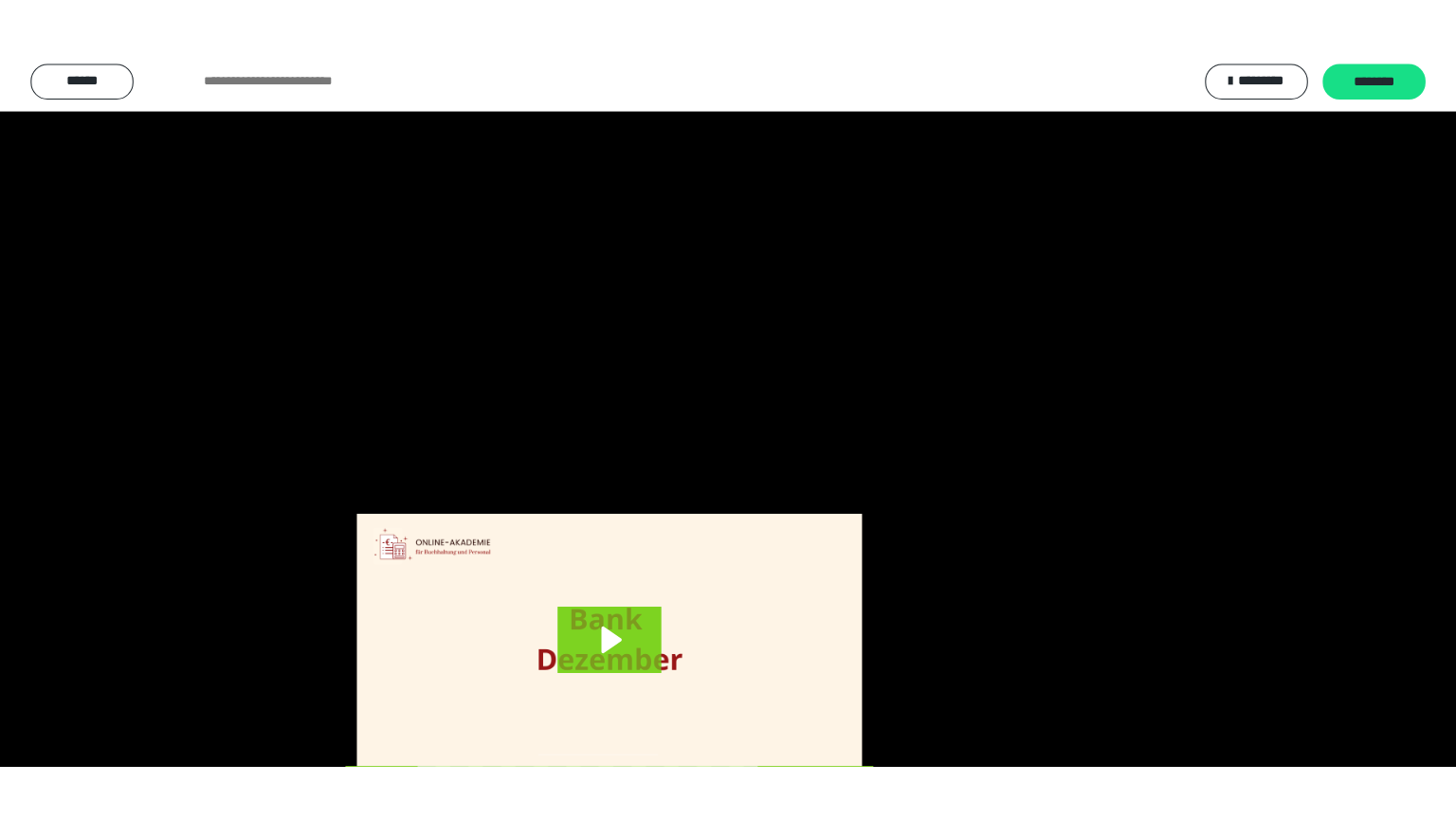 scroll, scrollTop: 3634, scrollLeft: 0, axis: vertical 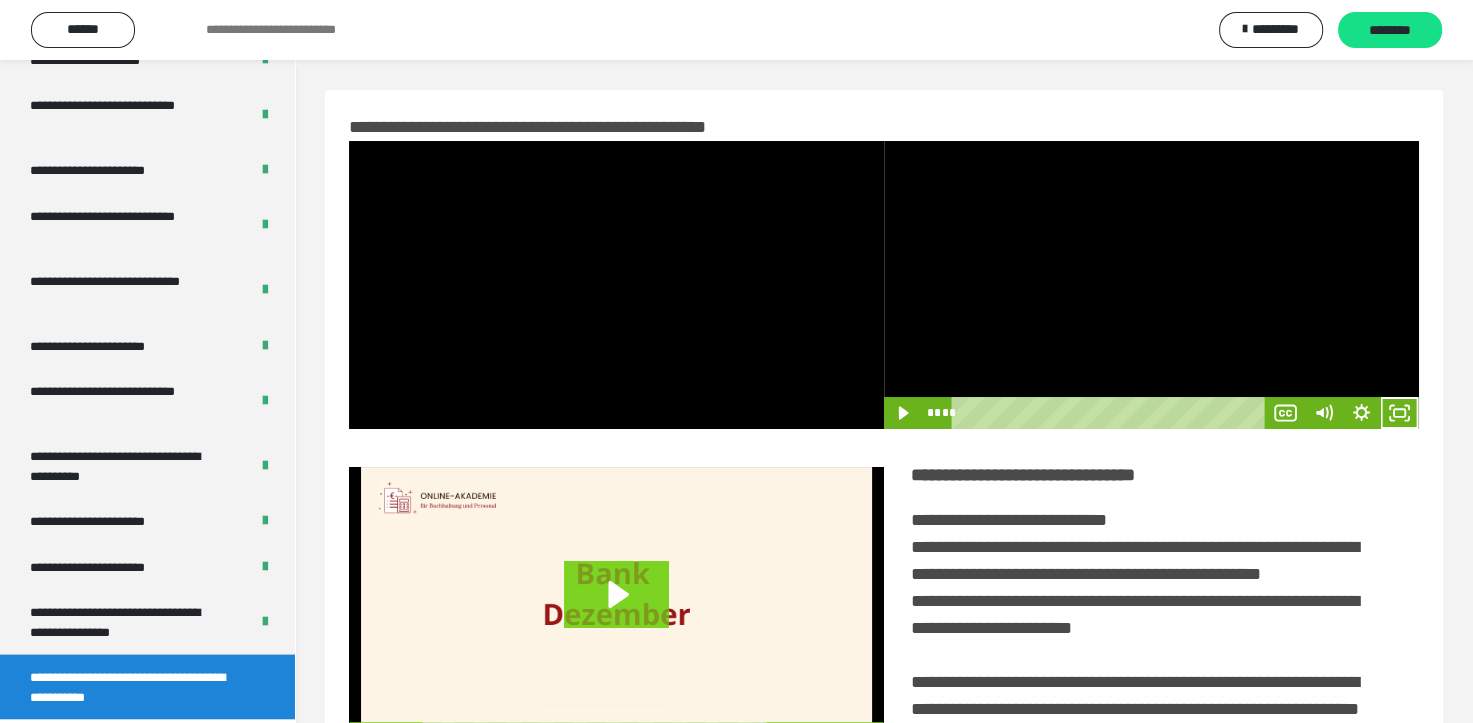 click at bounding box center (1151, 285) 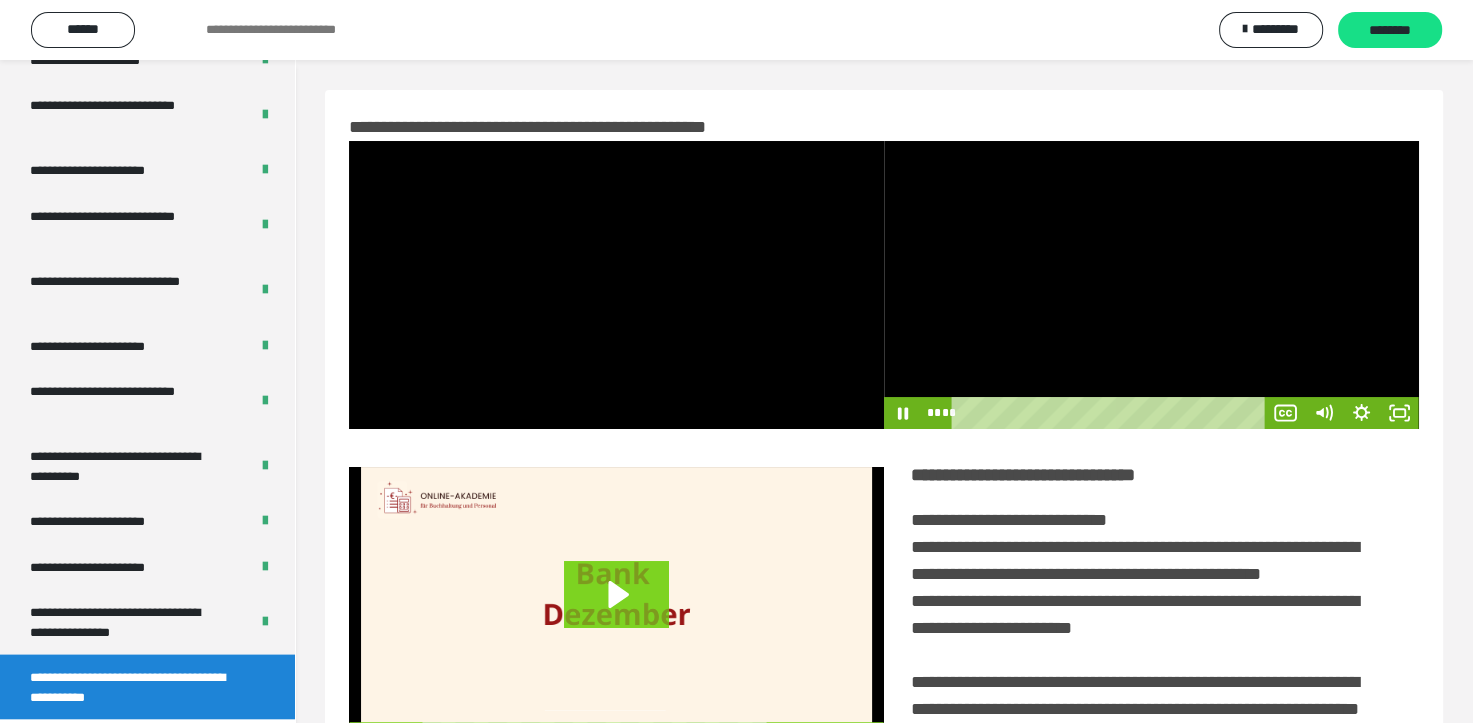 click at bounding box center [1151, 285] 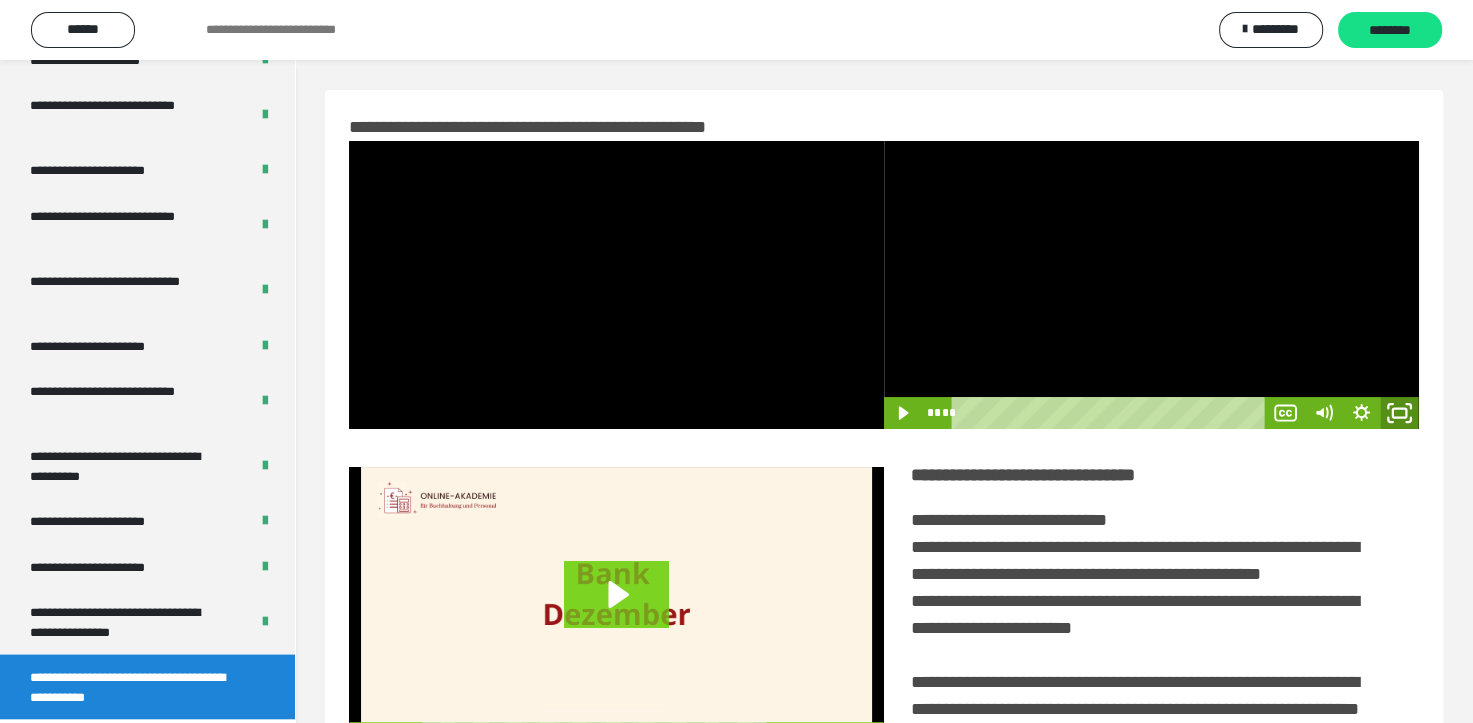 click 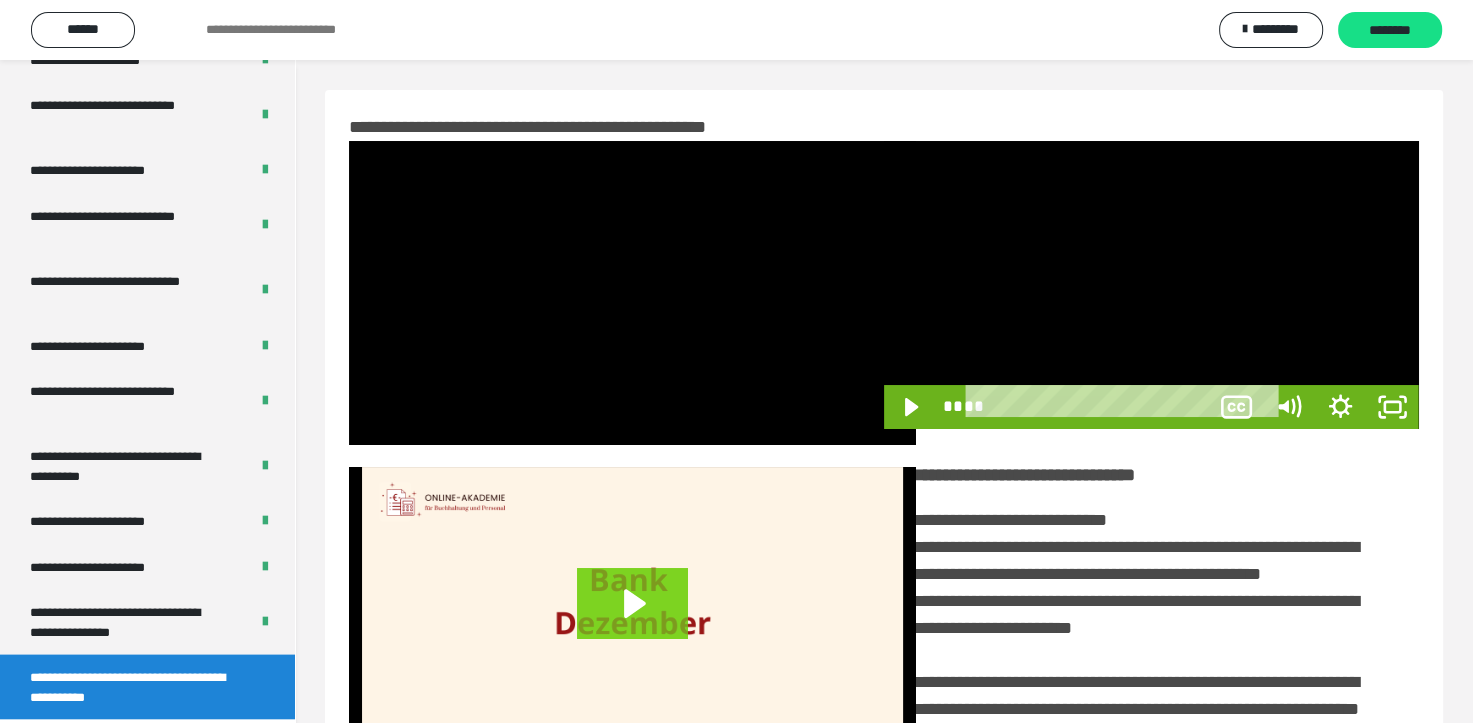 scroll, scrollTop: 3693, scrollLeft: 0, axis: vertical 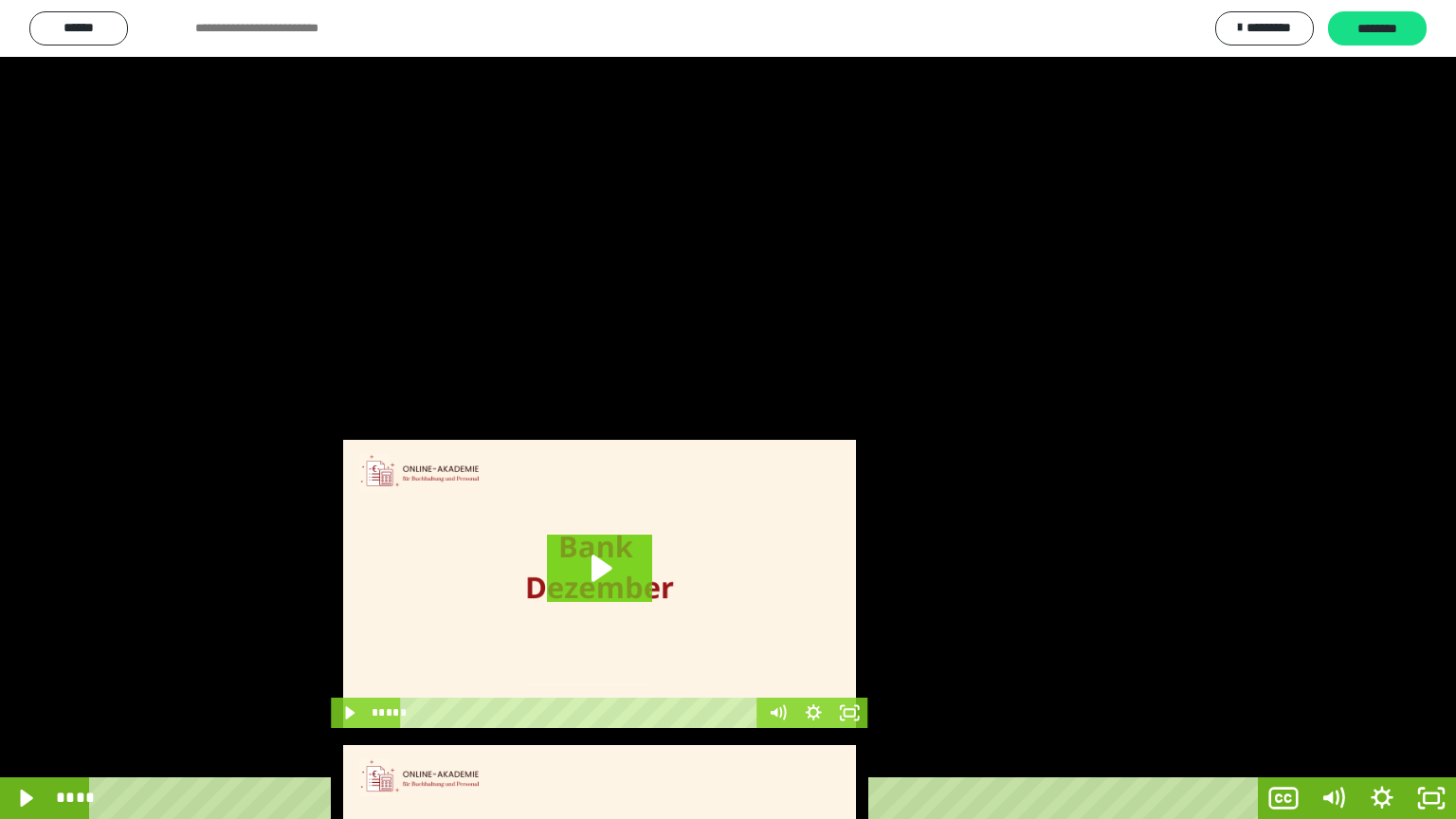 click at bounding box center [728, 410] 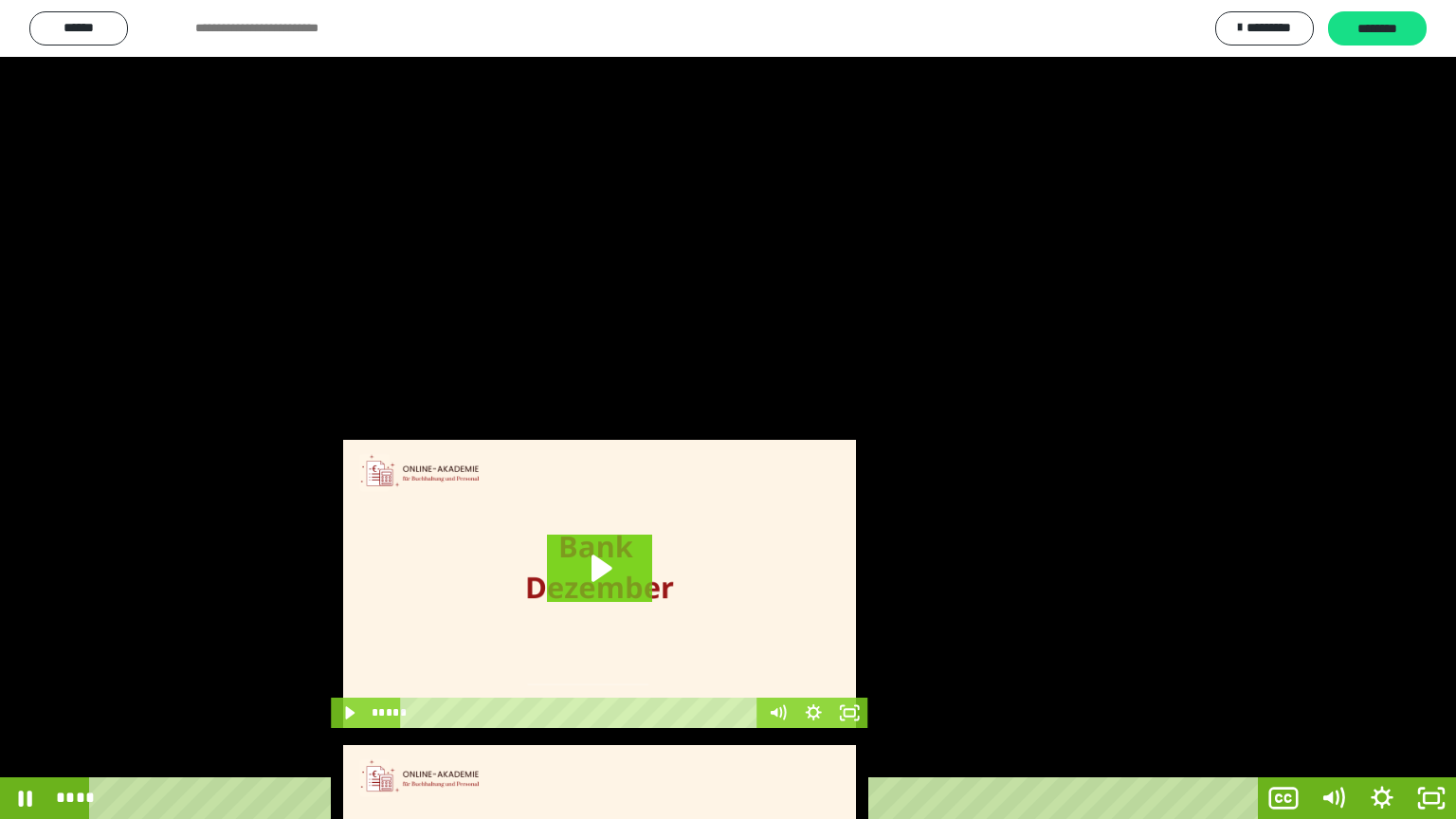 click at bounding box center (728, 410) 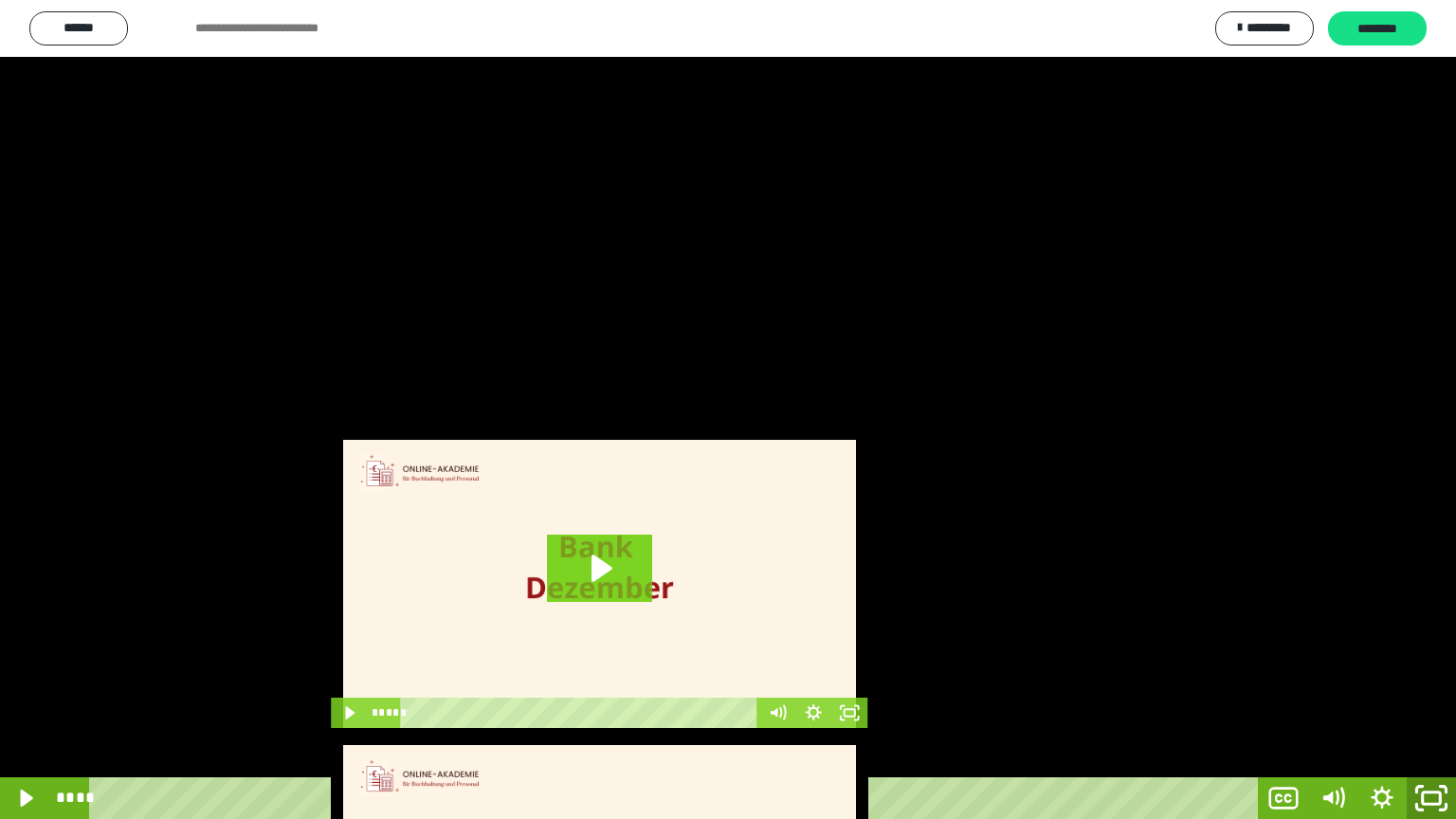 click 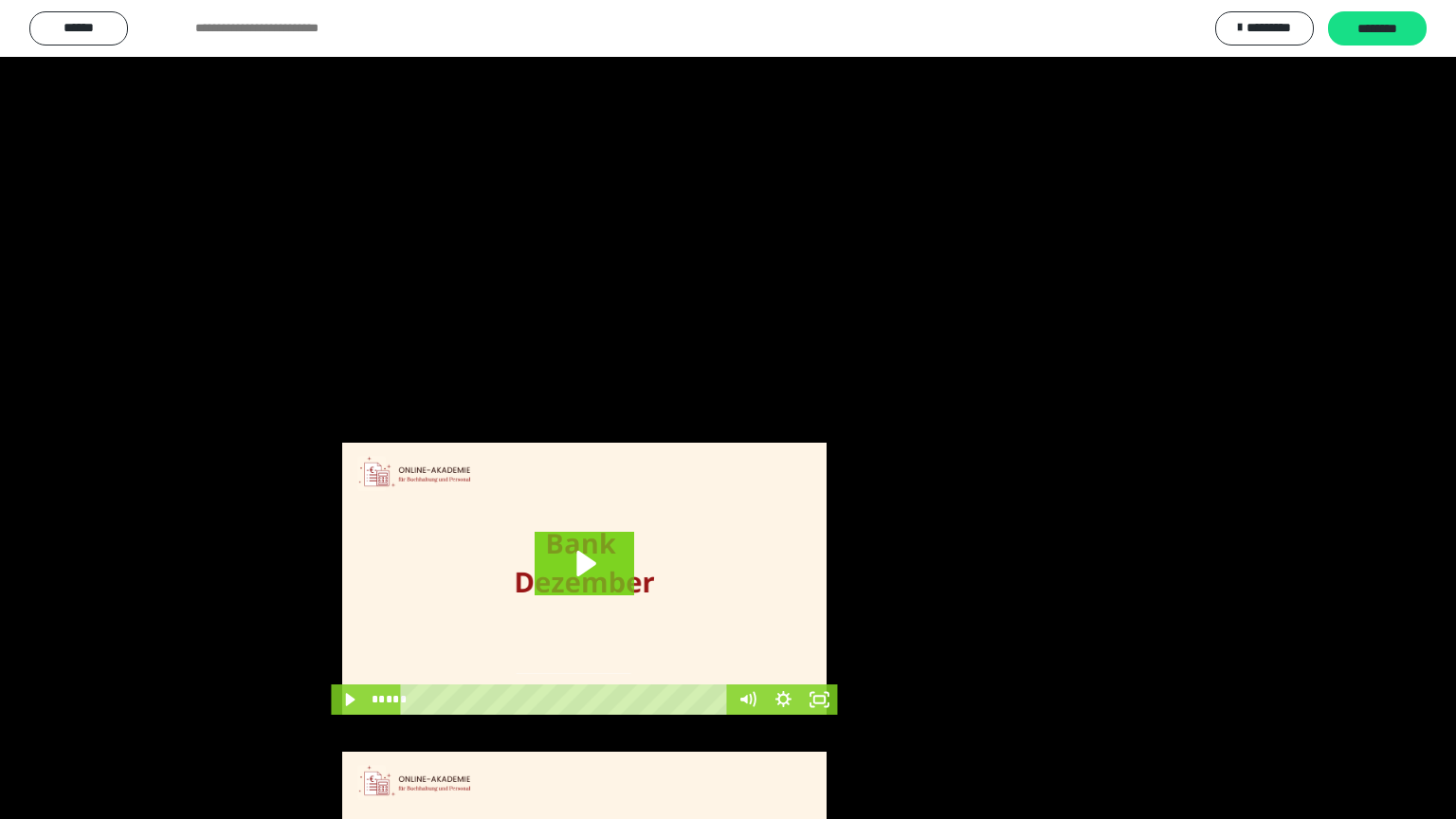 scroll, scrollTop: 3634, scrollLeft: 0, axis: vertical 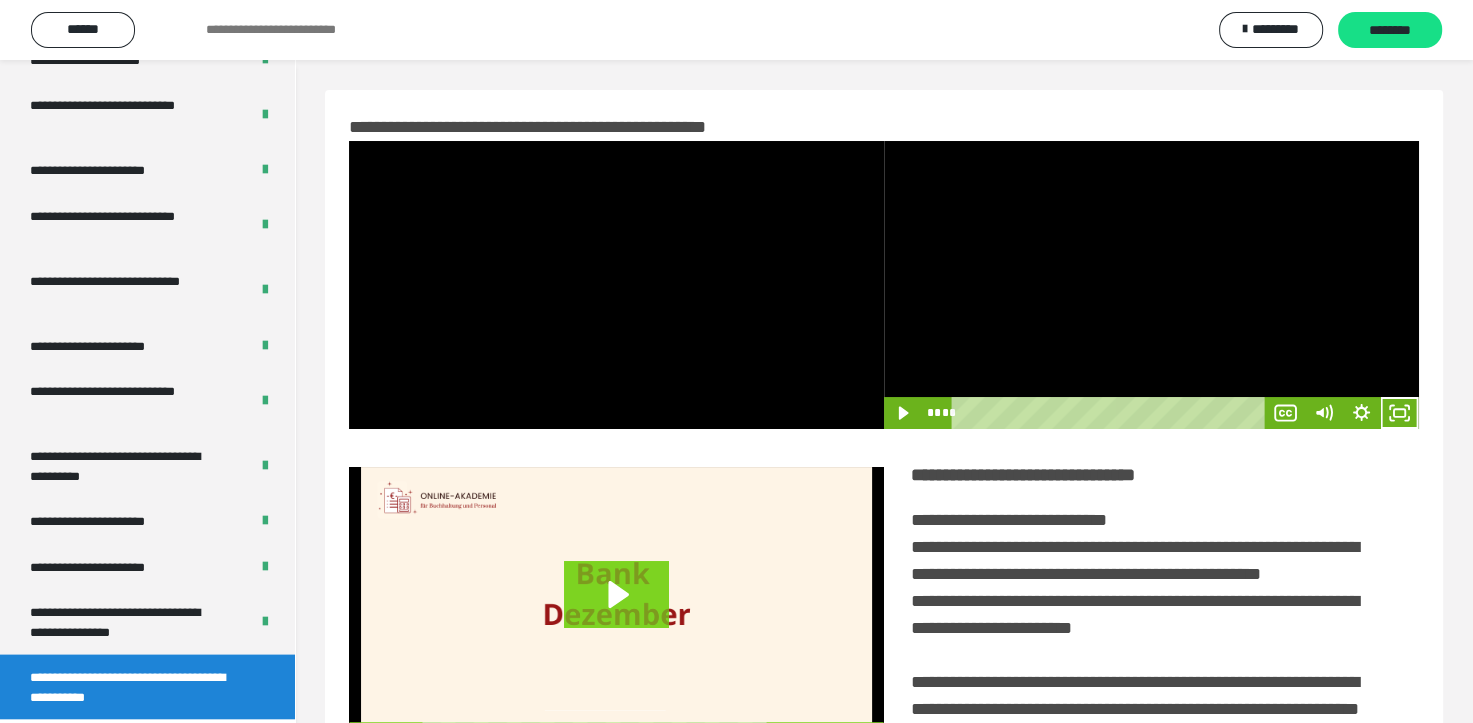 click at bounding box center [1151, 285] 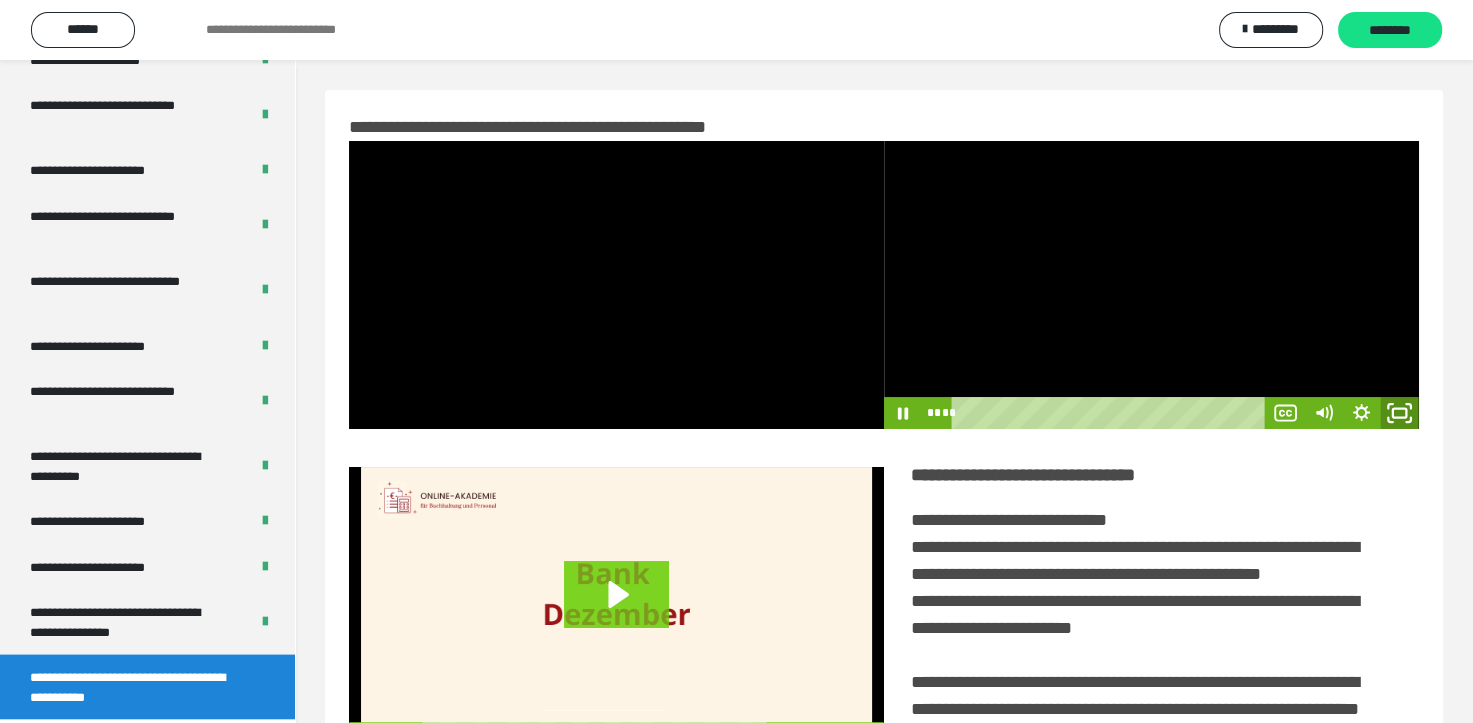 click 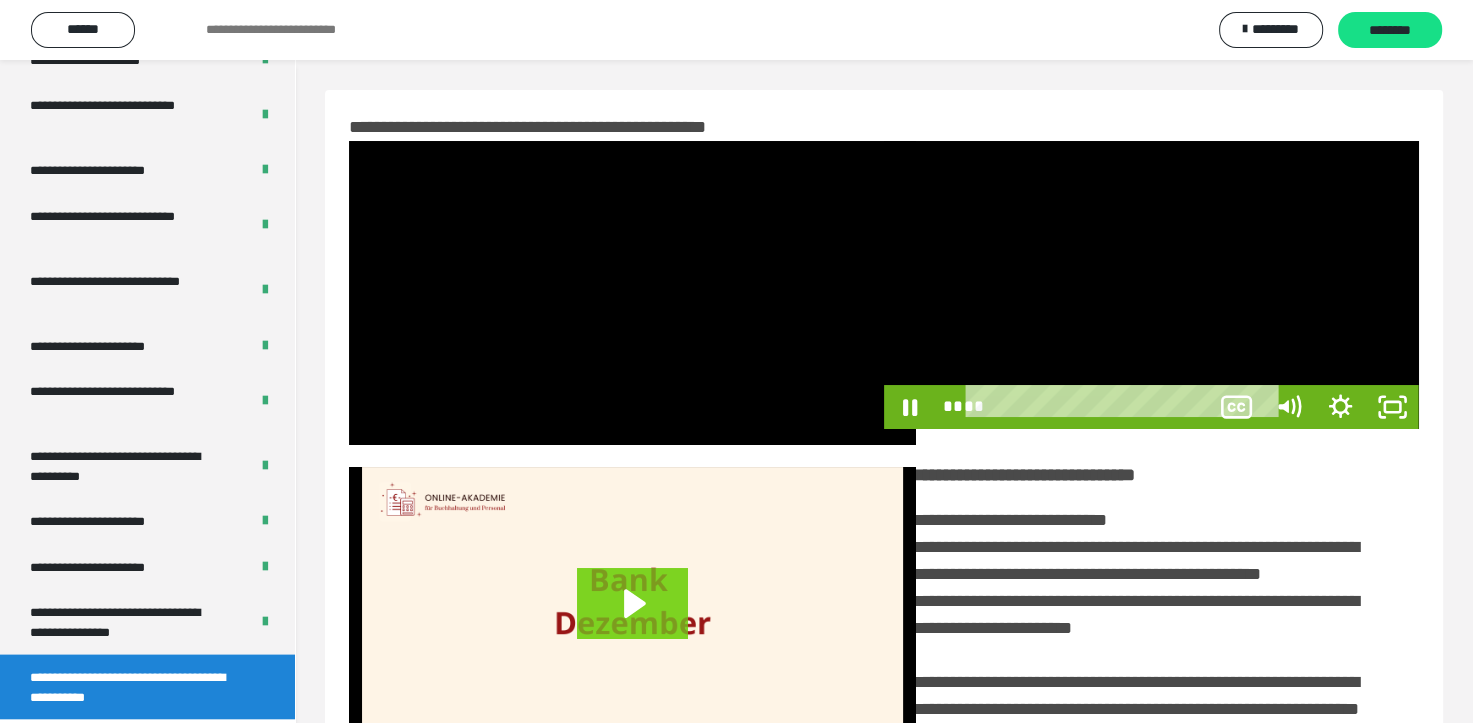 scroll, scrollTop: 3693, scrollLeft: 0, axis: vertical 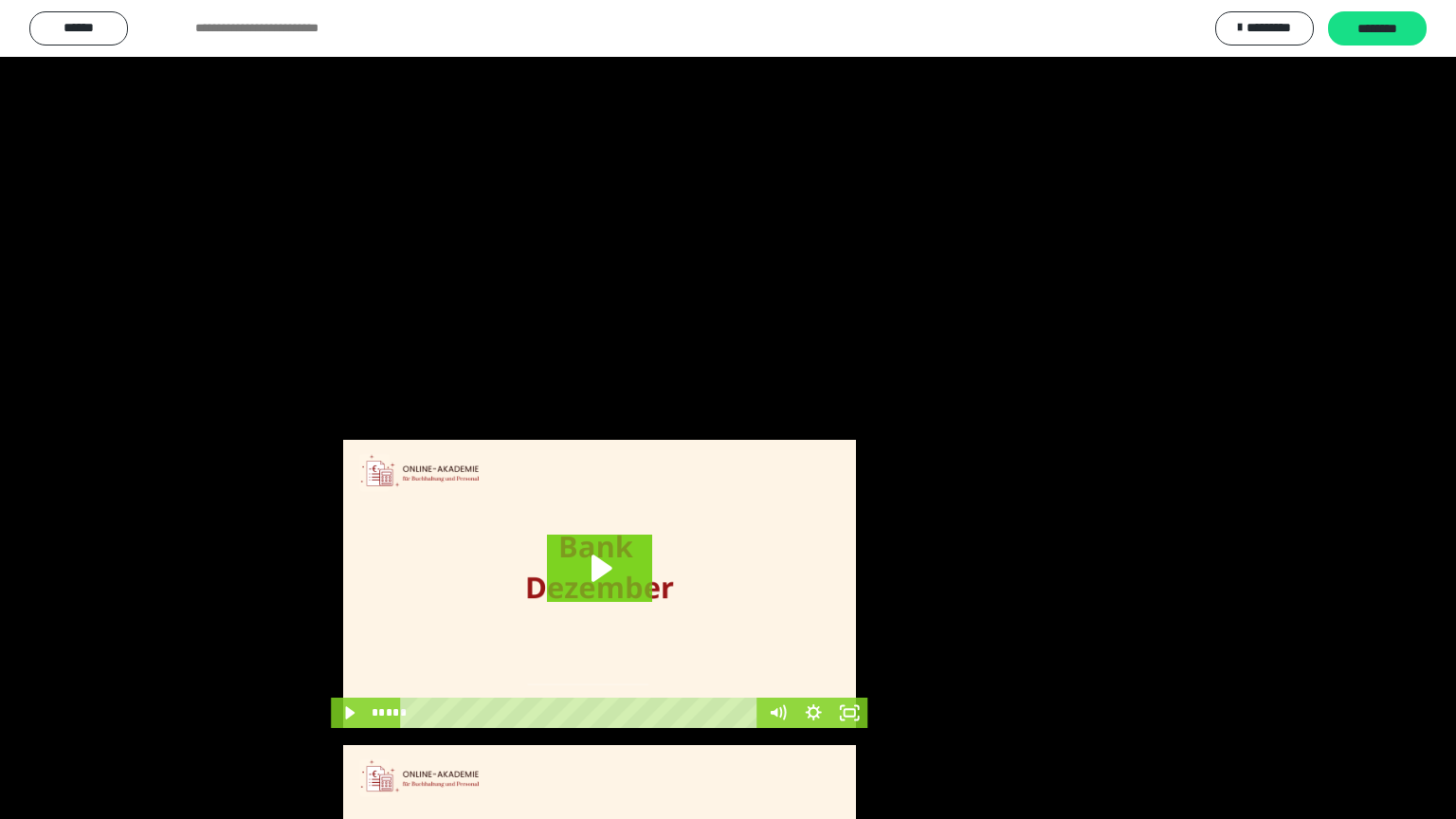 click at bounding box center [728, 410] 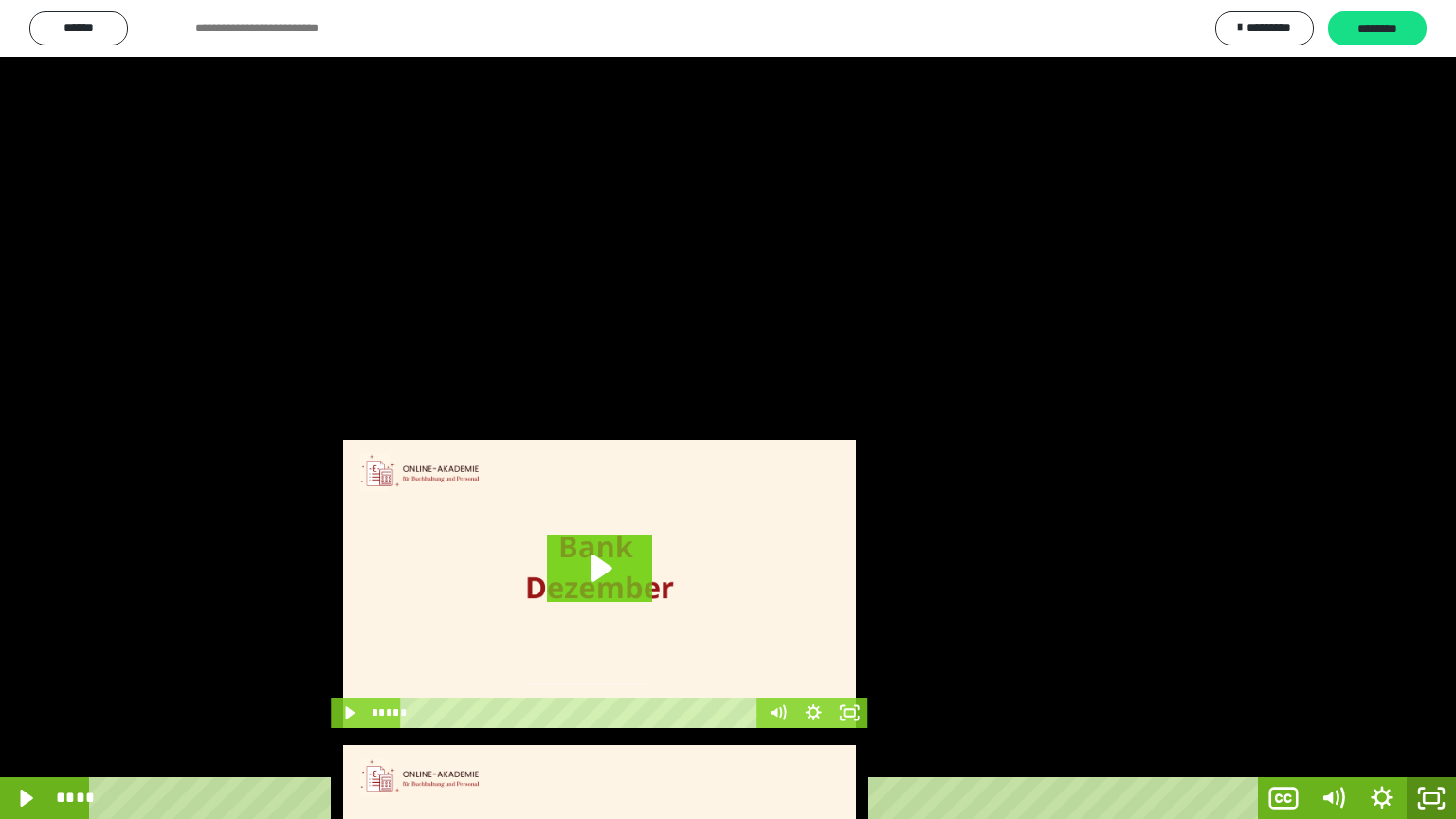 click 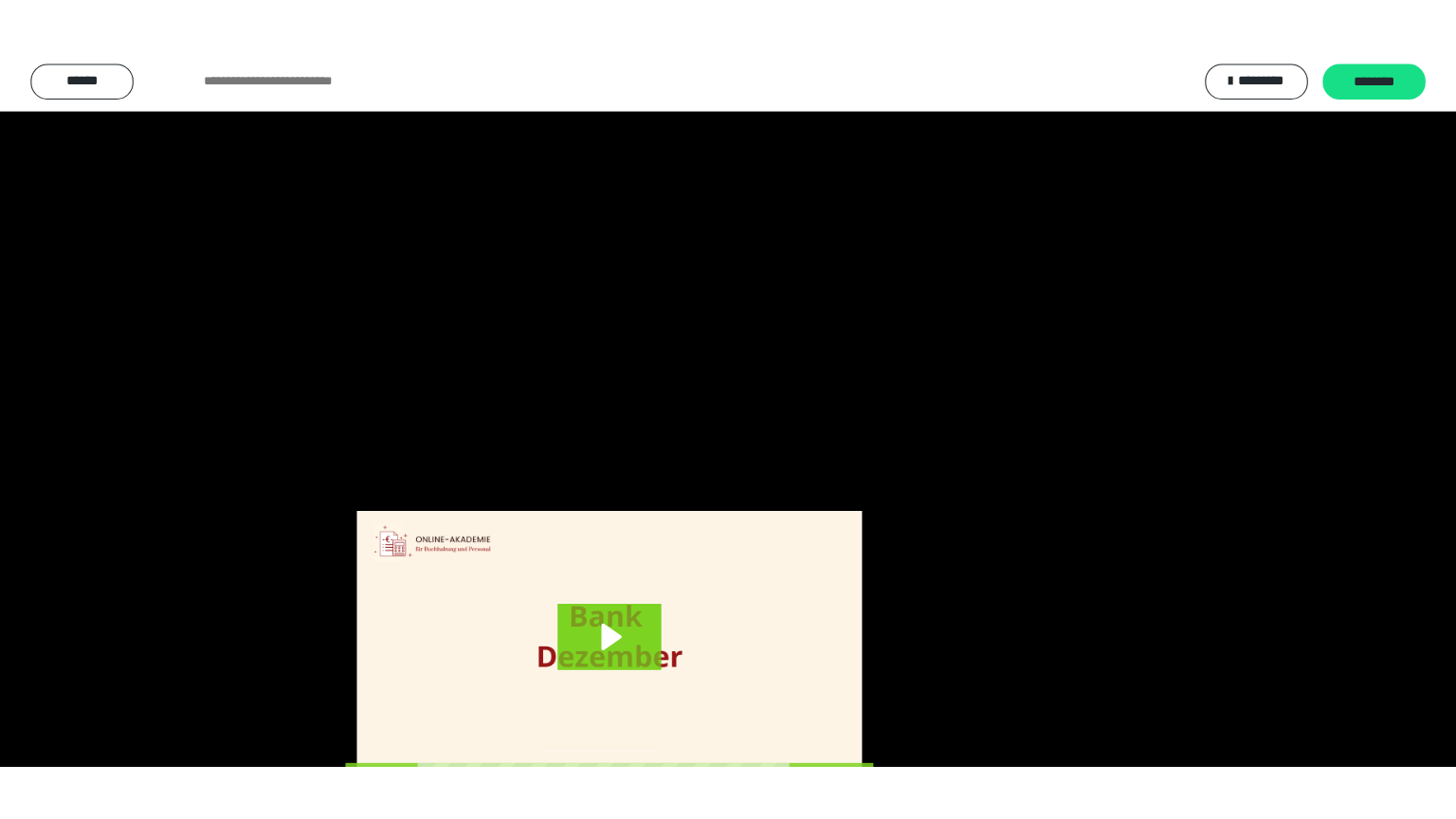 scroll, scrollTop: 3634, scrollLeft: 0, axis: vertical 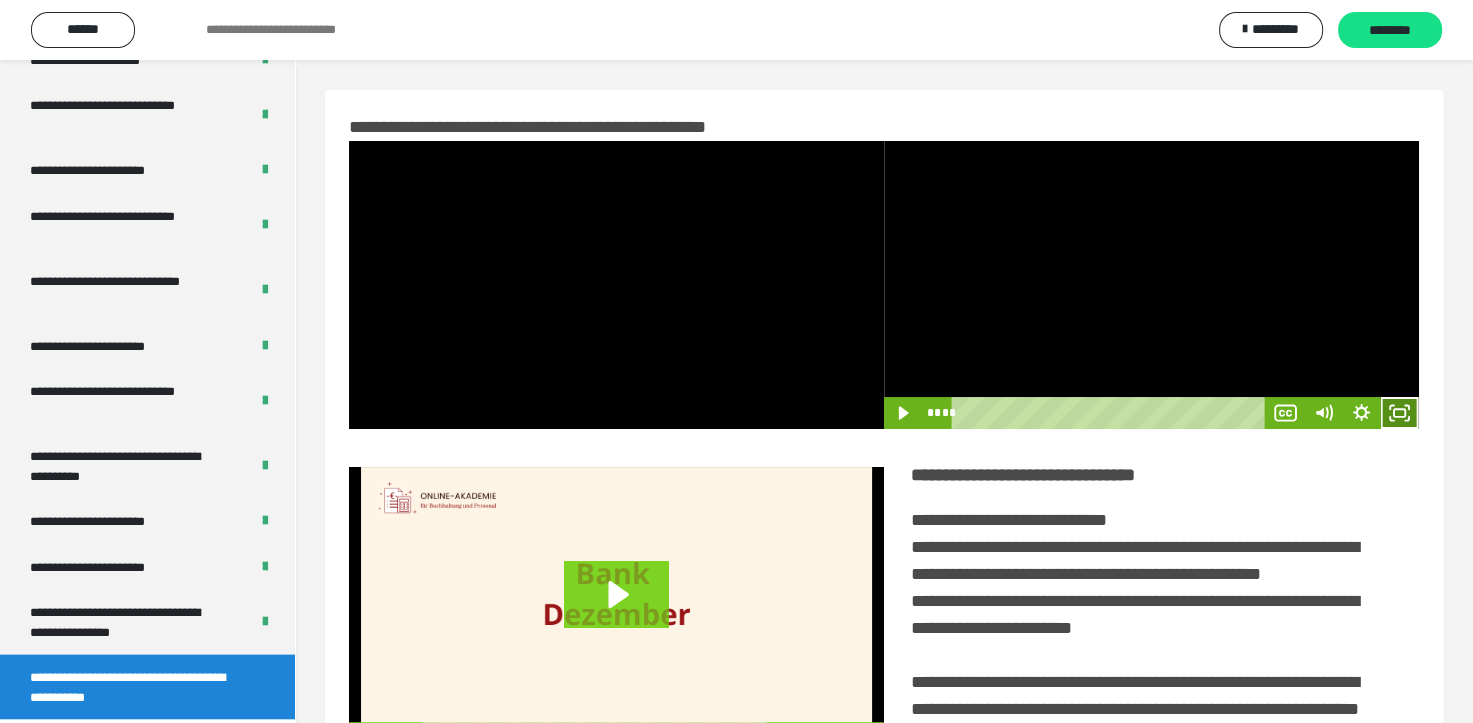 click 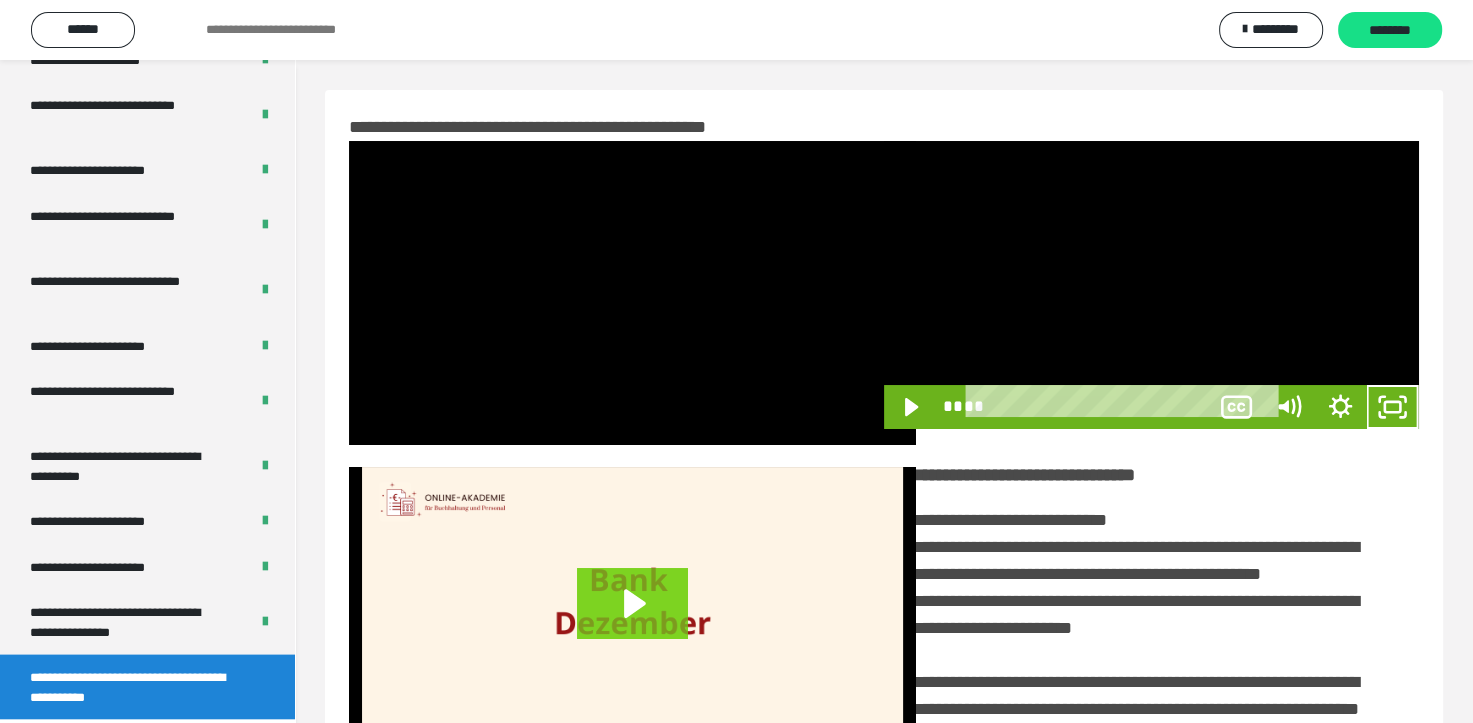 scroll, scrollTop: 3693, scrollLeft: 0, axis: vertical 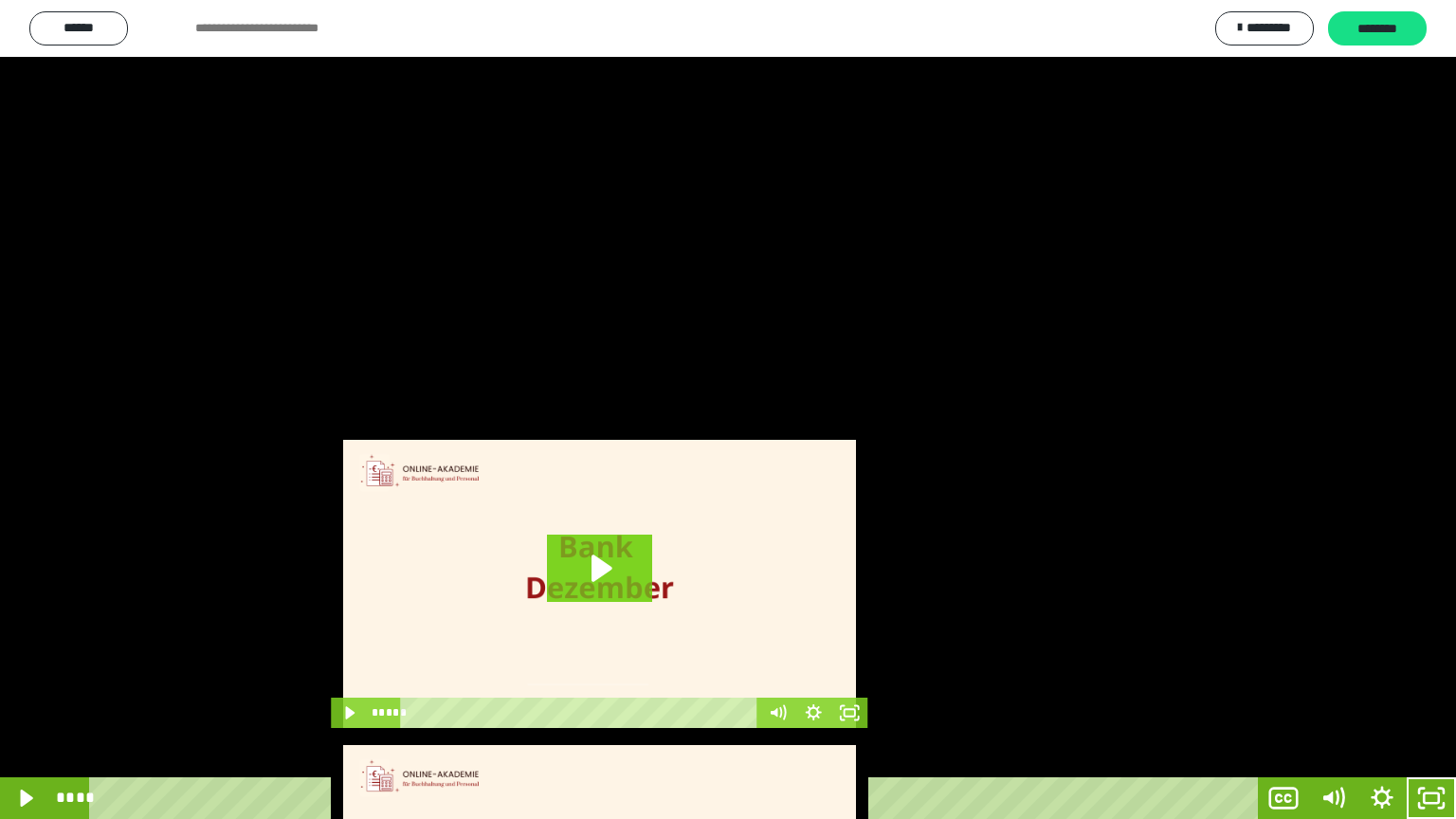 click at bounding box center [728, 410] 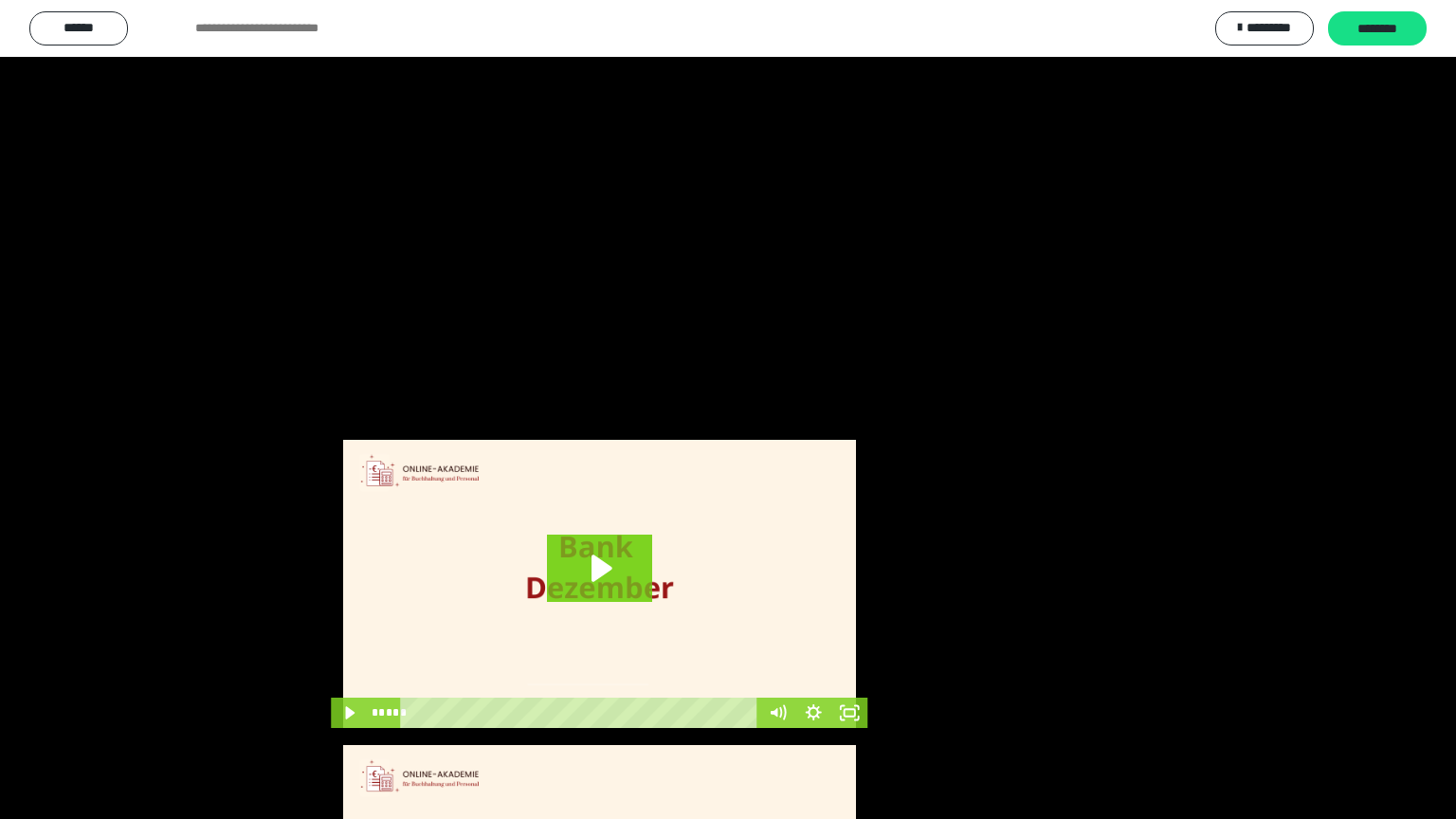 click at bounding box center (728, 410) 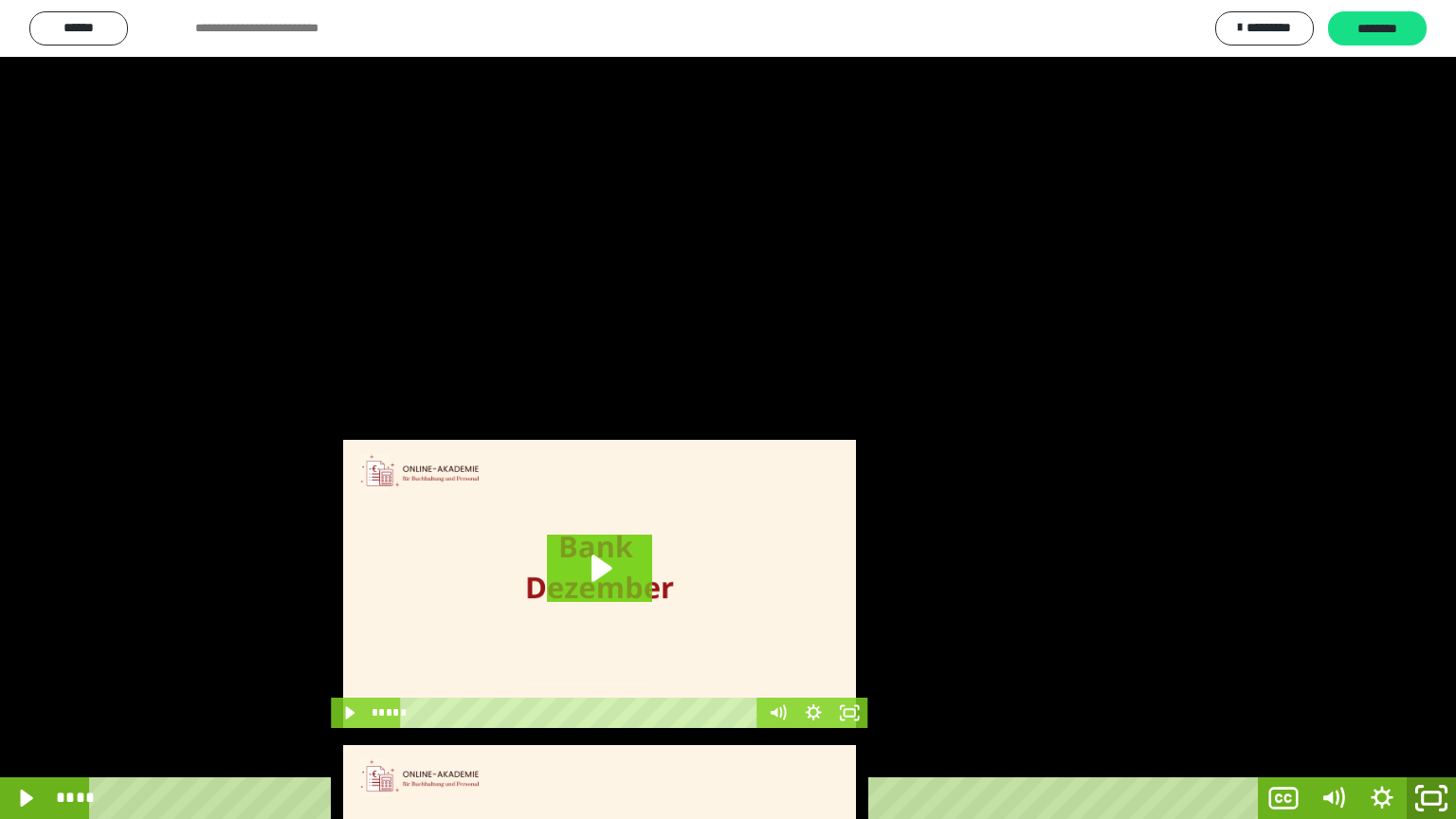 drag, startPoint x: 1441, startPoint y: 803, endPoint x: 1241, endPoint y: 540, distance: 330.40732 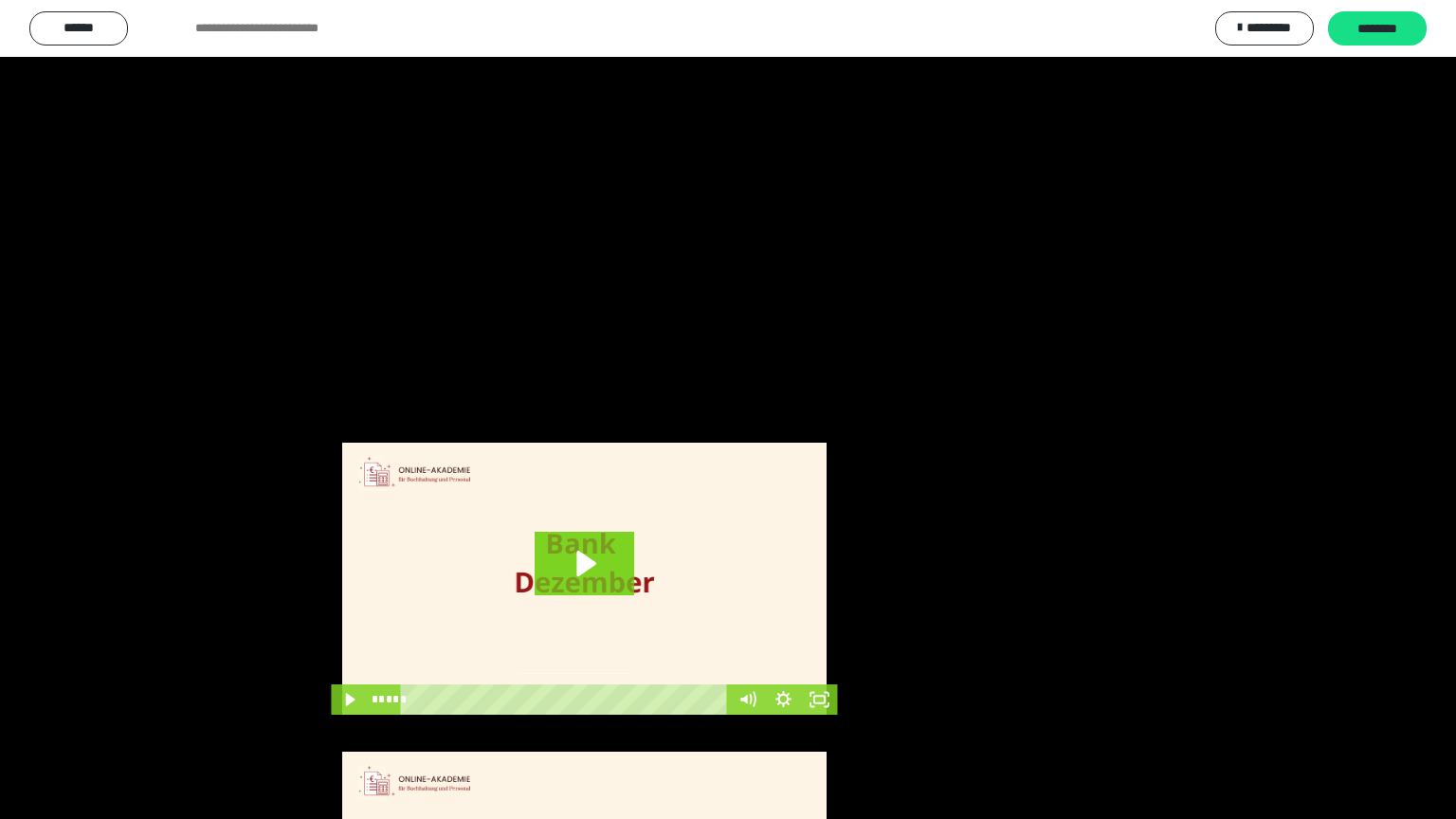 scroll, scrollTop: 3634, scrollLeft: 0, axis: vertical 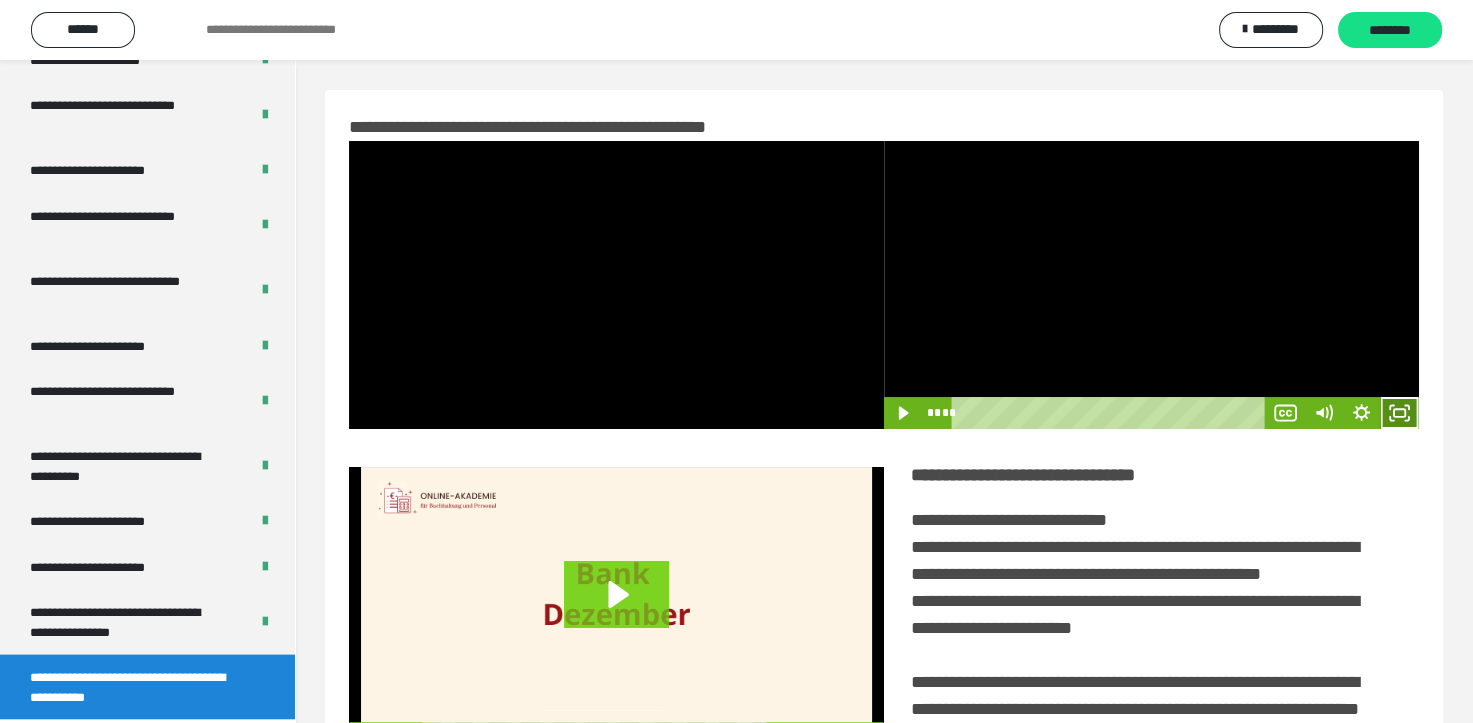 click 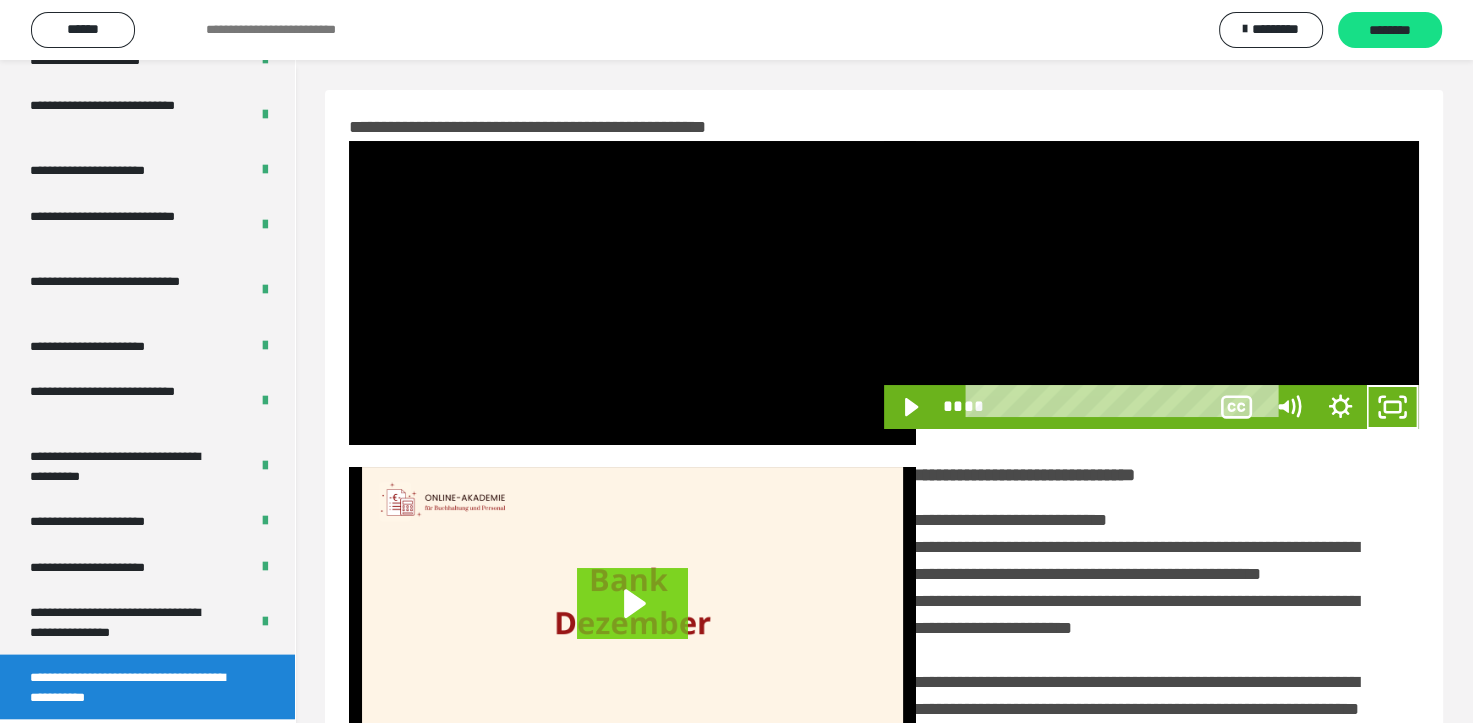 scroll, scrollTop: 3693, scrollLeft: 0, axis: vertical 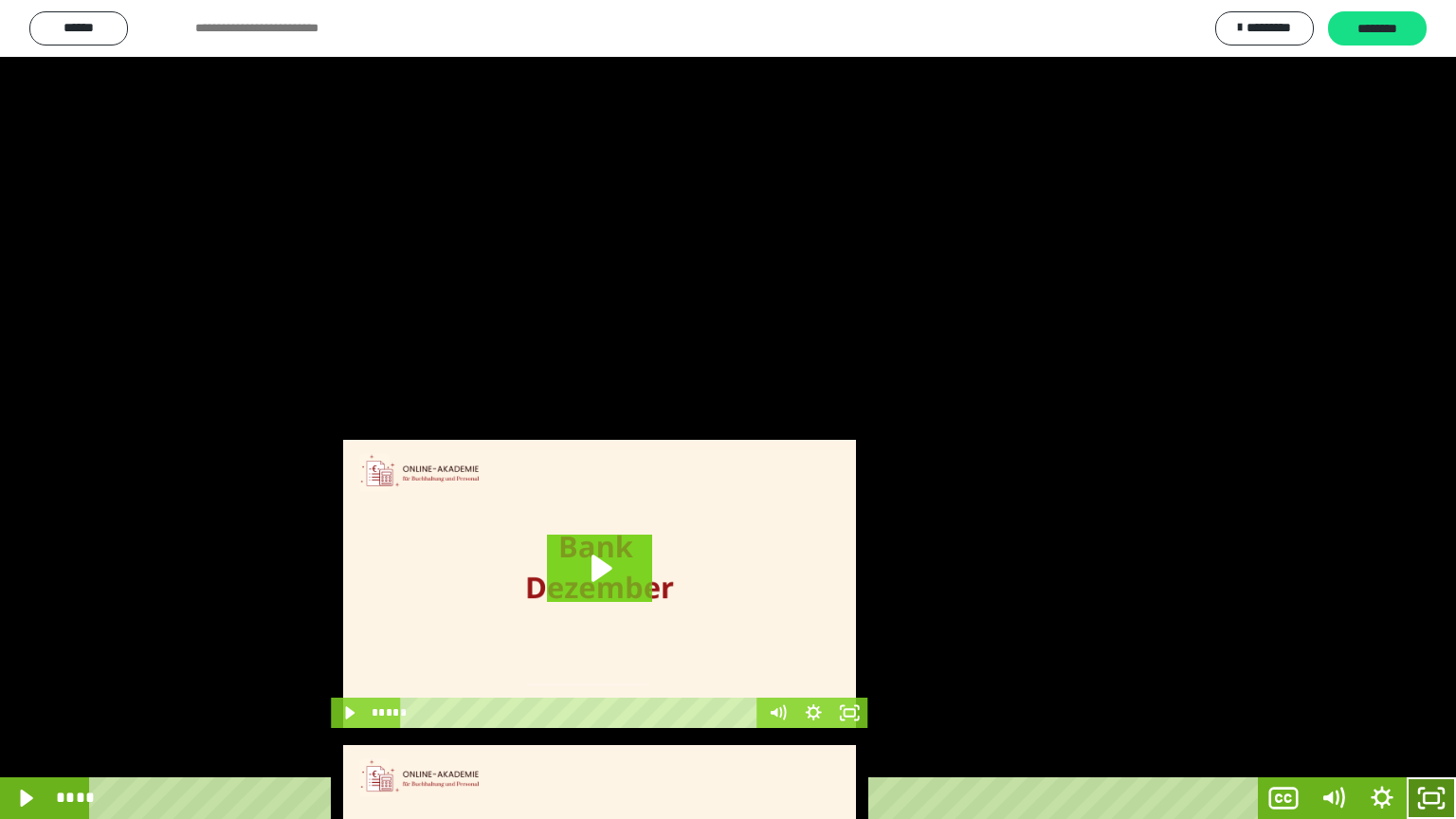 click 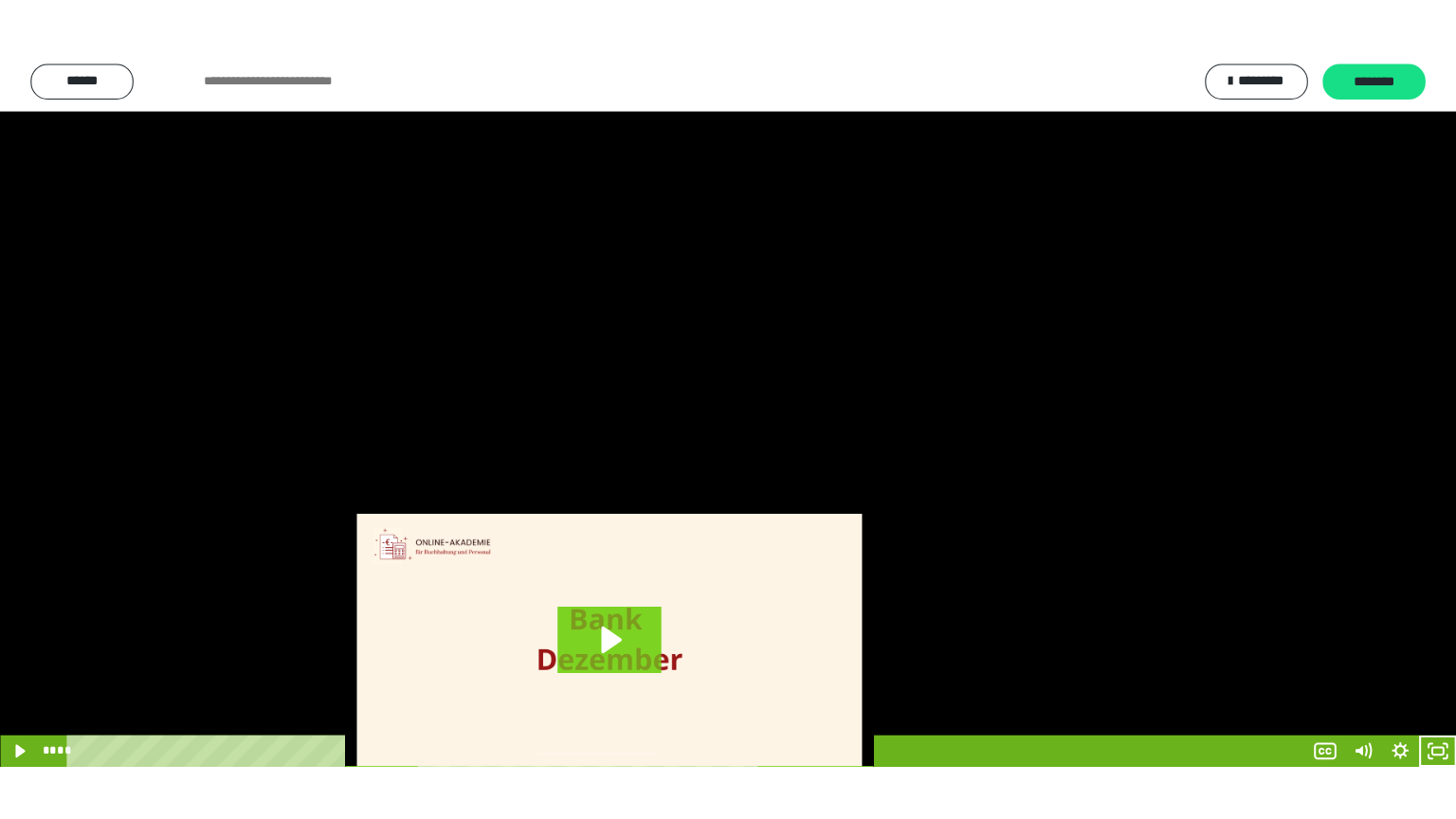 scroll, scrollTop: 3634, scrollLeft: 0, axis: vertical 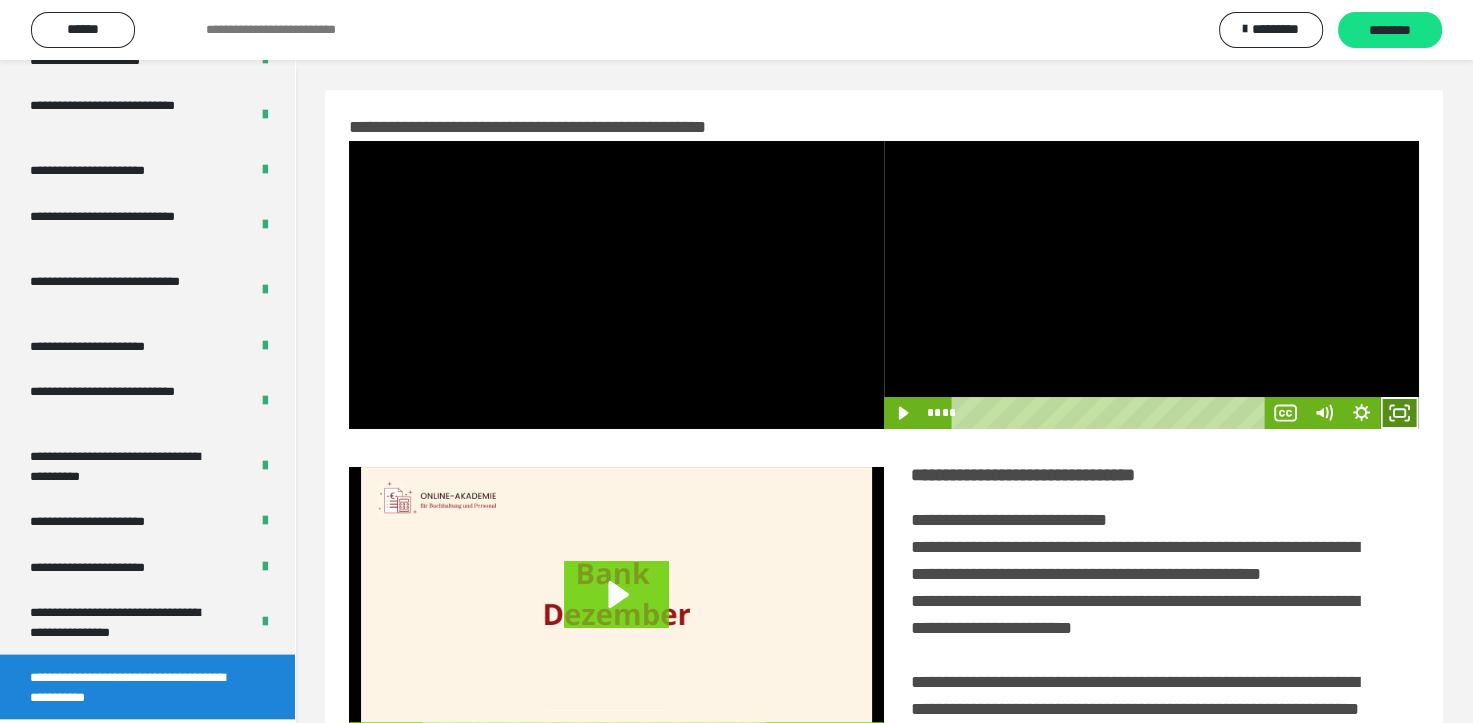drag, startPoint x: 1401, startPoint y: 412, endPoint x: 1429, endPoint y: 516, distance: 107.70329 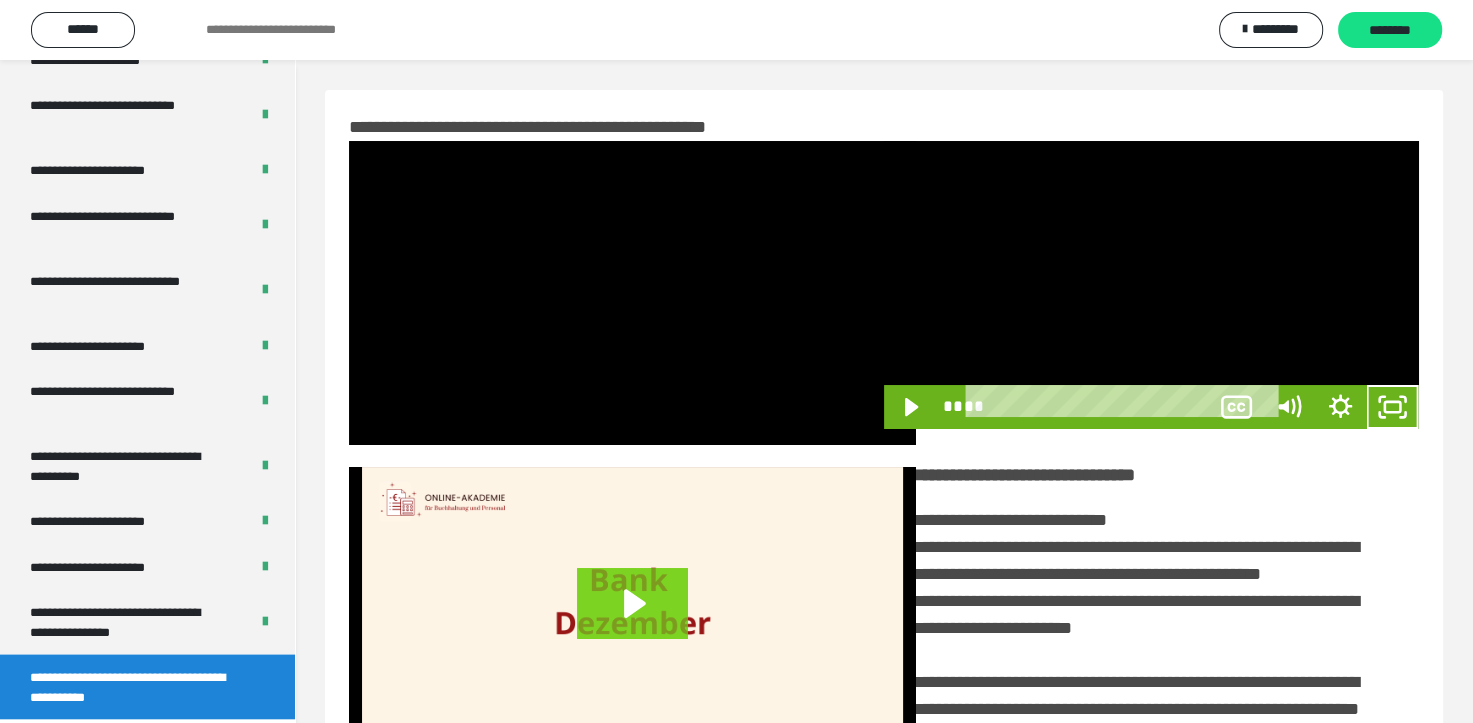 scroll, scrollTop: 3693, scrollLeft: 0, axis: vertical 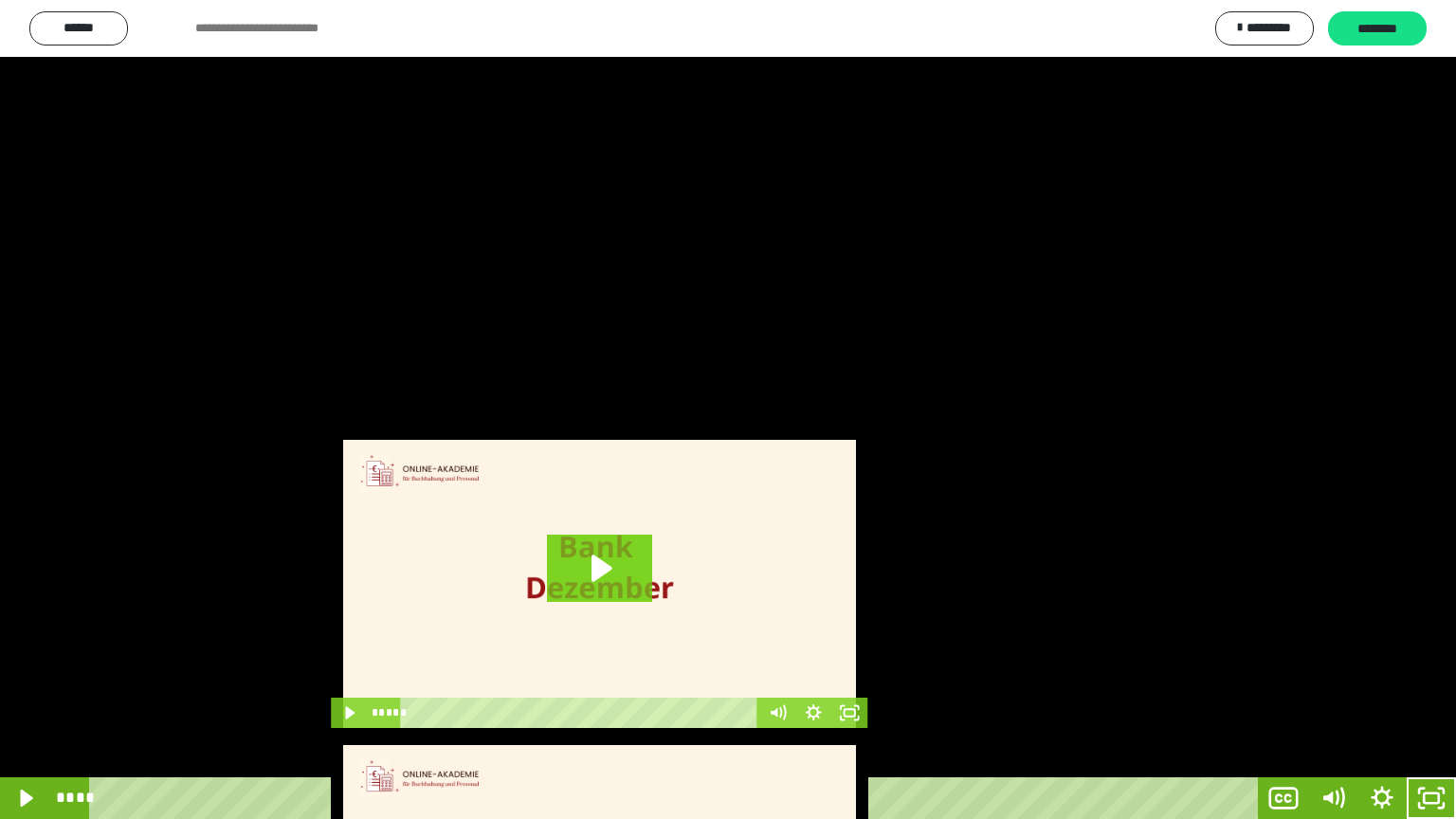 click at bounding box center [728, 410] 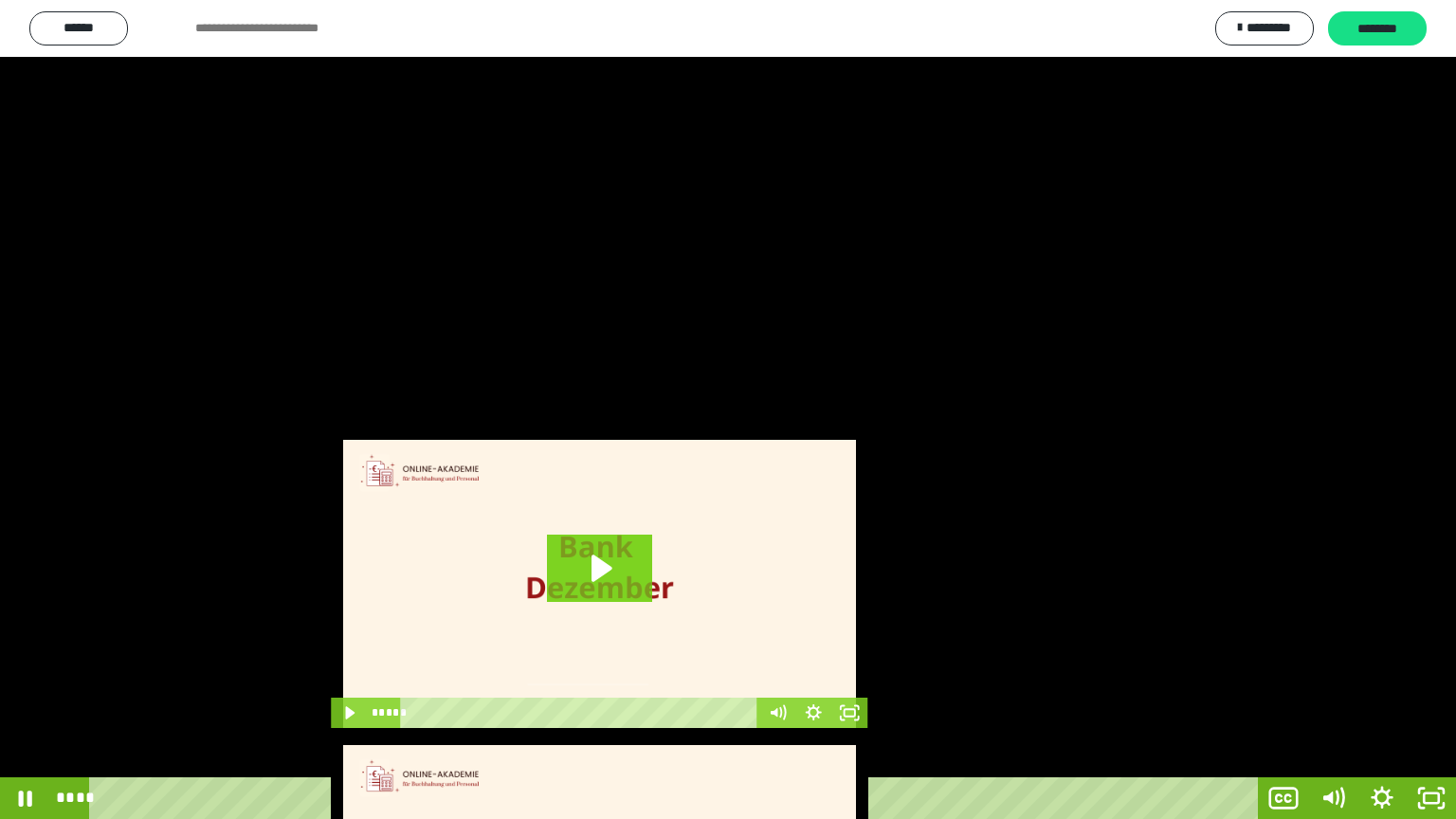 click at bounding box center [728, 410] 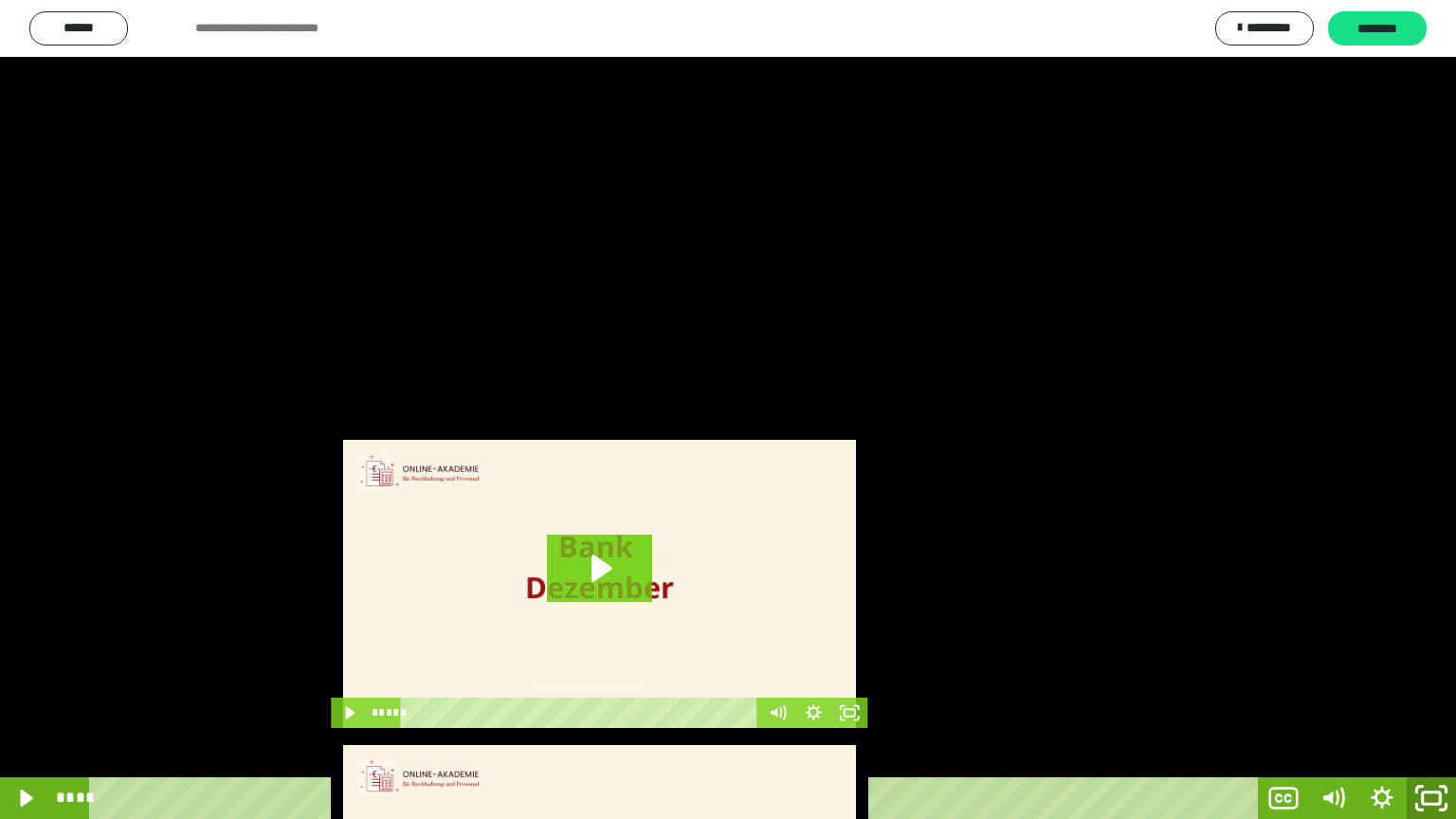 click 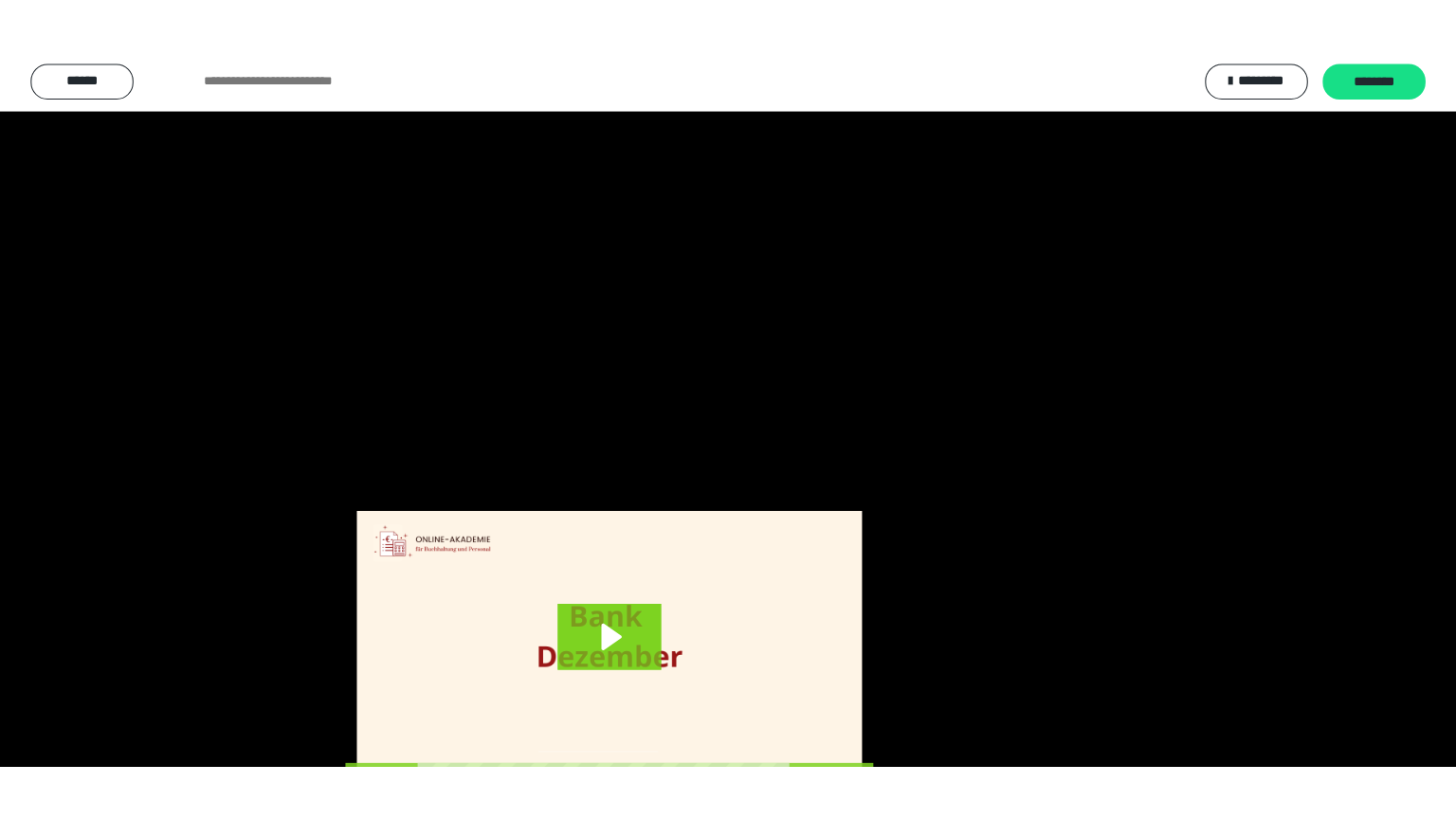 scroll, scrollTop: 3634, scrollLeft: 0, axis: vertical 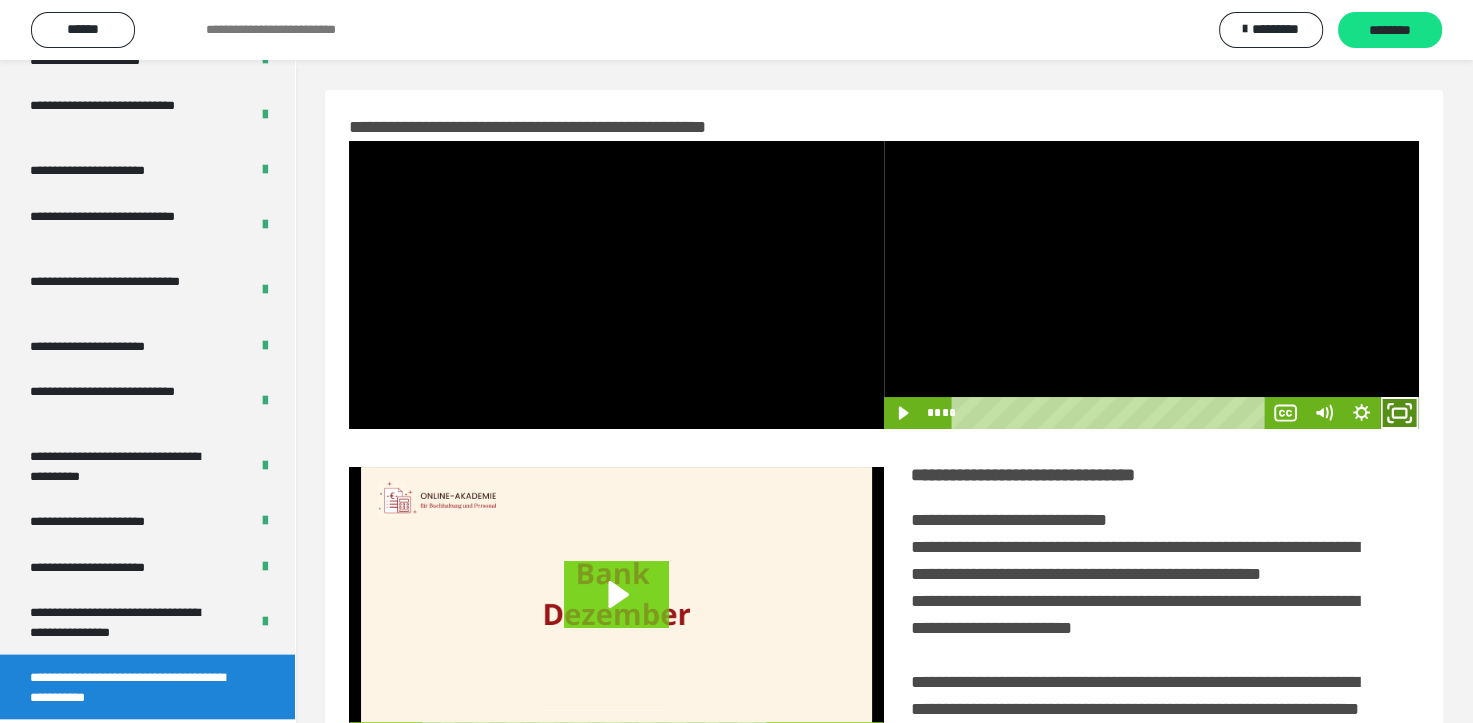 click 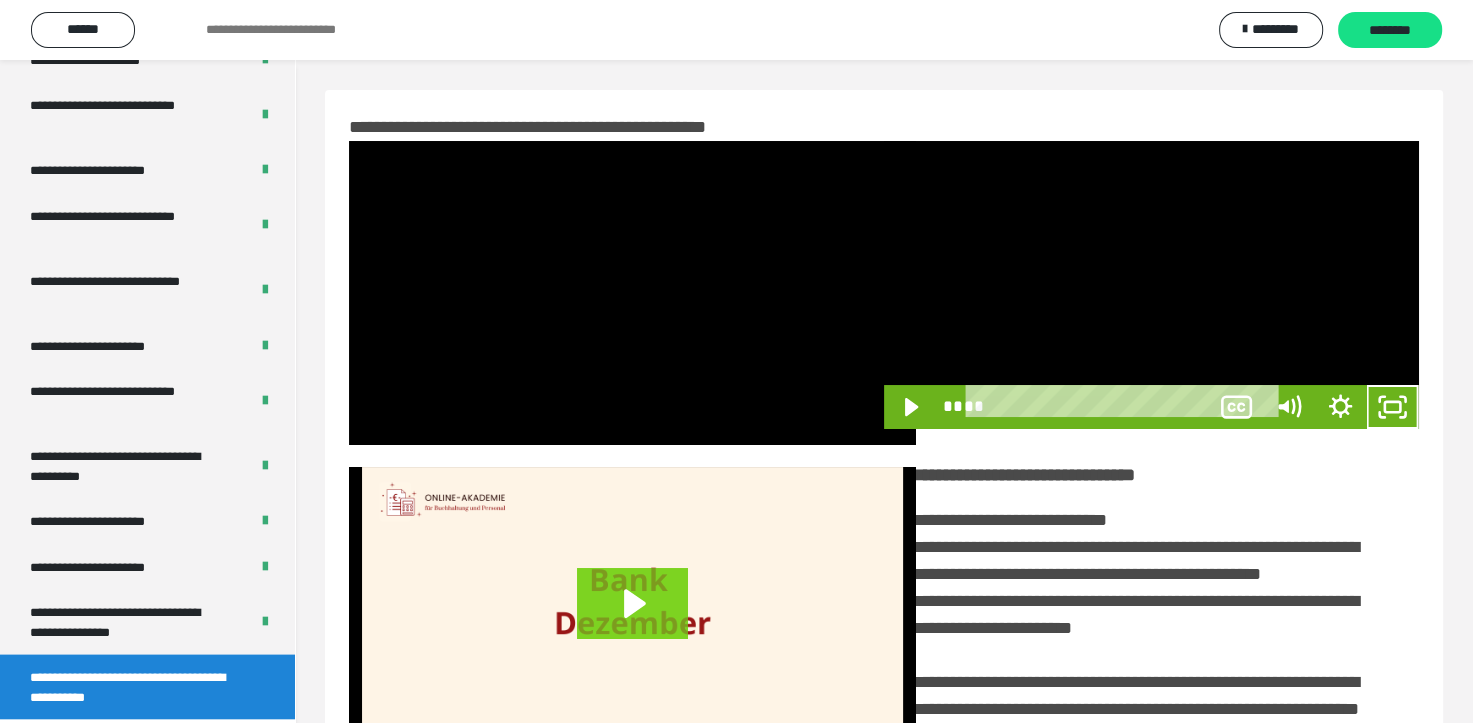 scroll, scrollTop: 3693, scrollLeft: 0, axis: vertical 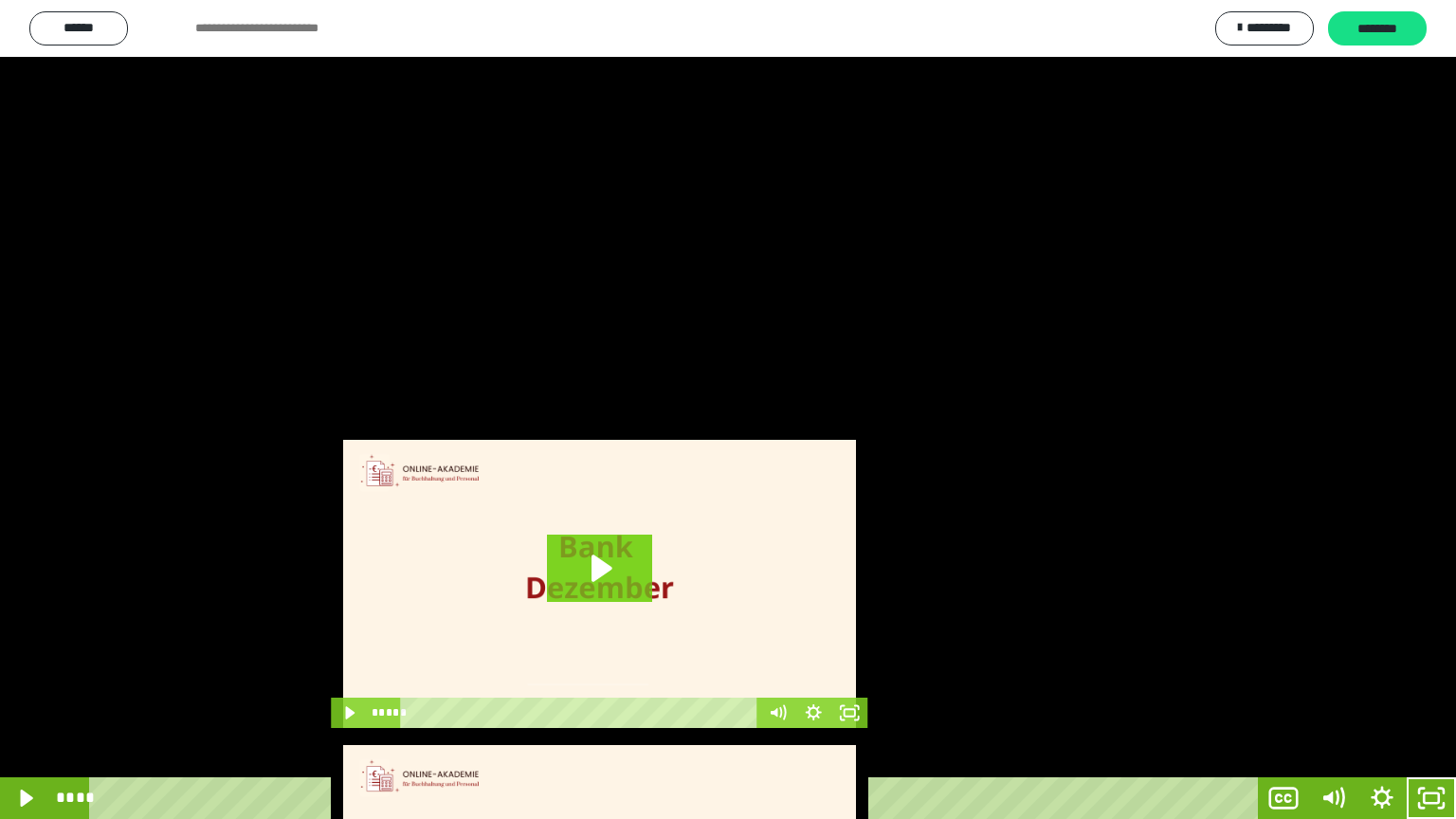 click at bounding box center [728, 410] 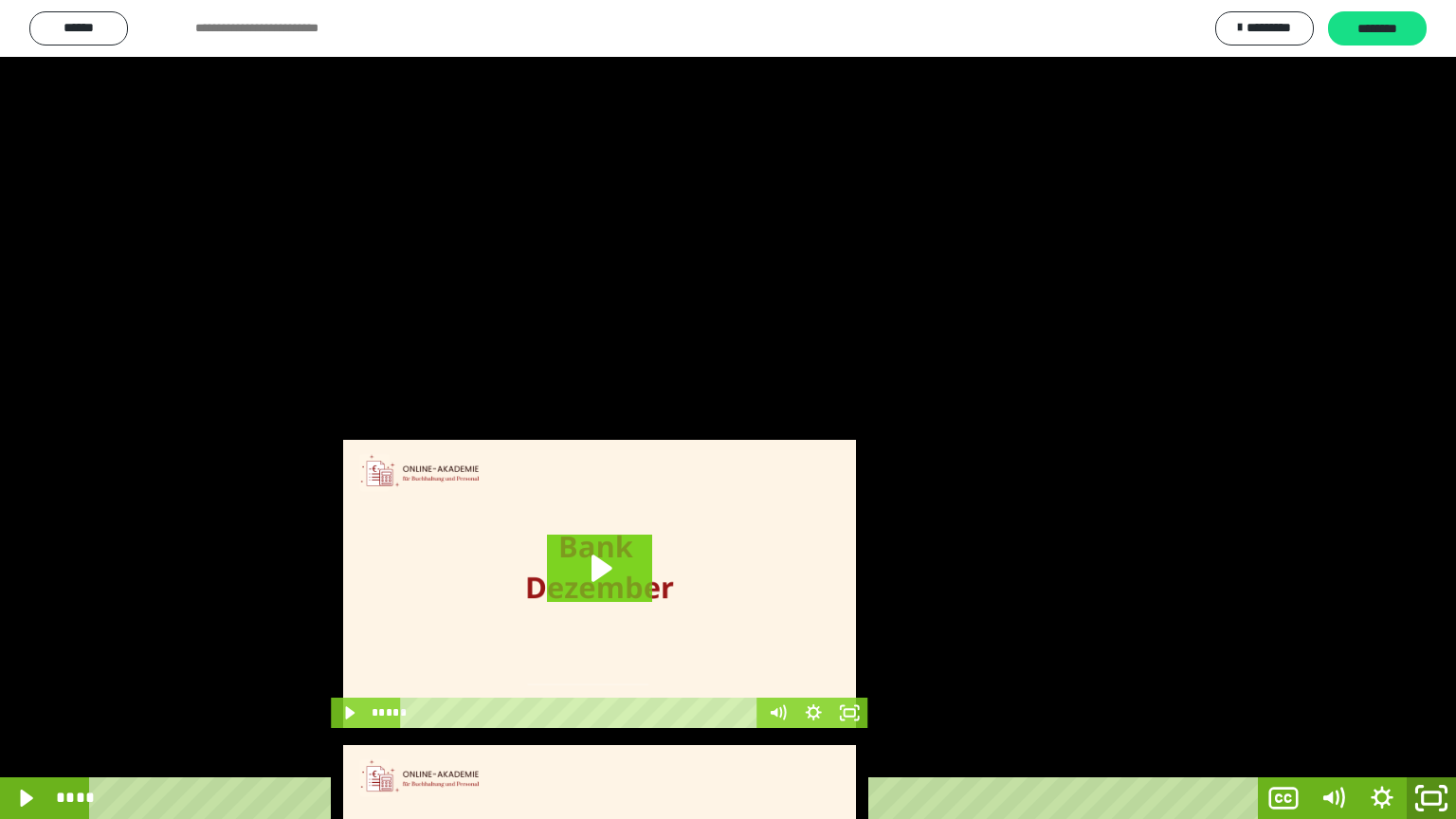 click 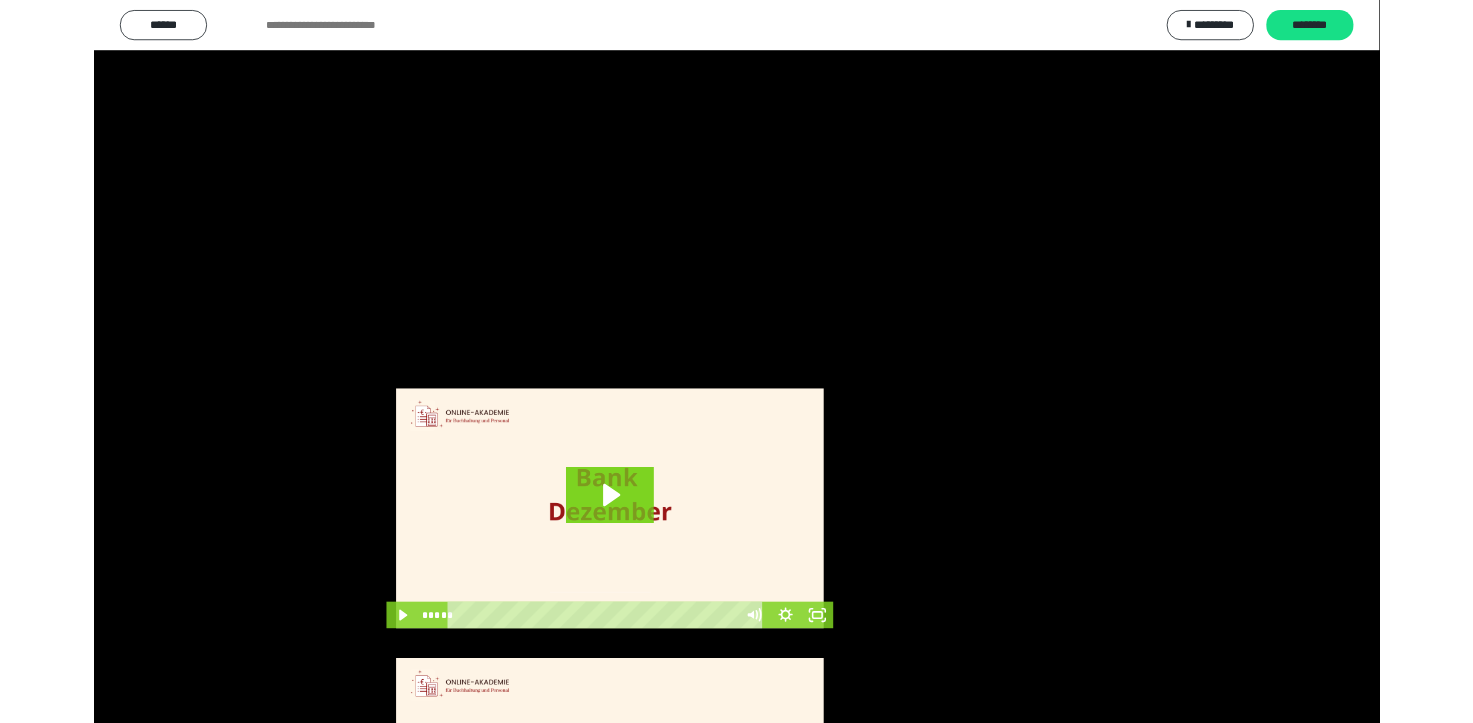 scroll, scrollTop: 3834, scrollLeft: 0, axis: vertical 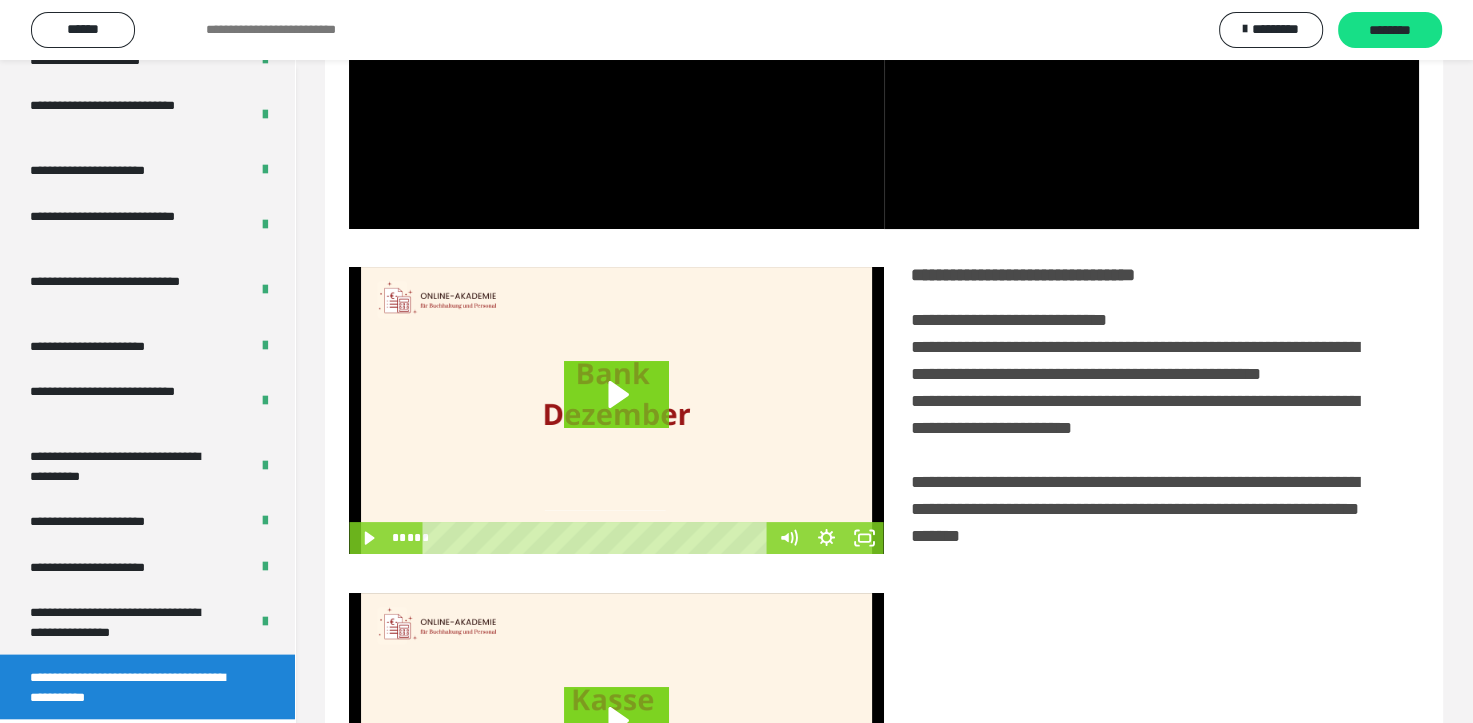click 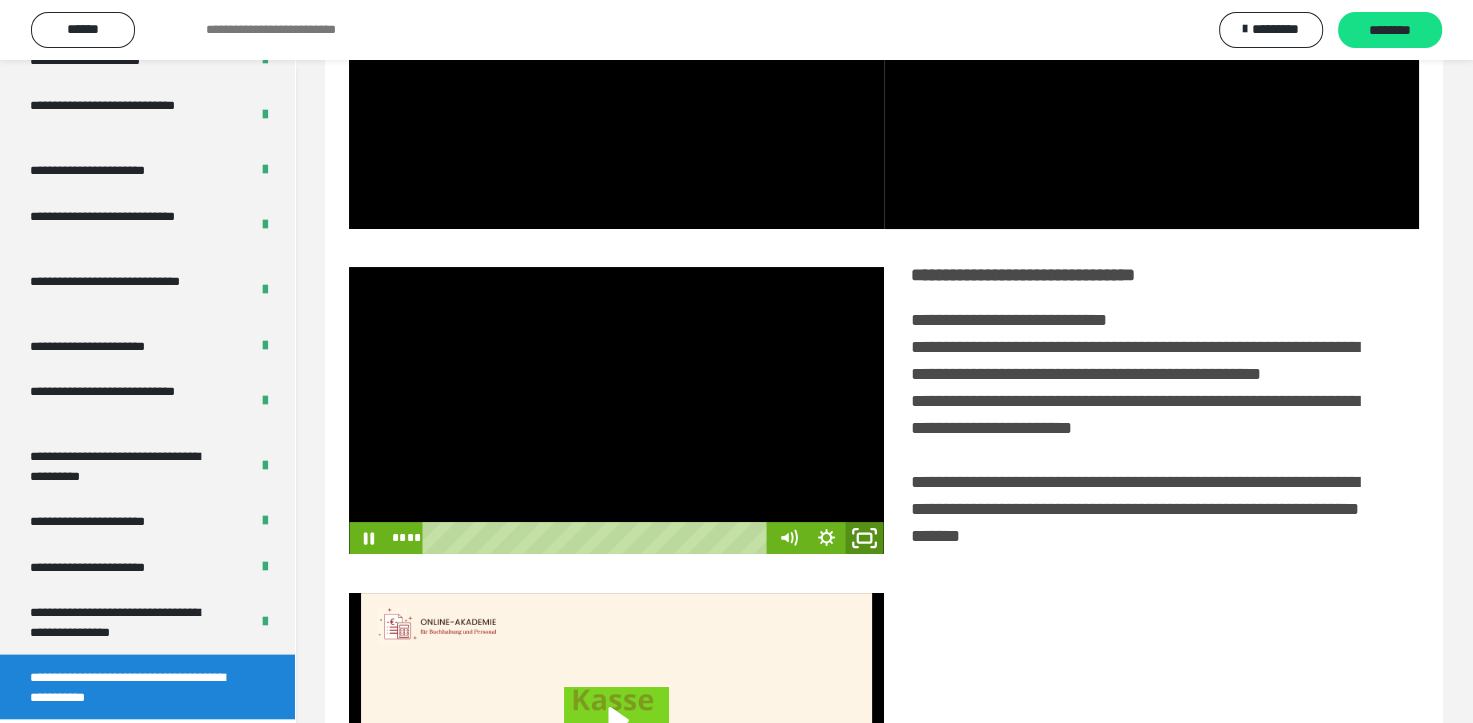 drag, startPoint x: 862, startPoint y: 551, endPoint x: 875, endPoint y: 568, distance: 21.400934 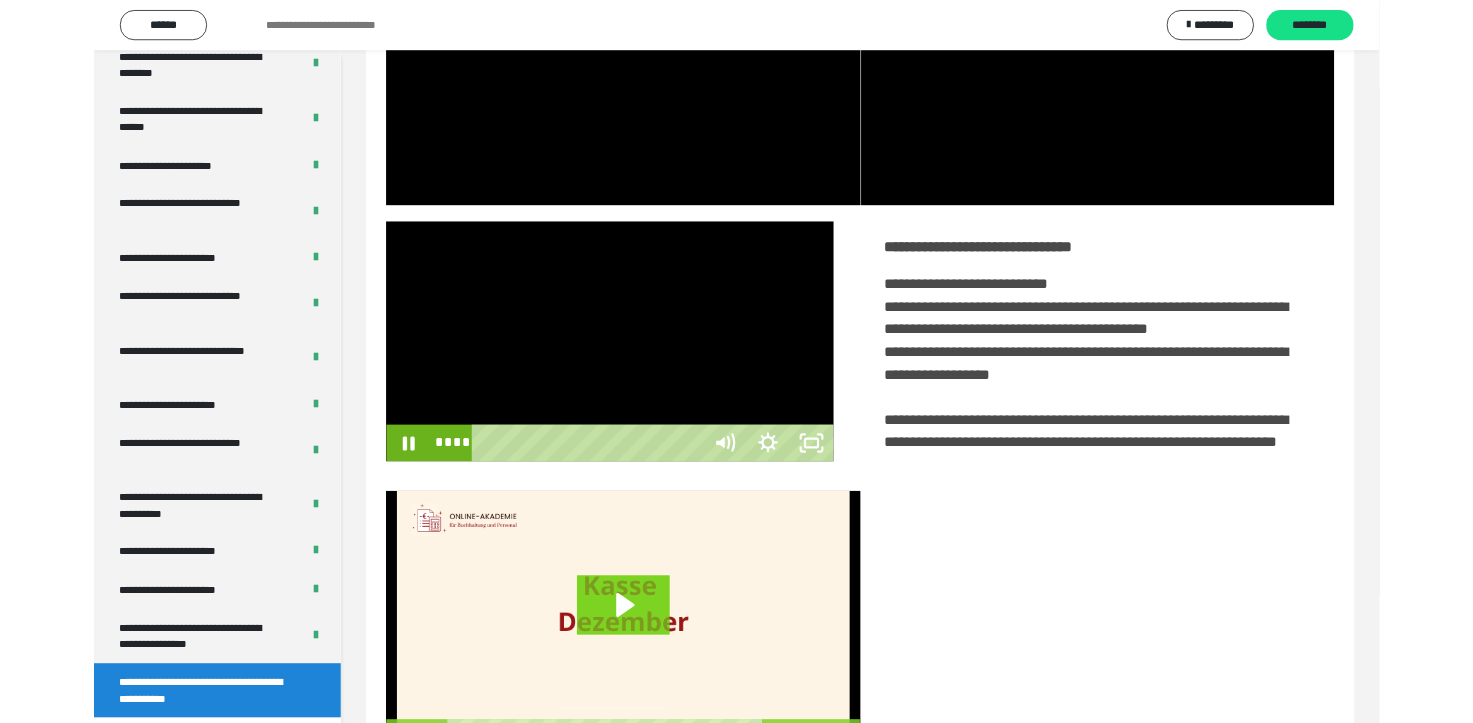 scroll, scrollTop: 3693, scrollLeft: 0, axis: vertical 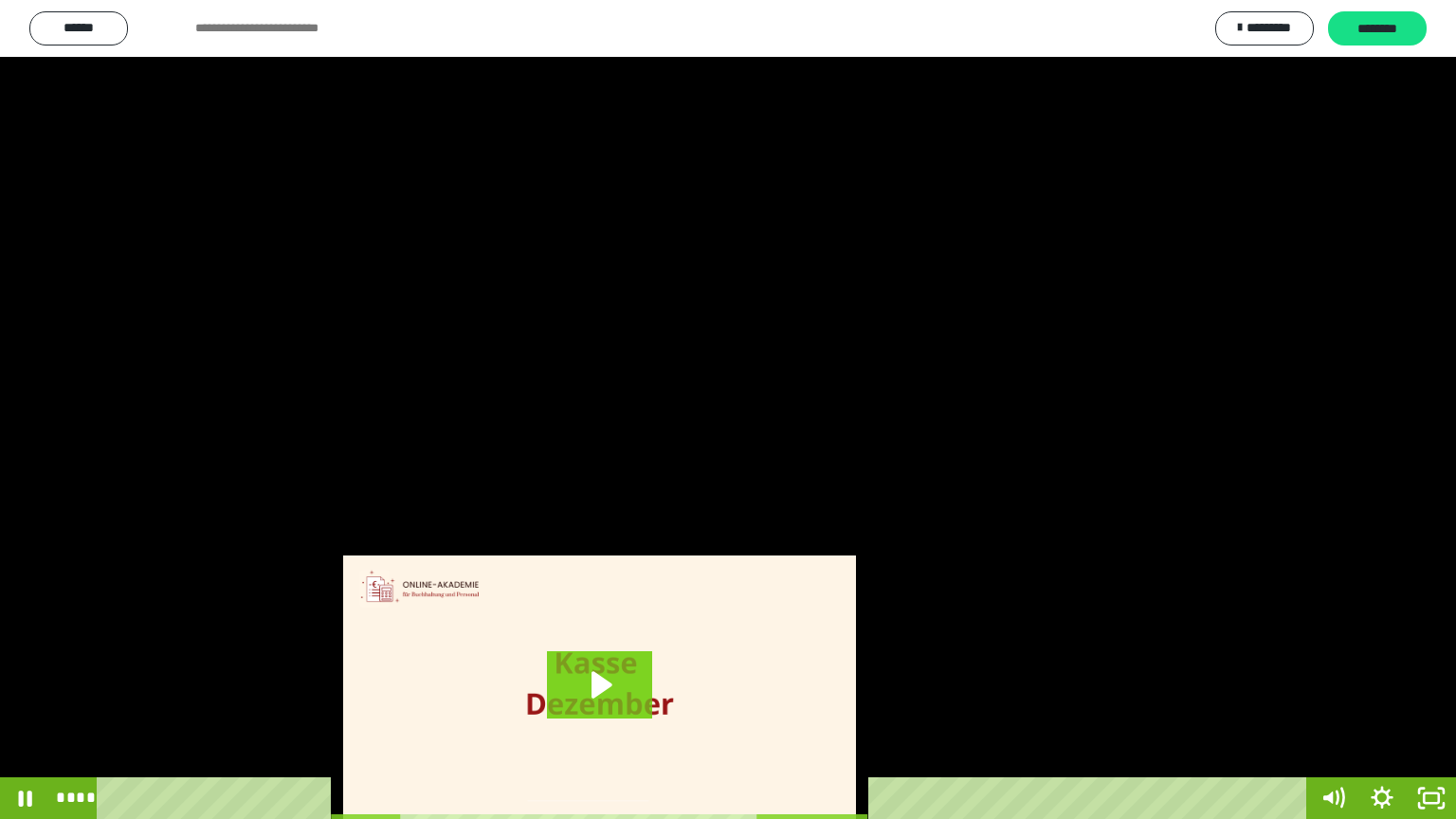 click at bounding box center (728, 410) 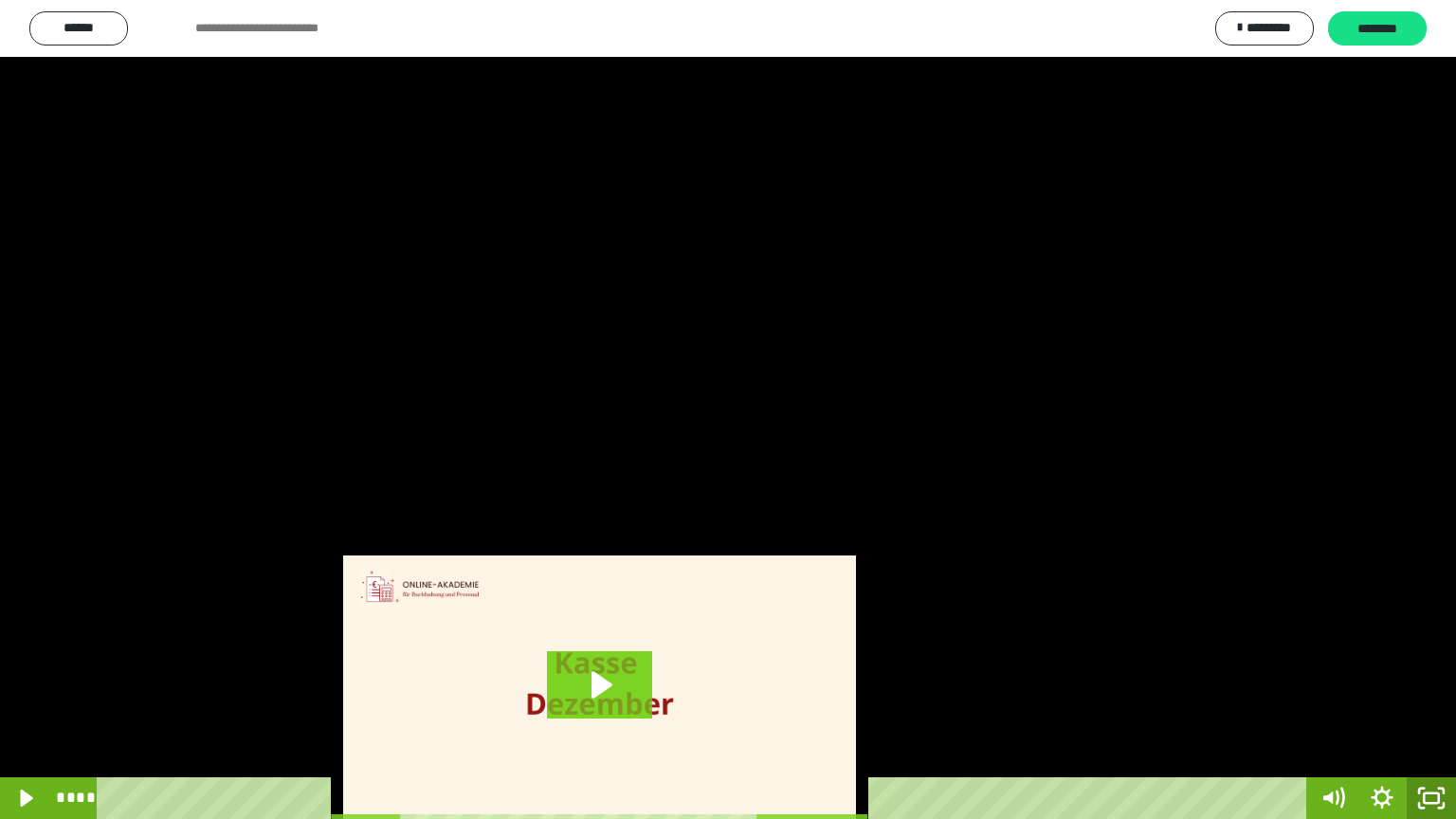 click 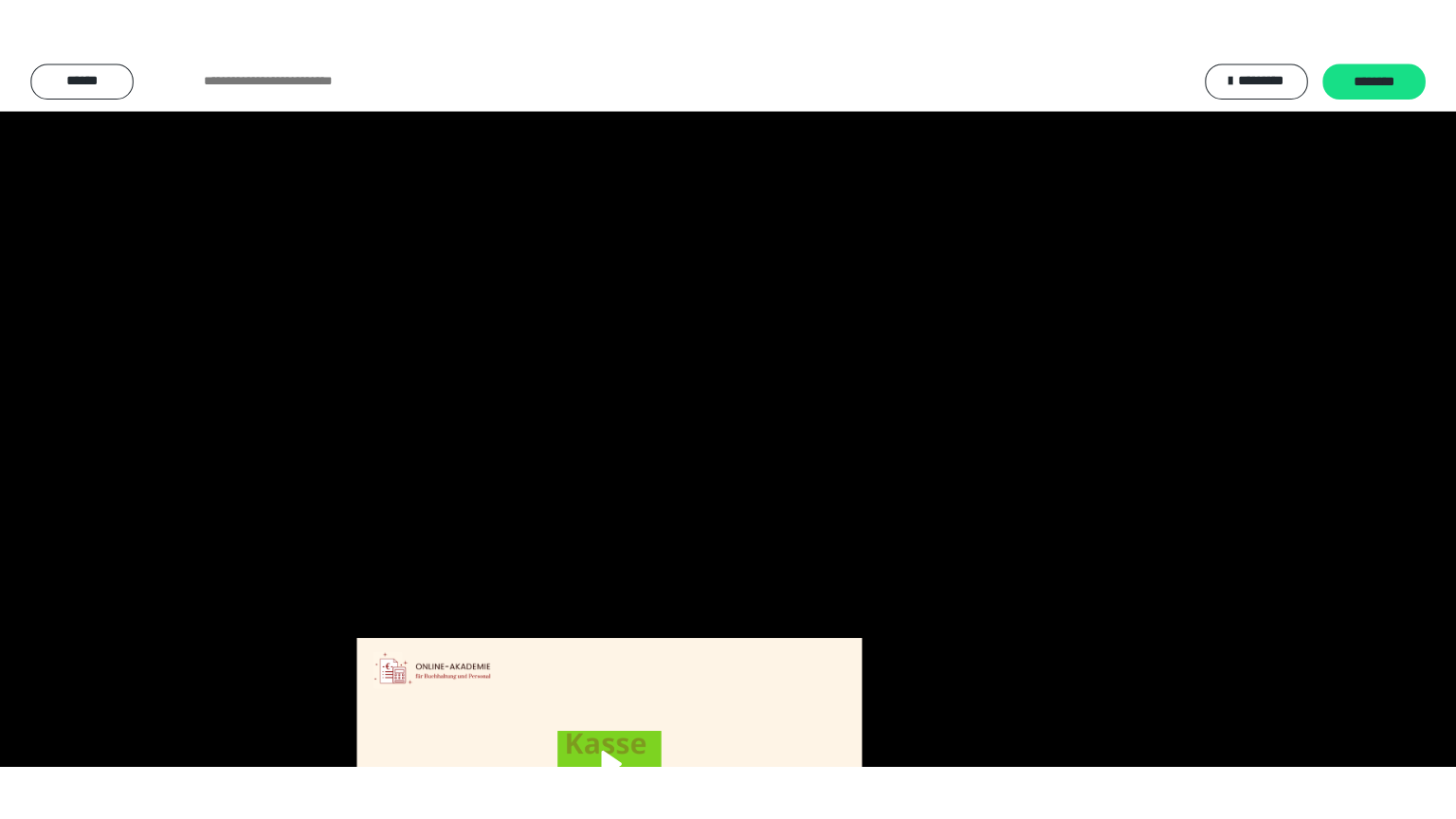 scroll, scrollTop: 3634, scrollLeft: 0, axis: vertical 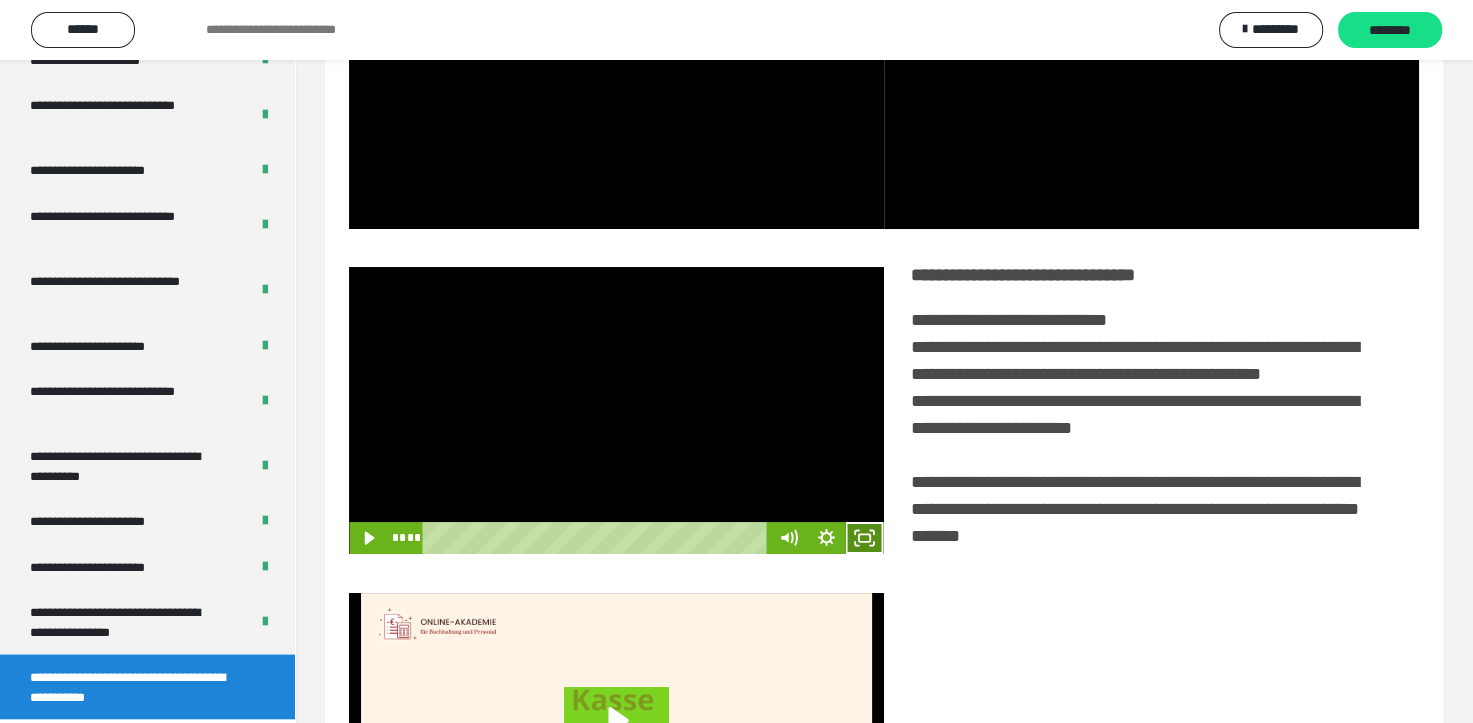 click 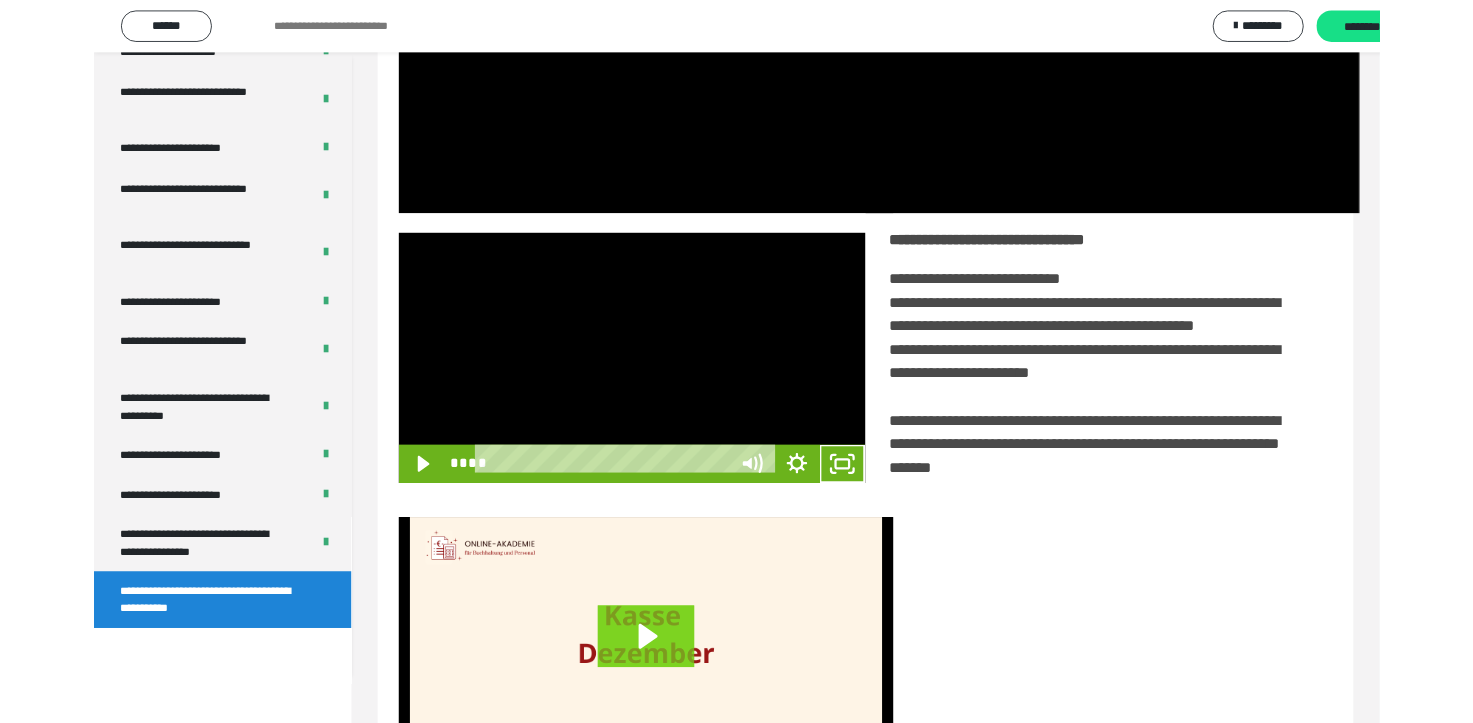 scroll, scrollTop: 3693, scrollLeft: 0, axis: vertical 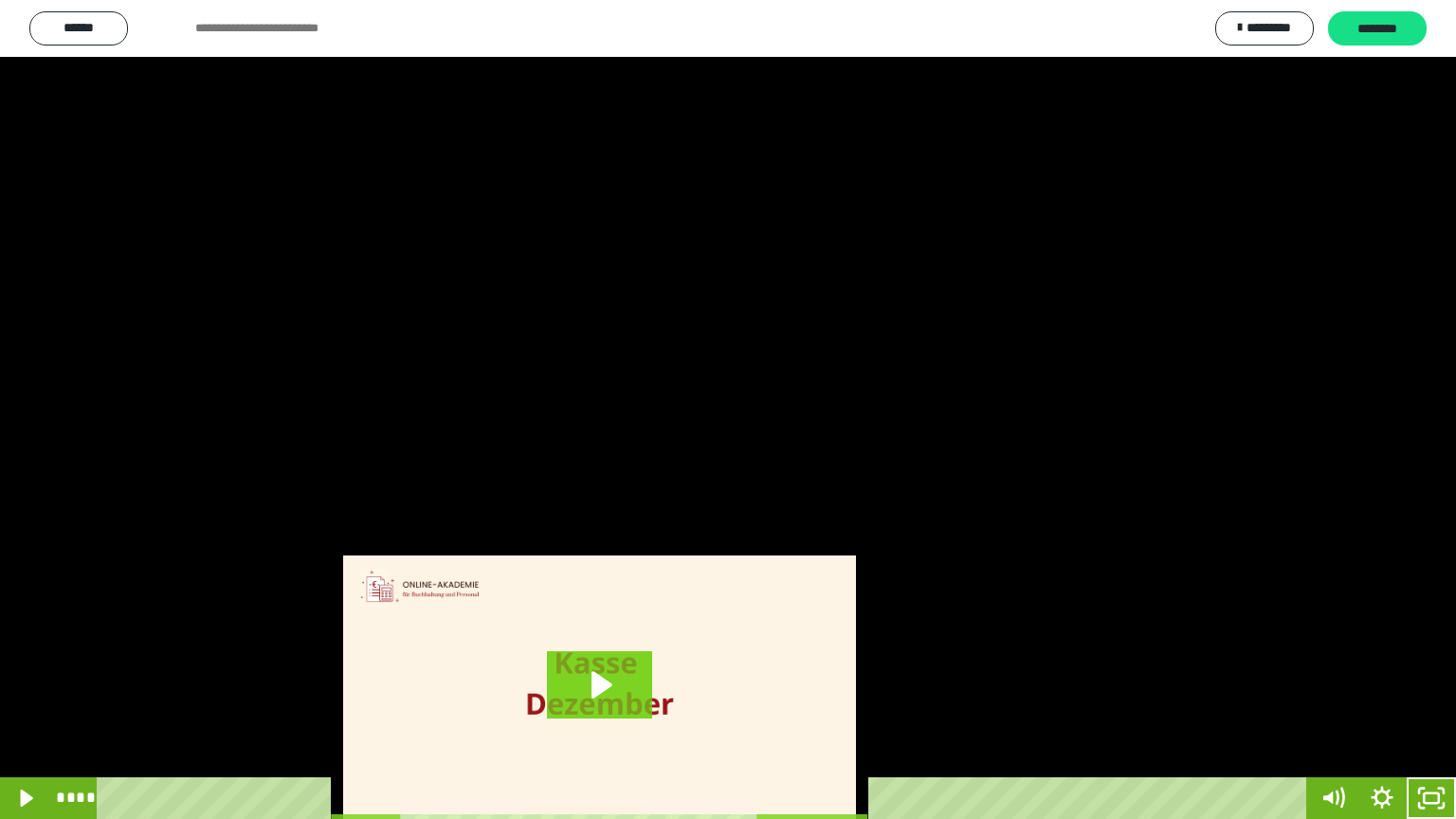 click at bounding box center [728, 410] 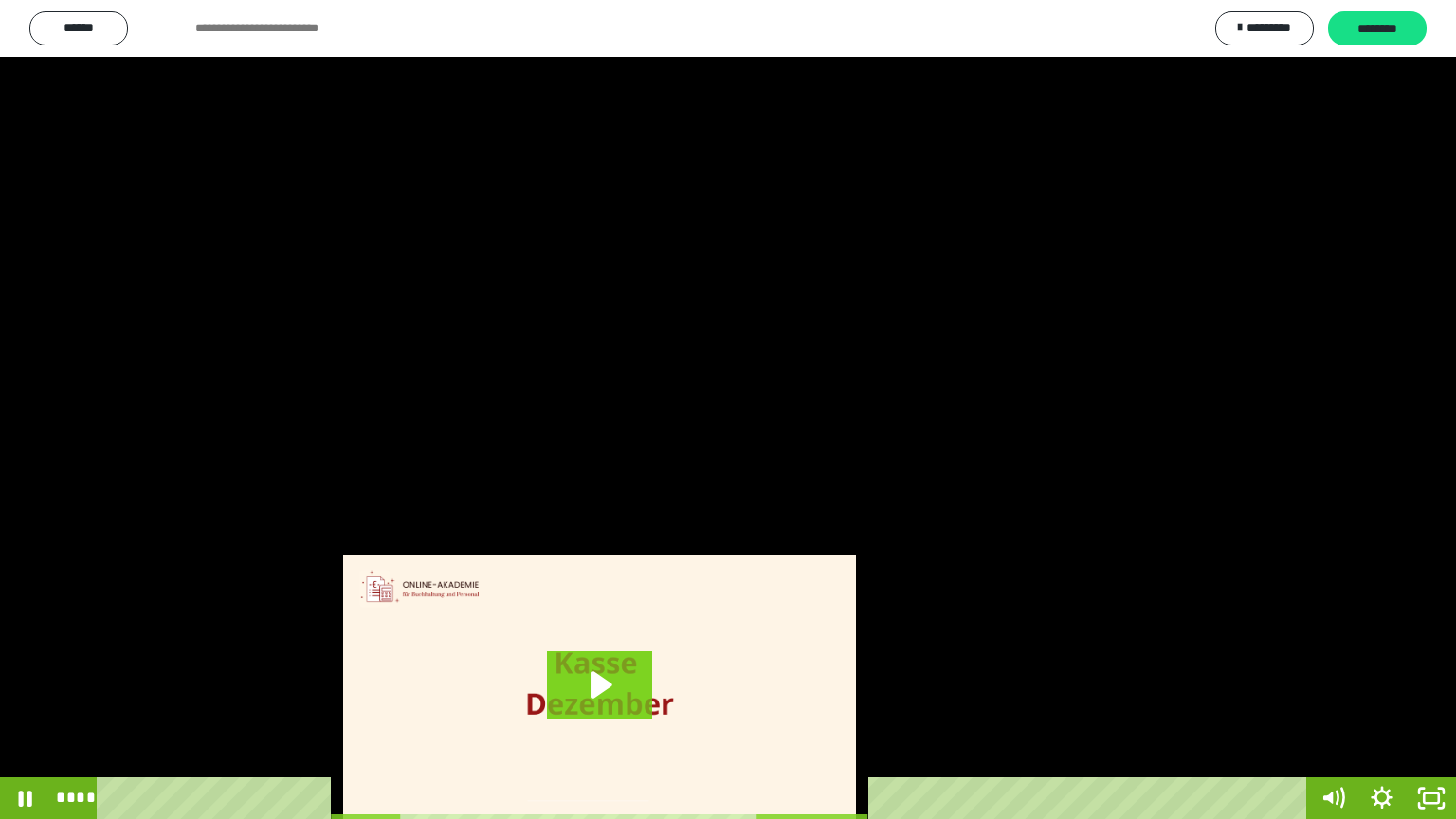 click at bounding box center (728, 410) 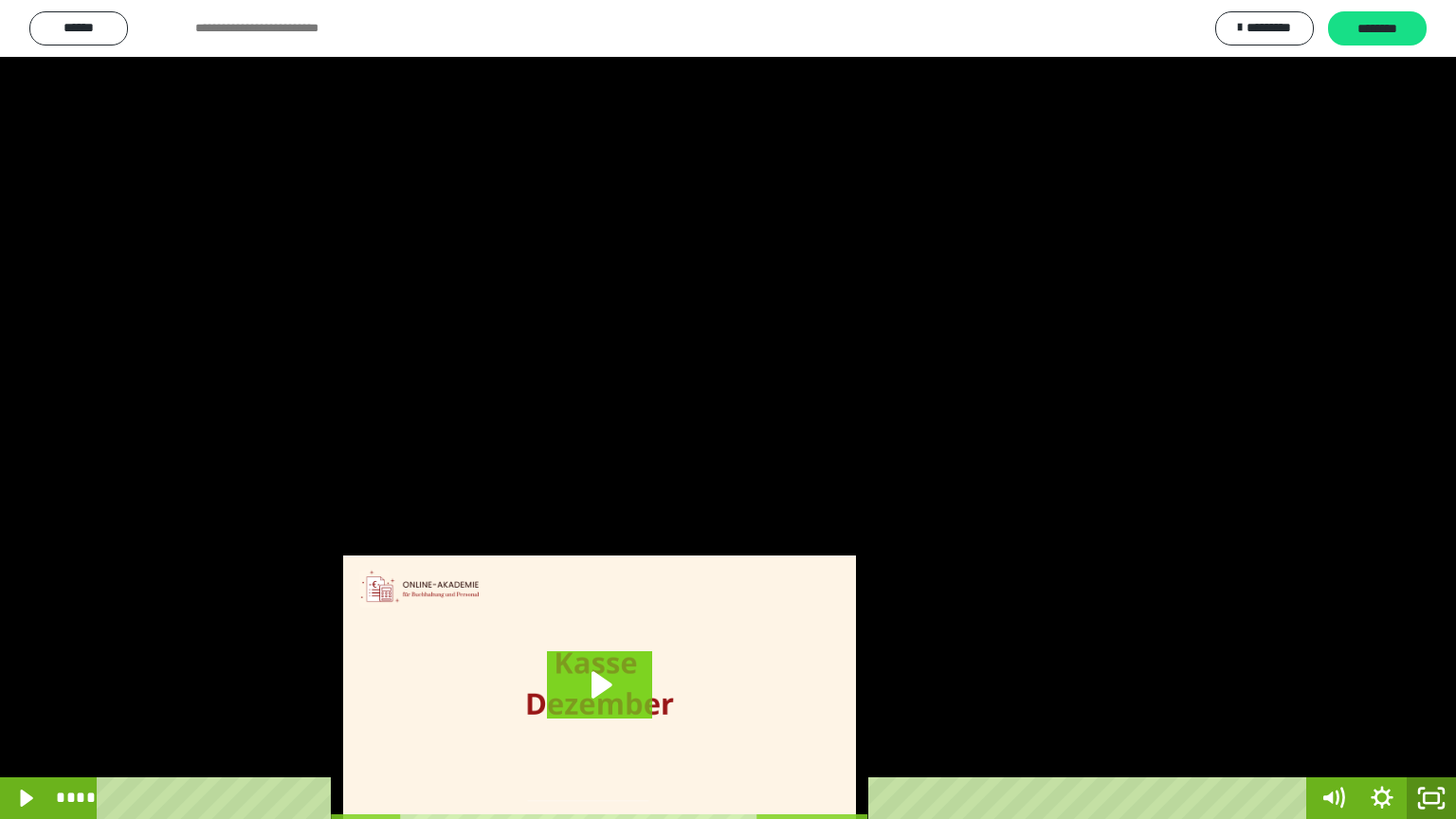 click 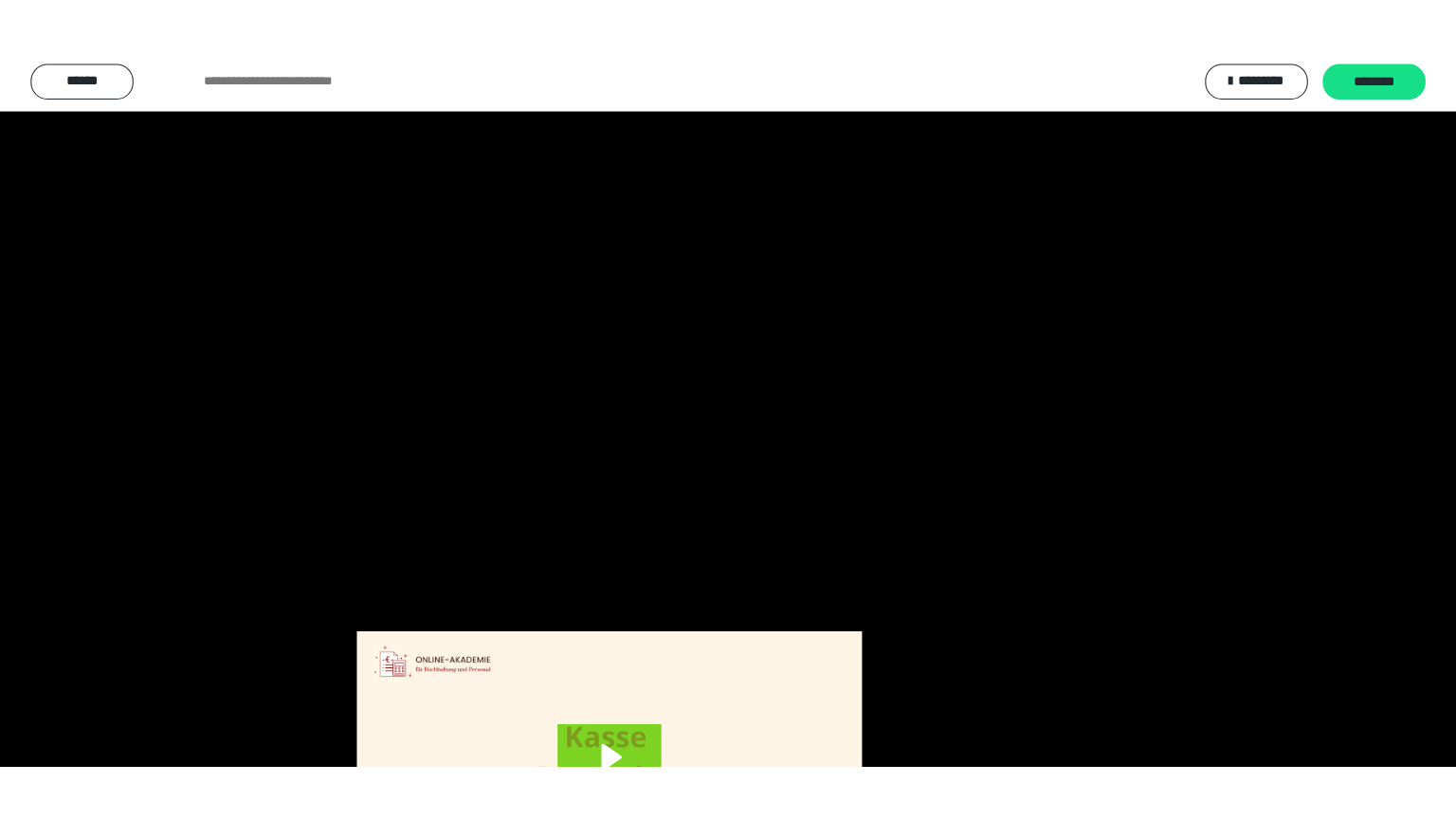 scroll, scrollTop: 3634, scrollLeft: 0, axis: vertical 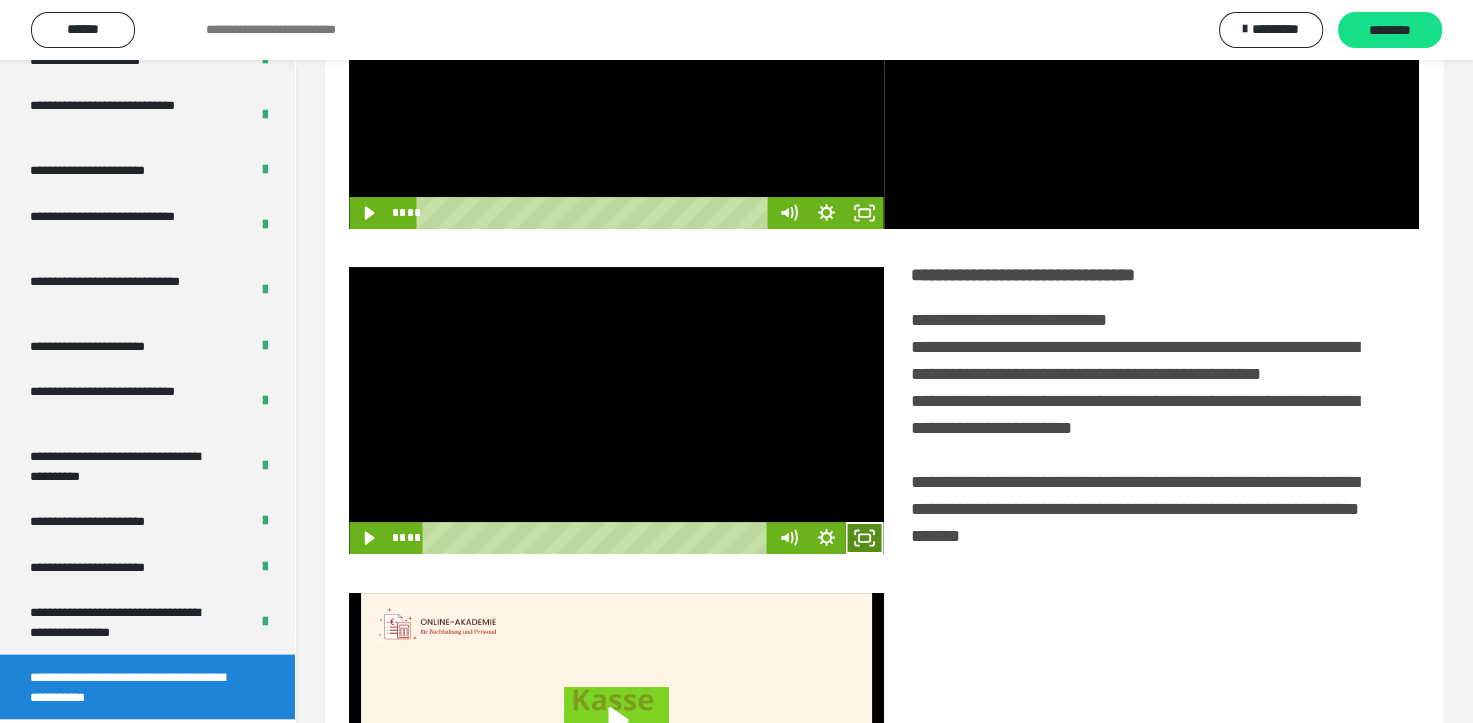 click 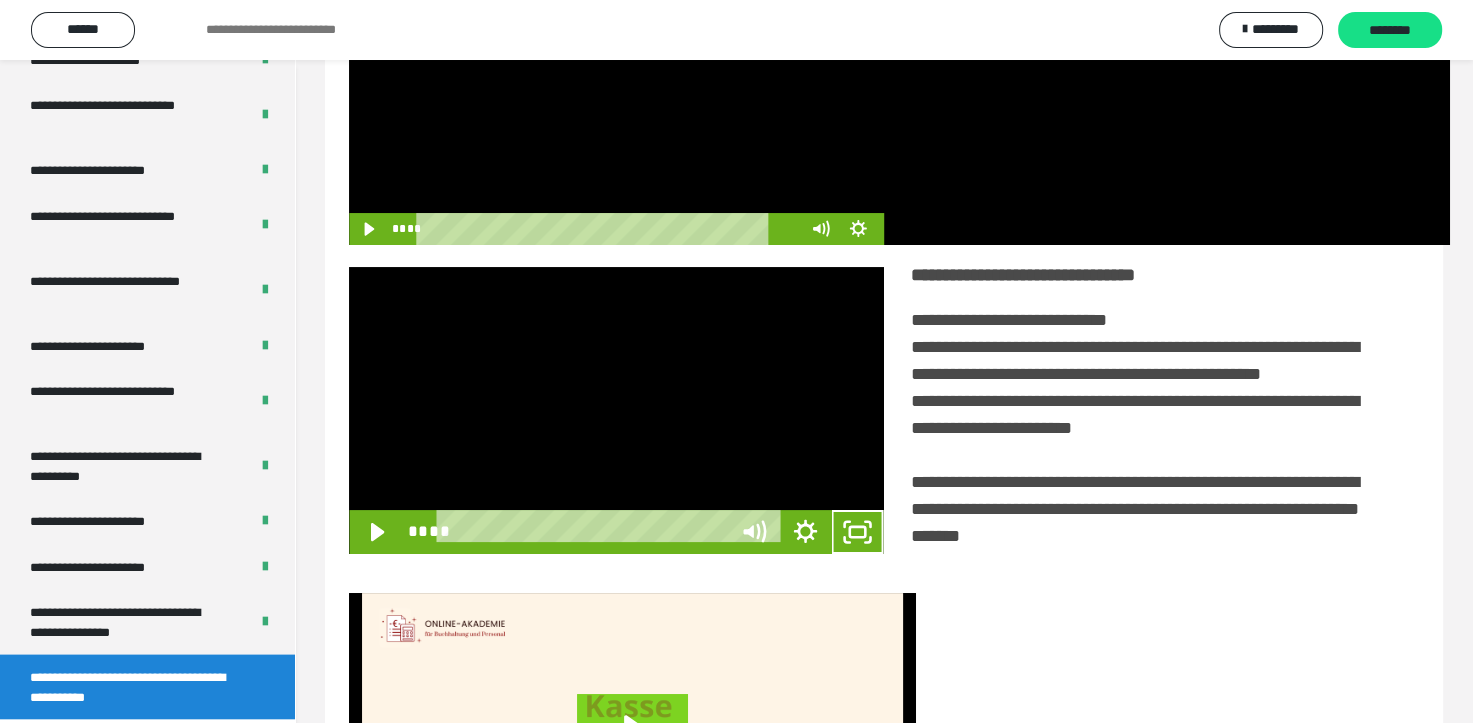 scroll, scrollTop: 3693, scrollLeft: 0, axis: vertical 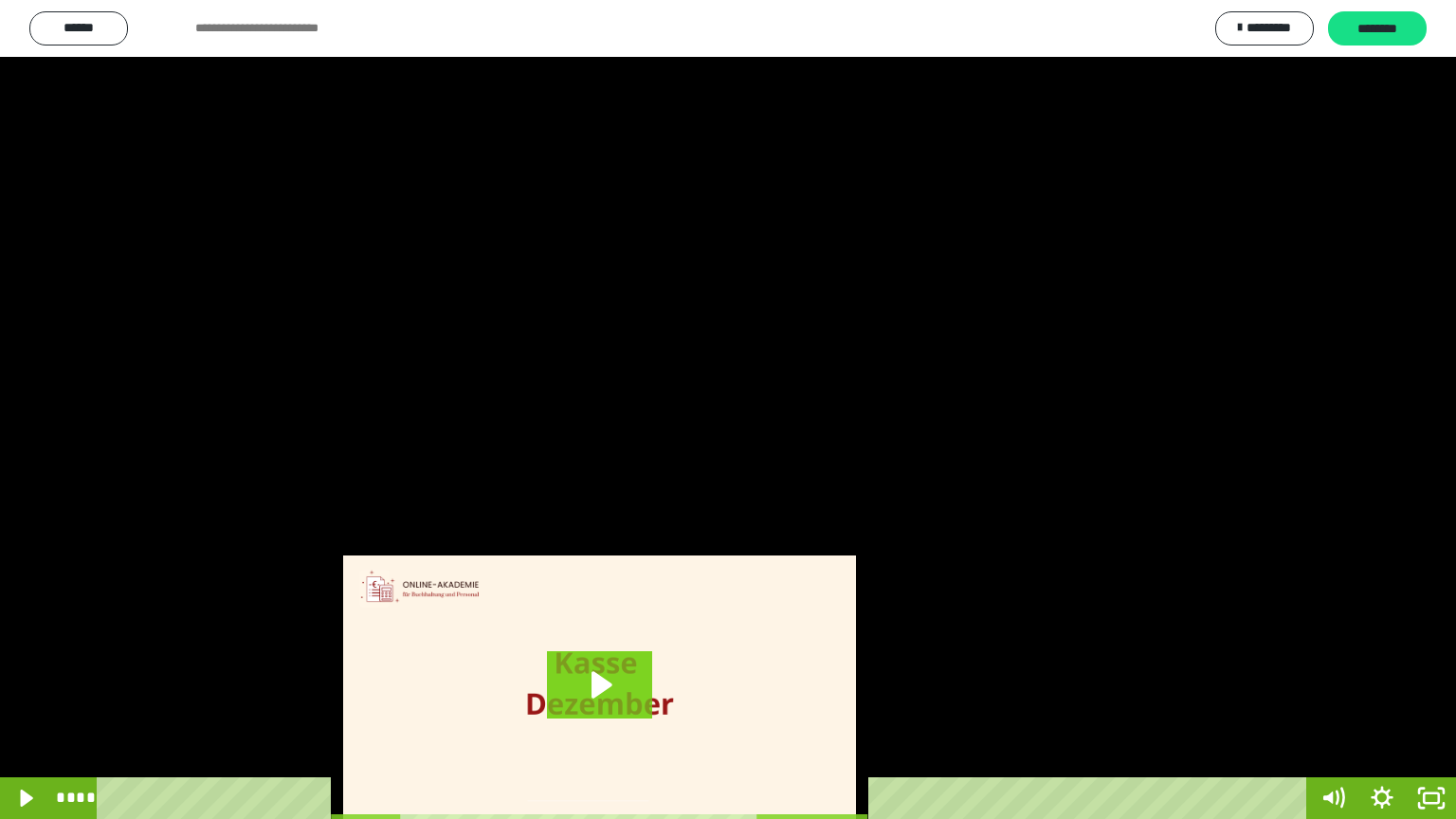 click at bounding box center [728, 410] 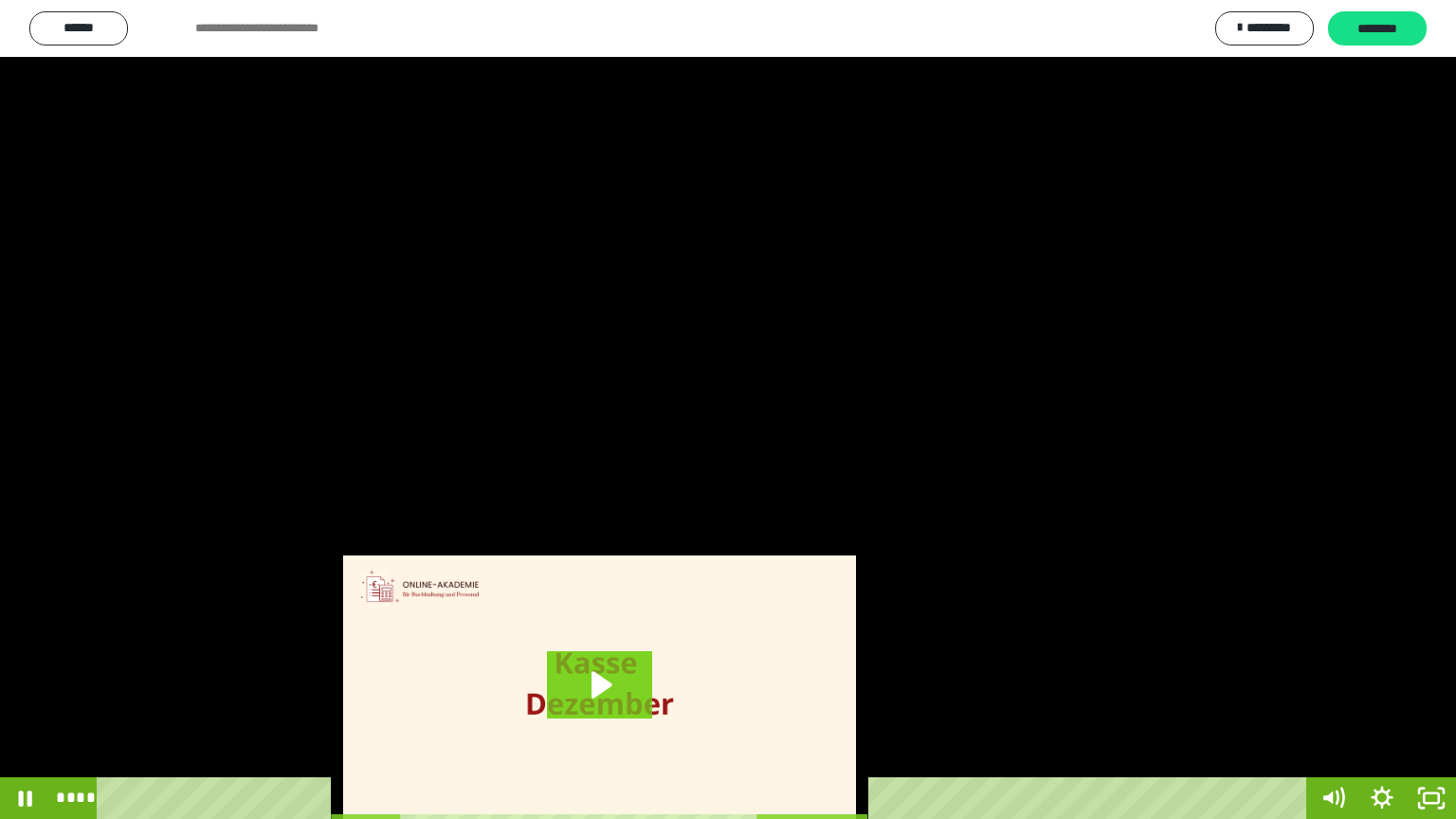 click at bounding box center [728, 410] 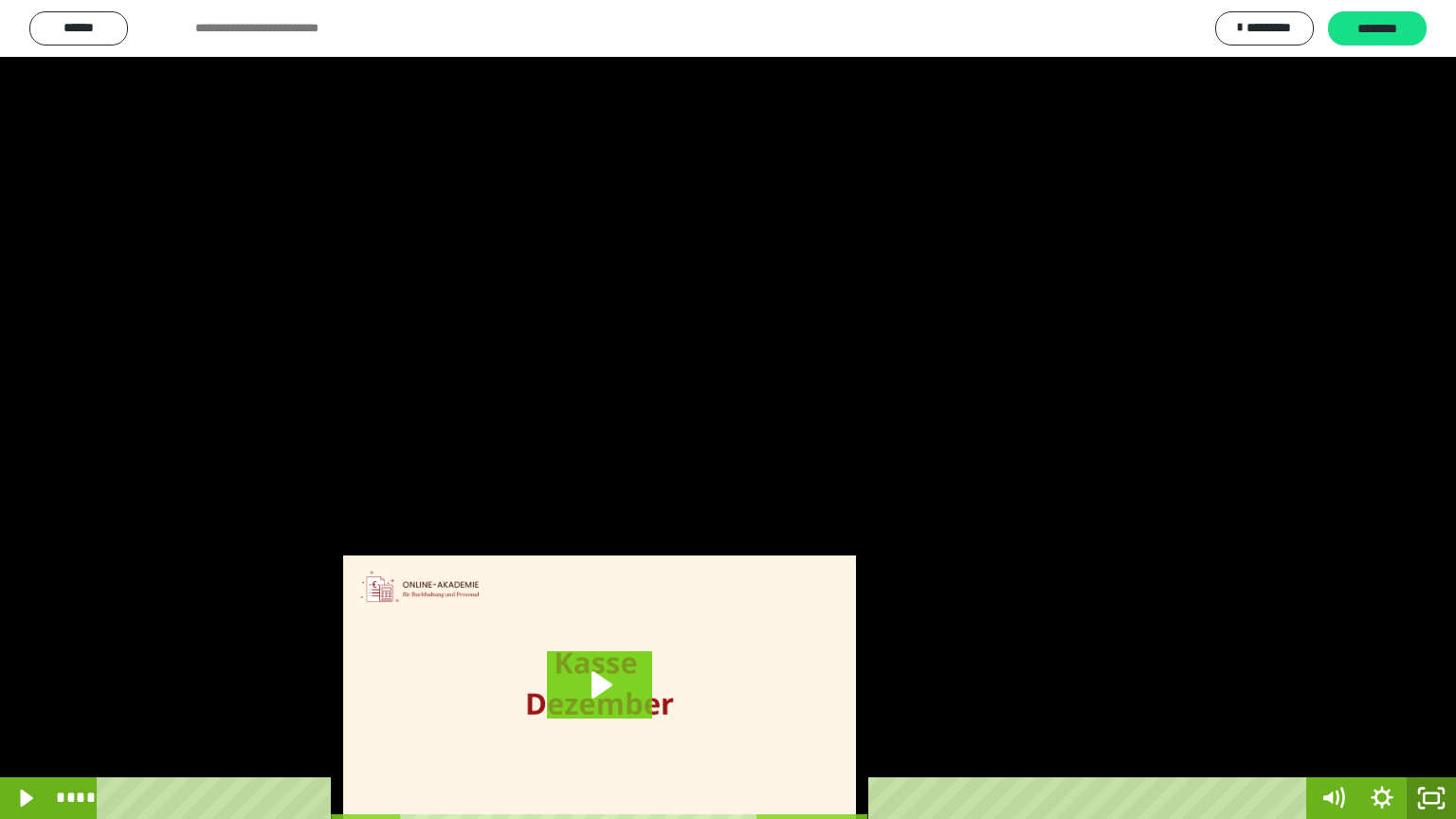click 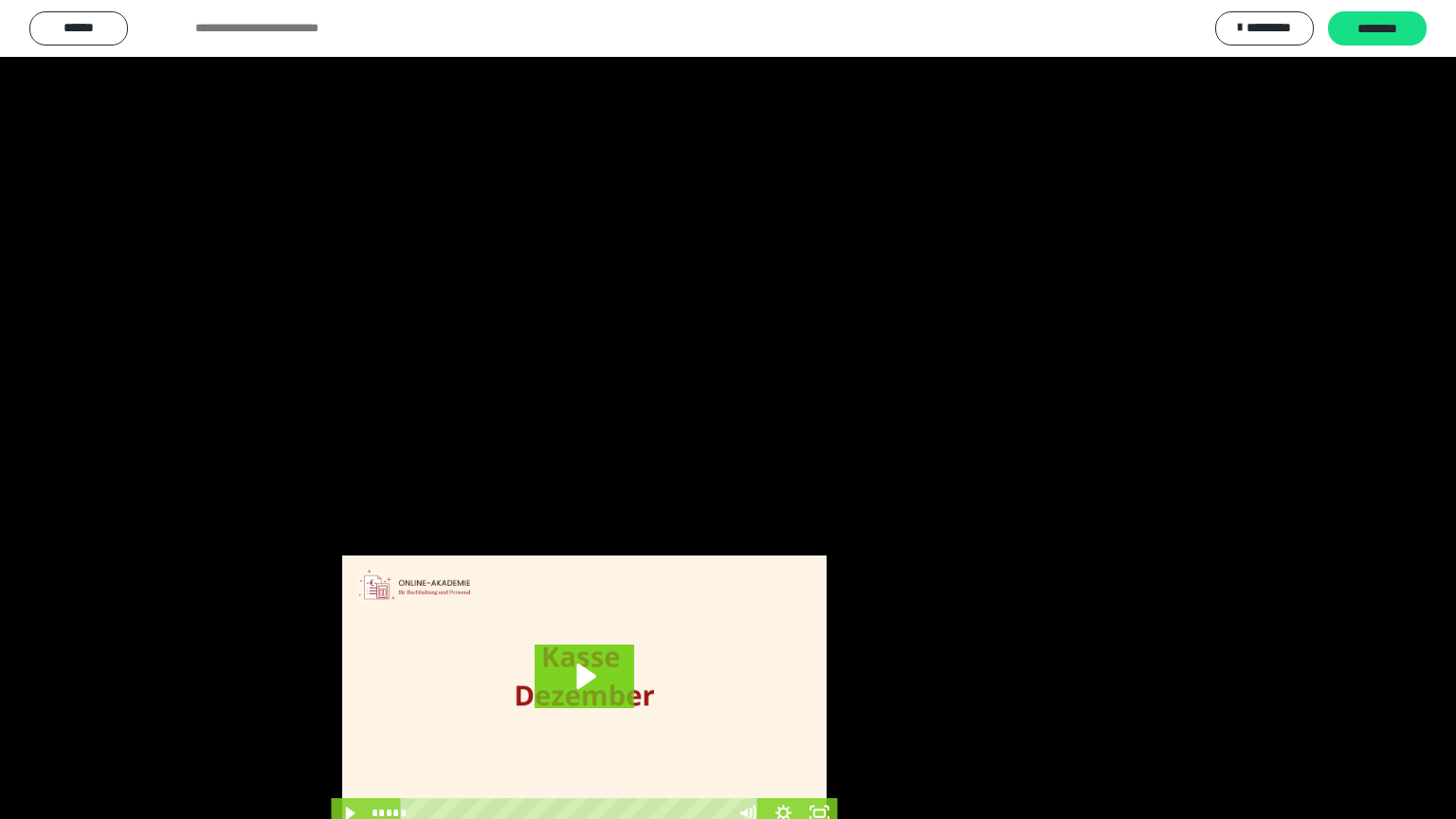 scroll, scrollTop: 3634, scrollLeft: 0, axis: vertical 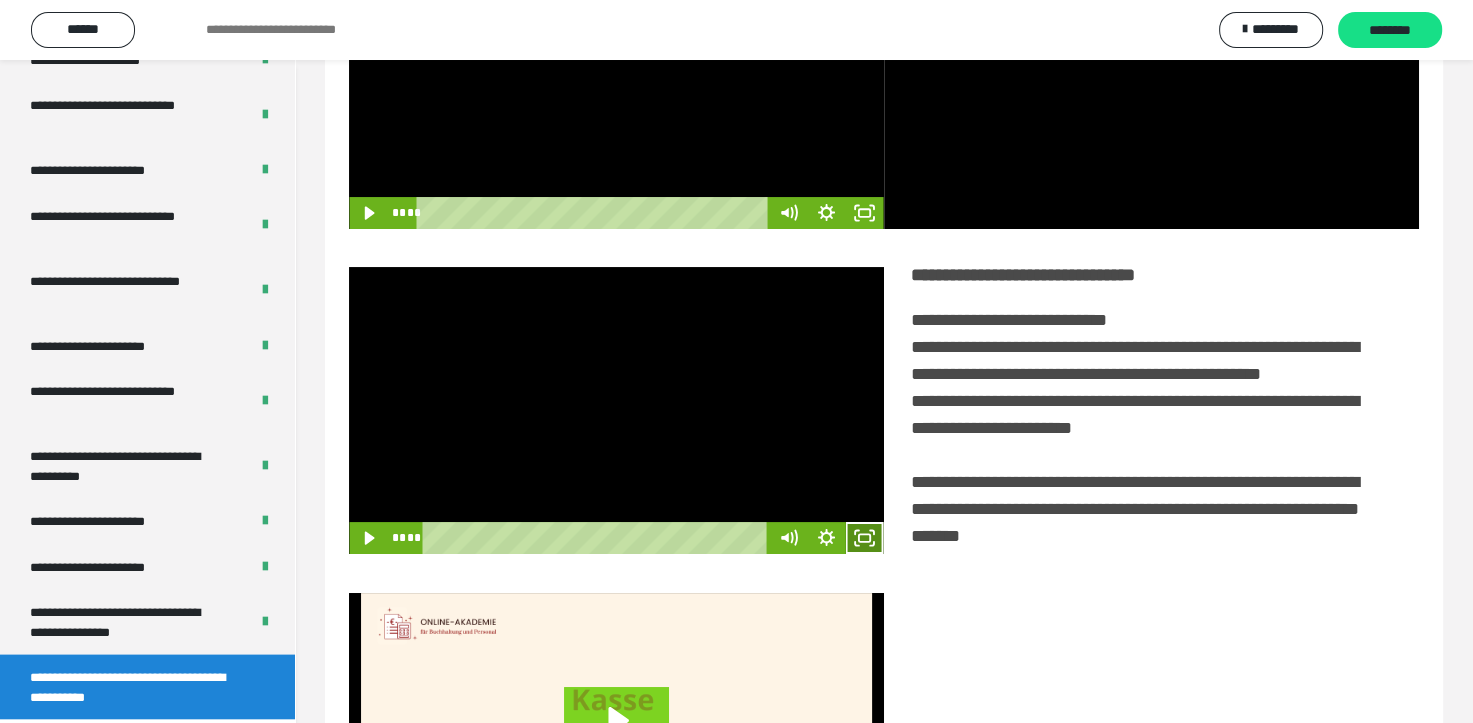 click 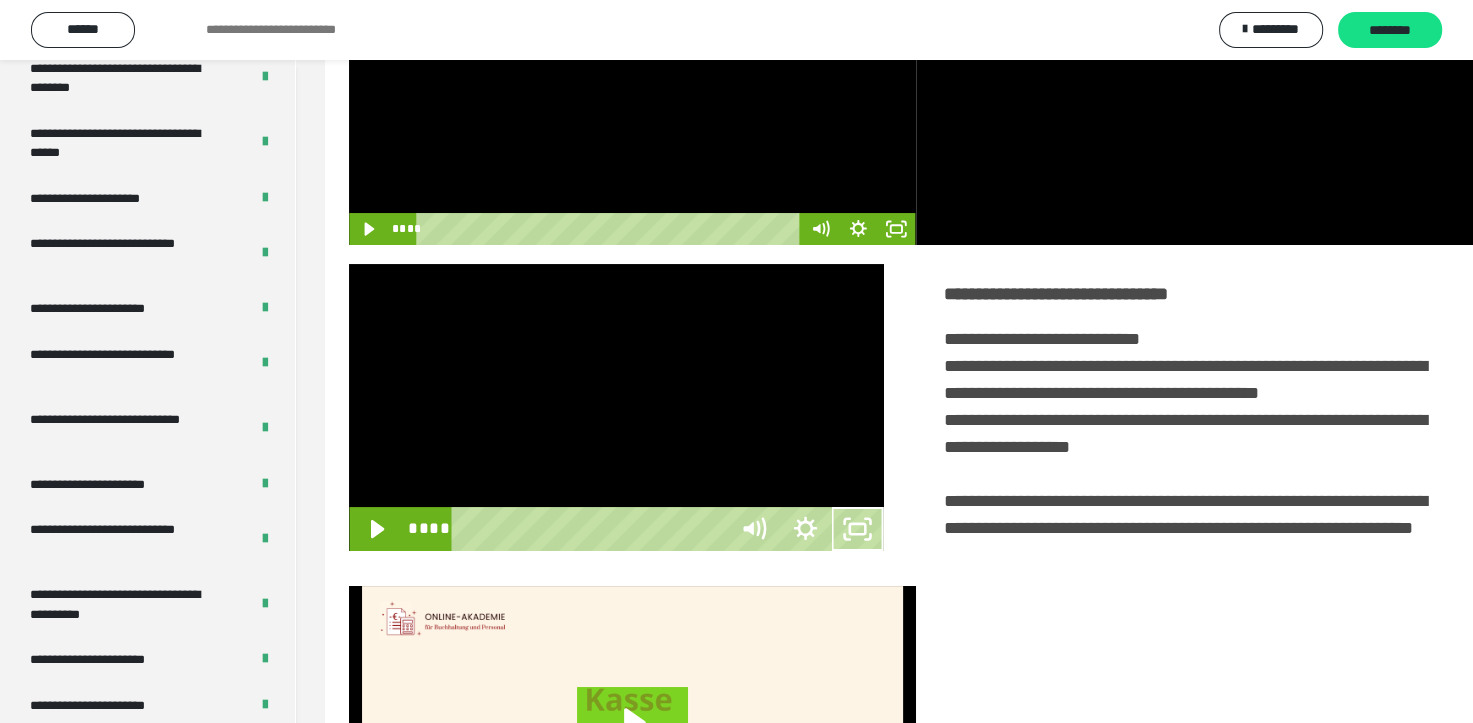 scroll, scrollTop: 3693, scrollLeft: 0, axis: vertical 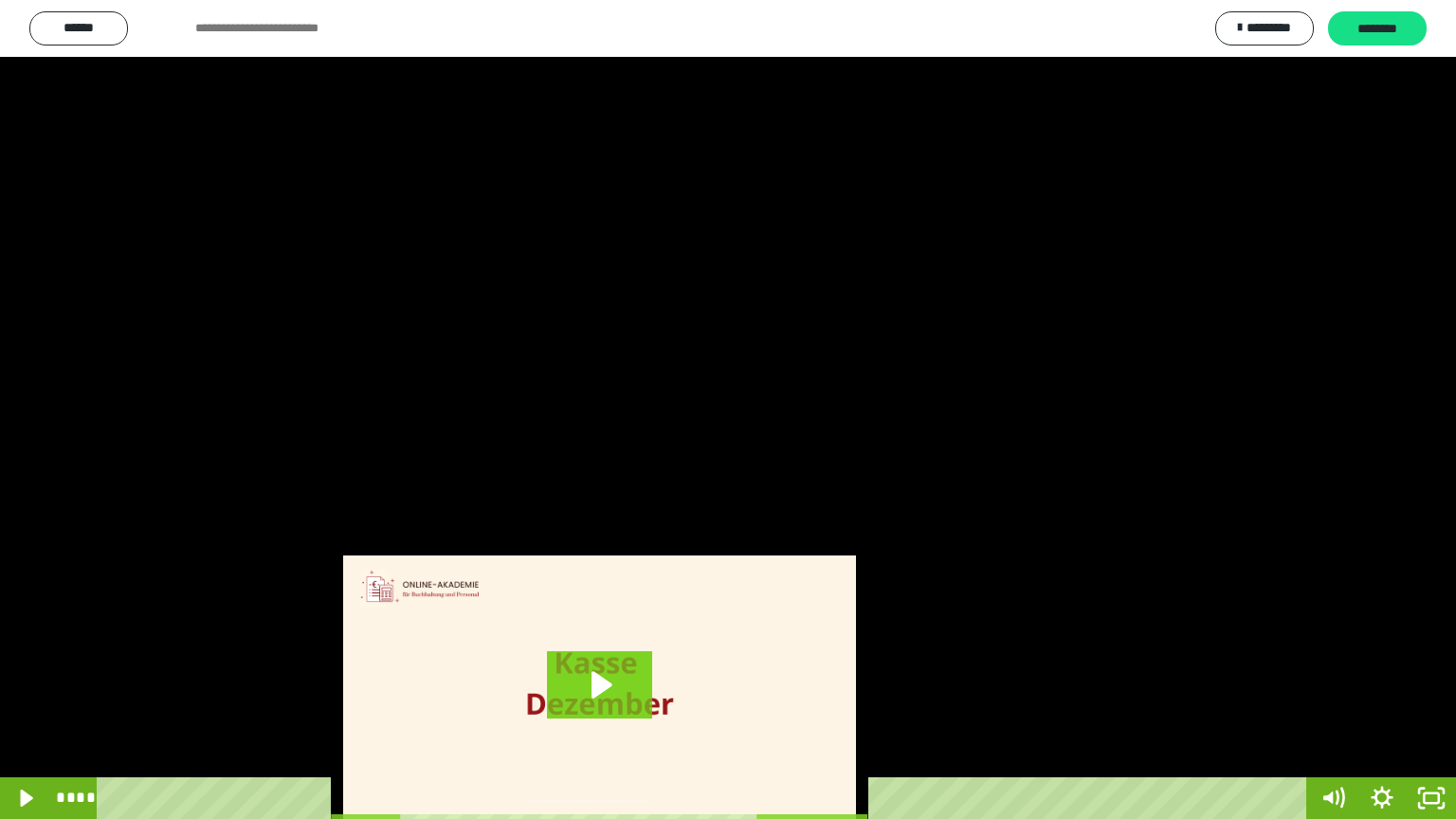 click at bounding box center (728, 410) 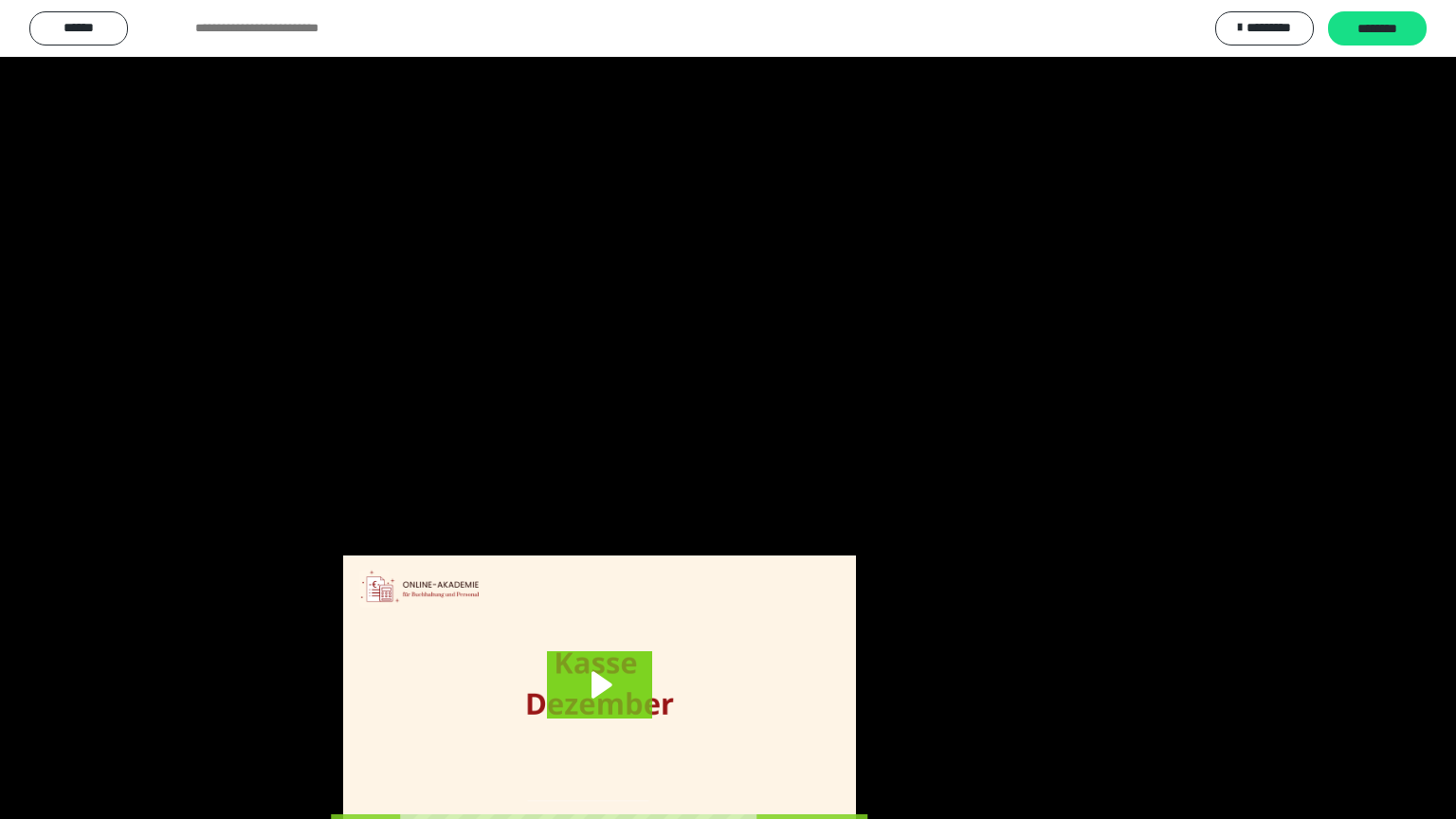 click at bounding box center (728, 410) 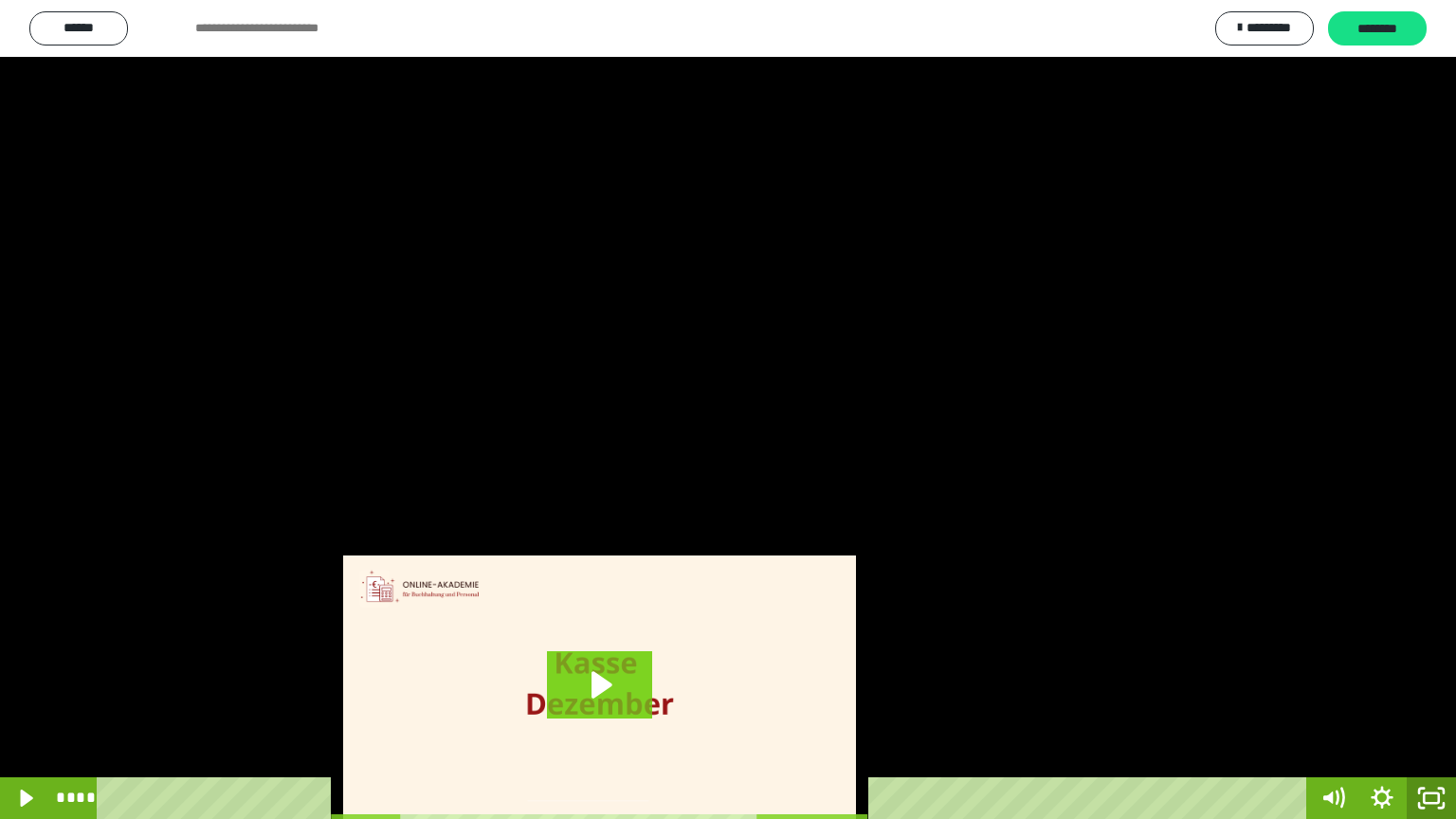 click 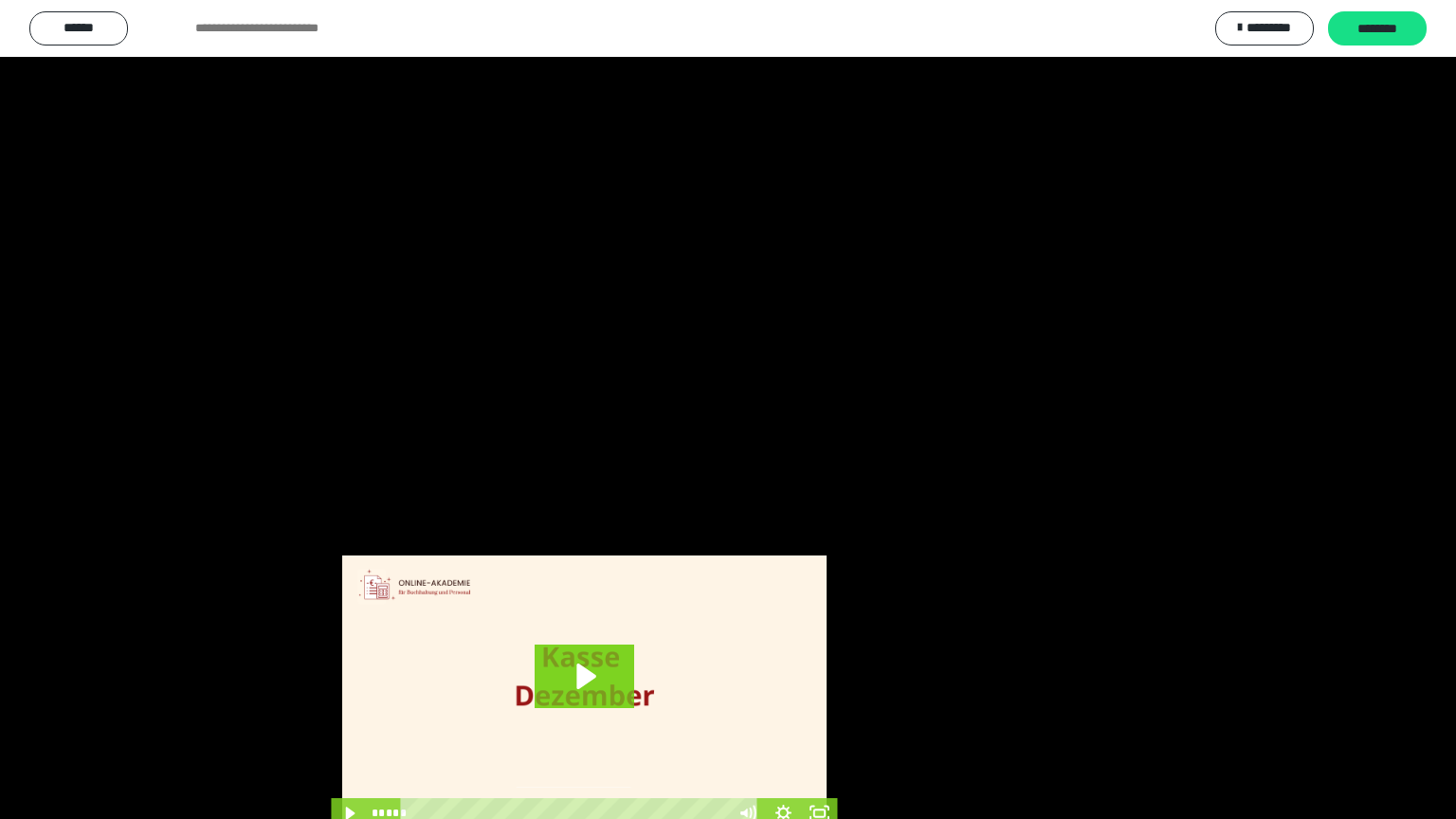 scroll, scrollTop: 3634, scrollLeft: 0, axis: vertical 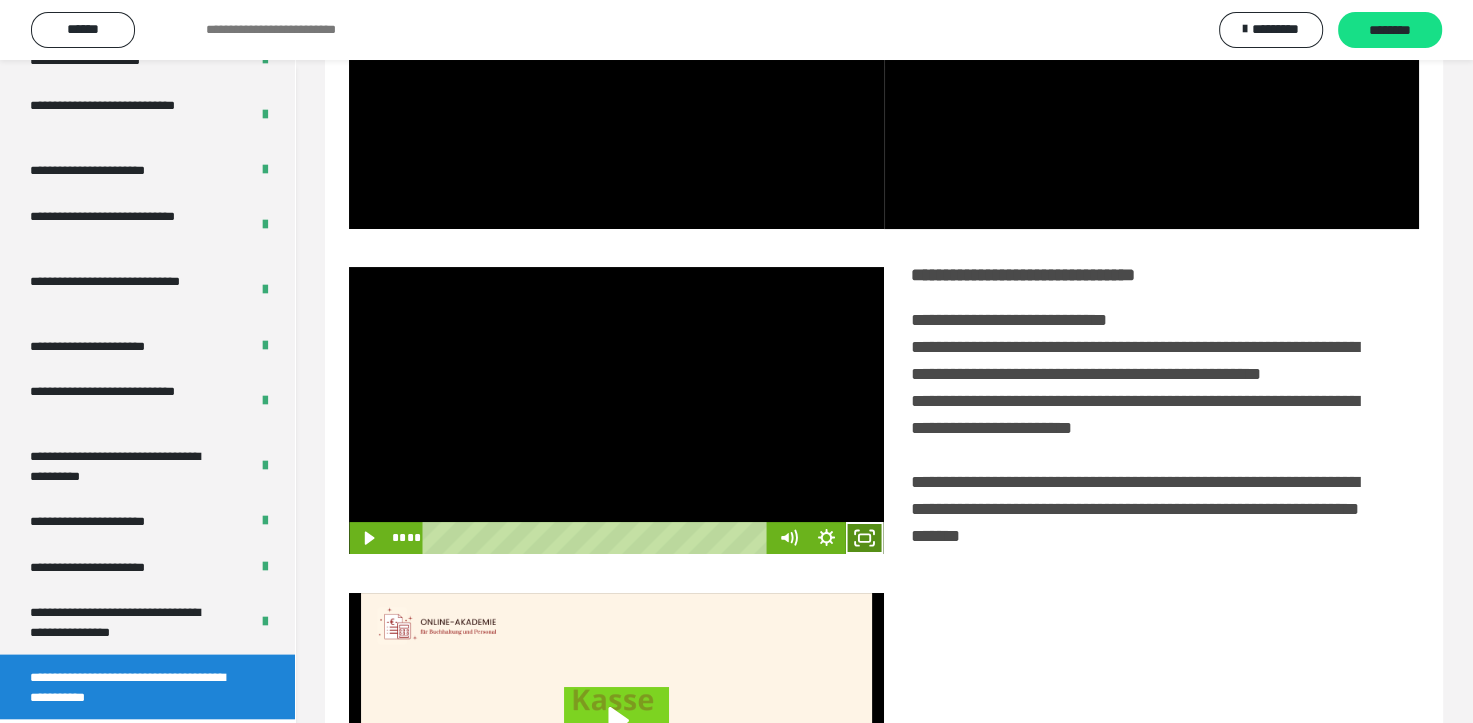 click 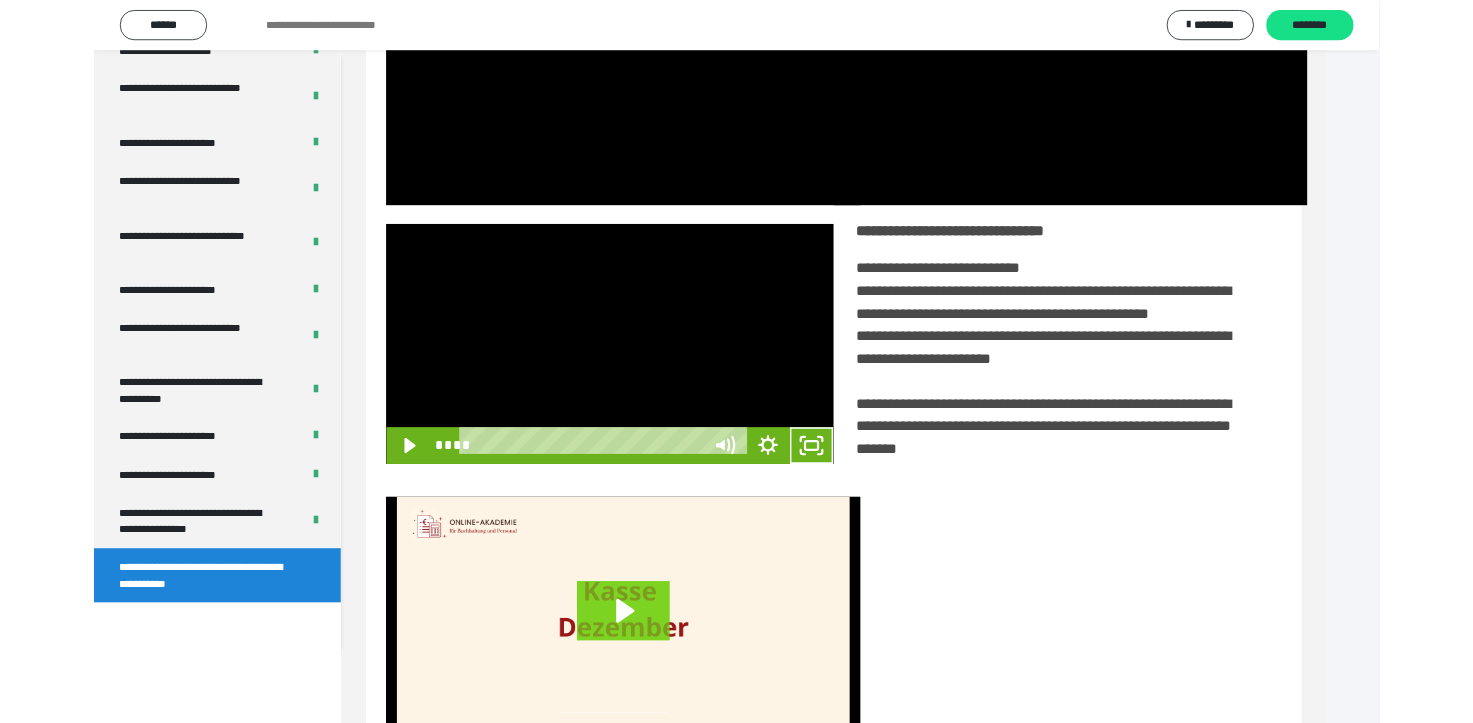 scroll, scrollTop: 3693, scrollLeft: 0, axis: vertical 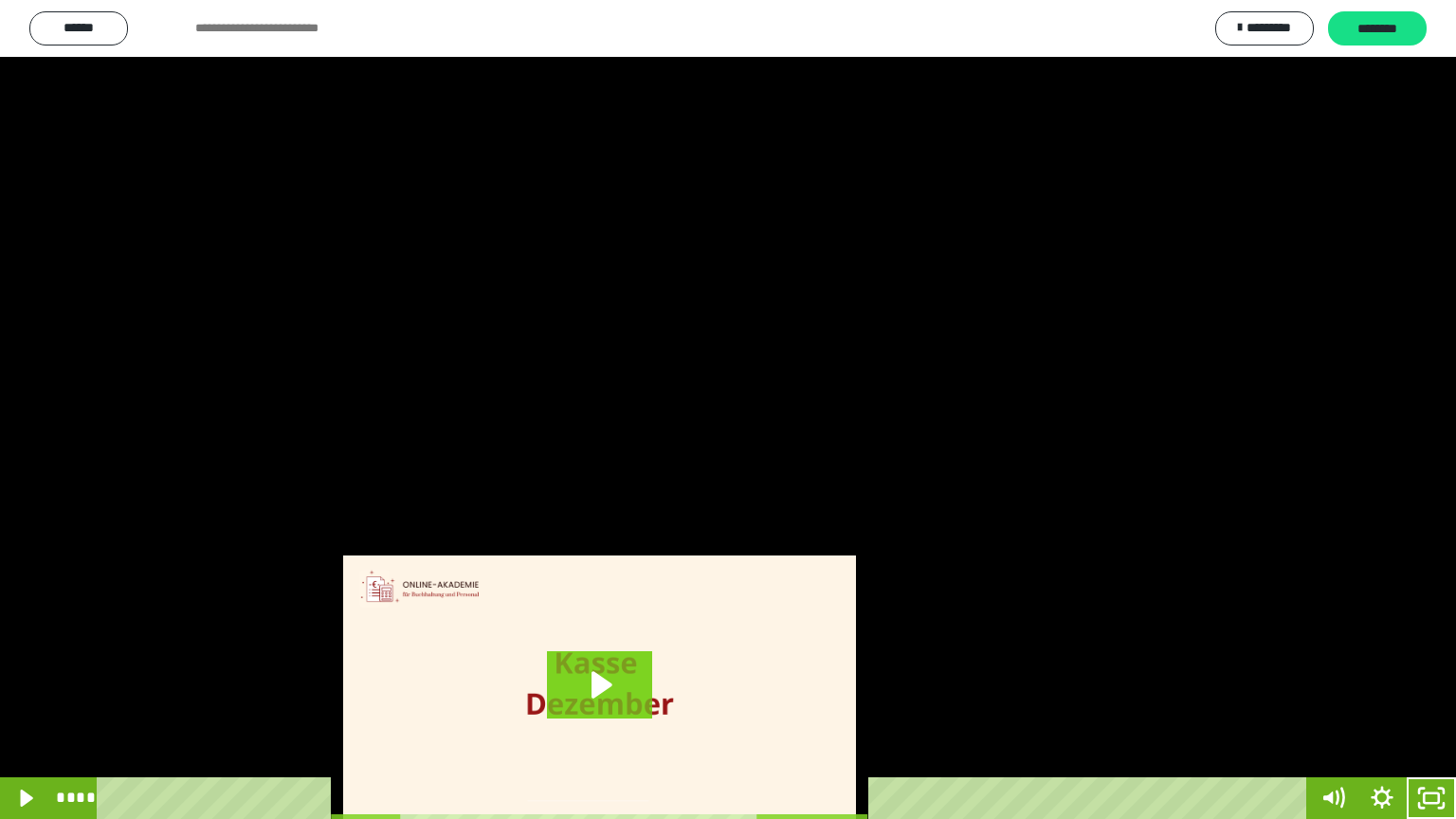 click at bounding box center (728, 410) 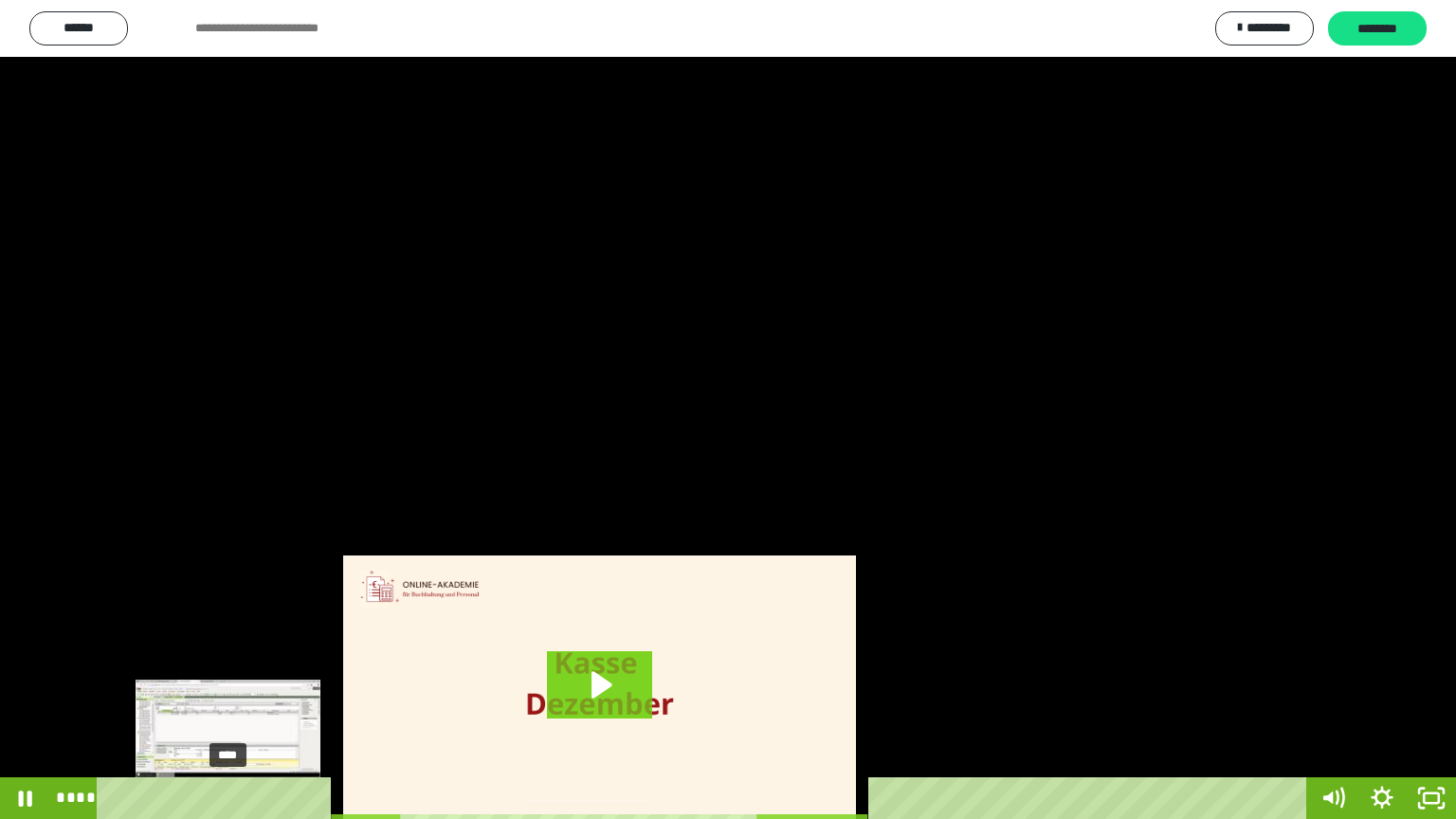 click on "****" at bounding box center (705, 798) 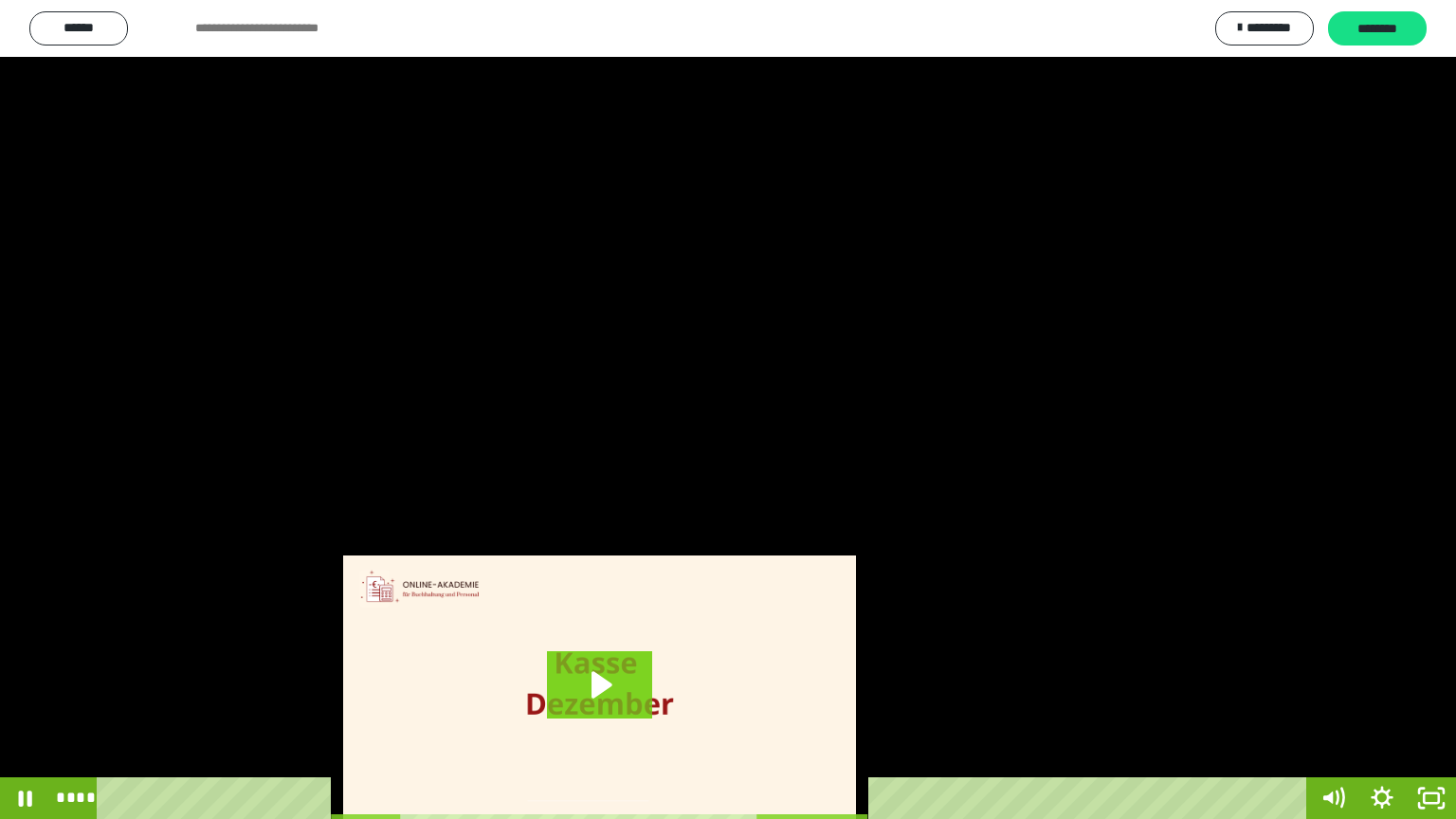 click at bounding box center [728, 410] 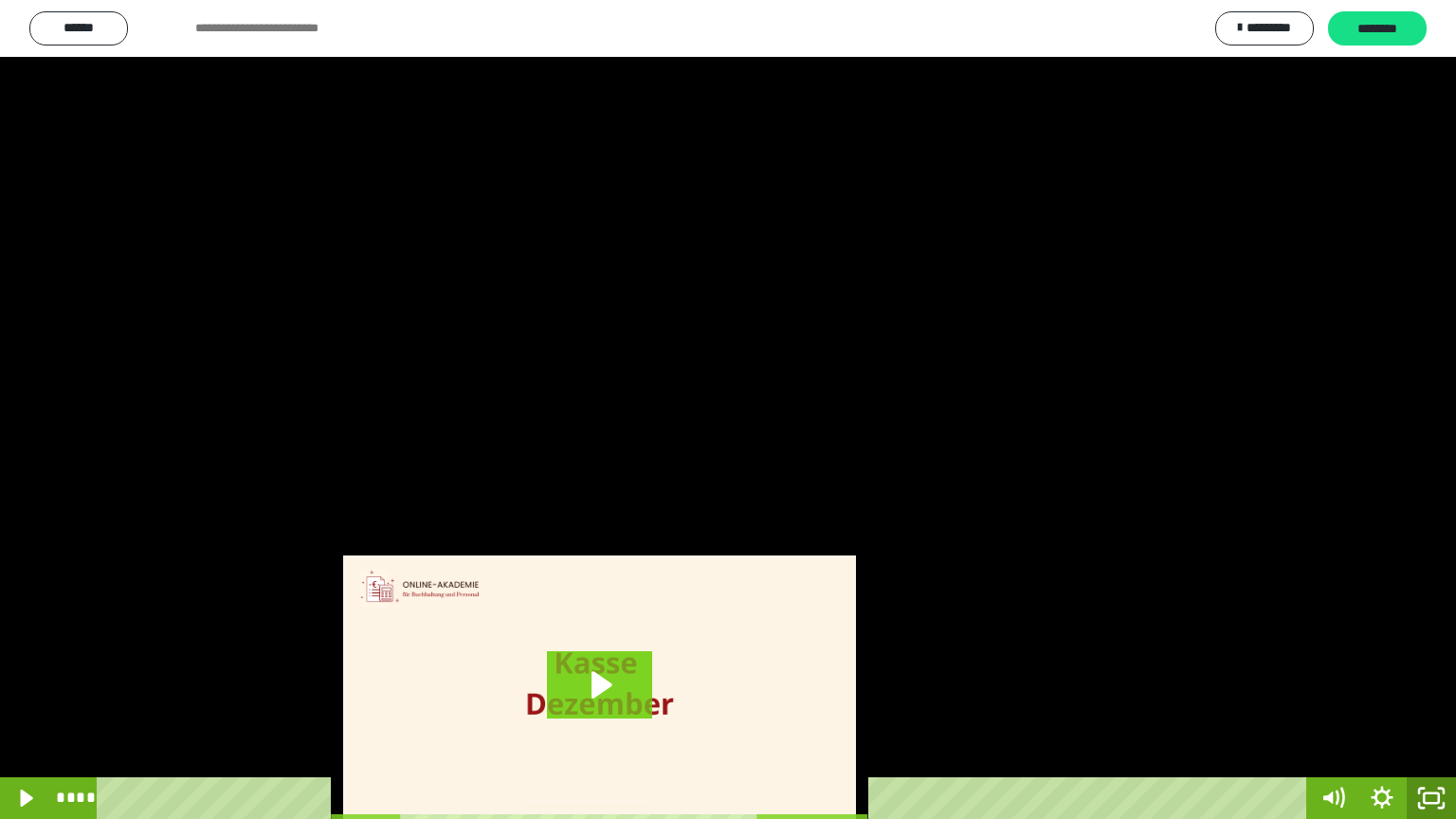 click 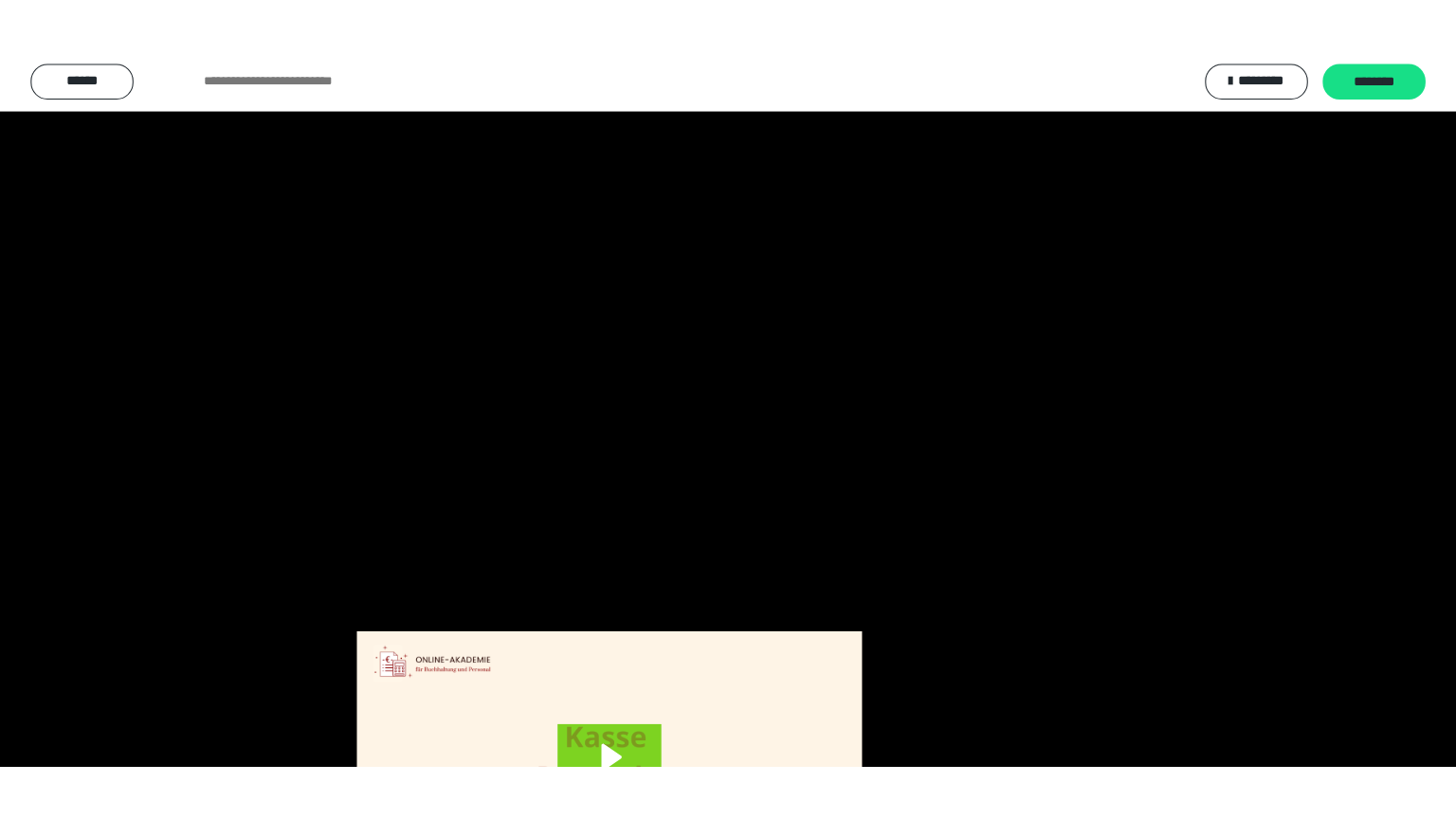 scroll, scrollTop: 3634, scrollLeft: 0, axis: vertical 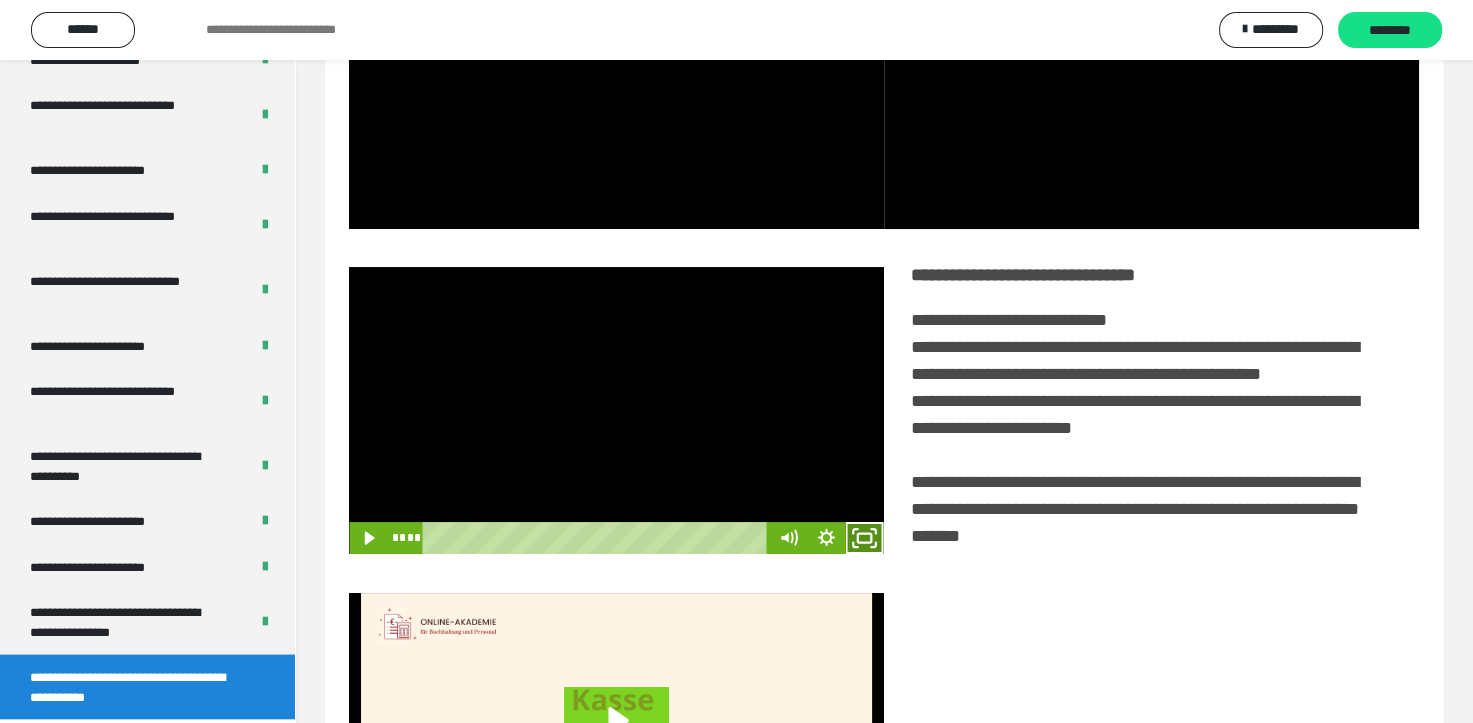 click 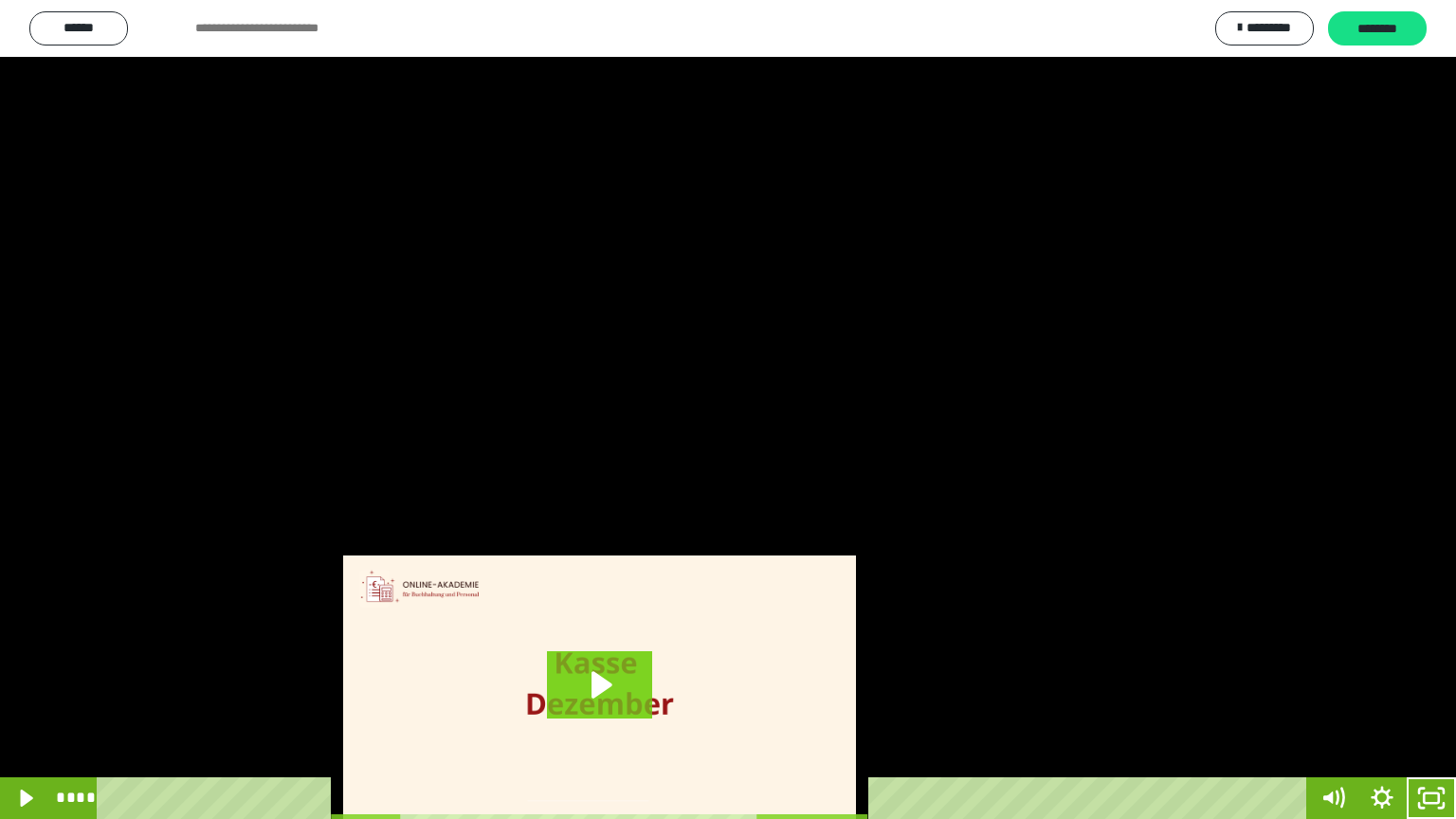 click at bounding box center (728, 410) 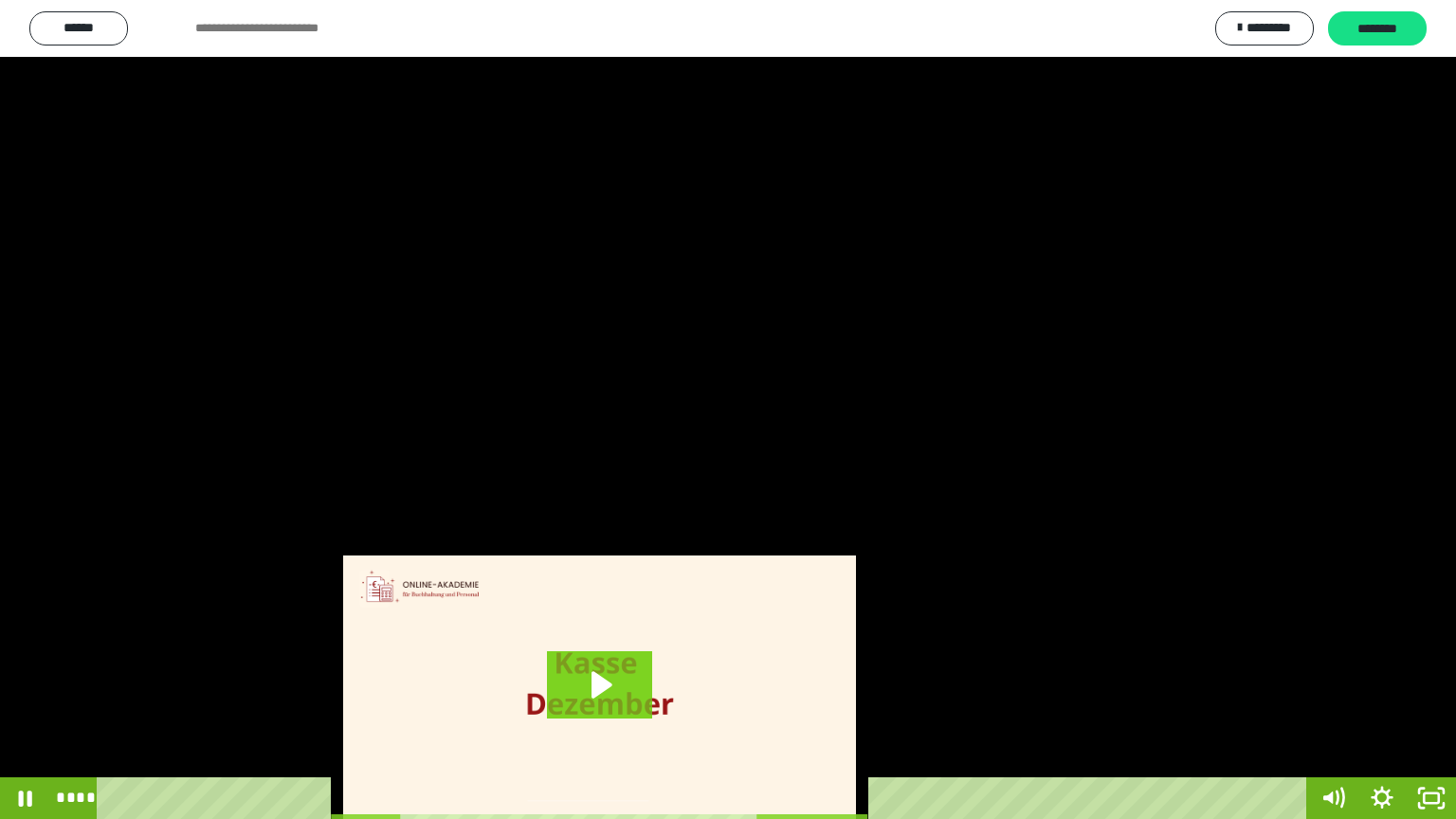 click at bounding box center (728, 410) 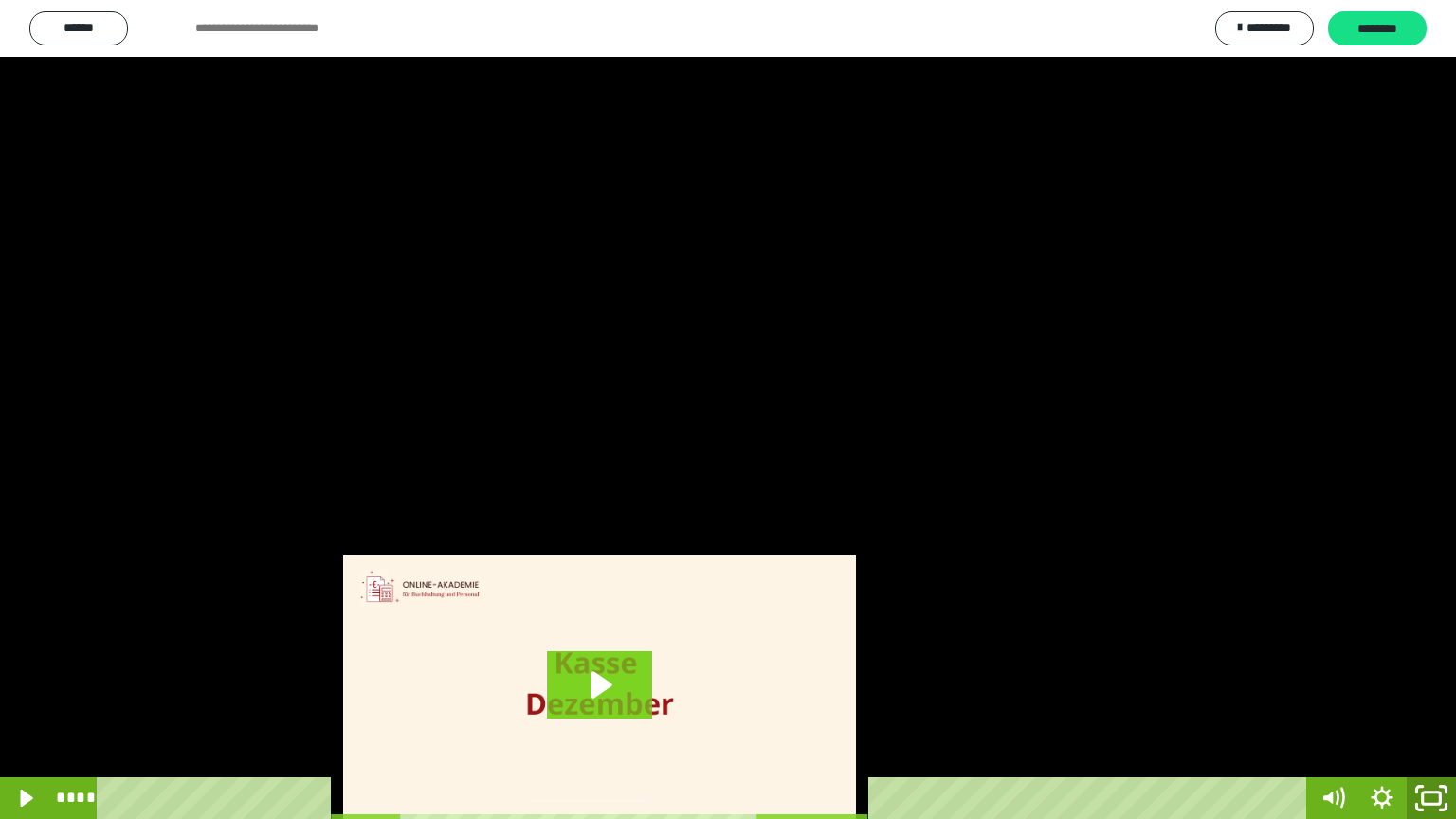 click 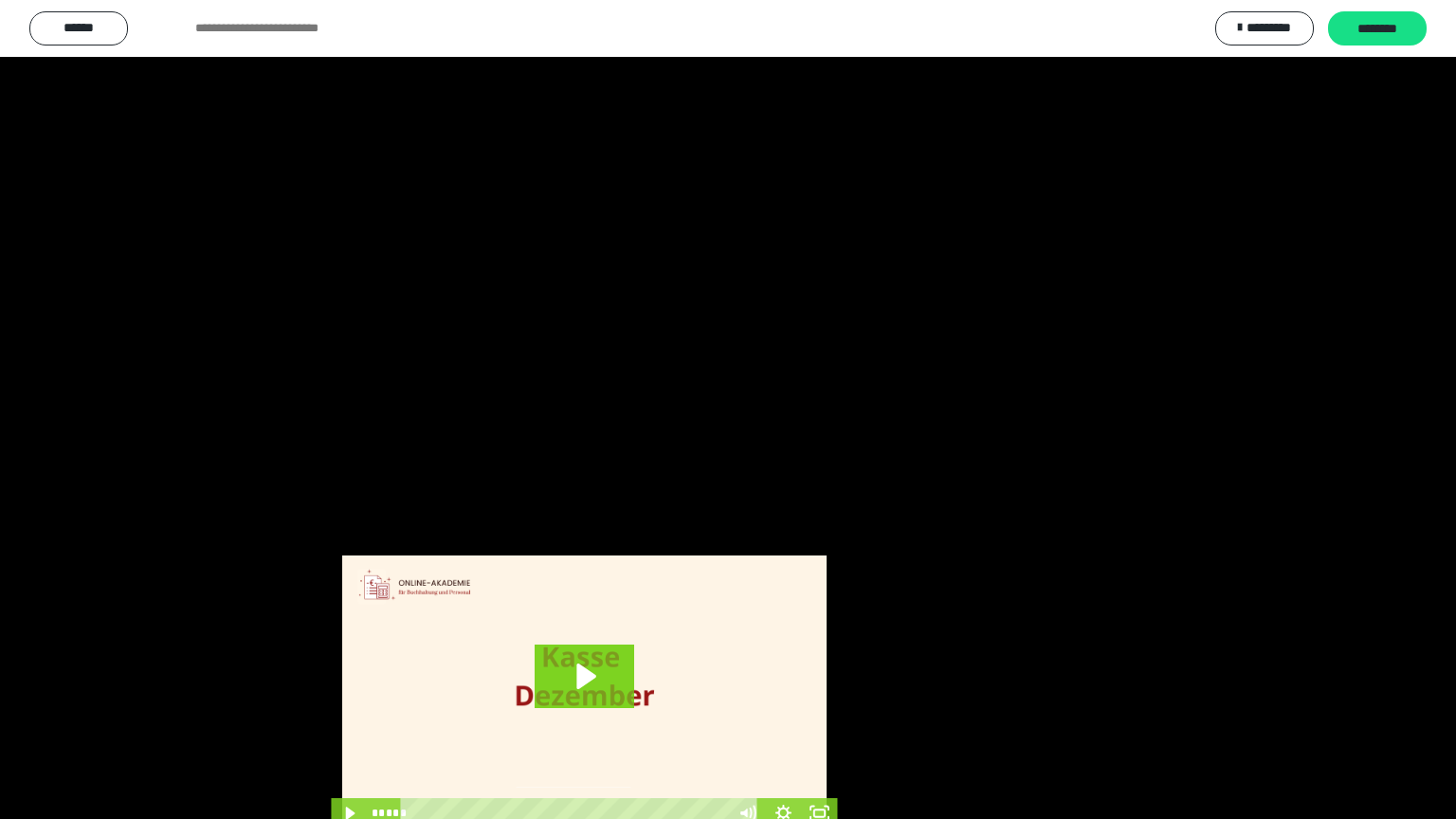 scroll, scrollTop: 3634, scrollLeft: 0, axis: vertical 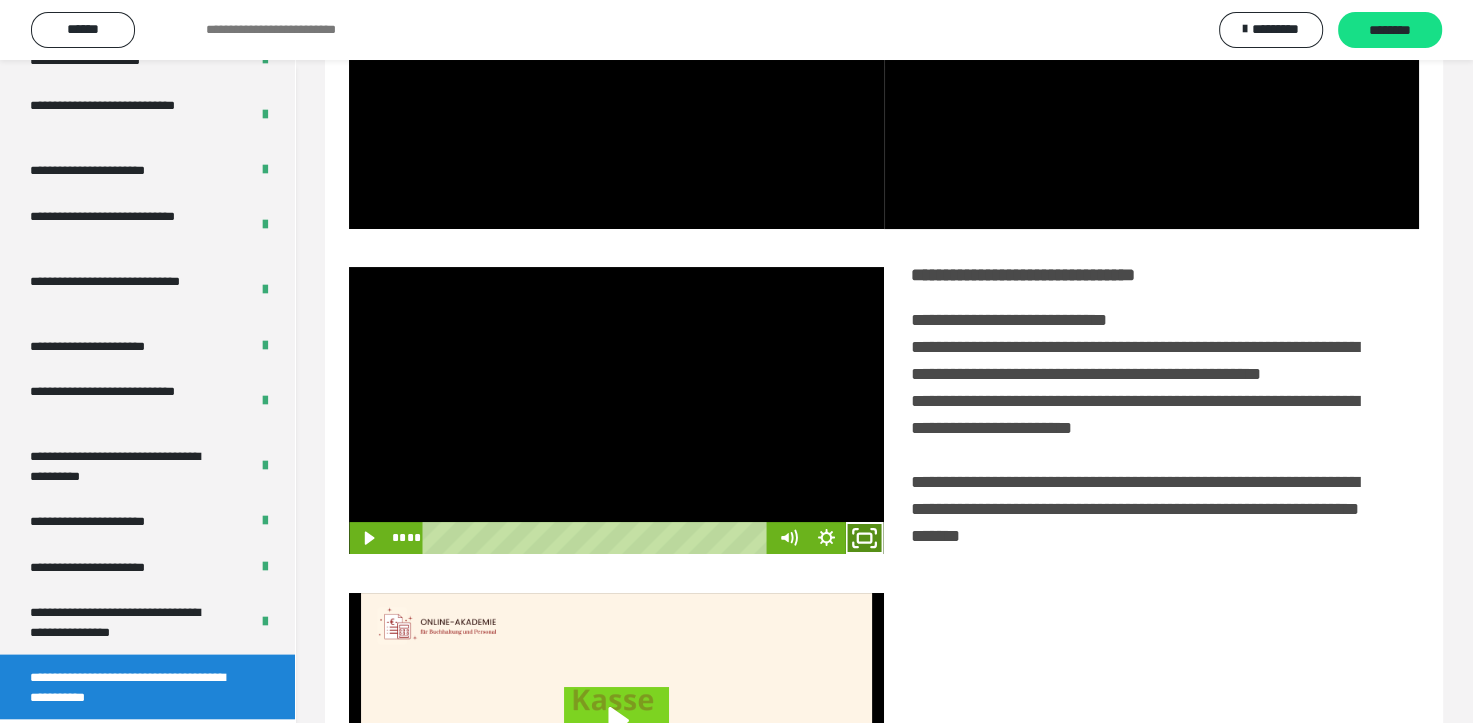click 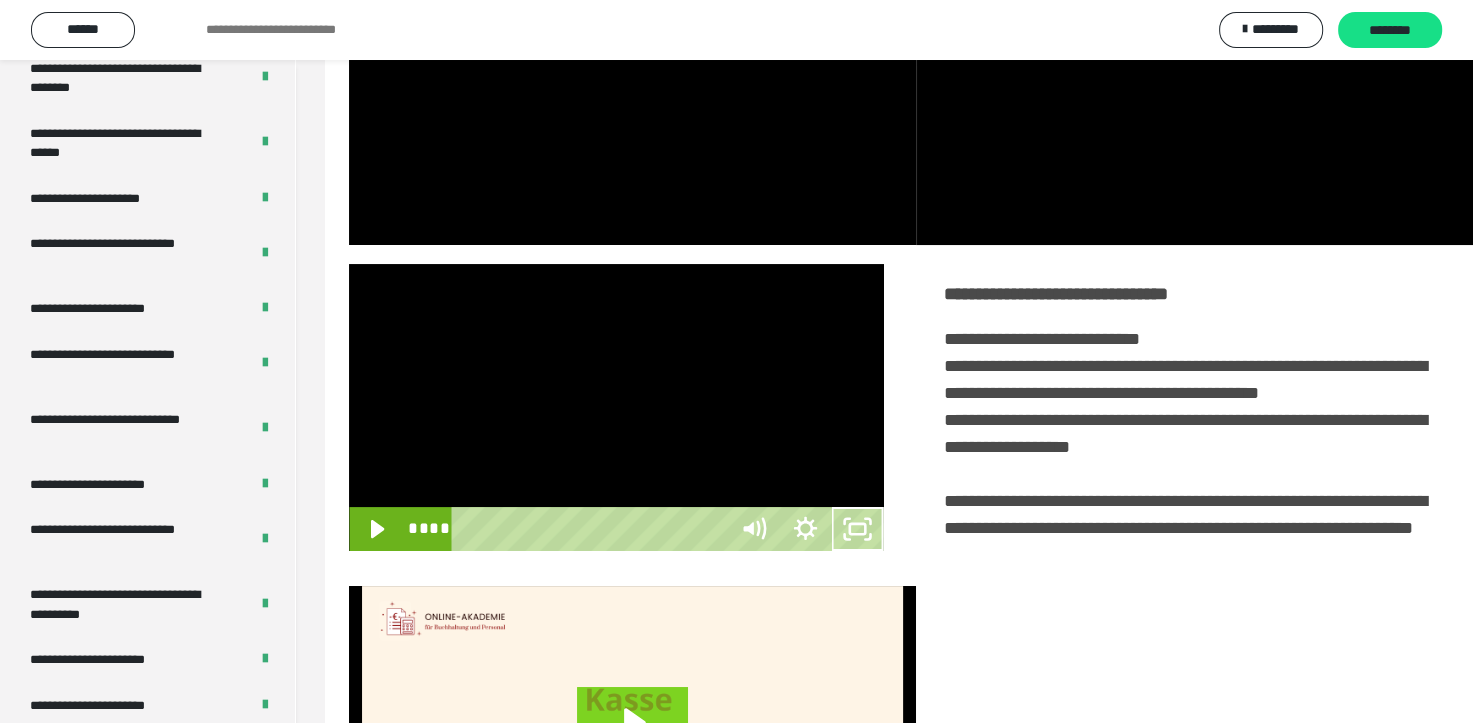 scroll, scrollTop: 3693, scrollLeft: 0, axis: vertical 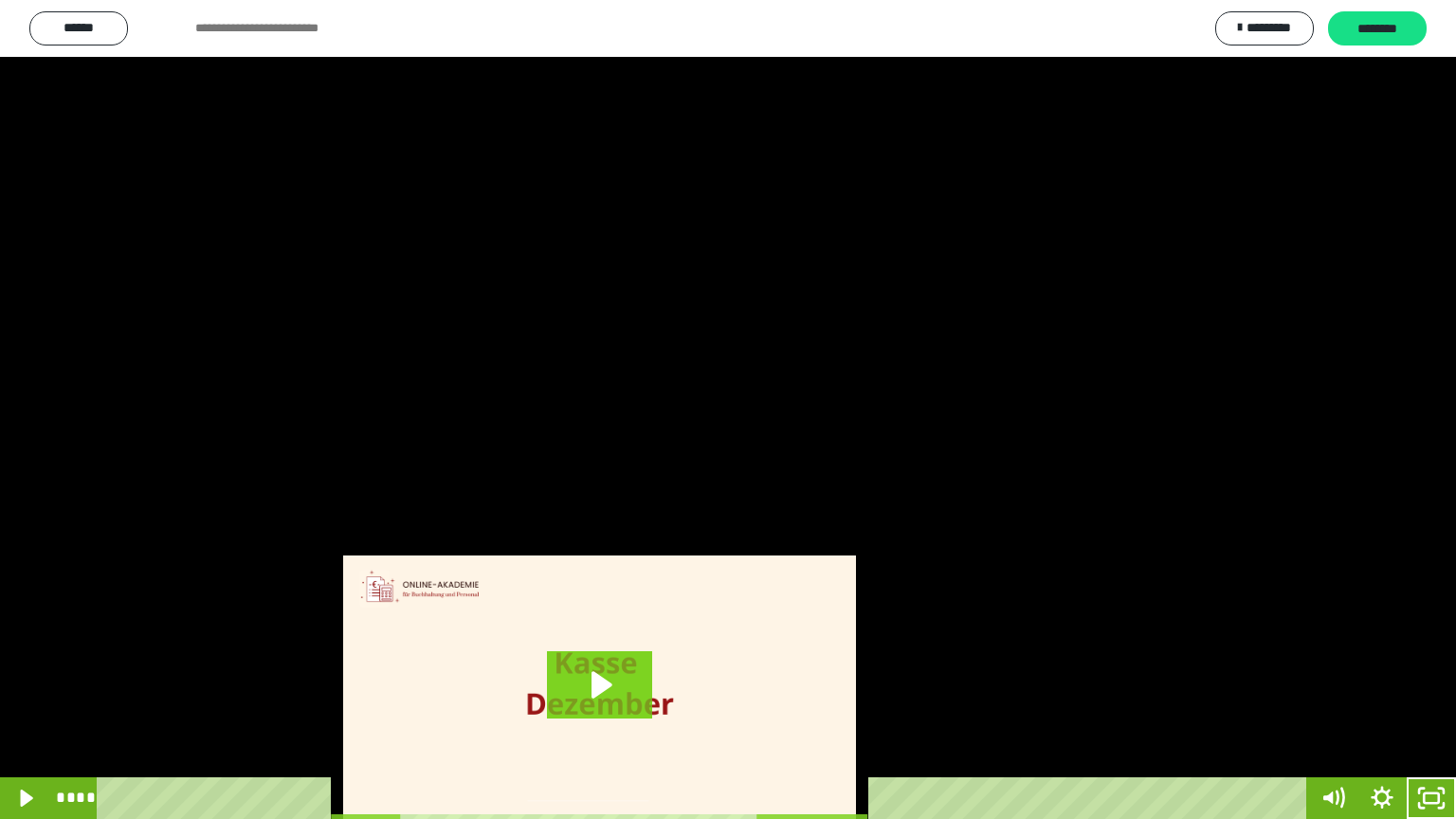 click at bounding box center [728, 410] 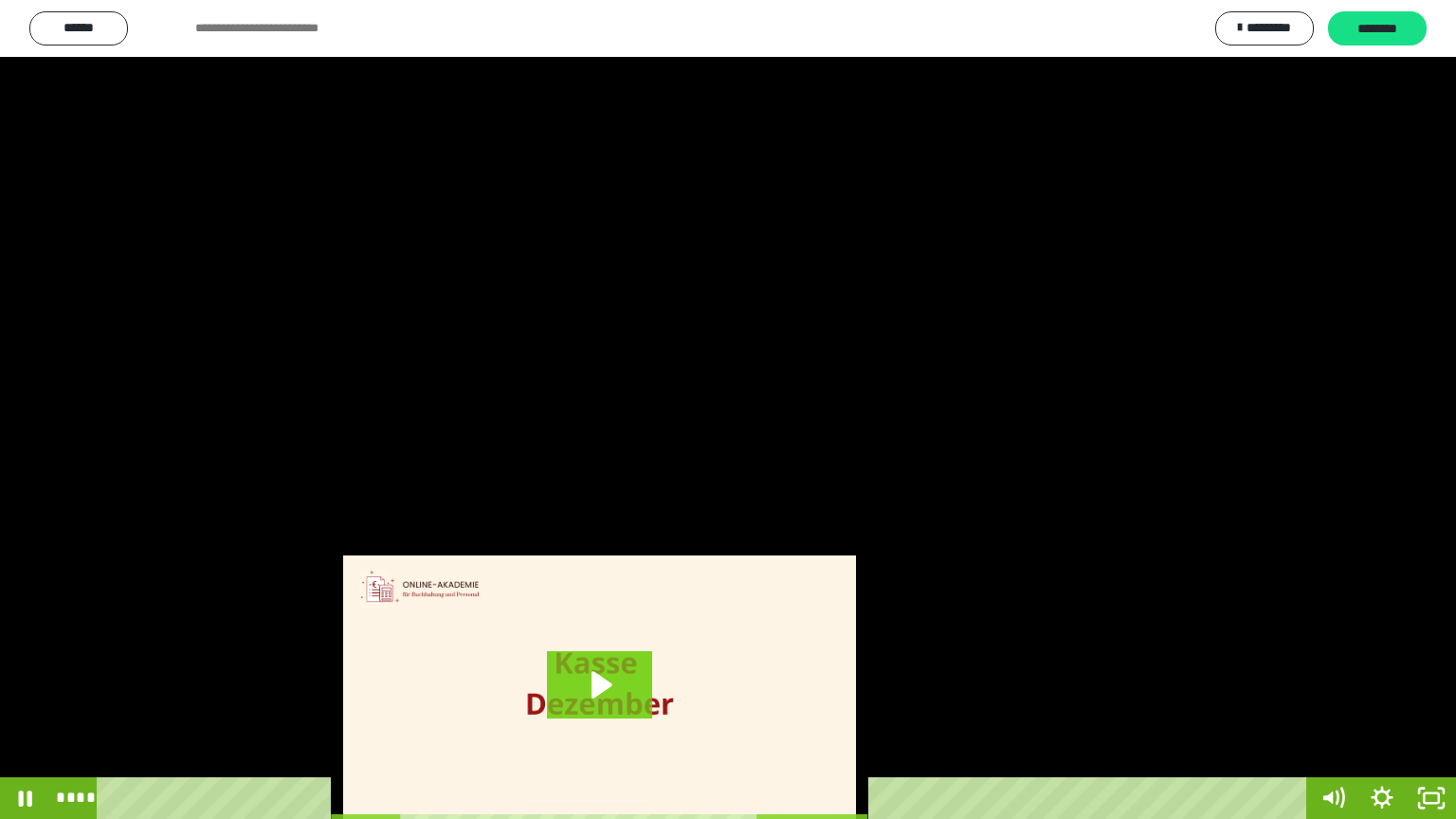 click at bounding box center (728, 410) 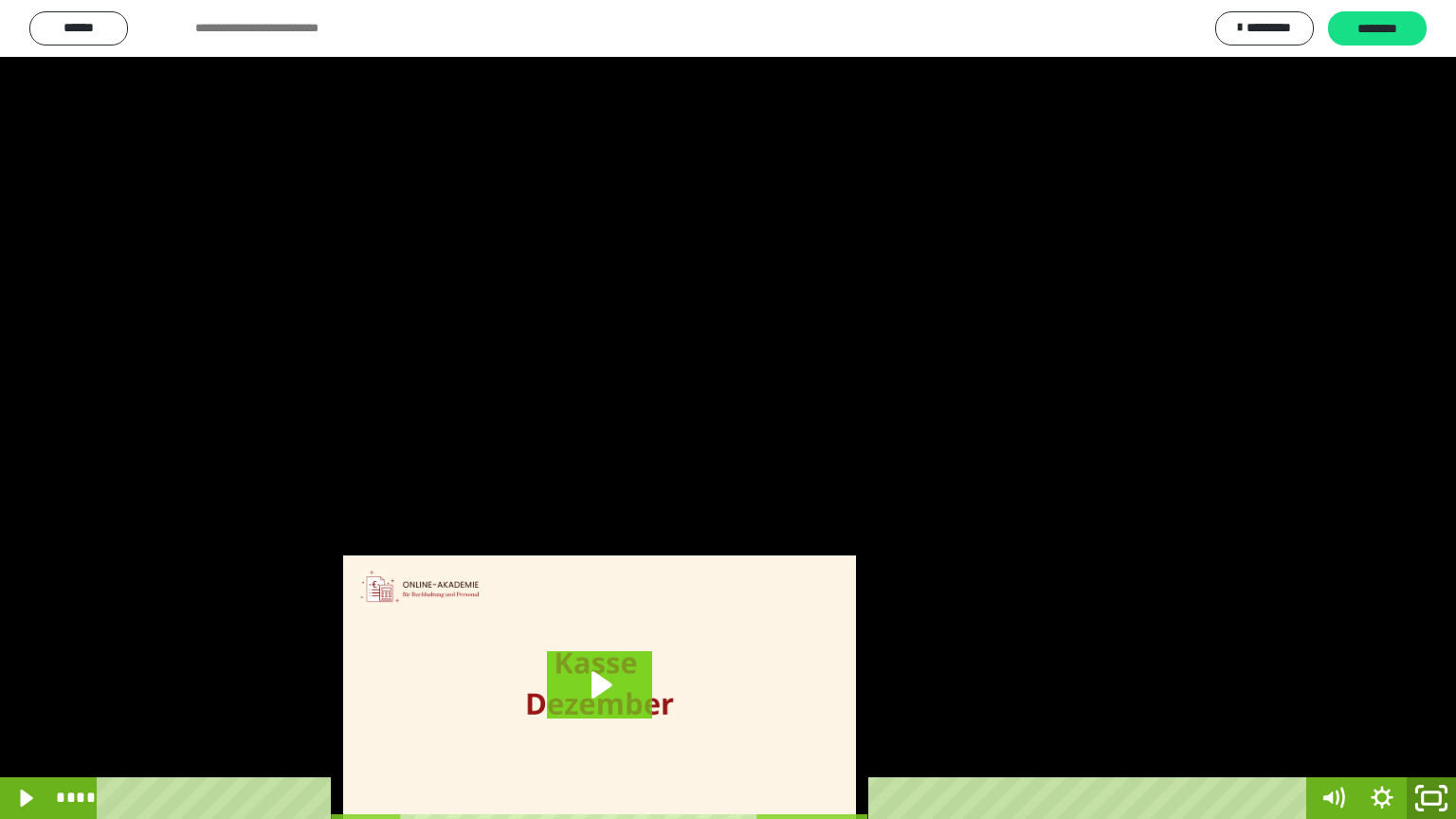 click 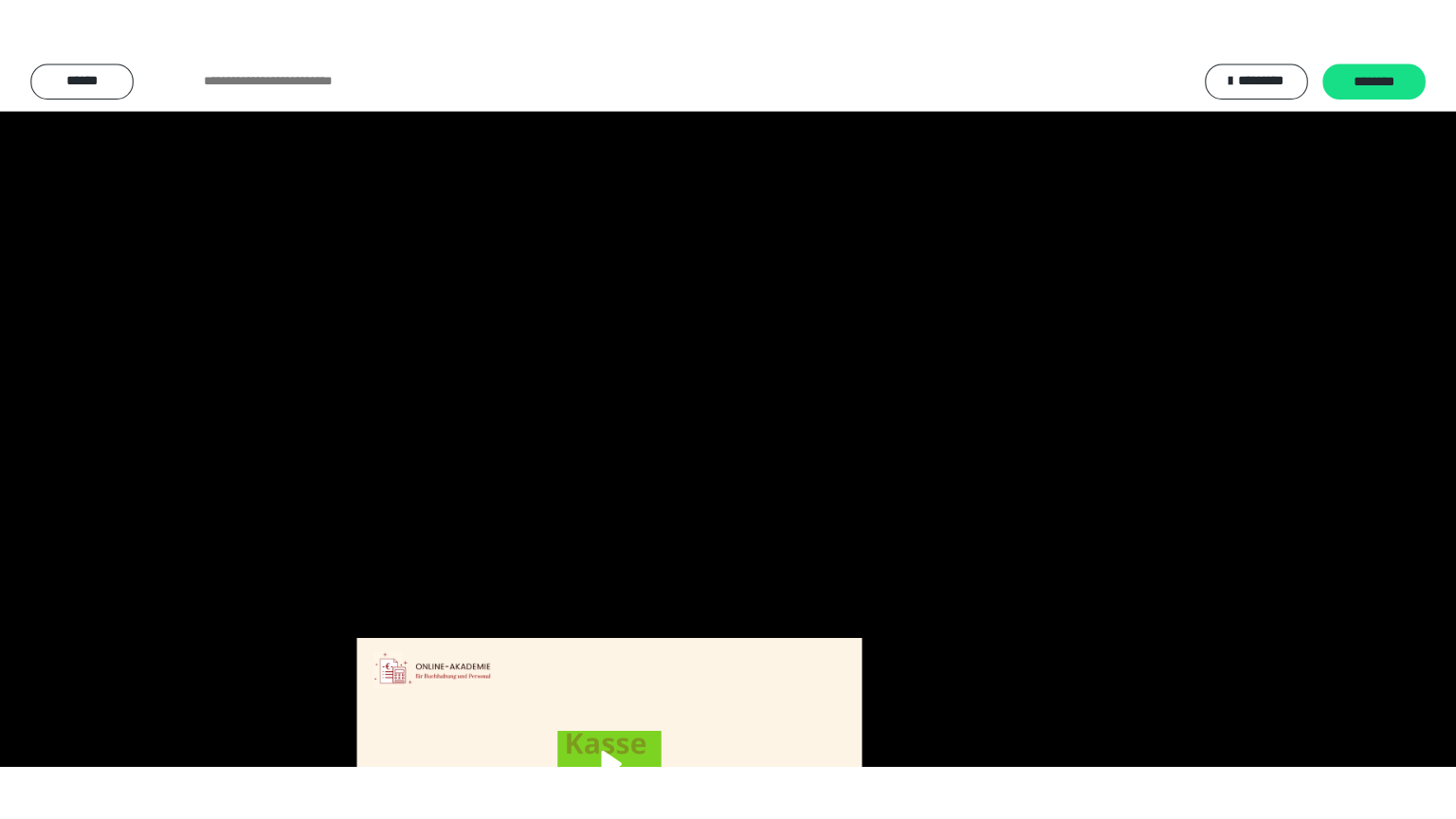 scroll, scrollTop: 3634, scrollLeft: 0, axis: vertical 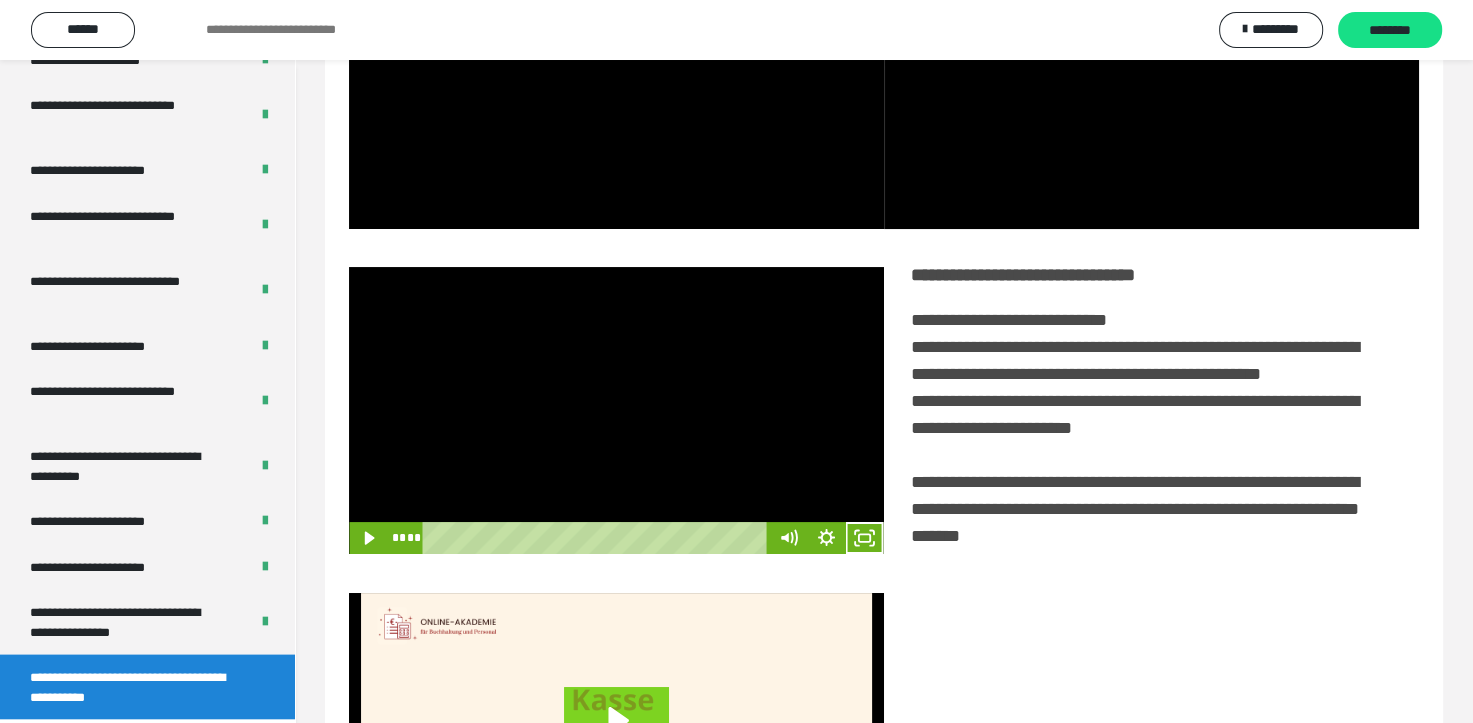 click at bounding box center [616, 411] 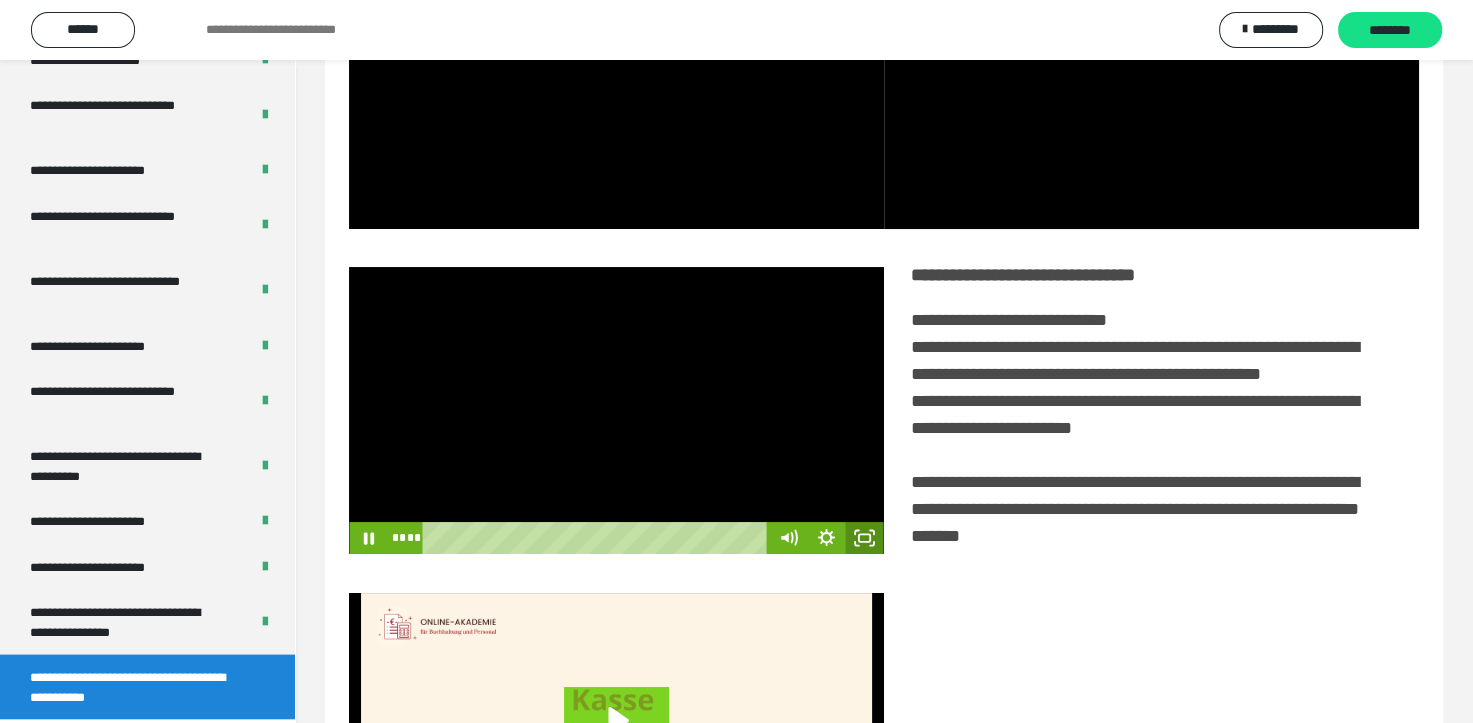 click 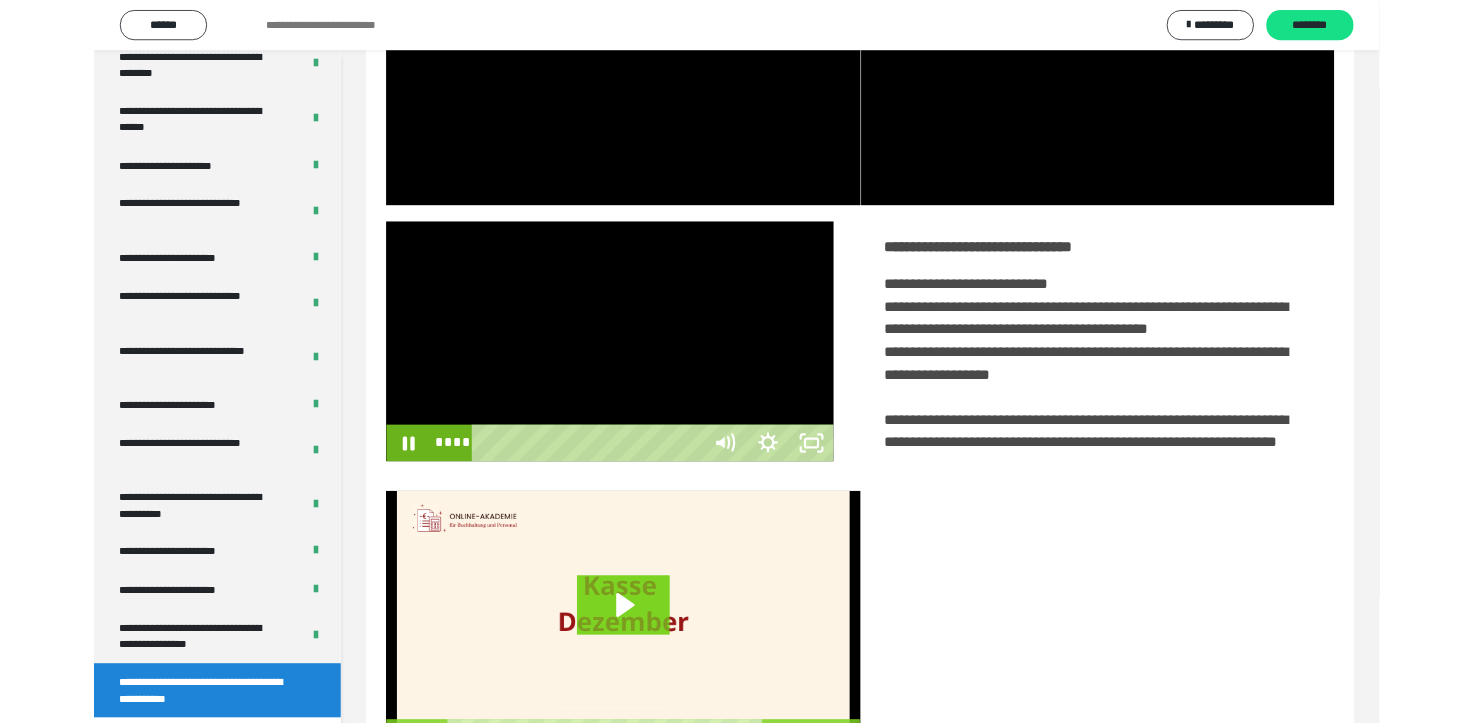scroll, scrollTop: 3693, scrollLeft: 0, axis: vertical 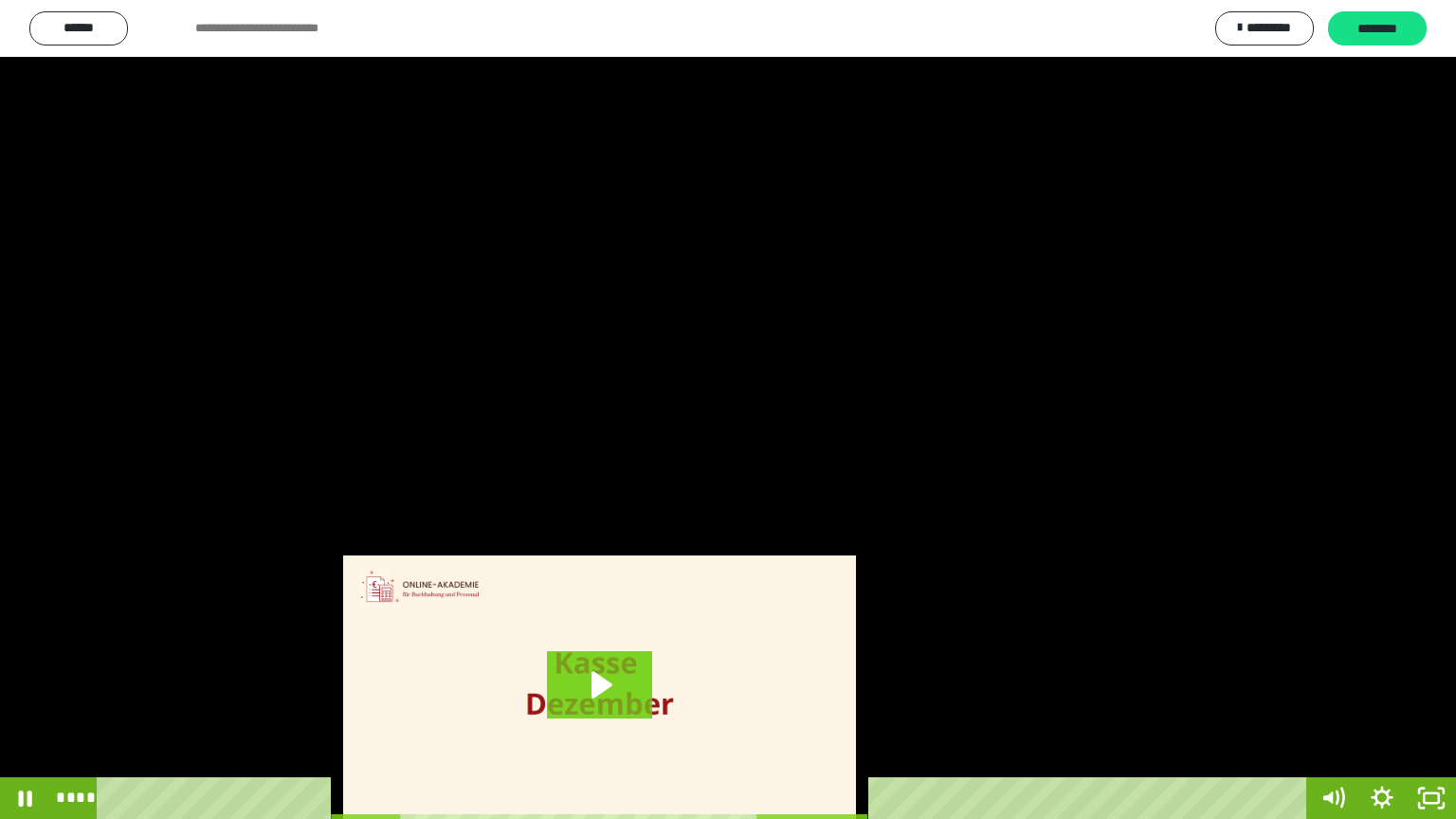 click at bounding box center (728, 410) 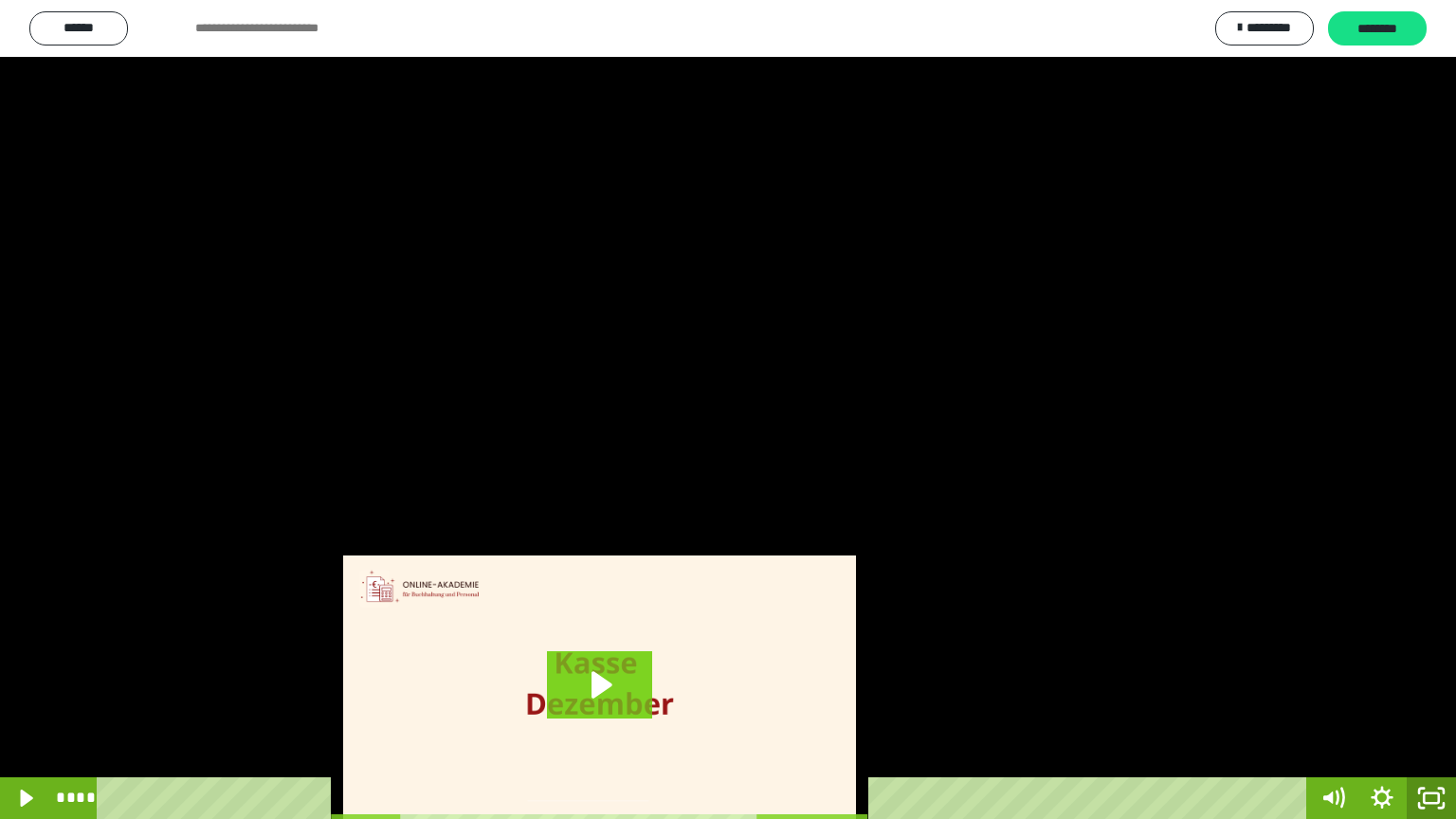 click 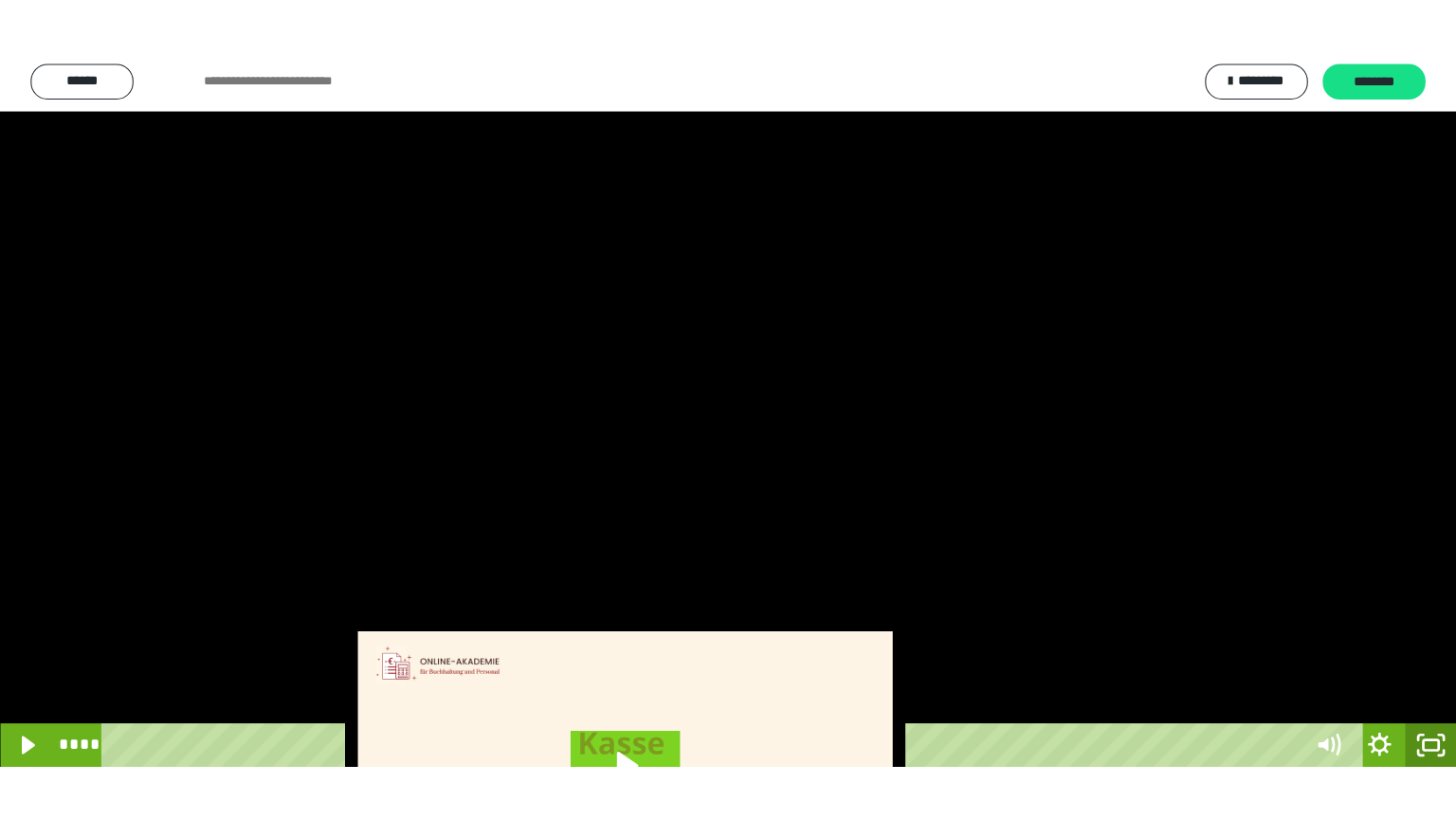 scroll, scrollTop: 3634, scrollLeft: 0, axis: vertical 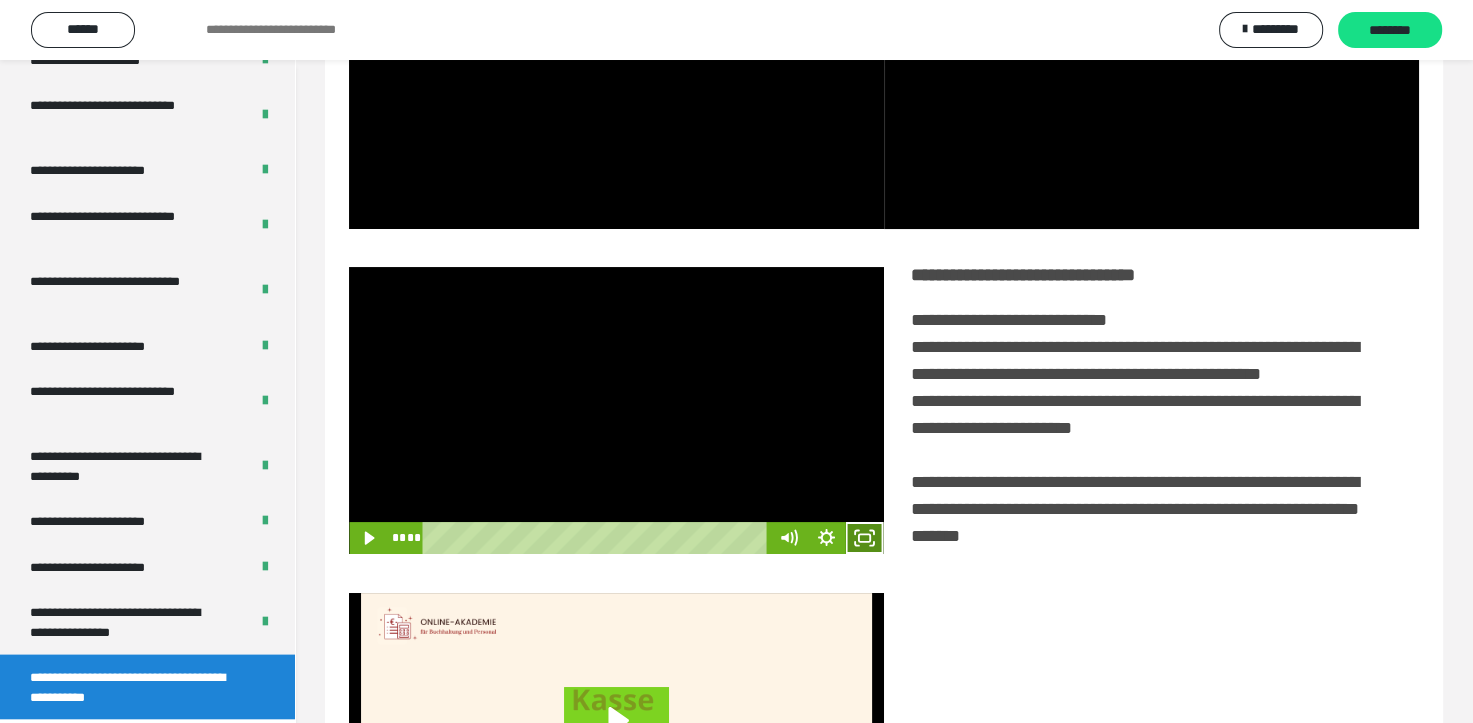 click 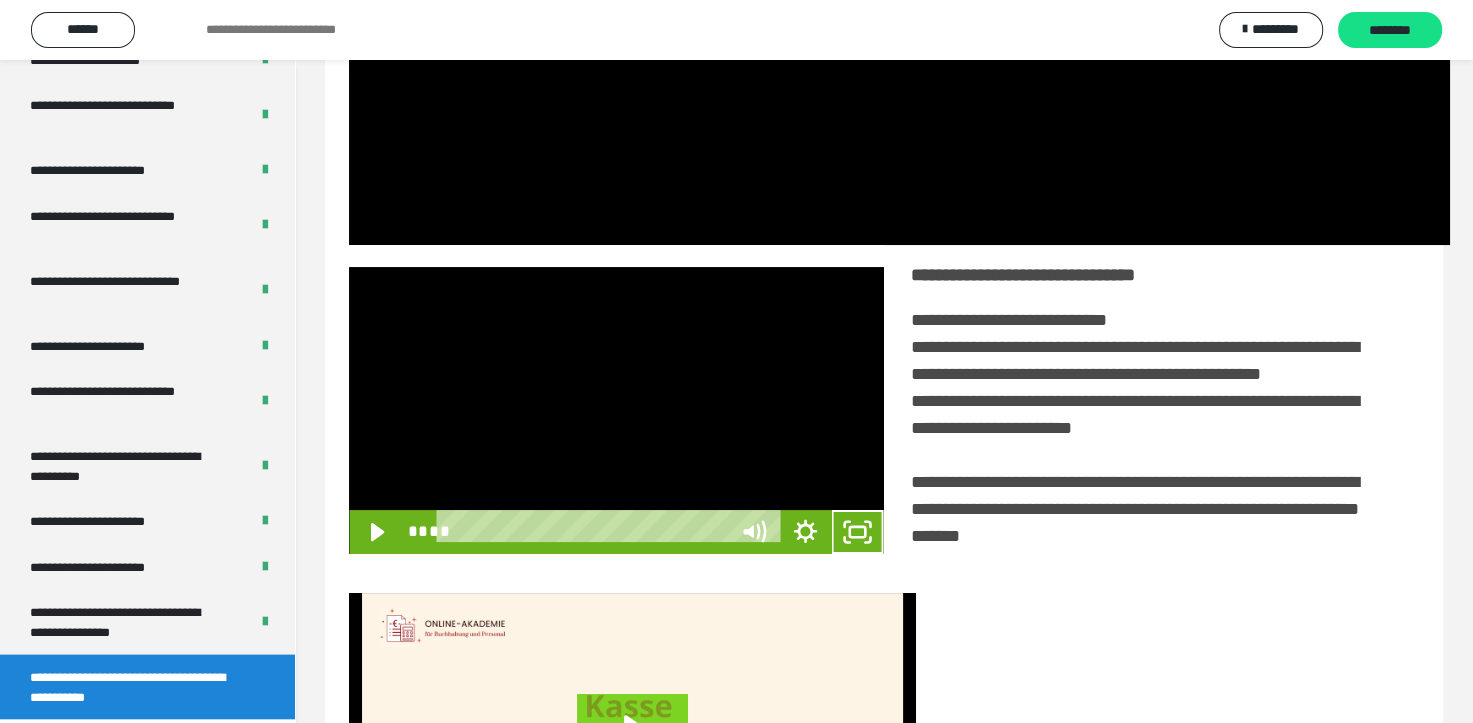 scroll, scrollTop: 3693, scrollLeft: 0, axis: vertical 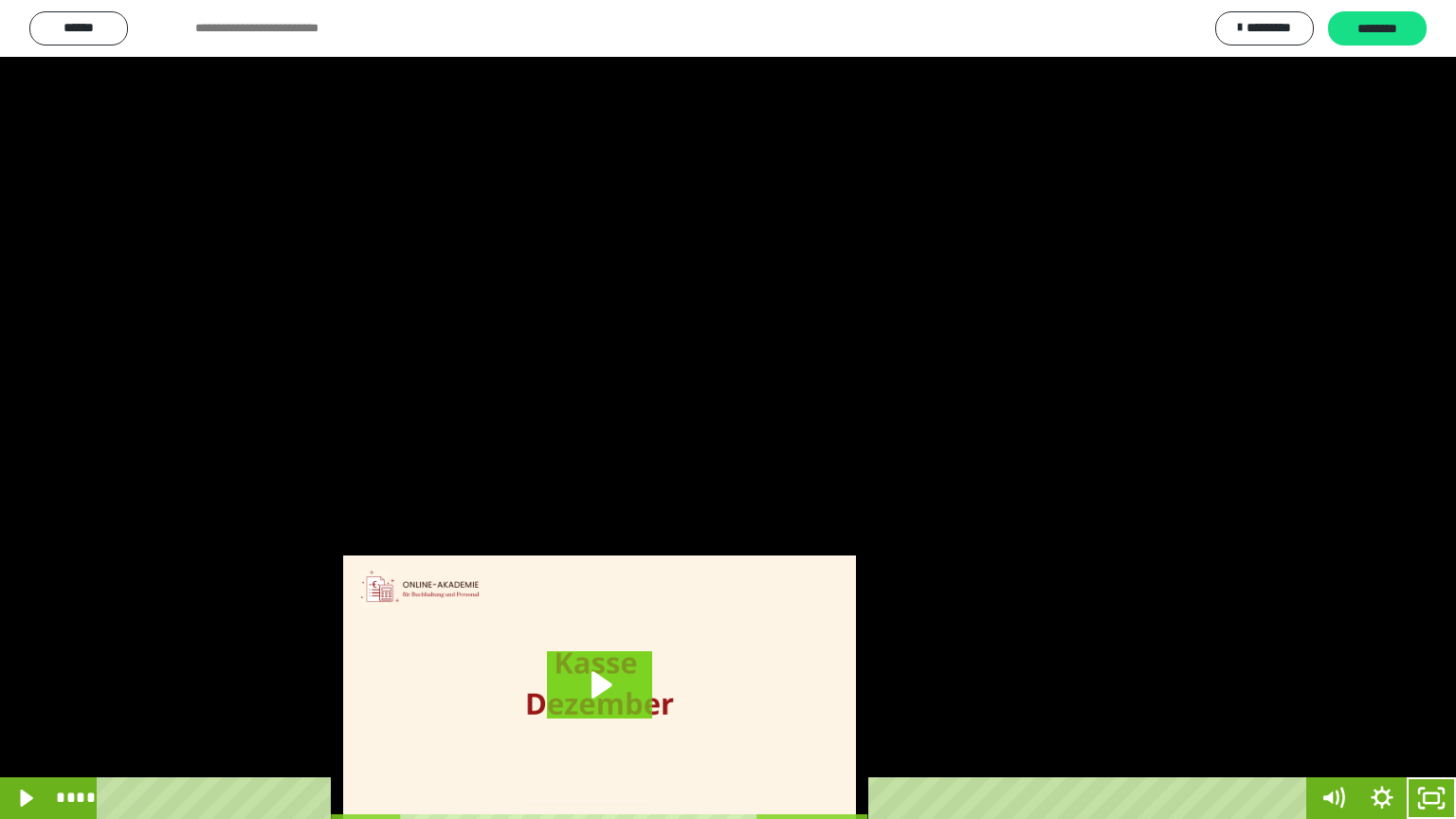 click at bounding box center (728, 410) 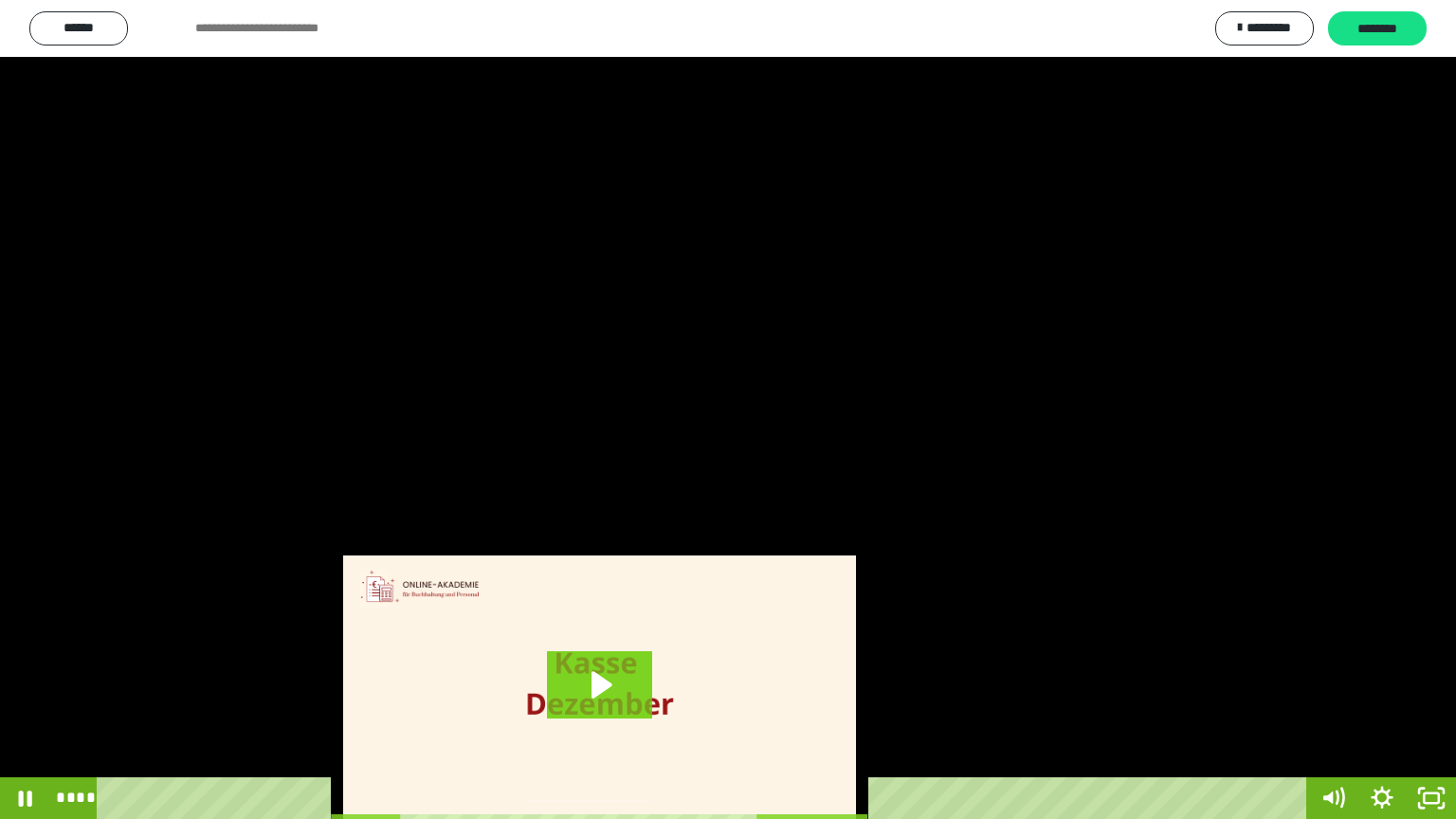 click at bounding box center [728, 410] 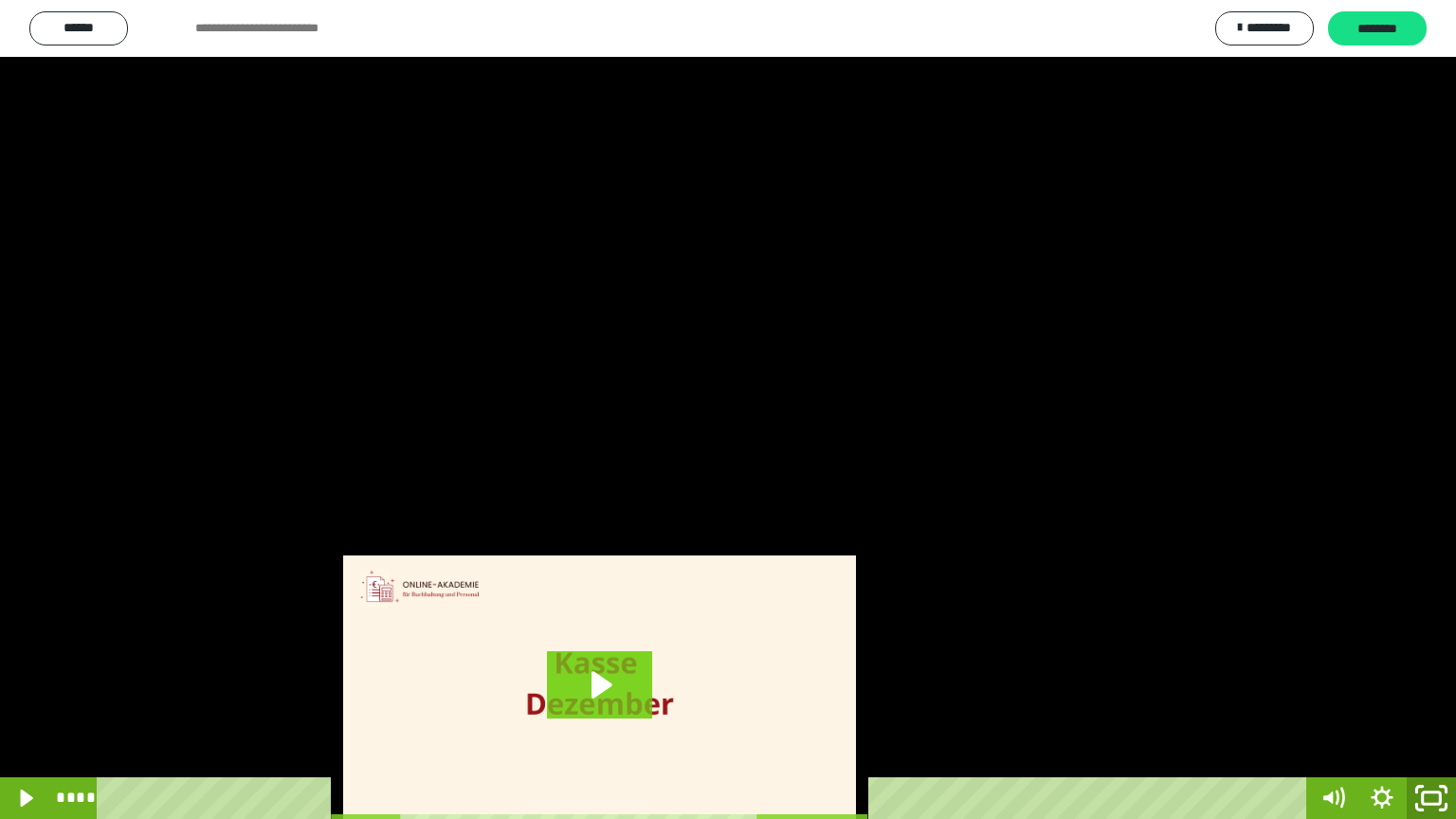 click 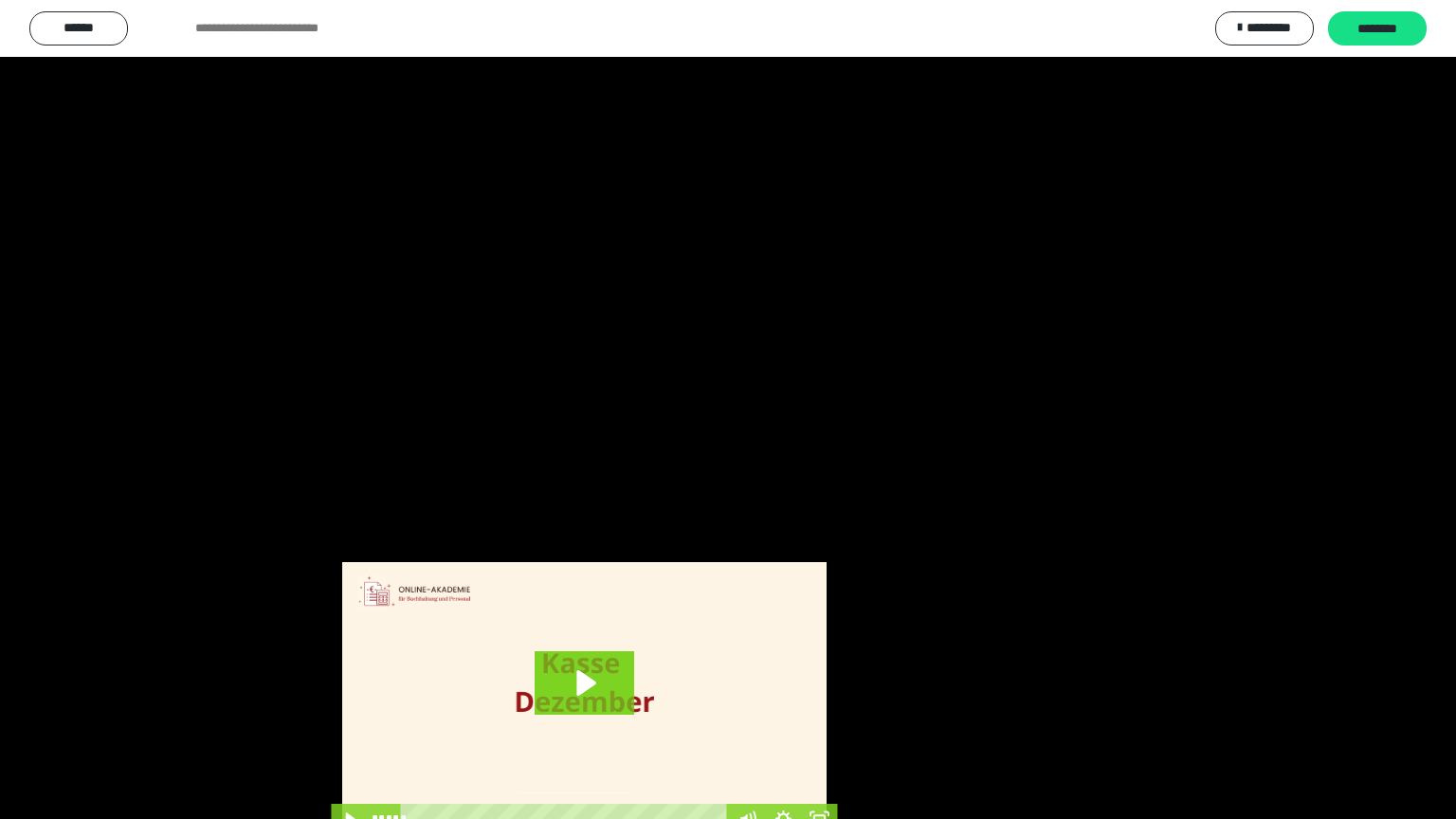 scroll, scrollTop: 3634, scrollLeft: 0, axis: vertical 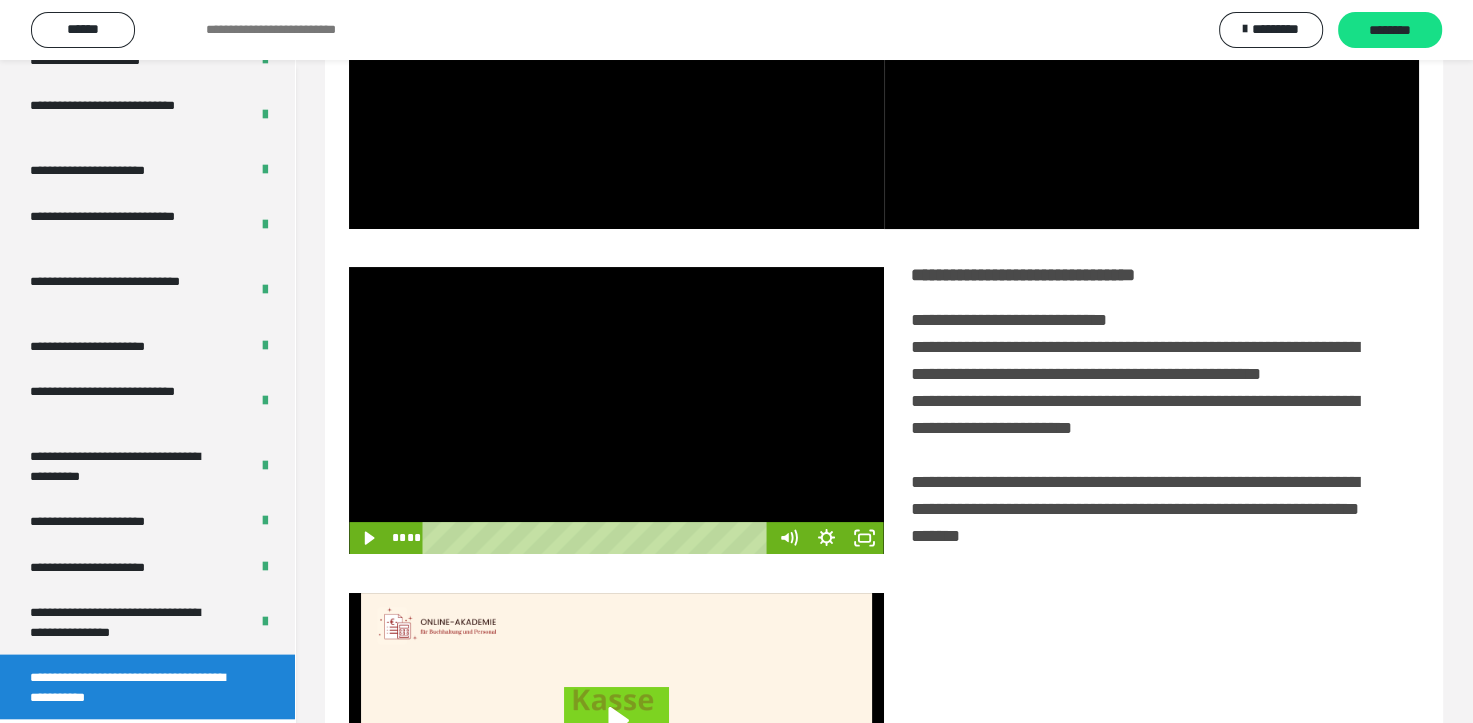 click at bounding box center [616, 411] 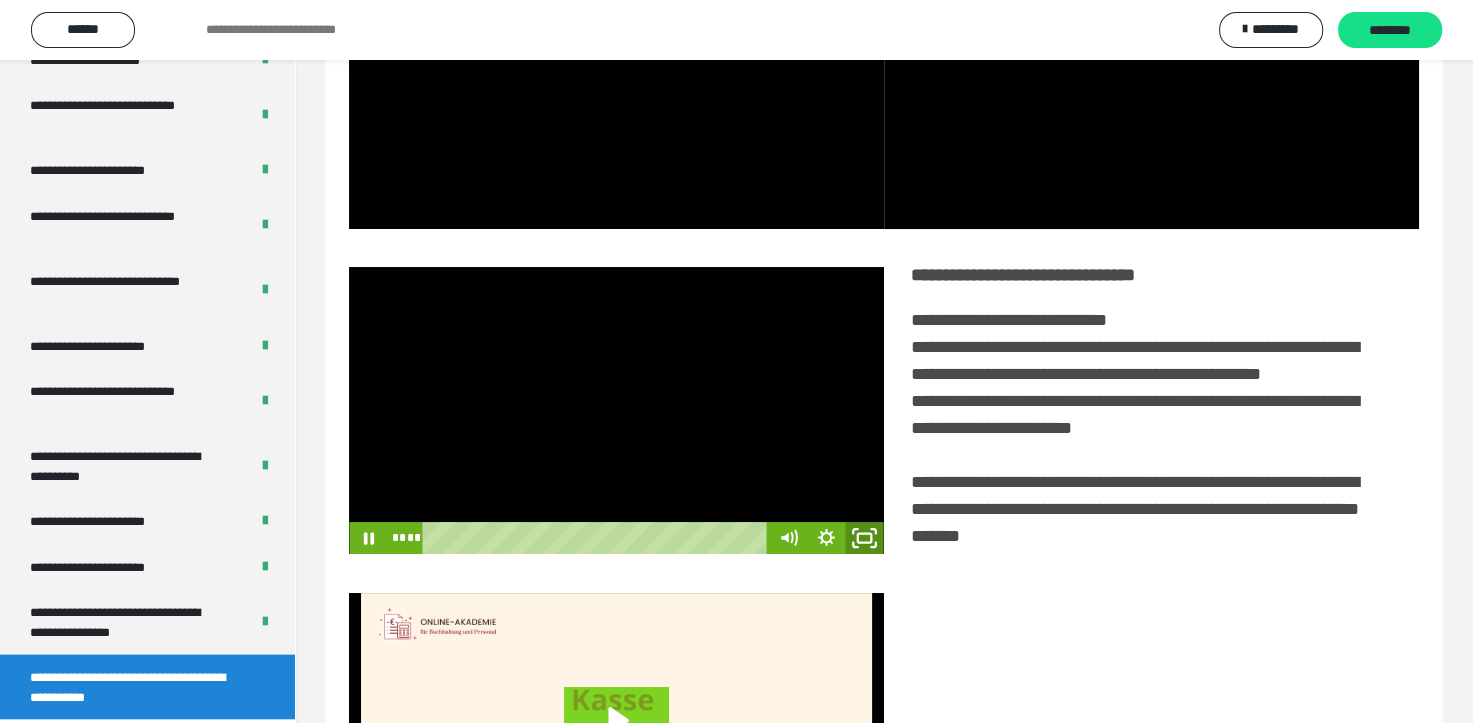 click 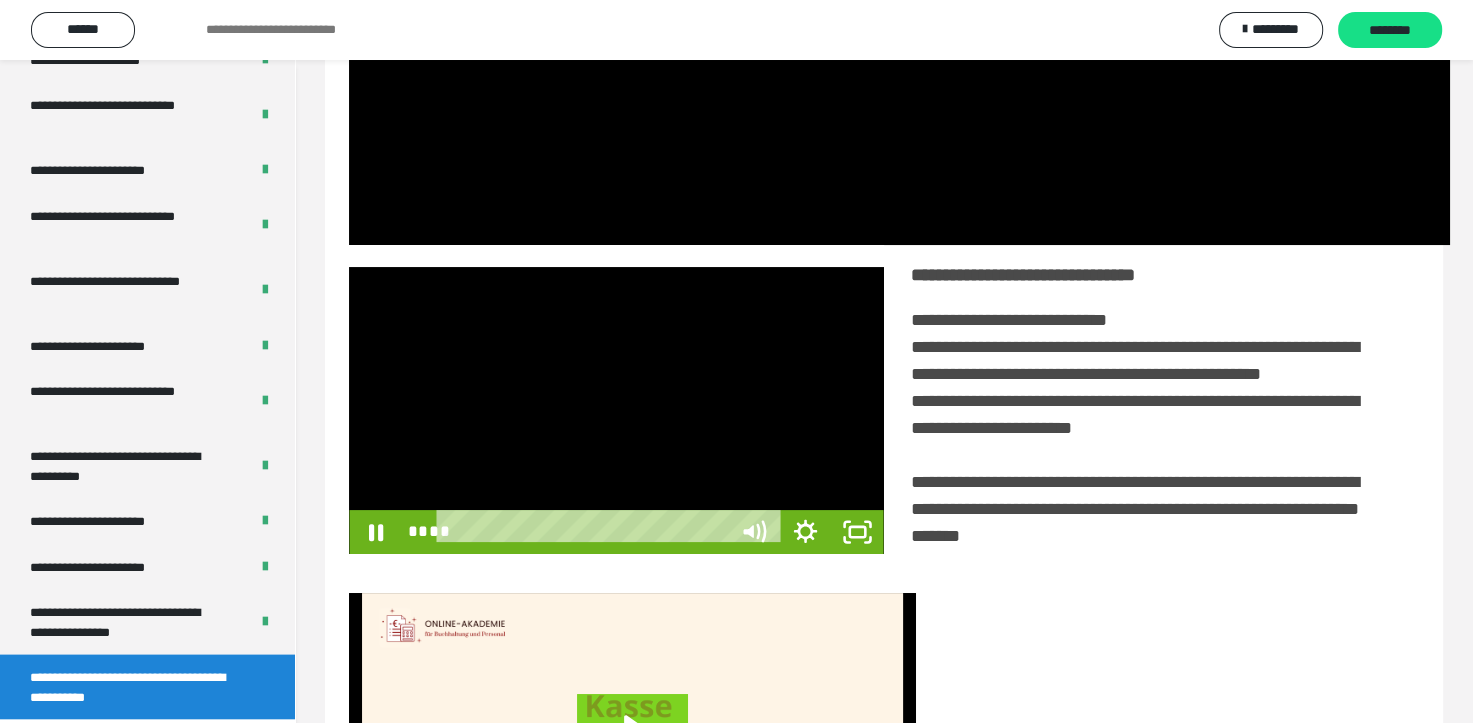 scroll, scrollTop: 3693, scrollLeft: 0, axis: vertical 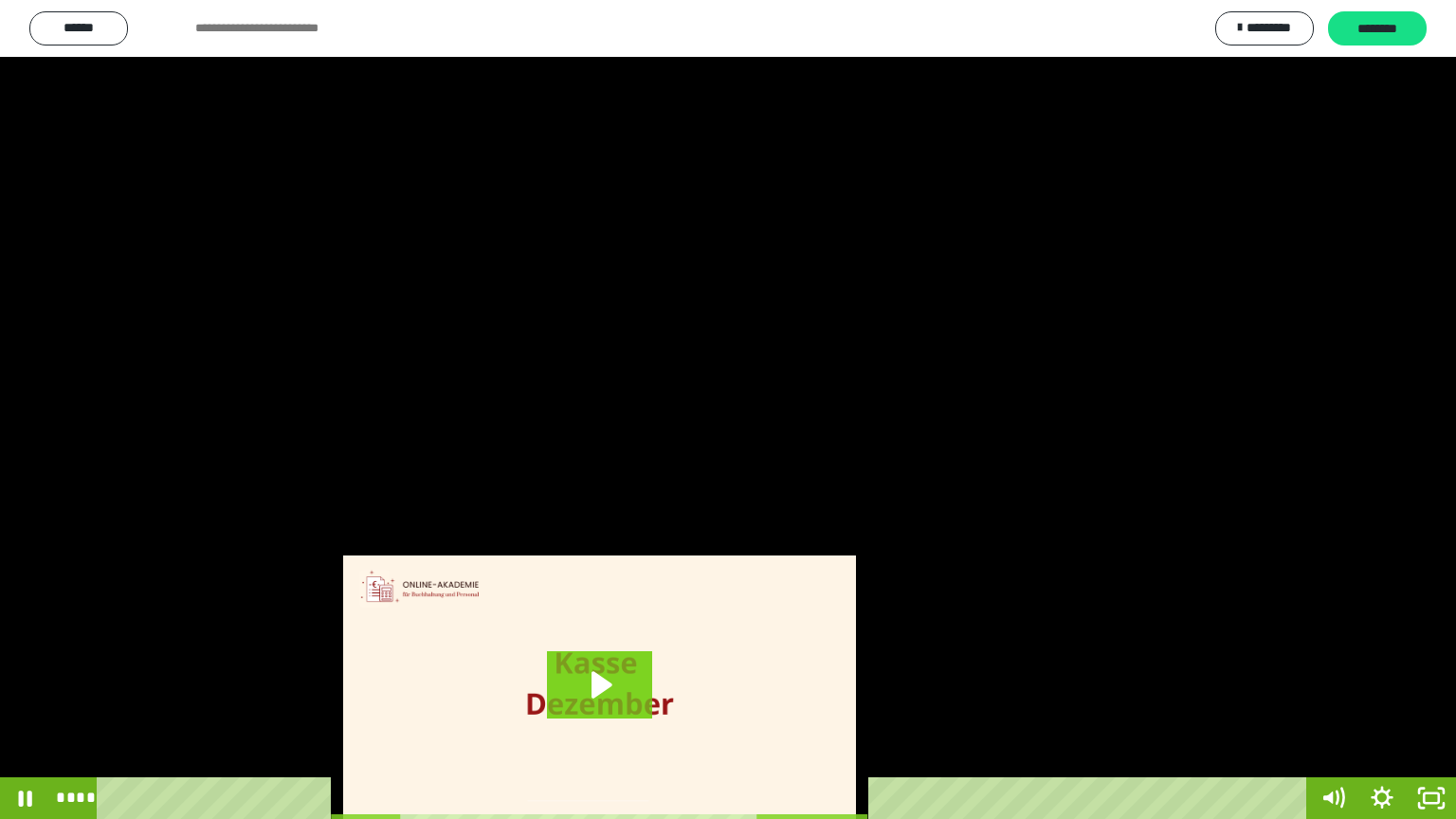 click at bounding box center [728, 410] 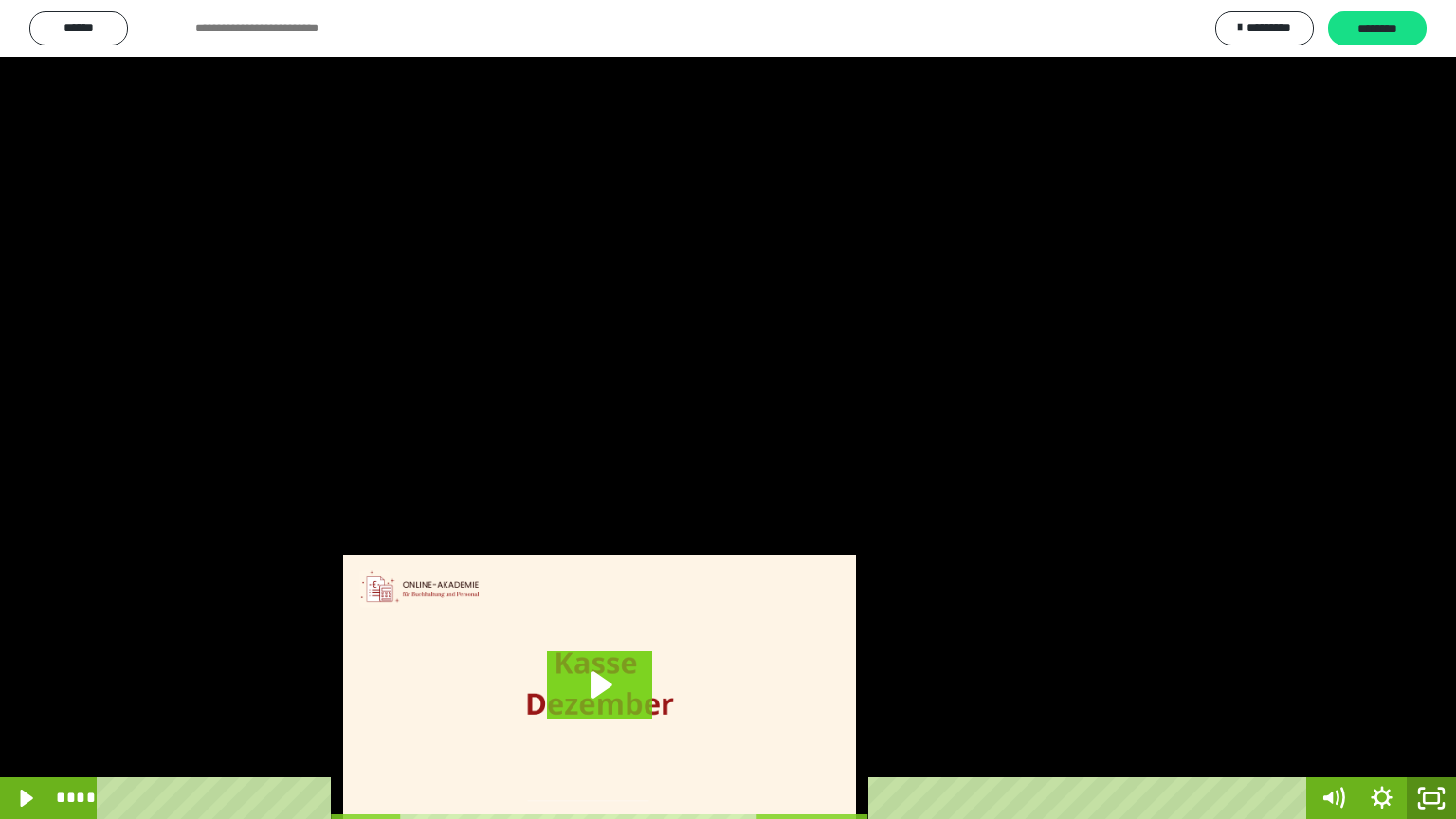 click 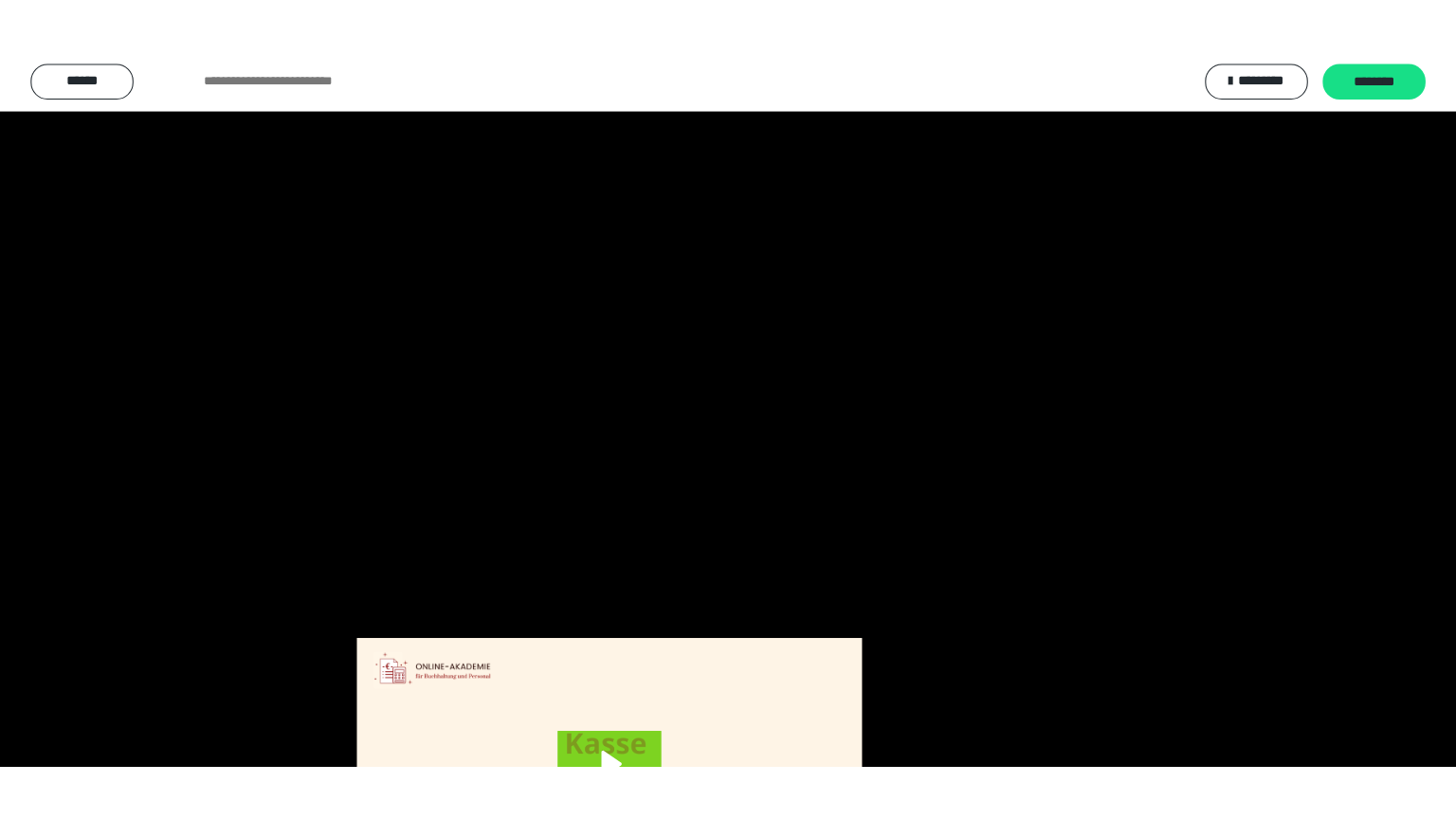 scroll, scrollTop: 3634, scrollLeft: 0, axis: vertical 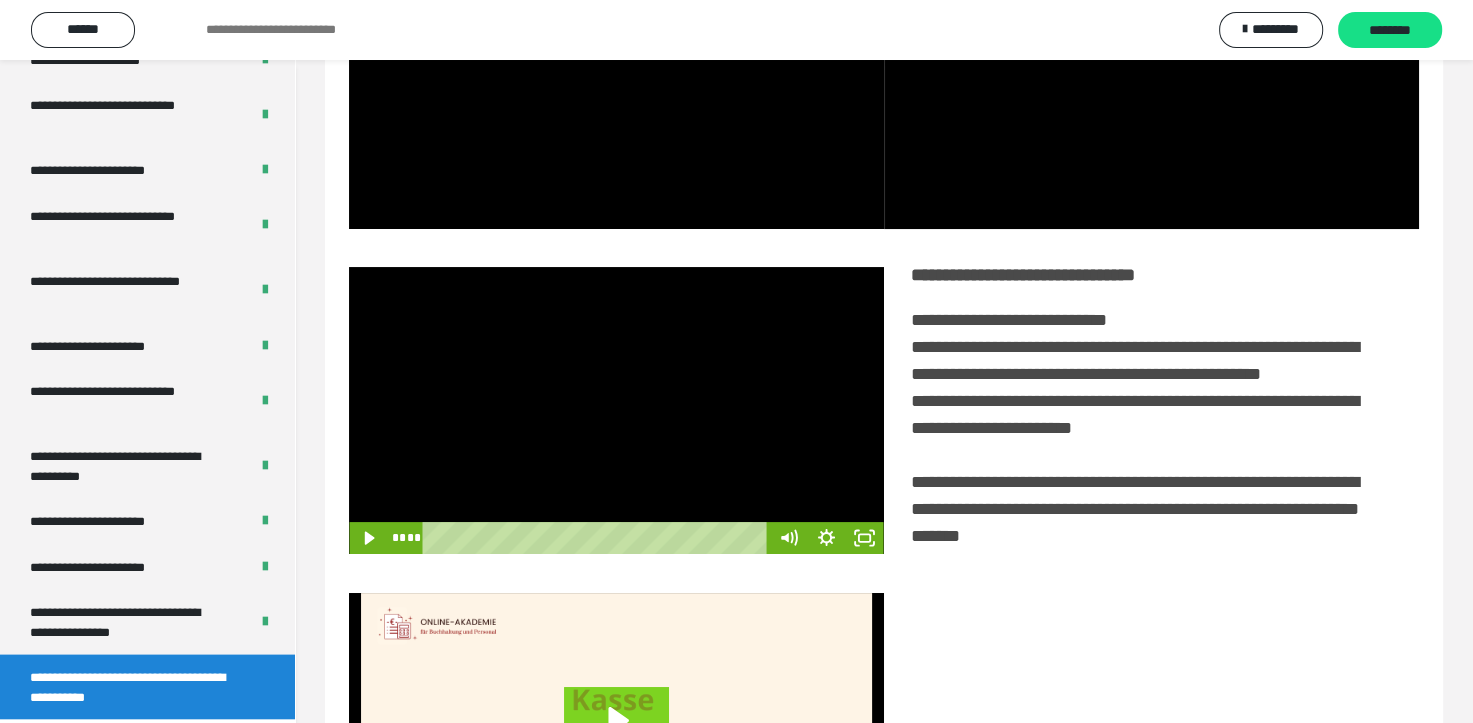 click at bounding box center (616, 411) 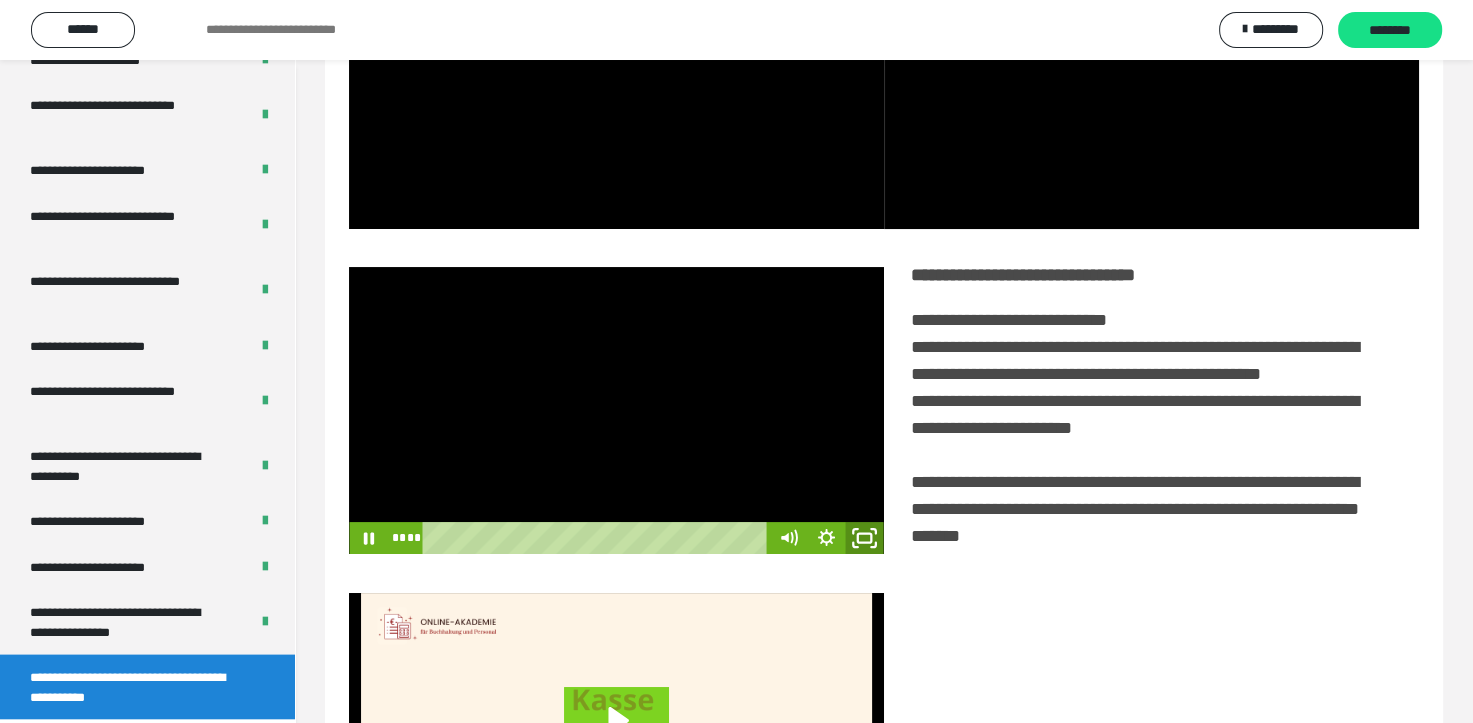click 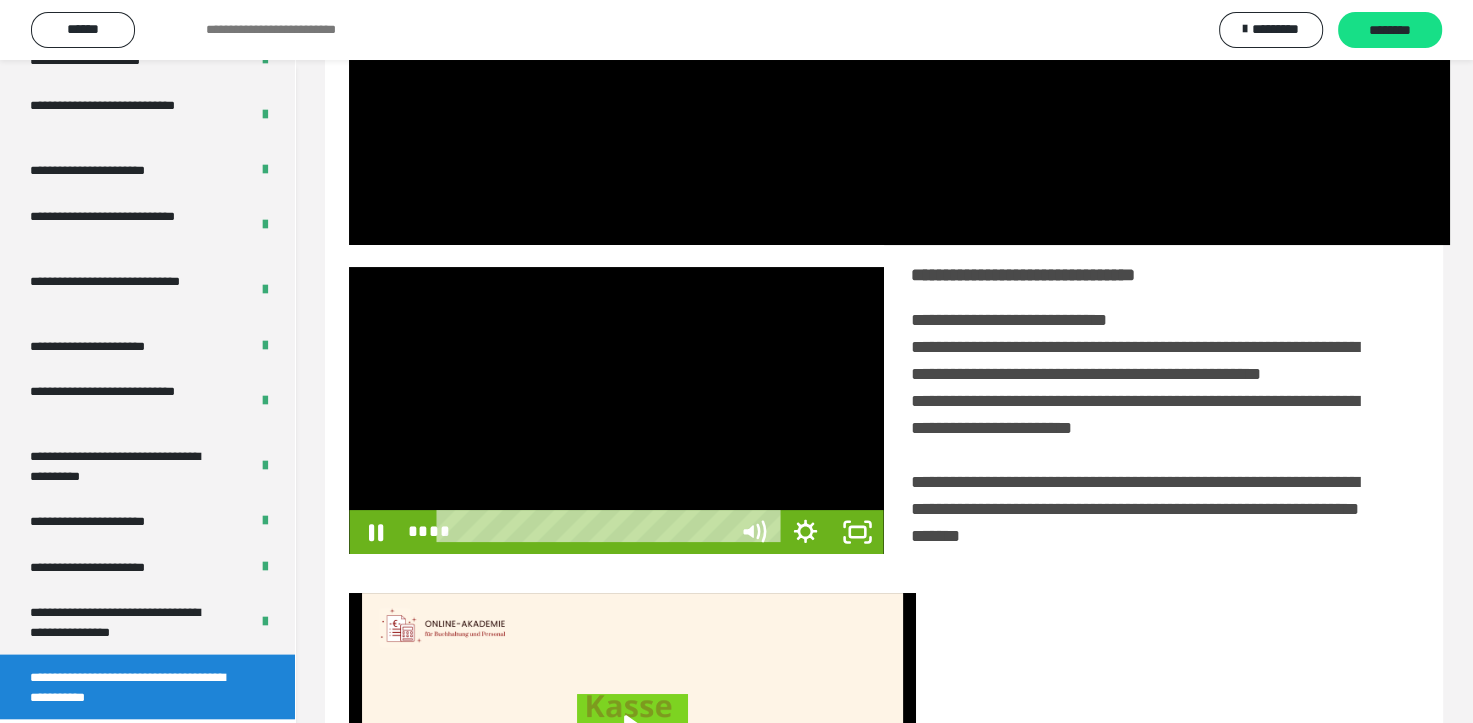 scroll, scrollTop: 3693, scrollLeft: 0, axis: vertical 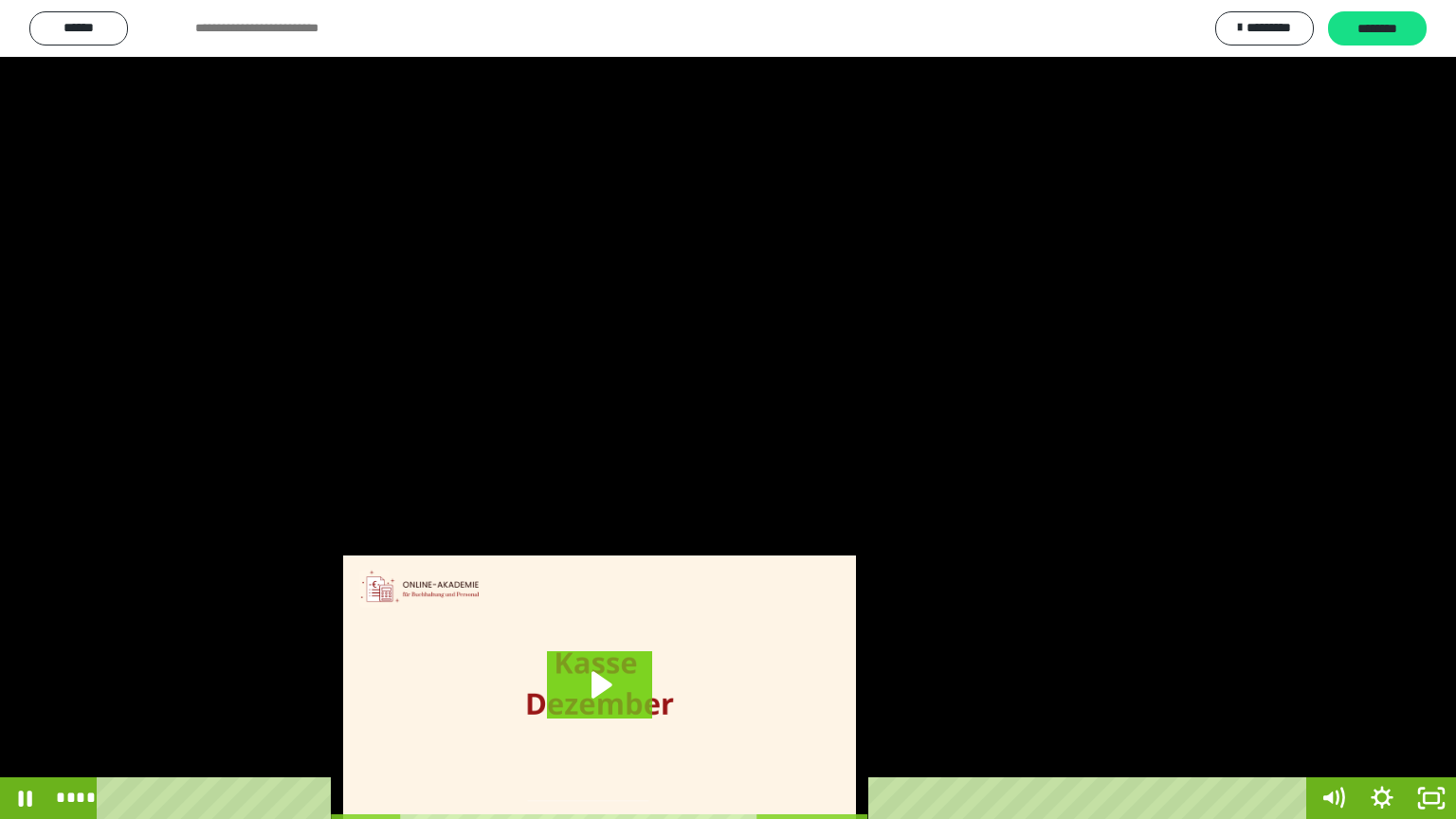 click at bounding box center [728, 410] 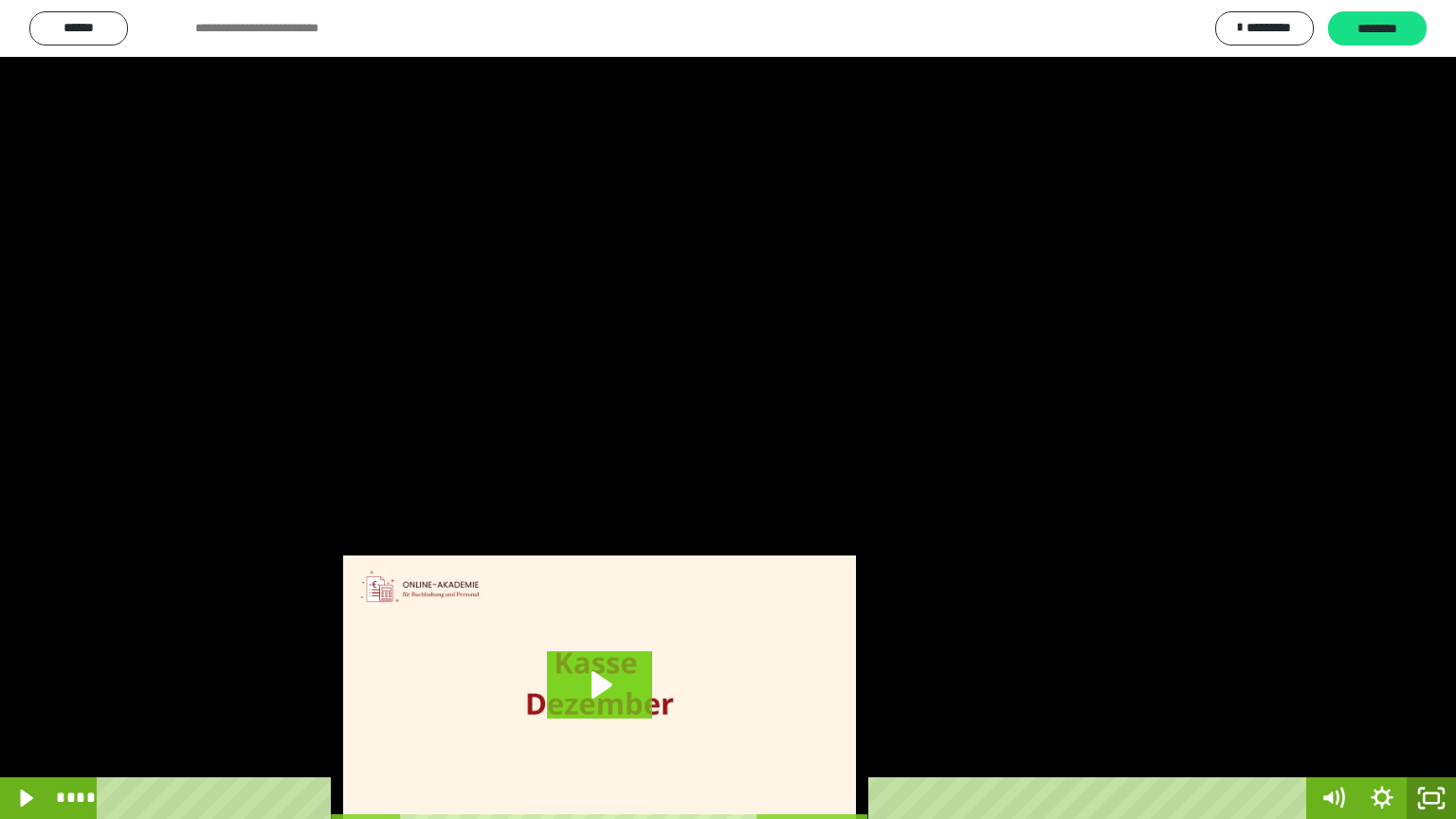 drag, startPoint x: 1430, startPoint y: 804, endPoint x: 1127, endPoint y: 571, distance: 382.22768 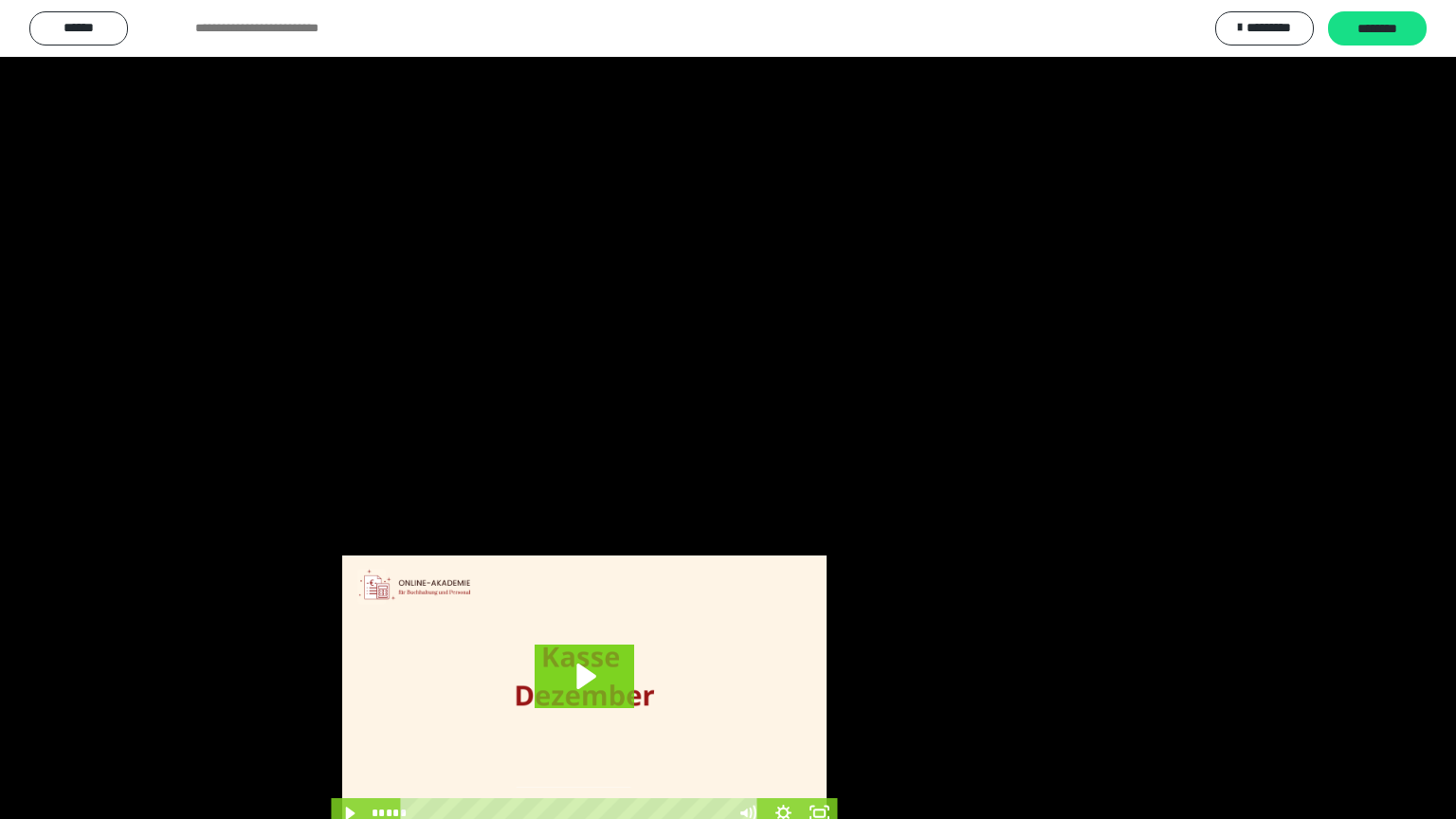 scroll, scrollTop: 3634, scrollLeft: 0, axis: vertical 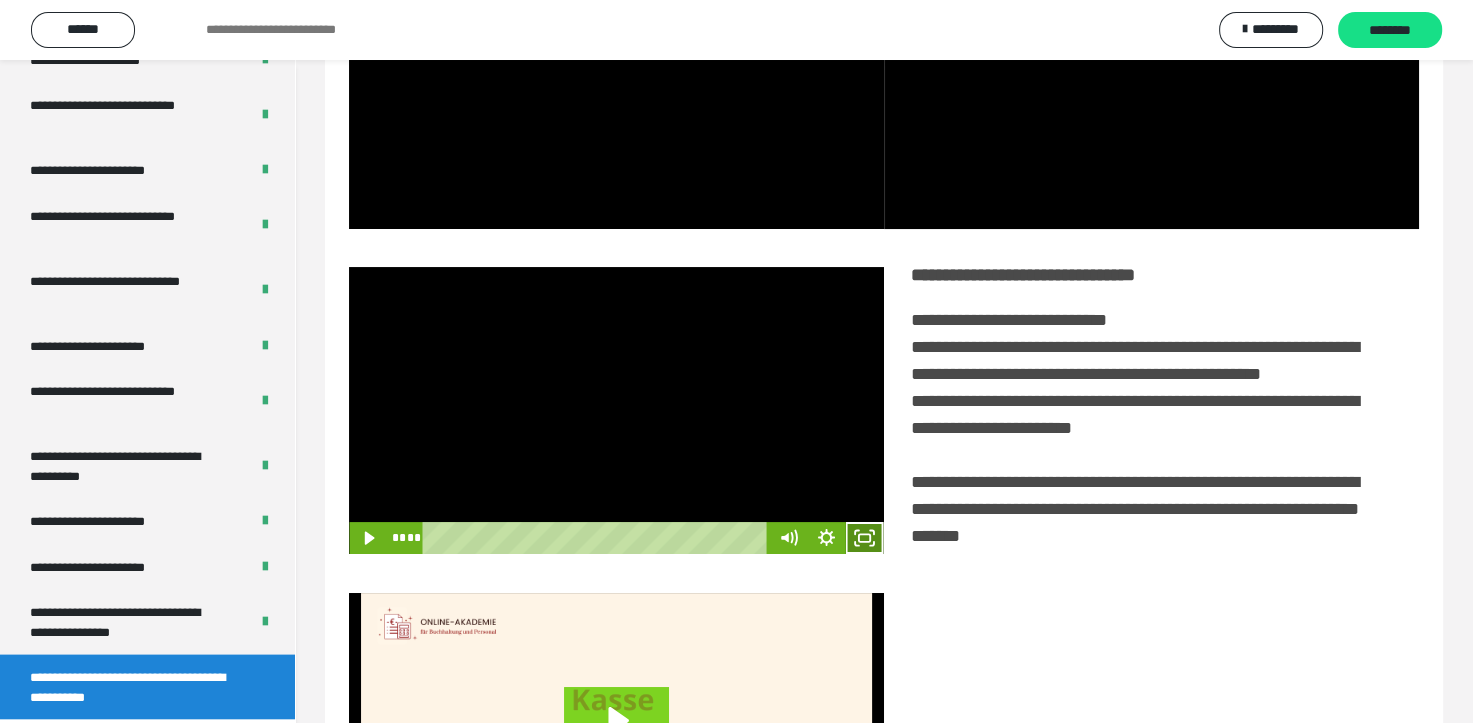 click 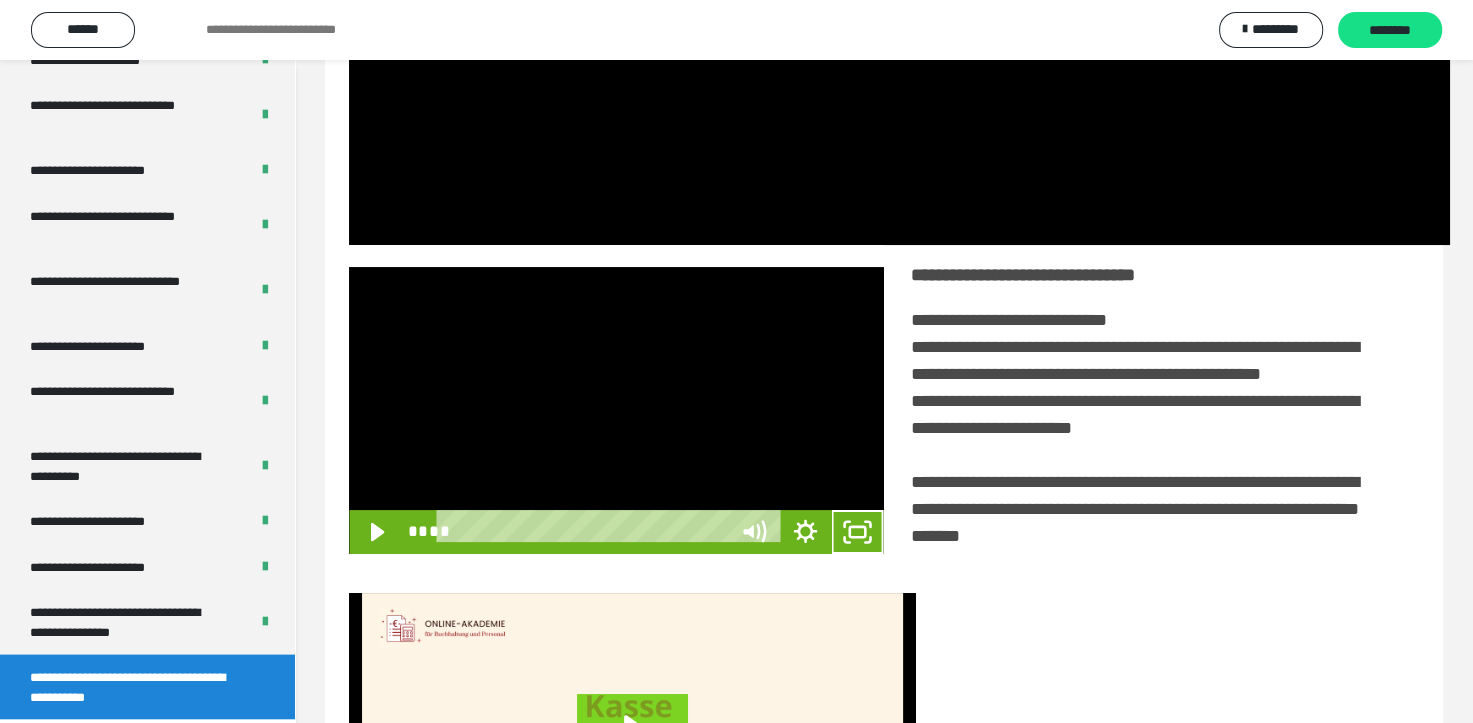 scroll, scrollTop: 3693, scrollLeft: 0, axis: vertical 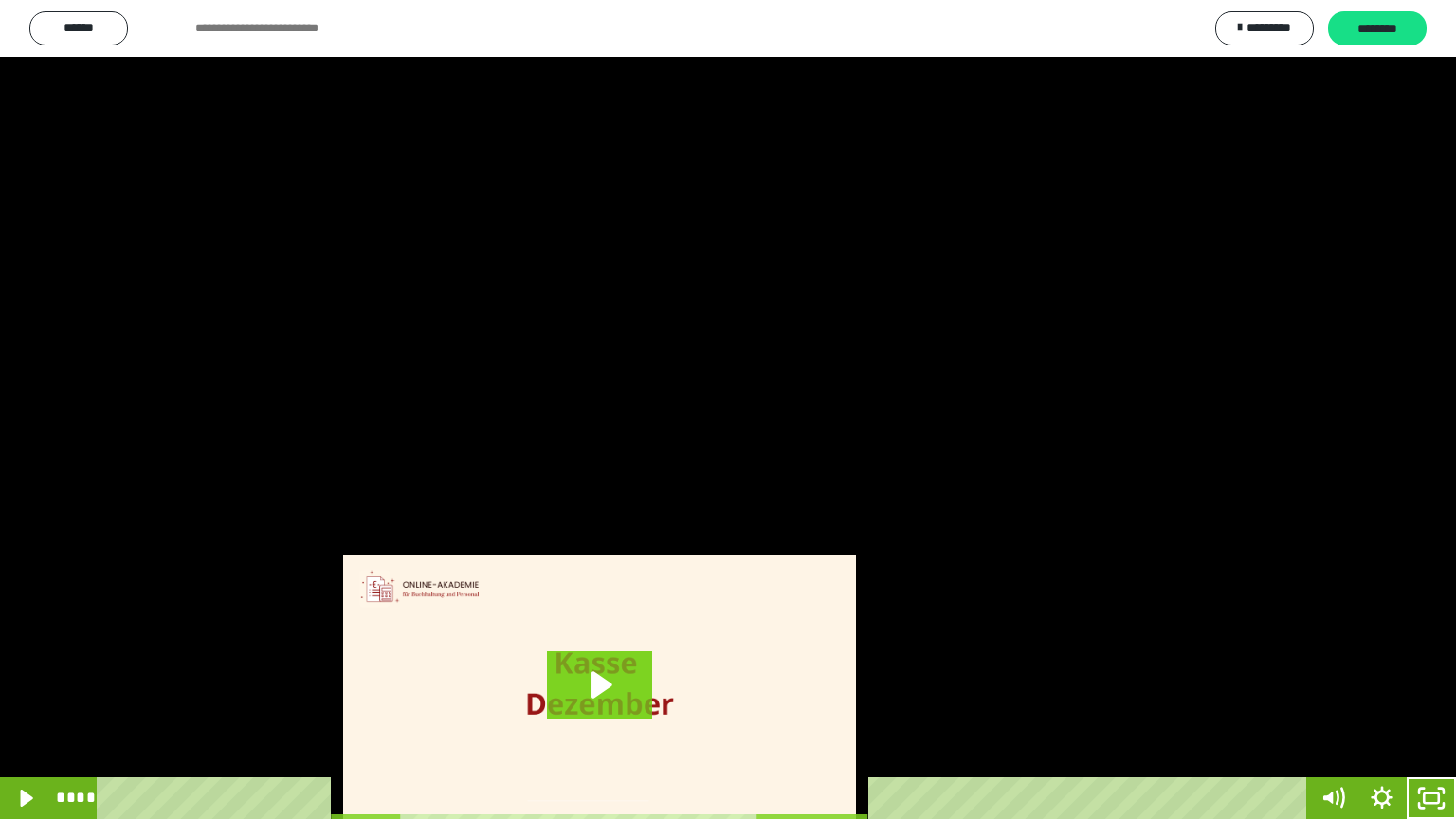 click at bounding box center [728, 410] 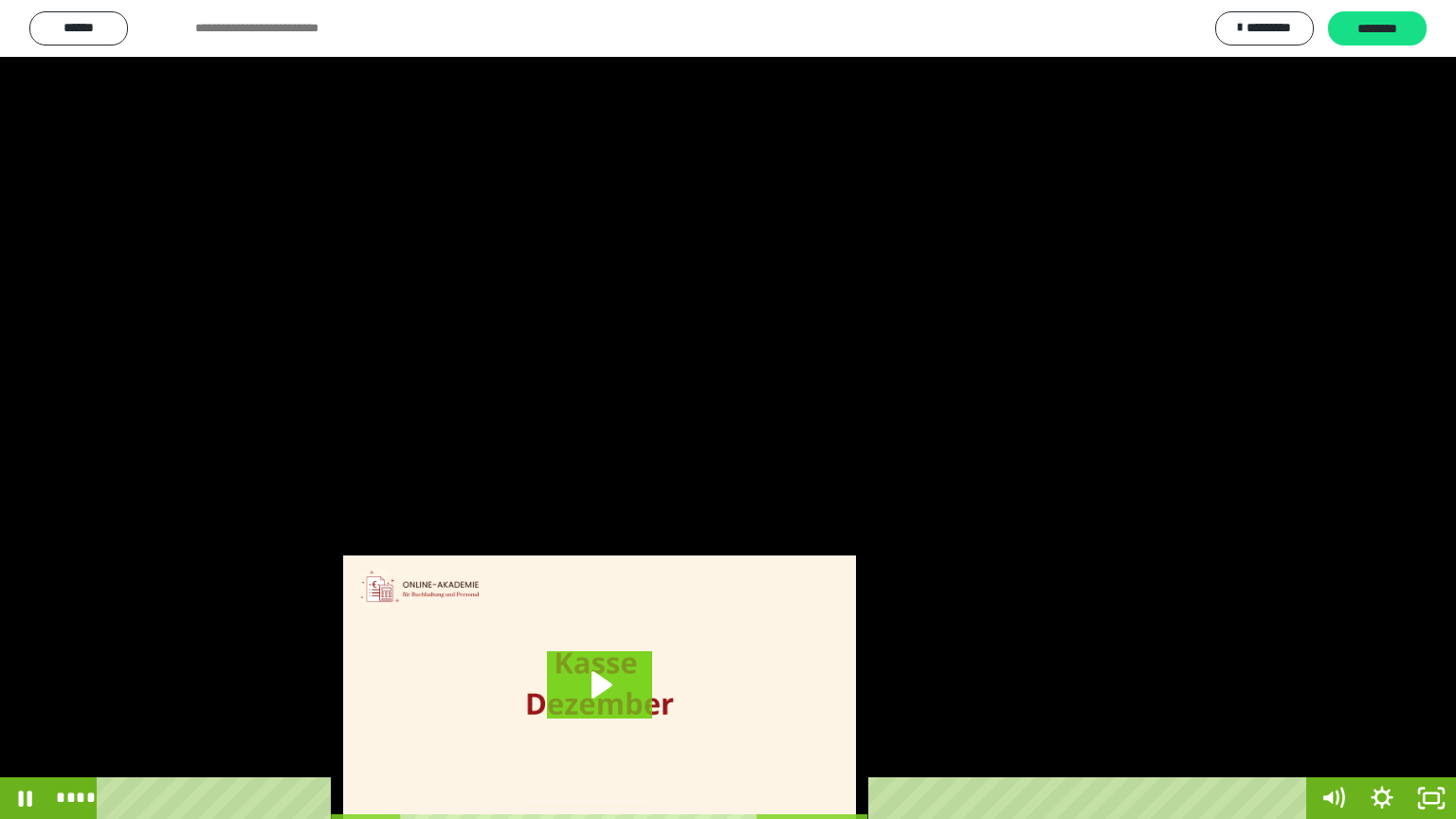 click at bounding box center [728, 410] 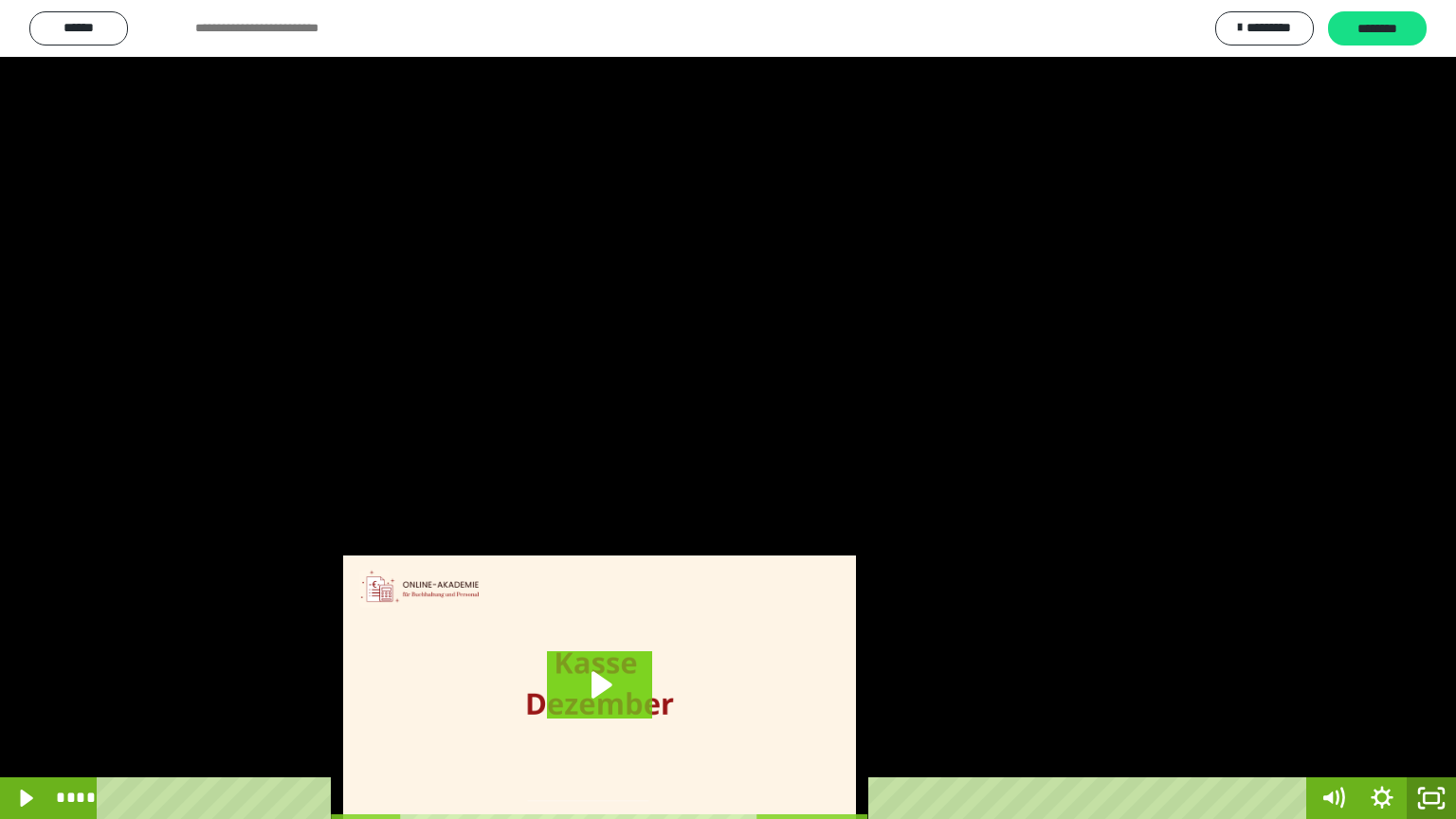 click 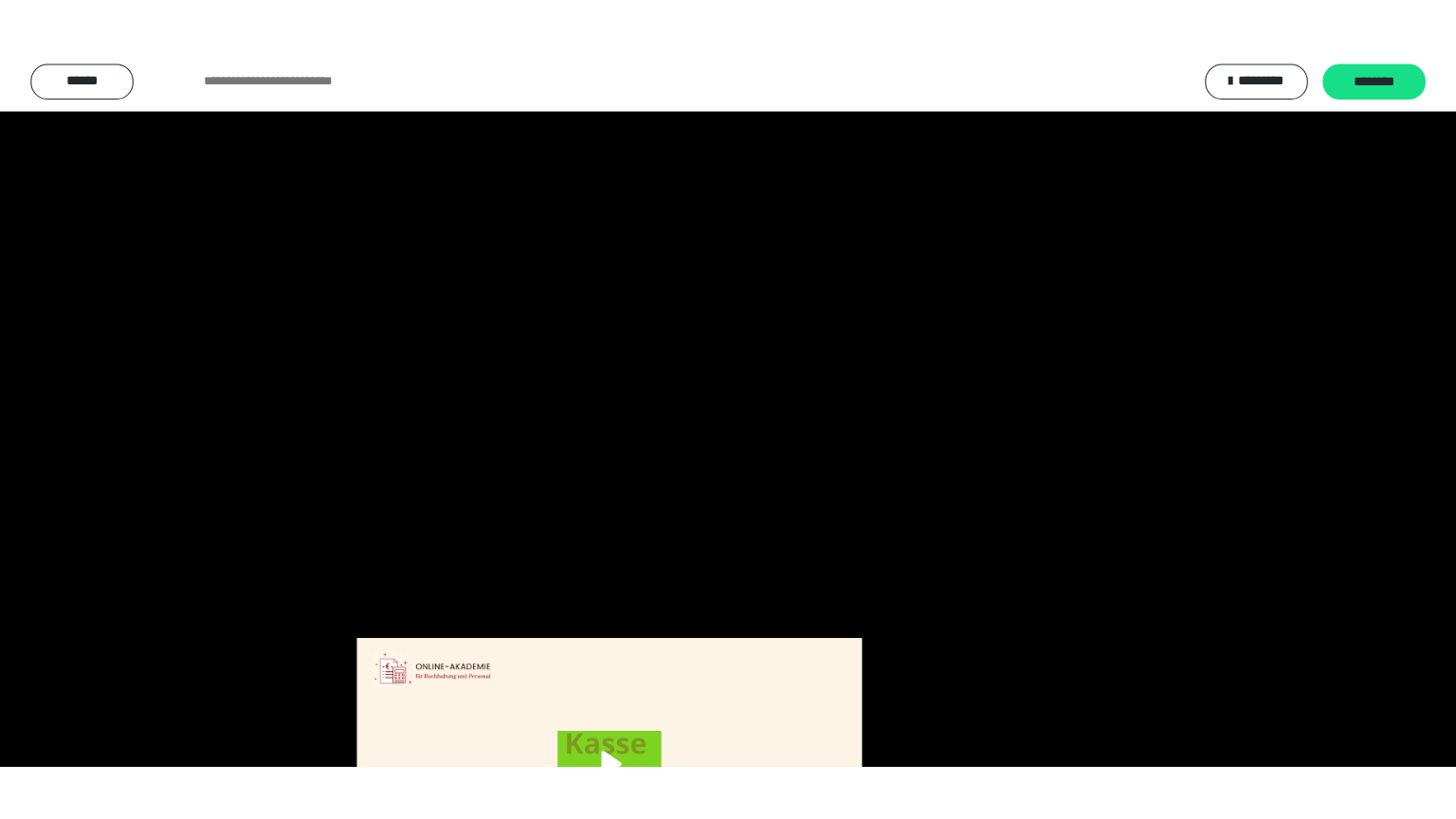 scroll, scrollTop: 3634, scrollLeft: 0, axis: vertical 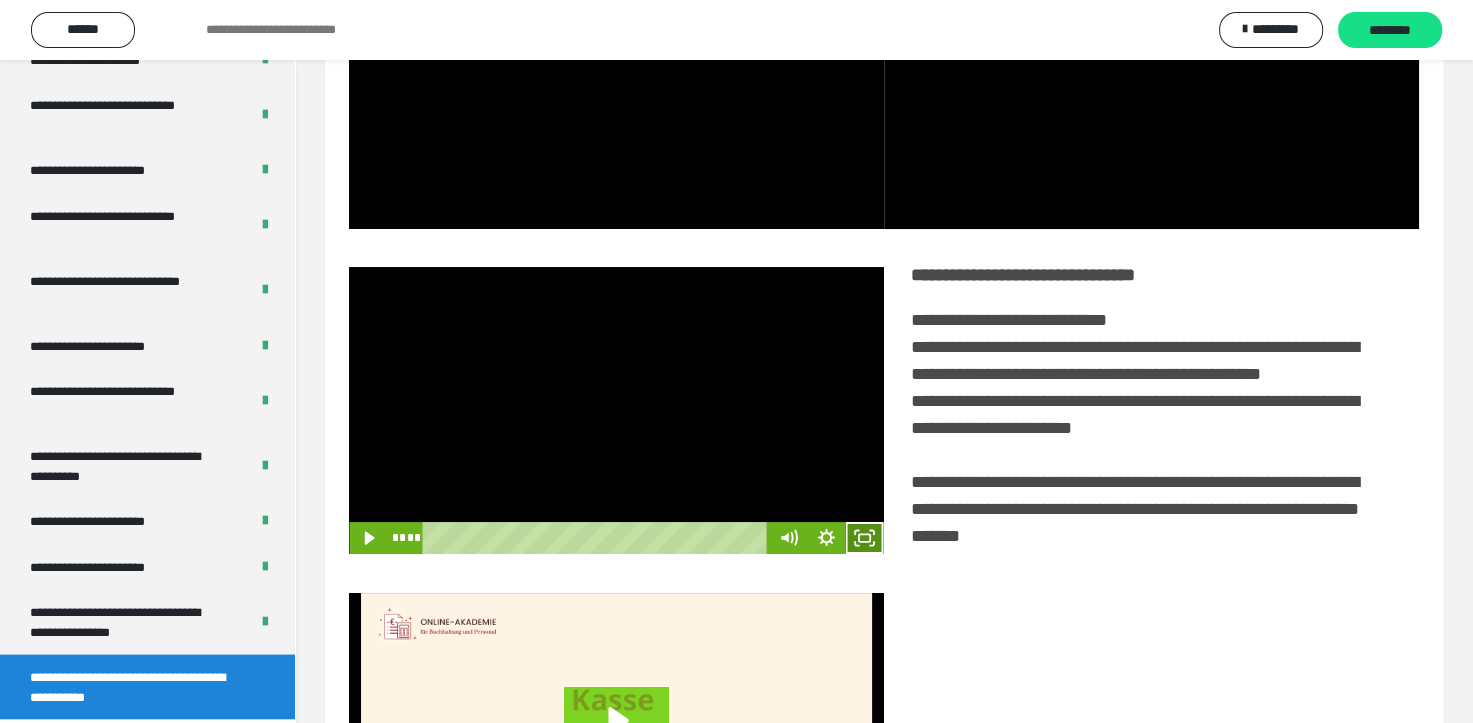 click 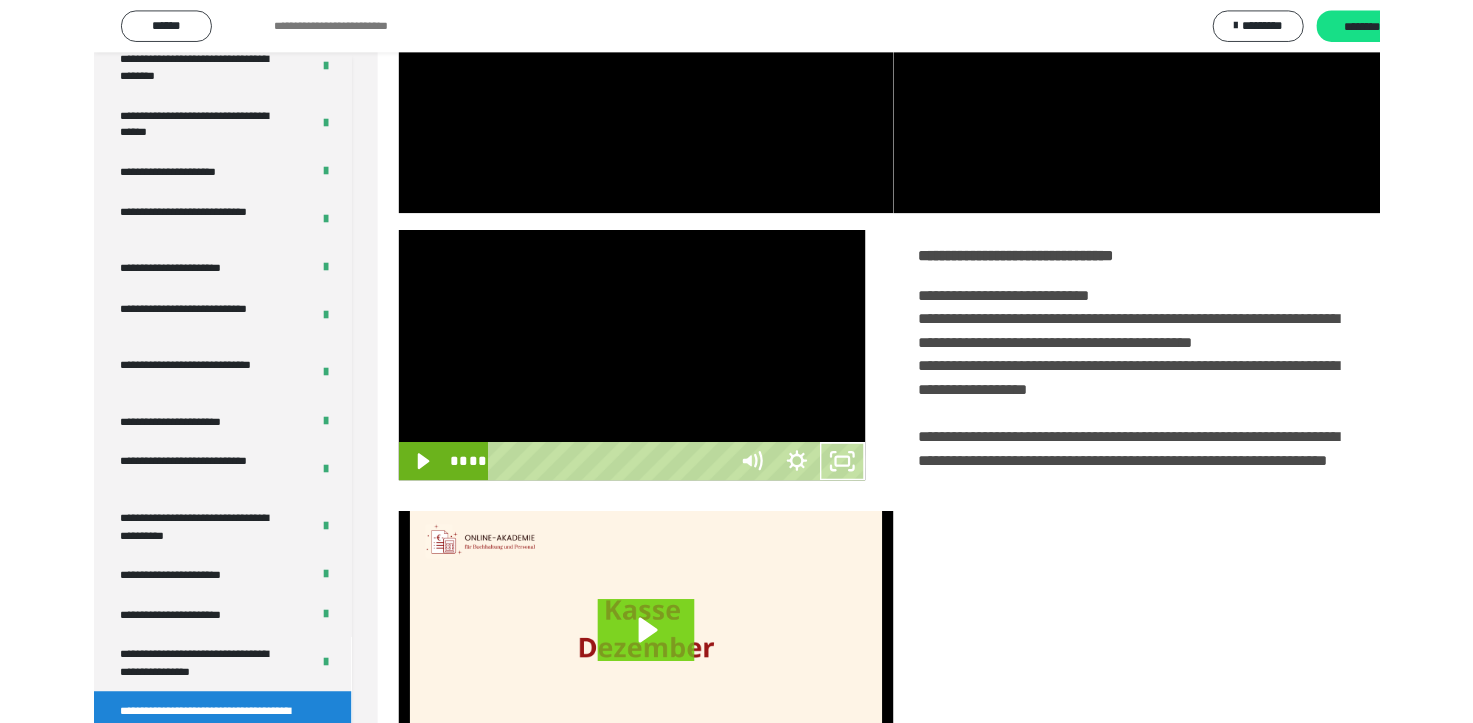 scroll, scrollTop: 3693, scrollLeft: 0, axis: vertical 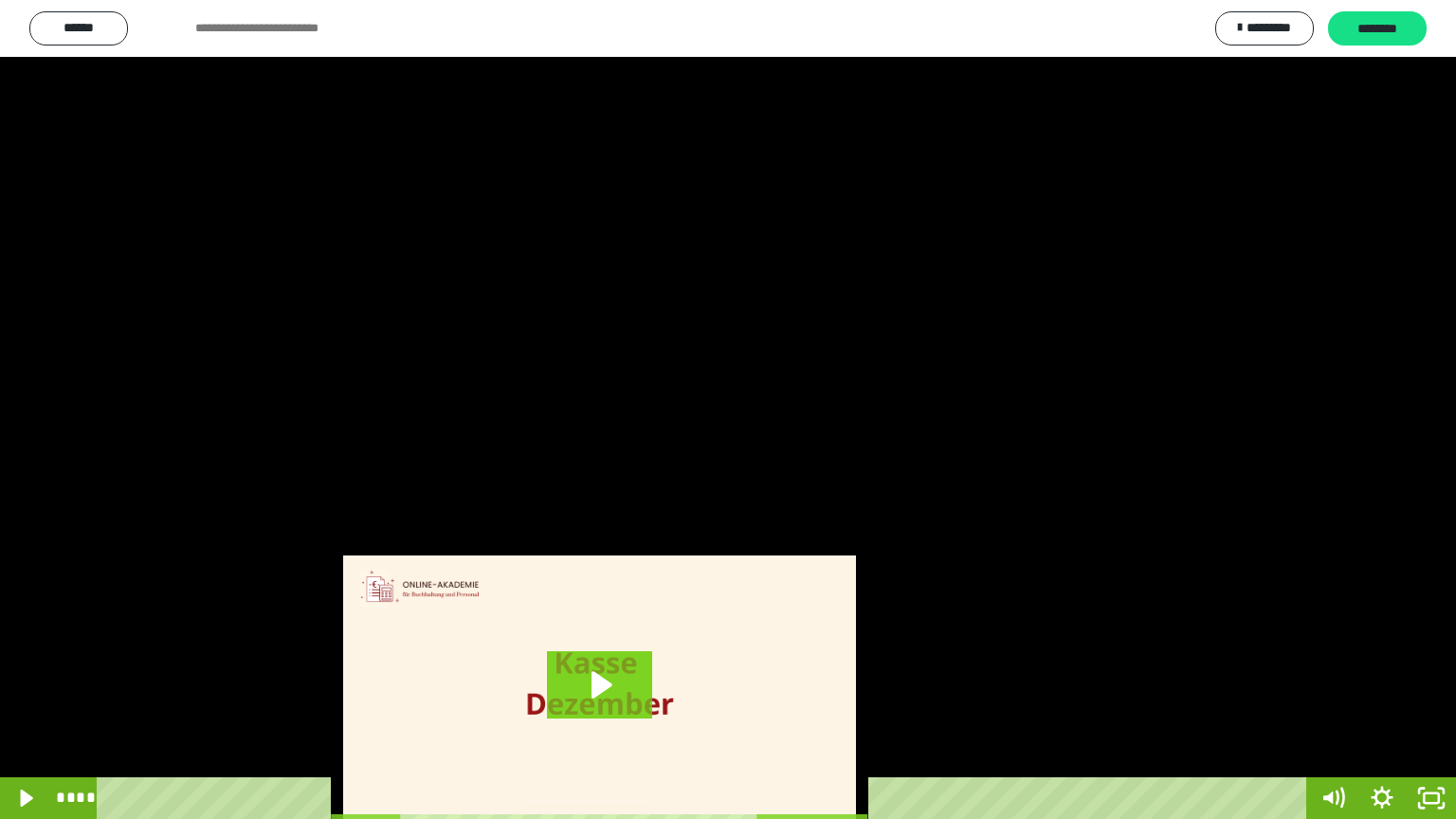 click at bounding box center [728, 410] 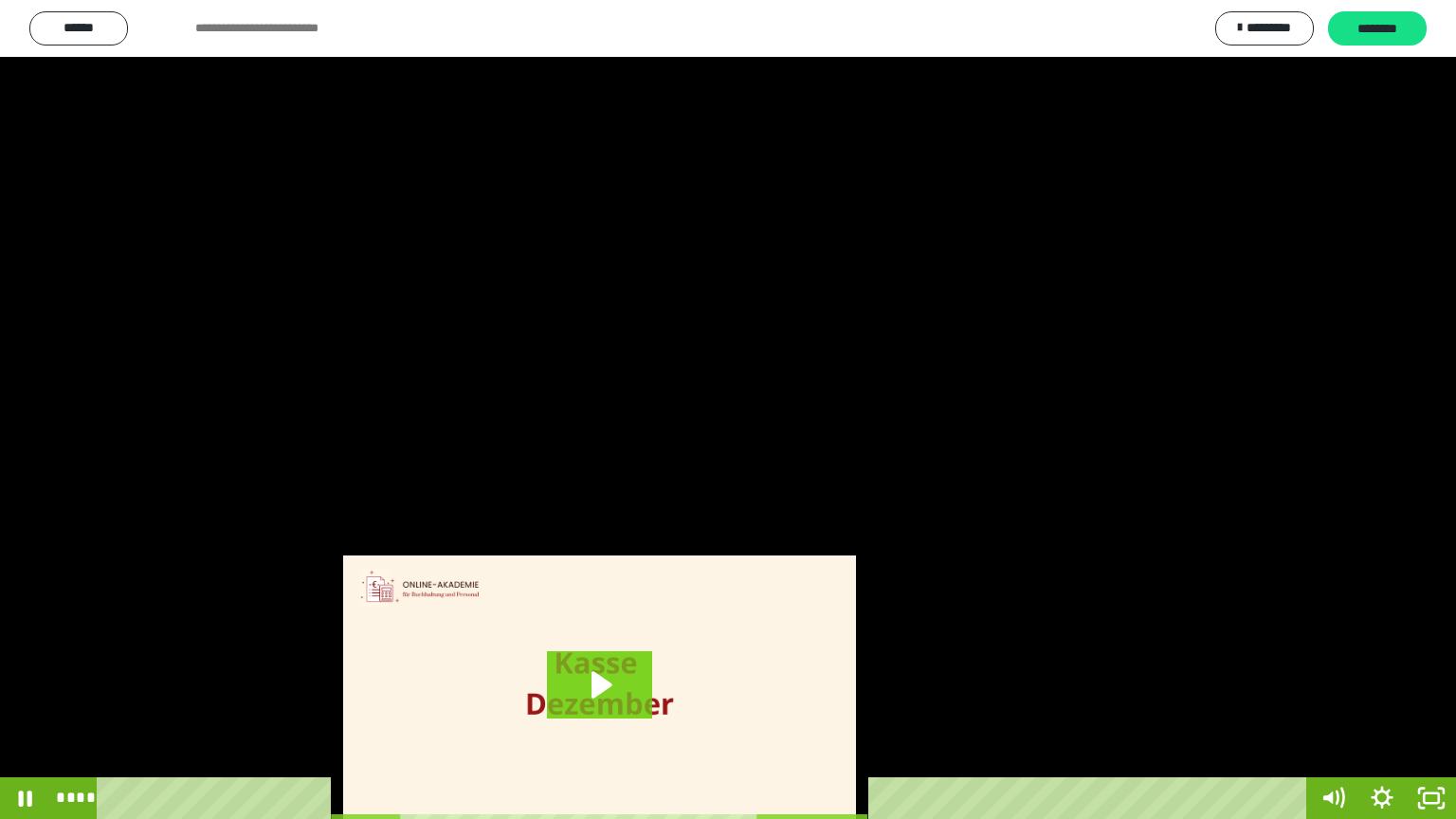 click at bounding box center [728, 410] 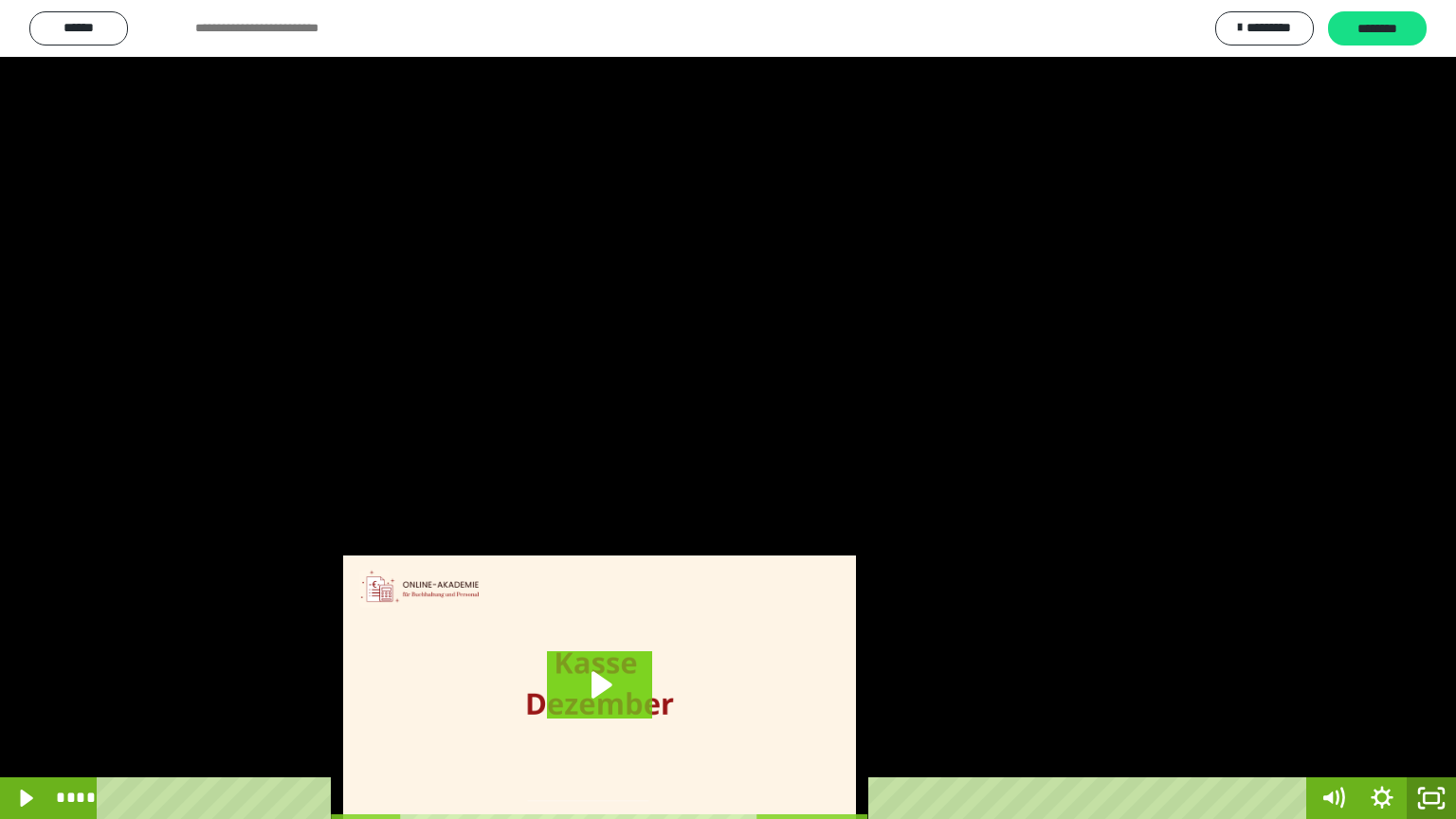 drag, startPoint x: 1429, startPoint y: 800, endPoint x: 27, endPoint y: 242, distance: 1508.963 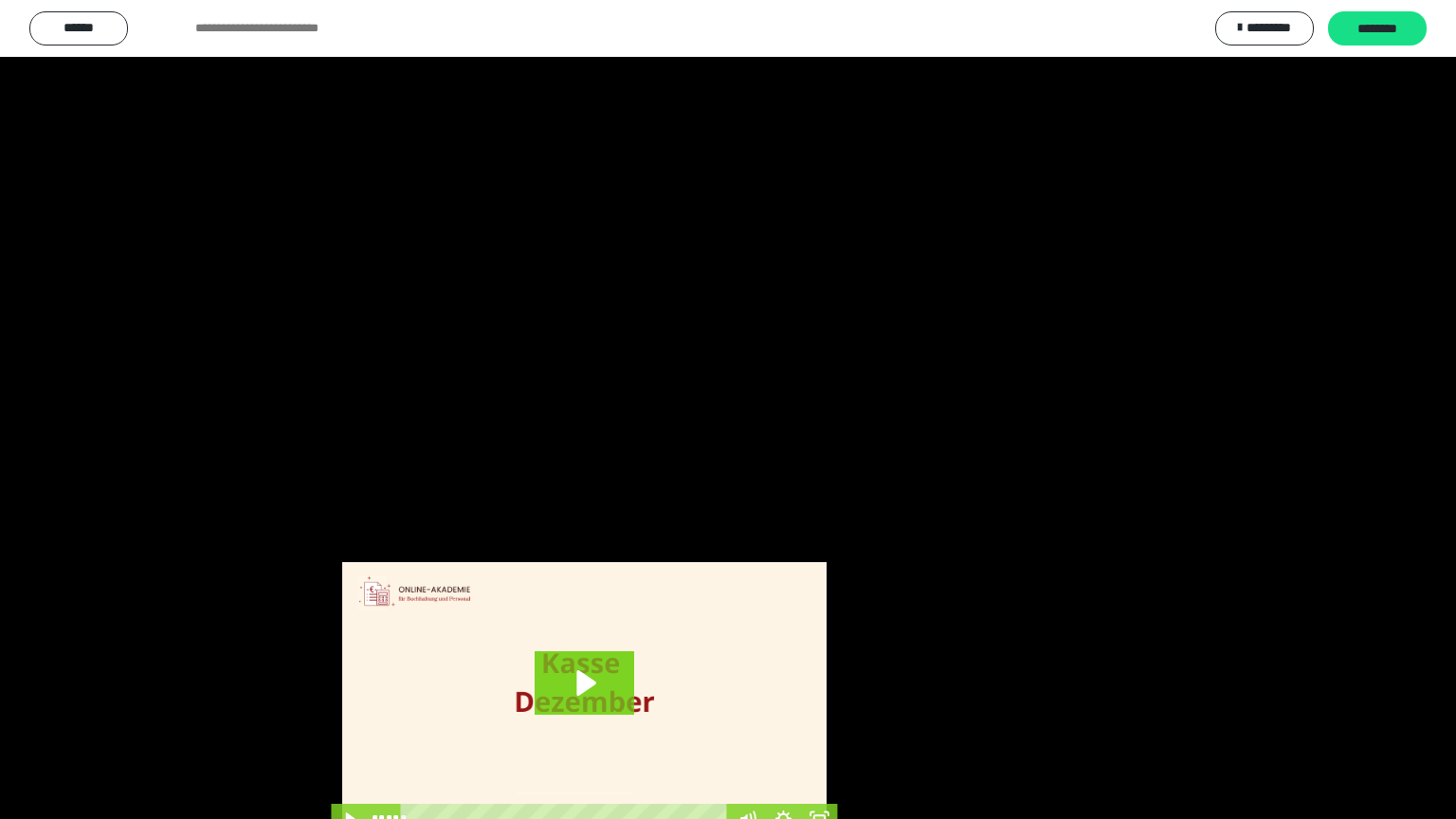 scroll, scrollTop: 3634, scrollLeft: 0, axis: vertical 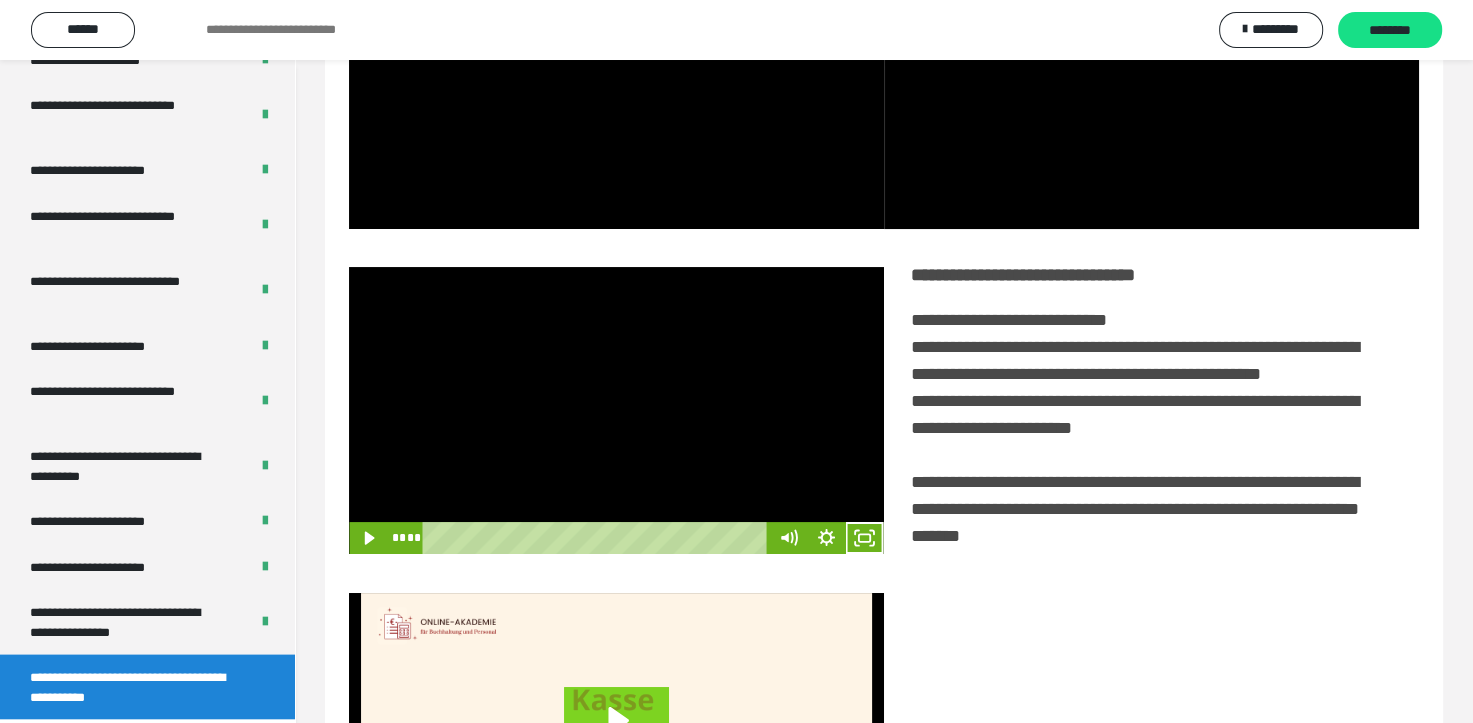 drag, startPoint x: 738, startPoint y: 451, endPoint x: 879, endPoint y: 531, distance: 162.11415 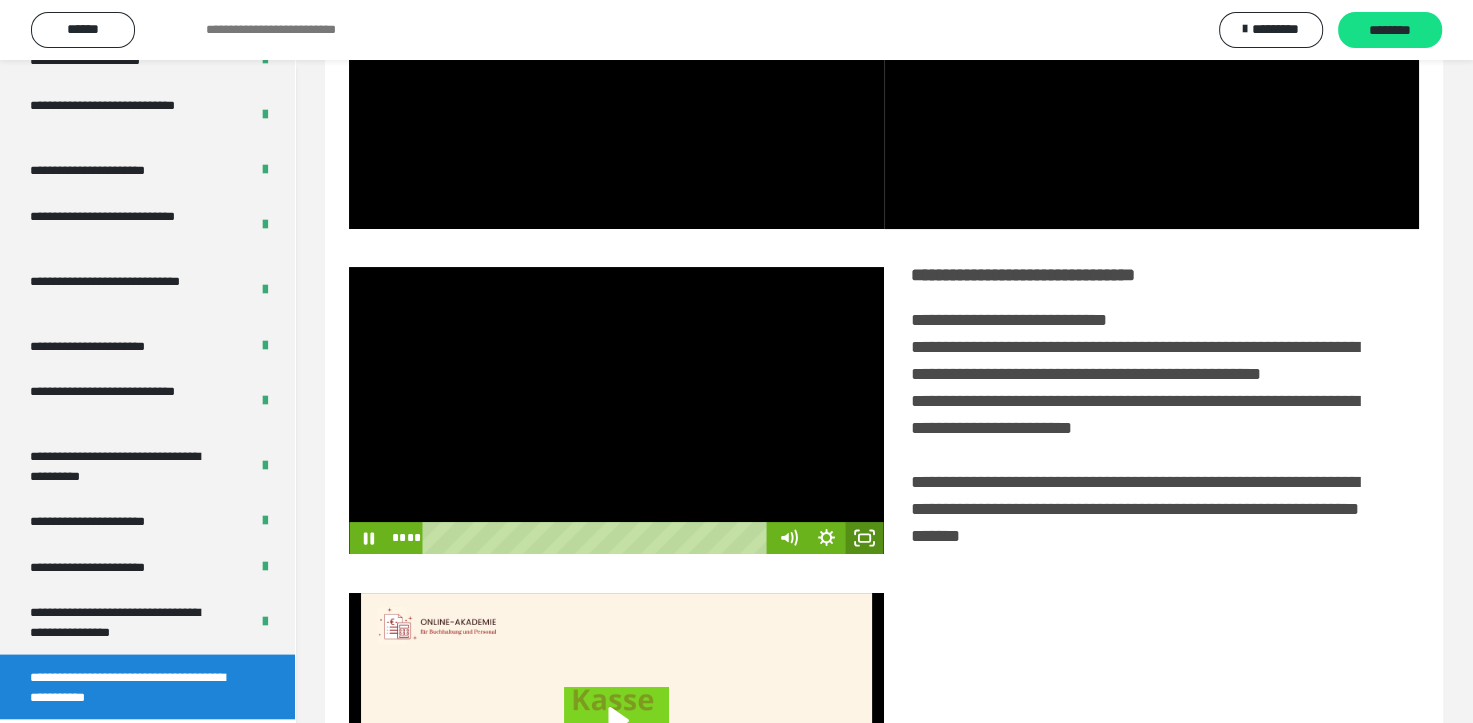click 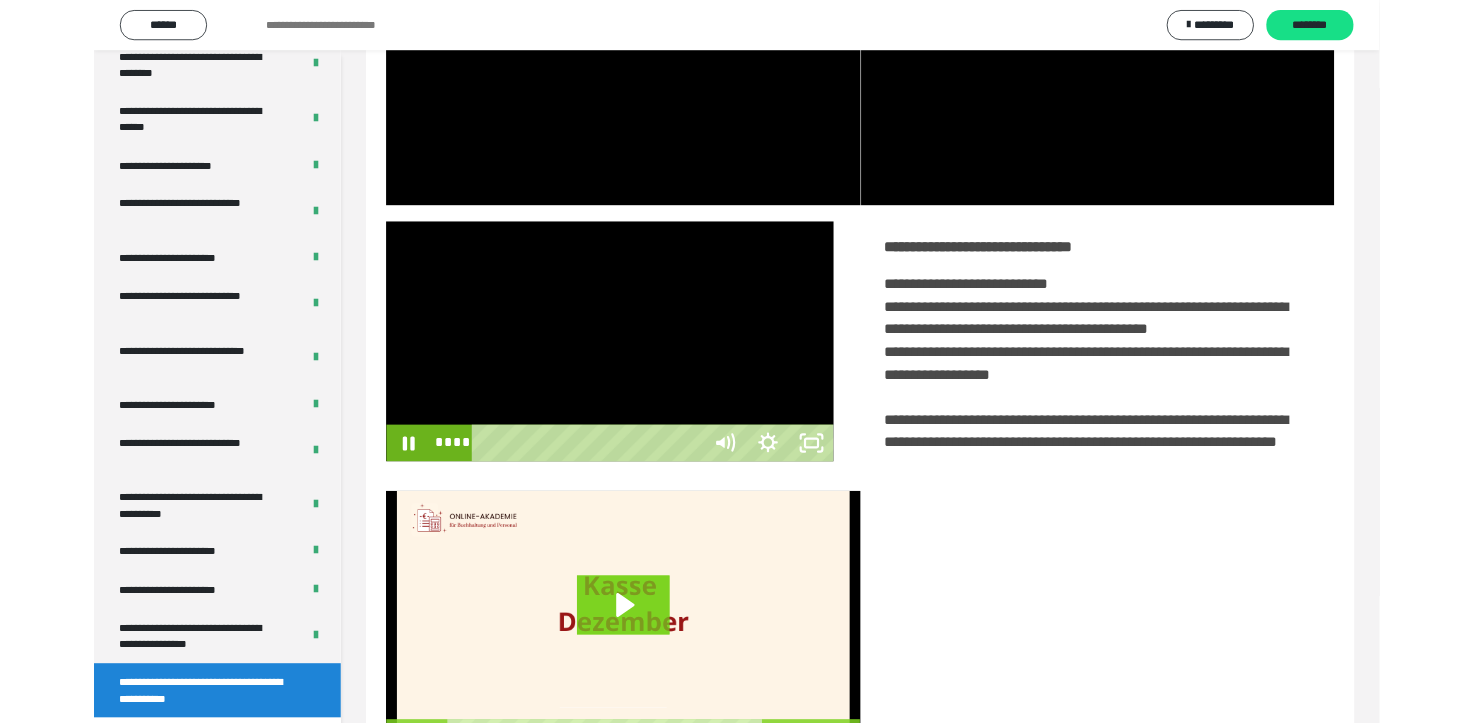 scroll, scrollTop: 3693, scrollLeft: 0, axis: vertical 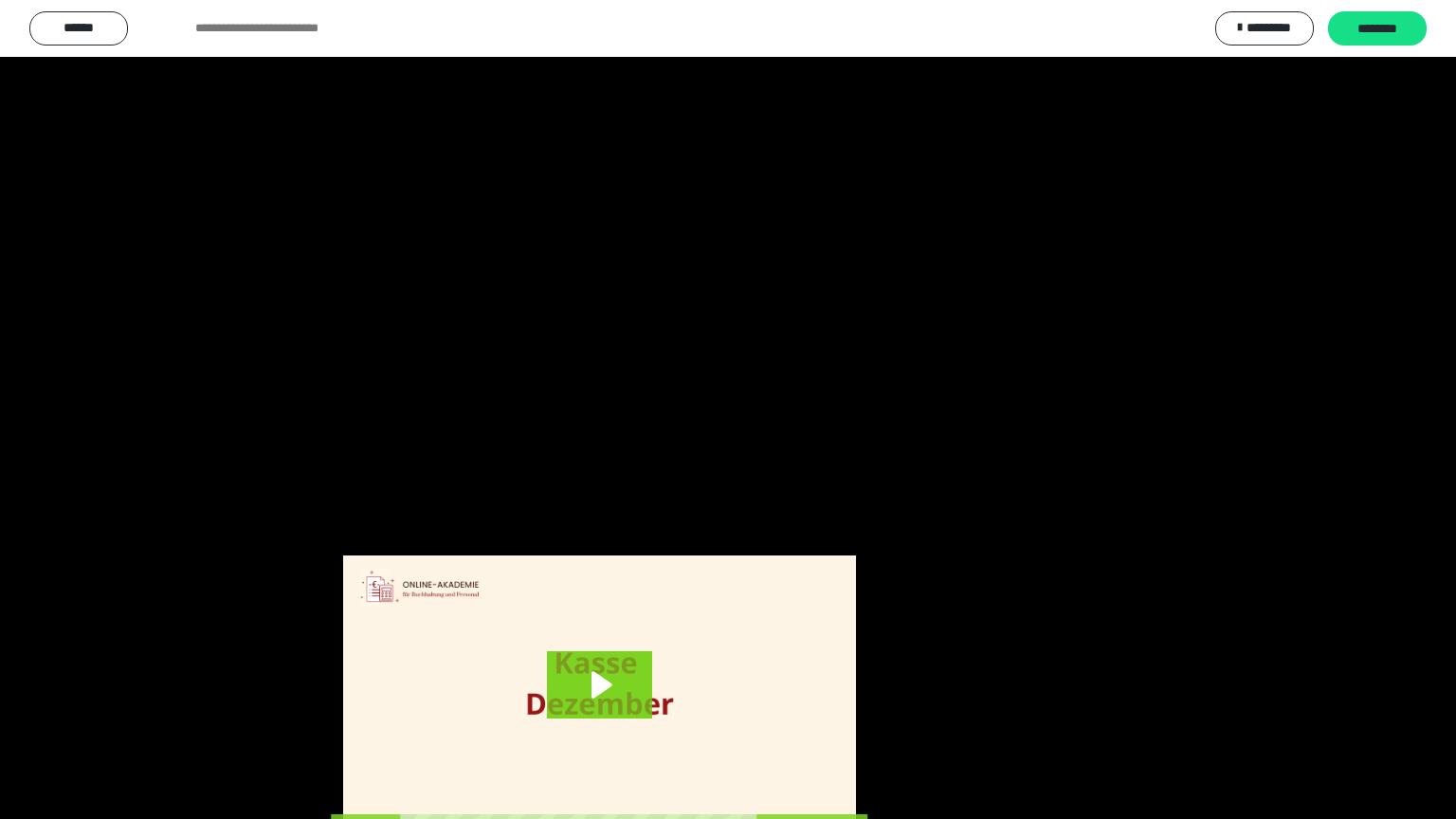 click at bounding box center (728, 410) 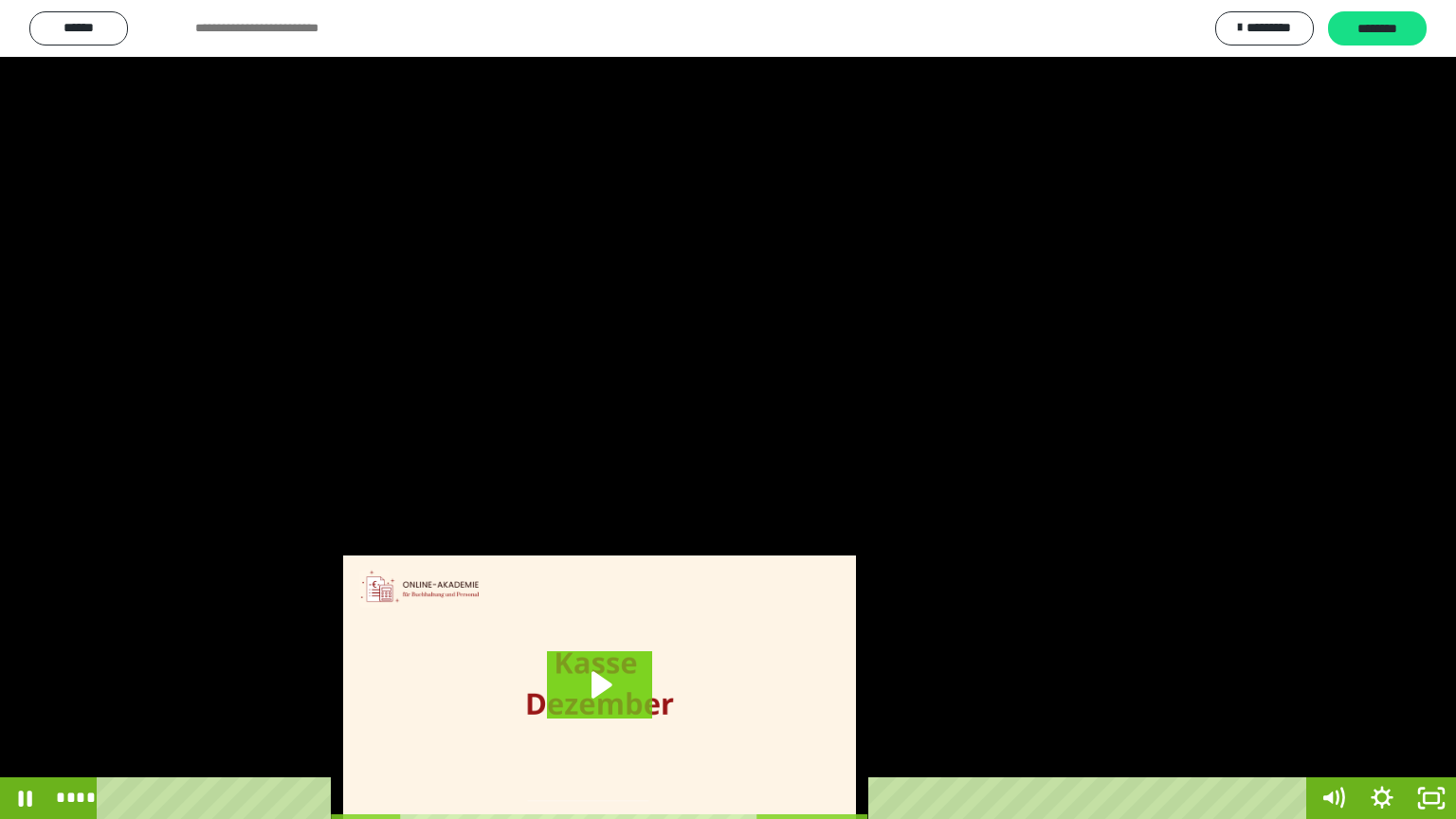 click at bounding box center [728, 410] 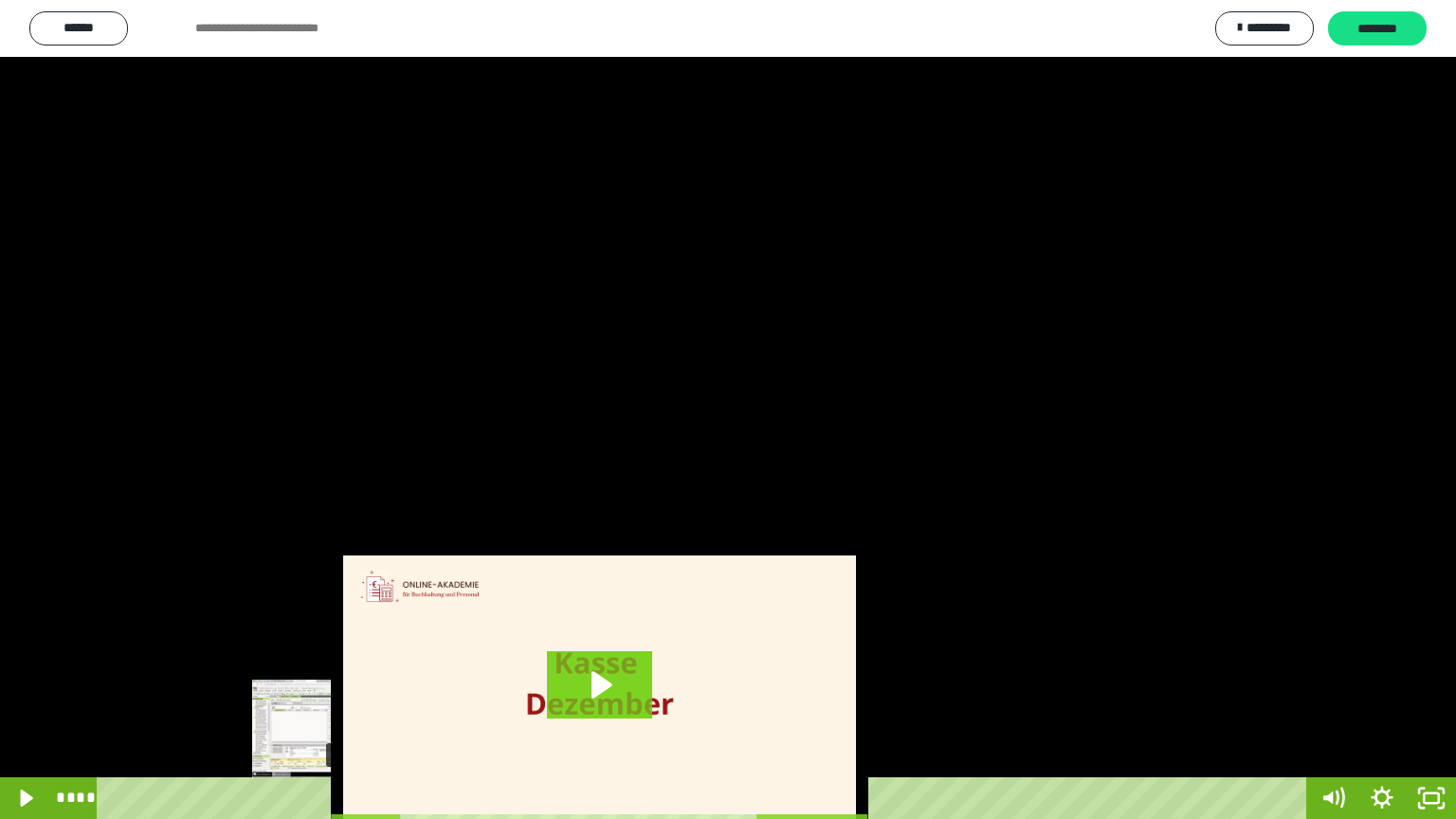 click on "****" at bounding box center [705, 798] 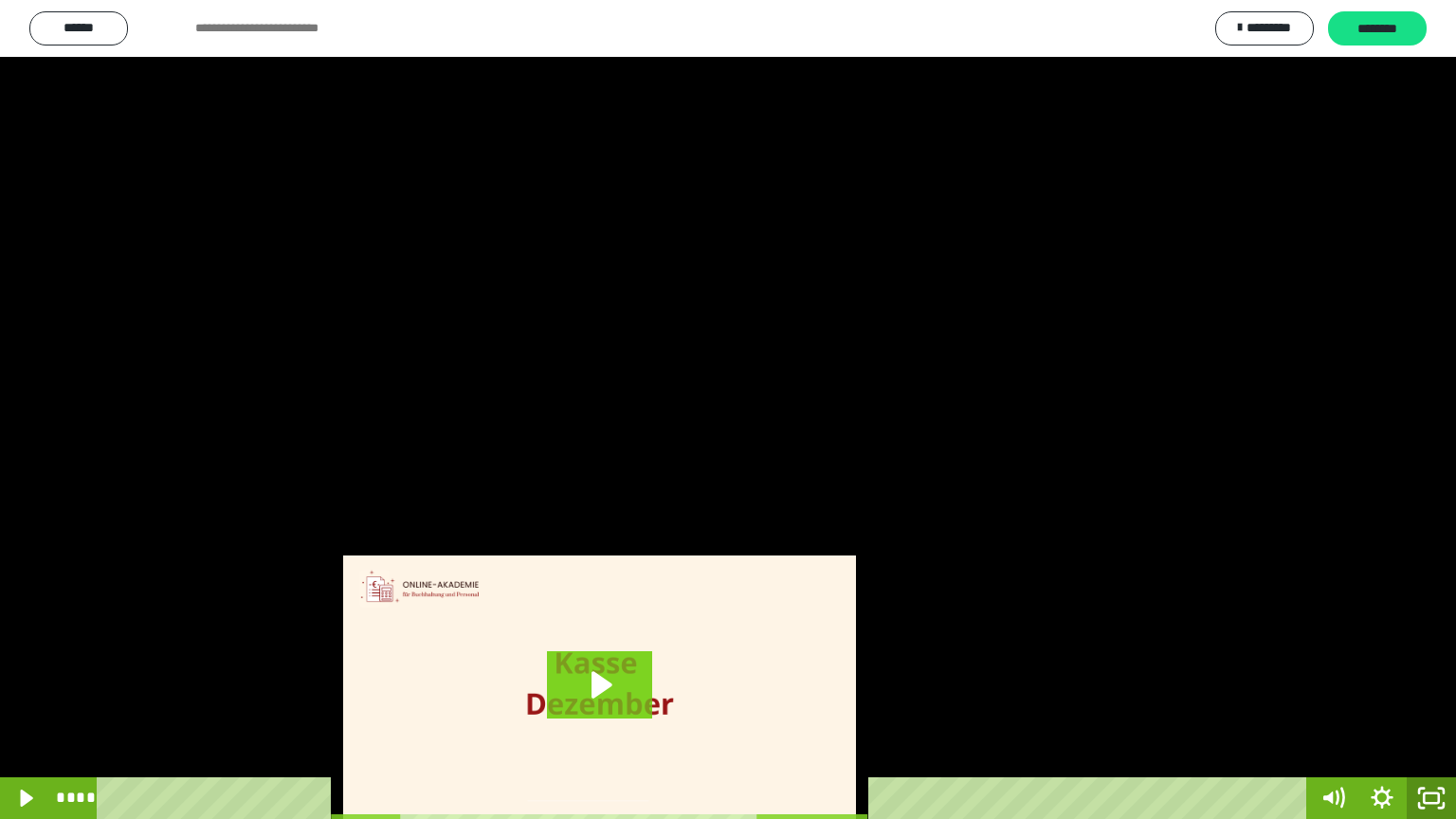 click 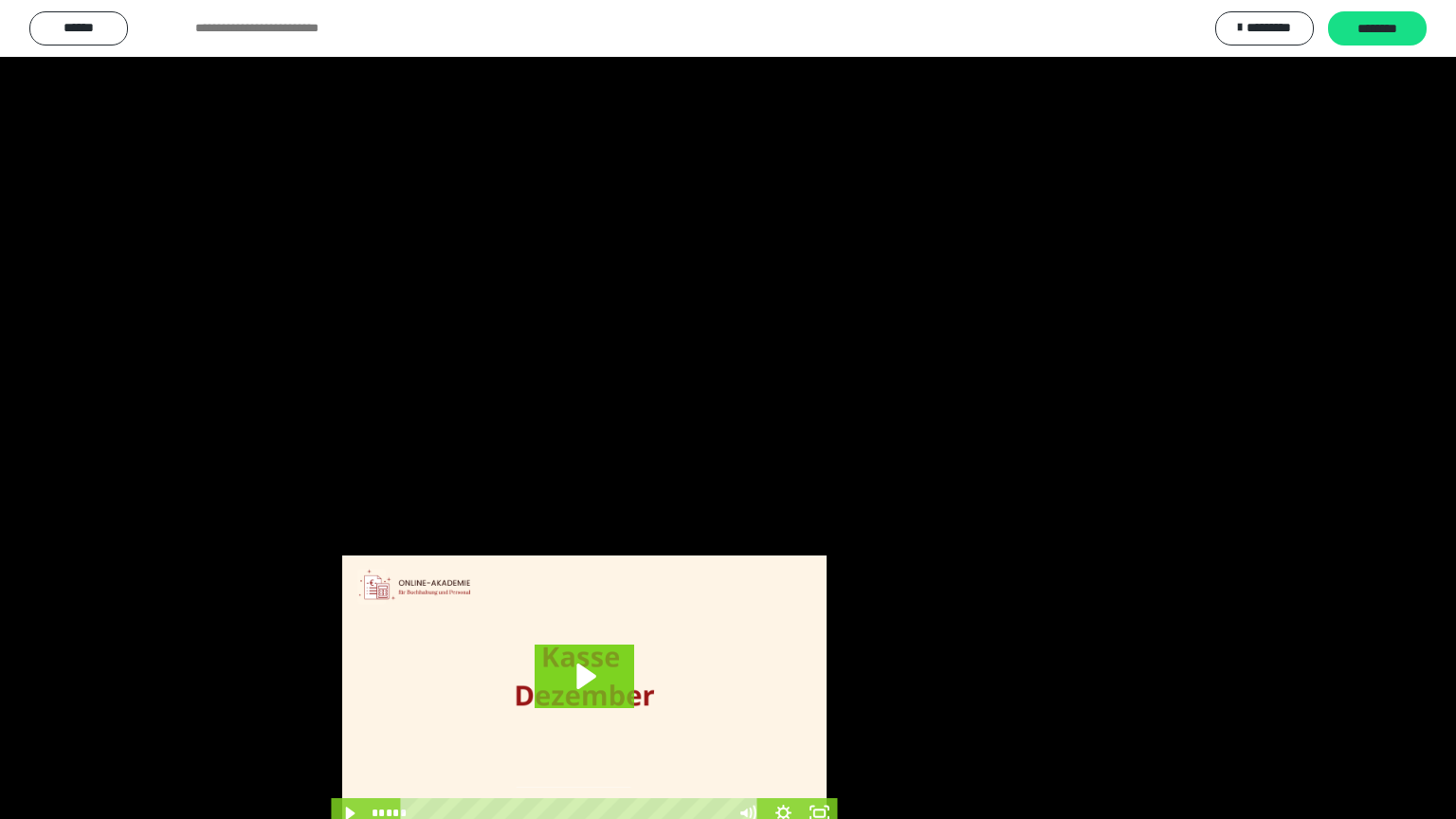scroll, scrollTop: 3634, scrollLeft: 0, axis: vertical 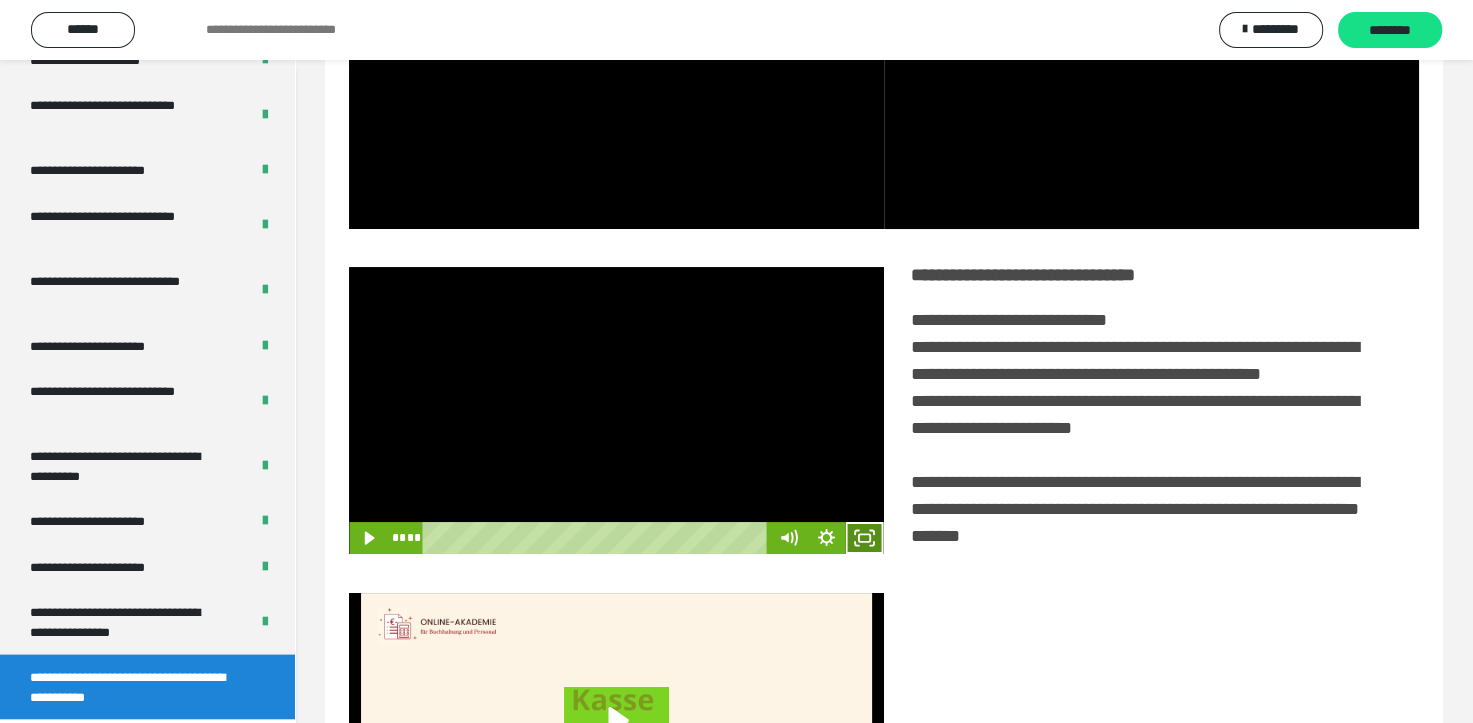 click 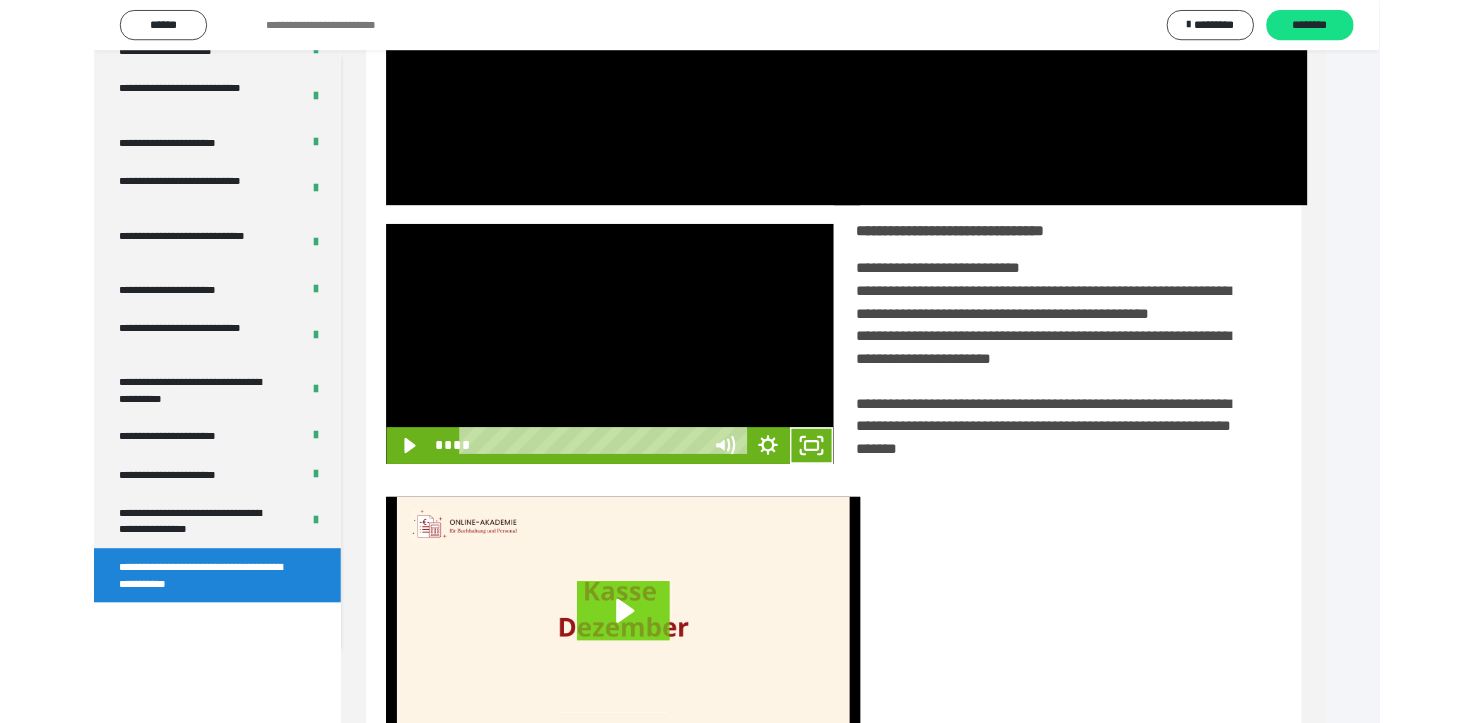 scroll, scrollTop: 3693, scrollLeft: 0, axis: vertical 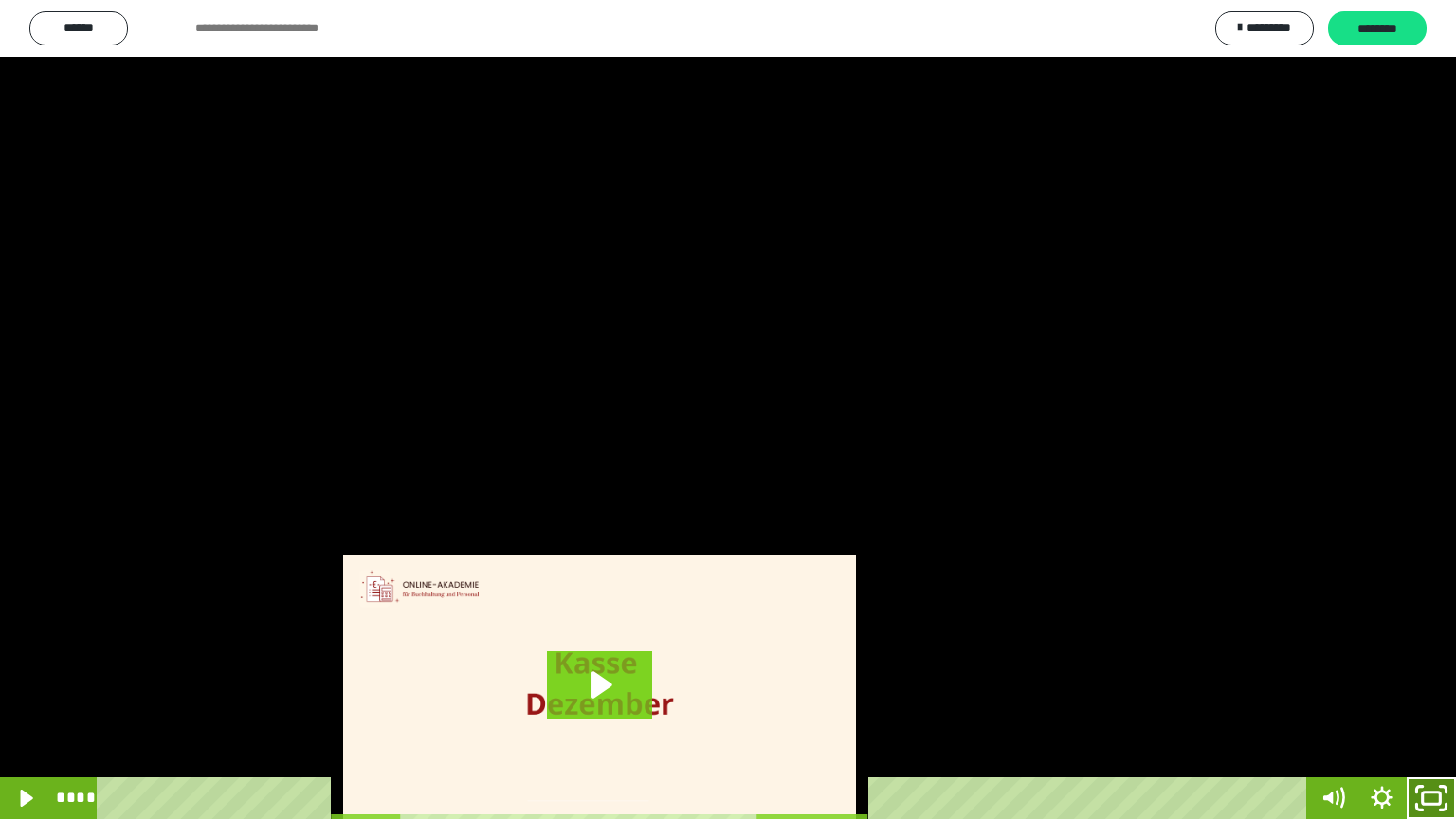 click 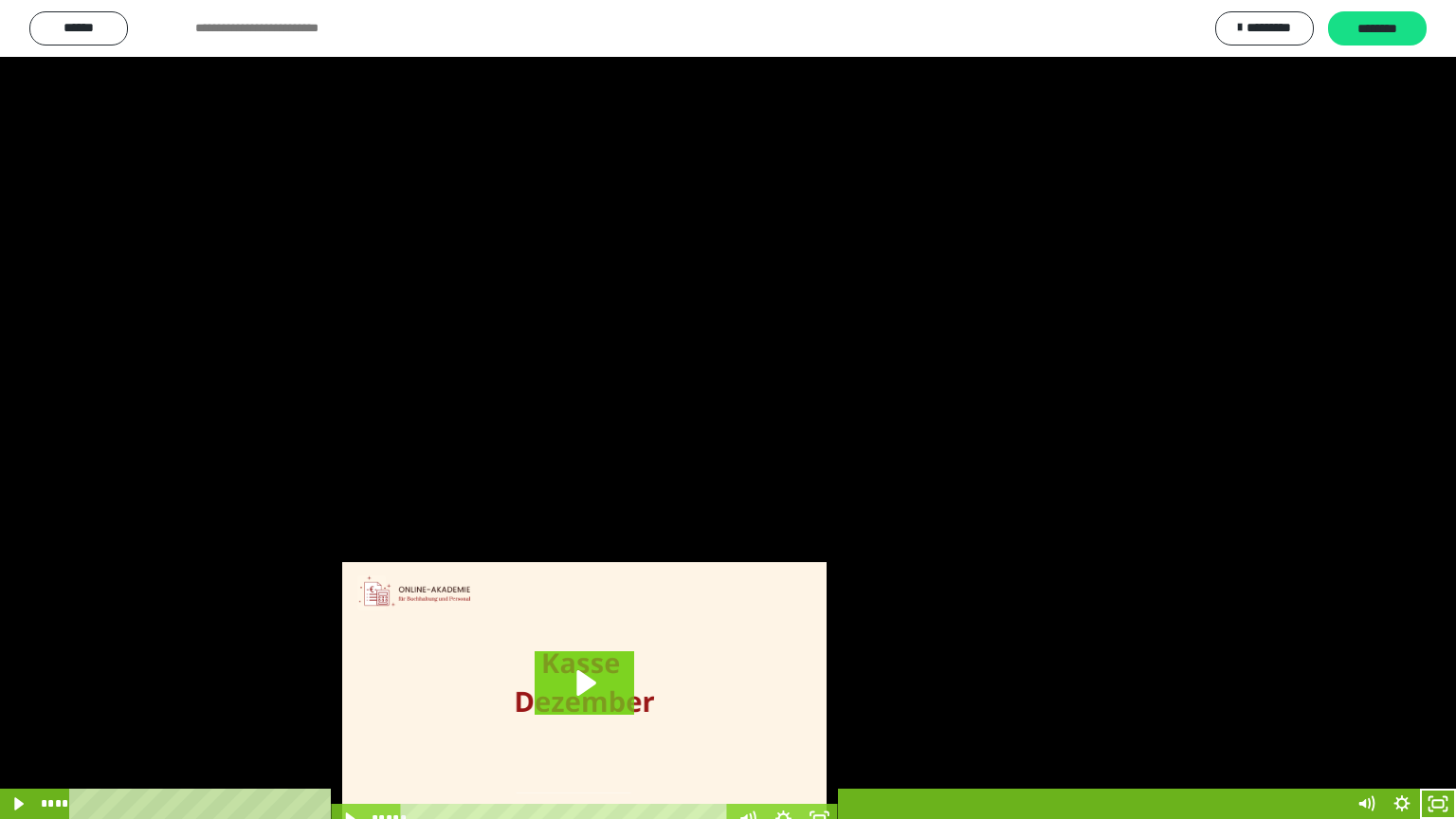 scroll, scrollTop: 3634, scrollLeft: 0, axis: vertical 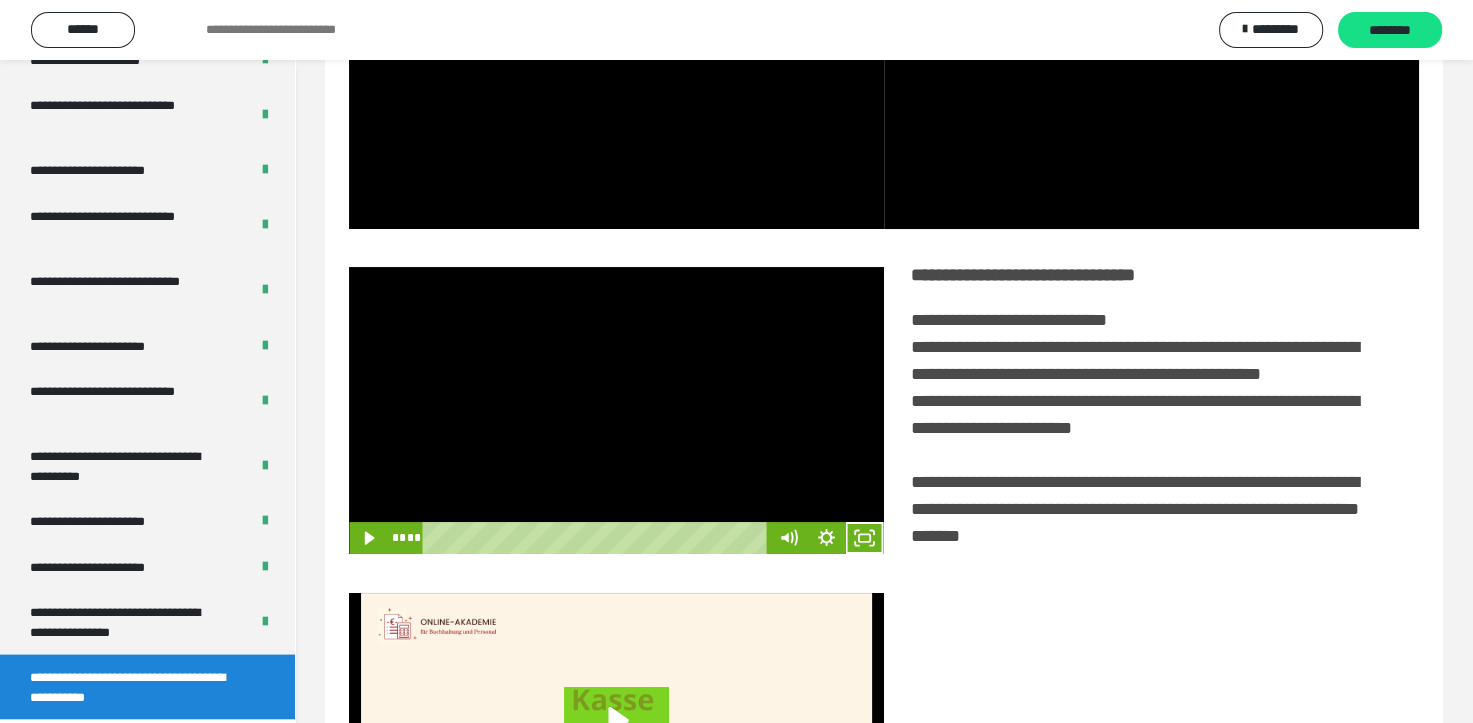 click at bounding box center (616, 411) 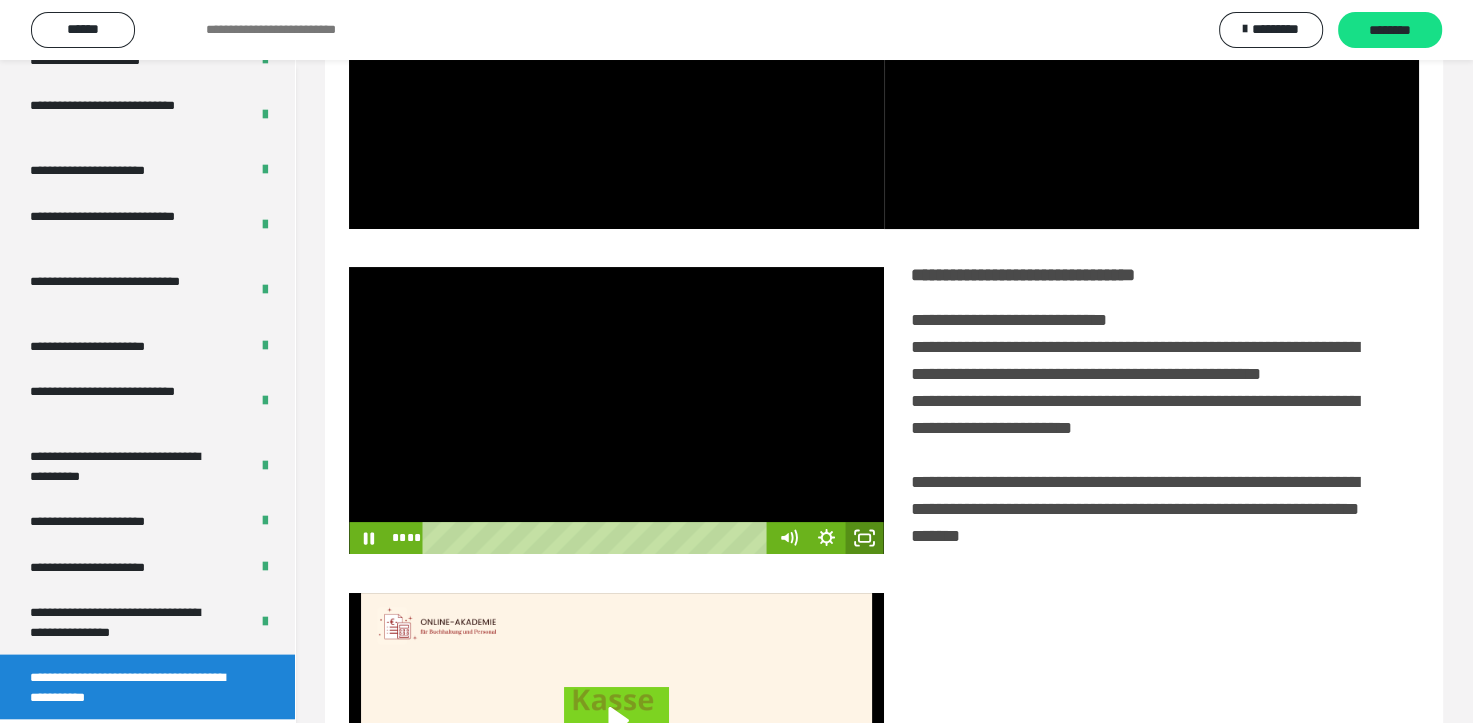 click 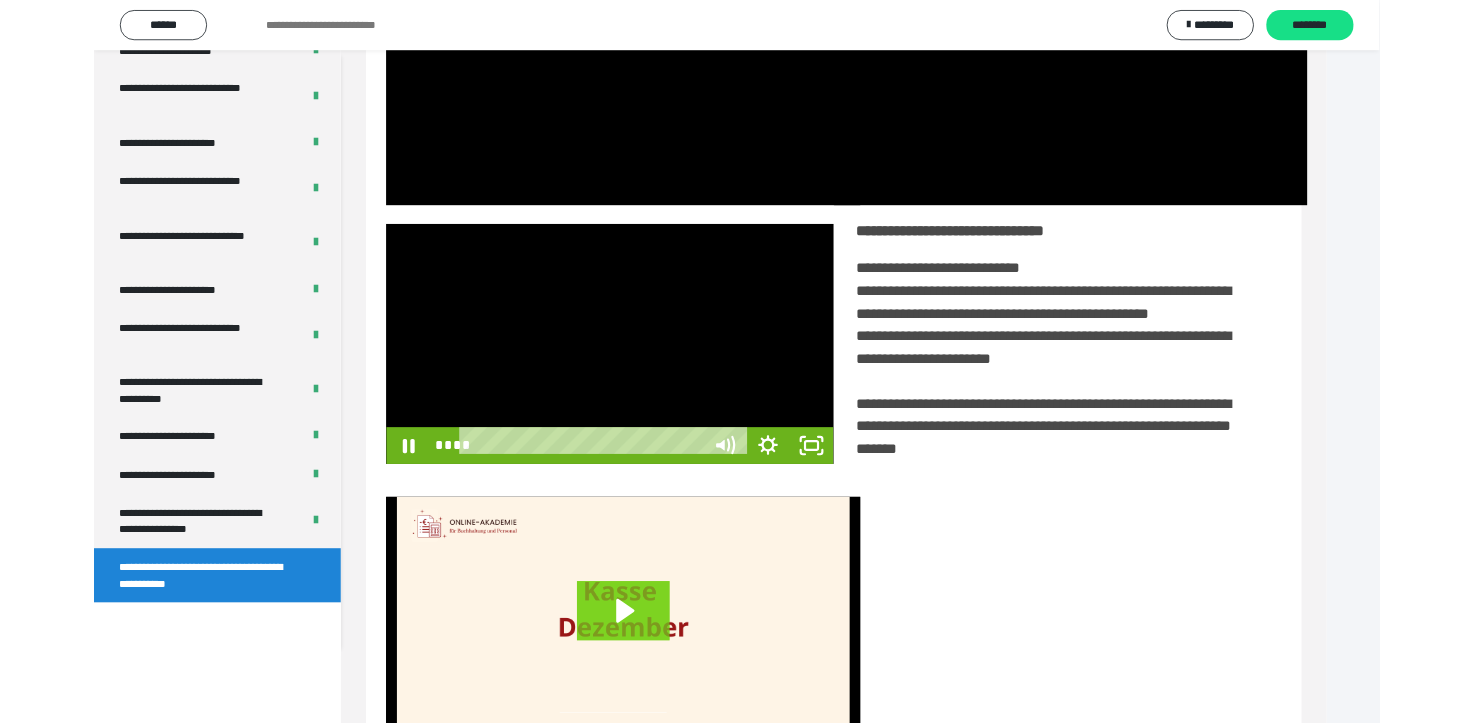 scroll, scrollTop: 3693, scrollLeft: 0, axis: vertical 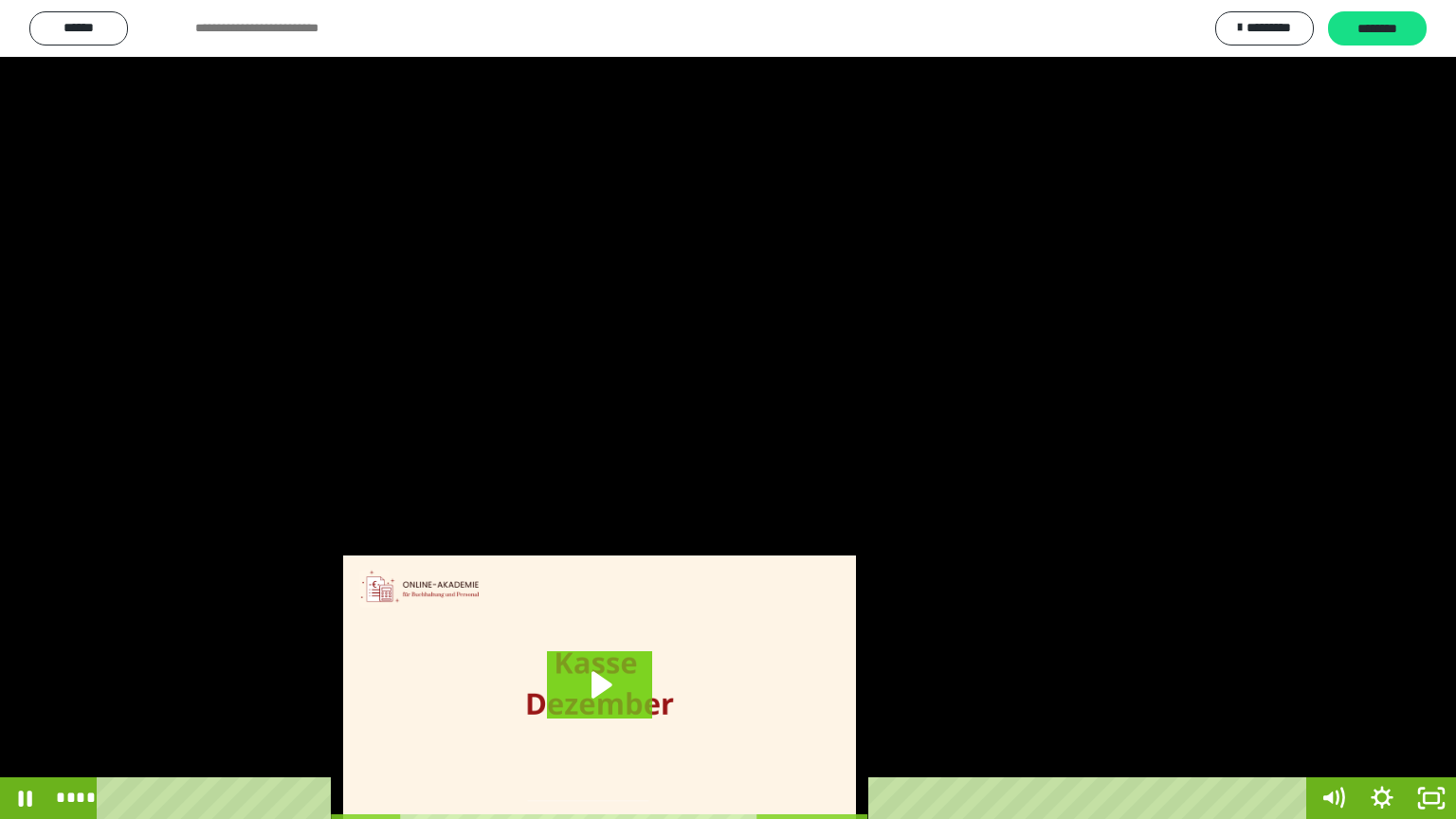click at bounding box center (728, 410) 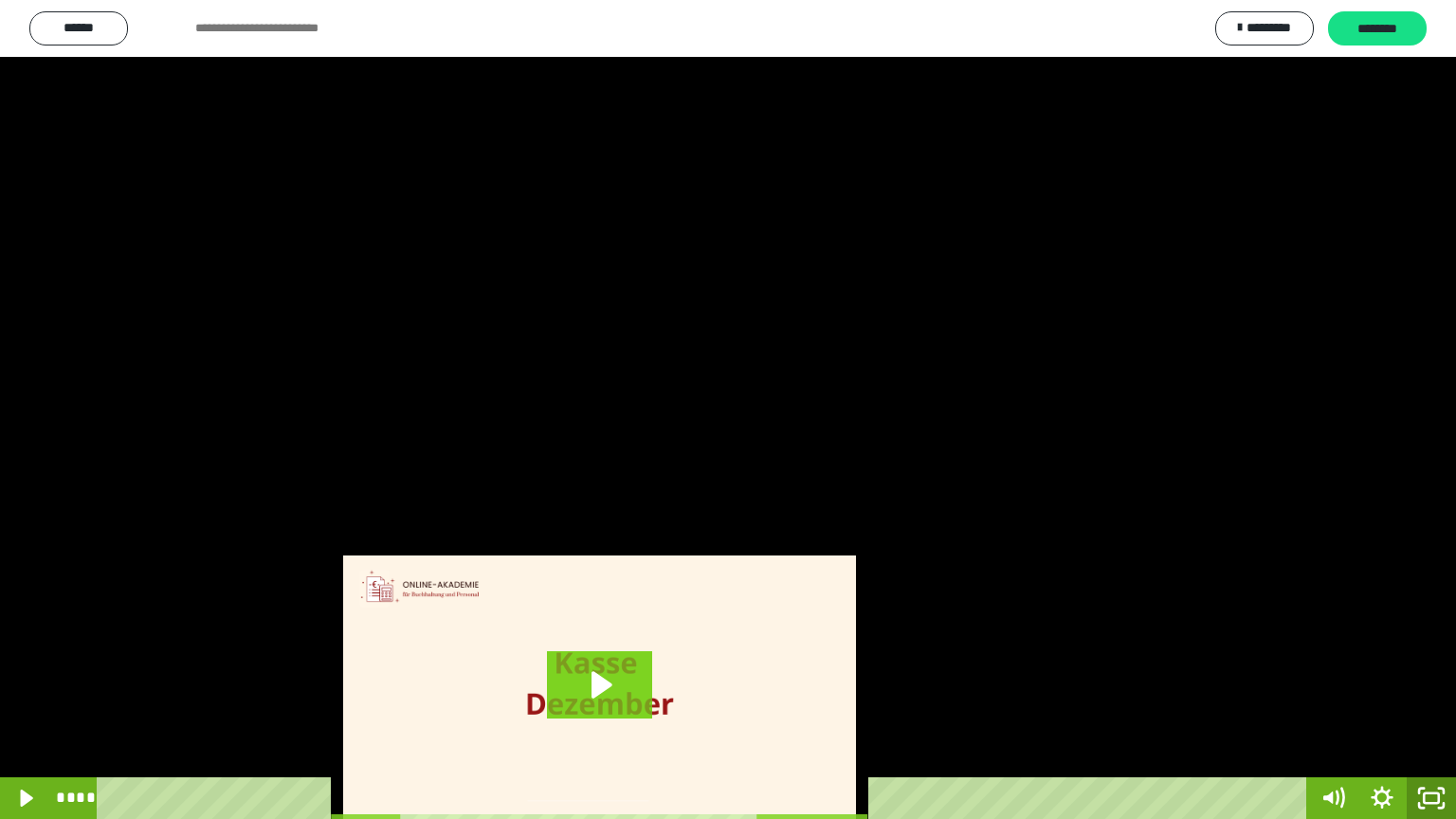click 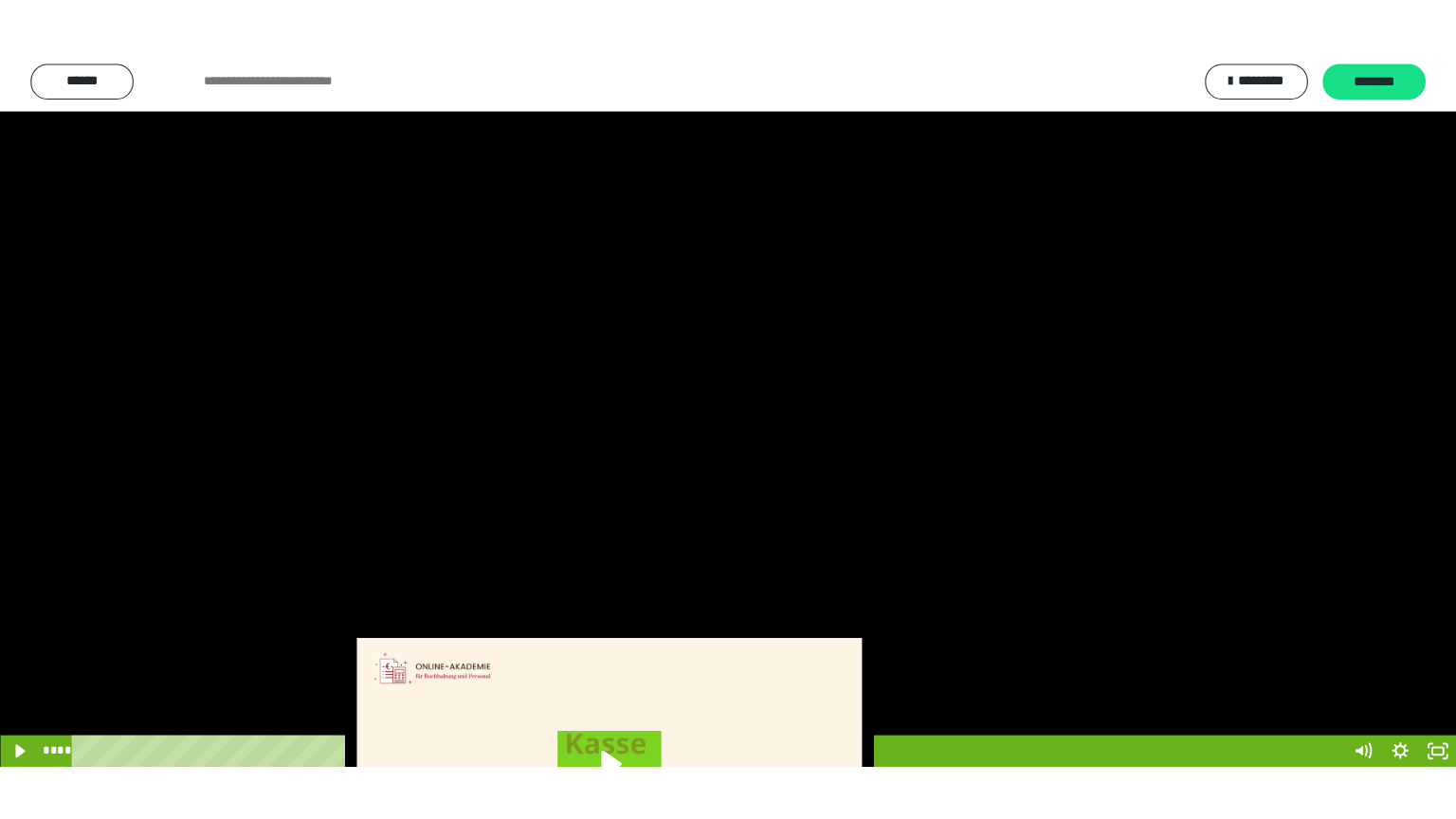 scroll, scrollTop: 3634, scrollLeft: 0, axis: vertical 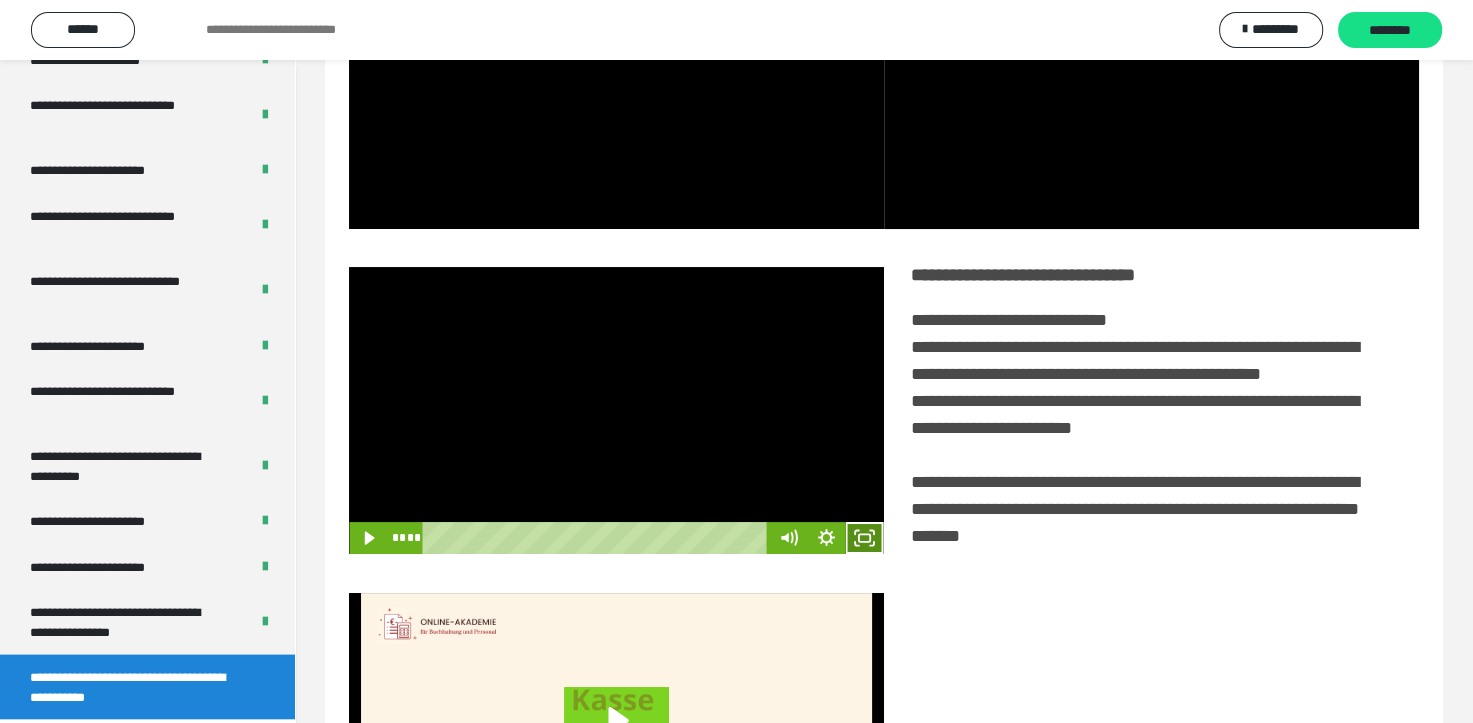 click 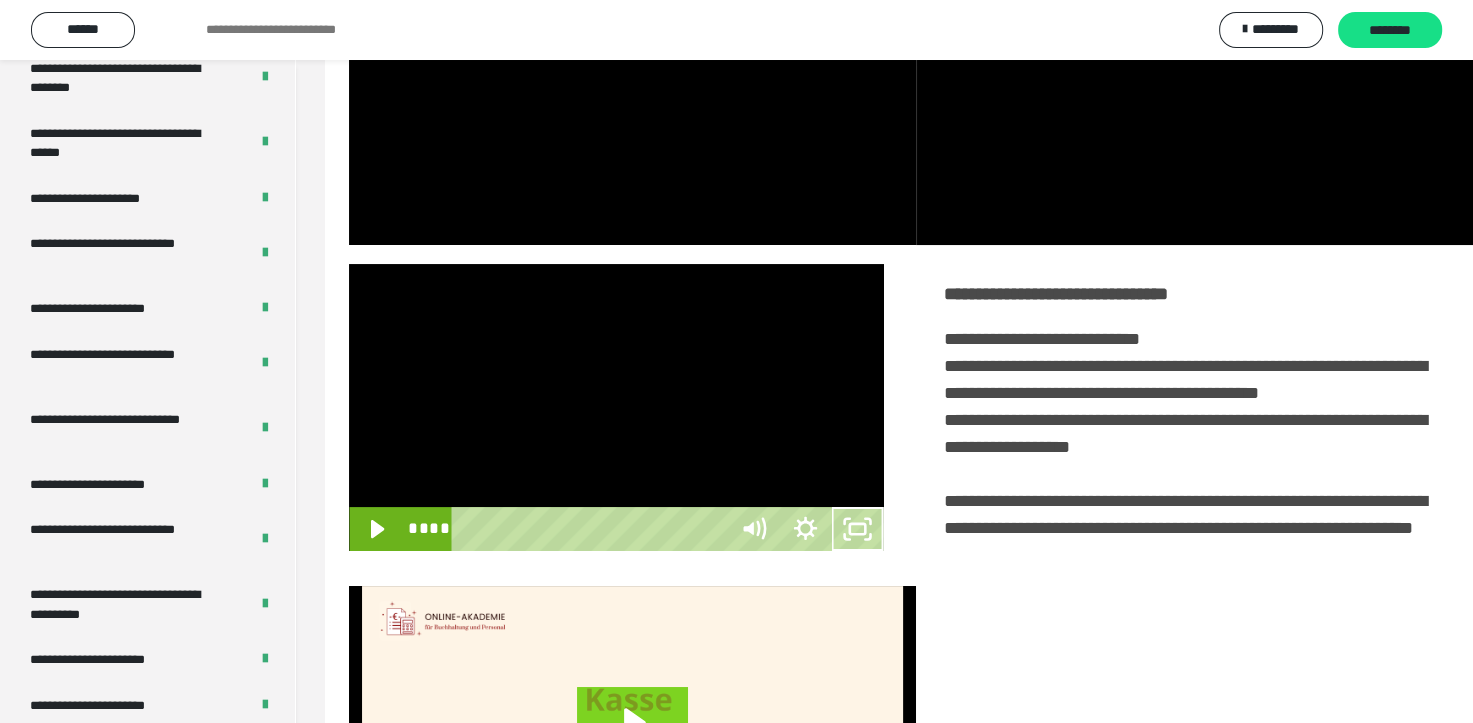 scroll, scrollTop: 3693, scrollLeft: 0, axis: vertical 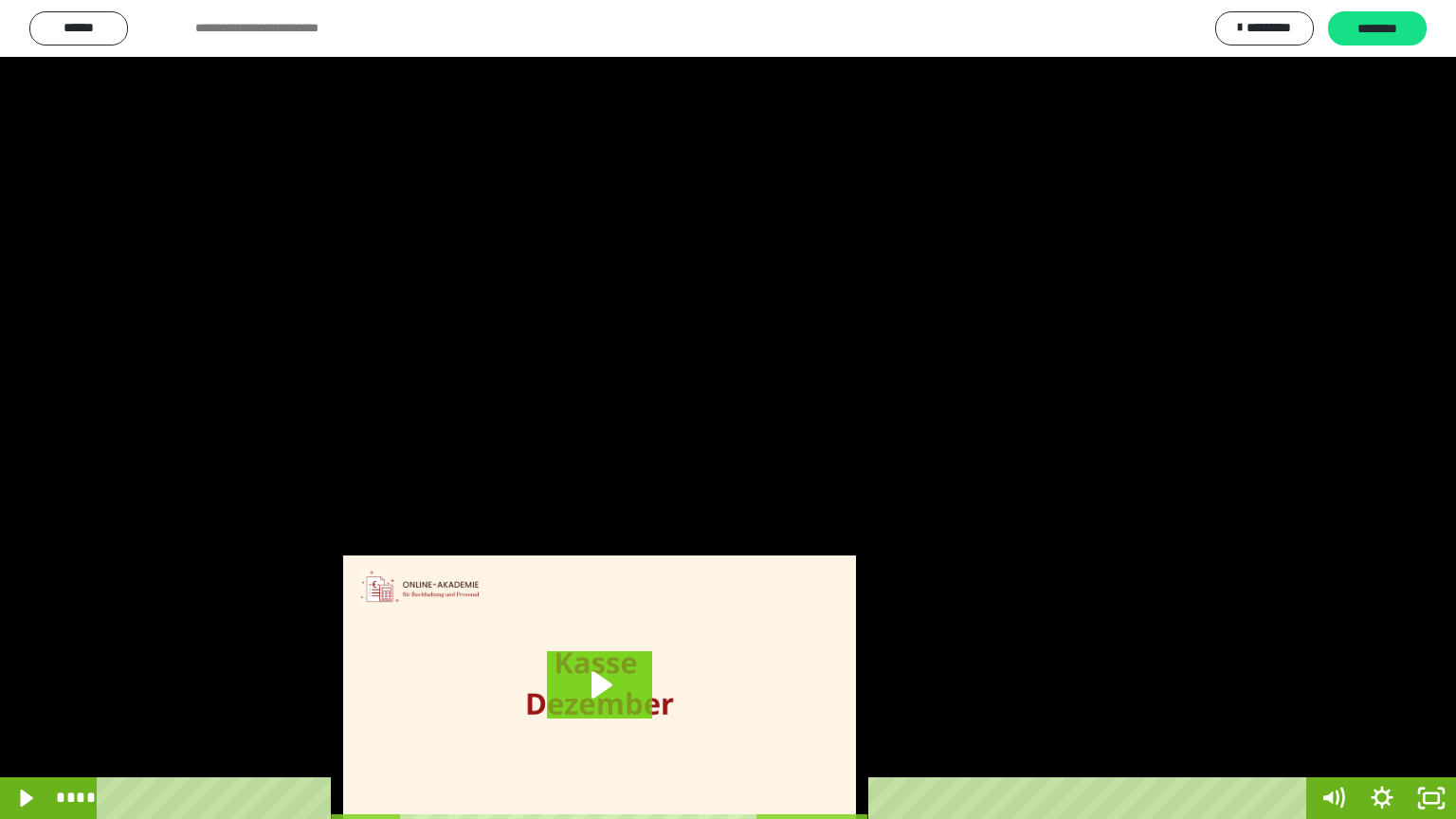 click at bounding box center (728, 410) 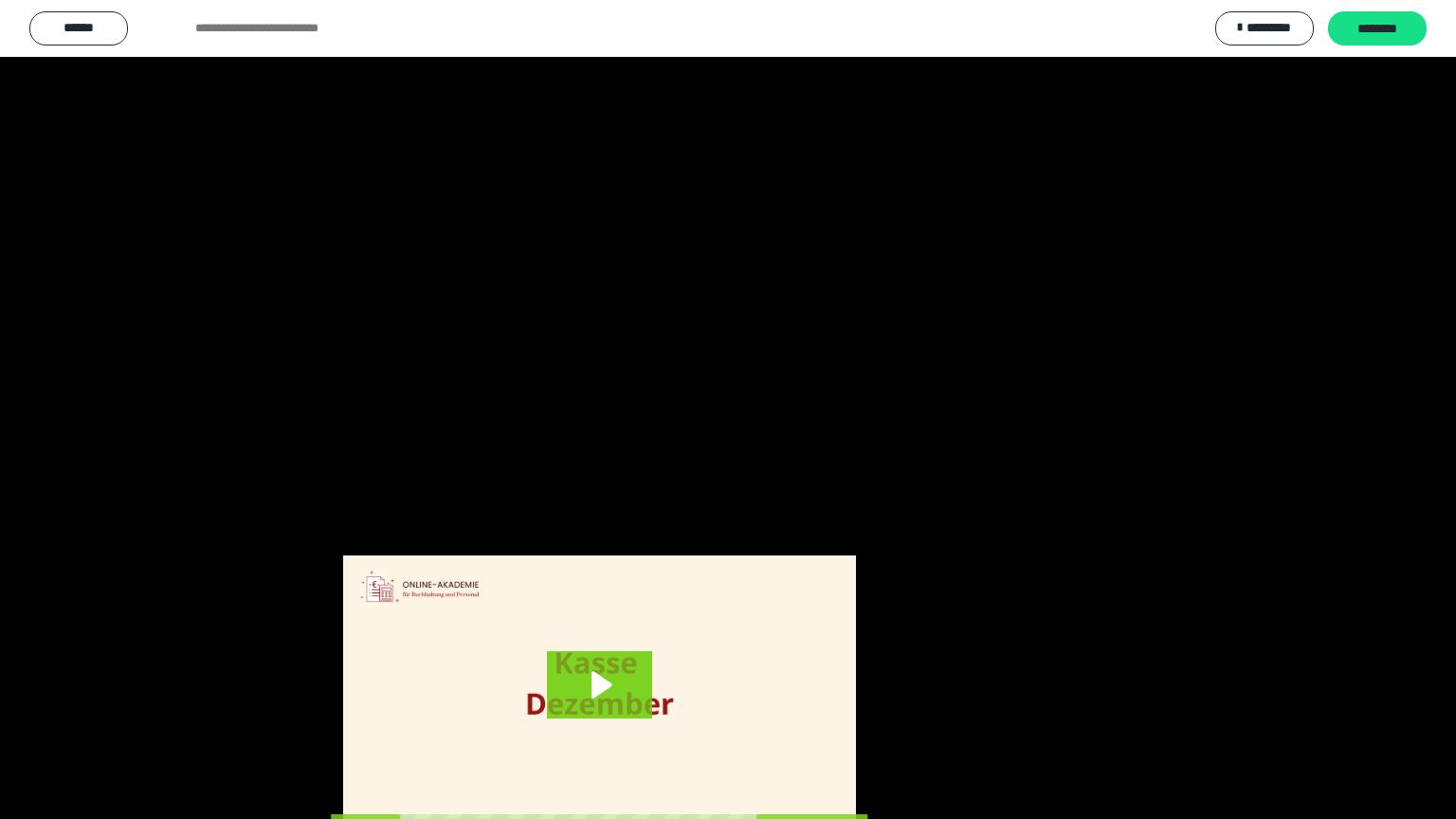 click at bounding box center (728, 410) 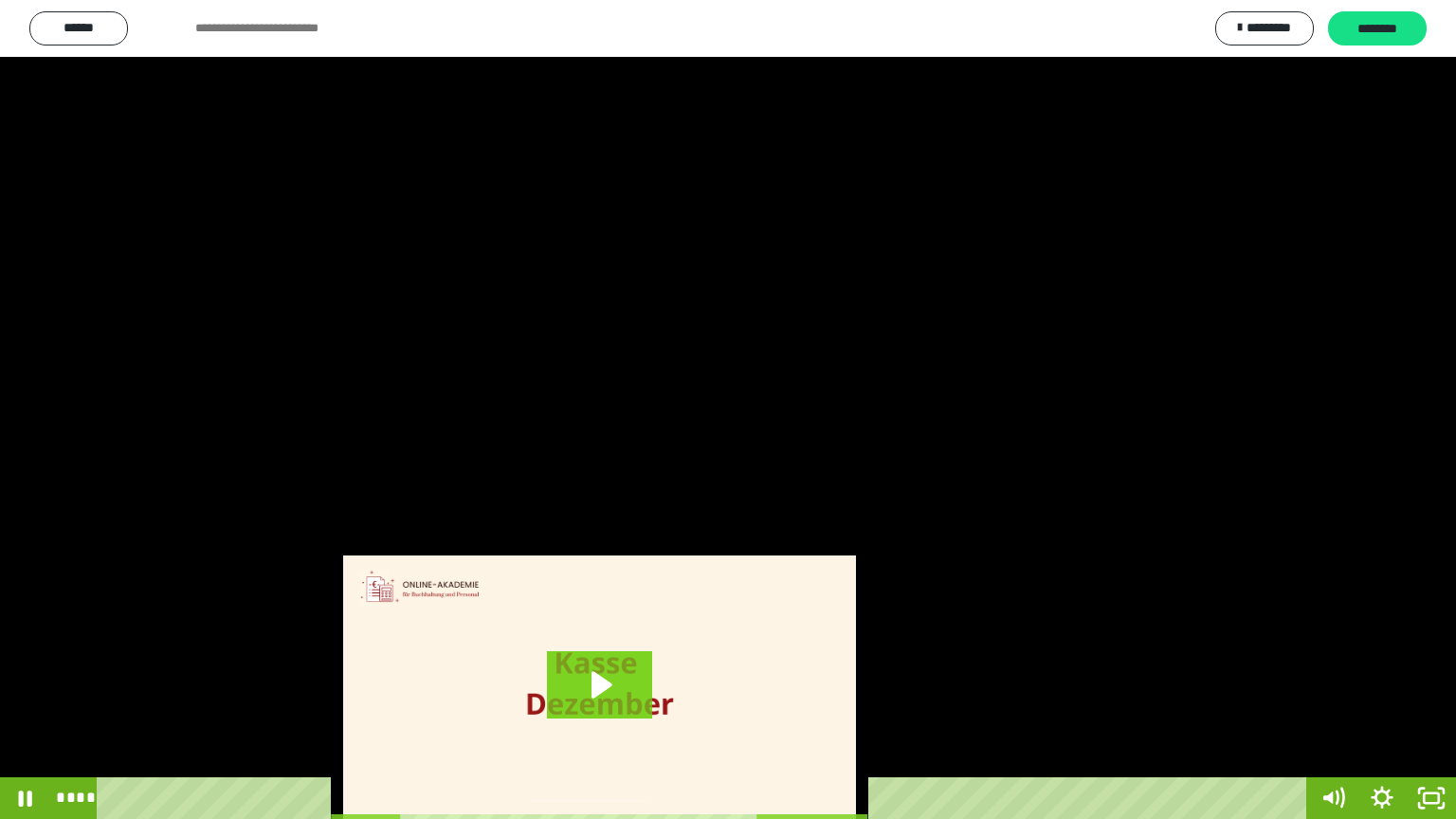 click at bounding box center (728, 410) 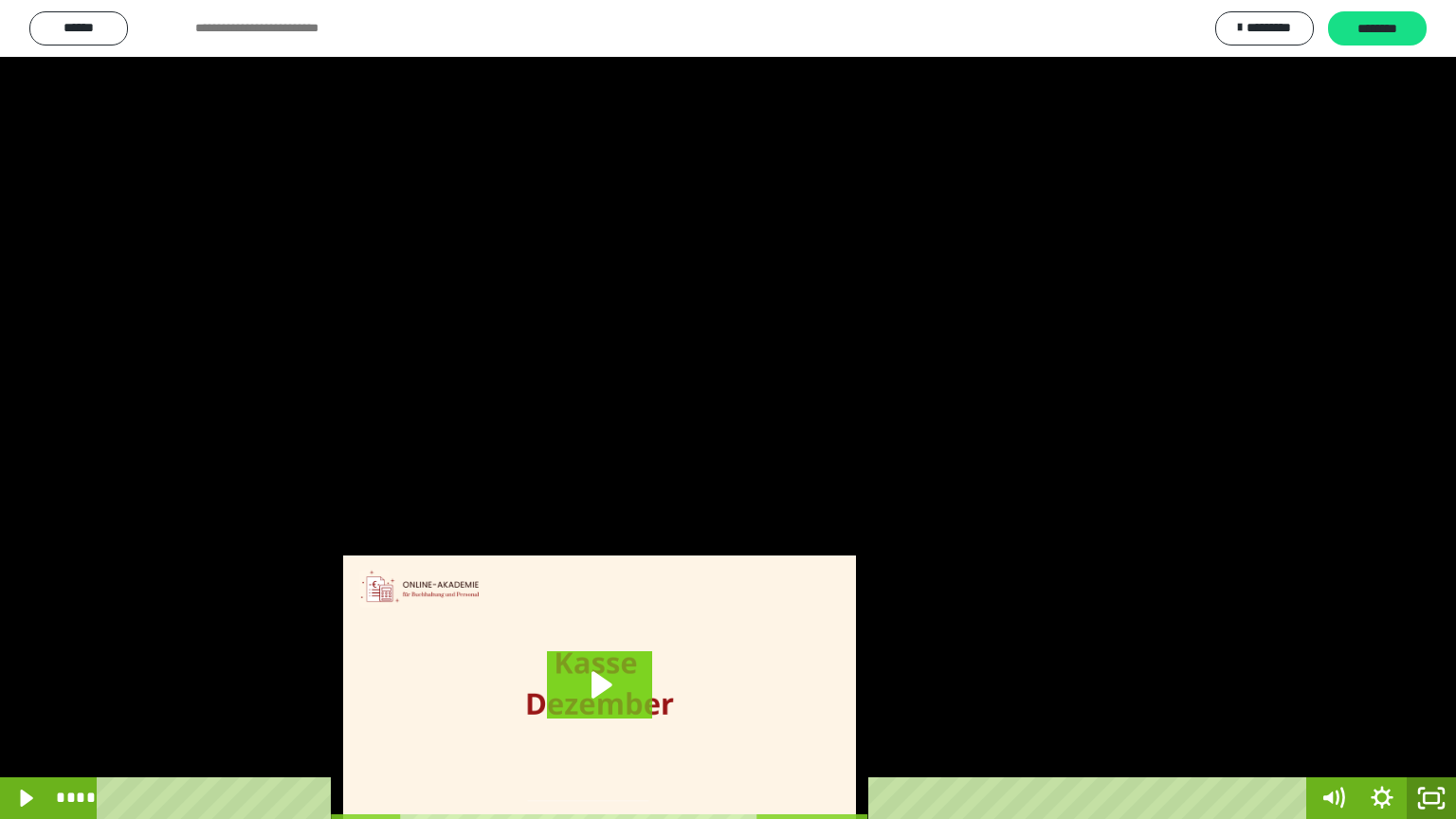 click 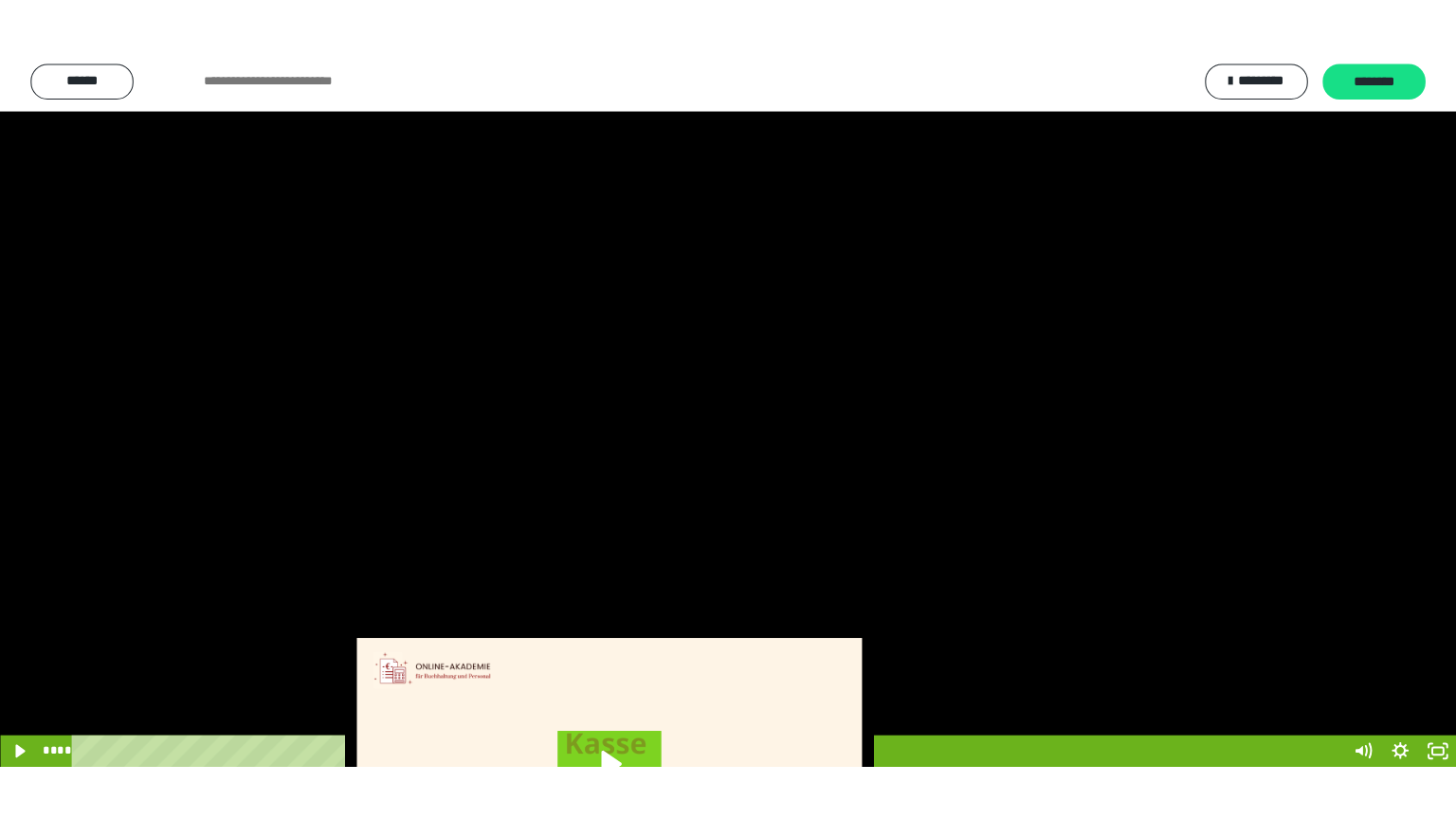 scroll, scrollTop: 3634, scrollLeft: 0, axis: vertical 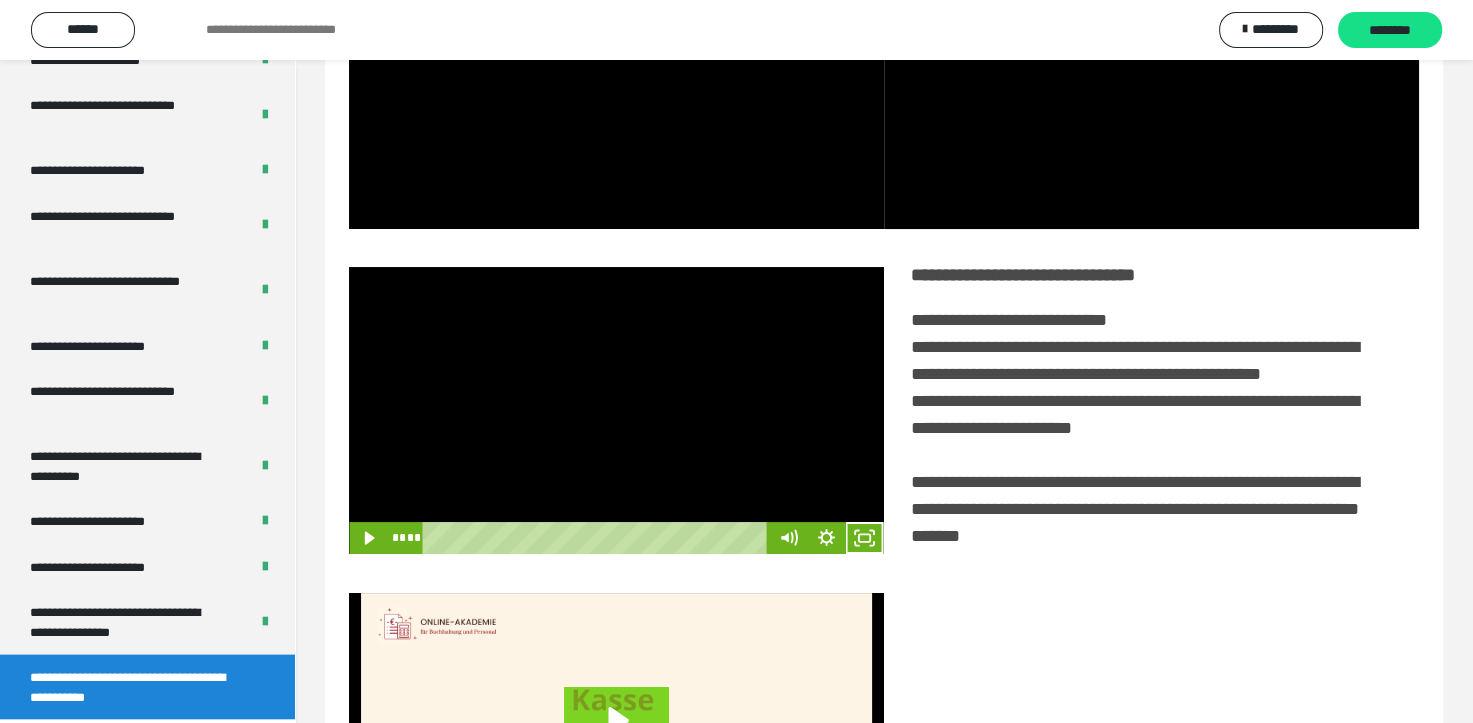 click at bounding box center [616, 411] 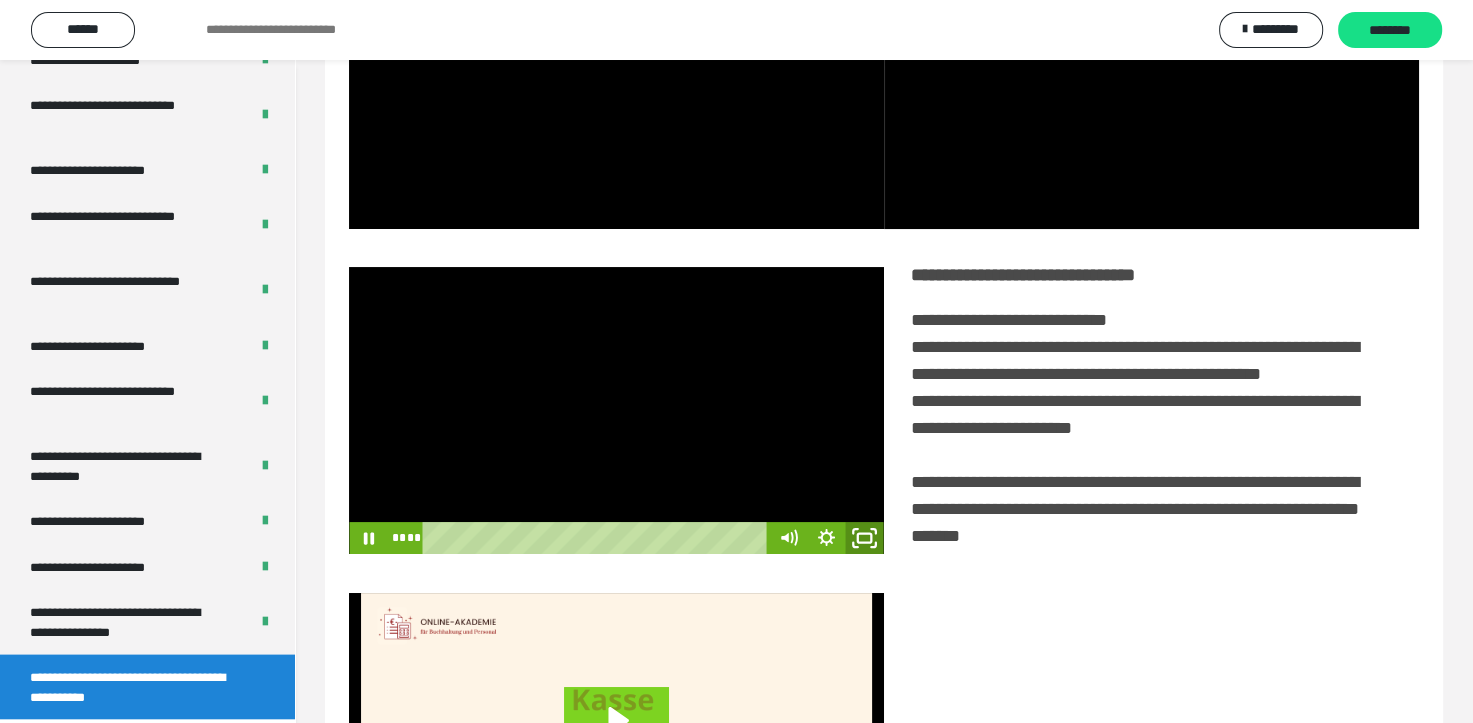 click 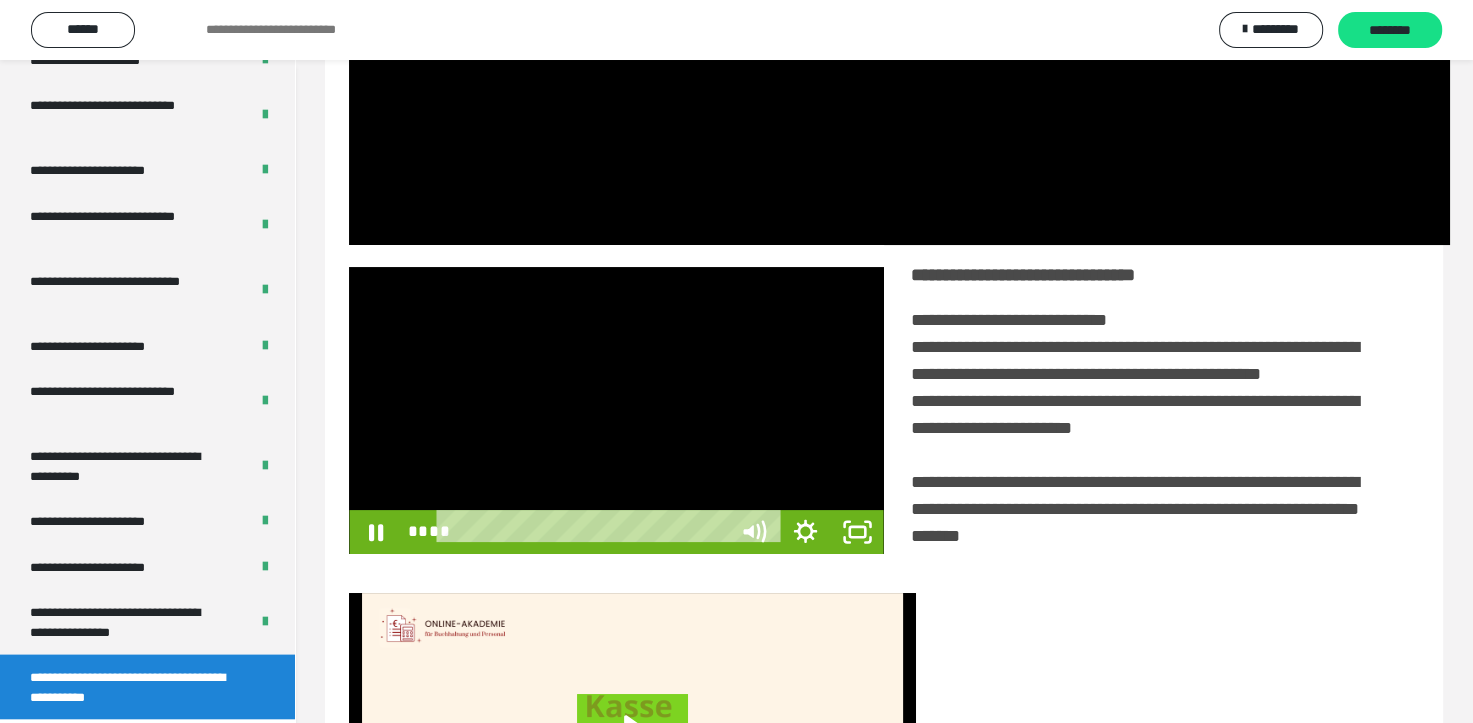 scroll, scrollTop: 3693, scrollLeft: 0, axis: vertical 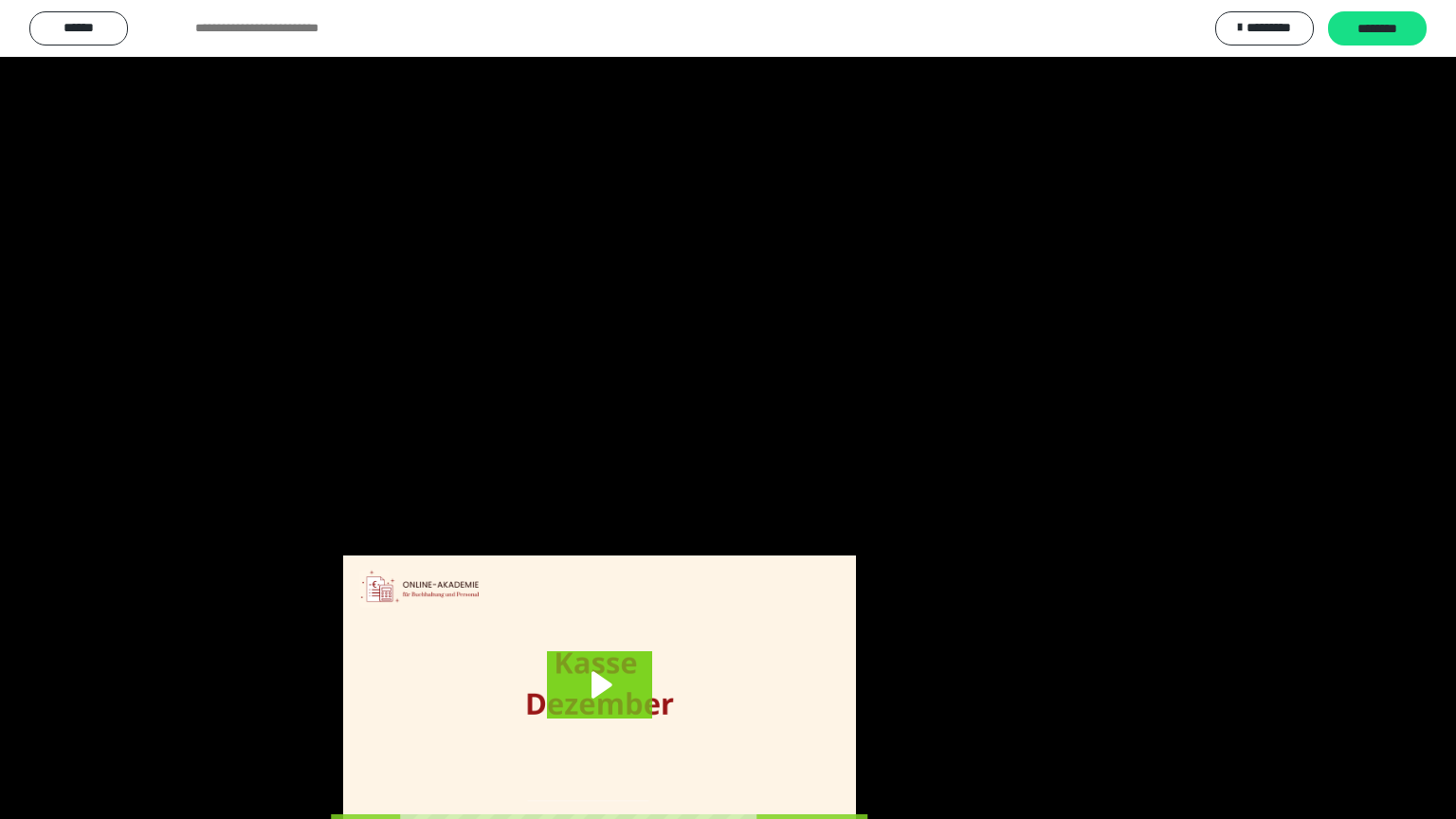 click at bounding box center [728, 410] 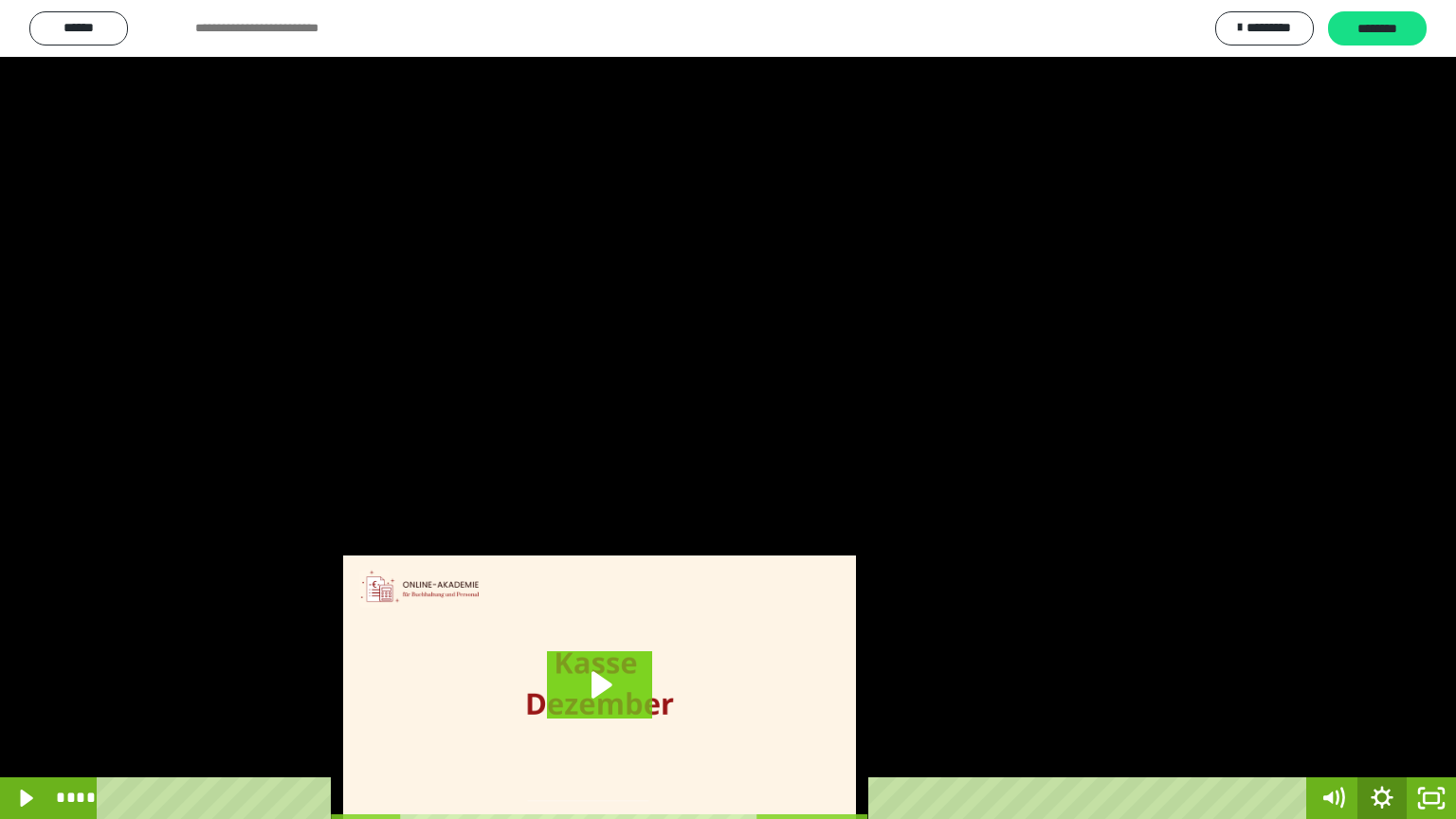 drag, startPoint x: 1397, startPoint y: 803, endPoint x: 1437, endPoint y: 812, distance: 41 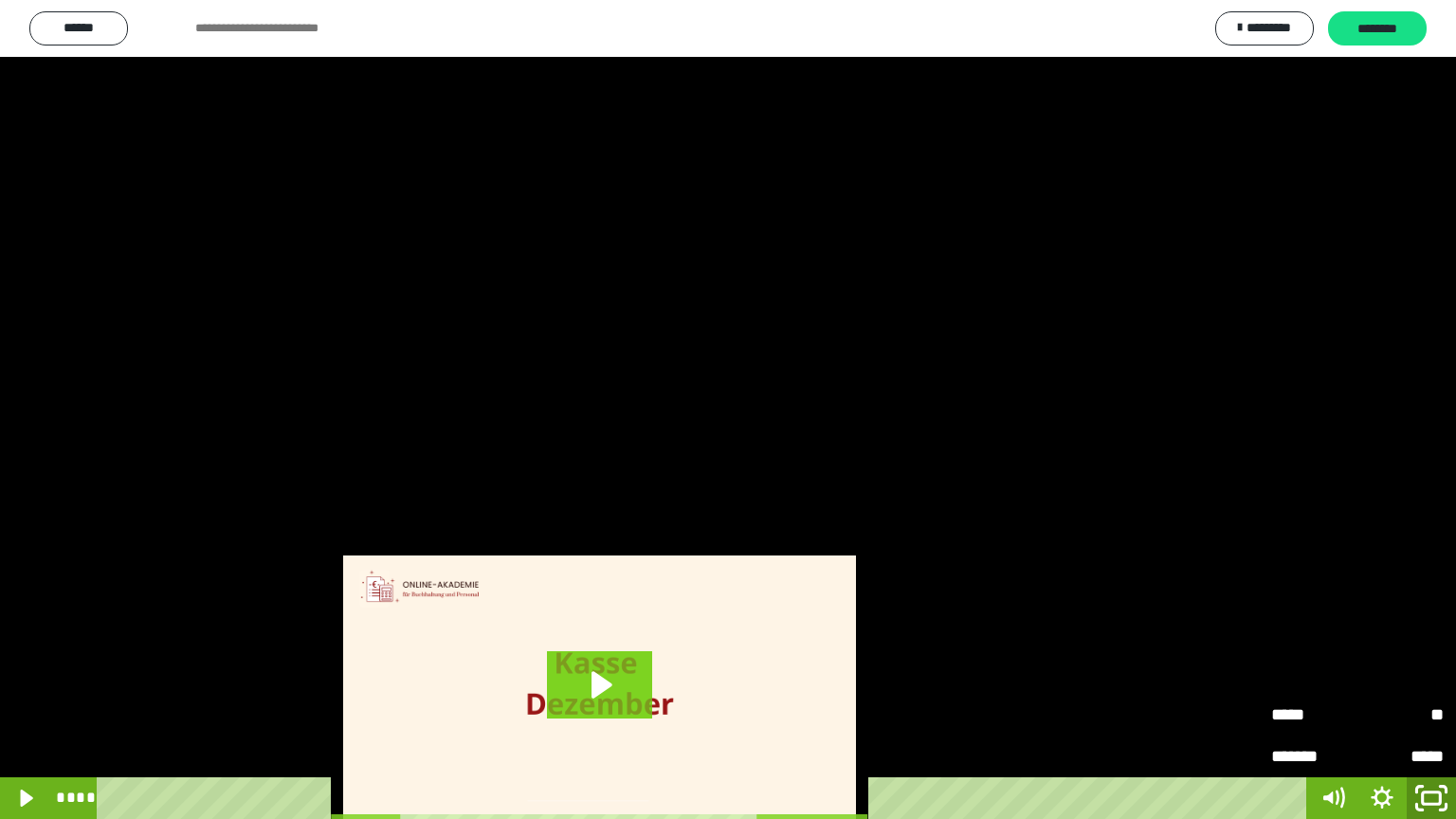click 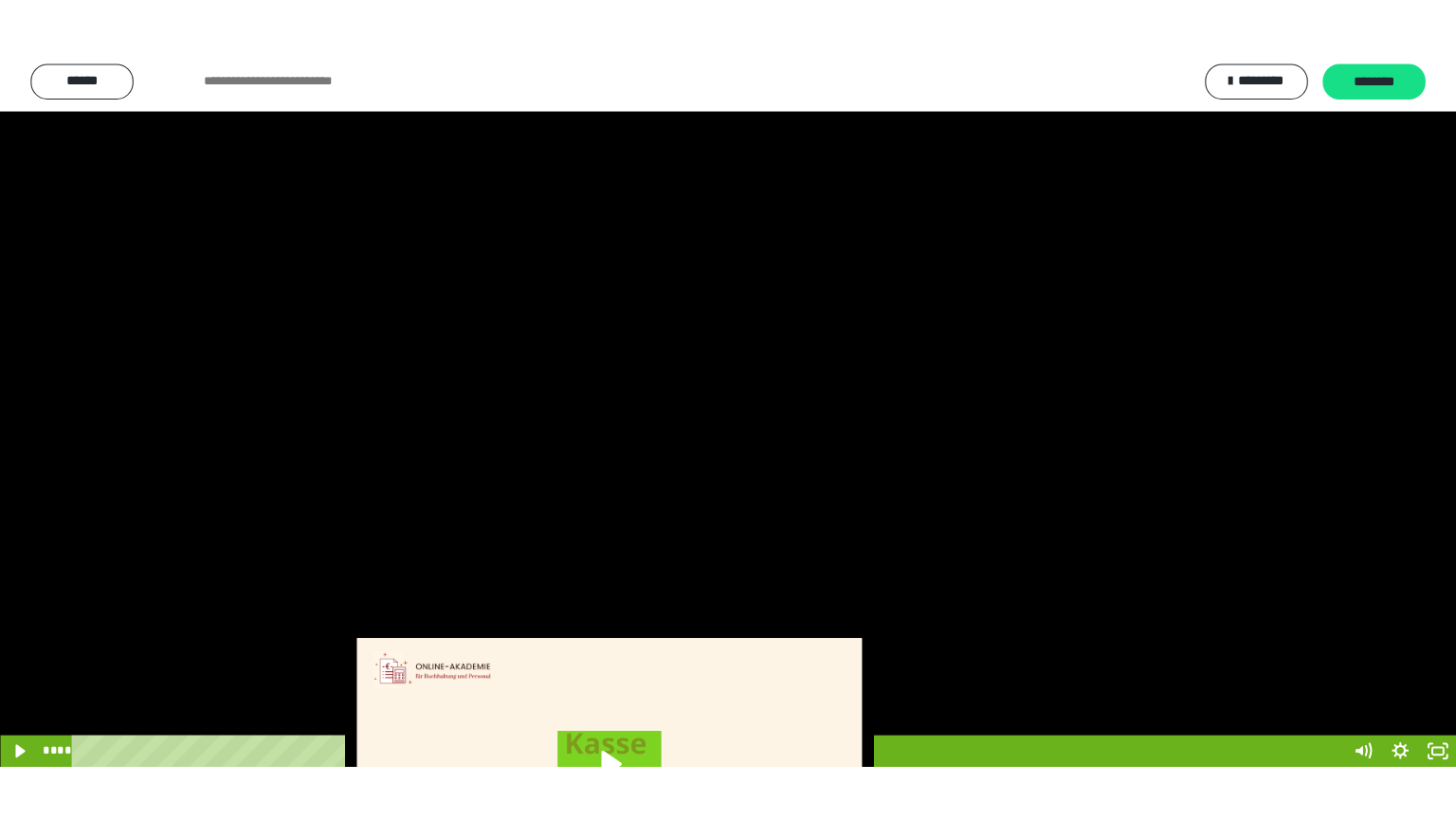 scroll, scrollTop: 3634, scrollLeft: 0, axis: vertical 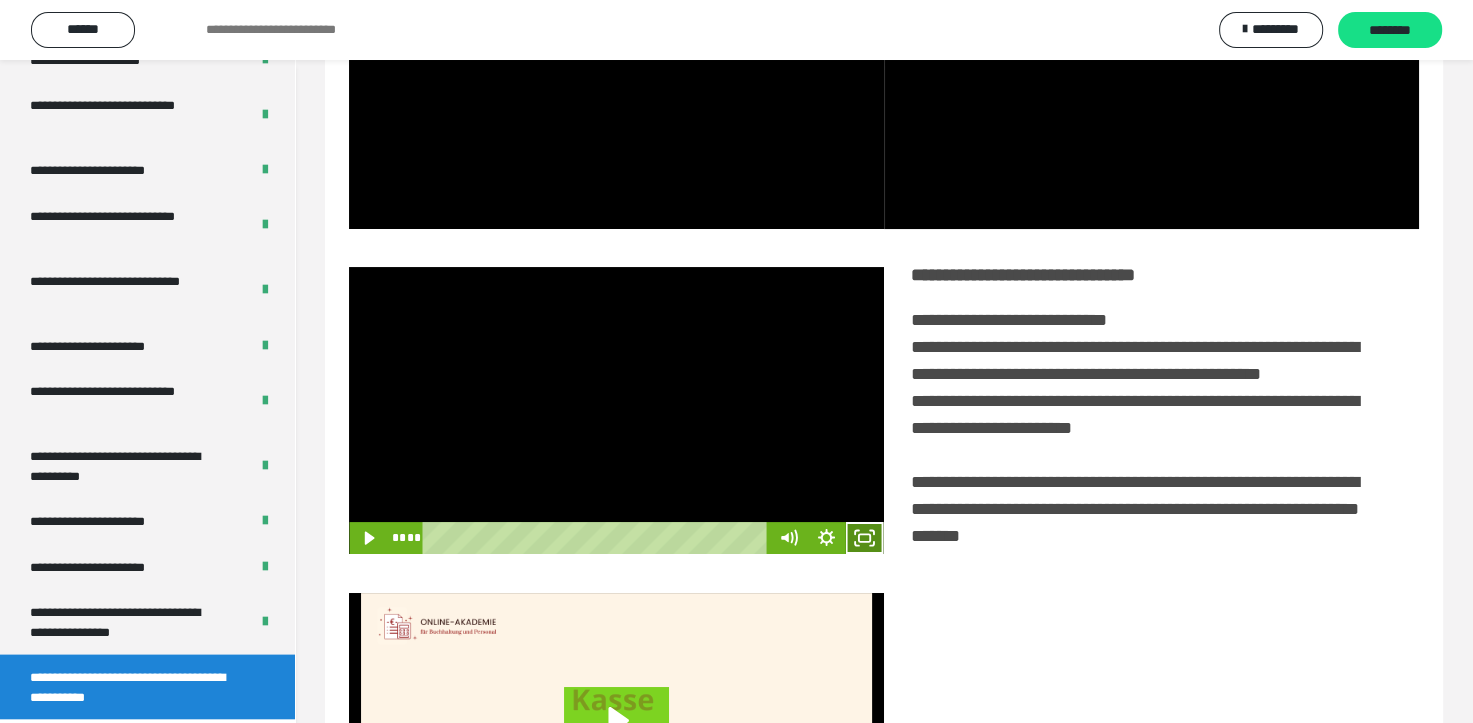 click 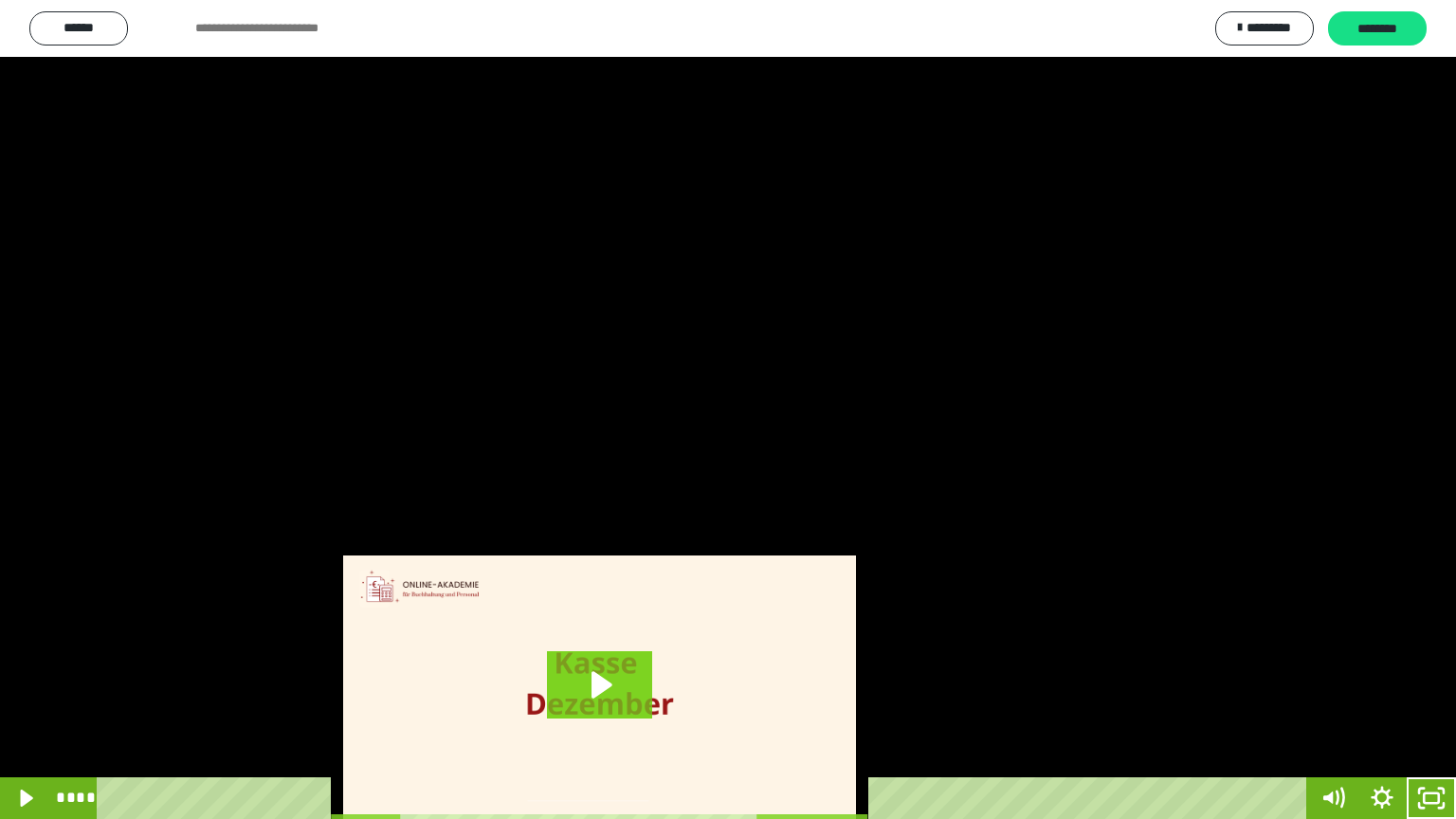 click at bounding box center [728, 410] 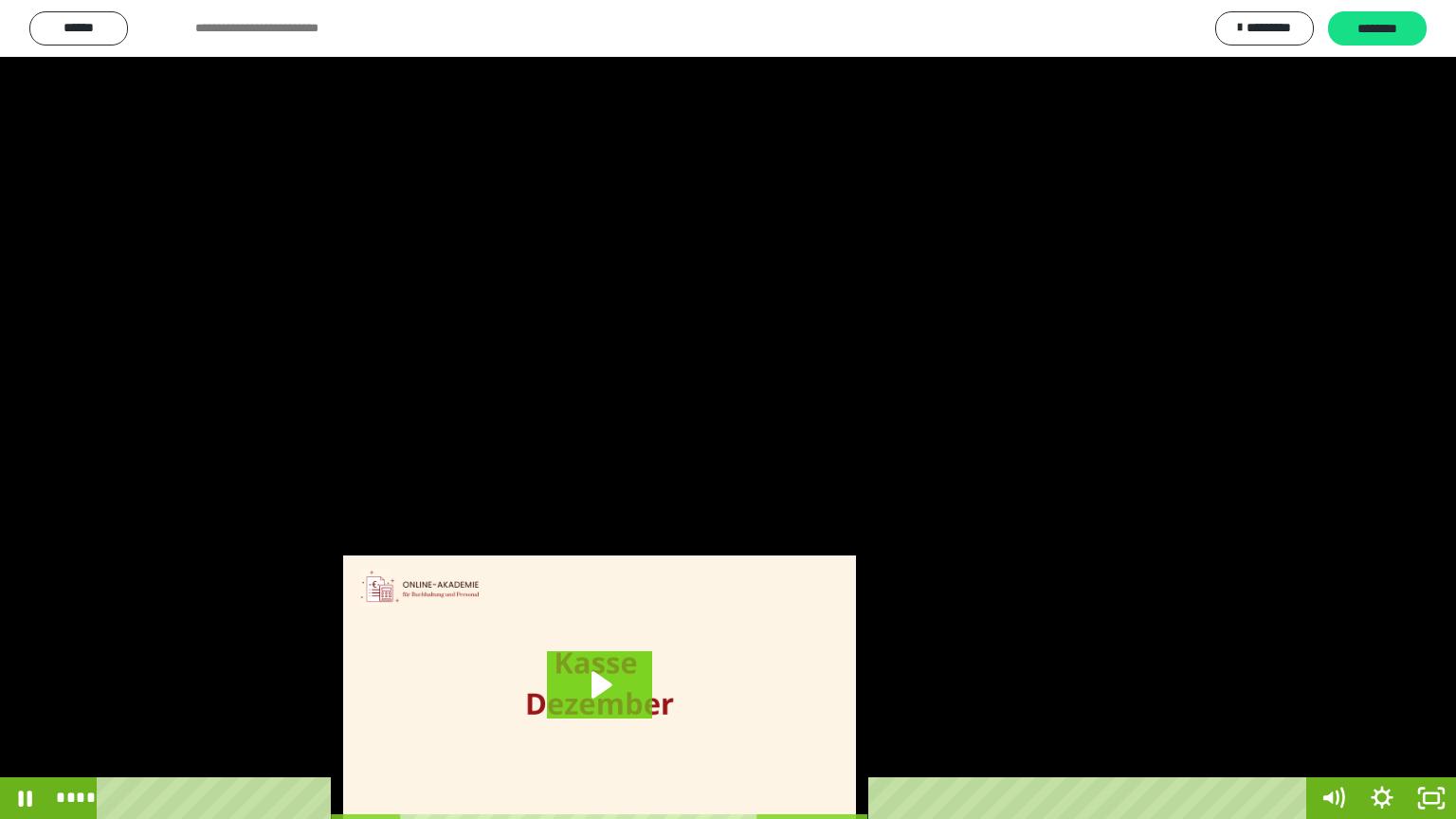 click at bounding box center [728, 410] 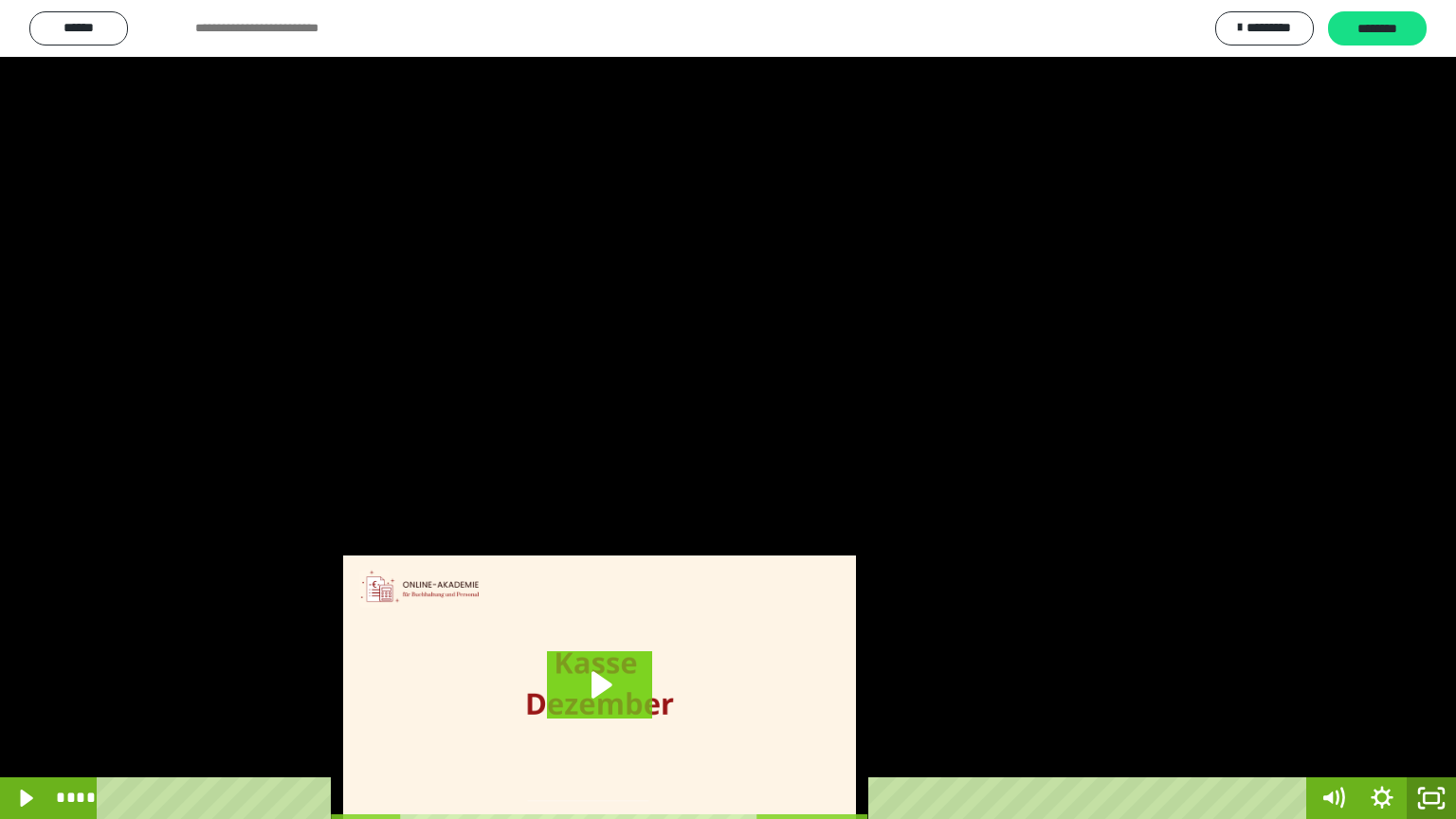 click 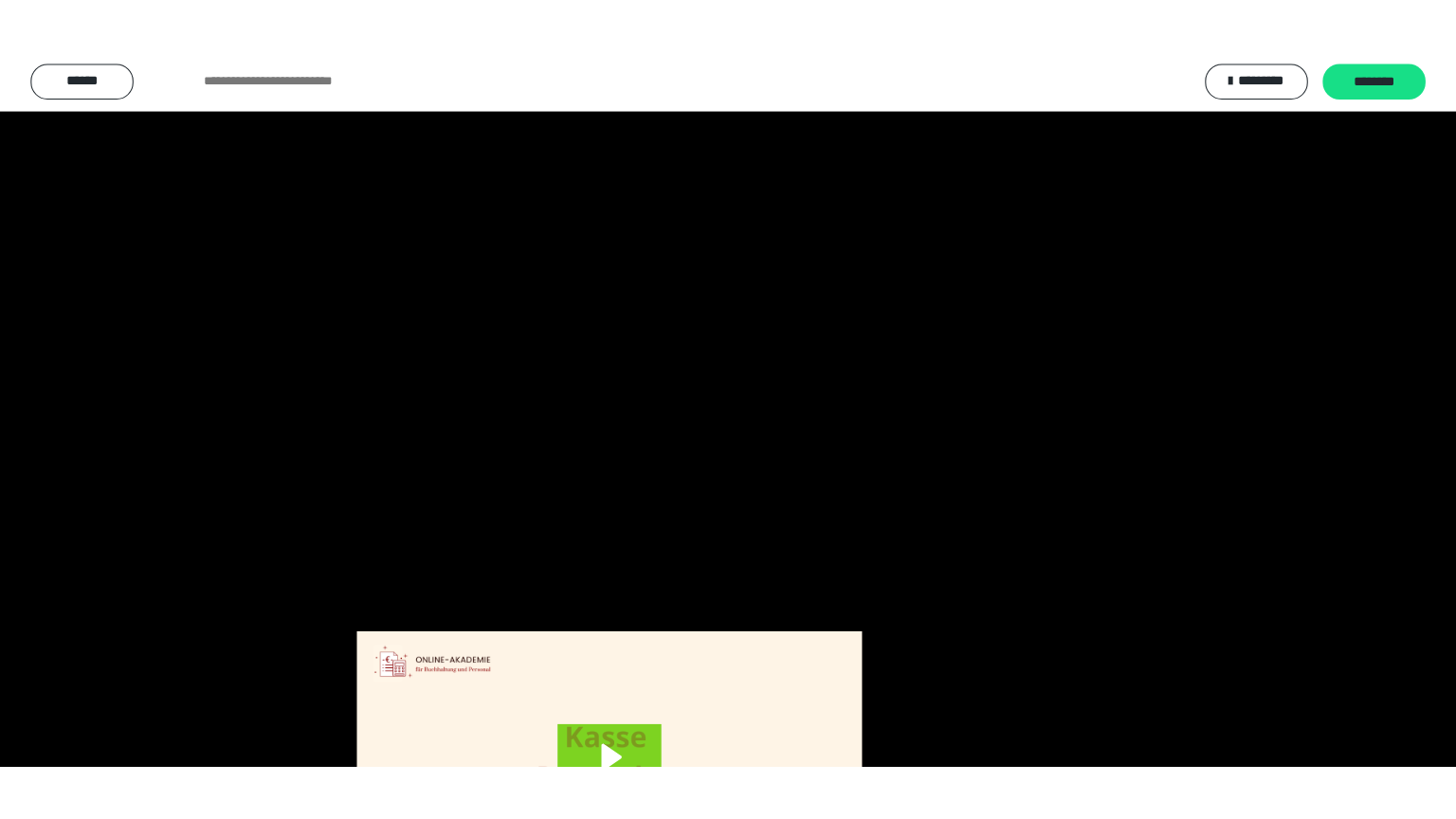 scroll, scrollTop: 3634, scrollLeft: 0, axis: vertical 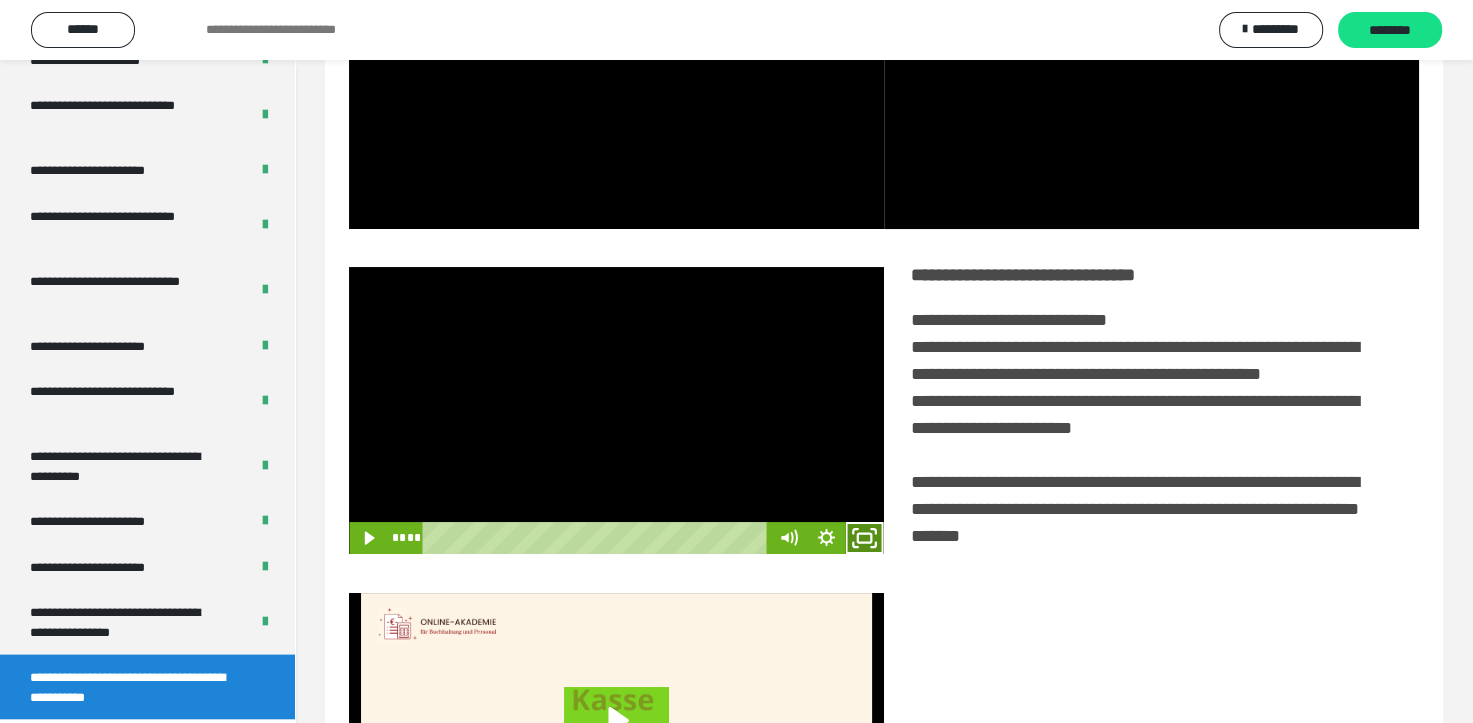 click 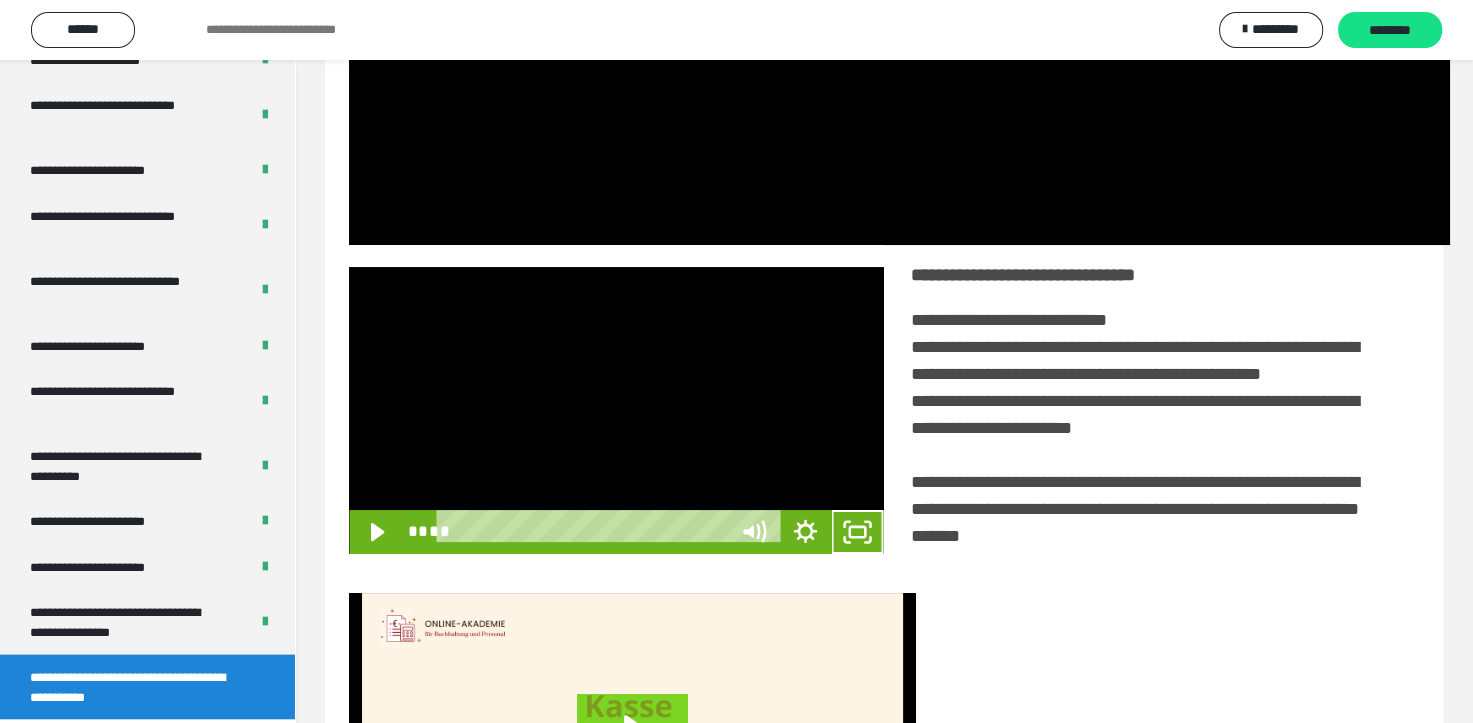 scroll, scrollTop: 3693, scrollLeft: 0, axis: vertical 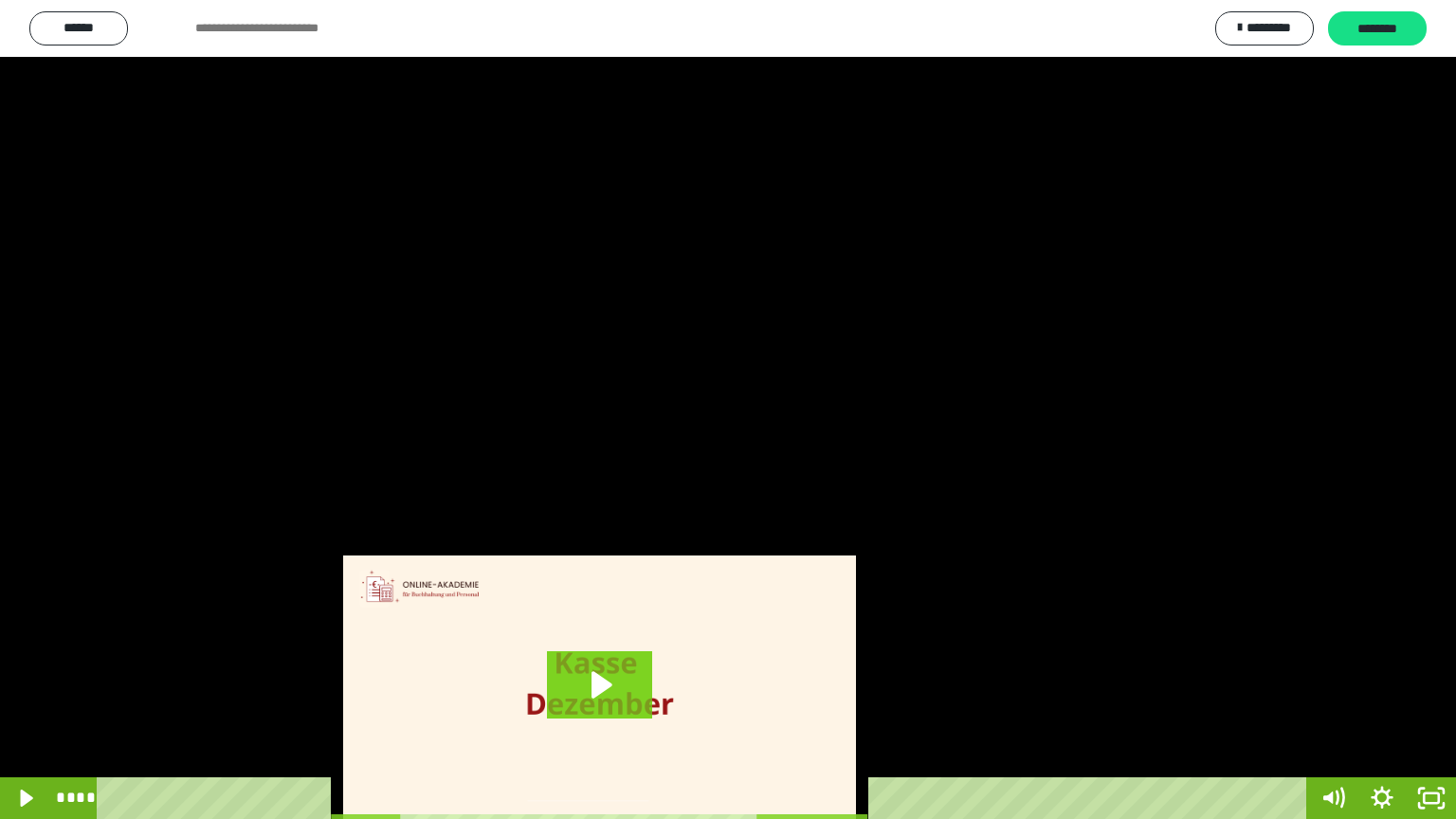 click at bounding box center (728, 410) 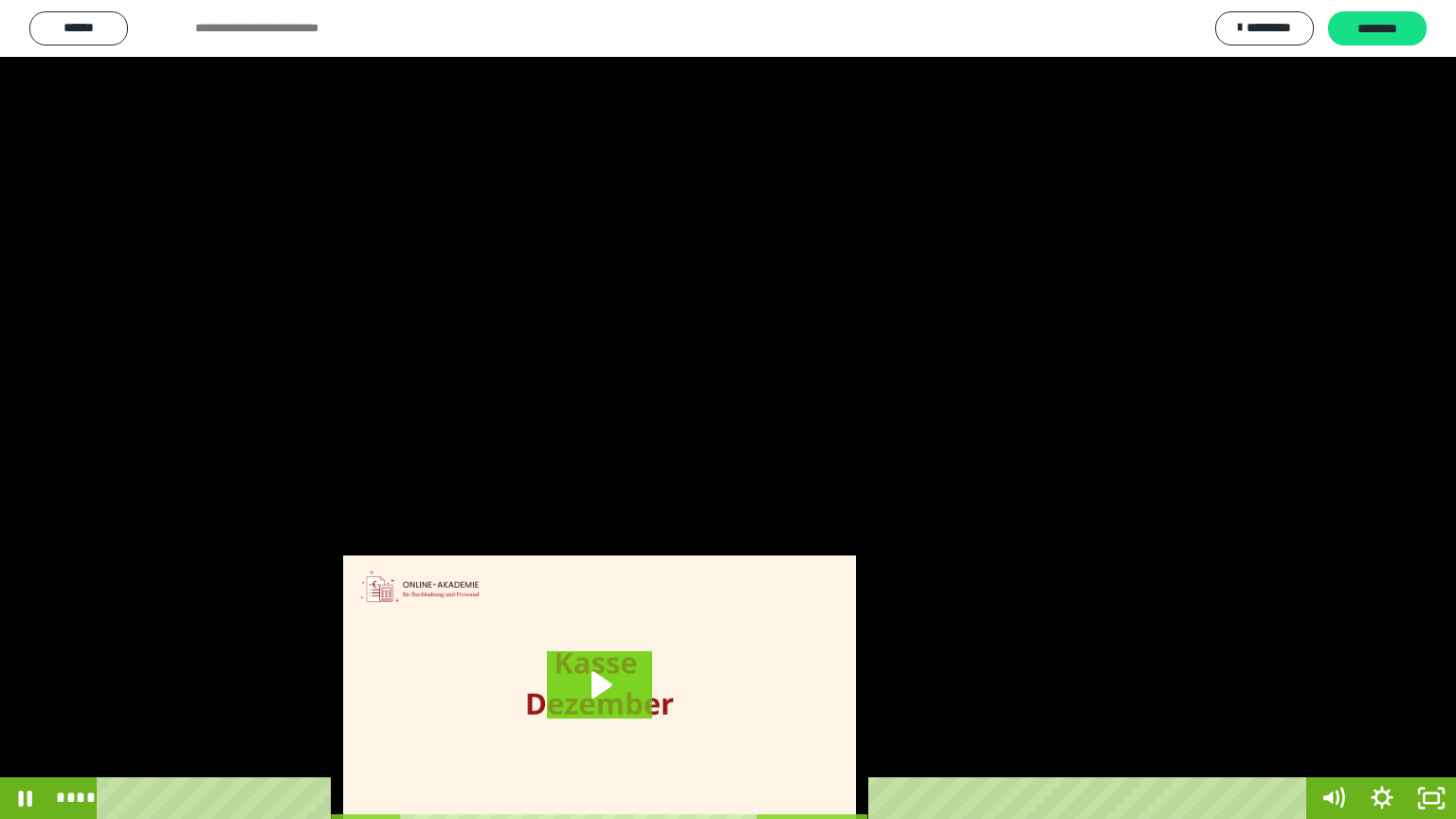 click at bounding box center (728, 410) 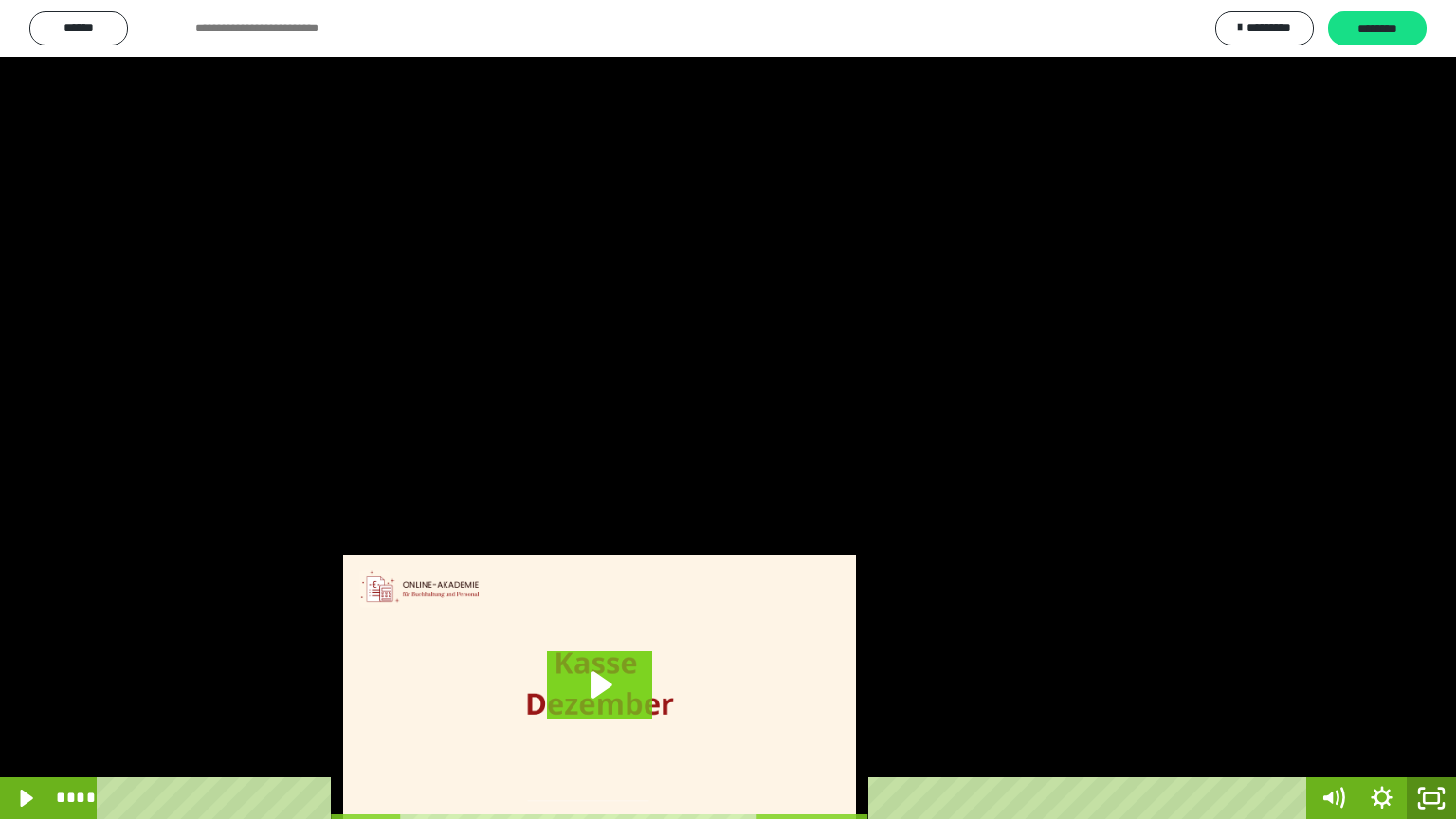 click 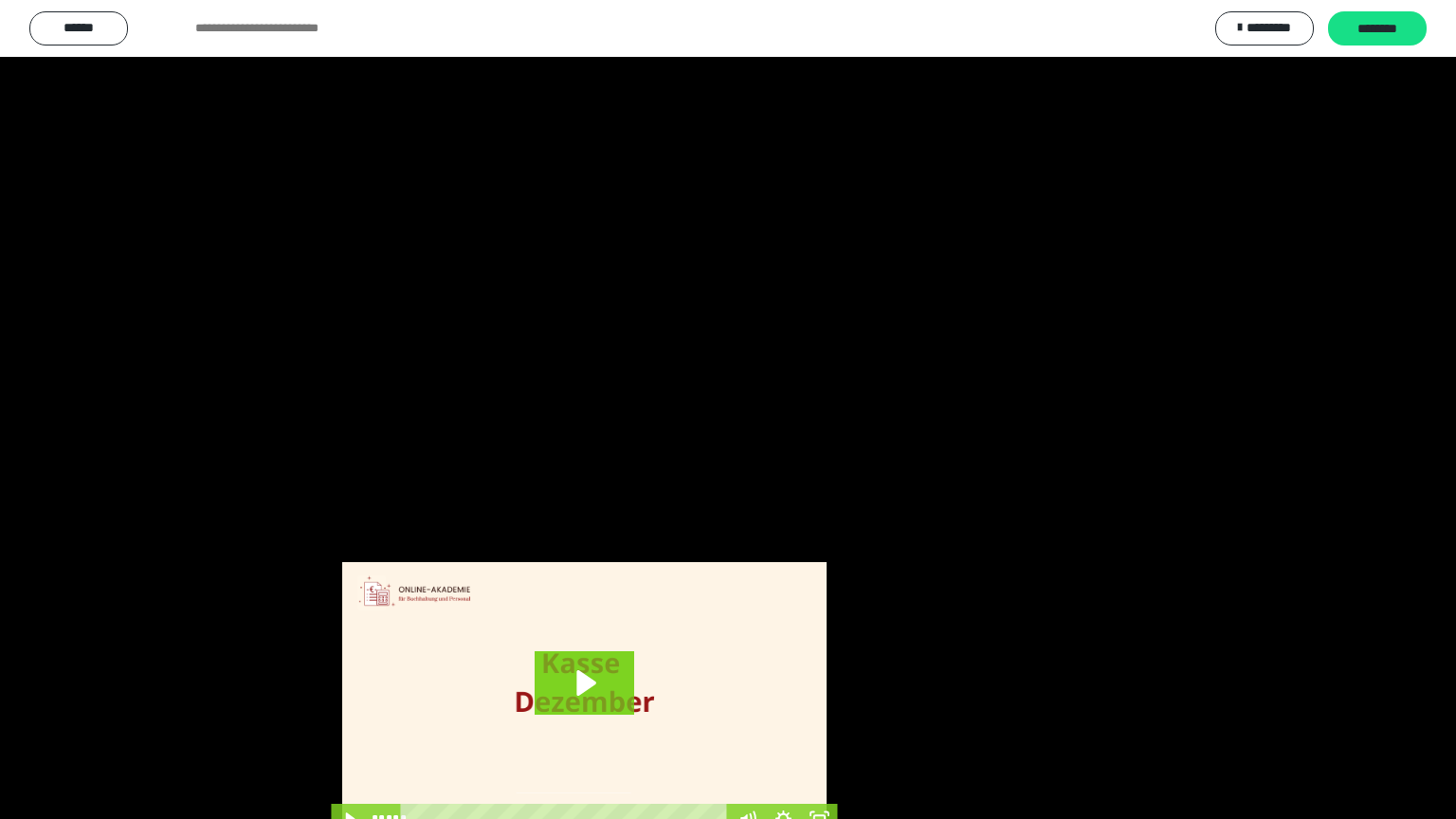 scroll, scrollTop: 3634, scrollLeft: 0, axis: vertical 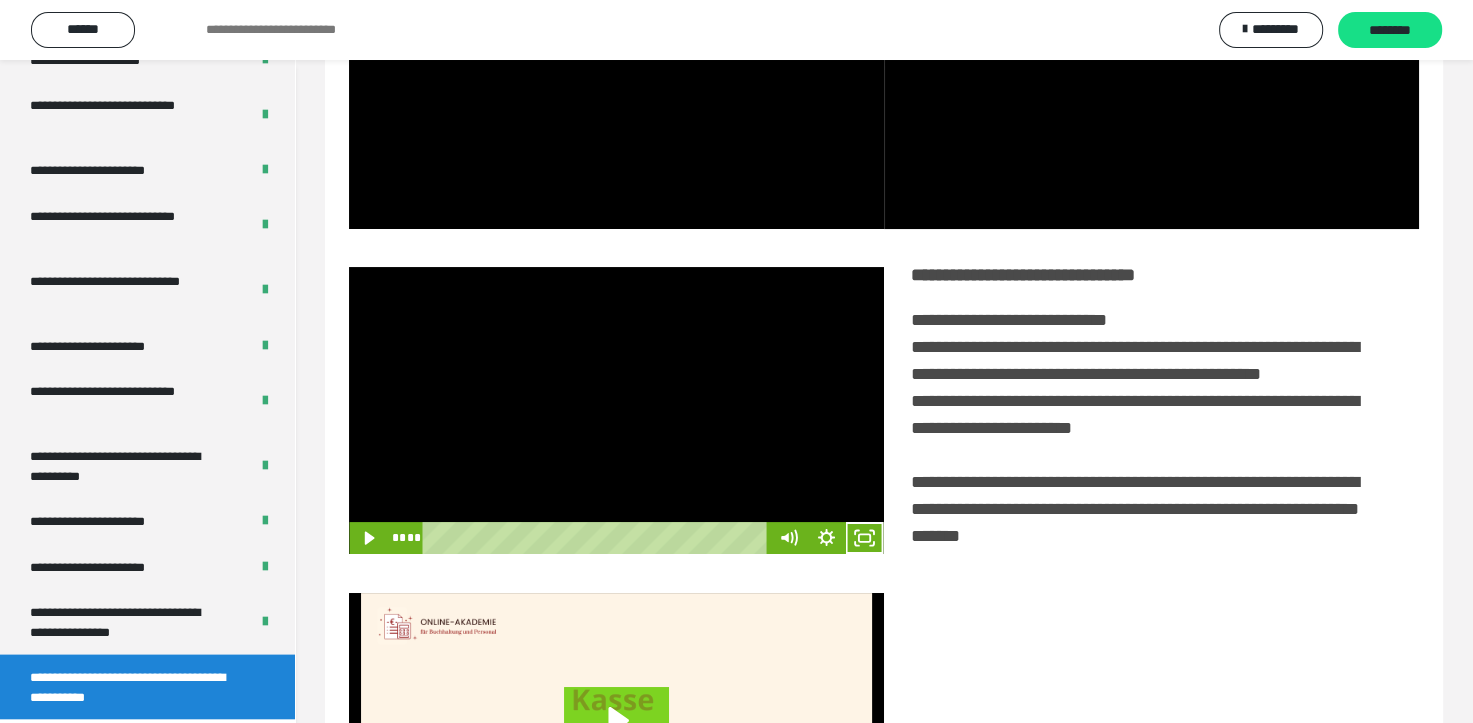 drag, startPoint x: 608, startPoint y: 368, endPoint x: 694, endPoint y: 425, distance: 103.17461 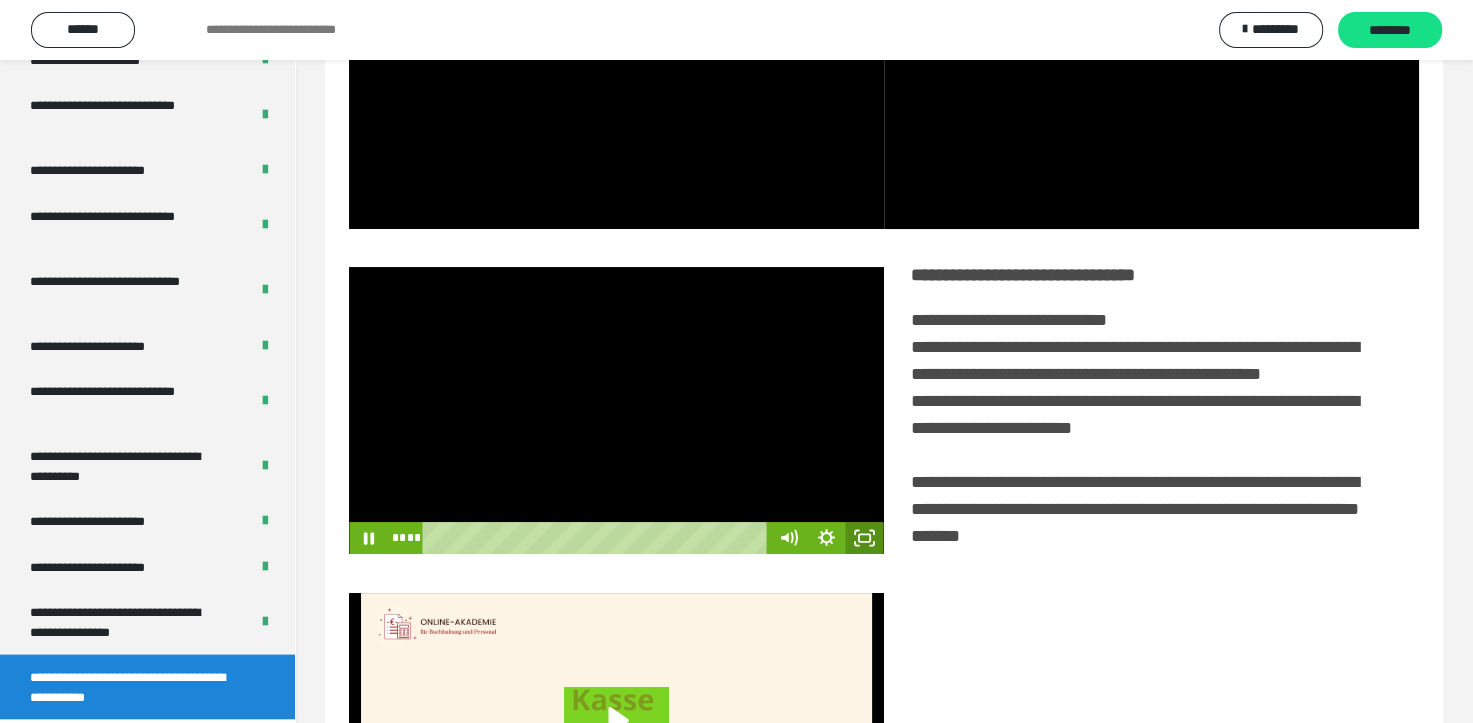 click 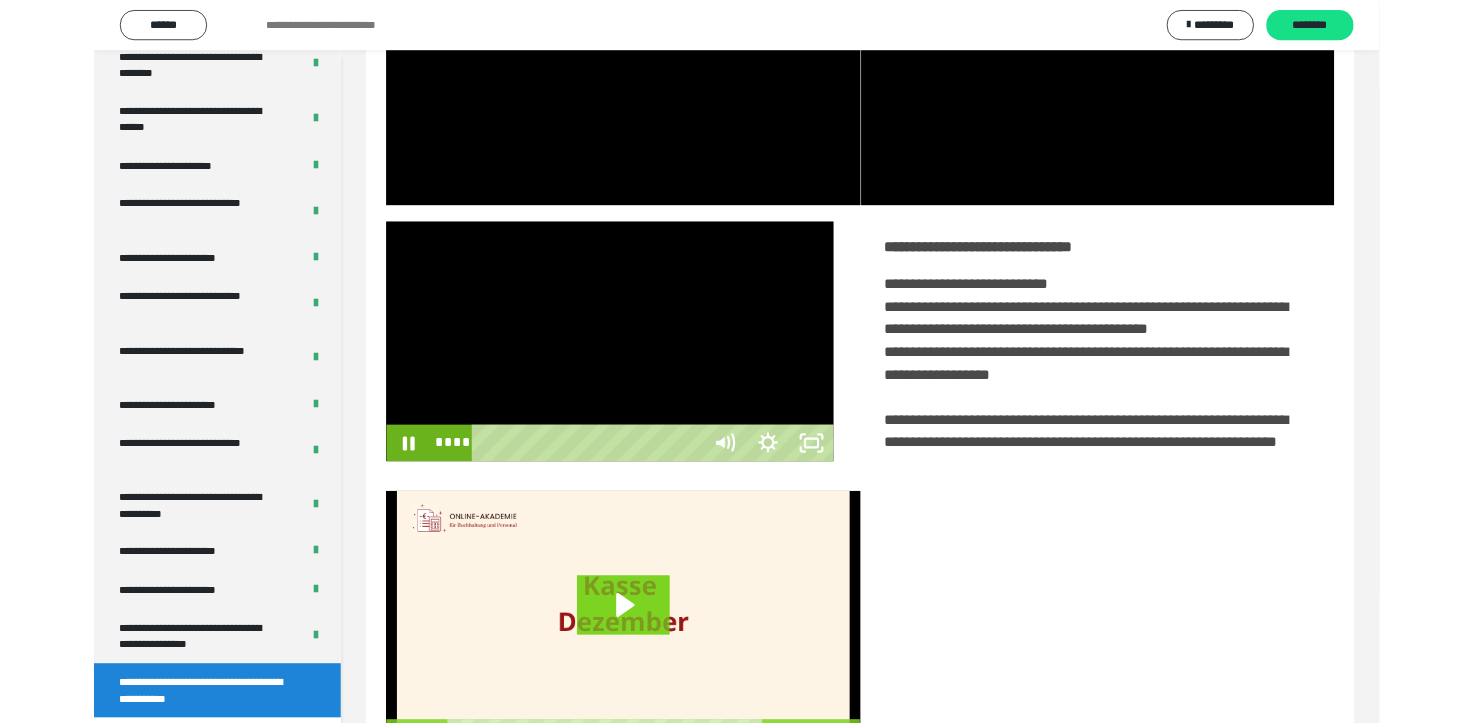scroll, scrollTop: 3693, scrollLeft: 0, axis: vertical 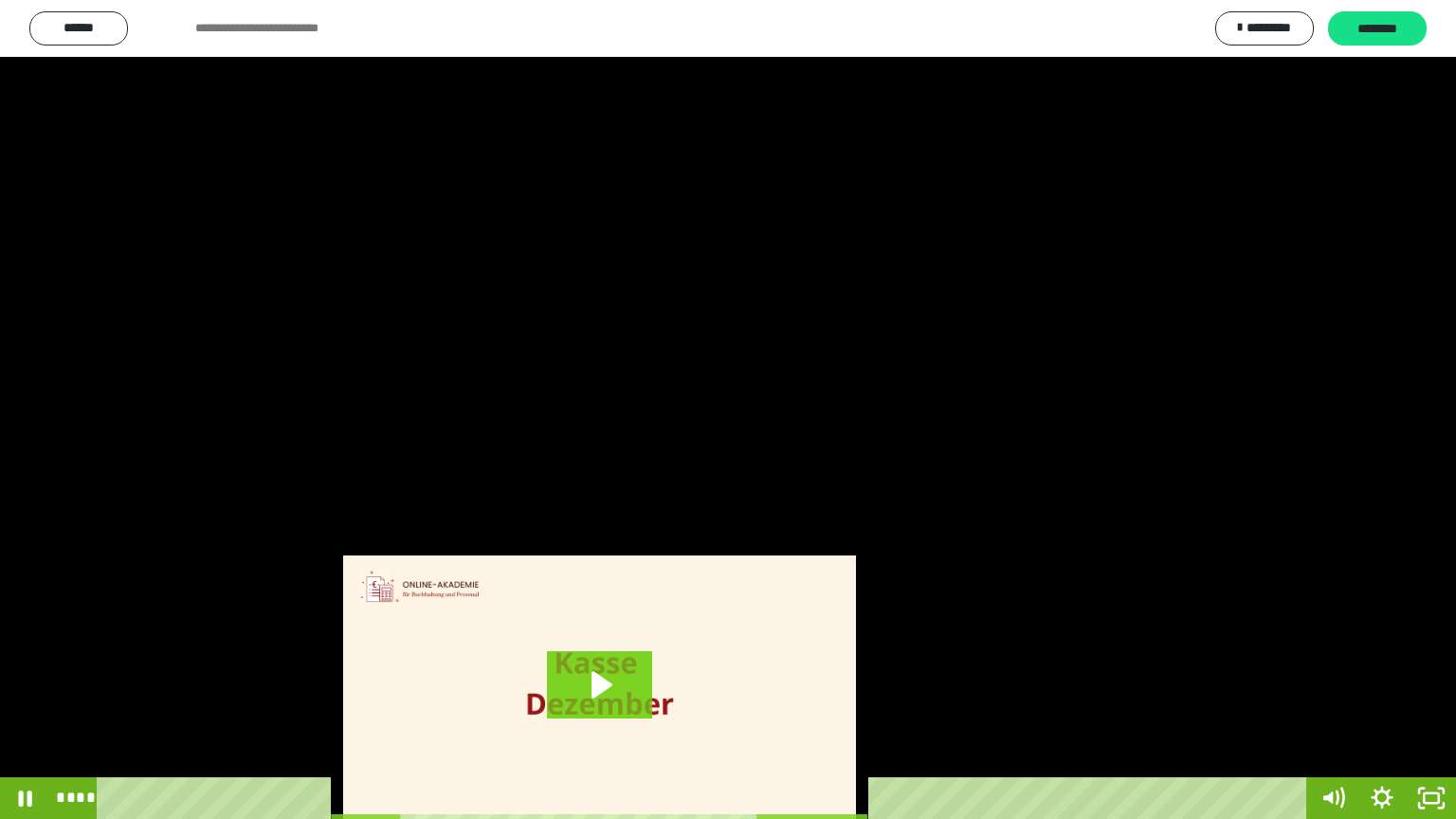click at bounding box center (728, 410) 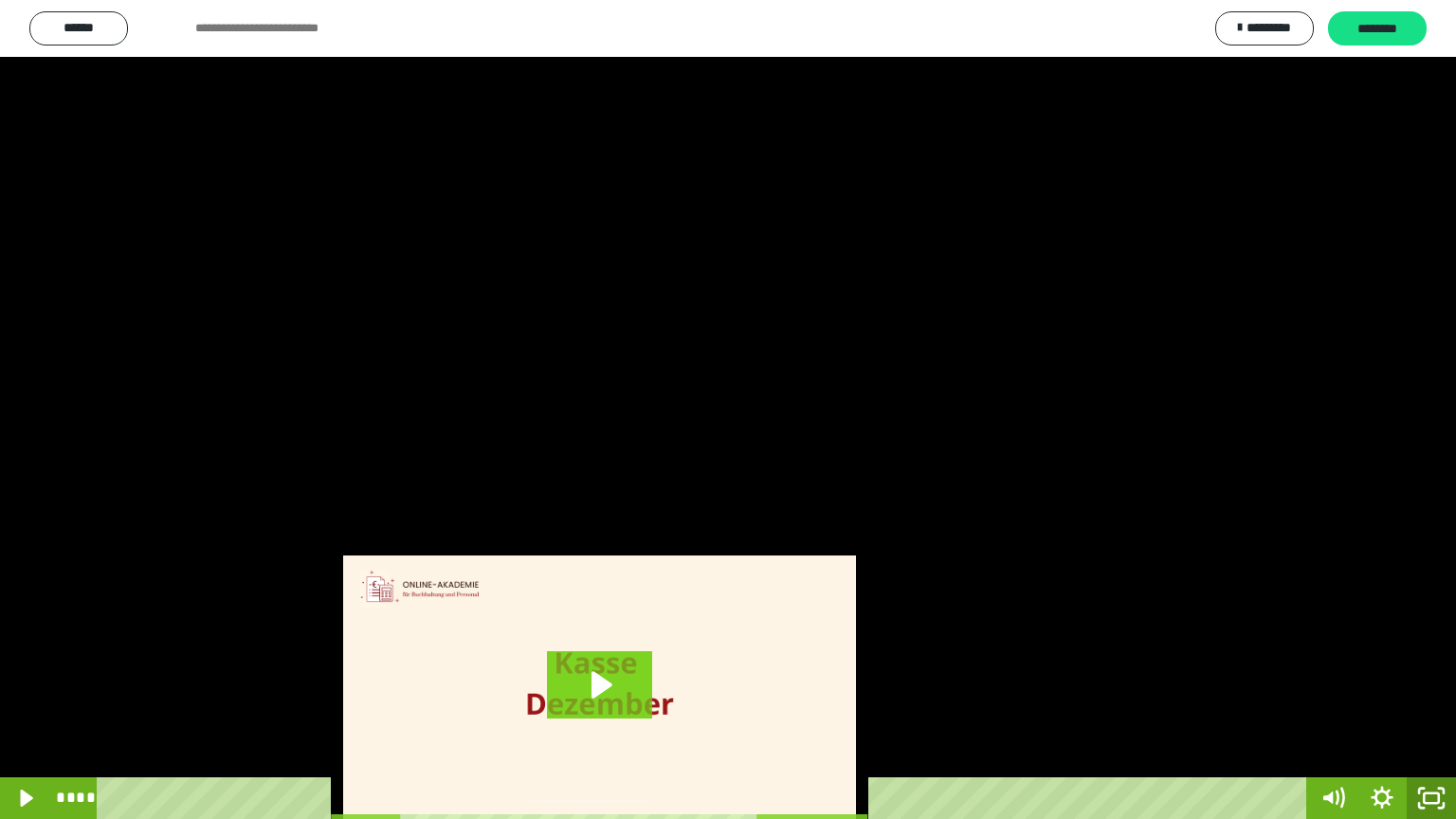 click 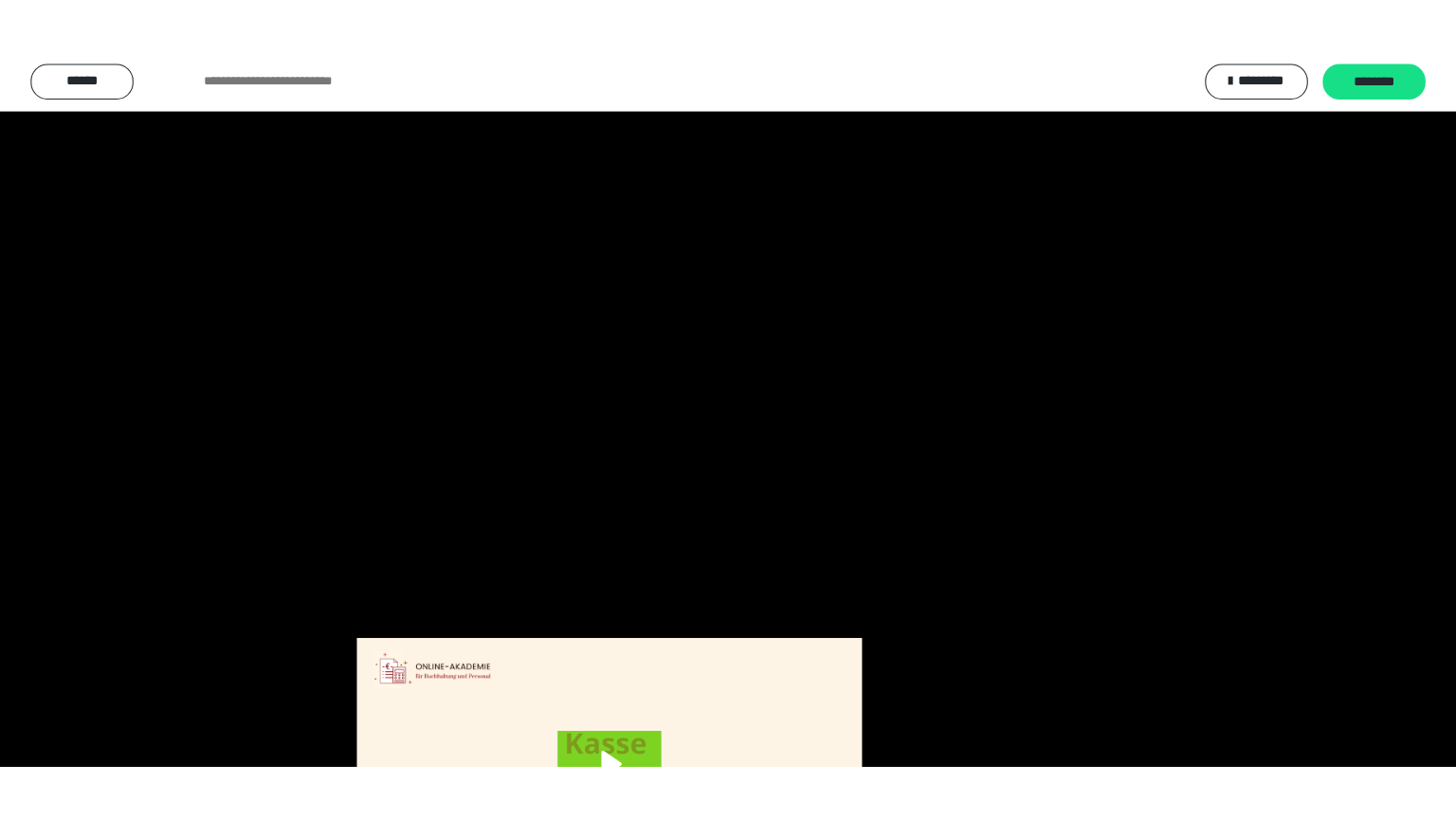 scroll, scrollTop: 3634, scrollLeft: 0, axis: vertical 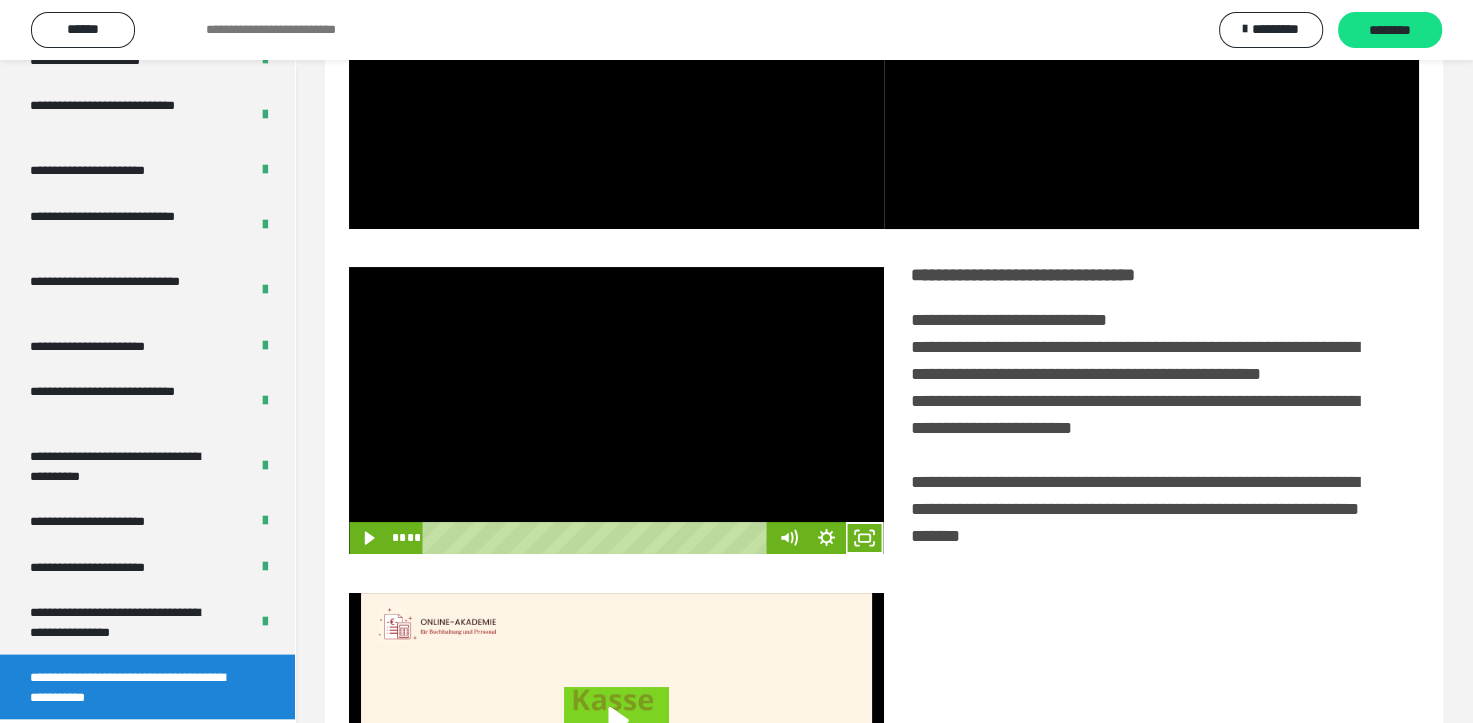 click at bounding box center [616, 411] 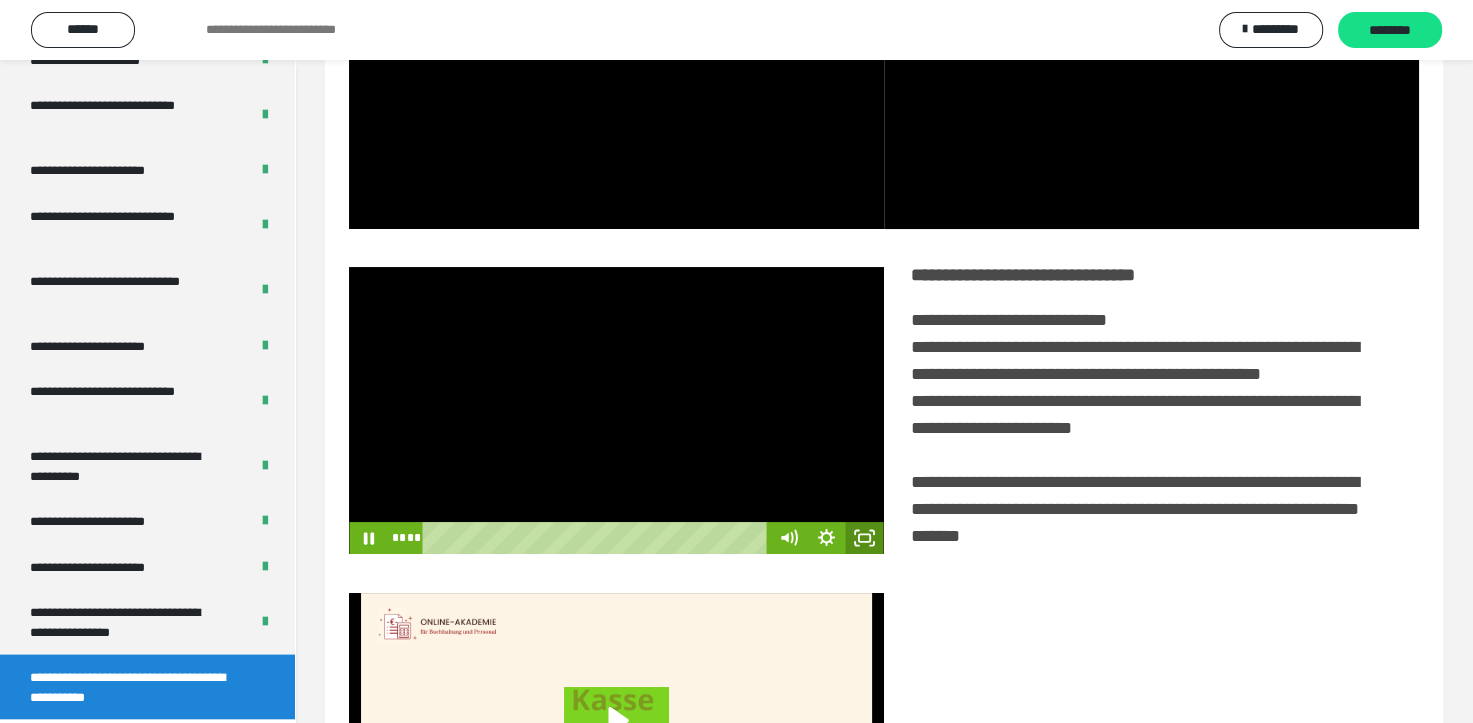 drag, startPoint x: 865, startPoint y: 553, endPoint x: 900, endPoint y: 650, distance: 103.121284 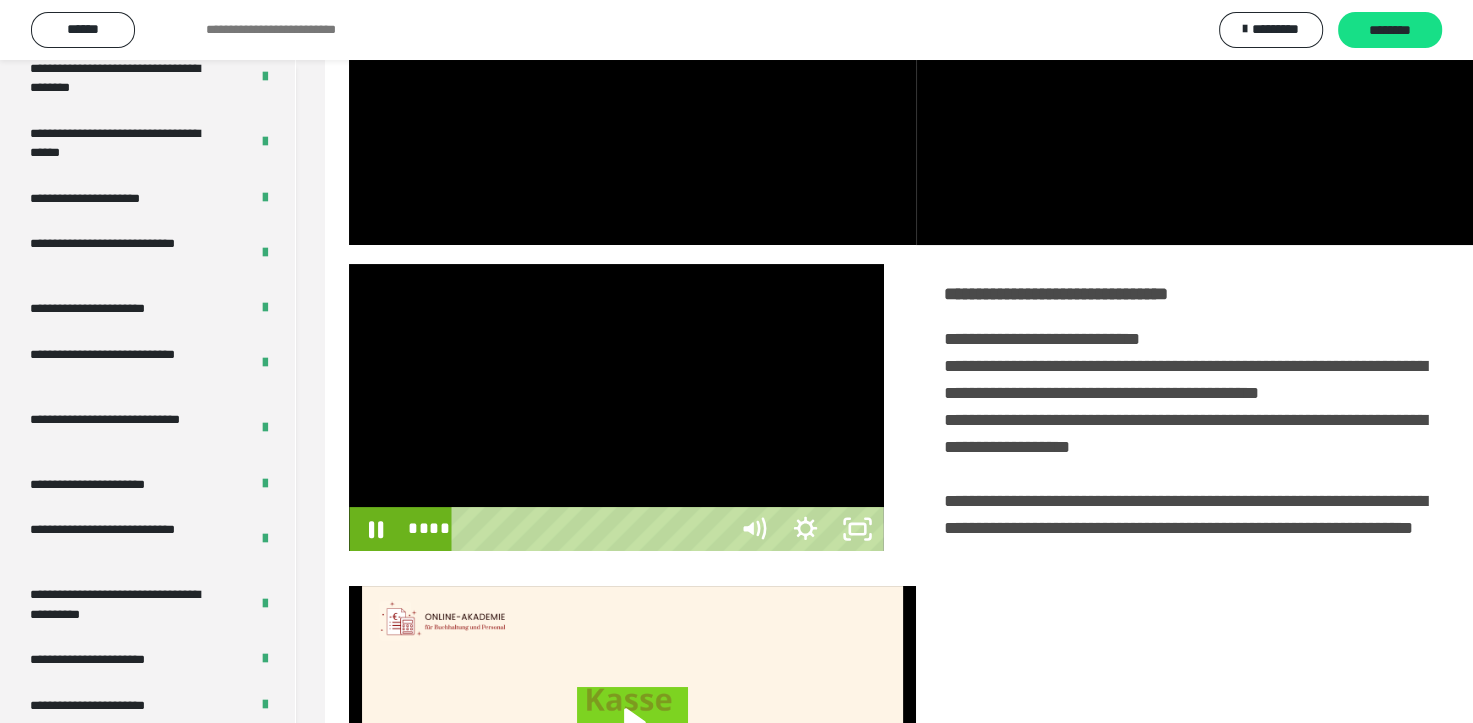 scroll, scrollTop: 3693, scrollLeft: 0, axis: vertical 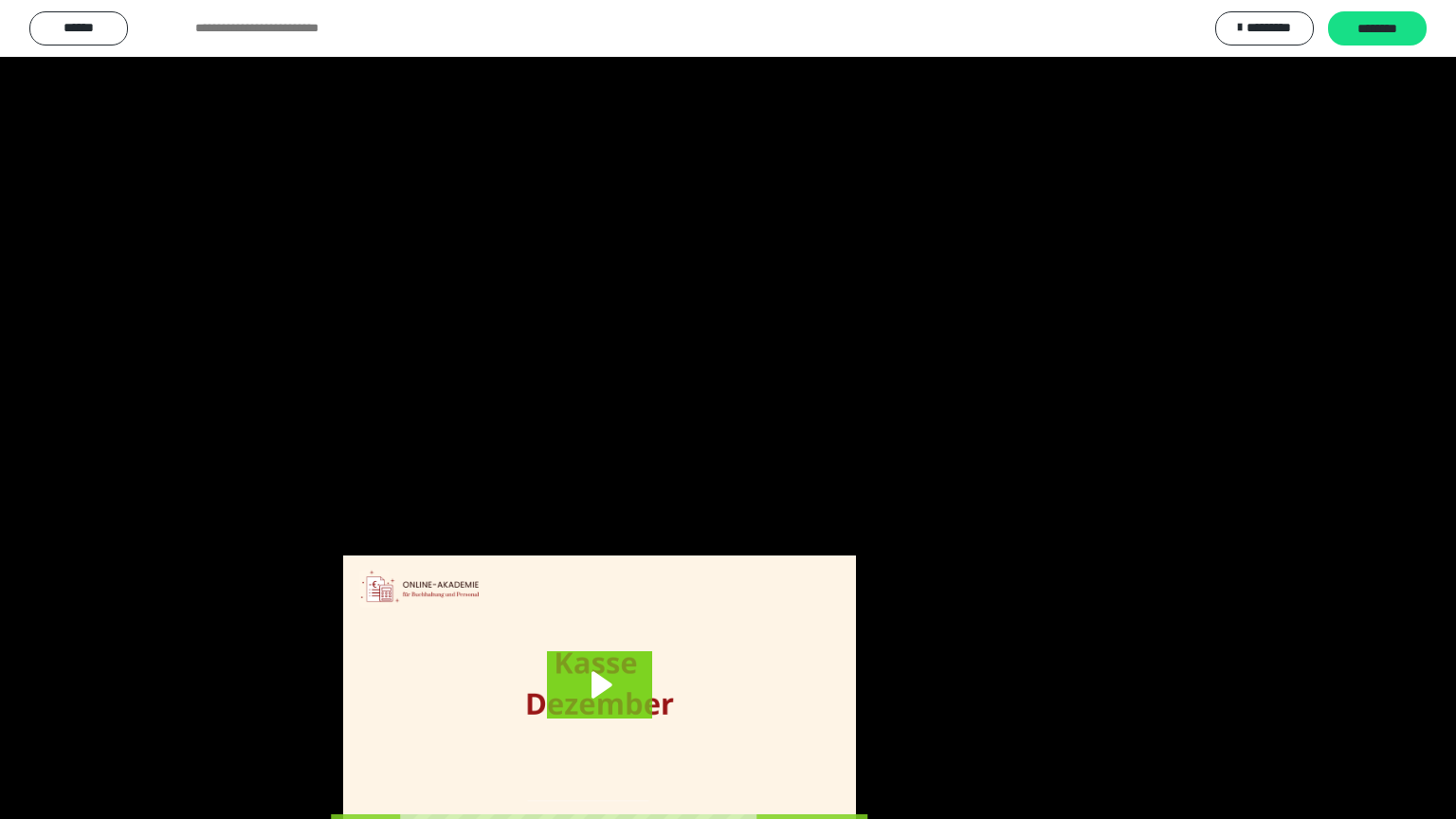click at bounding box center [728, 410] 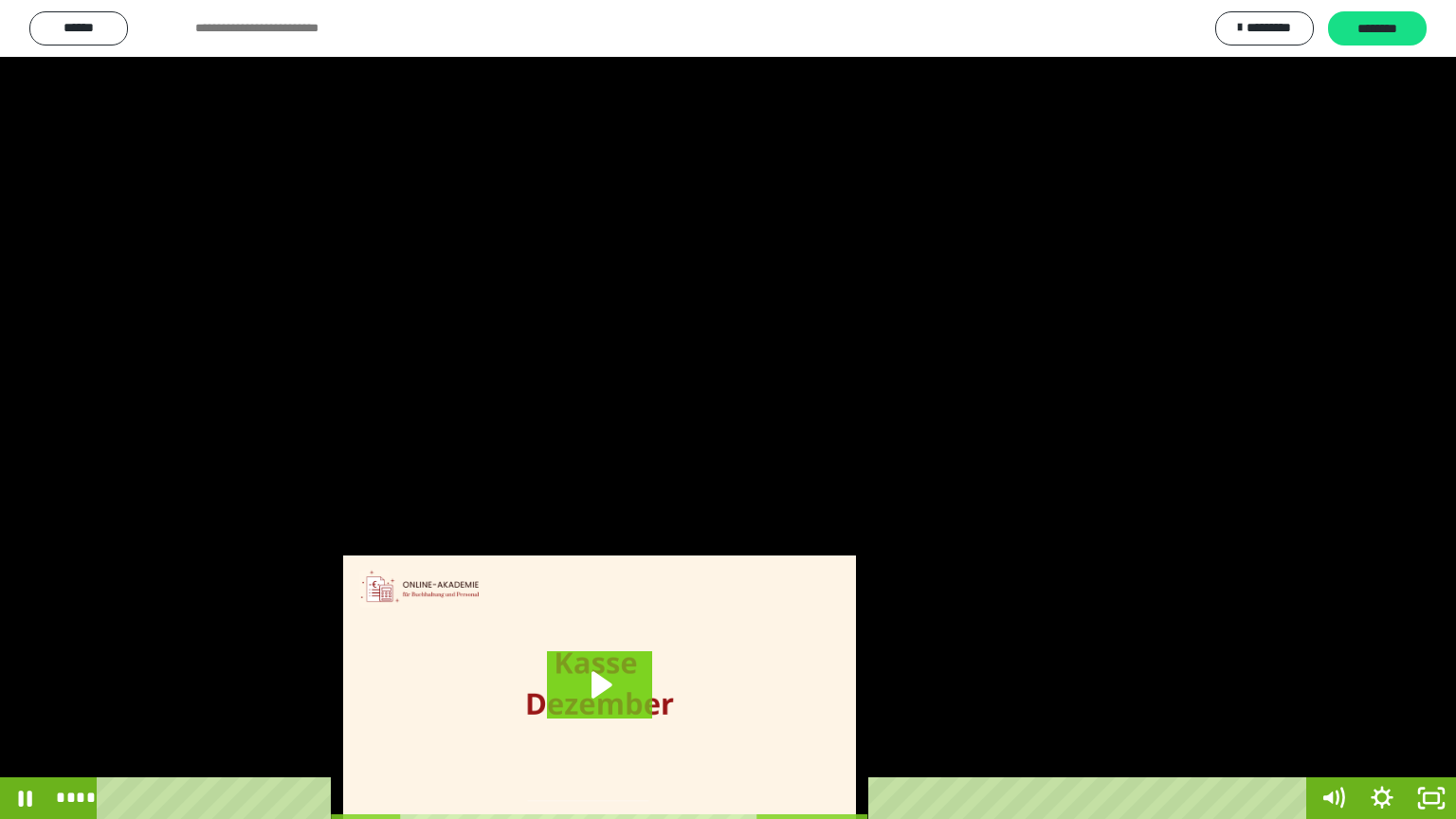 click at bounding box center (728, 410) 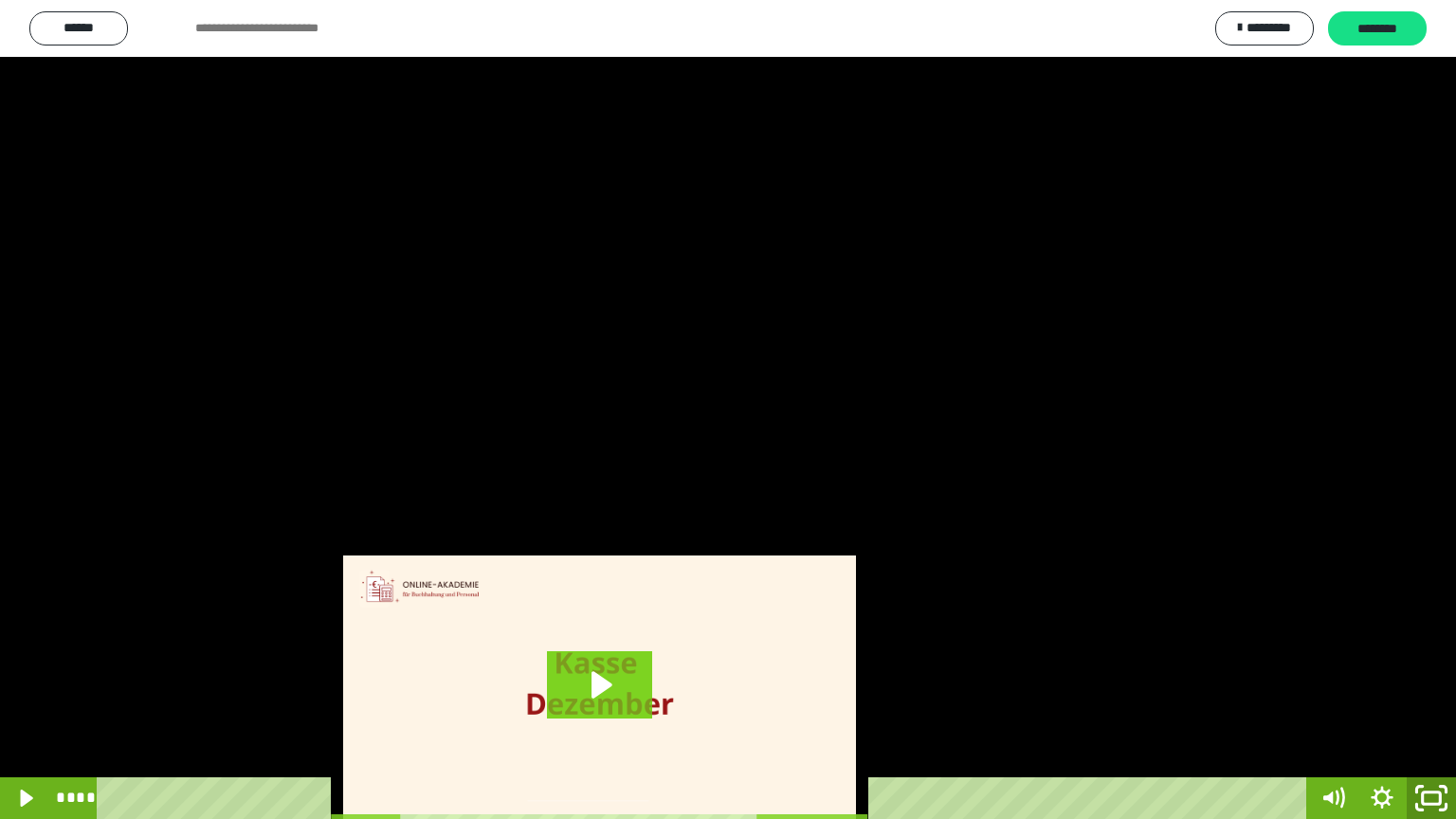 click 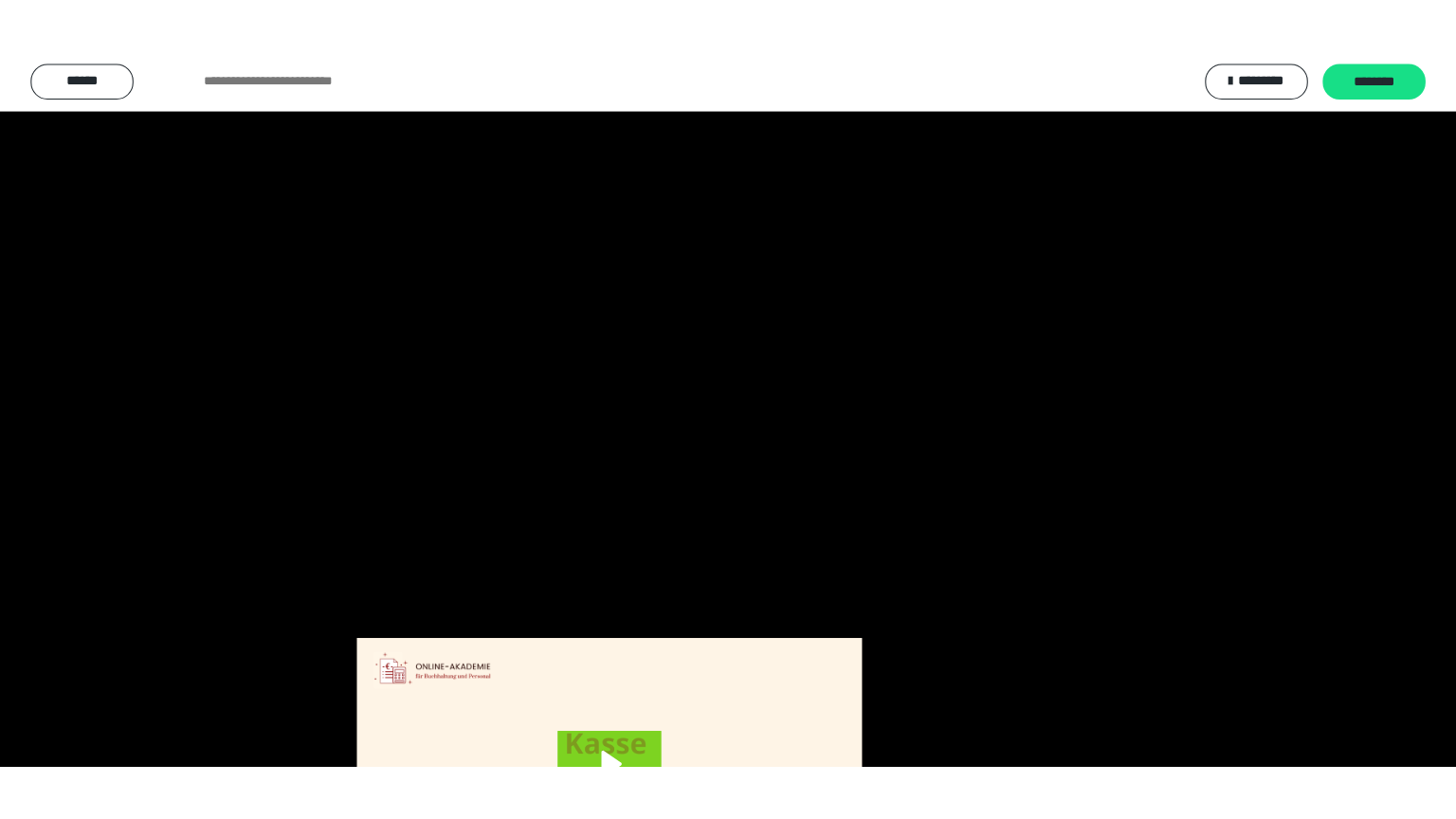 scroll, scrollTop: 3634, scrollLeft: 0, axis: vertical 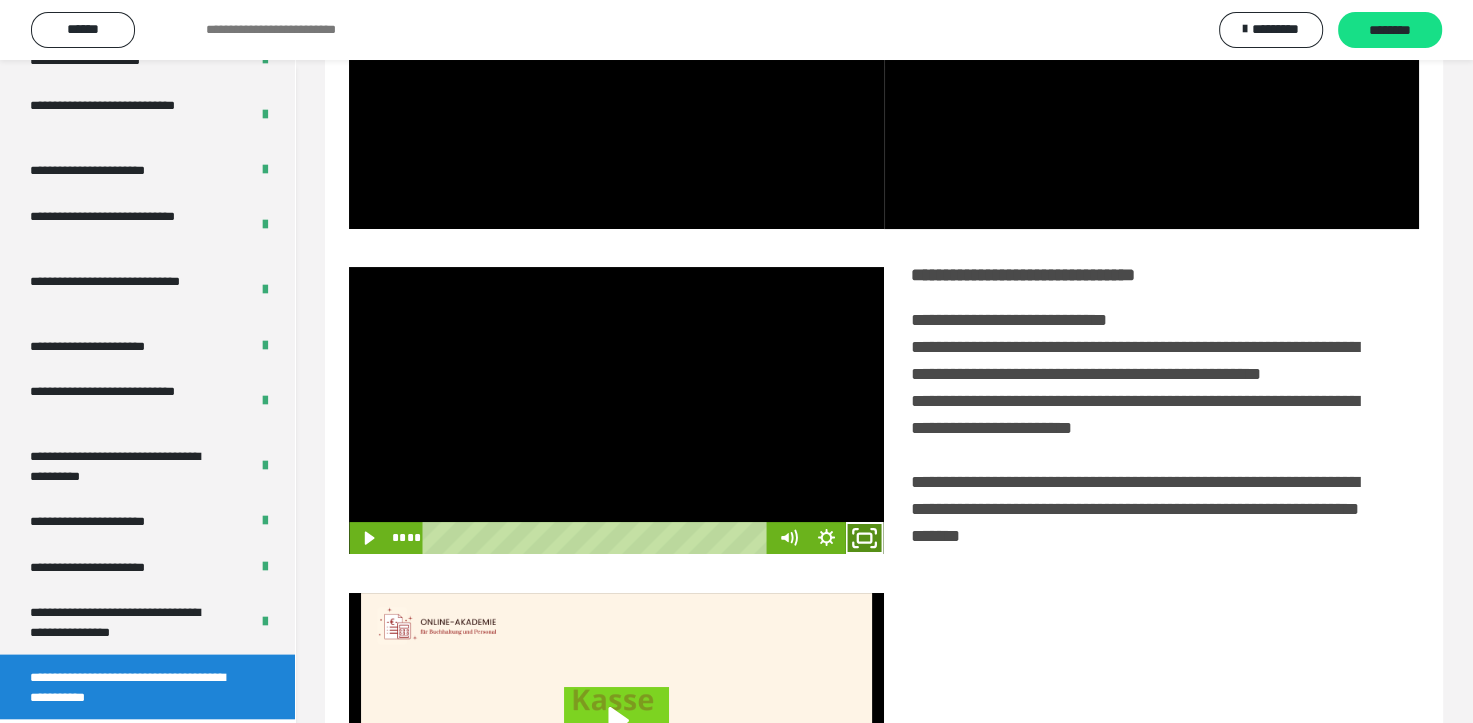 click 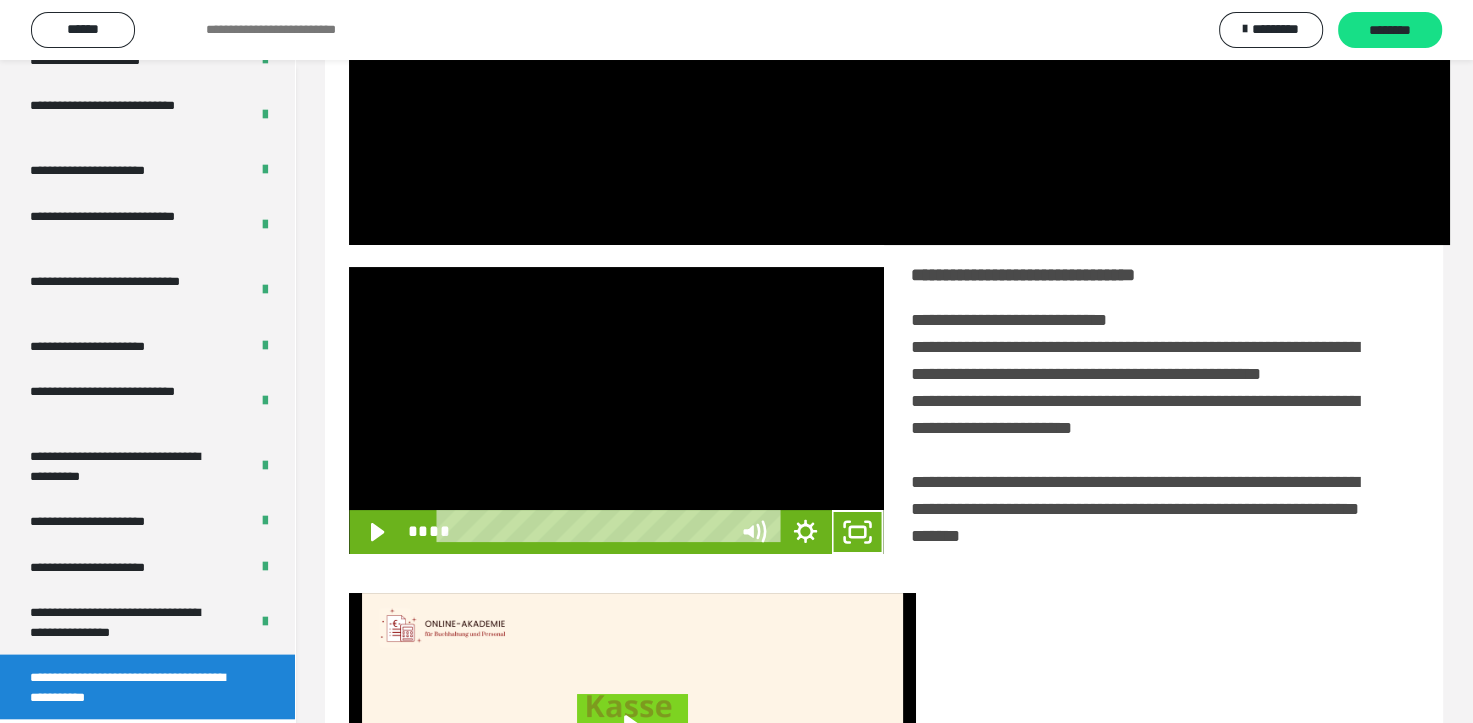 scroll, scrollTop: 3693, scrollLeft: 0, axis: vertical 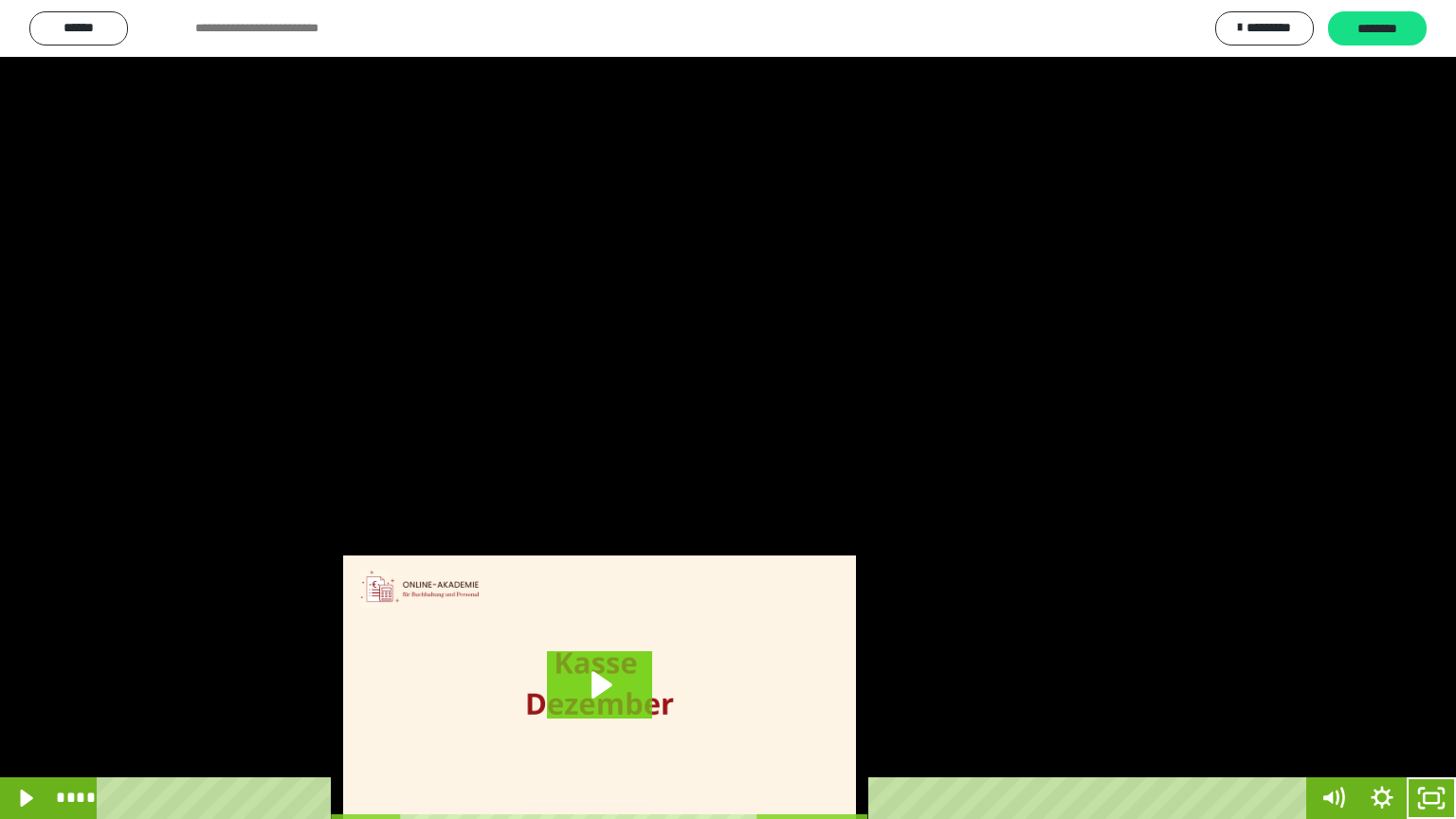 click at bounding box center [728, 410] 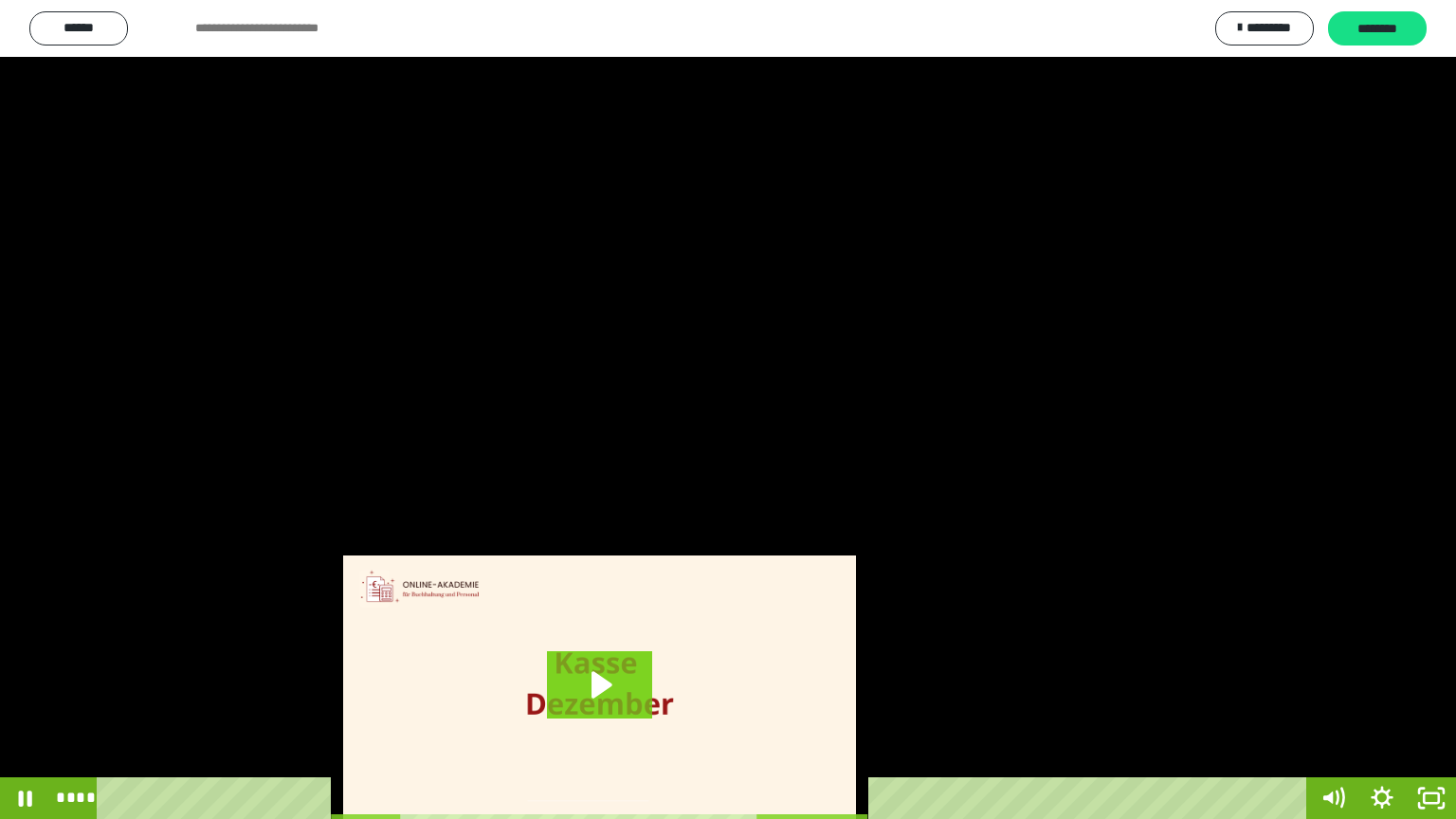 click at bounding box center (728, 410) 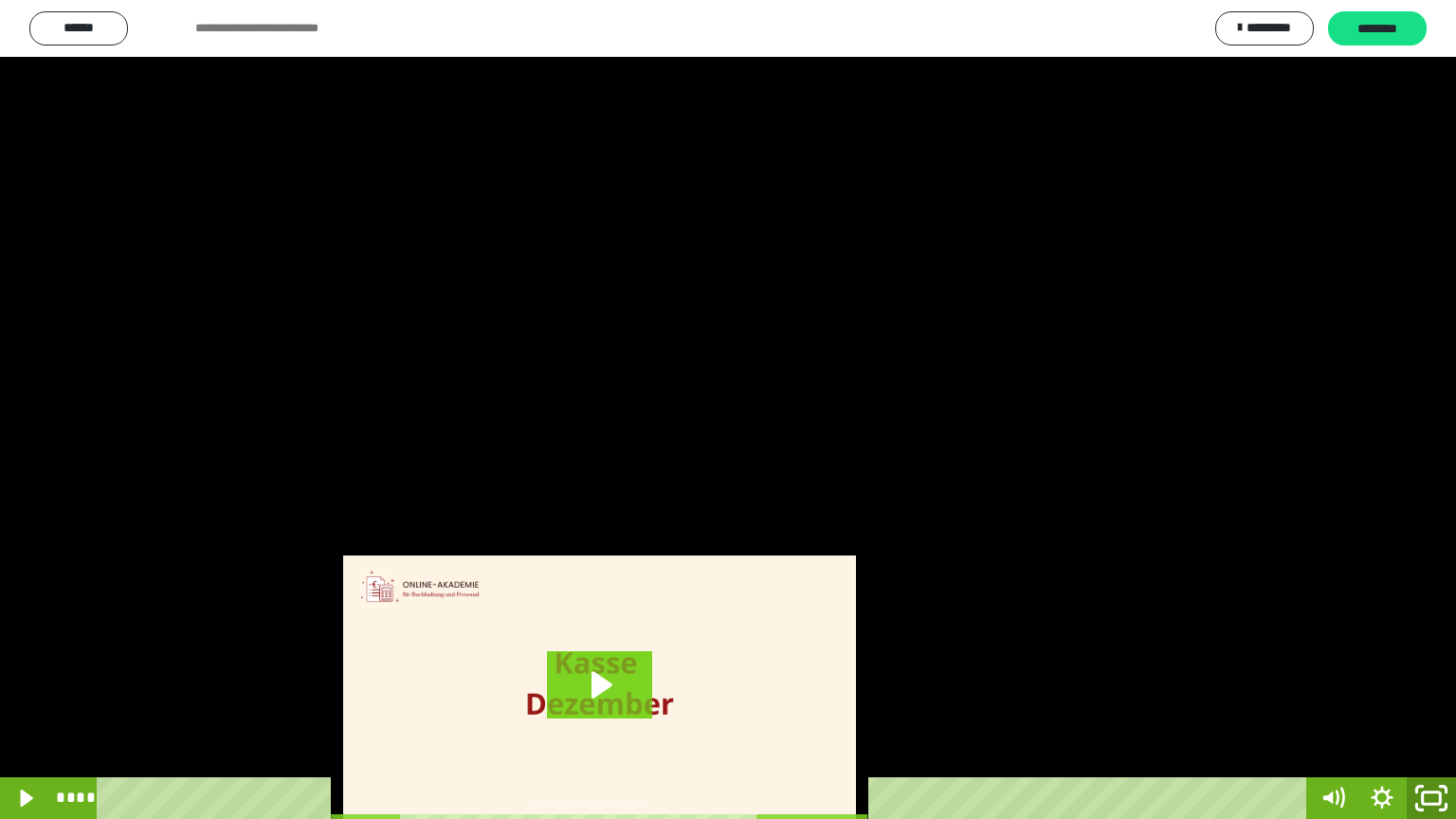 click 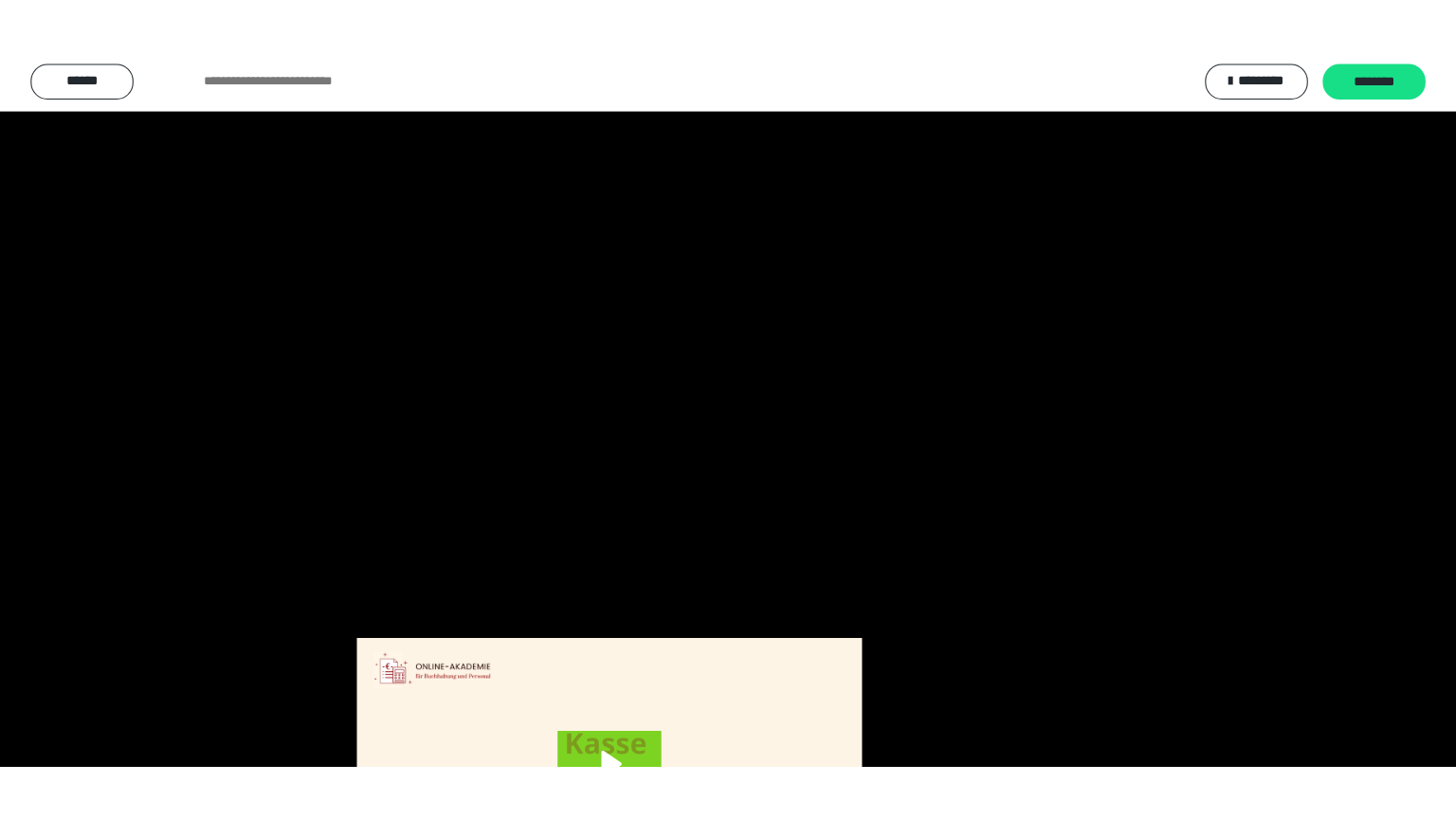scroll, scrollTop: 3634, scrollLeft: 0, axis: vertical 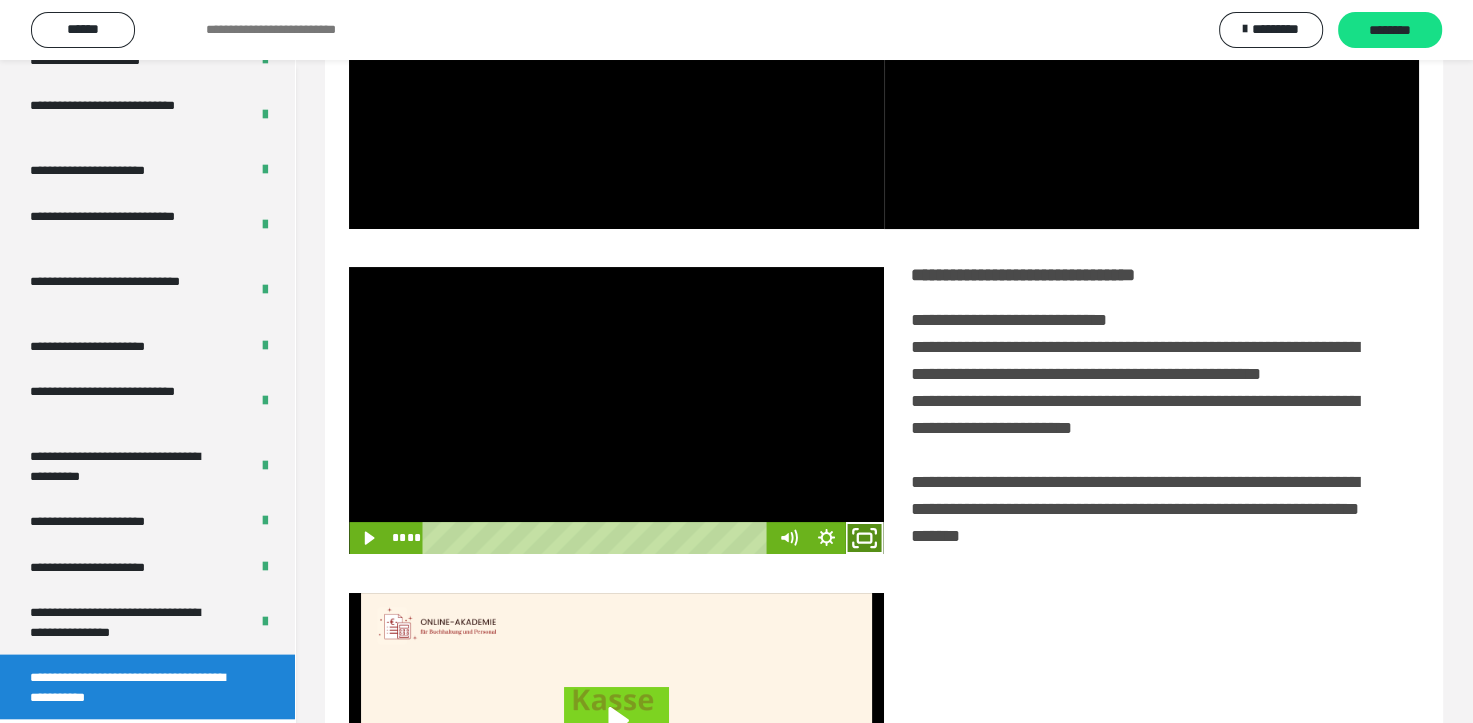 click 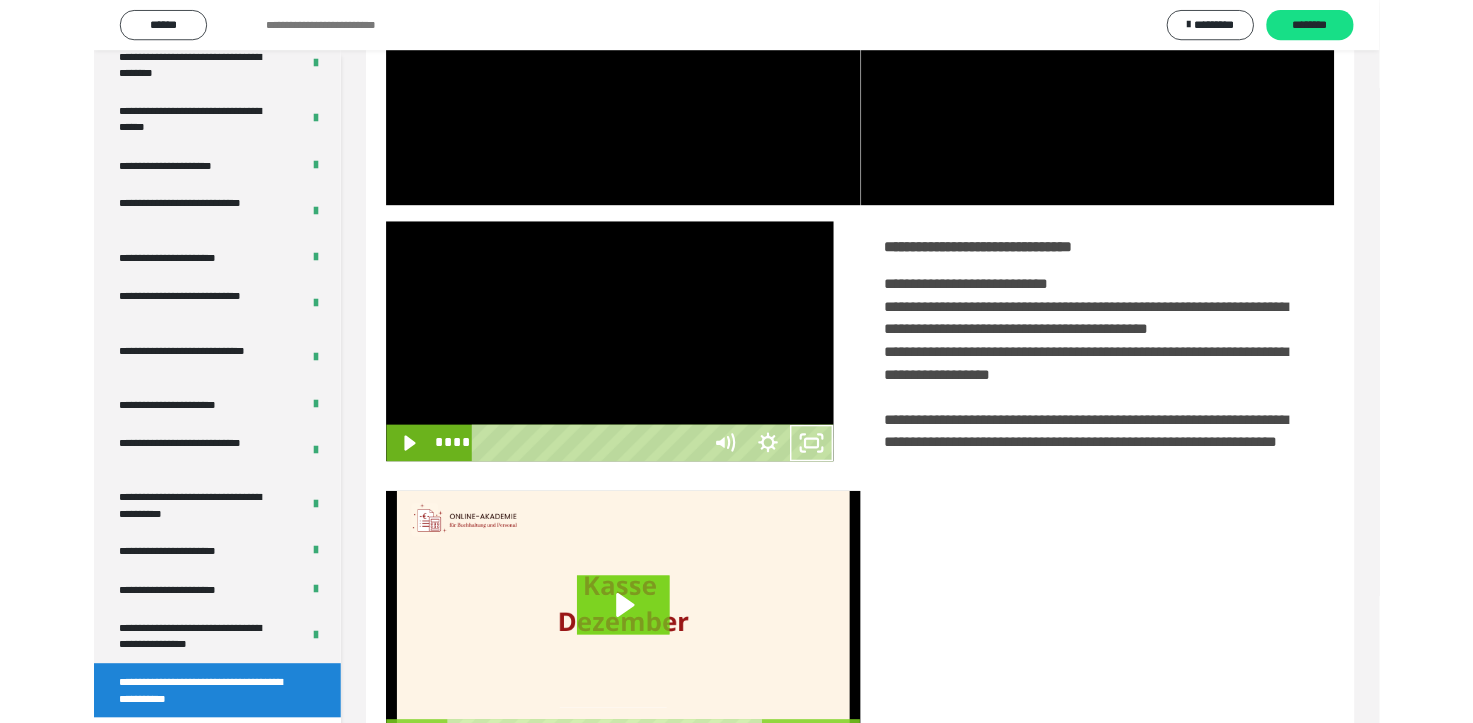 scroll, scrollTop: 3693, scrollLeft: 0, axis: vertical 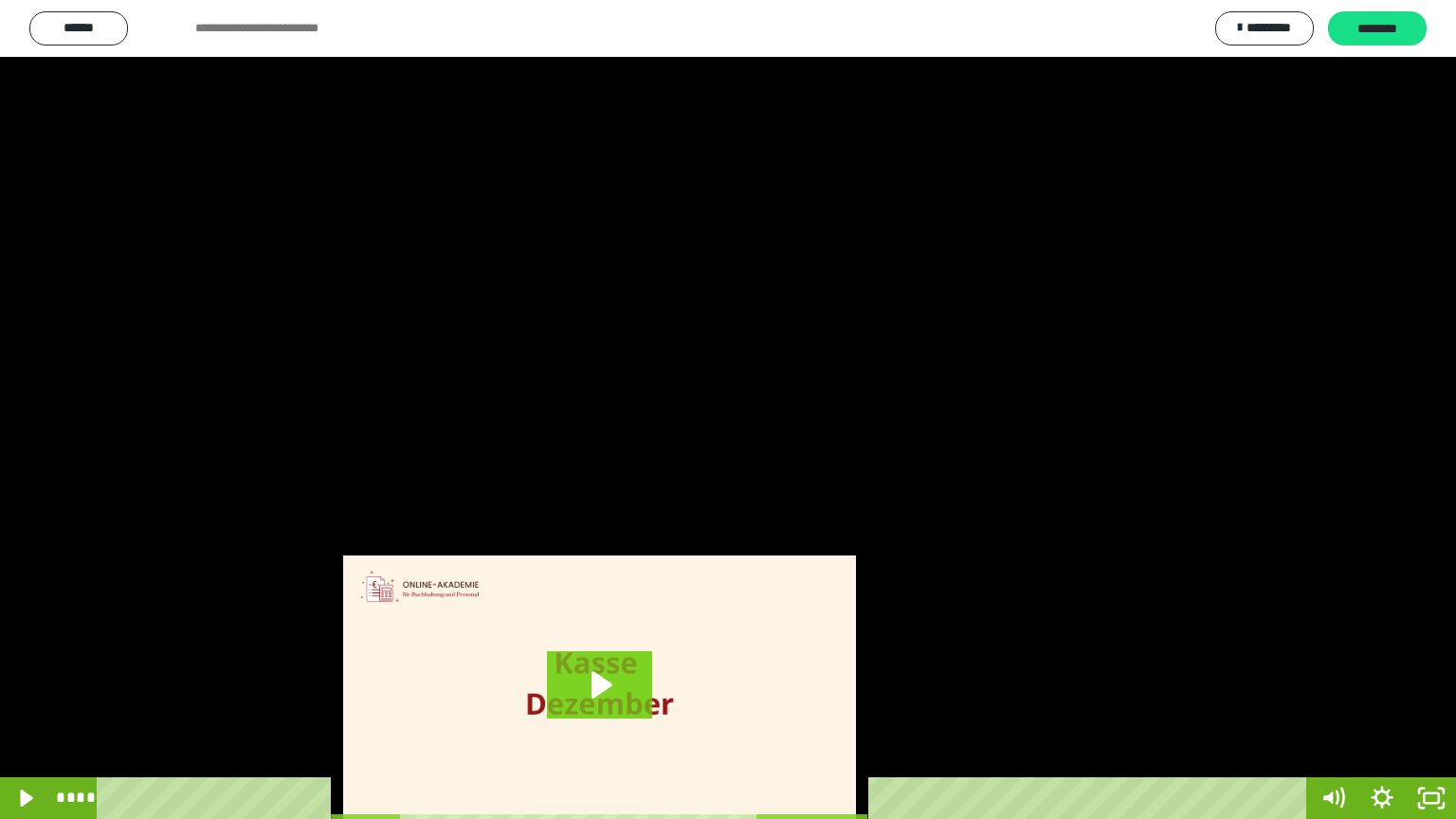 click at bounding box center [728, 410] 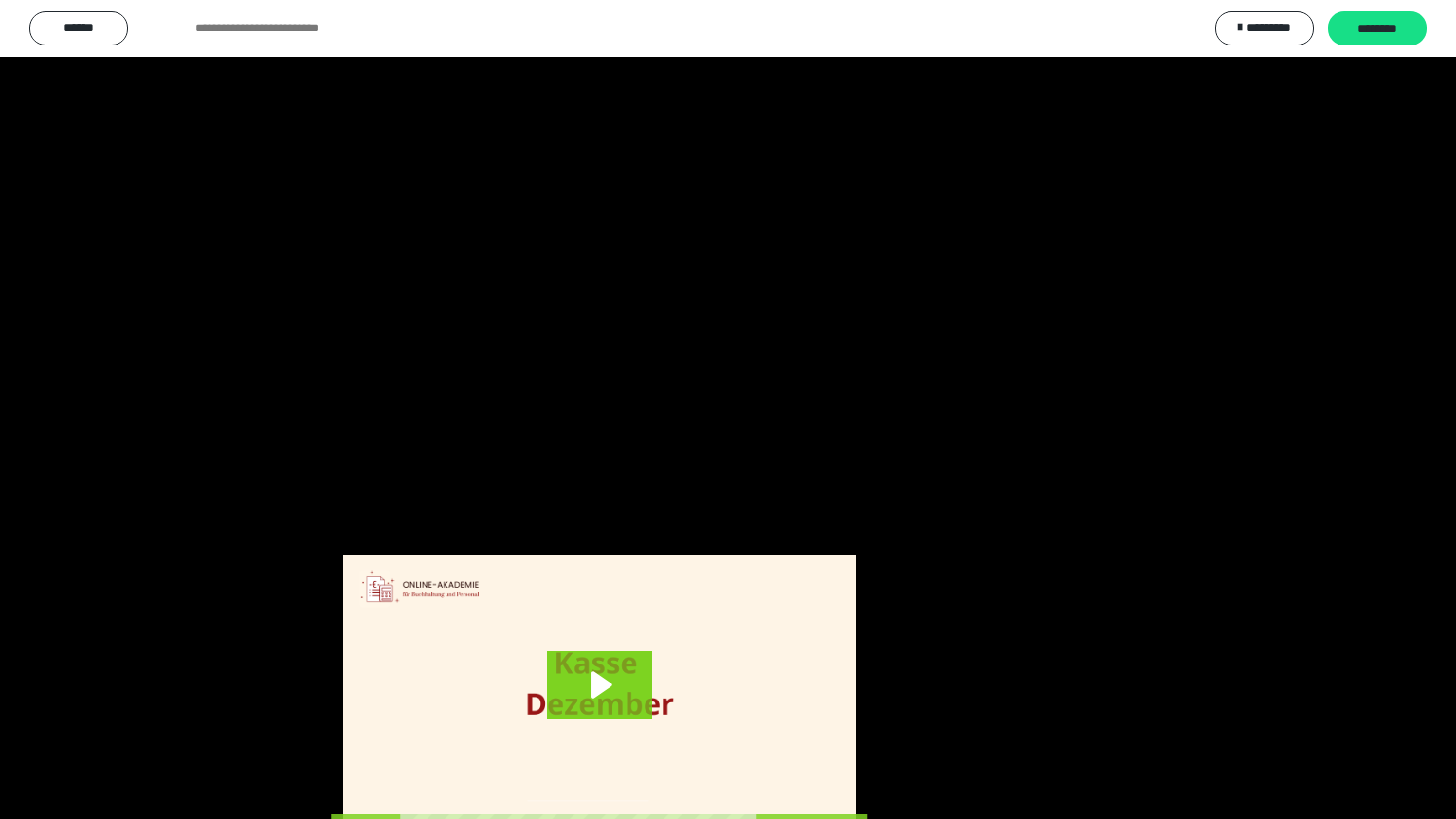 click at bounding box center (728, 410) 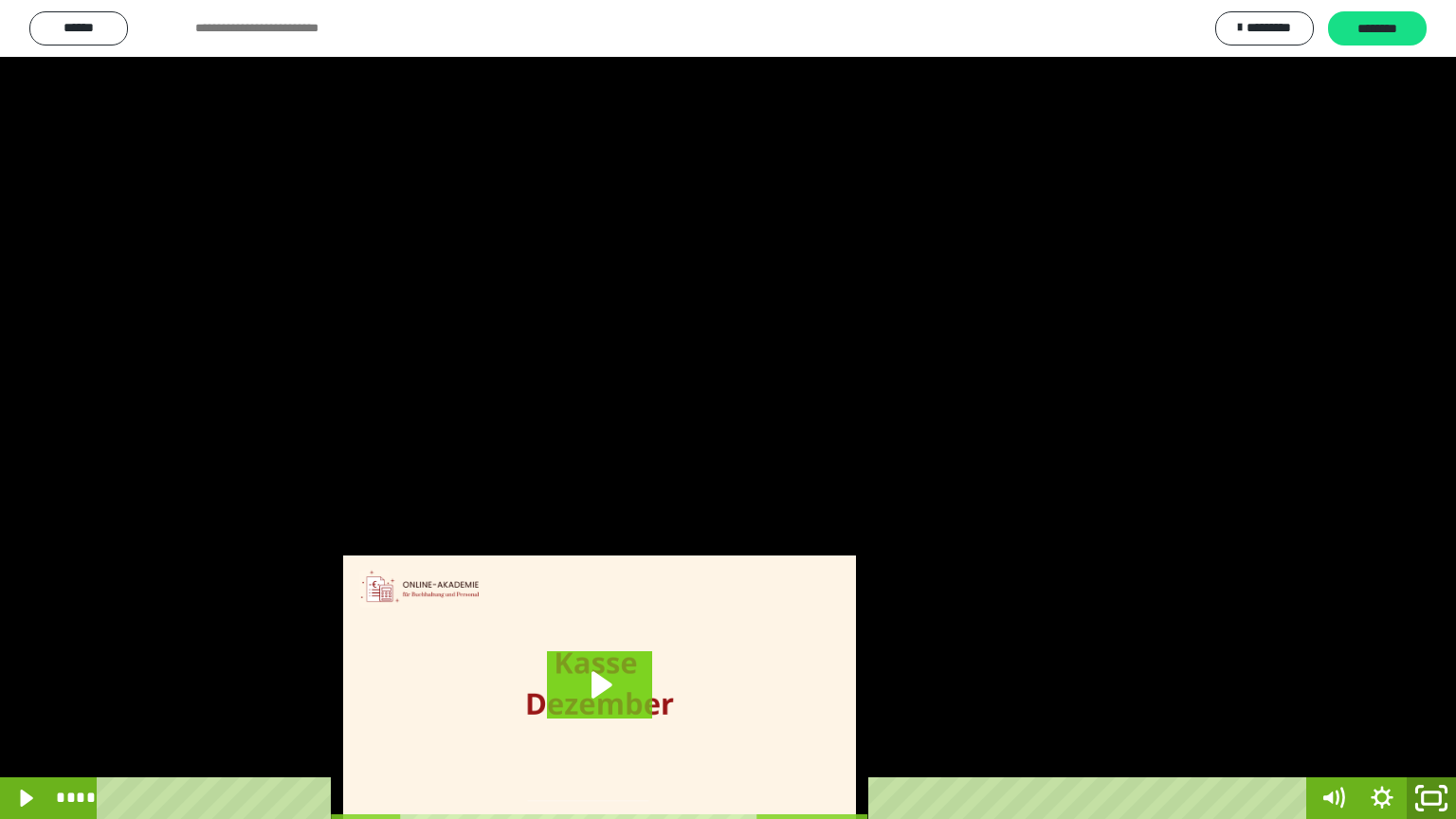 click 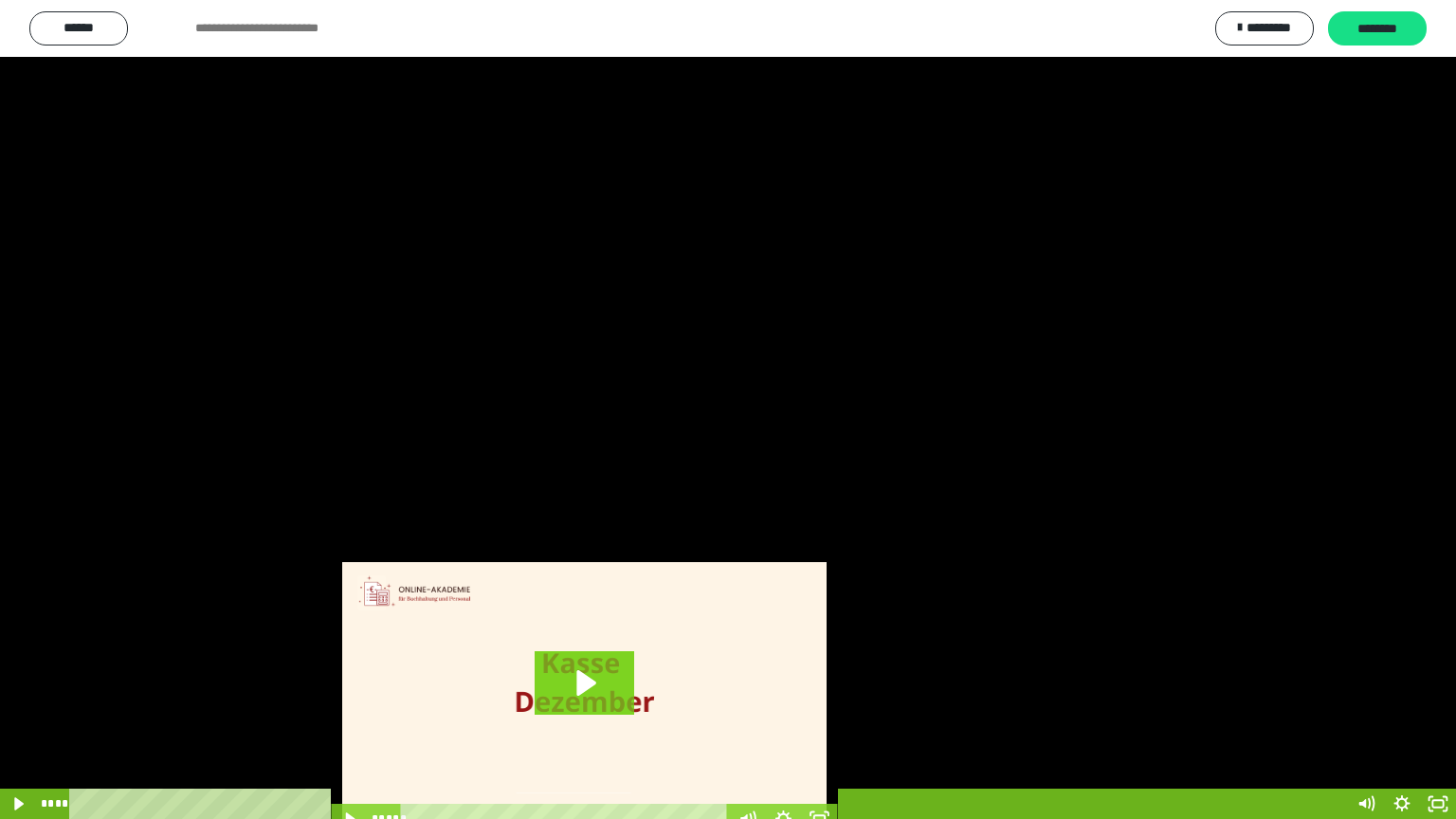 scroll, scrollTop: 3634, scrollLeft: 0, axis: vertical 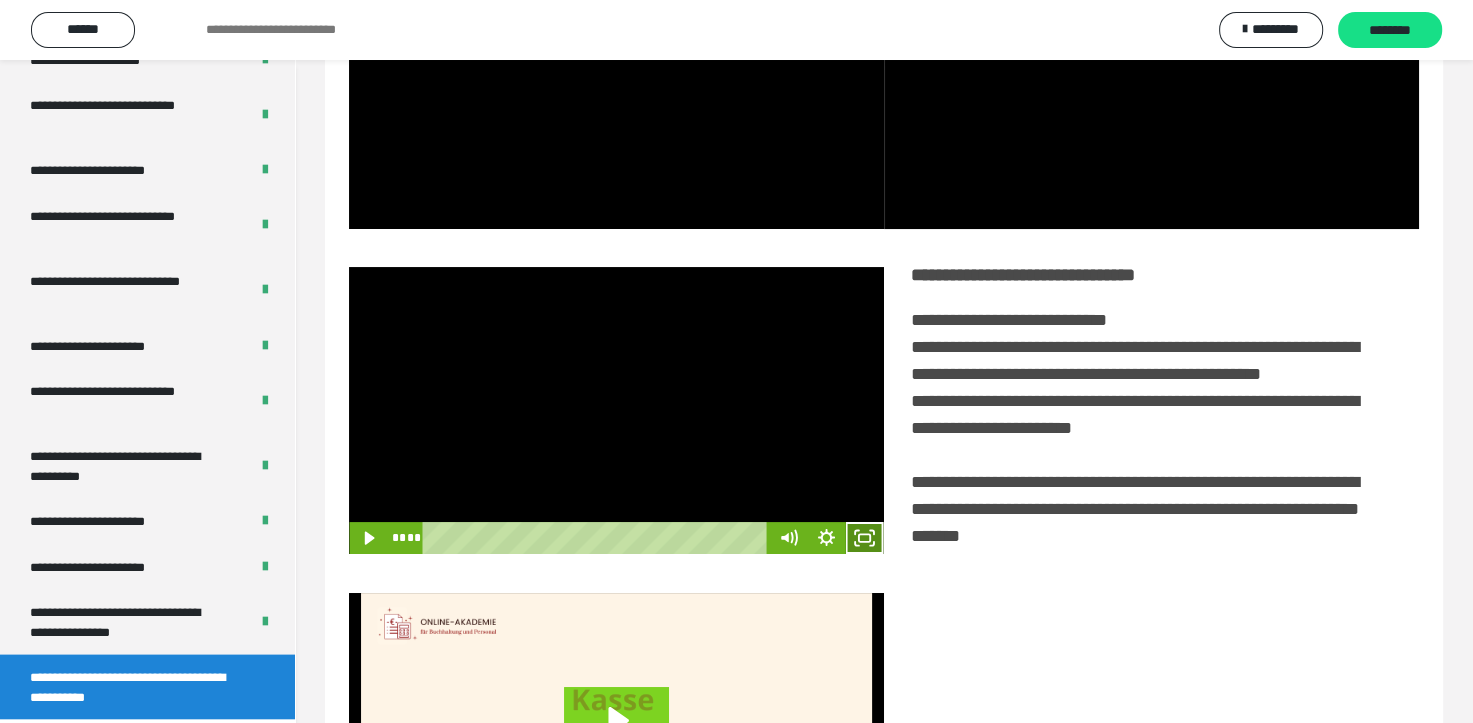 click 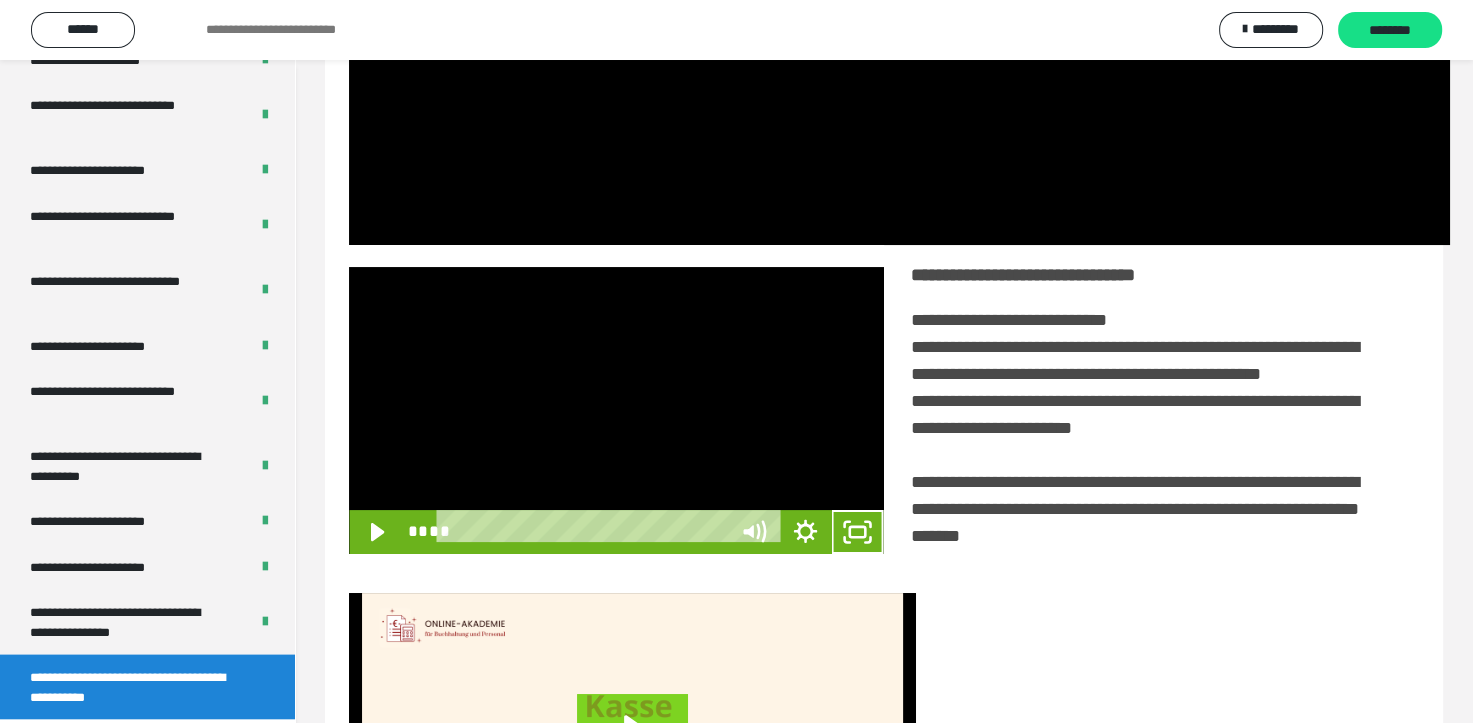 scroll, scrollTop: 3693, scrollLeft: 0, axis: vertical 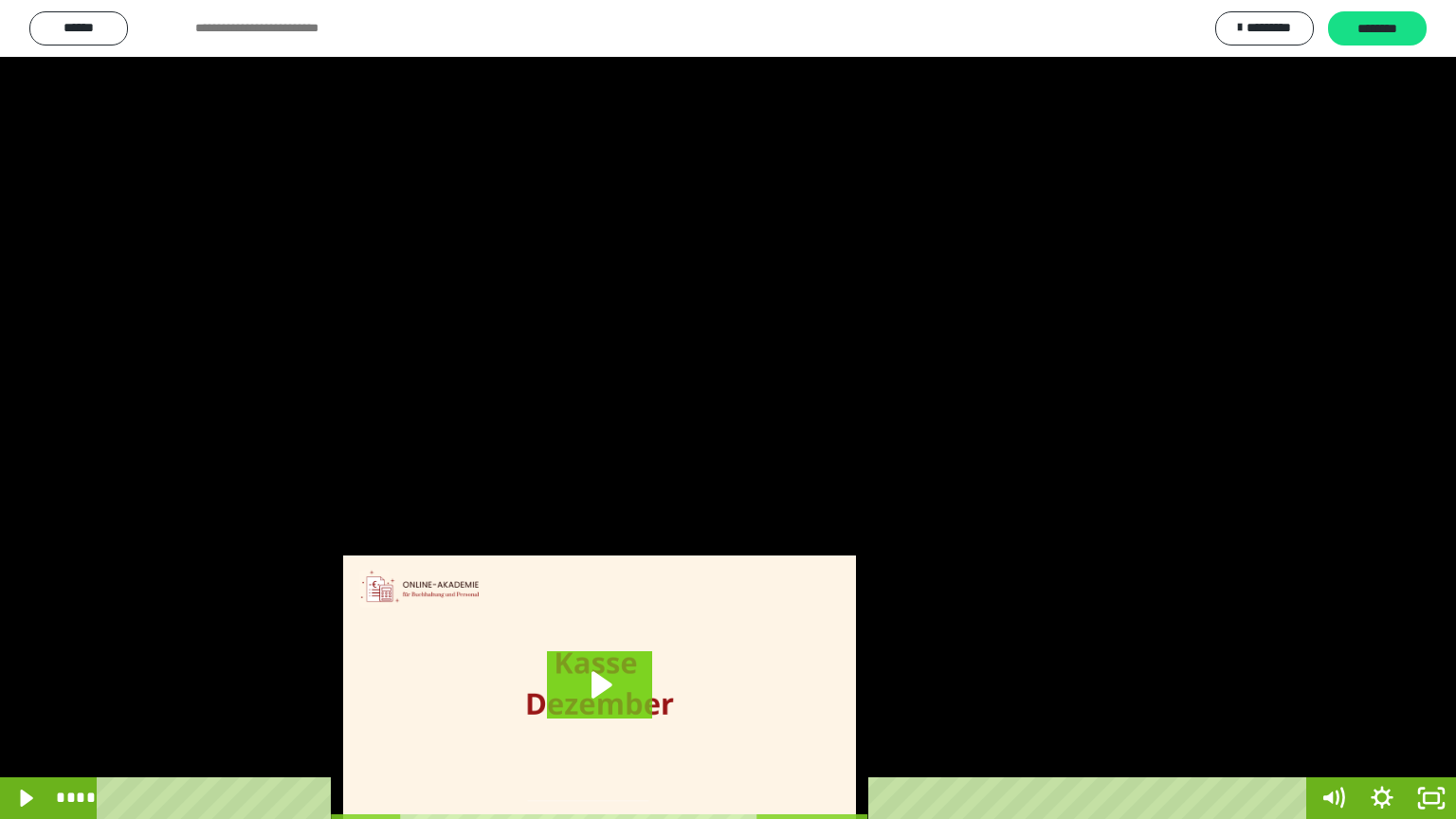 click at bounding box center [728, 410] 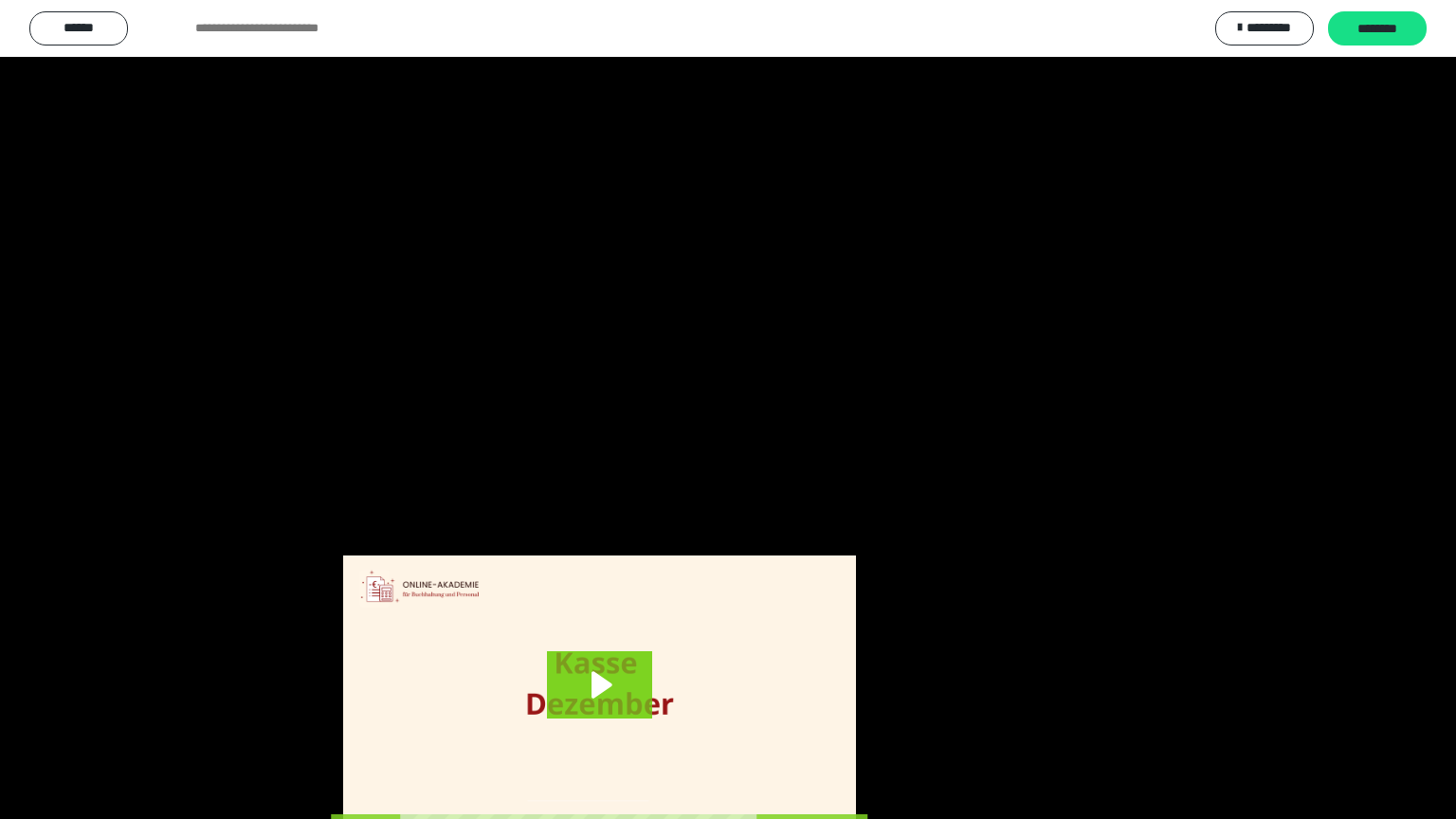 click at bounding box center [728, 410] 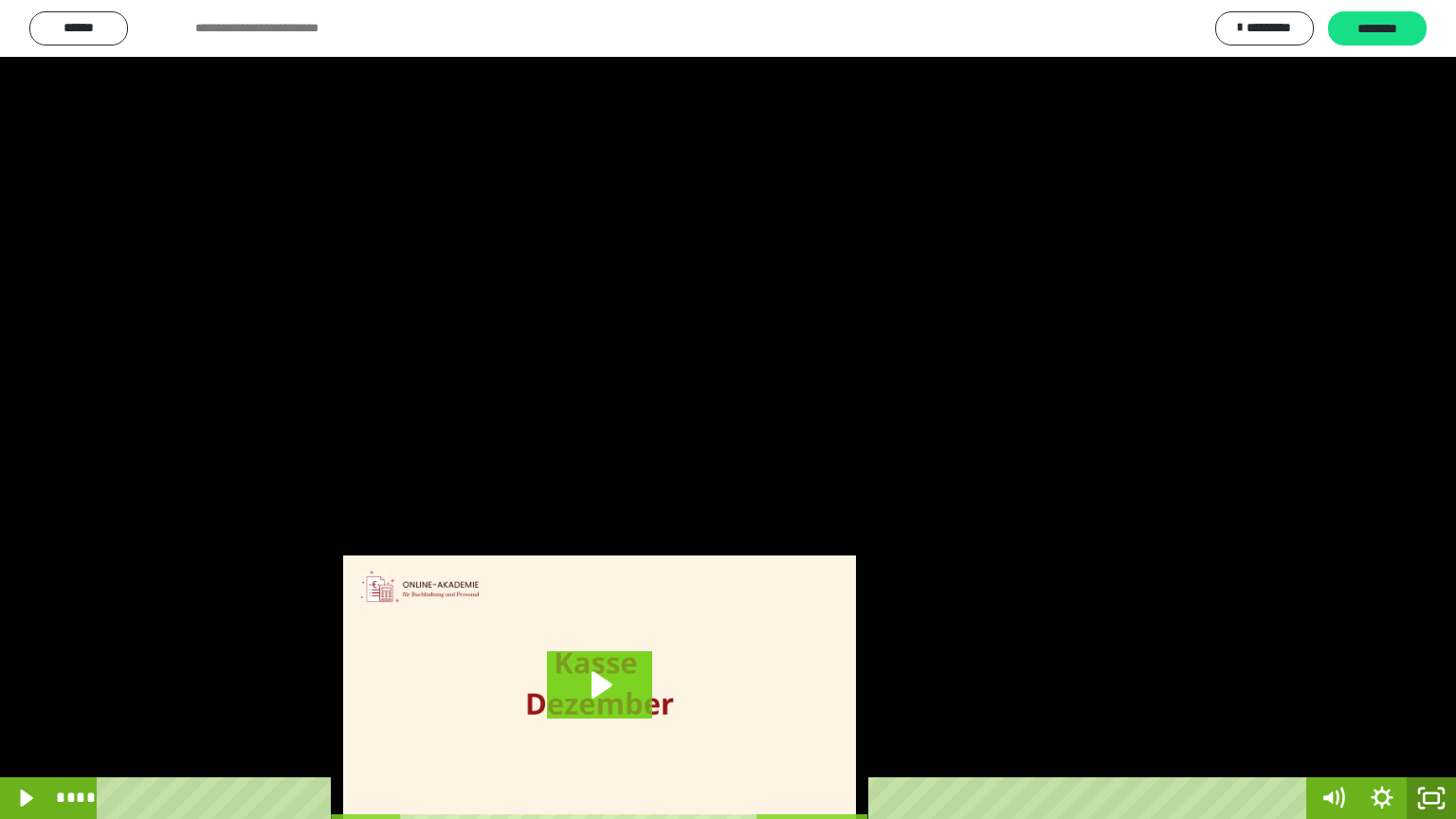 click 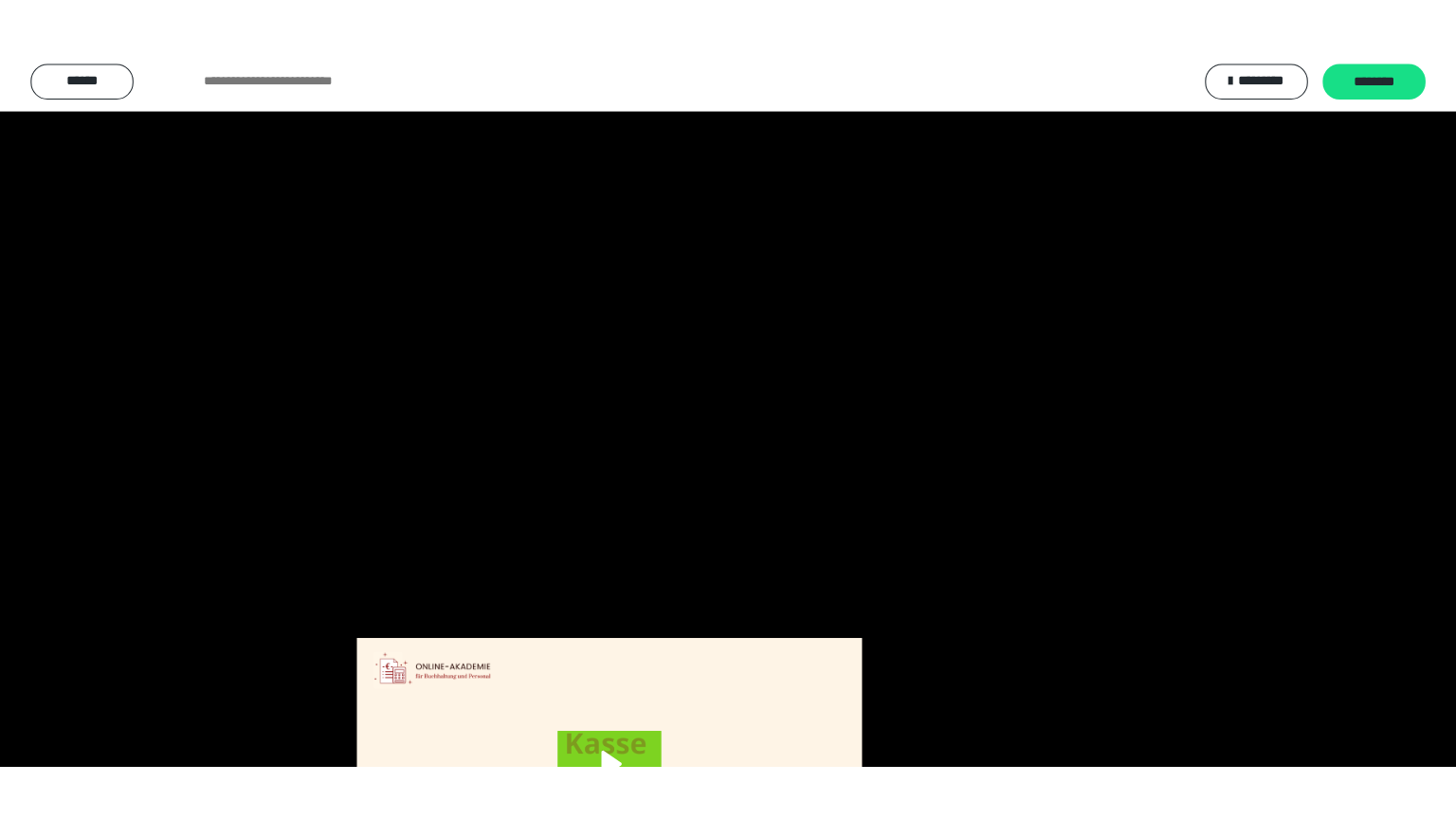 scroll, scrollTop: 3634, scrollLeft: 0, axis: vertical 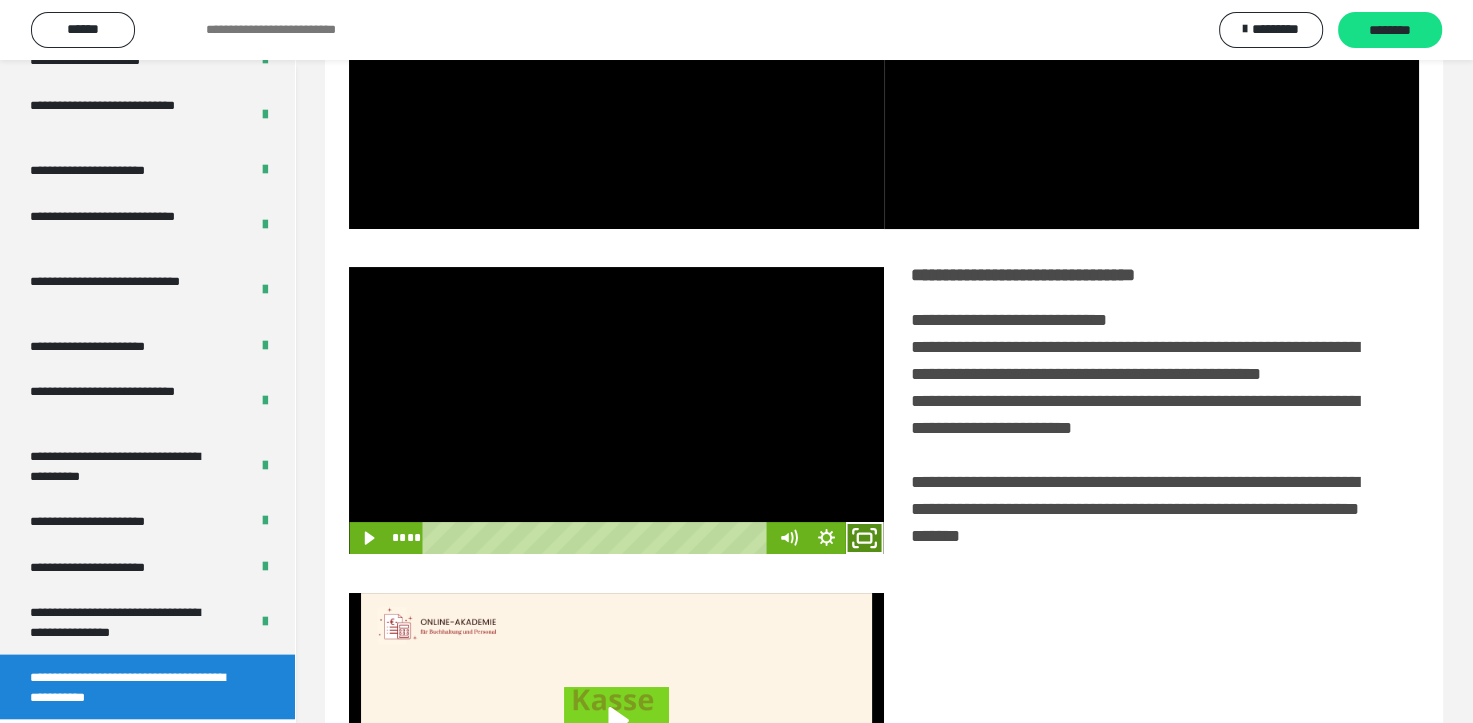 click 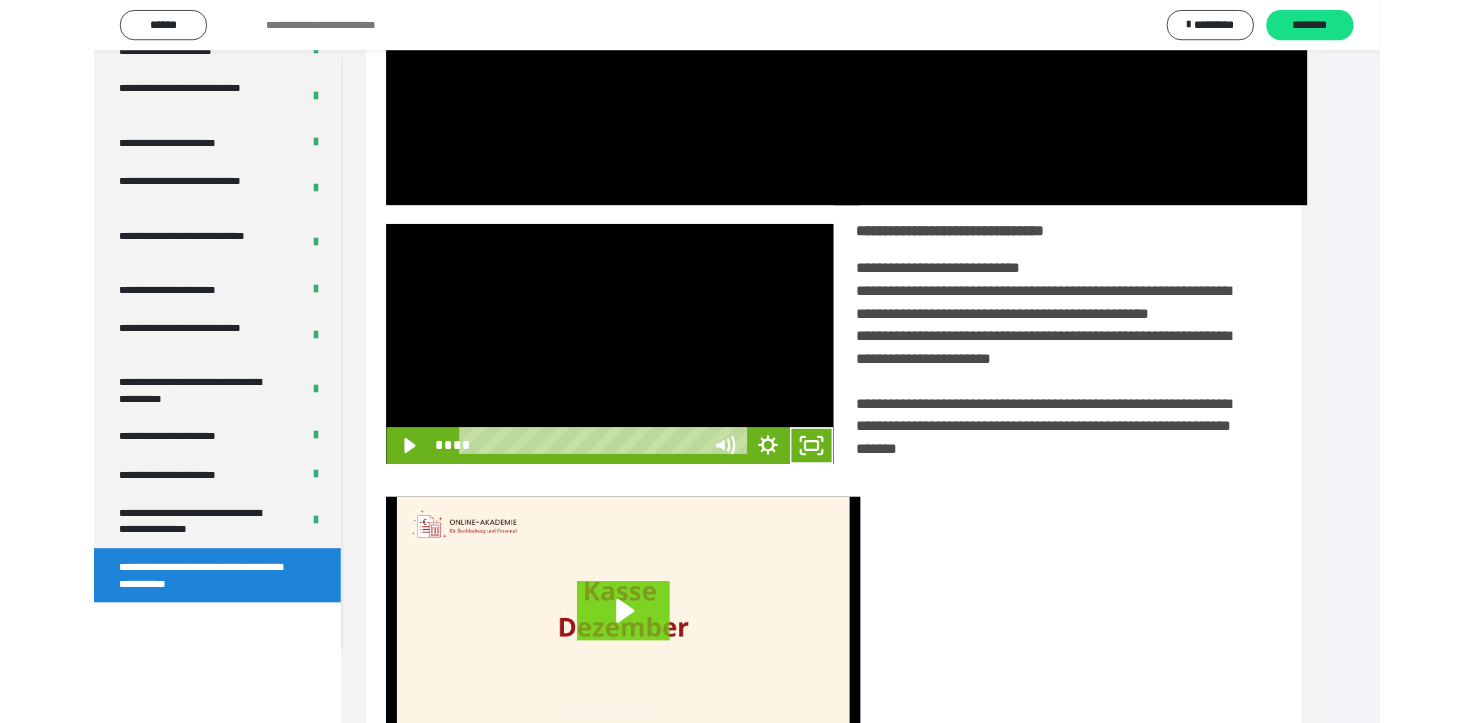 scroll, scrollTop: 3693, scrollLeft: 0, axis: vertical 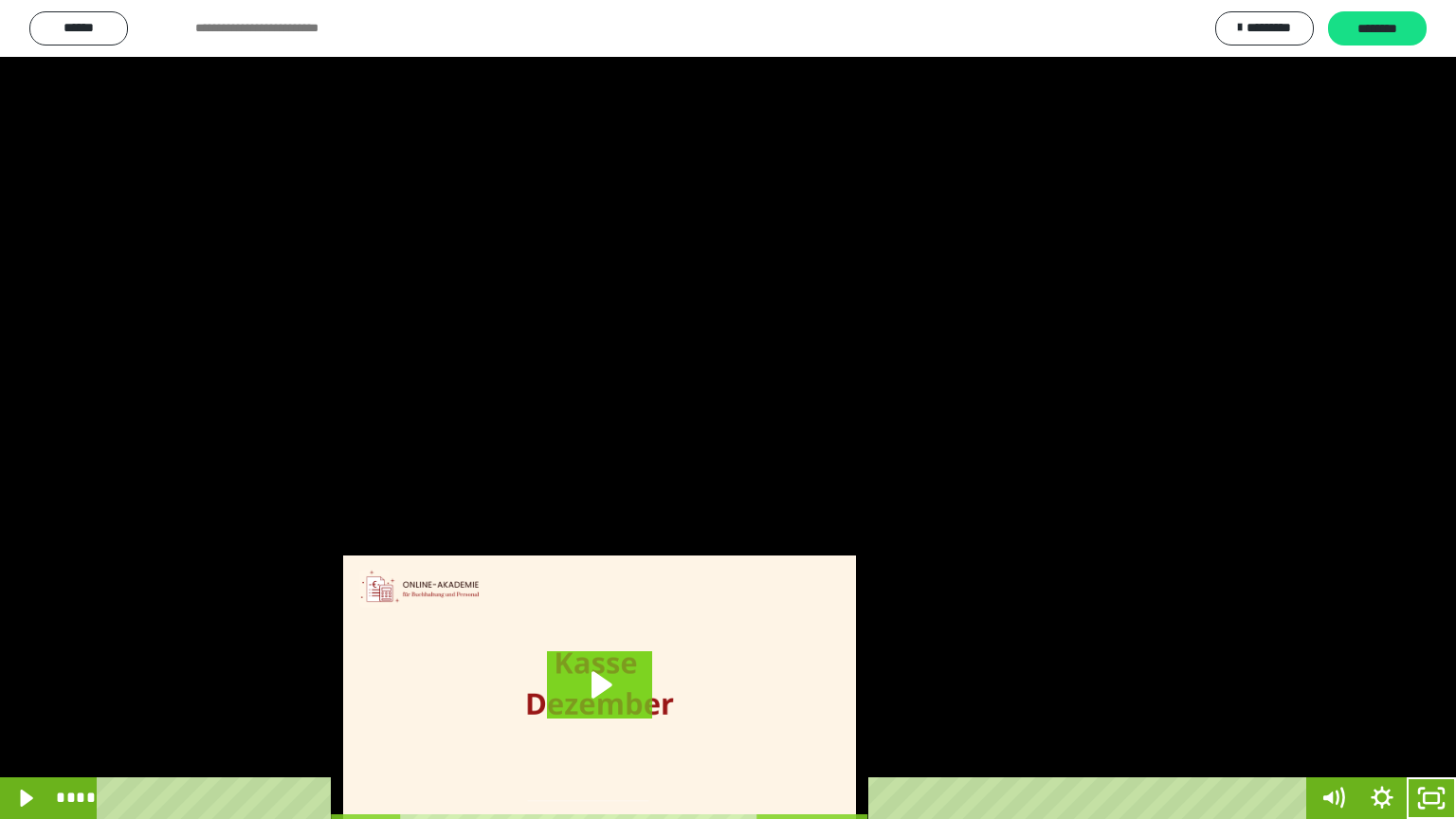 click at bounding box center (728, 410) 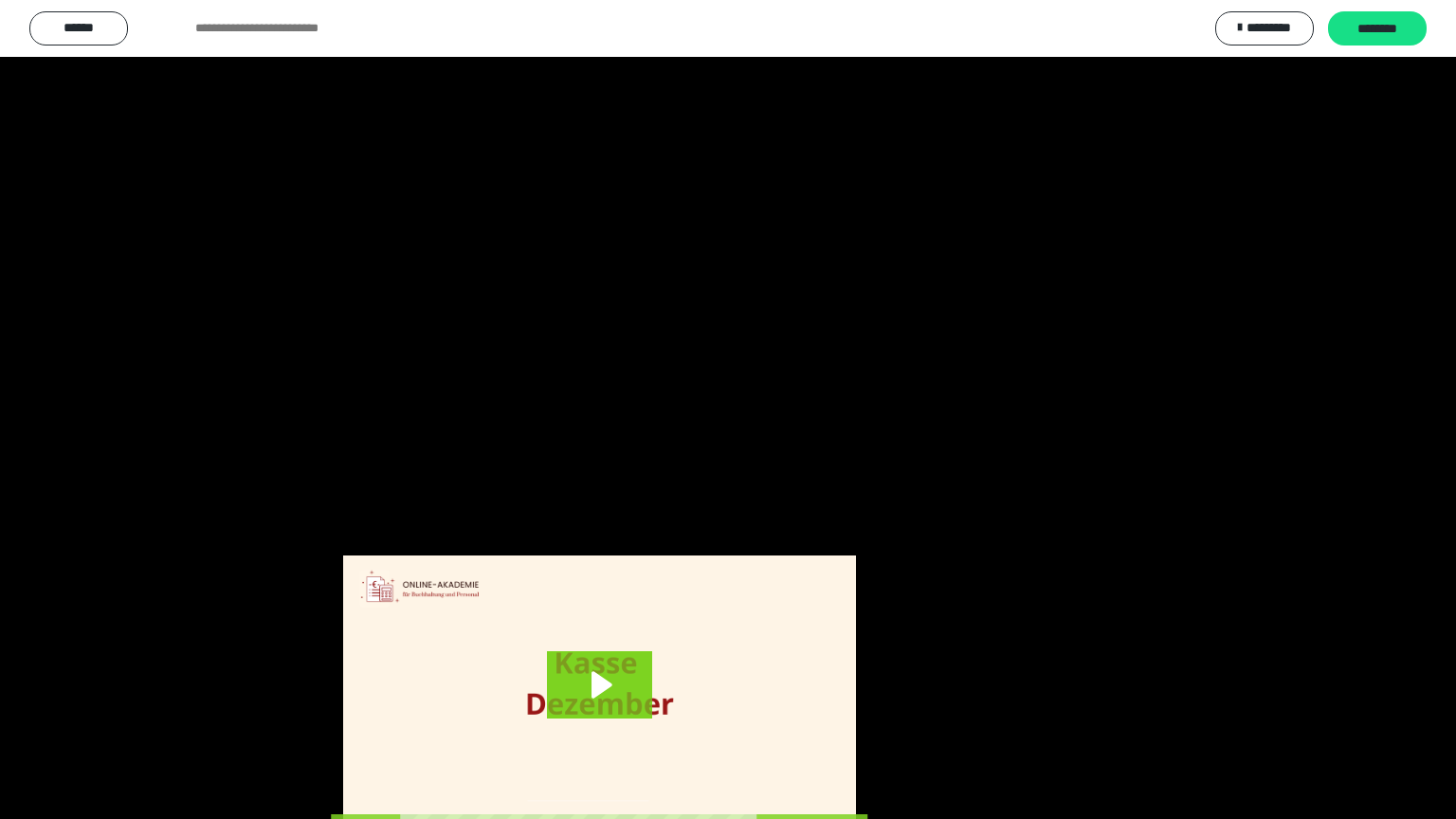 click at bounding box center (728, 410) 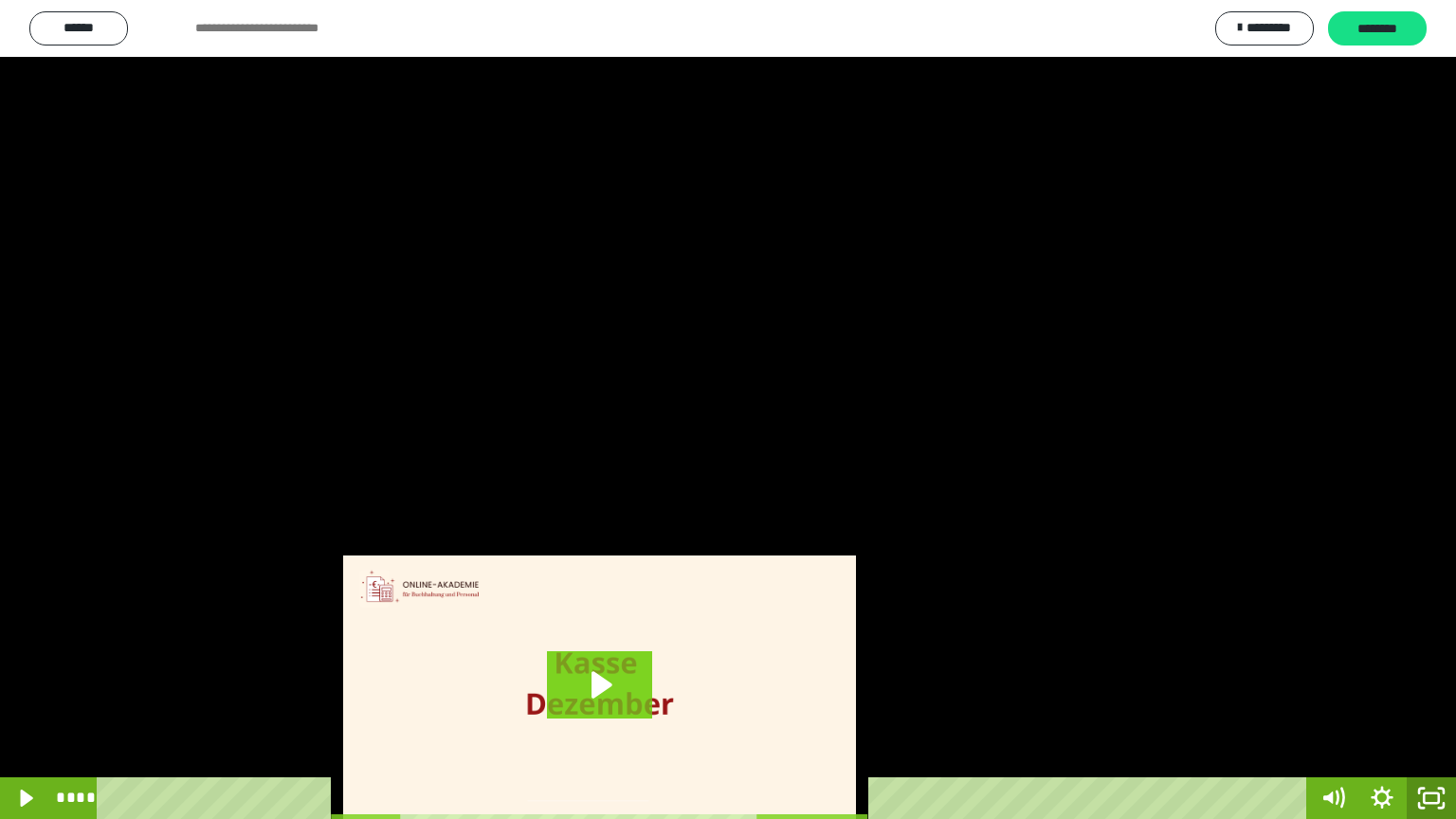 click 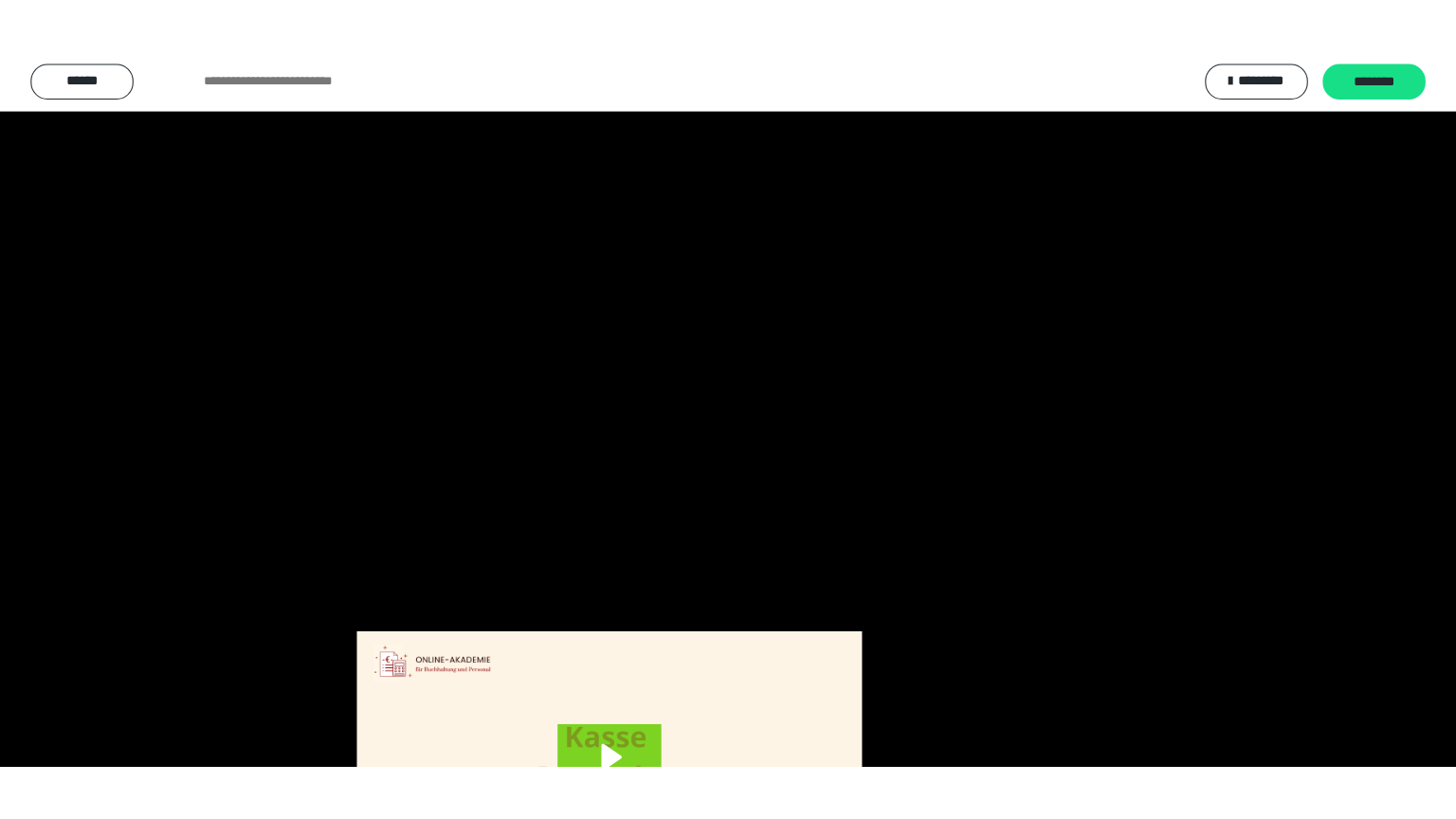 scroll, scrollTop: 3634, scrollLeft: 0, axis: vertical 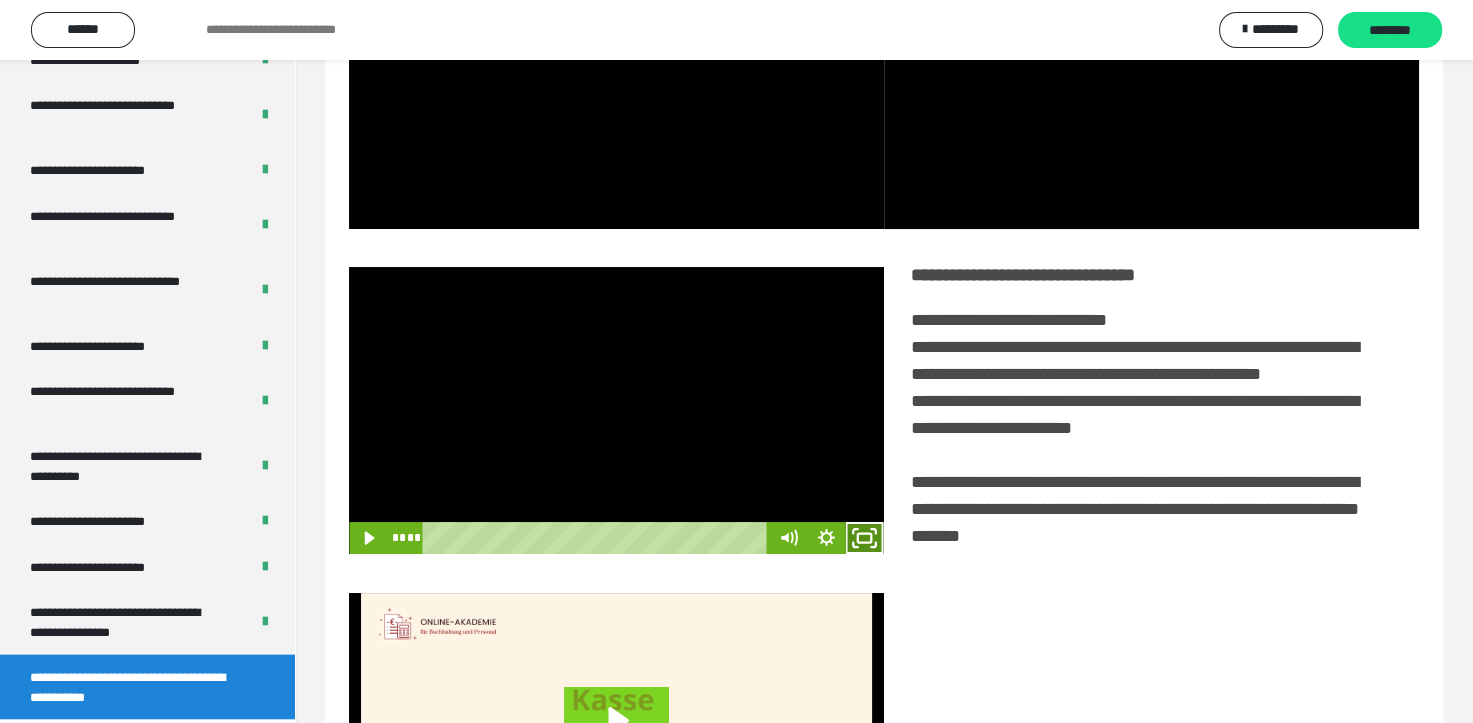 click 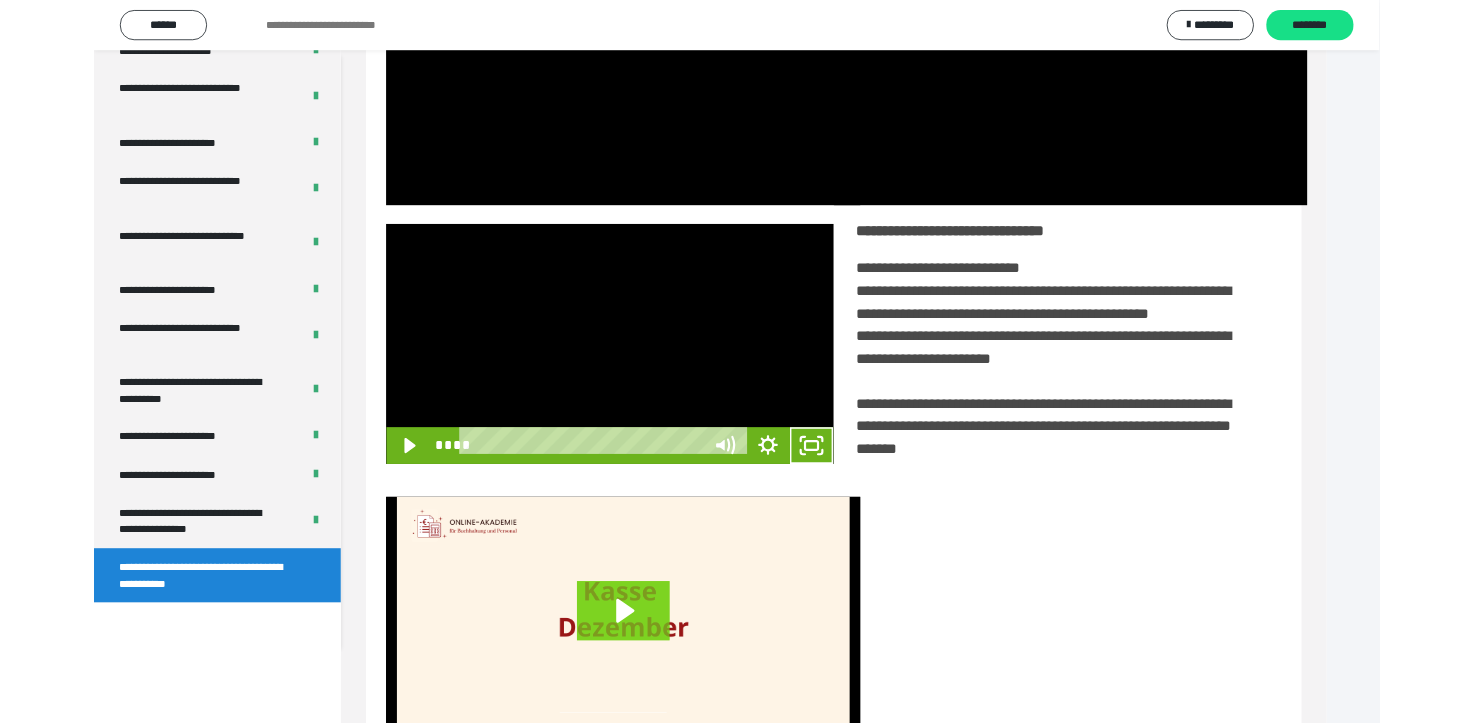 scroll, scrollTop: 3693, scrollLeft: 0, axis: vertical 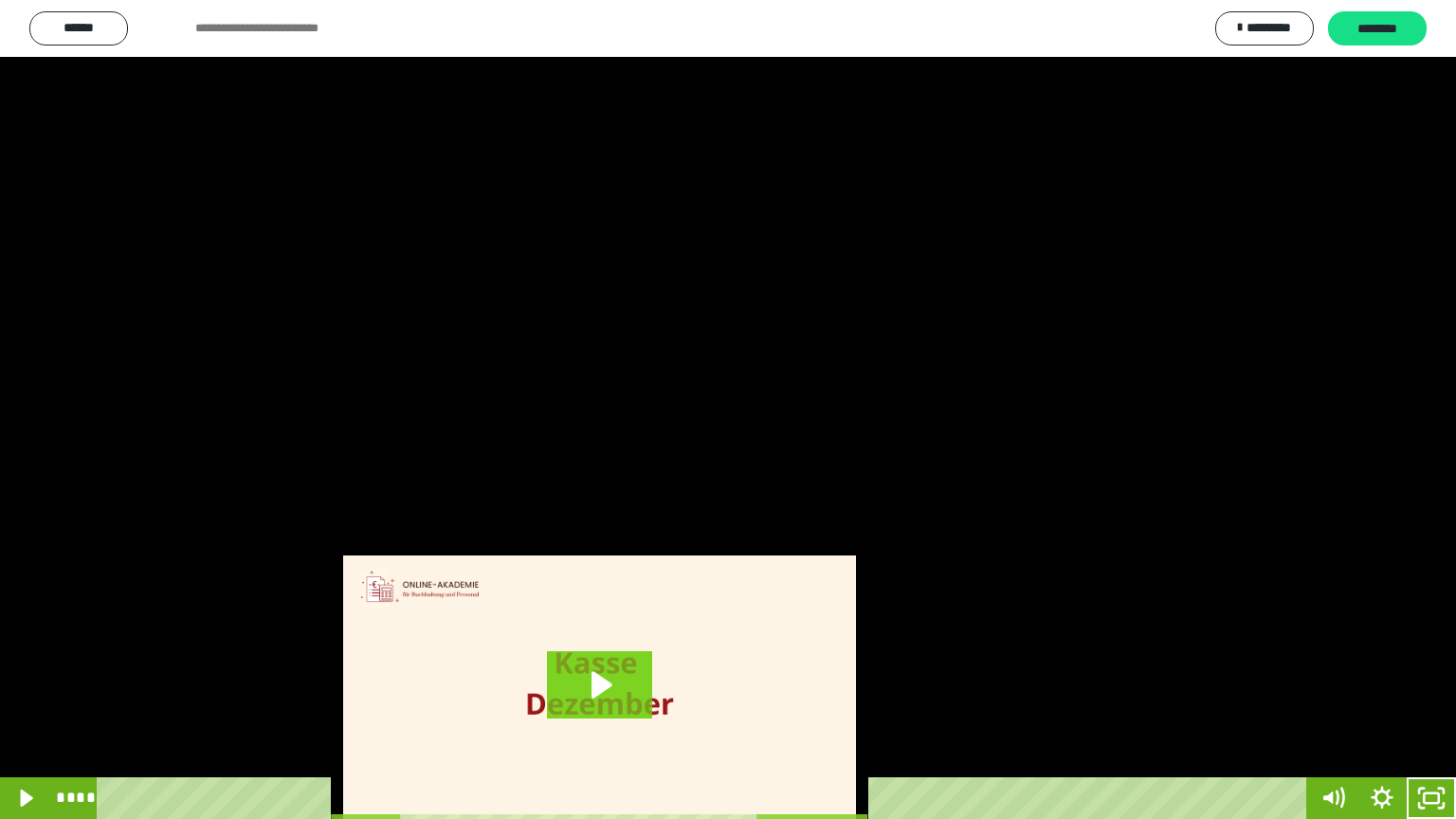 click at bounding box center (728, 410) 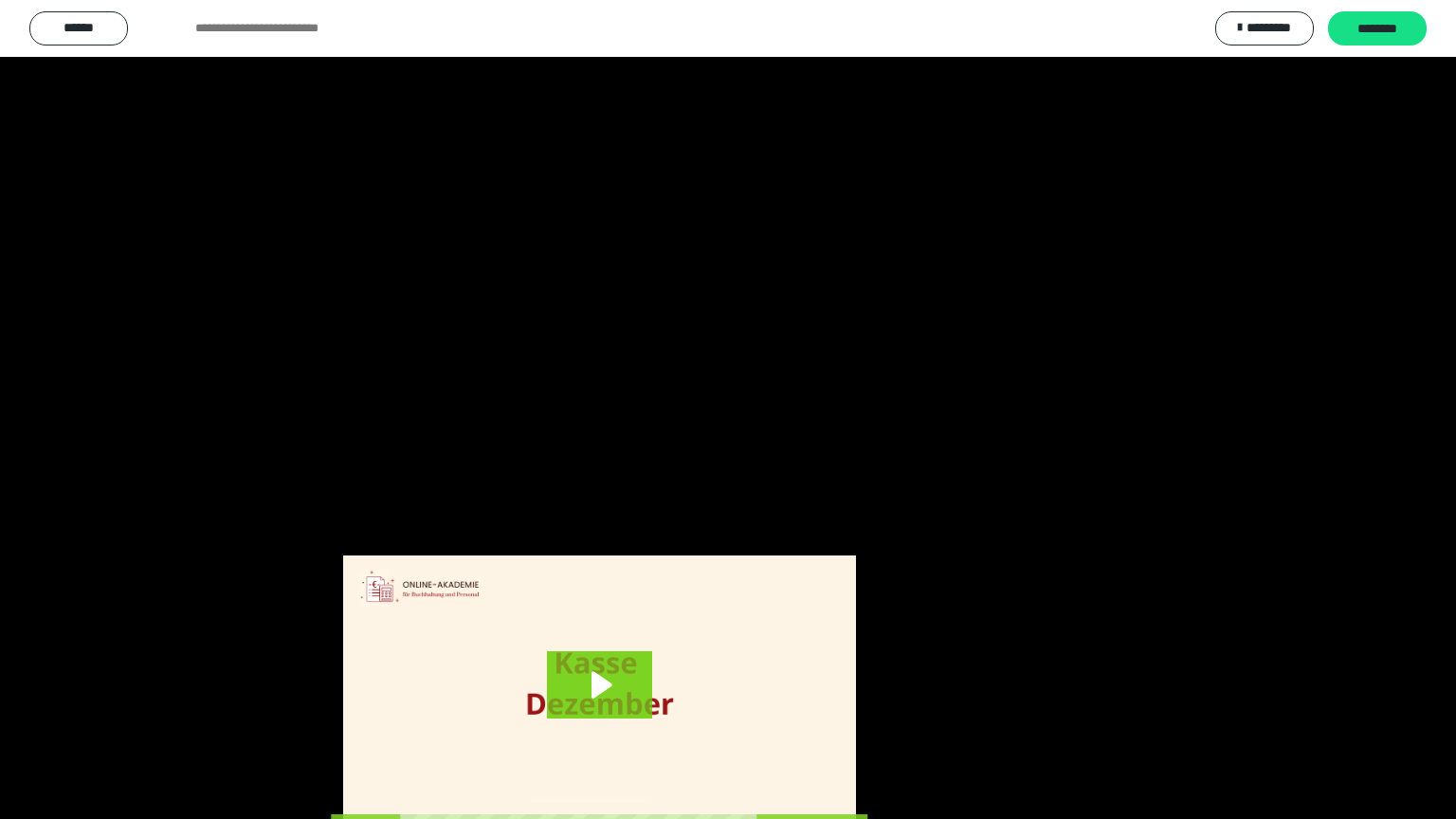 click at bounding box center [728, 410] 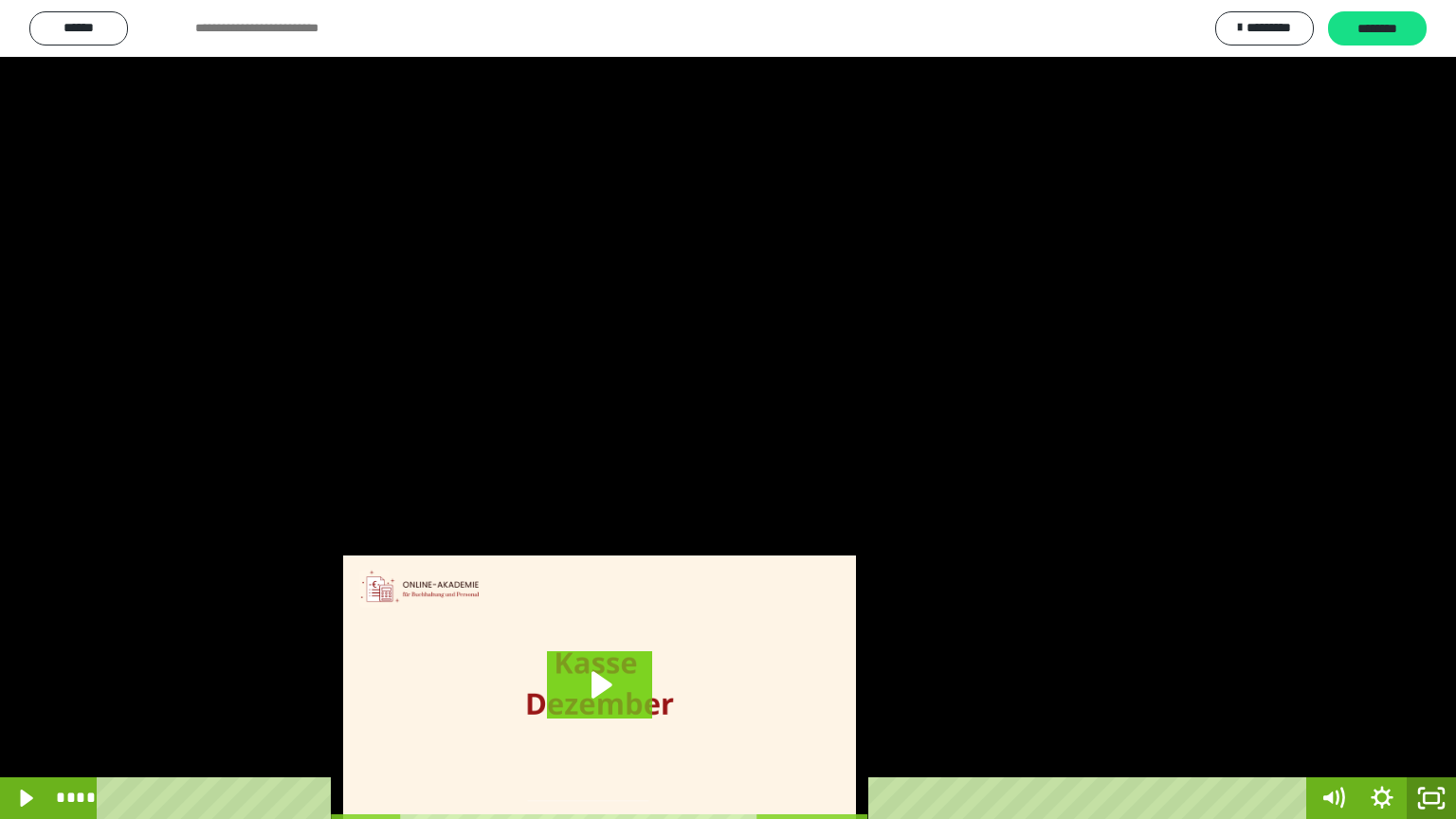 click 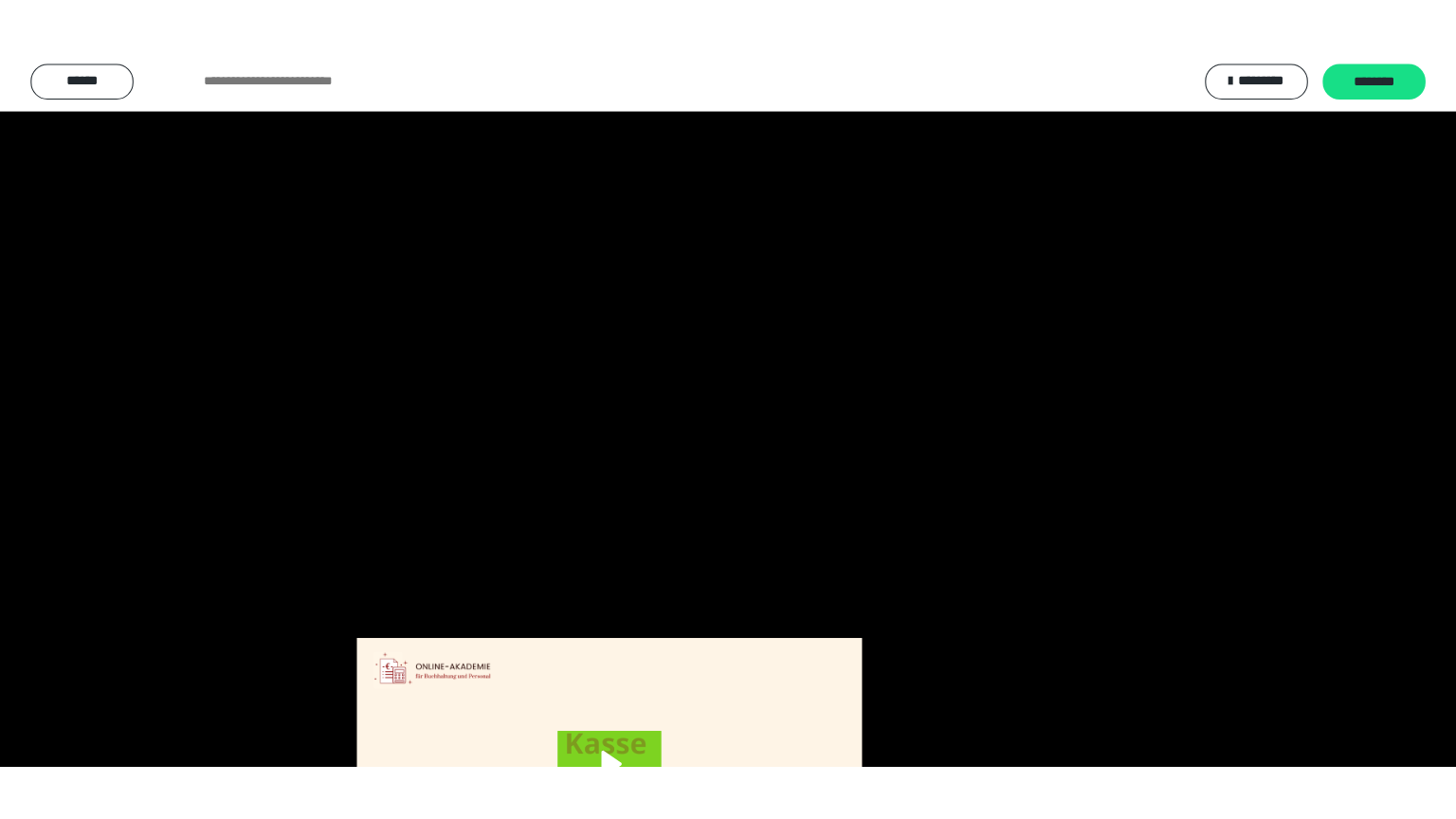 scroll, scrollTop: 3634, scrollLeft: 0, axis: vertical 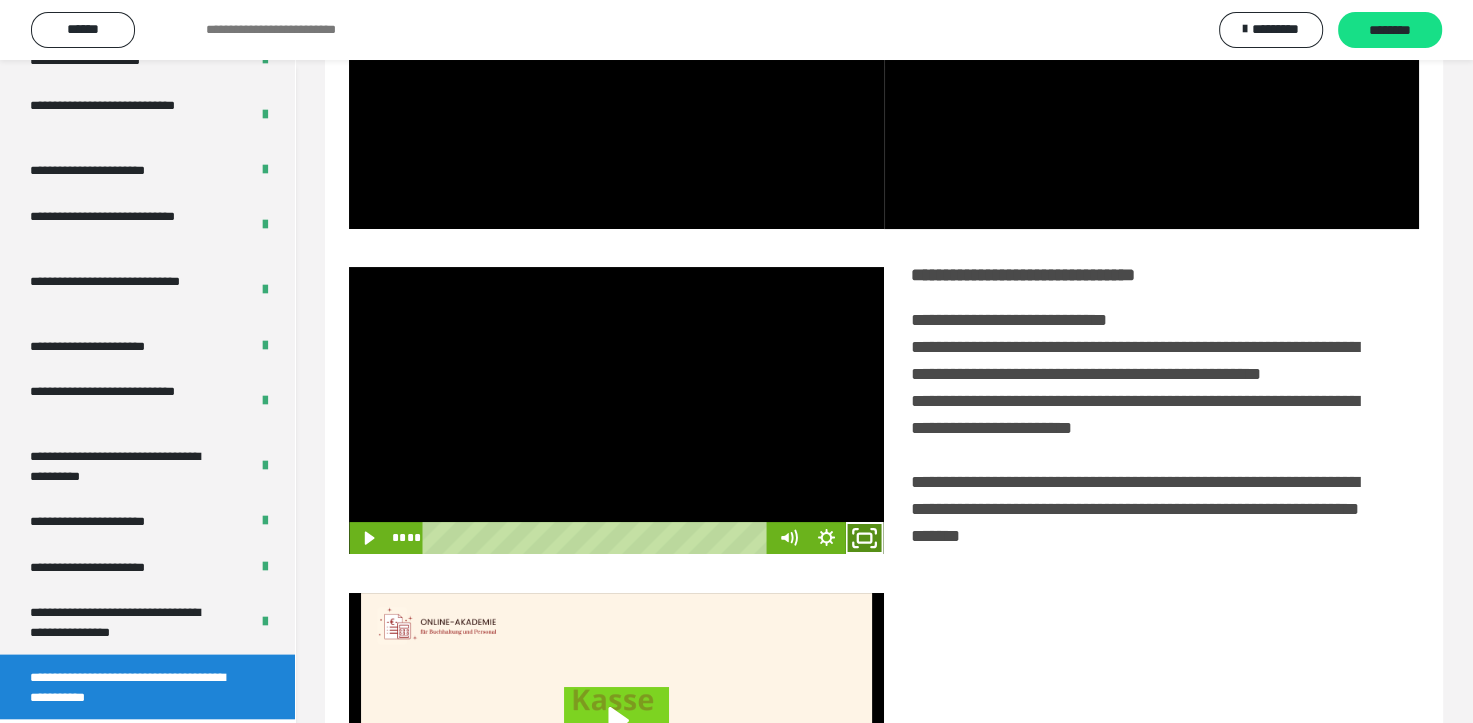 click 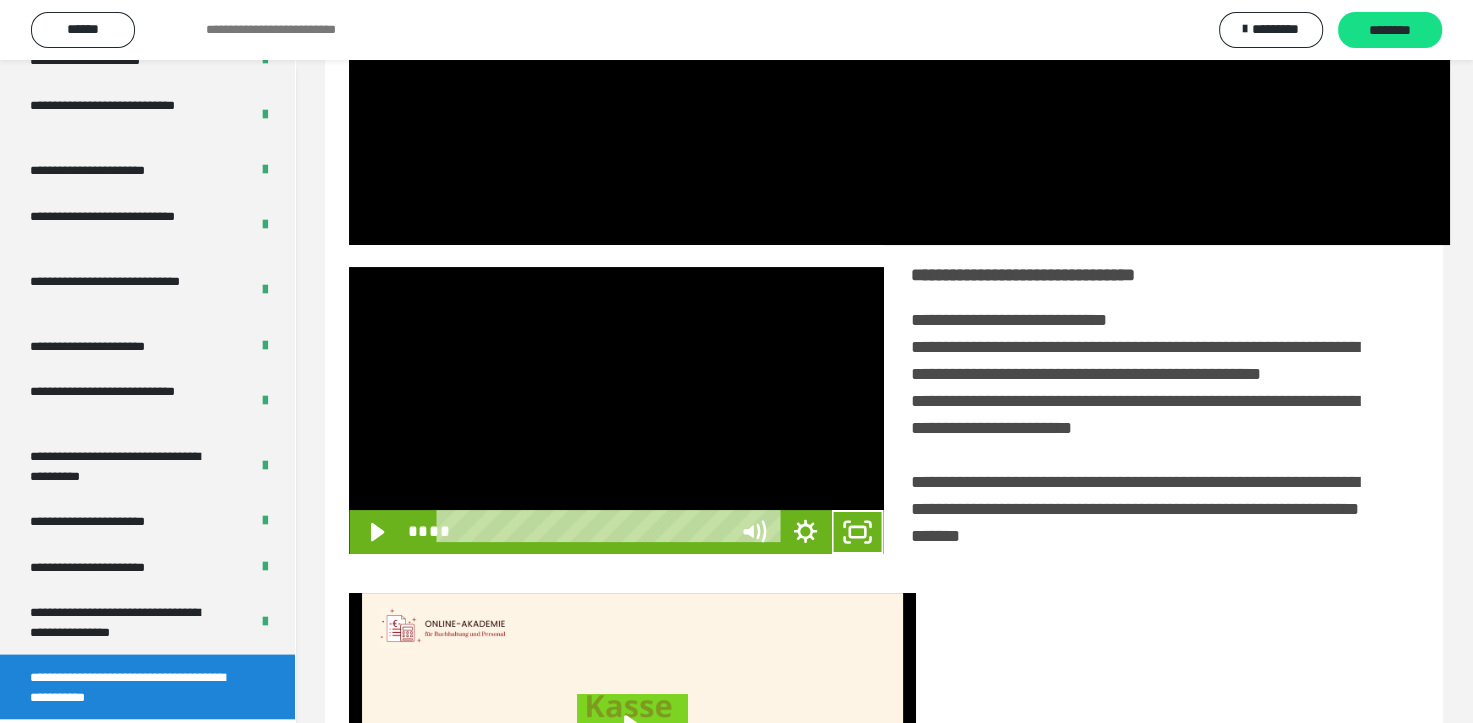 scroll, scrollTop: 3693, scrollLeft: 0, axis: vertical 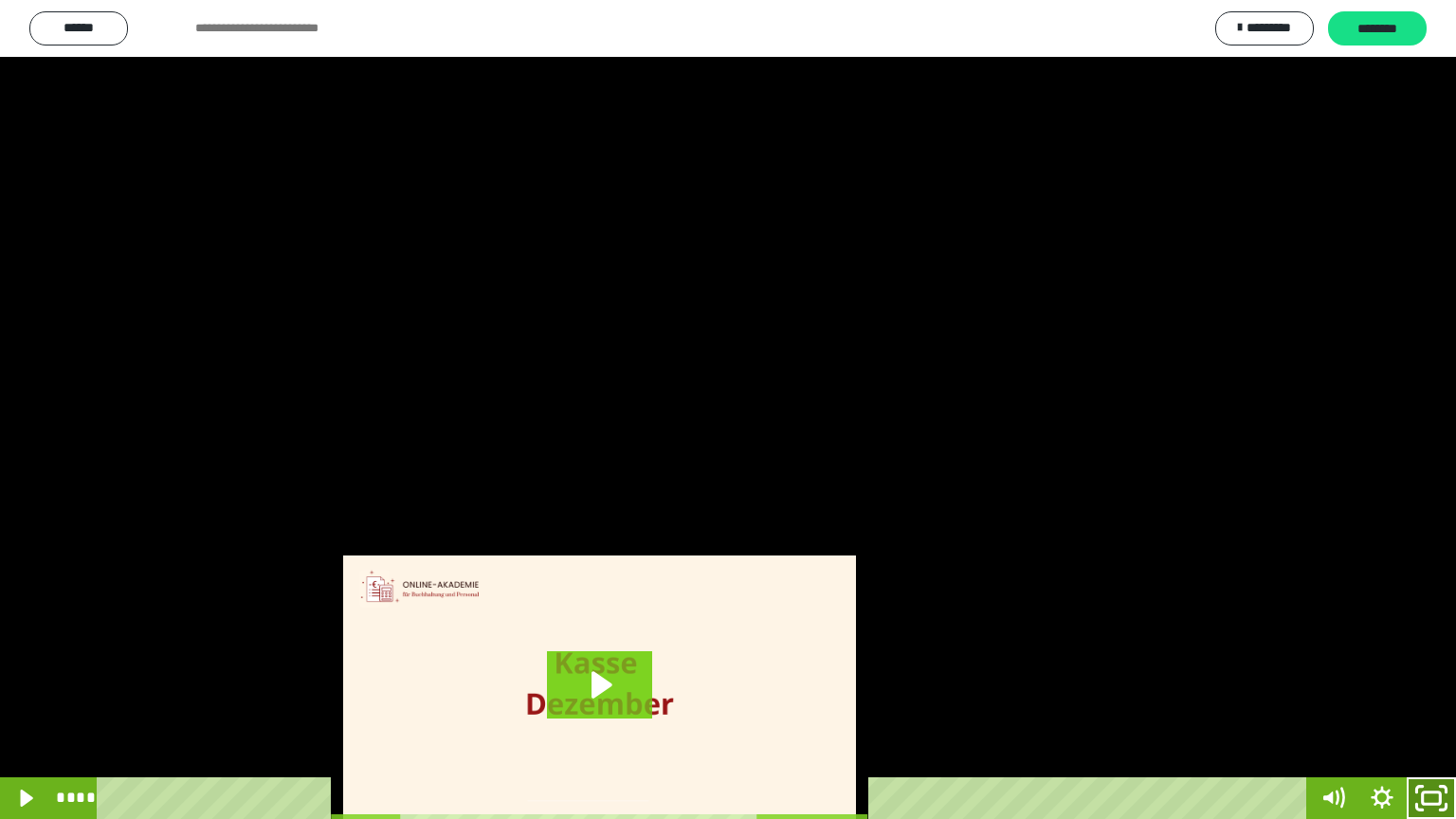 click 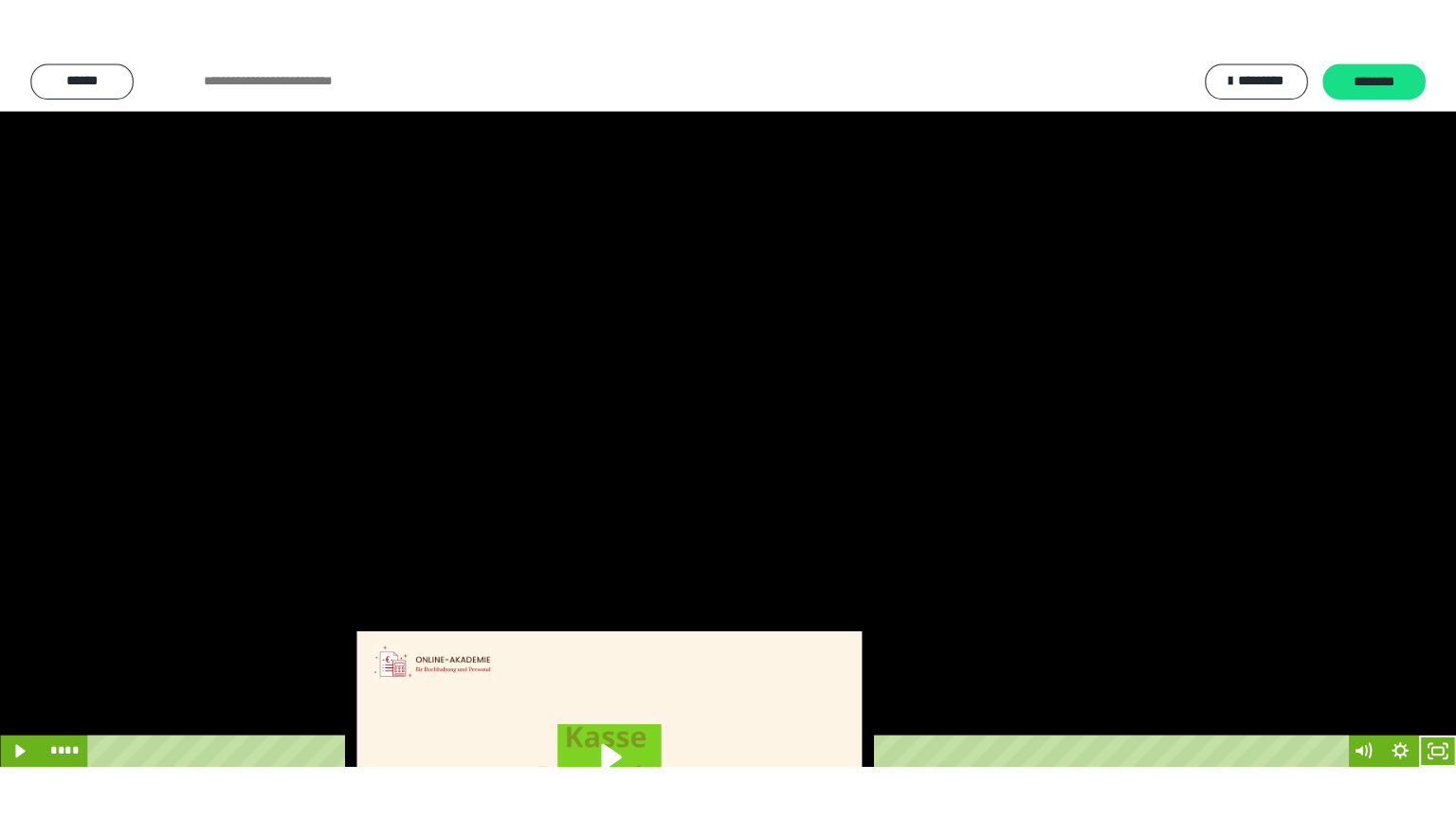 scroll, scrollTop: 3634, scrollLeft: 0, axis: vertical 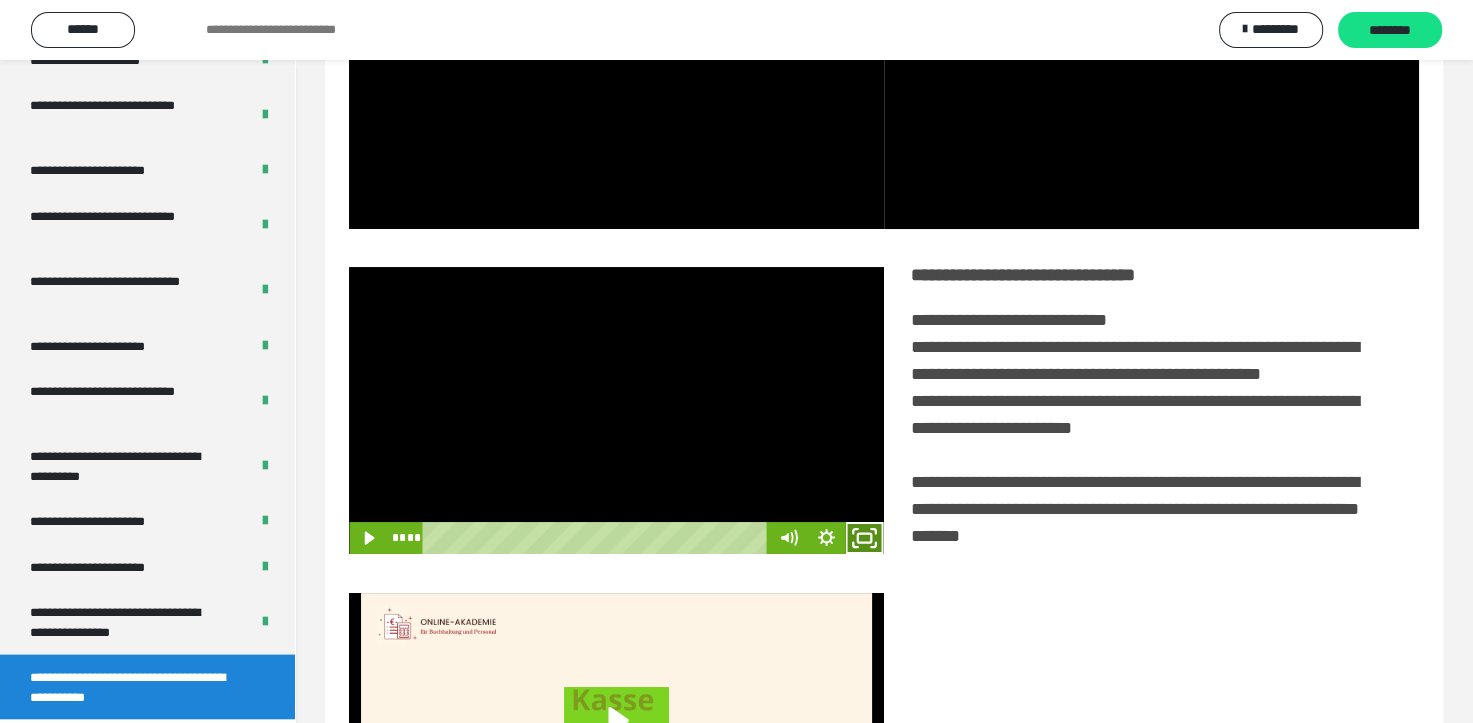 click 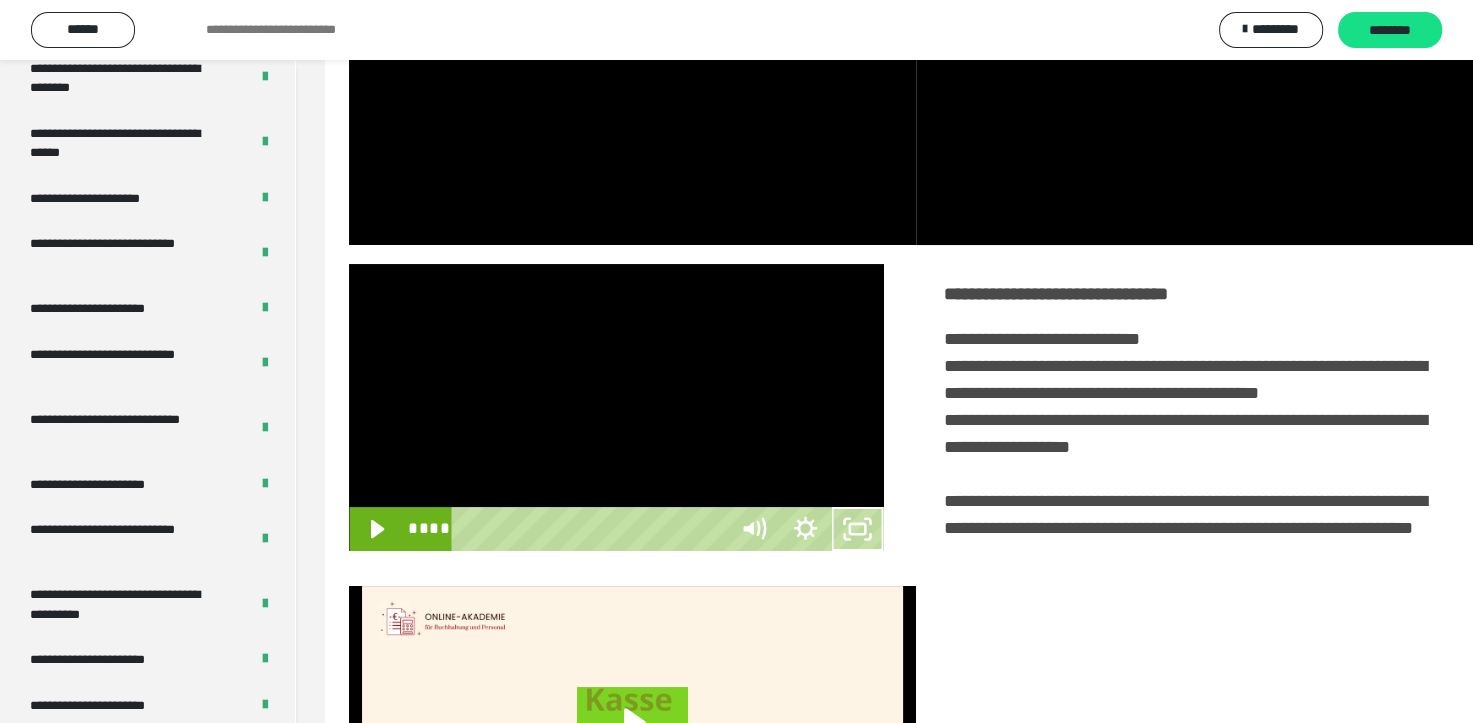 scroll, scrollTop: 3693, scrollLeft: 0, axis: vertical 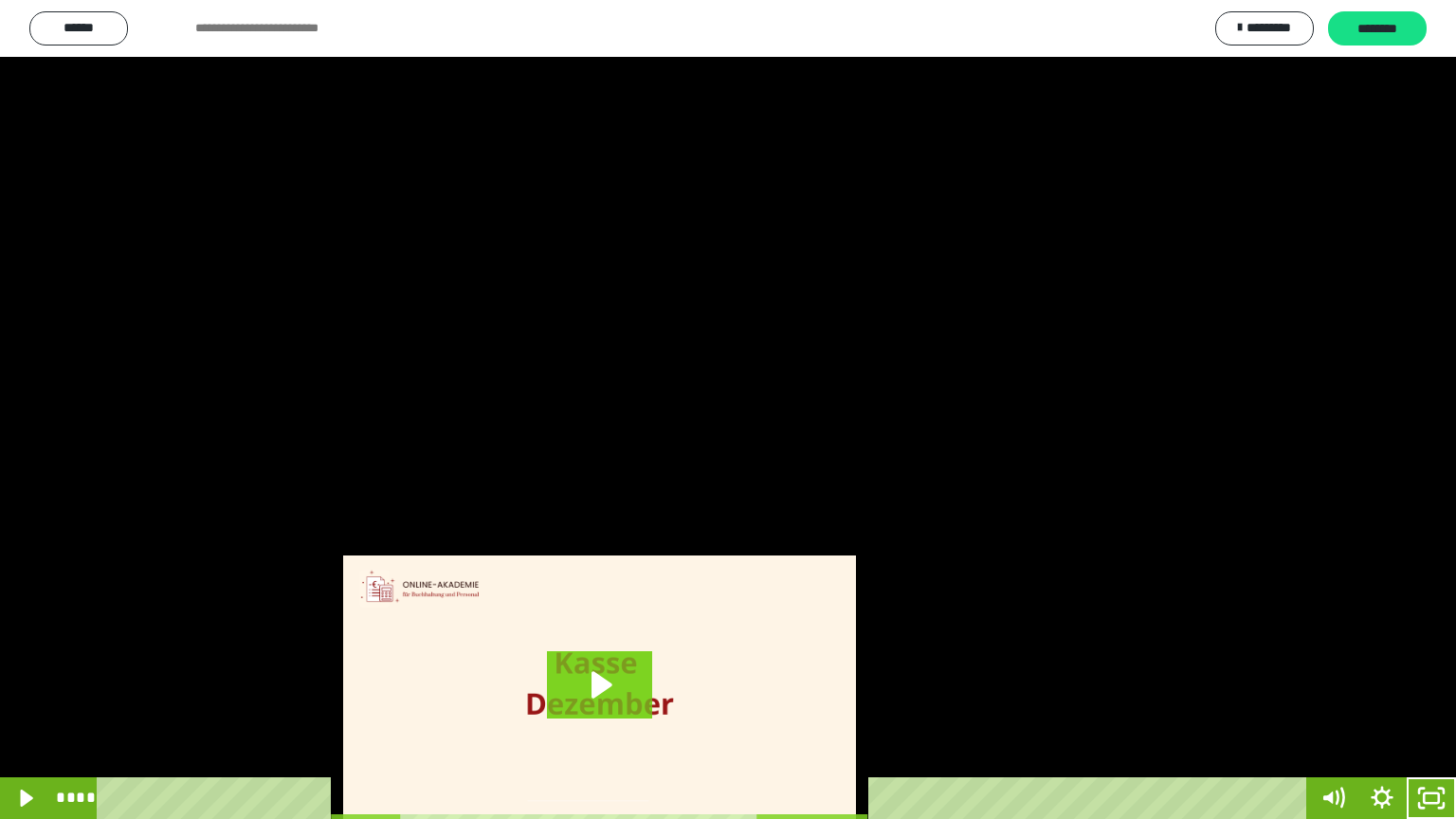 click at bounding box center (728, 410) 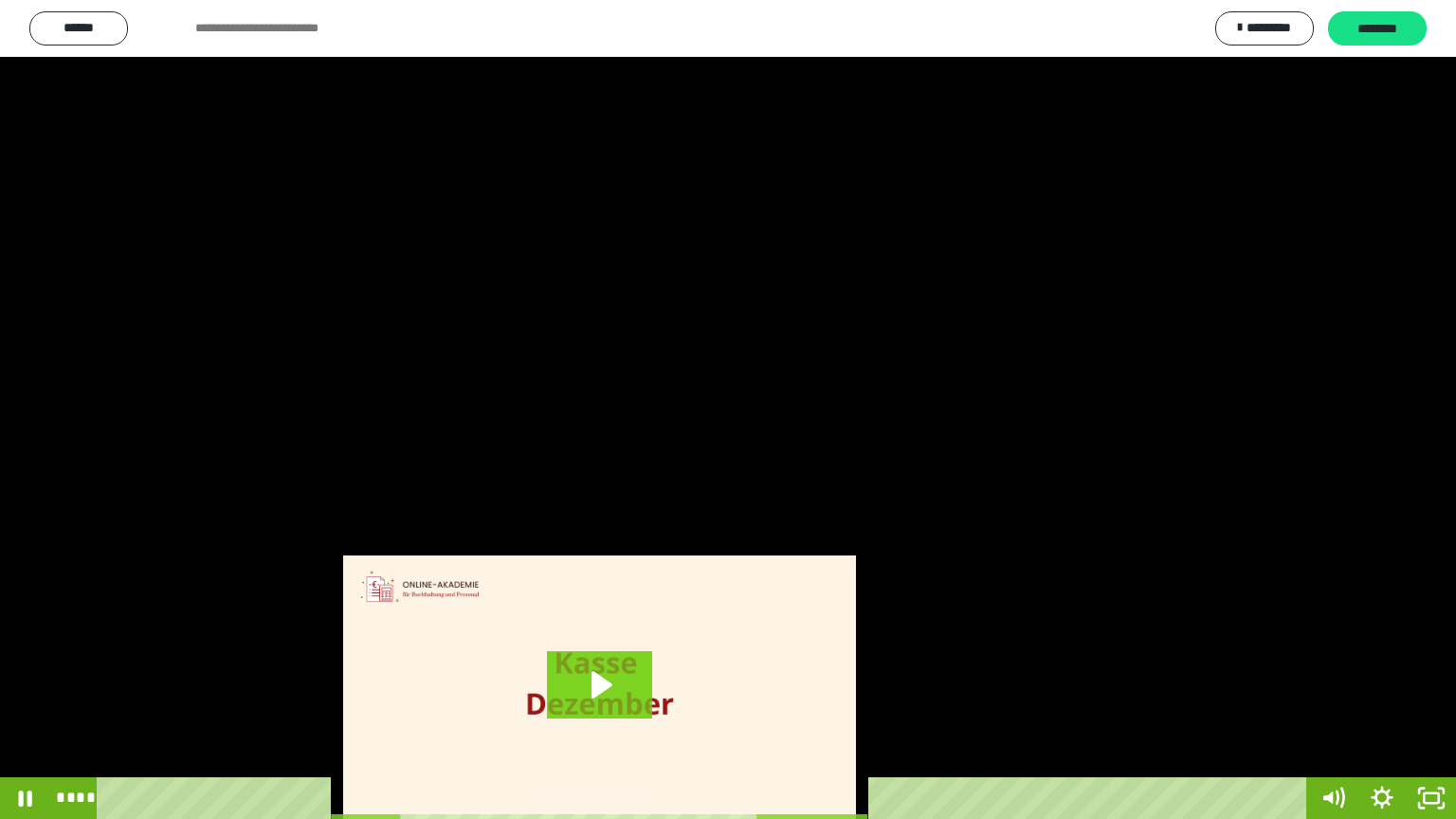 click at bounding box center [728, 410] 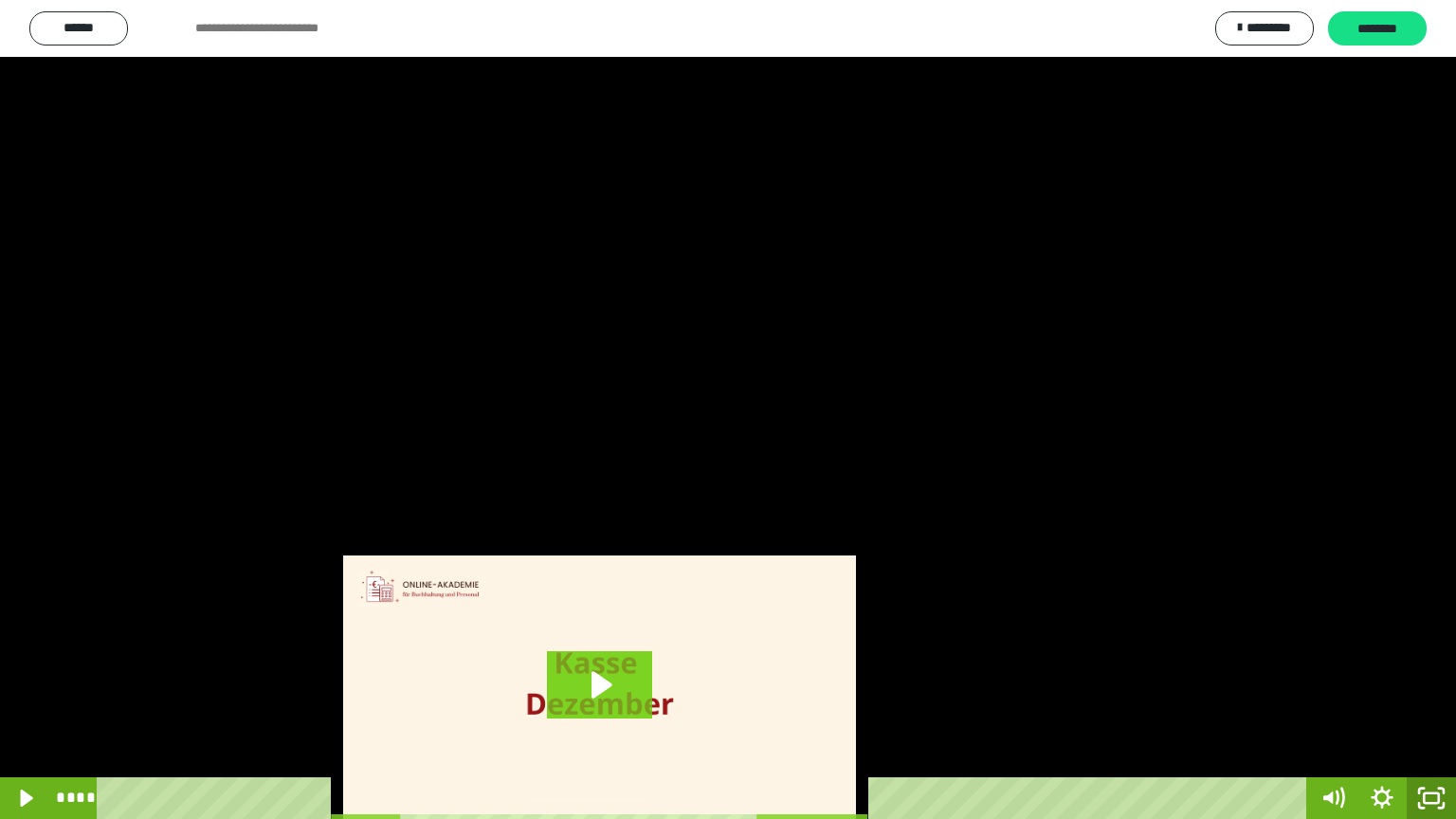 click 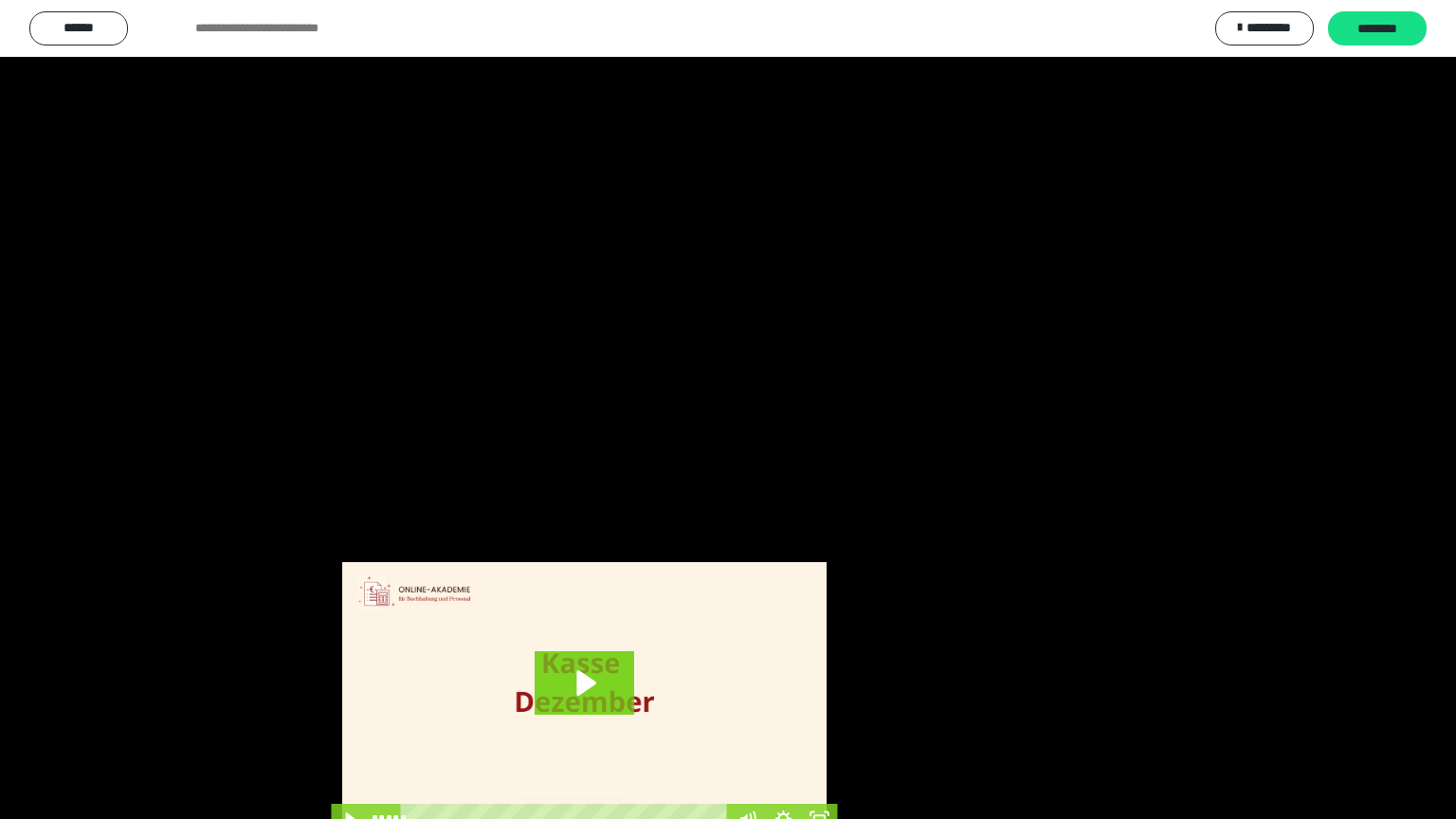 scroll, scrollTop: 3634, scrollLeft: 0, axis: vertical 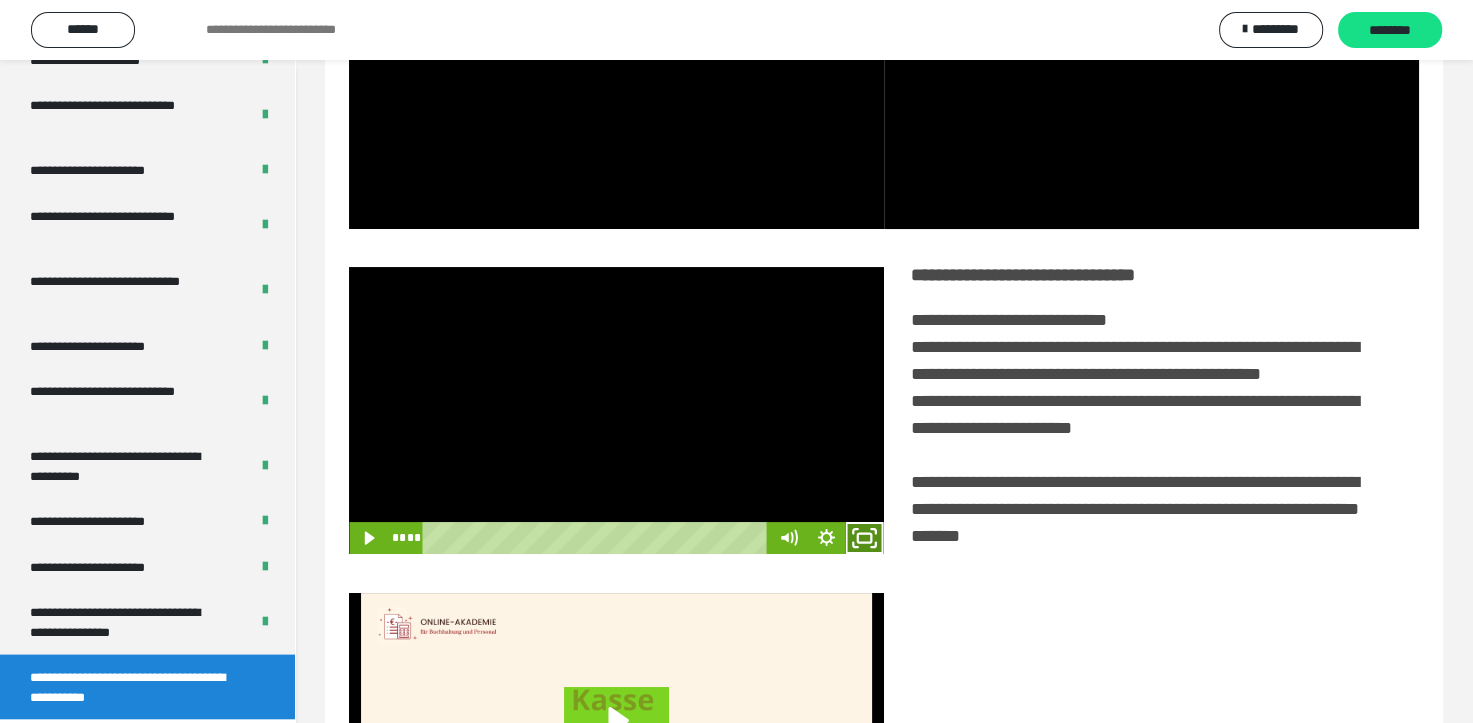 click 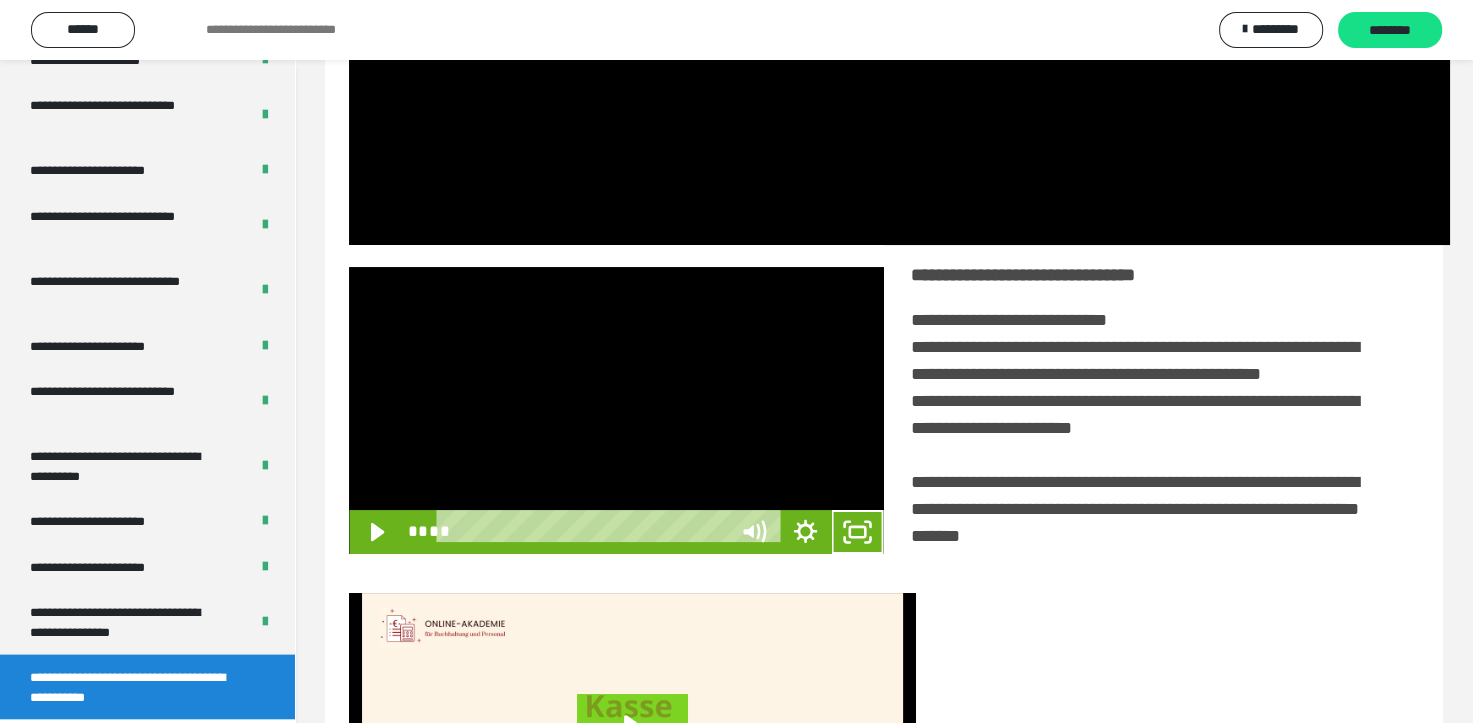 scroll, scrollTop: 3693, scrollLeft: 0, axis: vertical 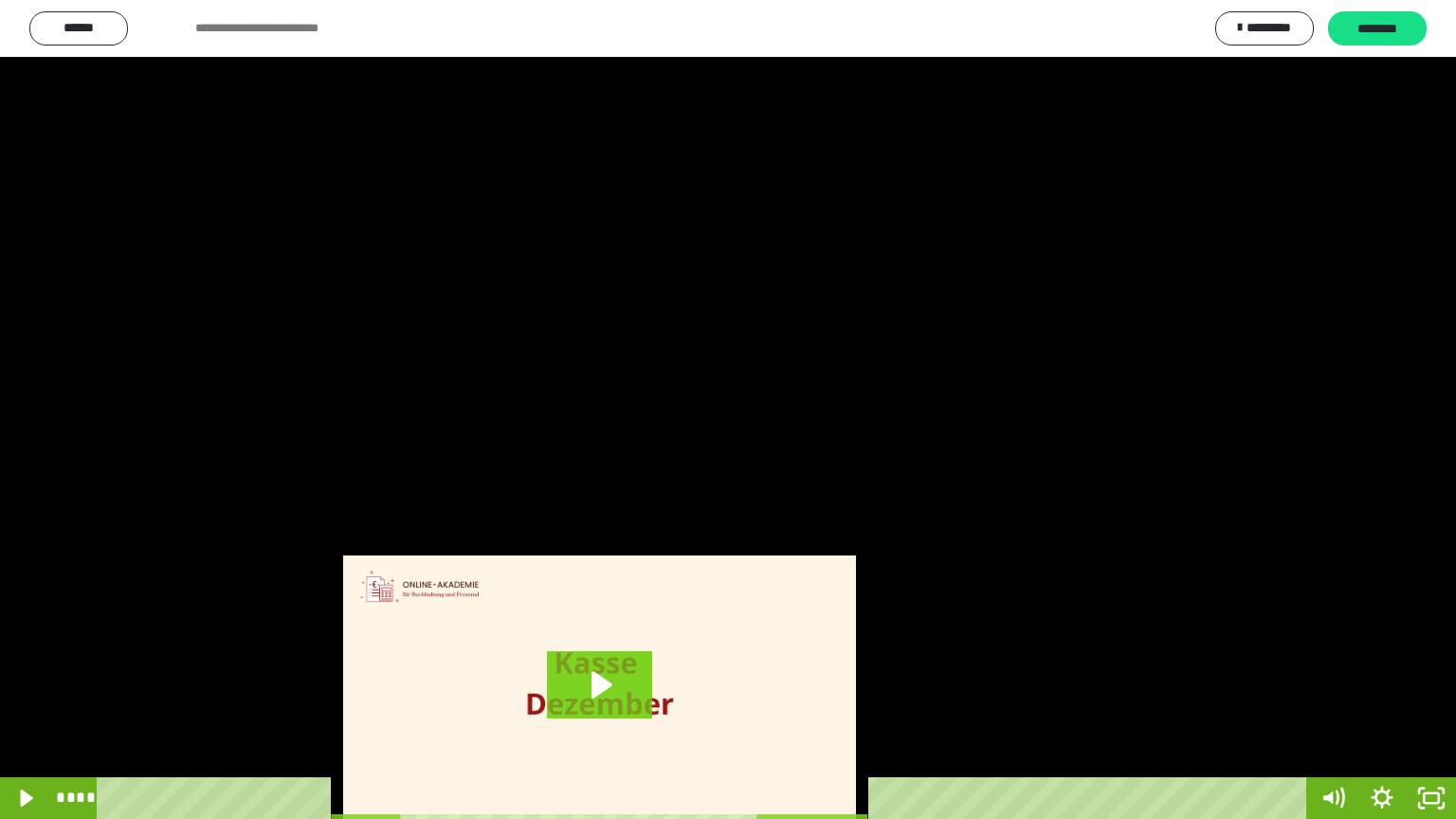 click on "****" at bounding box center [705, 798] 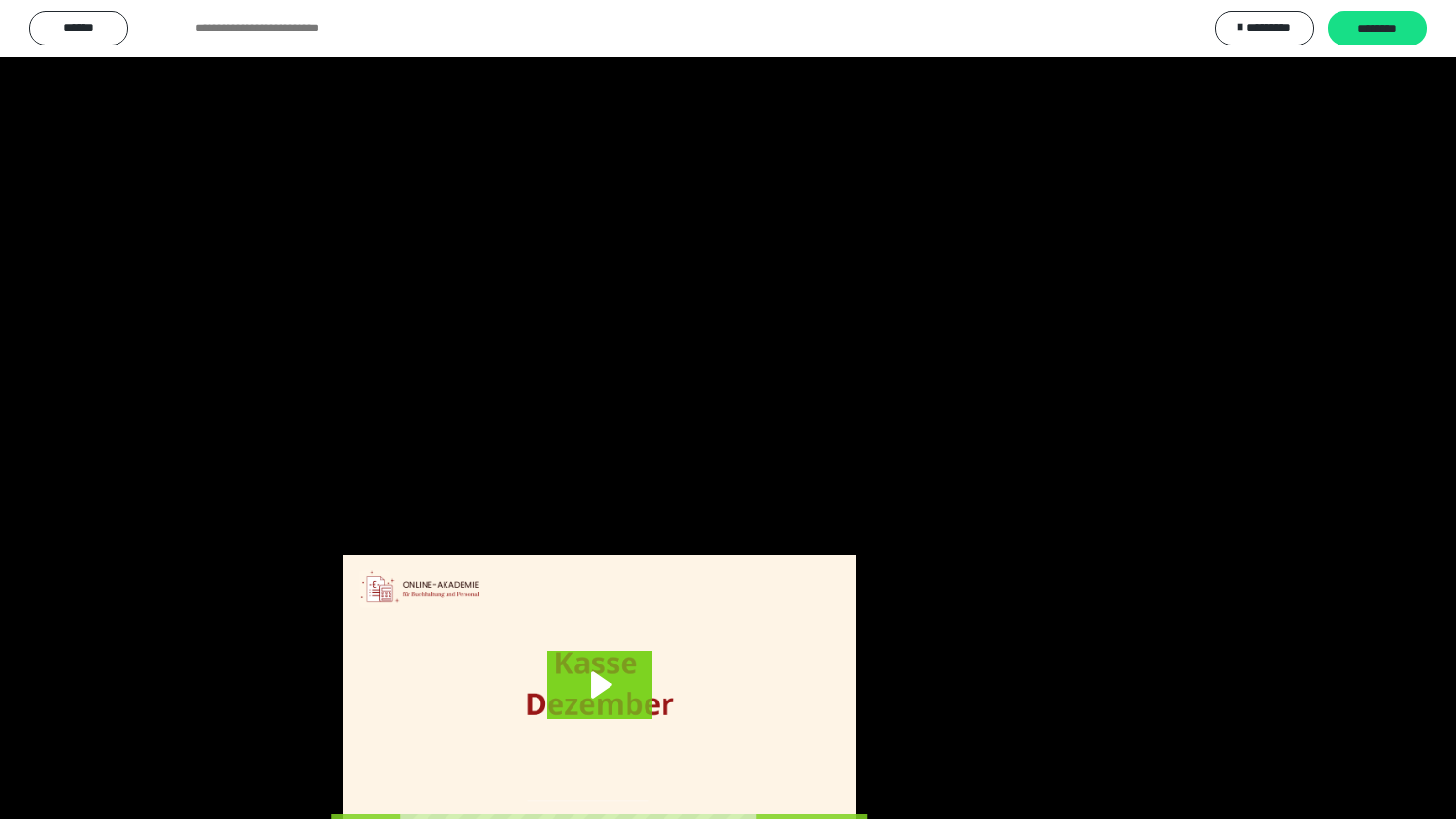click at bounding box center (728, 410) 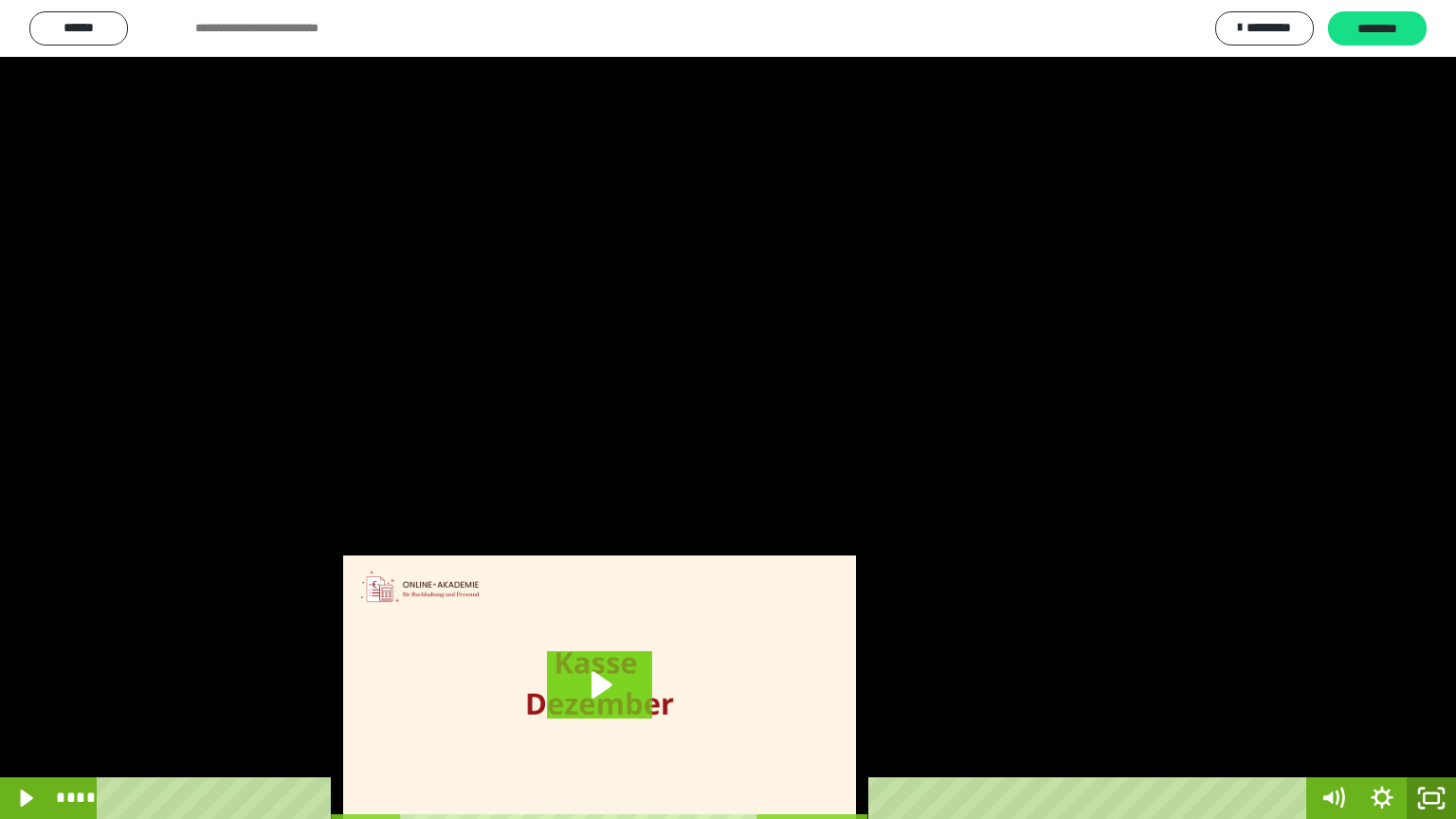 click 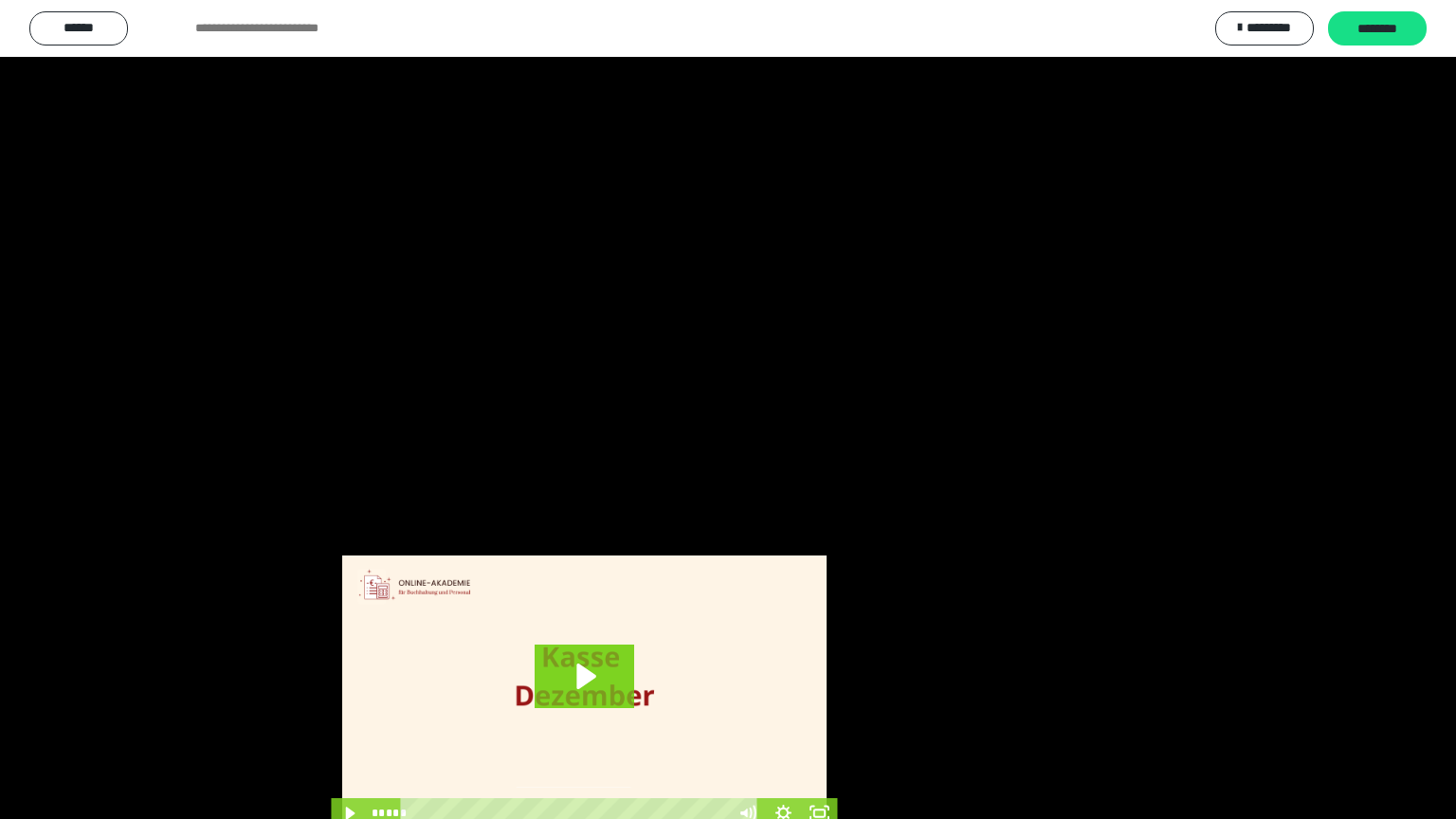 scroll, scrollTop: 3634, scrollLeft: 0, axis: vertical 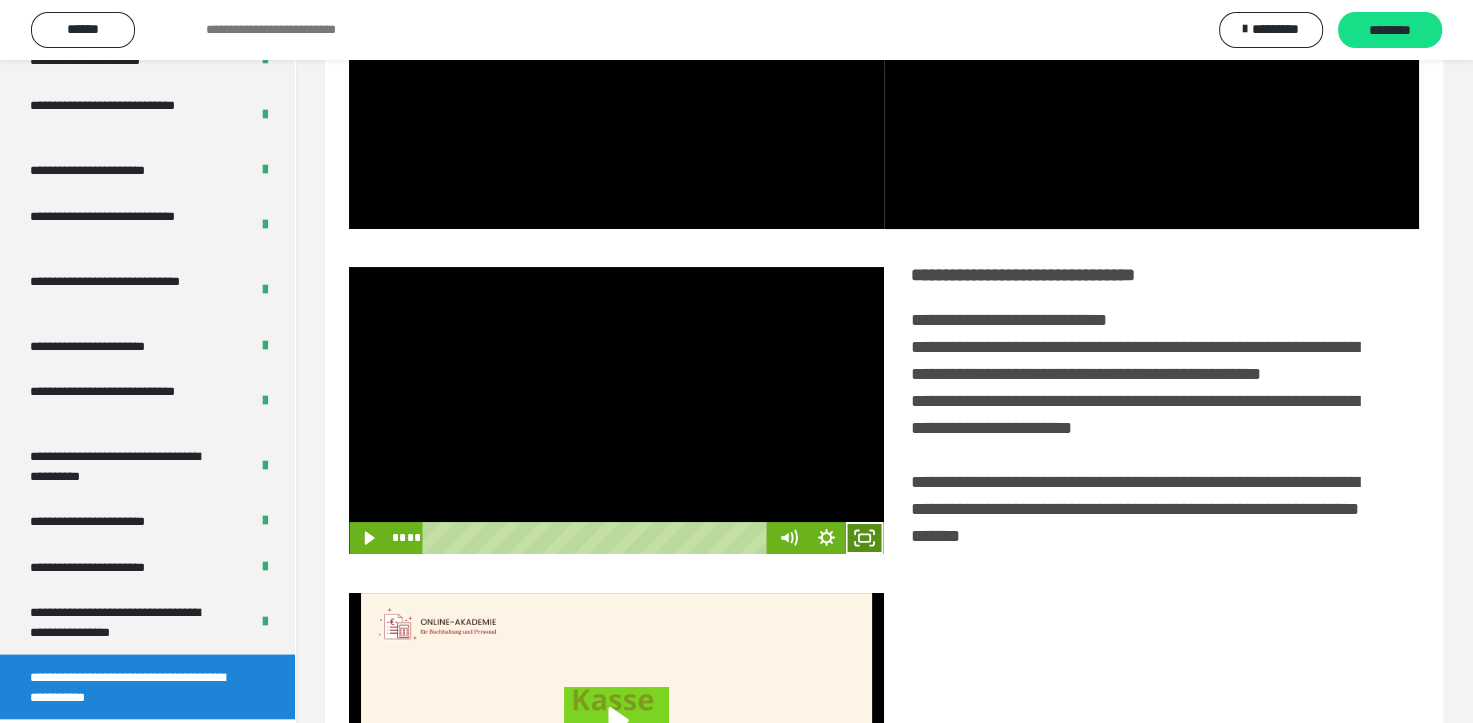 click 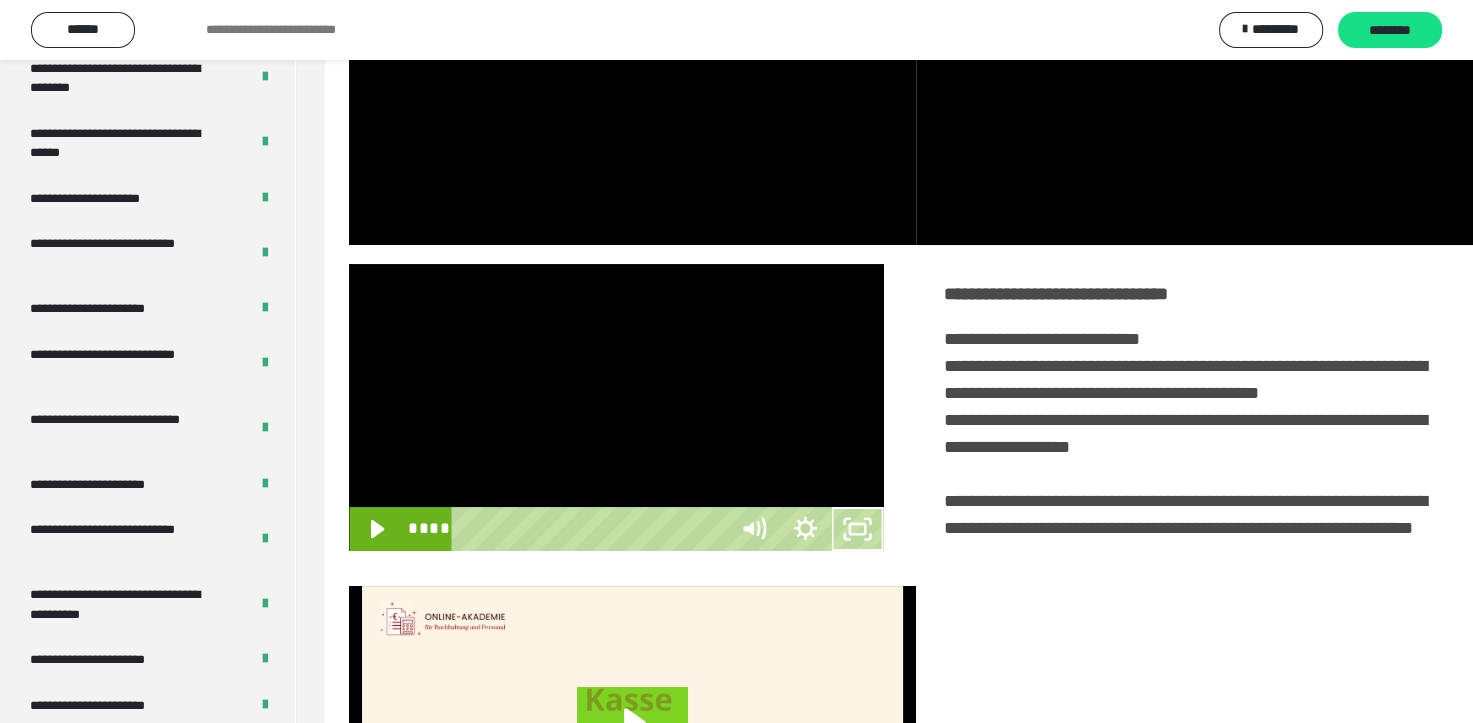 scroll, scrollTop: 3693, scrollLeft: 0, axis: vertical 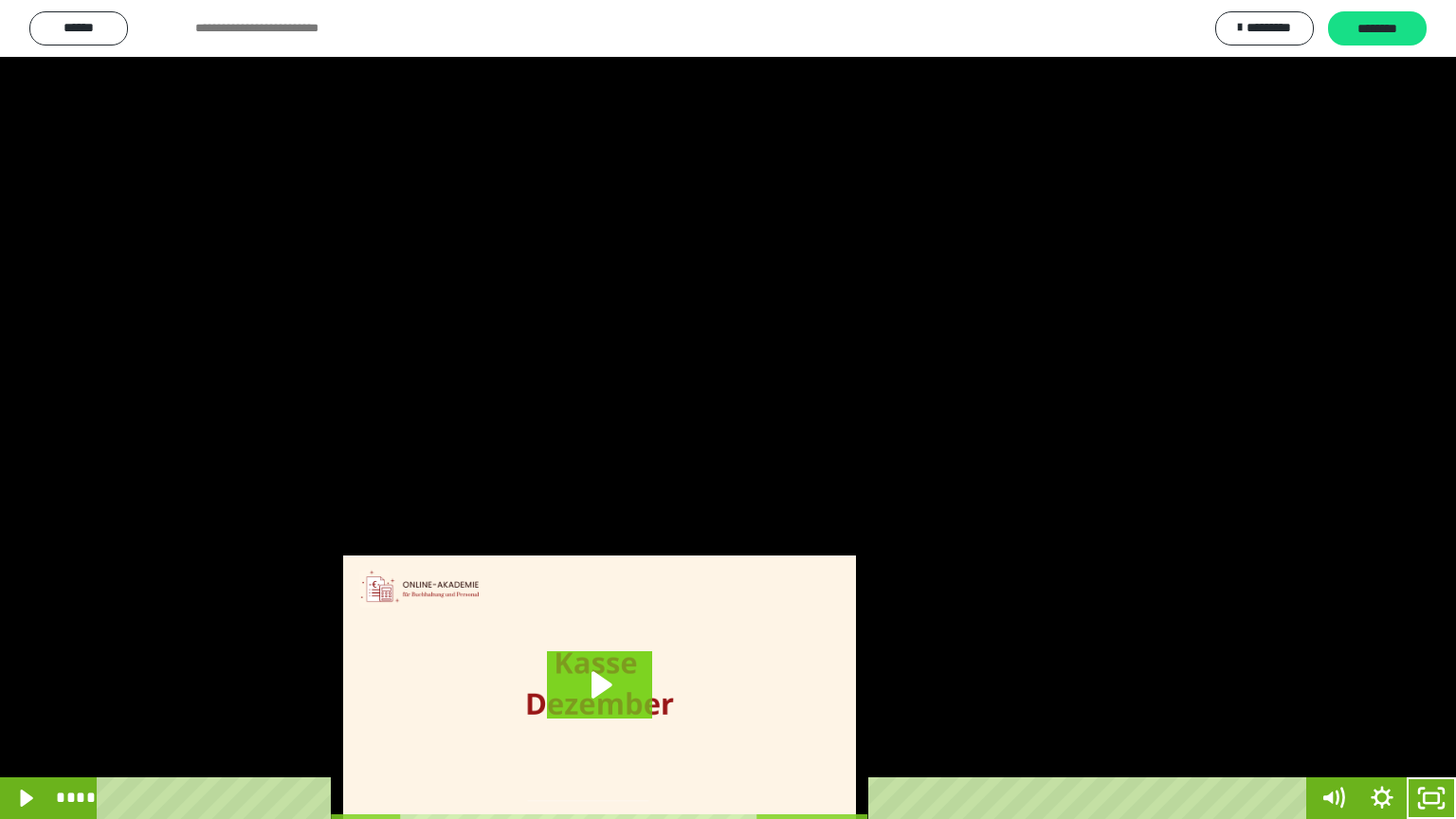 click at bounding box center (728, 410) 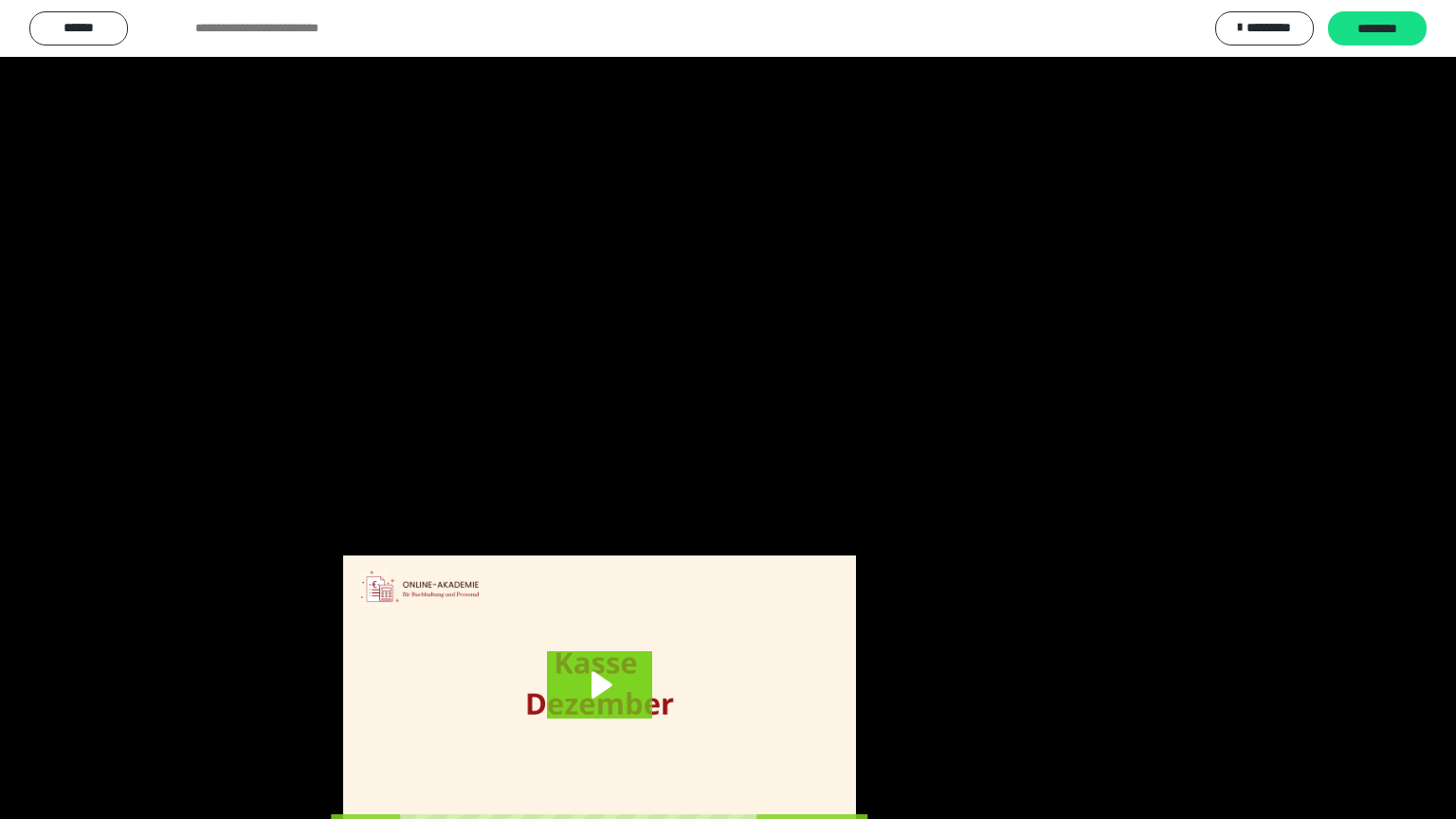 click at bounding box center [728, 410] 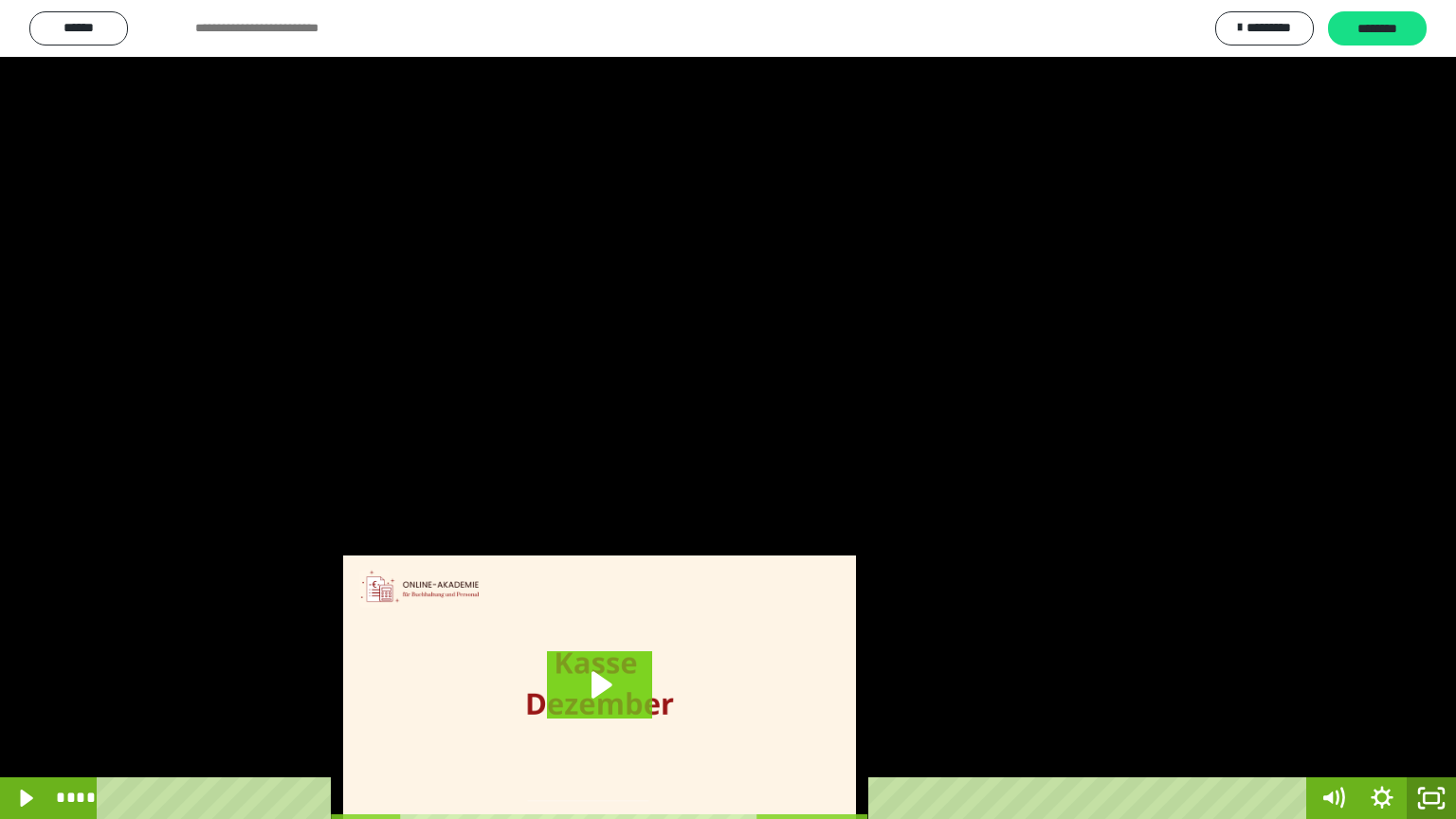 click 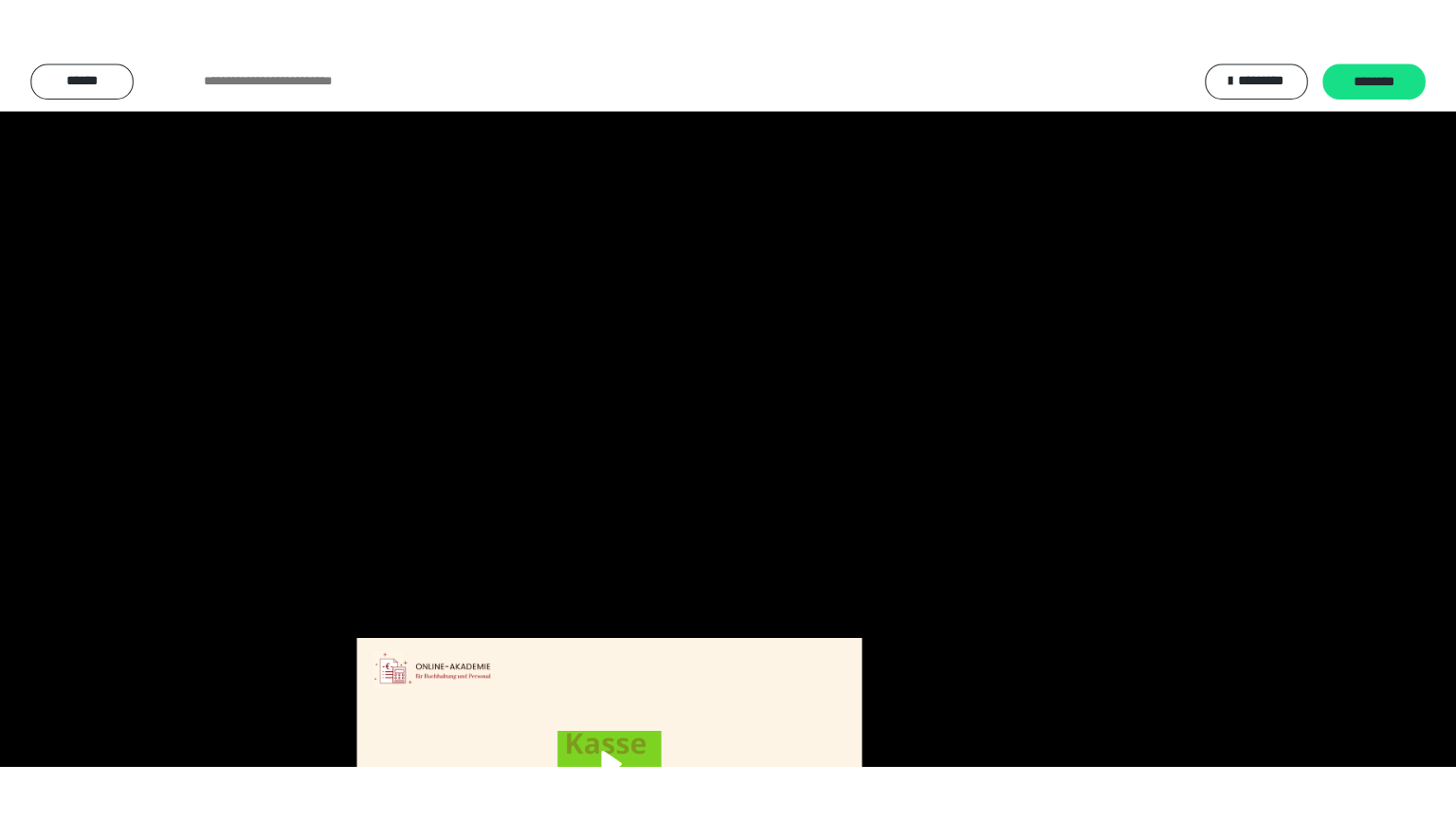 scroll, scrollTop: 3634, scrollLeft: 0, axis: vertical 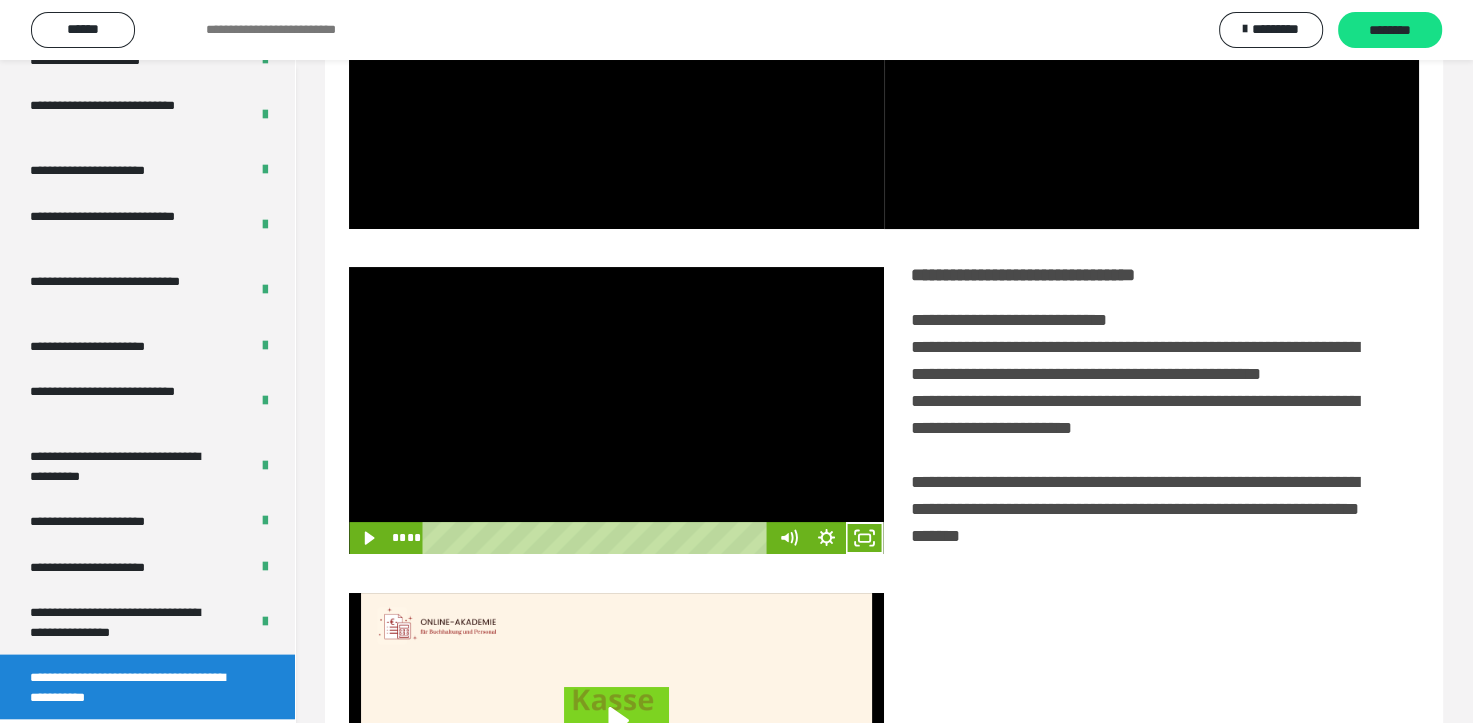 drag, startPoint x: 692, startPoint y: 433, endPoint x: 801, endPoint y: 513, distance: 135.20724 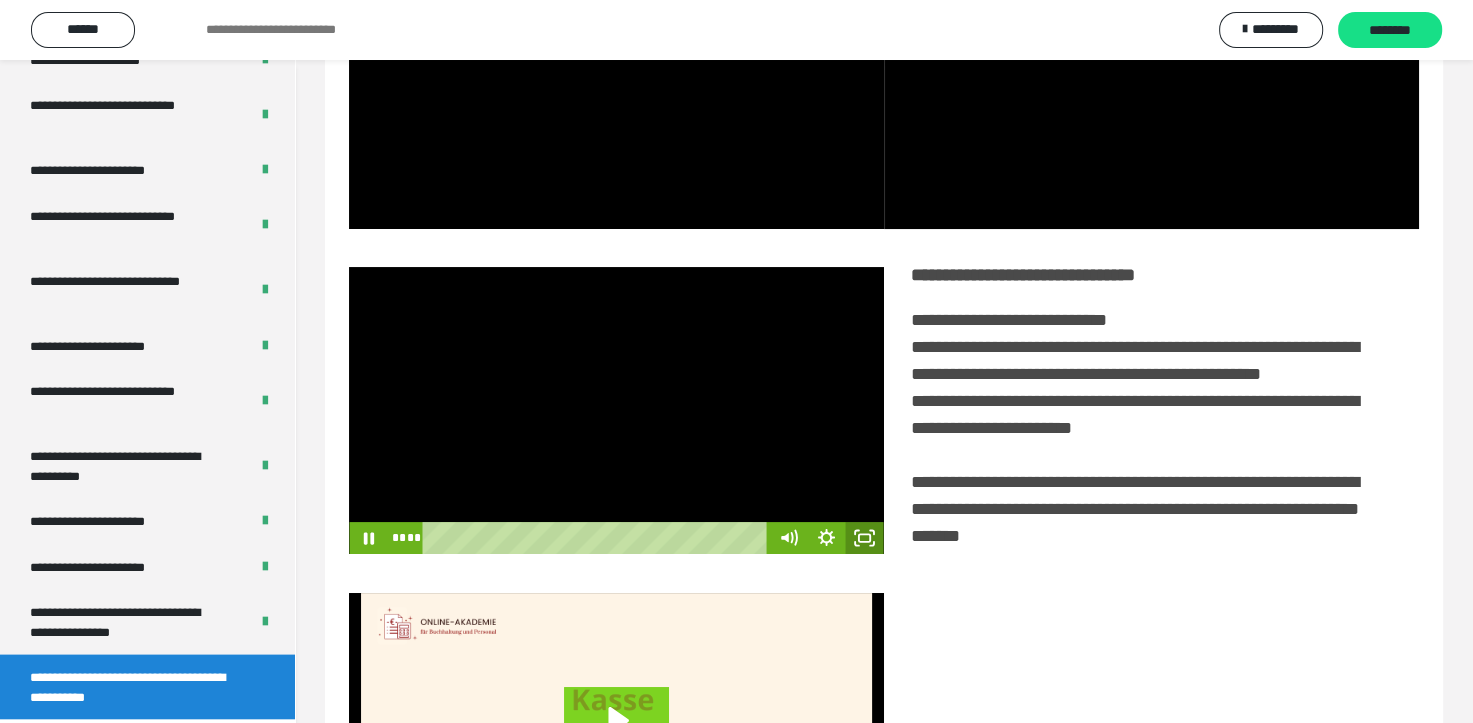 click 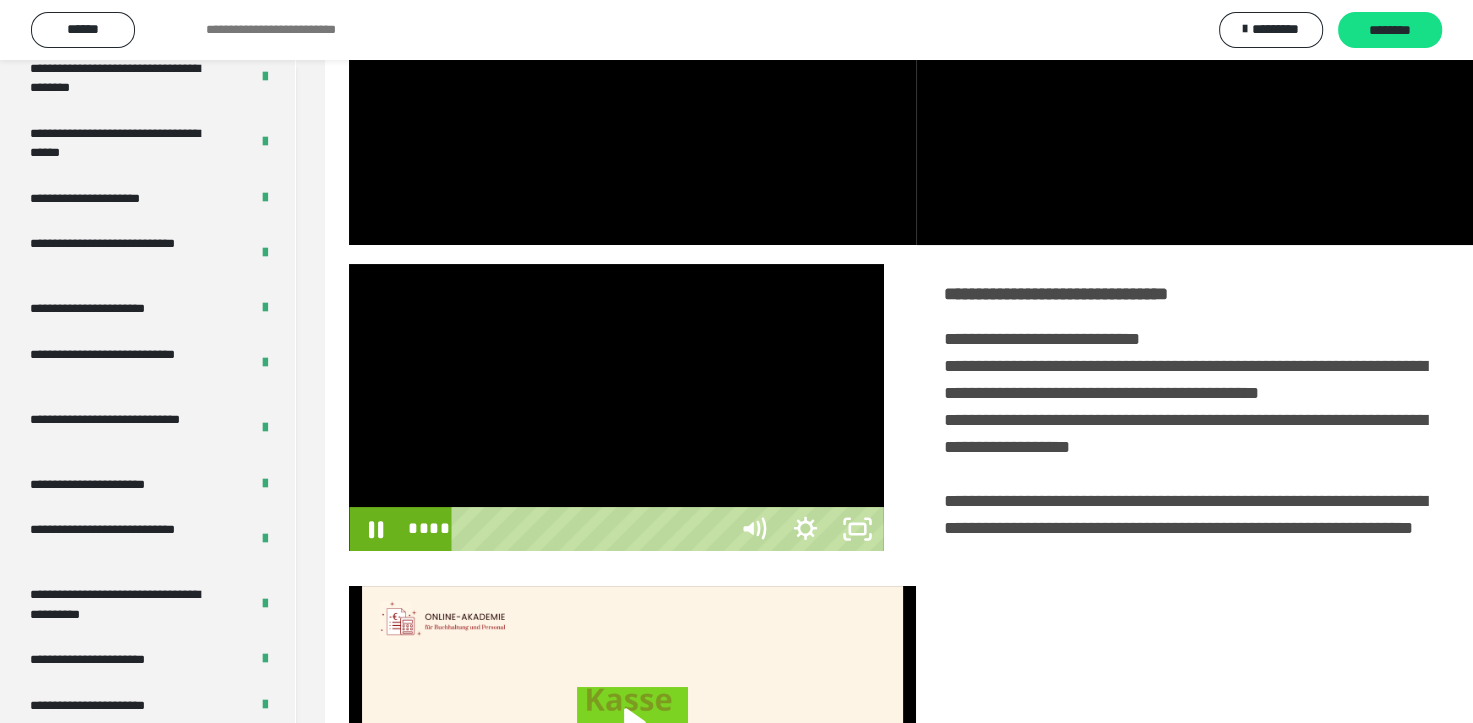 scroll, scrollTop: 3693, scrollLeft: 0, axis: vertical 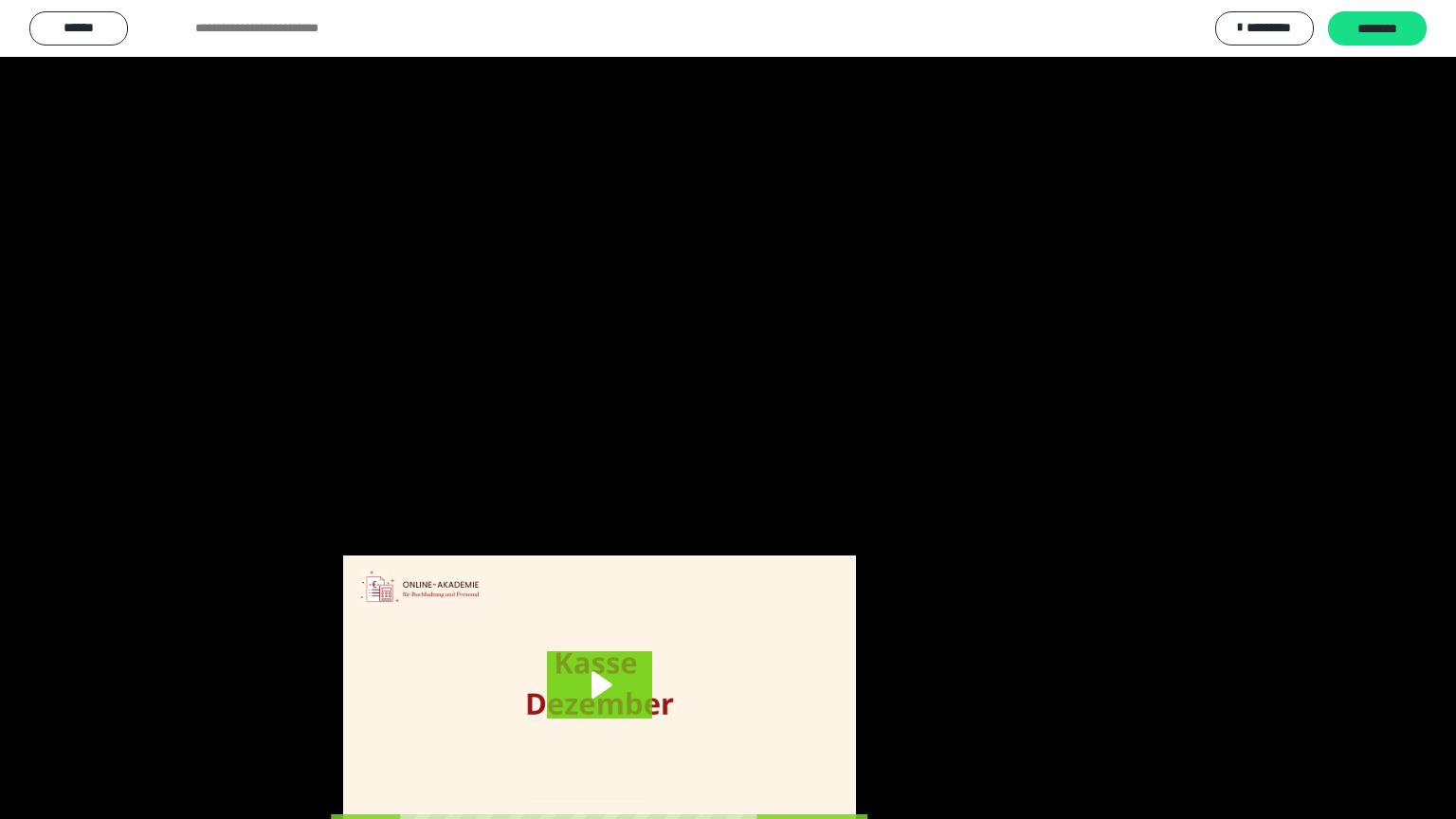 click at bounding box center [728, 410] 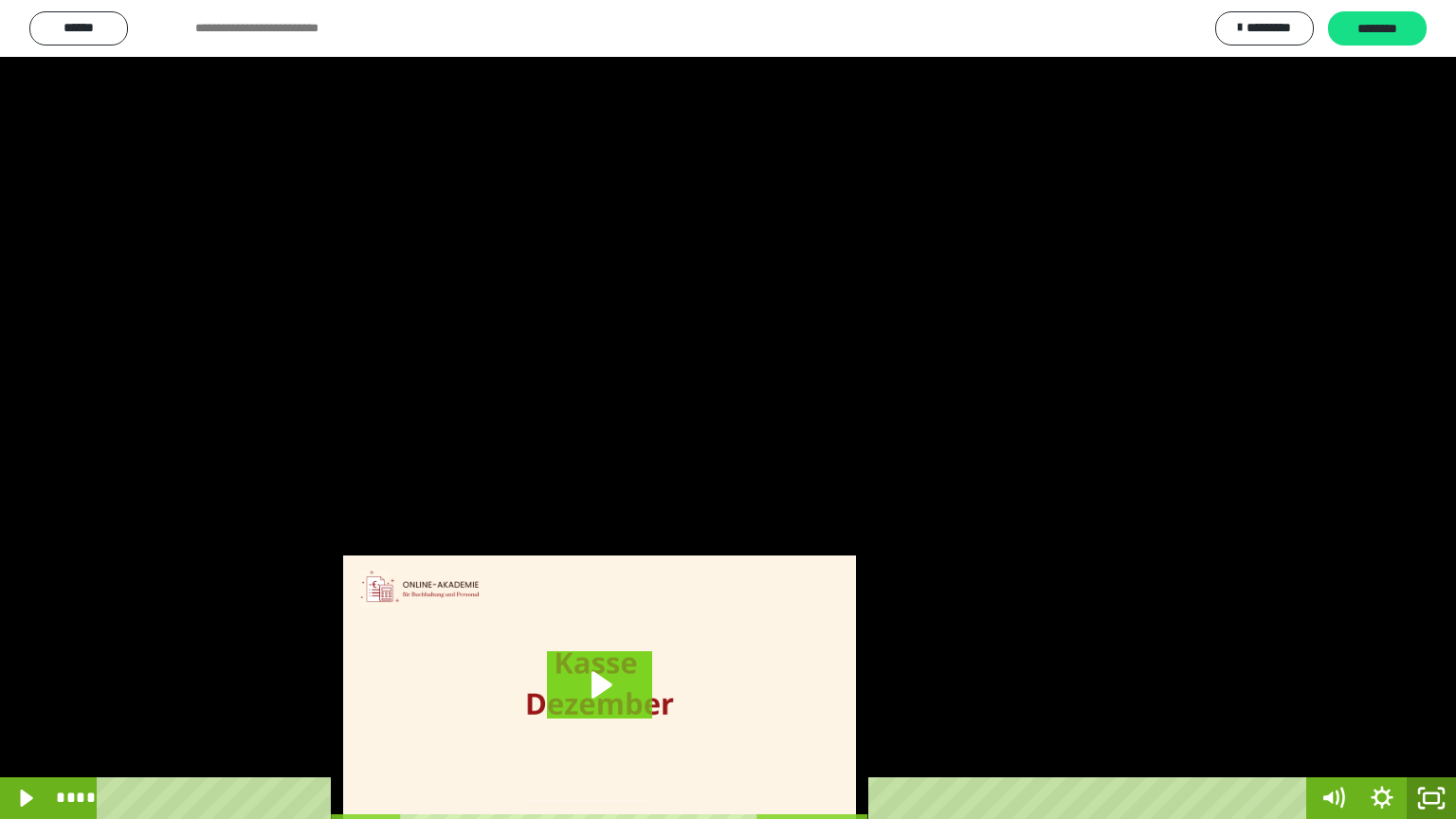 click 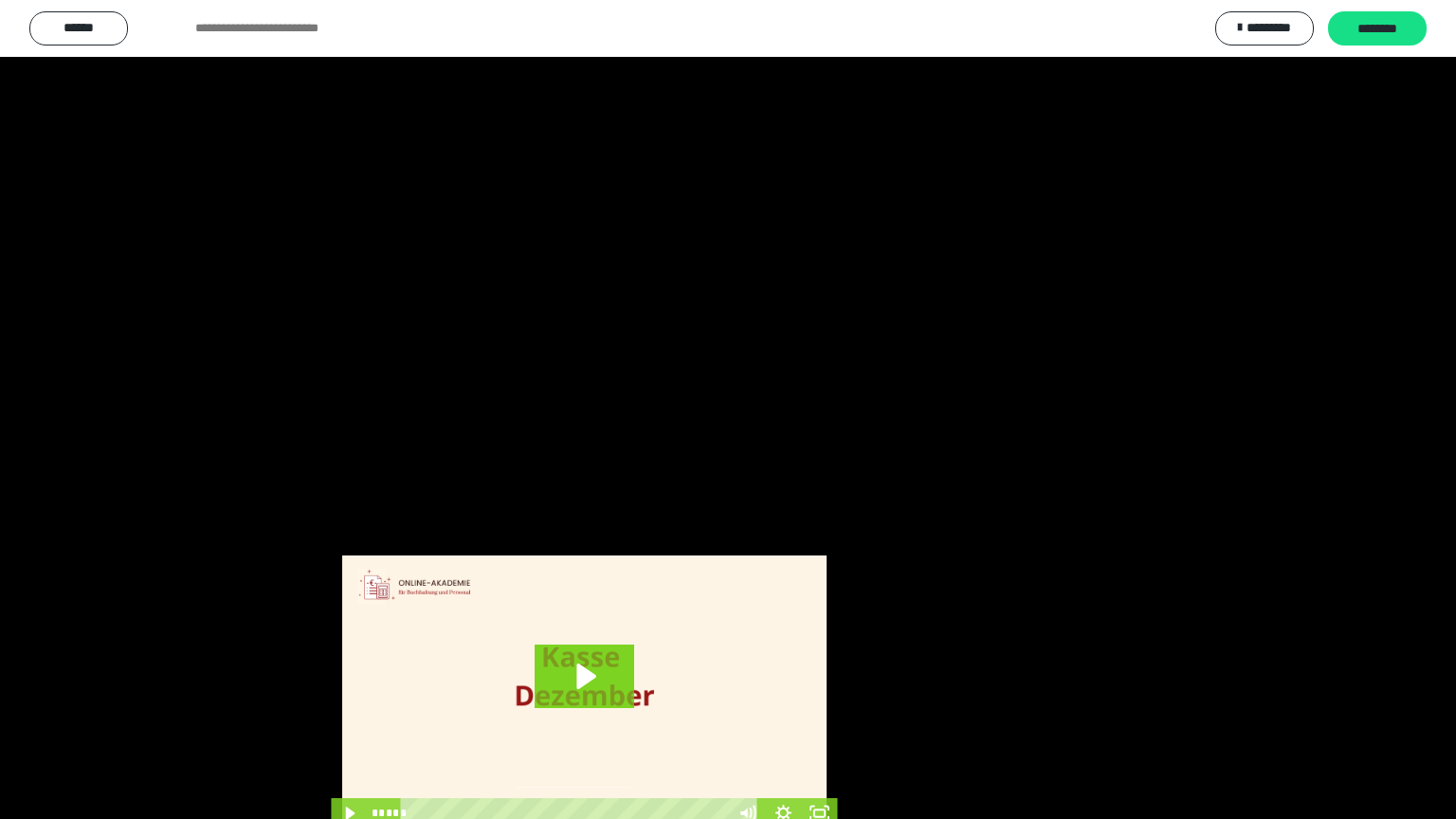 scroll, scrollTop: 3634, scrollLeft: 0, axis: vertical 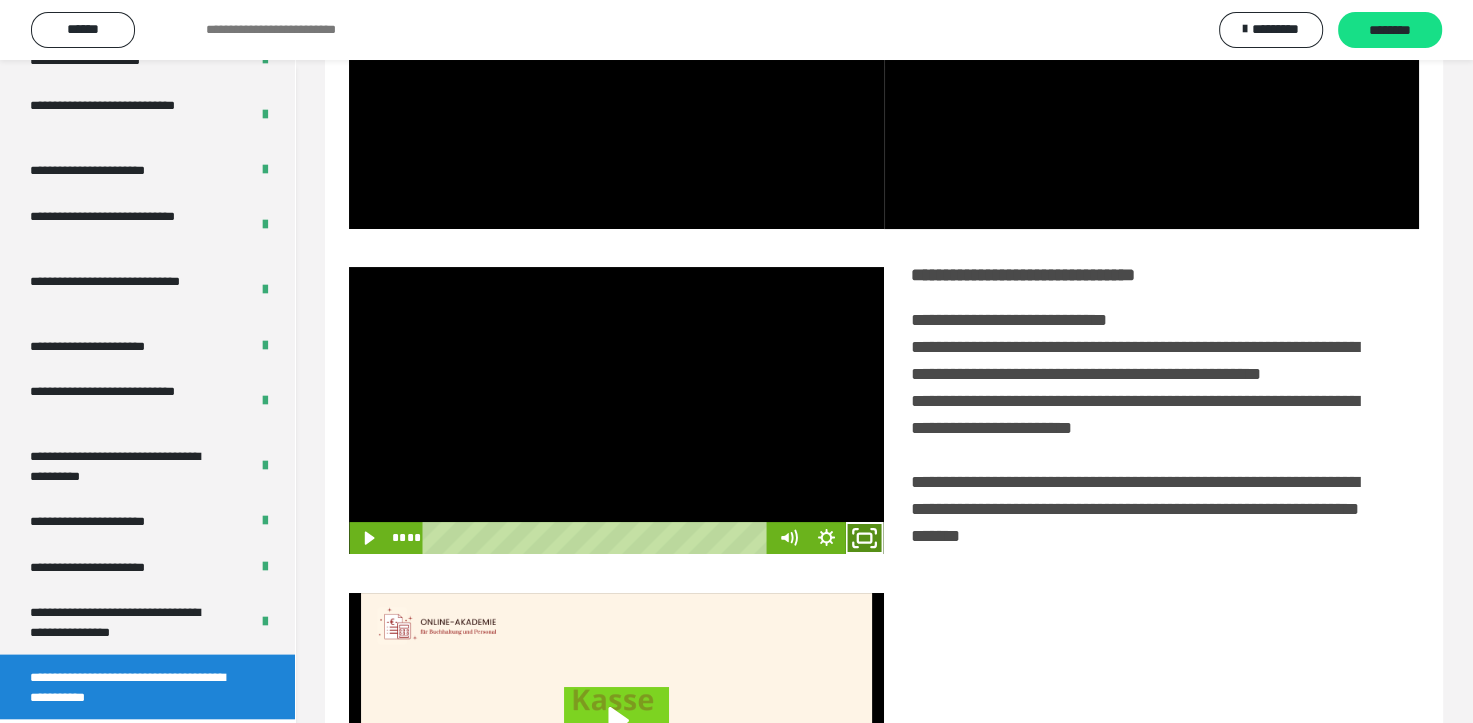 click 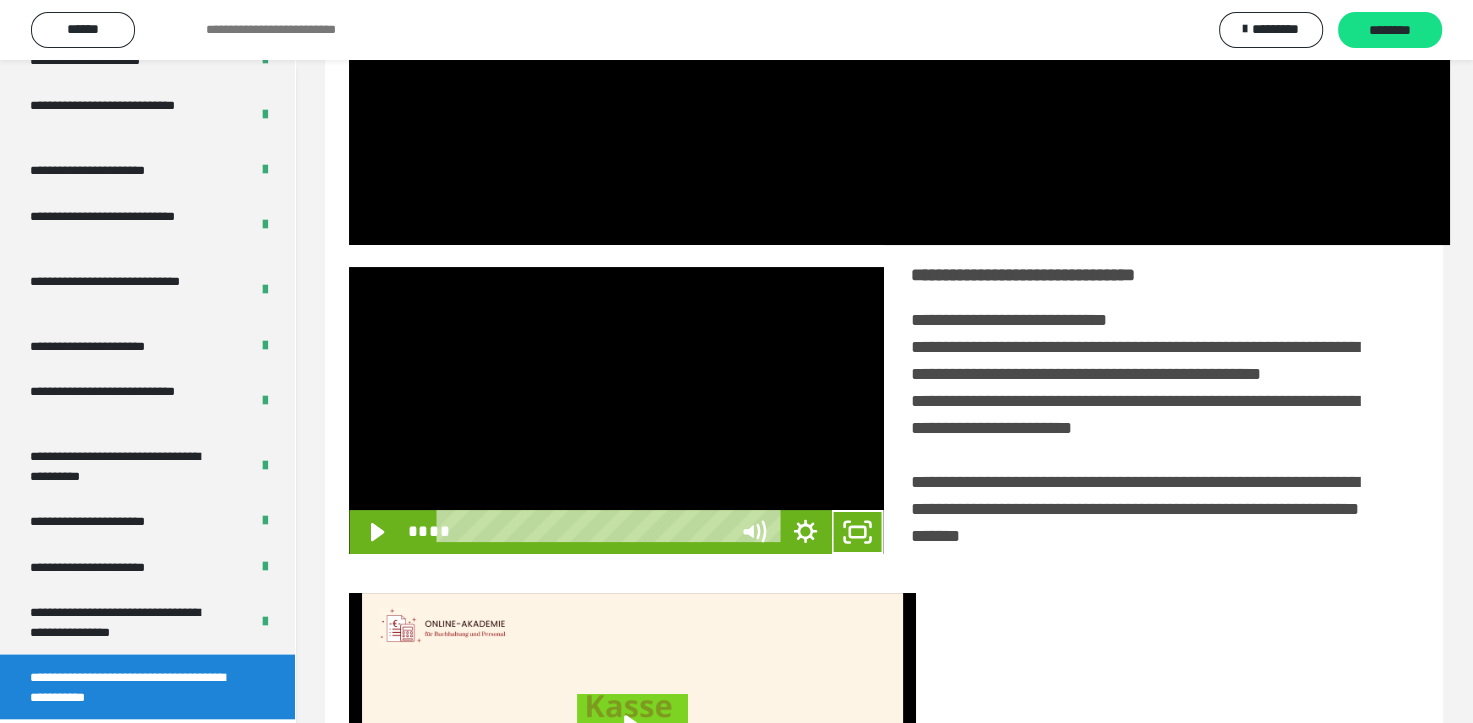 scroll, scrollTop: 3693, scrollLeft: 0, axis: vertical 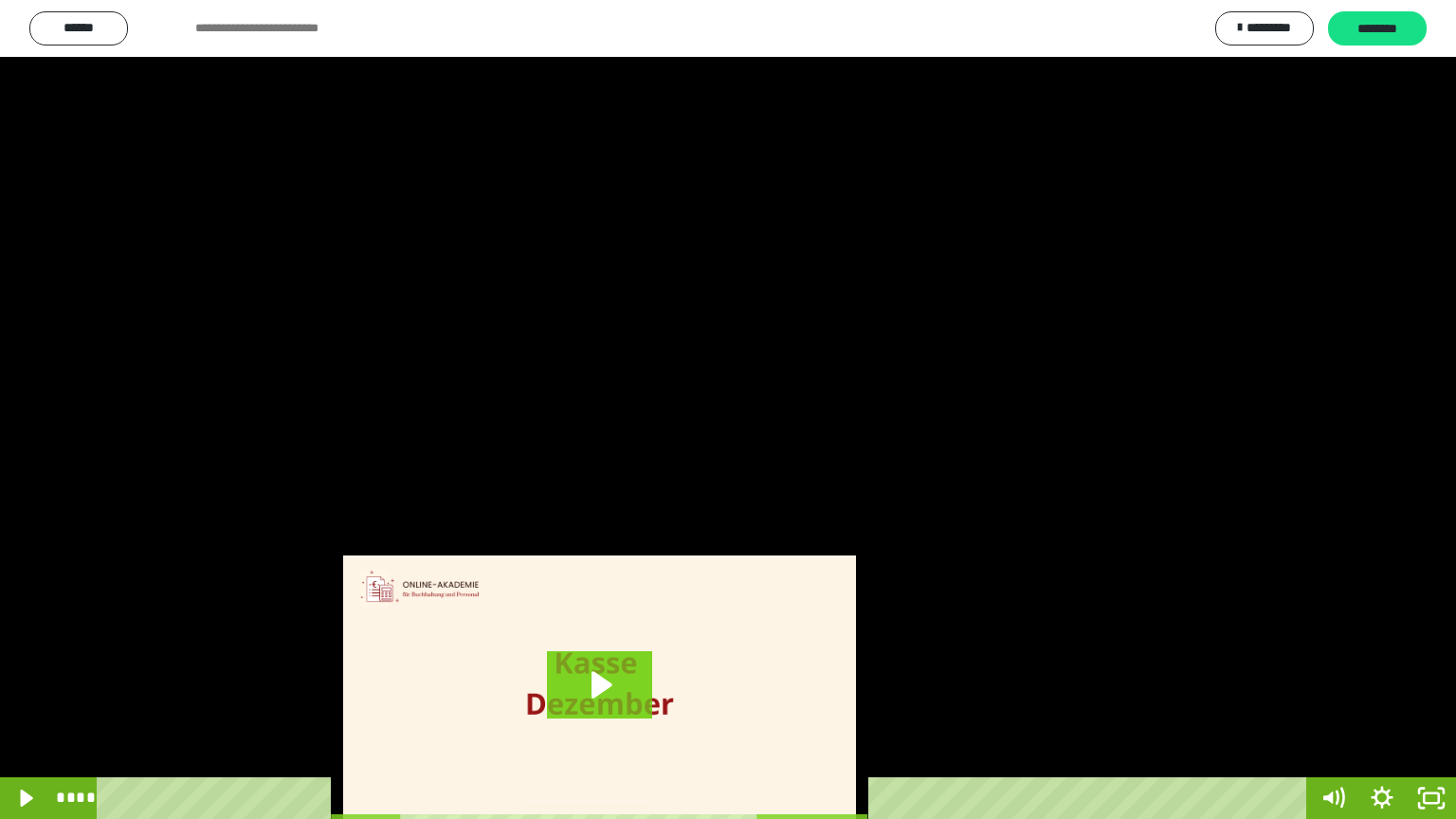 click at bounding box center (728, 410) 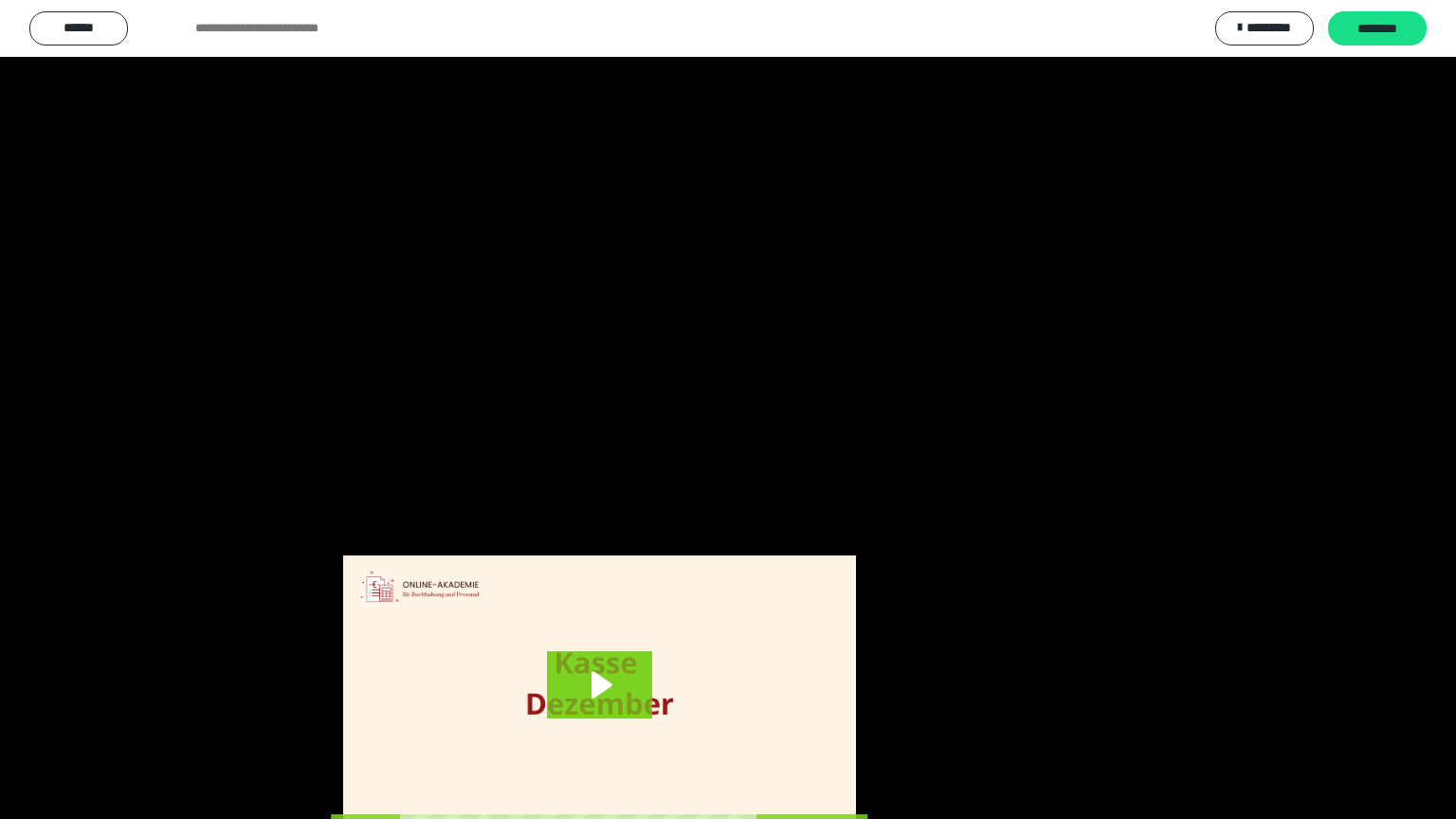 click at bounding box center (728, 410) 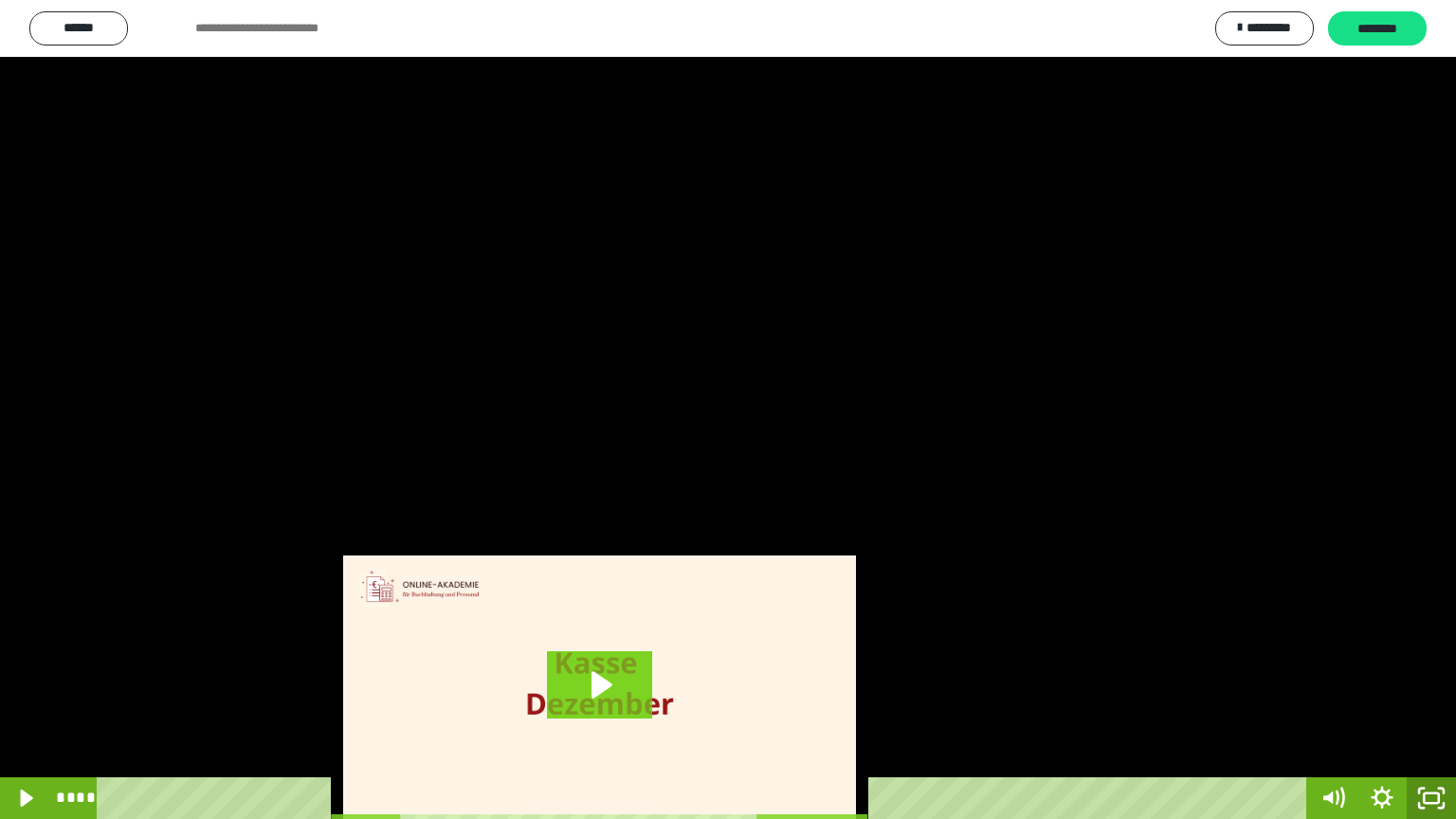 click 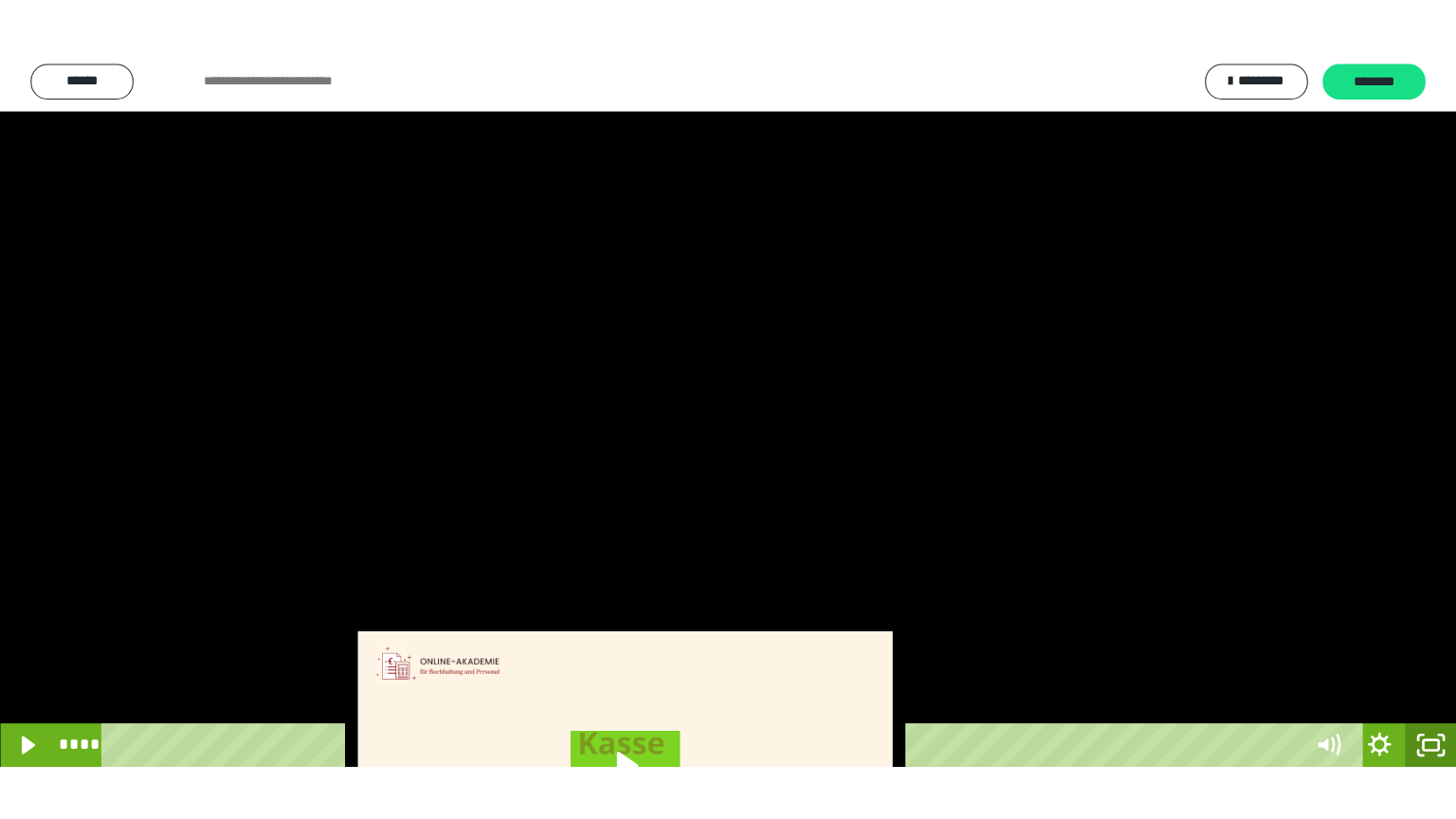 scroll, scrollTop: 3634, scrollLeft: 0, axis: vertical 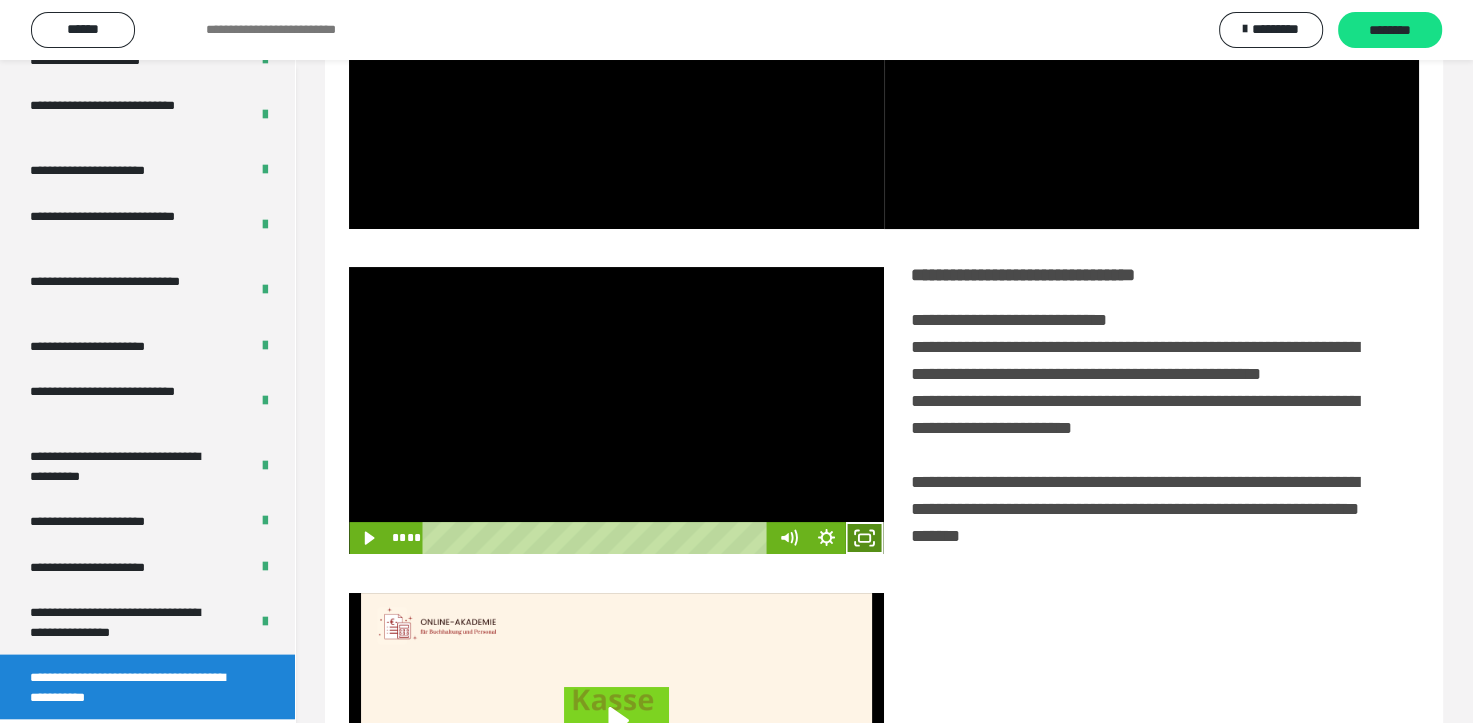 click 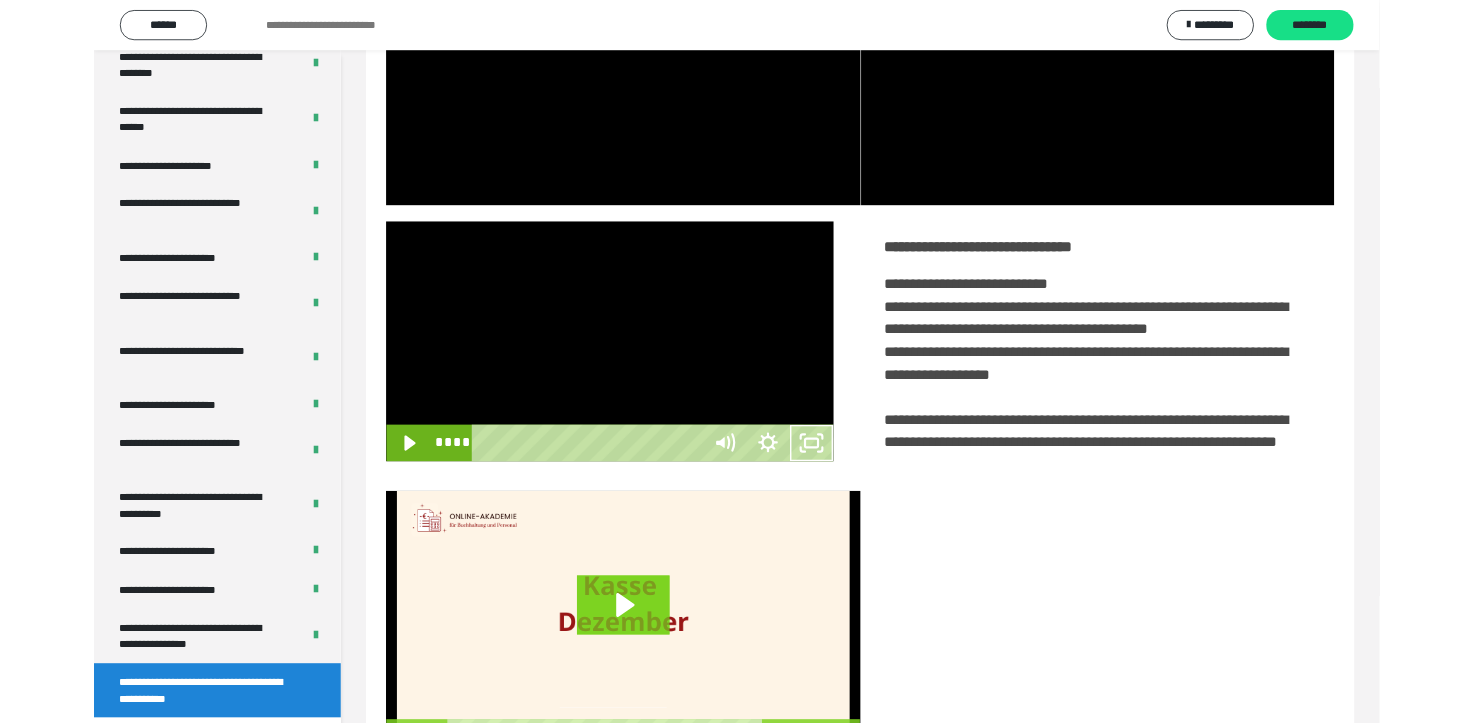 scroll, scrollTop: 3693, scrollLeft: 0, axis: vertical 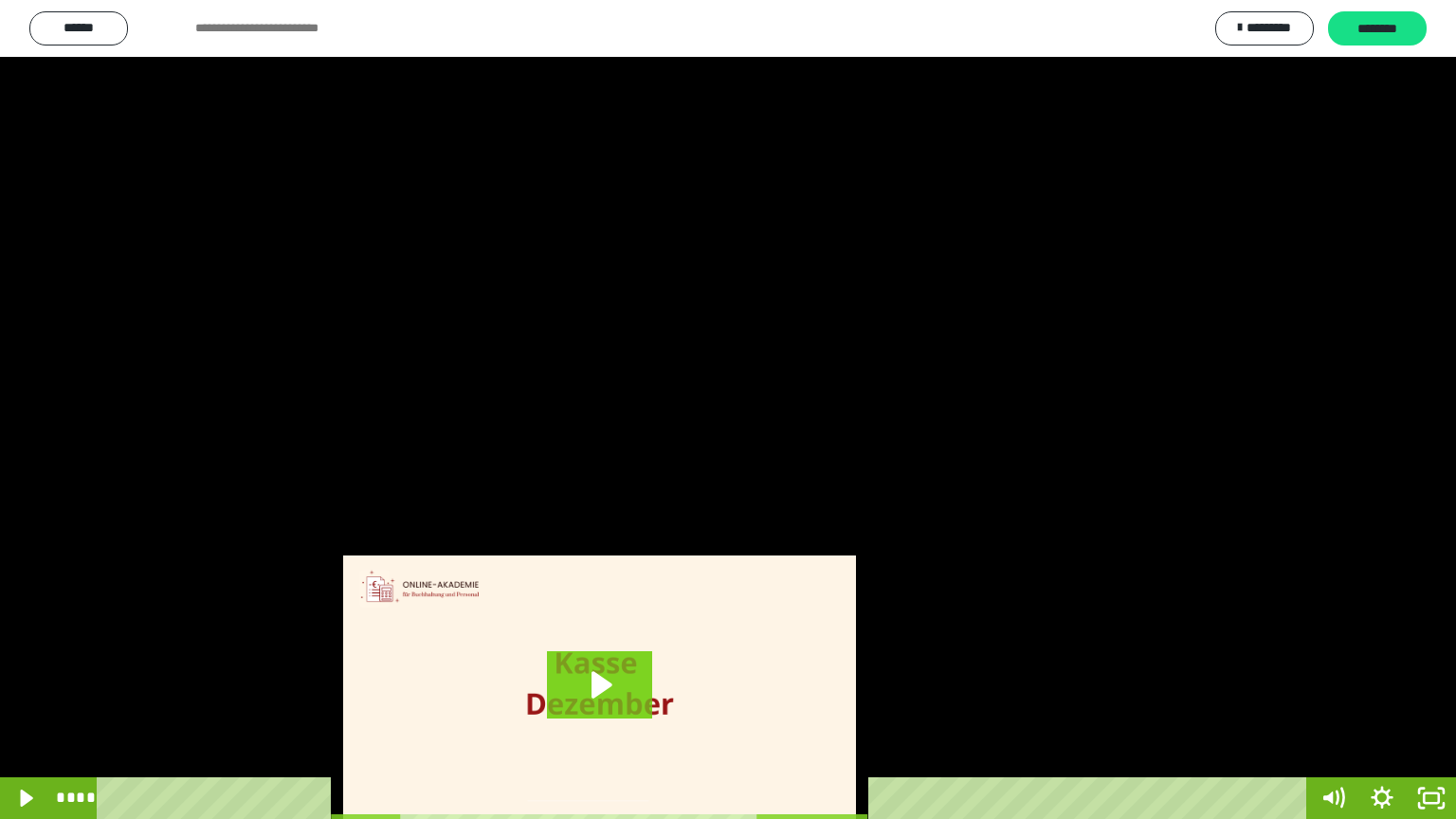 click at bounding box center (728, 410) 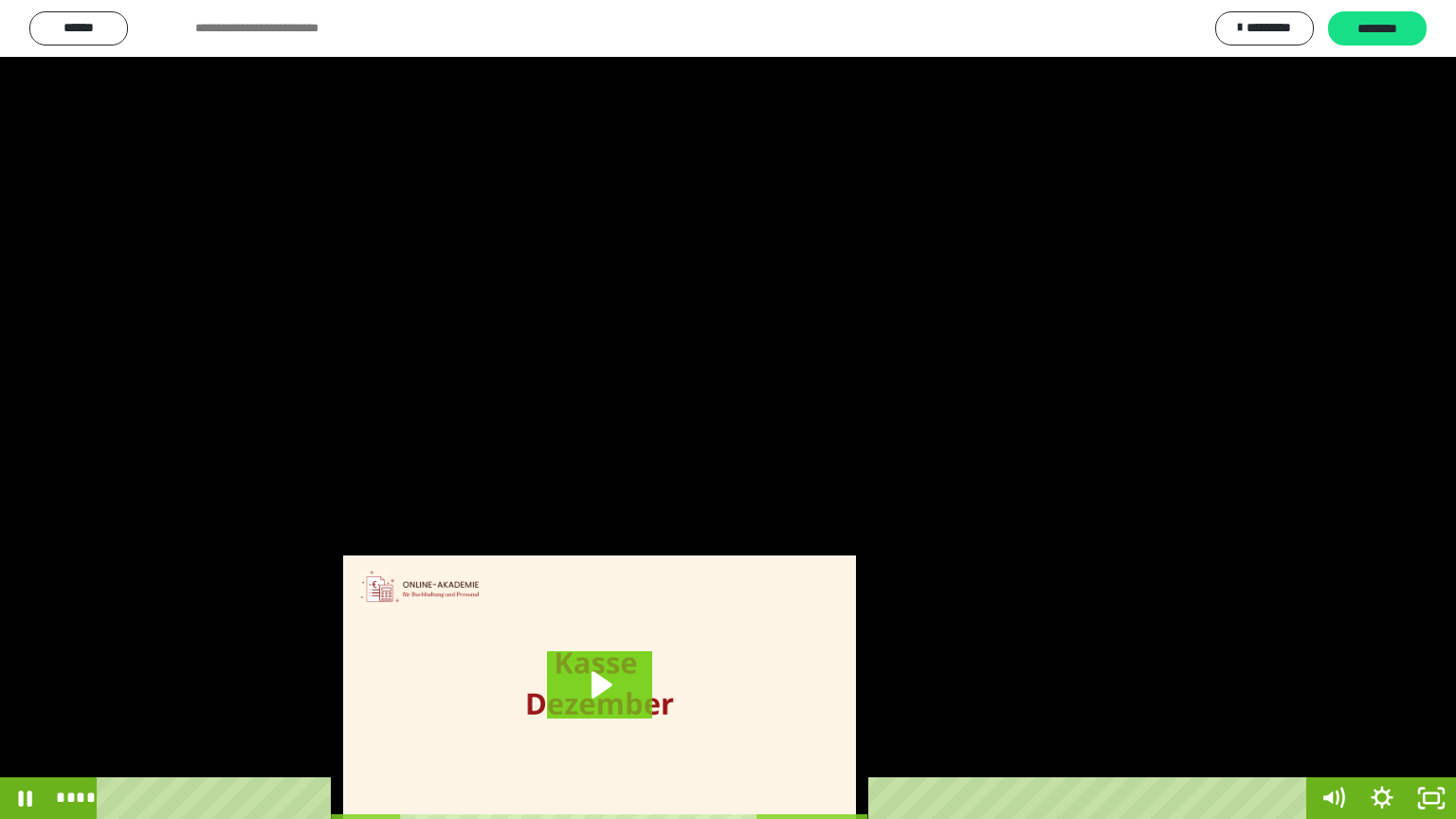 click at bounding box center (728, 410) 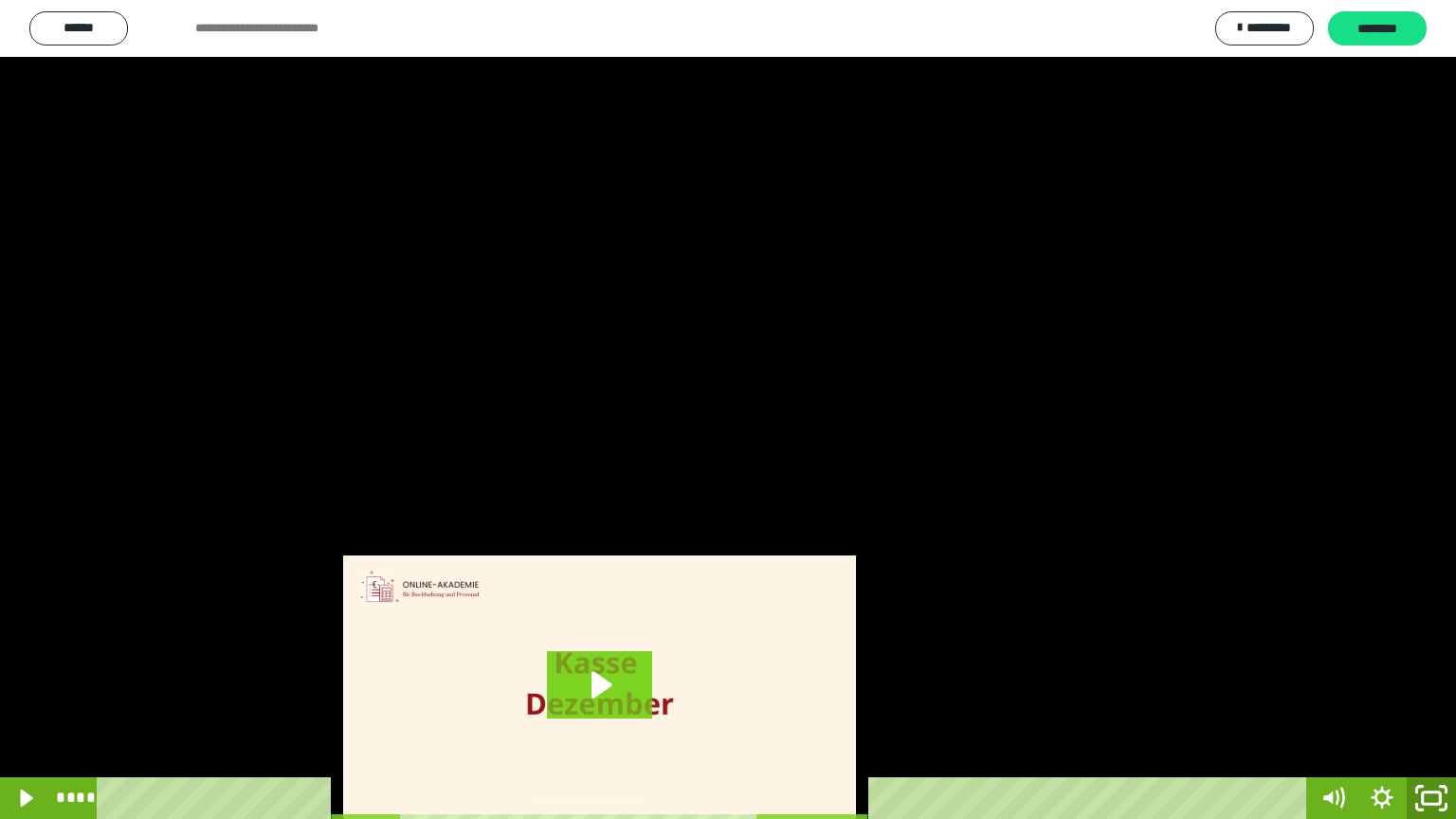 drag, startPoint x: 1422, startPoint y: 804, endPoint x: 607, endPoint y: 365, distance: 925.7138 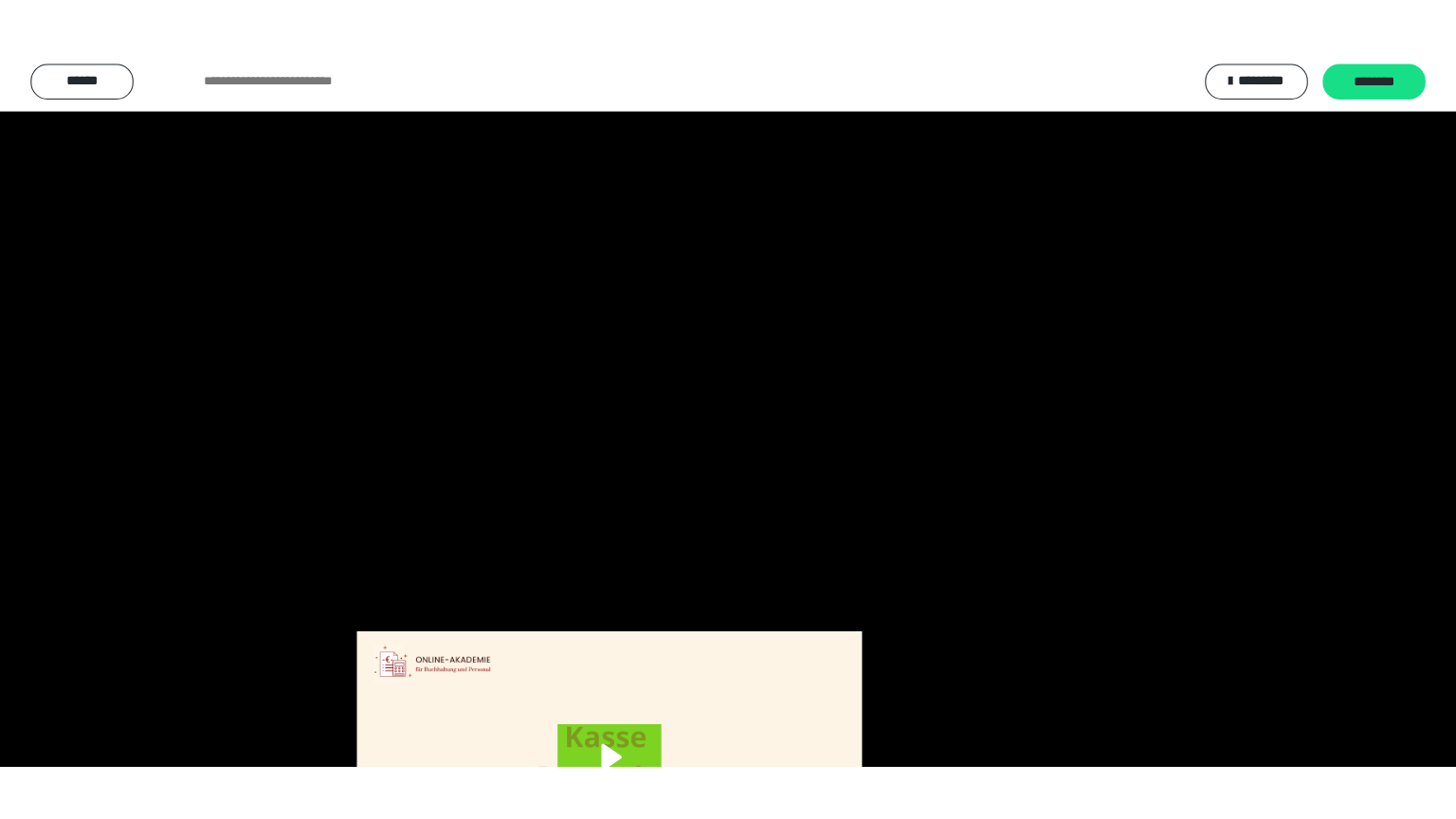scroll, scrollTop: 3634, scrollLeft: 0, axis: vertical 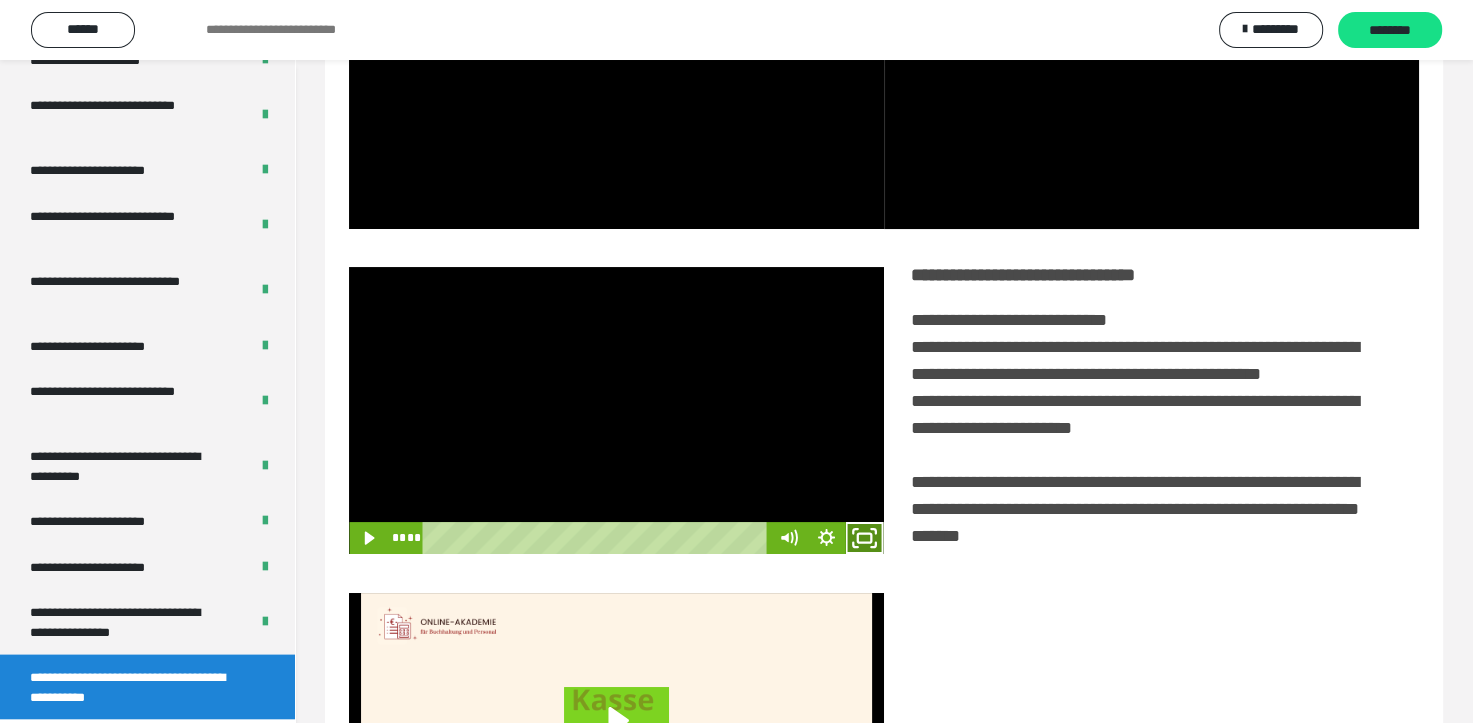 click 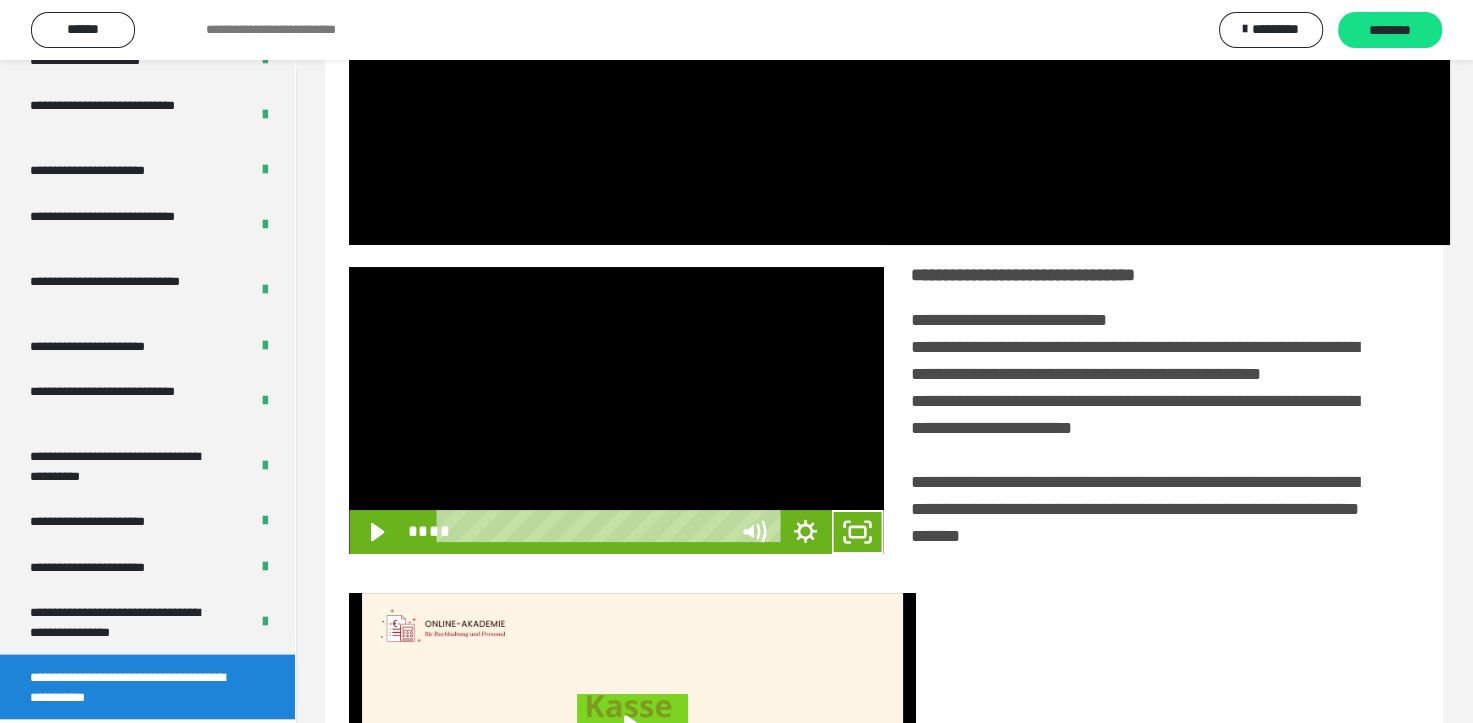 scroll, scrollTop: 3693, scrollLeft: 0, axis: vertical 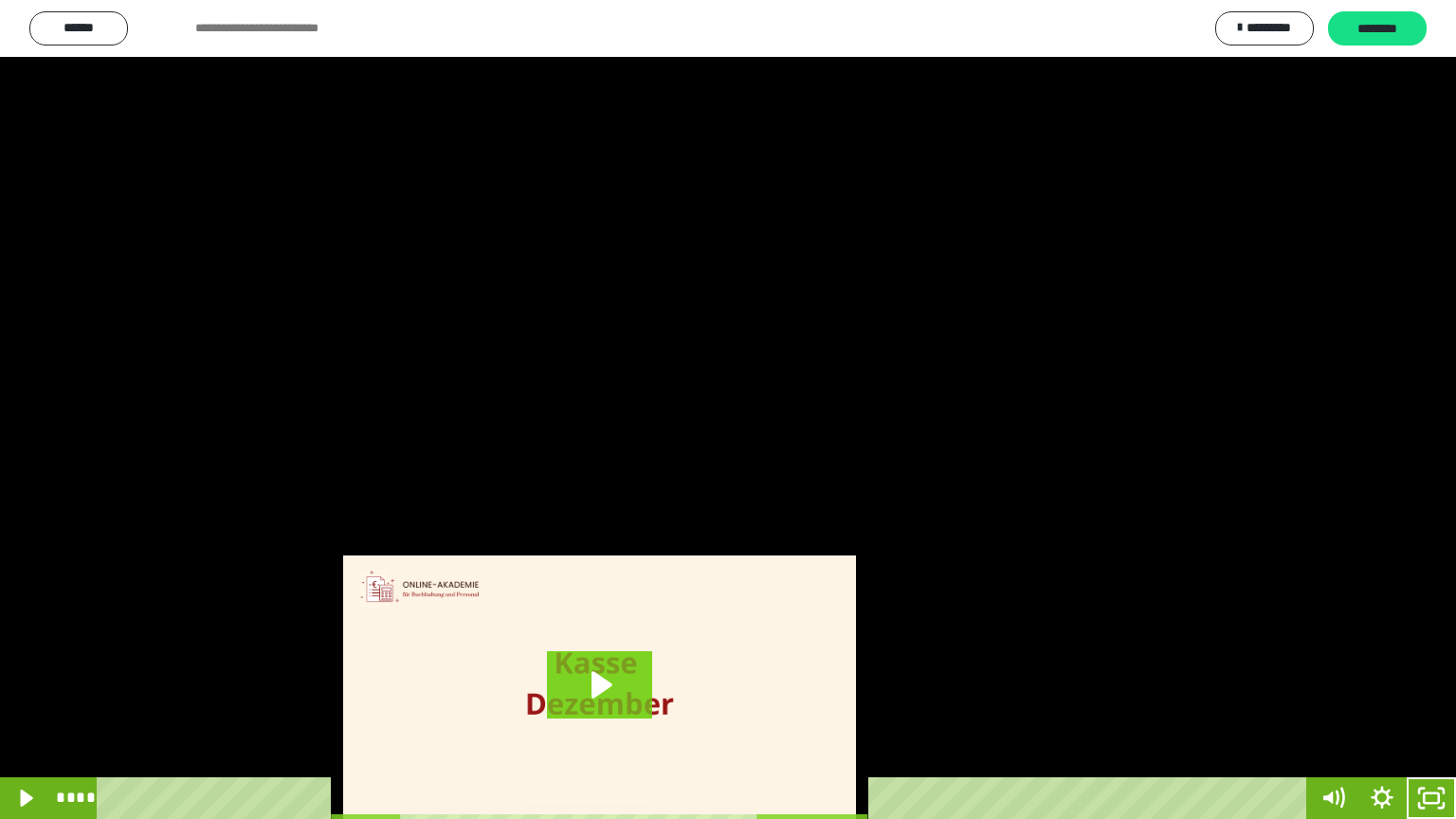 click at bounding box center [728, 410] 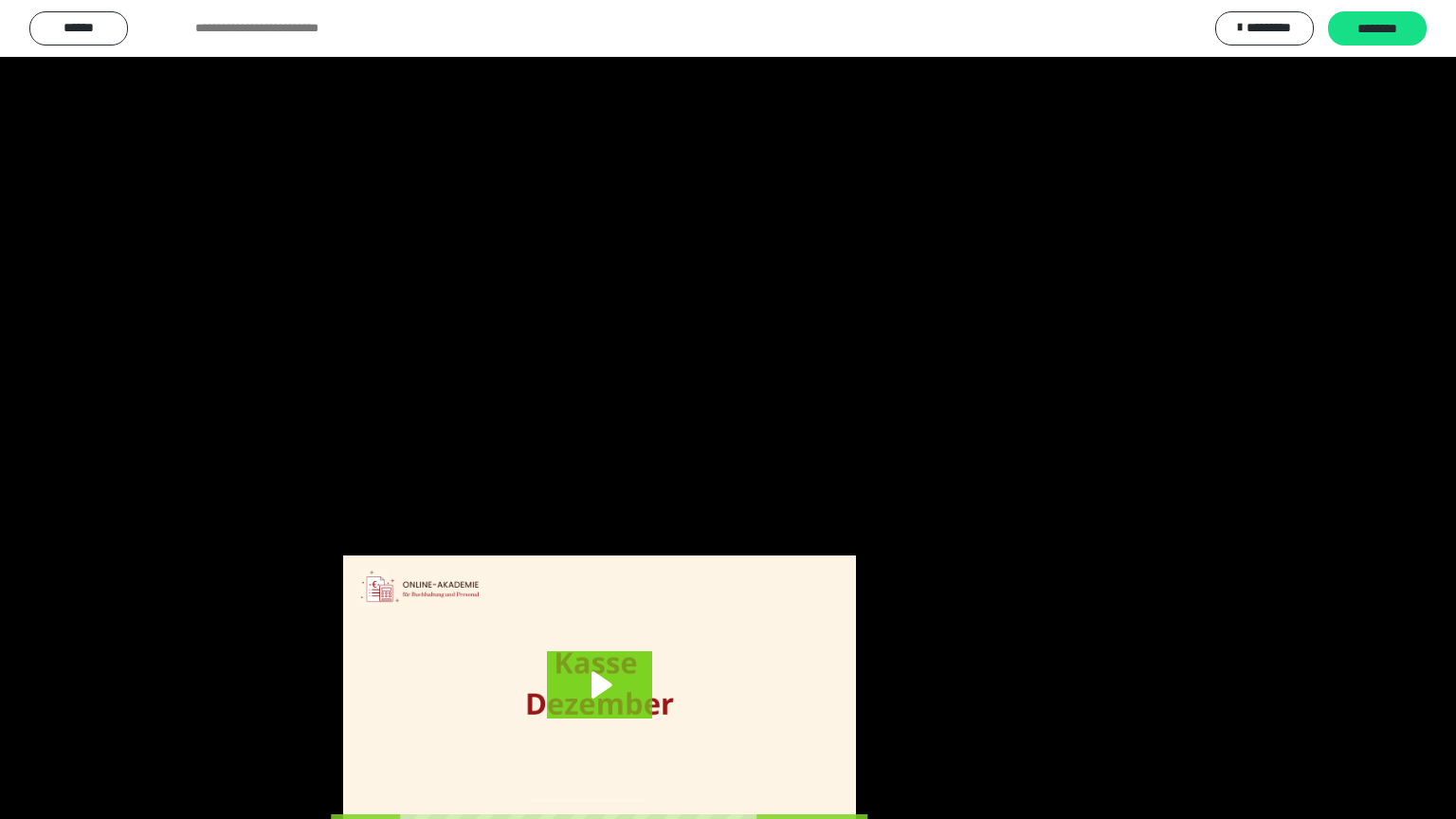 click at bounding box center (728, 410) 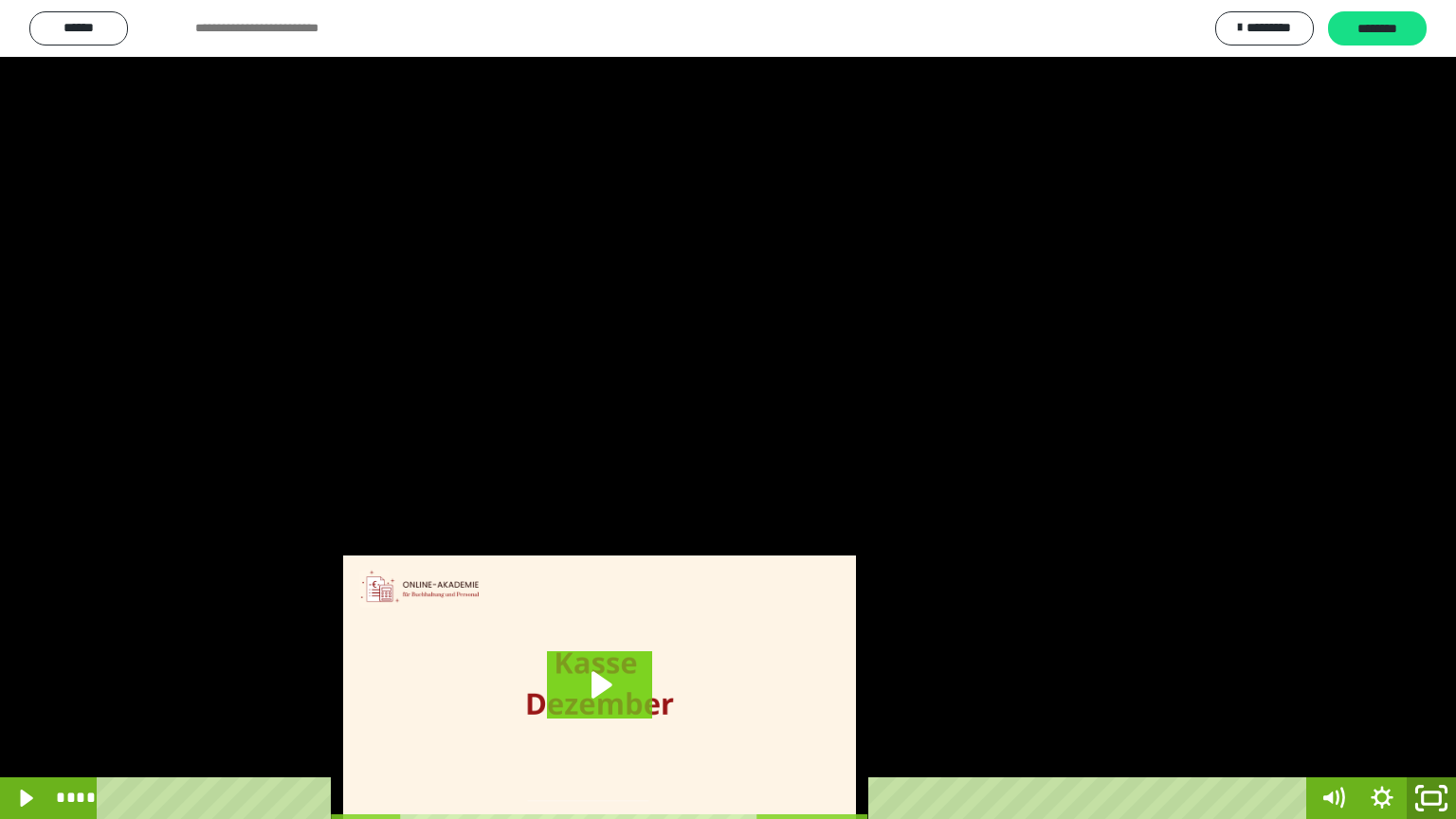click 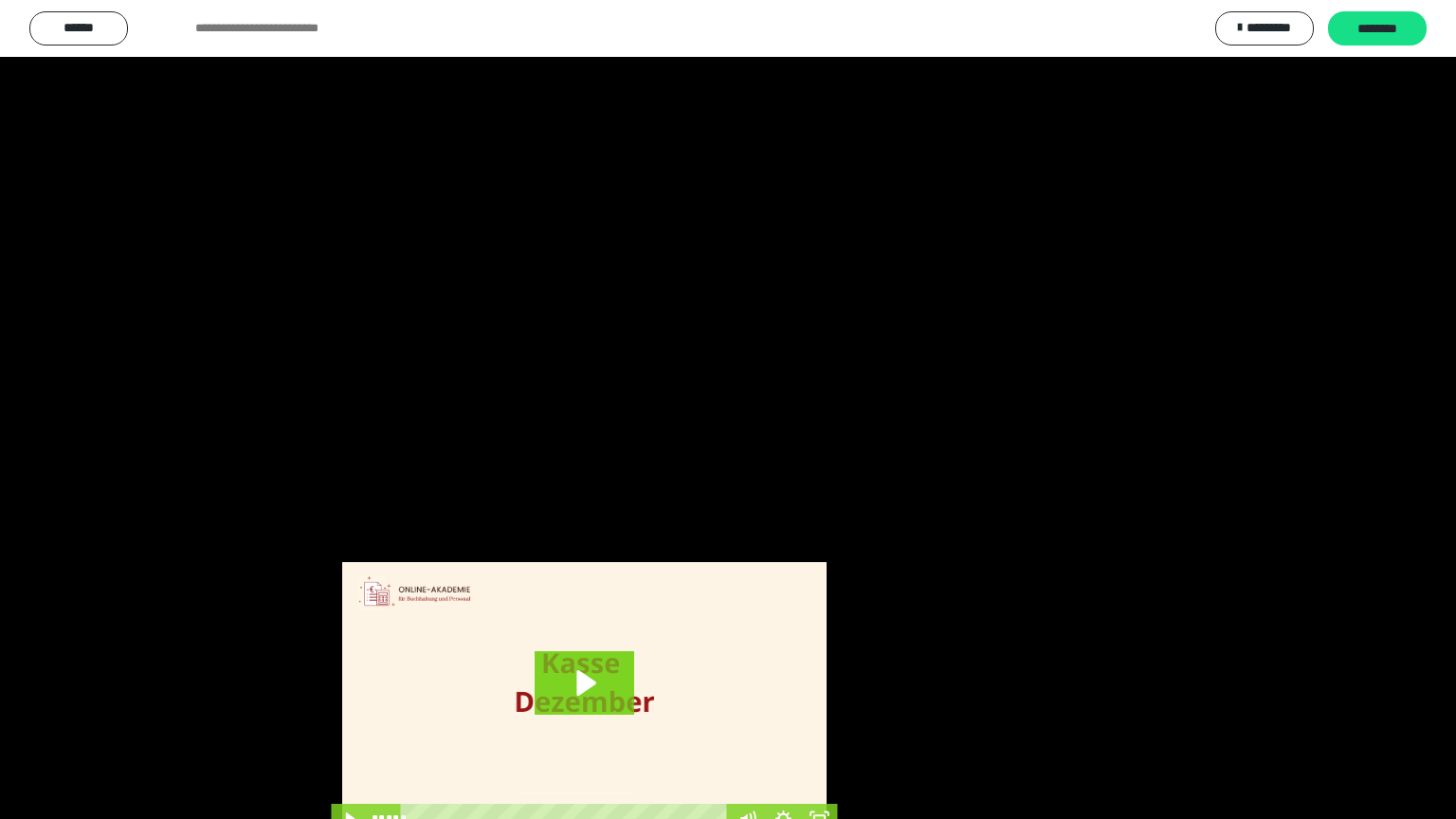 scroll, scrollTop: 3634, scrollLeft: 0, axis: vertical 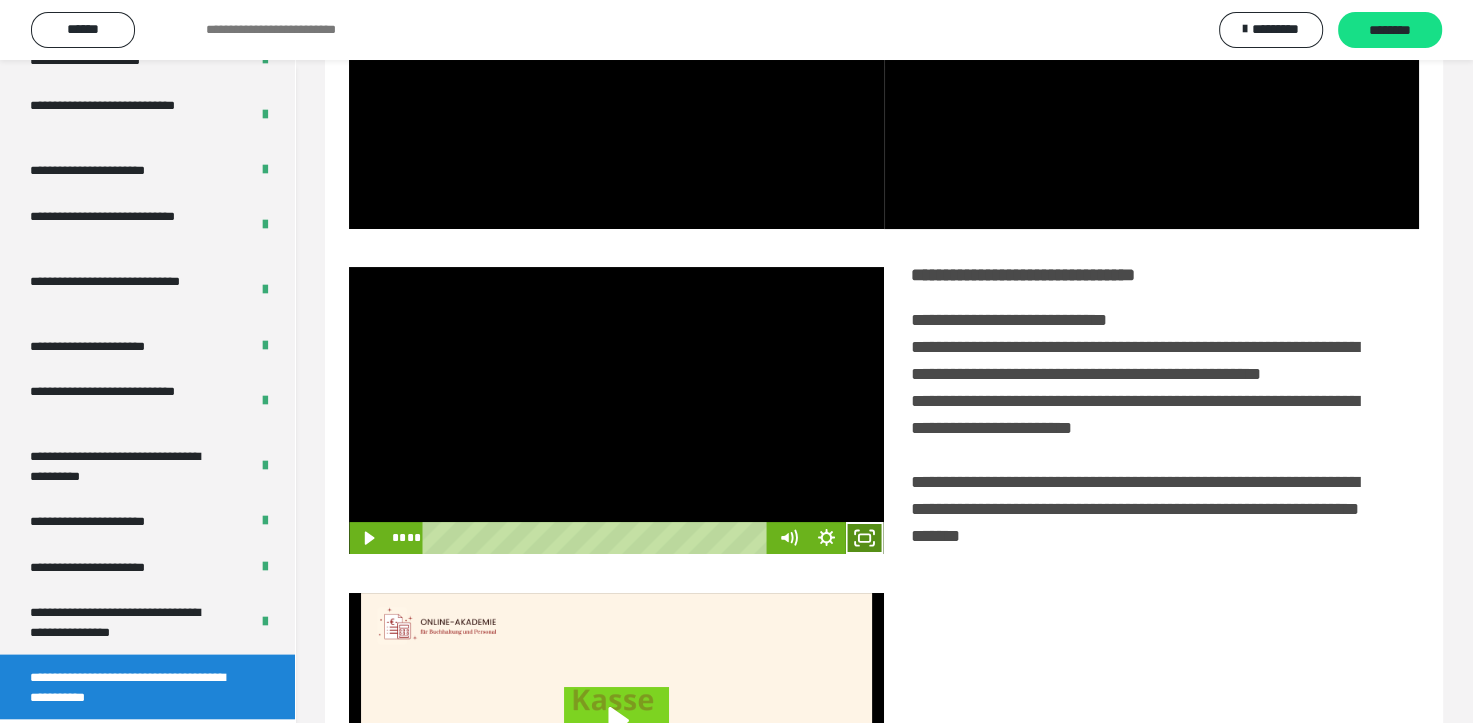 click 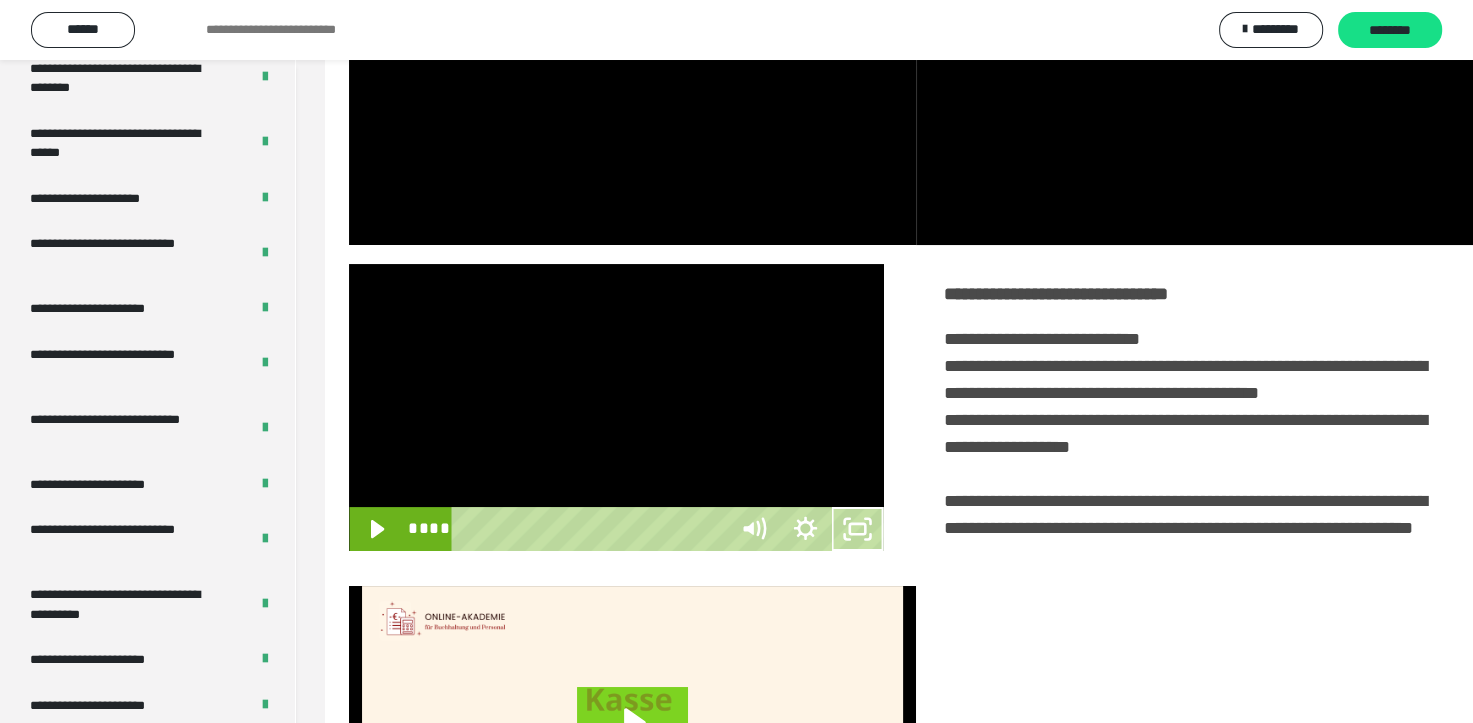 scroll, scrollTop: 3693, scrollLeft: 0, axis: vertical 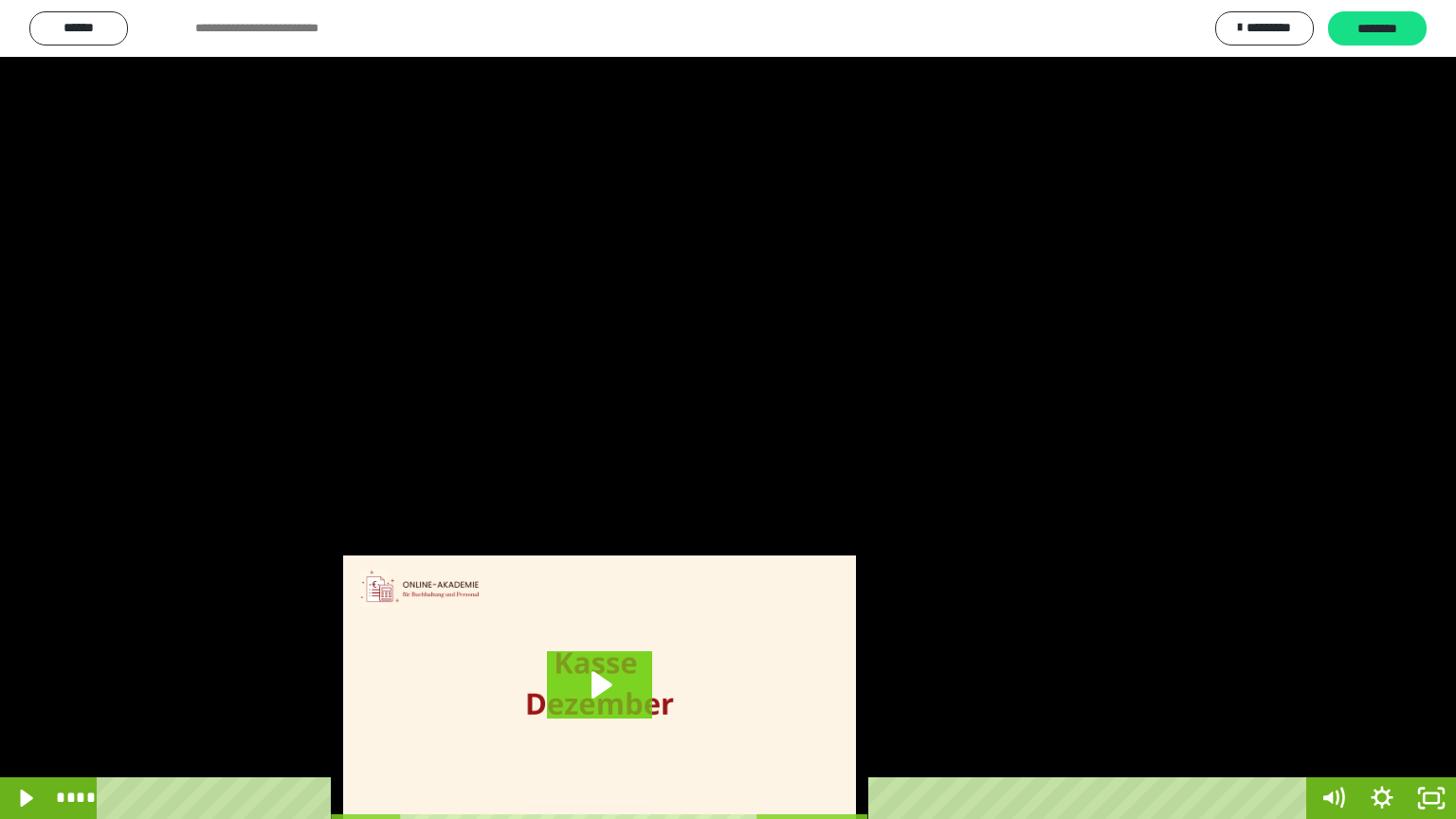 click at bounding box center (728, 410) 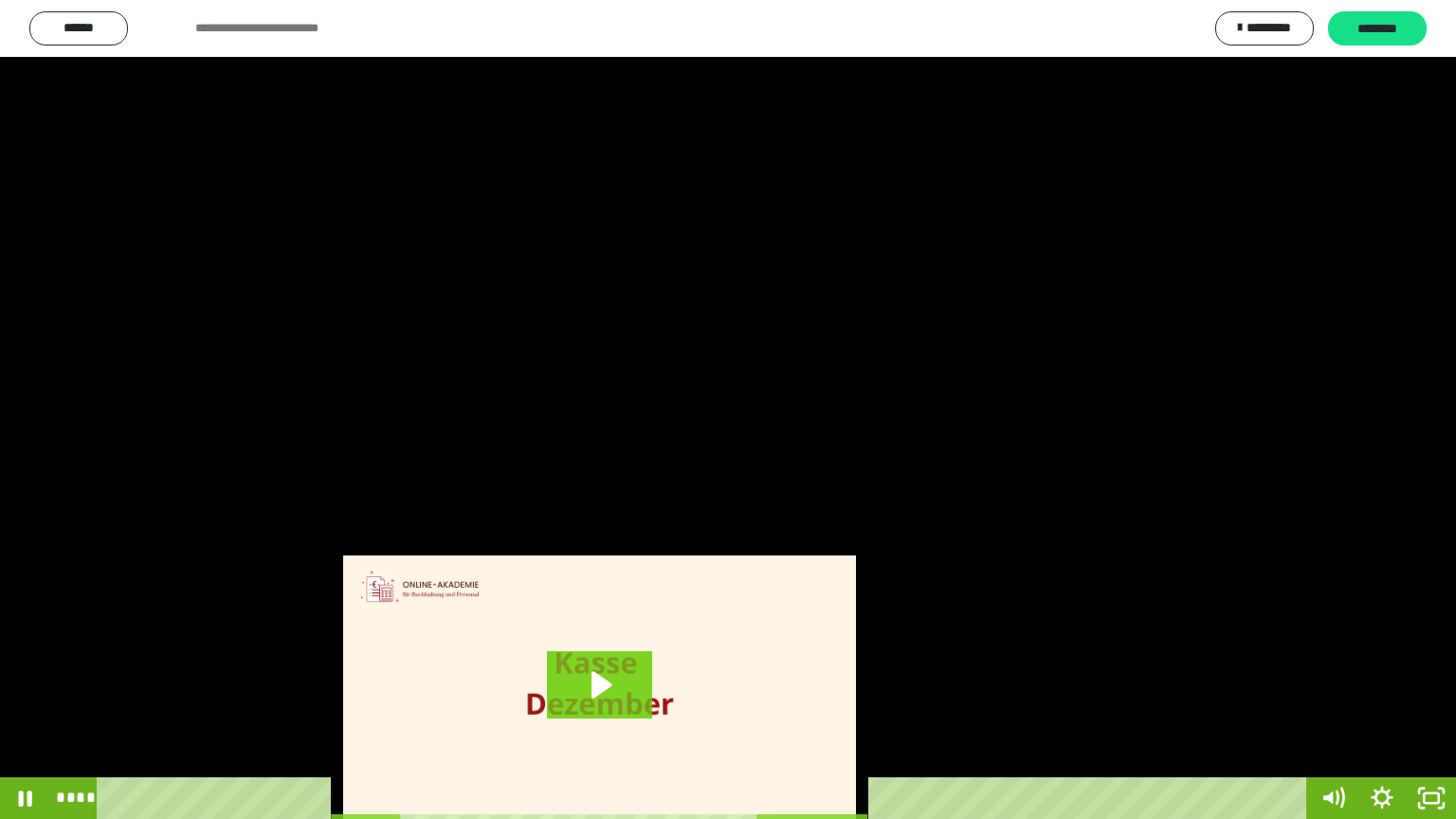 click at bounding box center (728, 410) 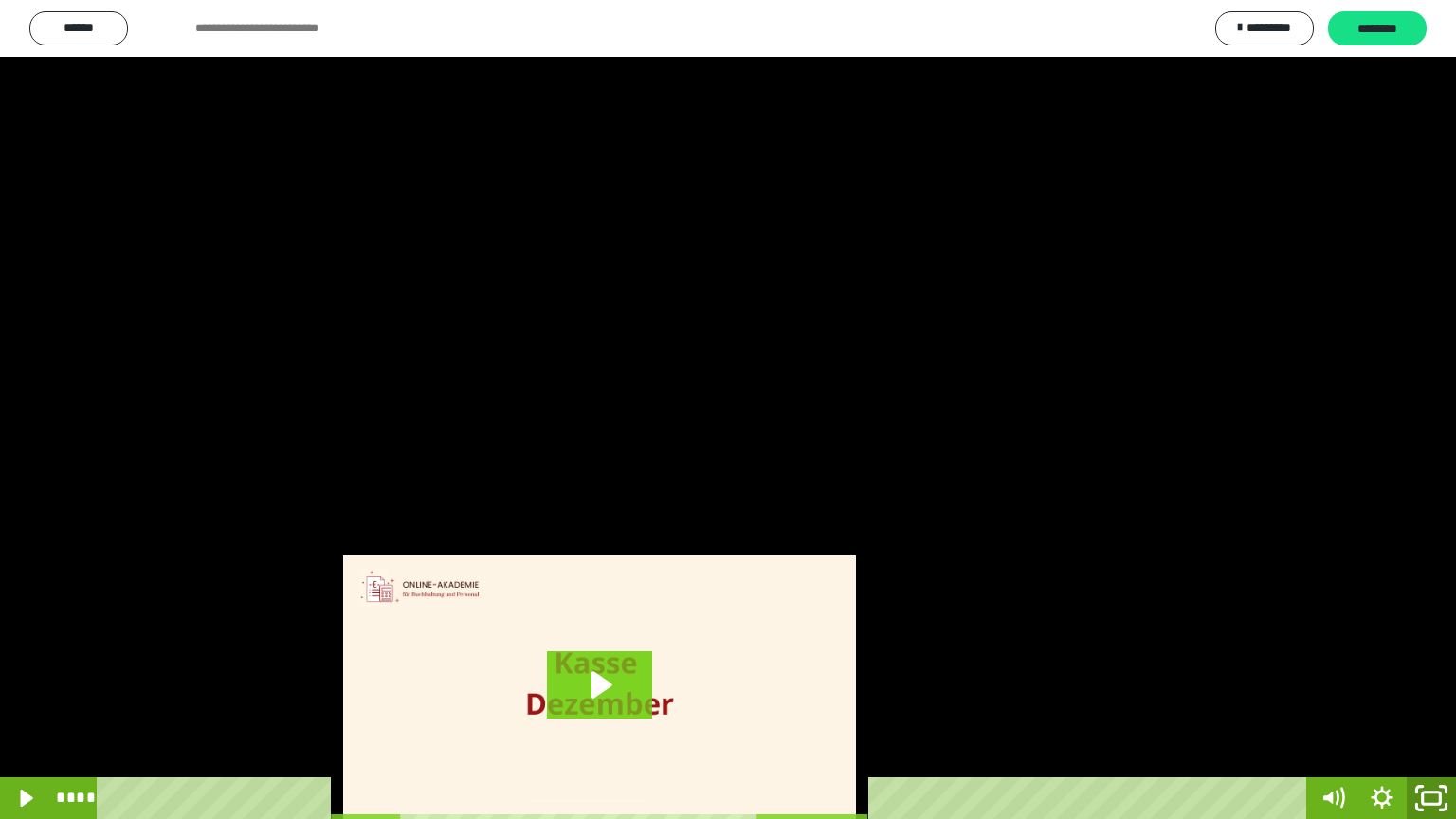 click 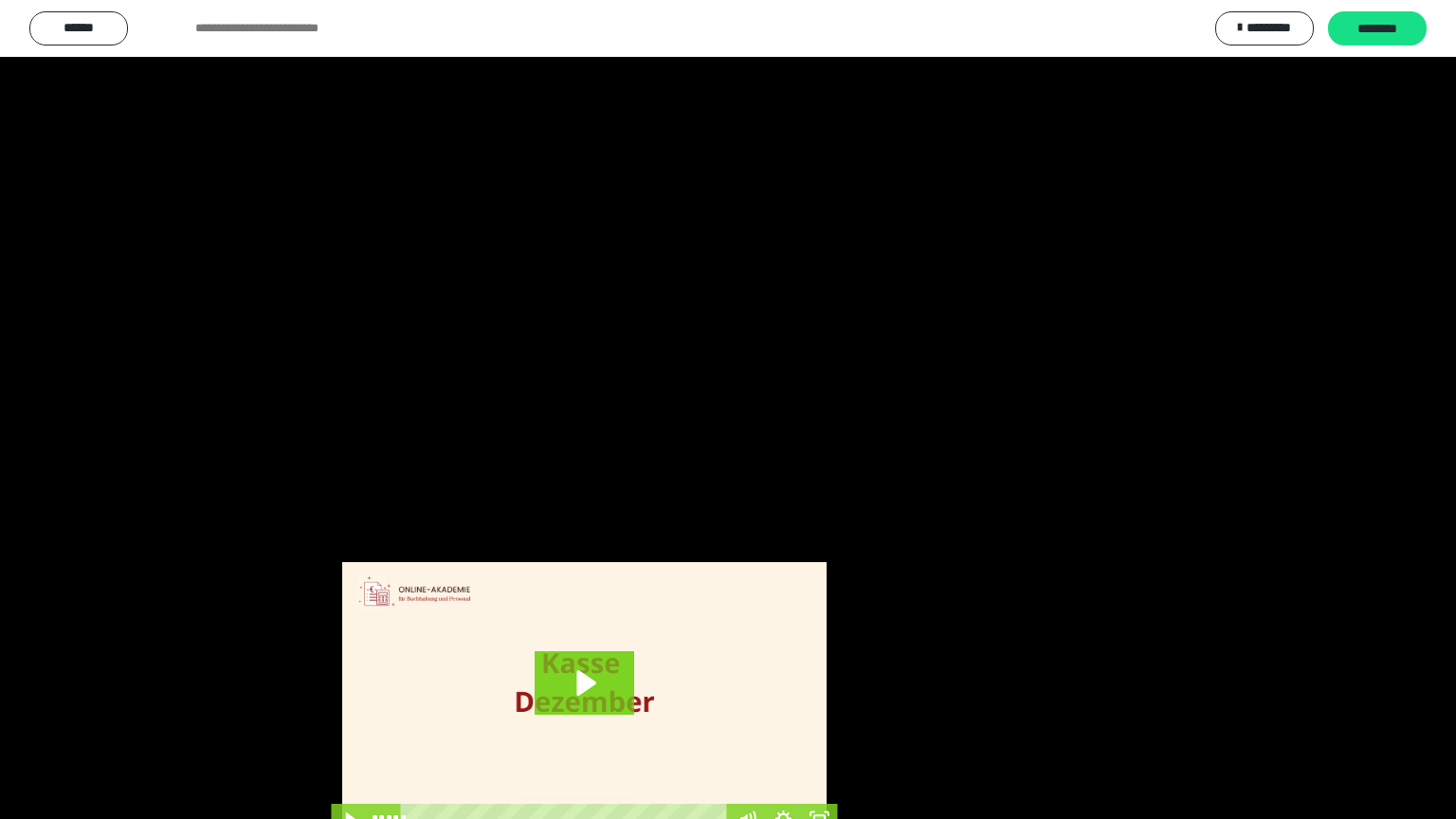 scroll, scrollTop: 3634, scrollLeft: 0, axis: vertical 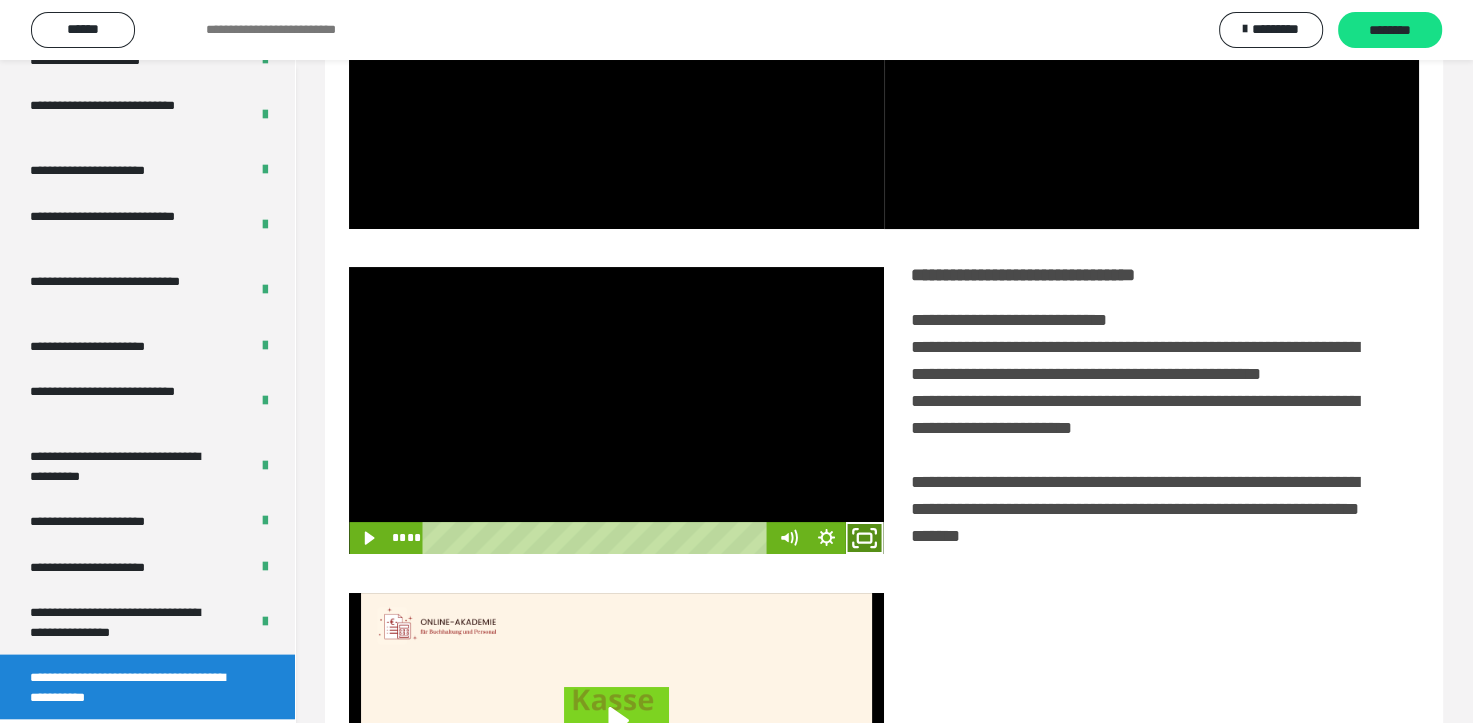click 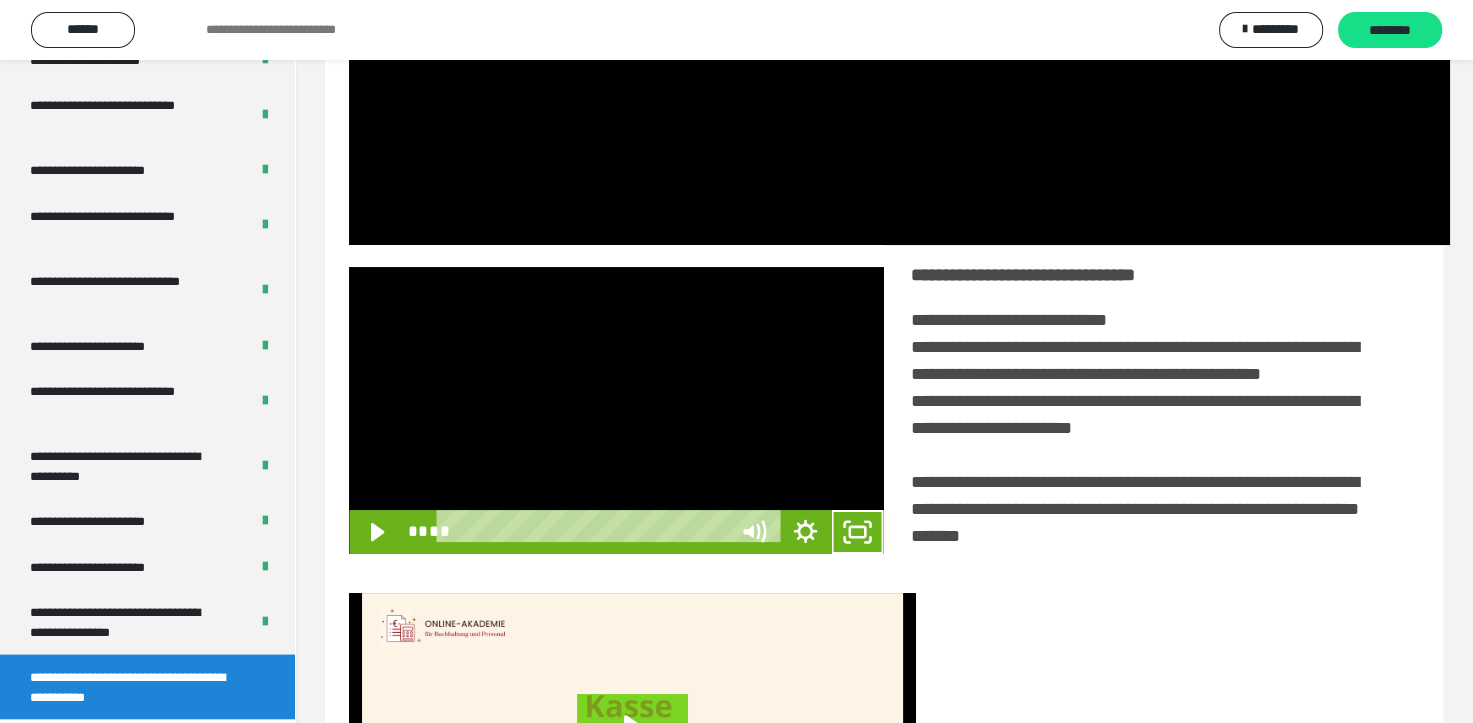 scroll, scrollTop: 3693, scrollLeft: 0, axis: vertical 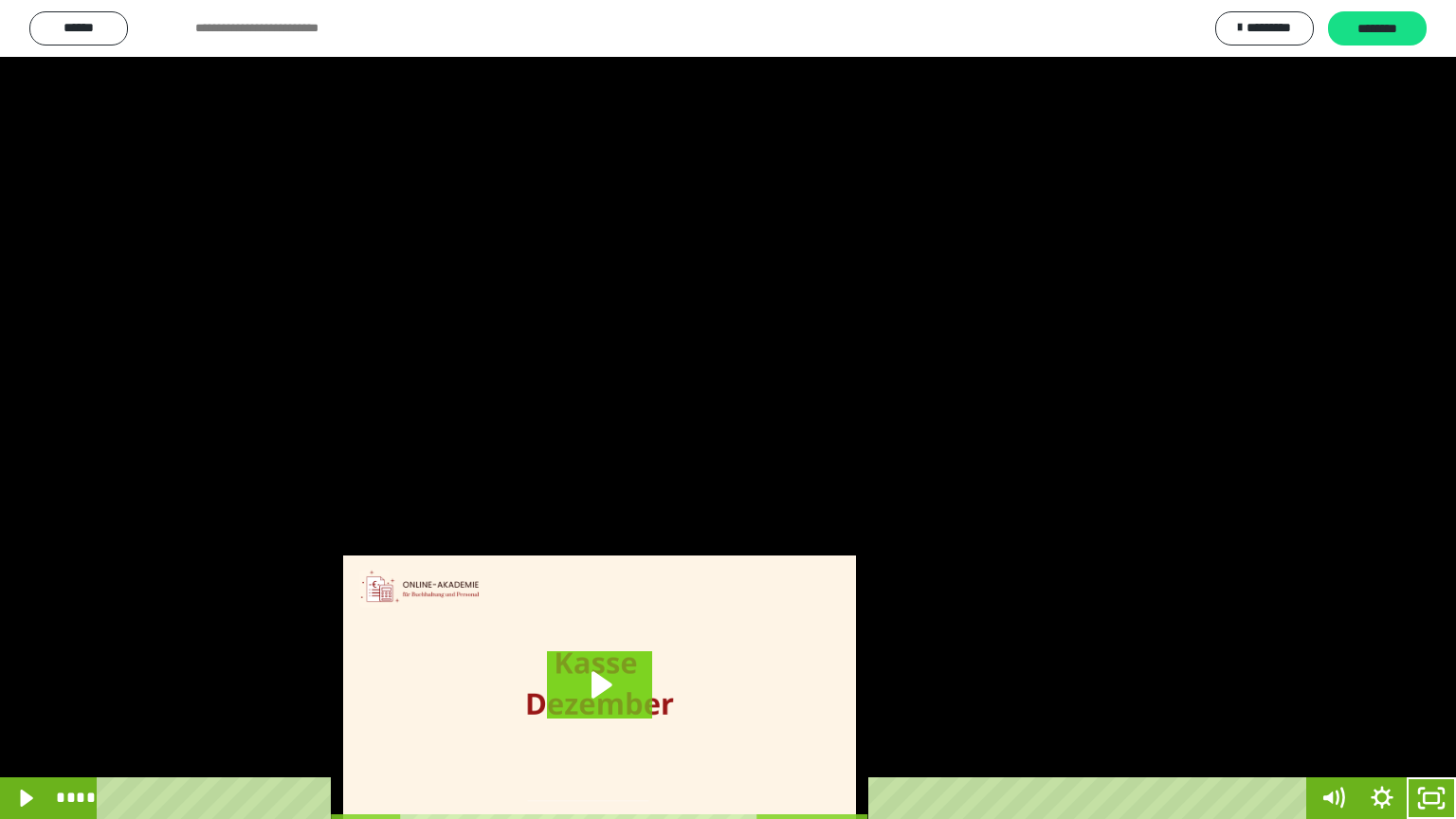 click at bounding box center [728, 410] 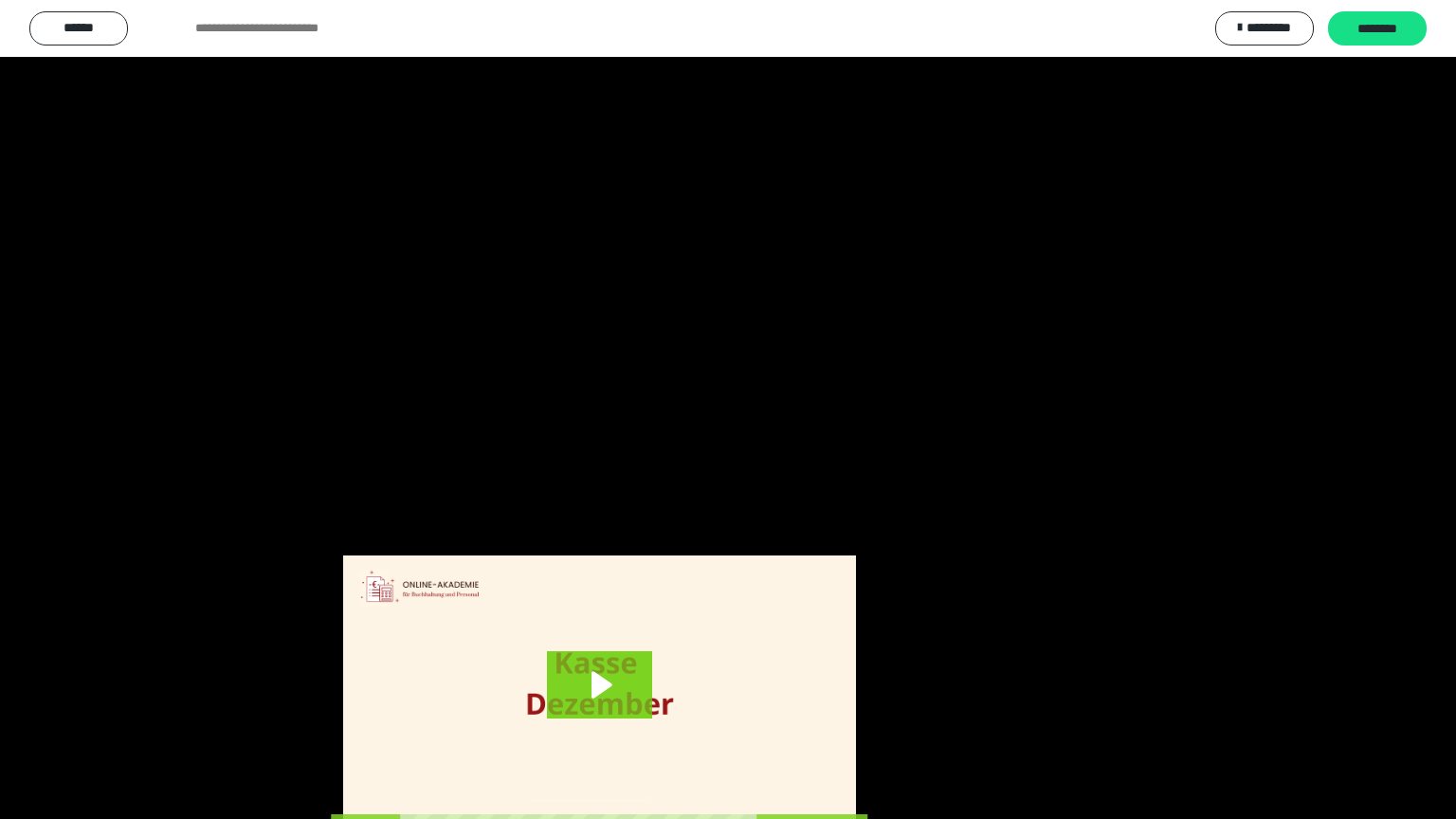 click at bounding box center [728, 410] 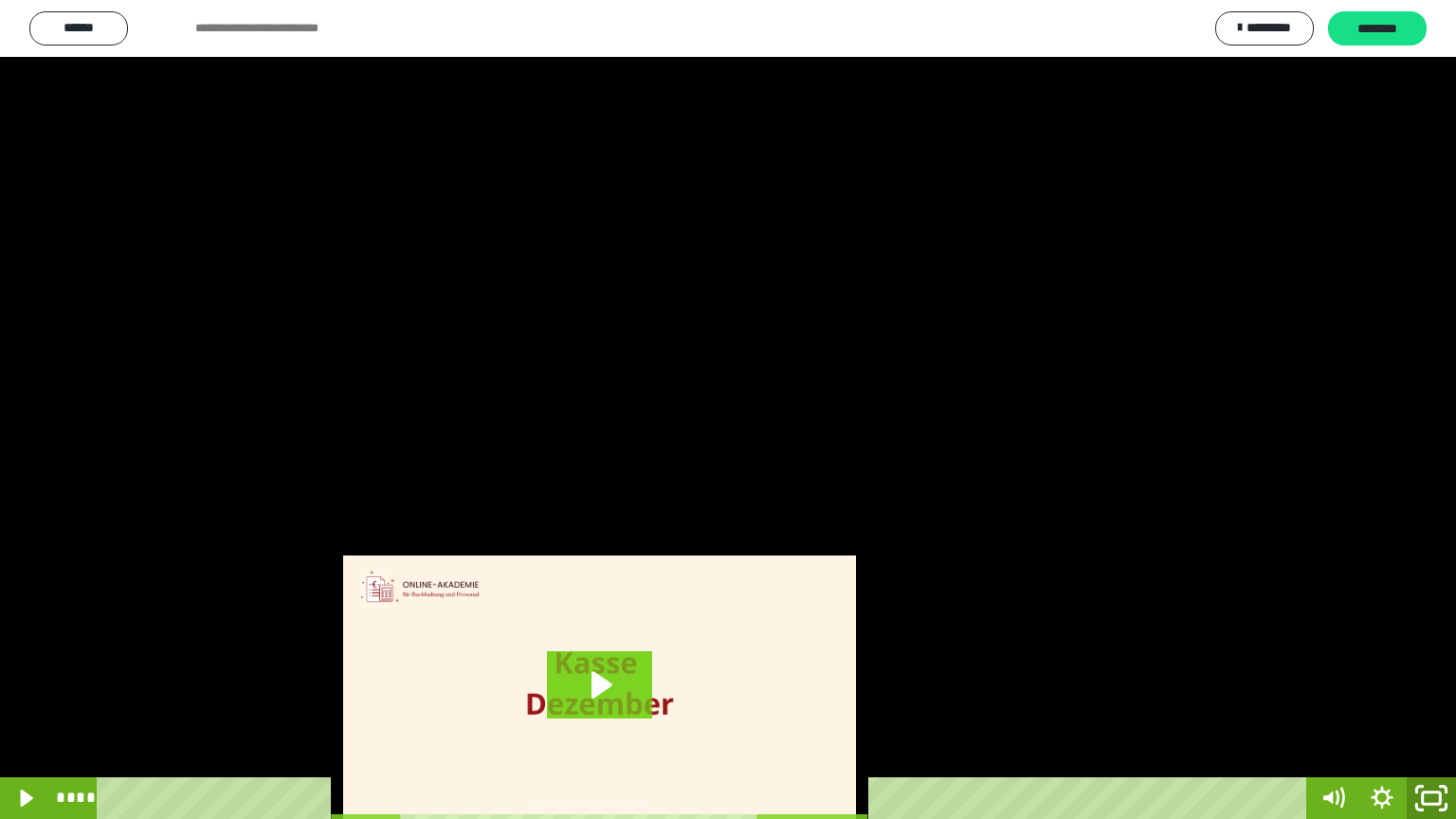 click 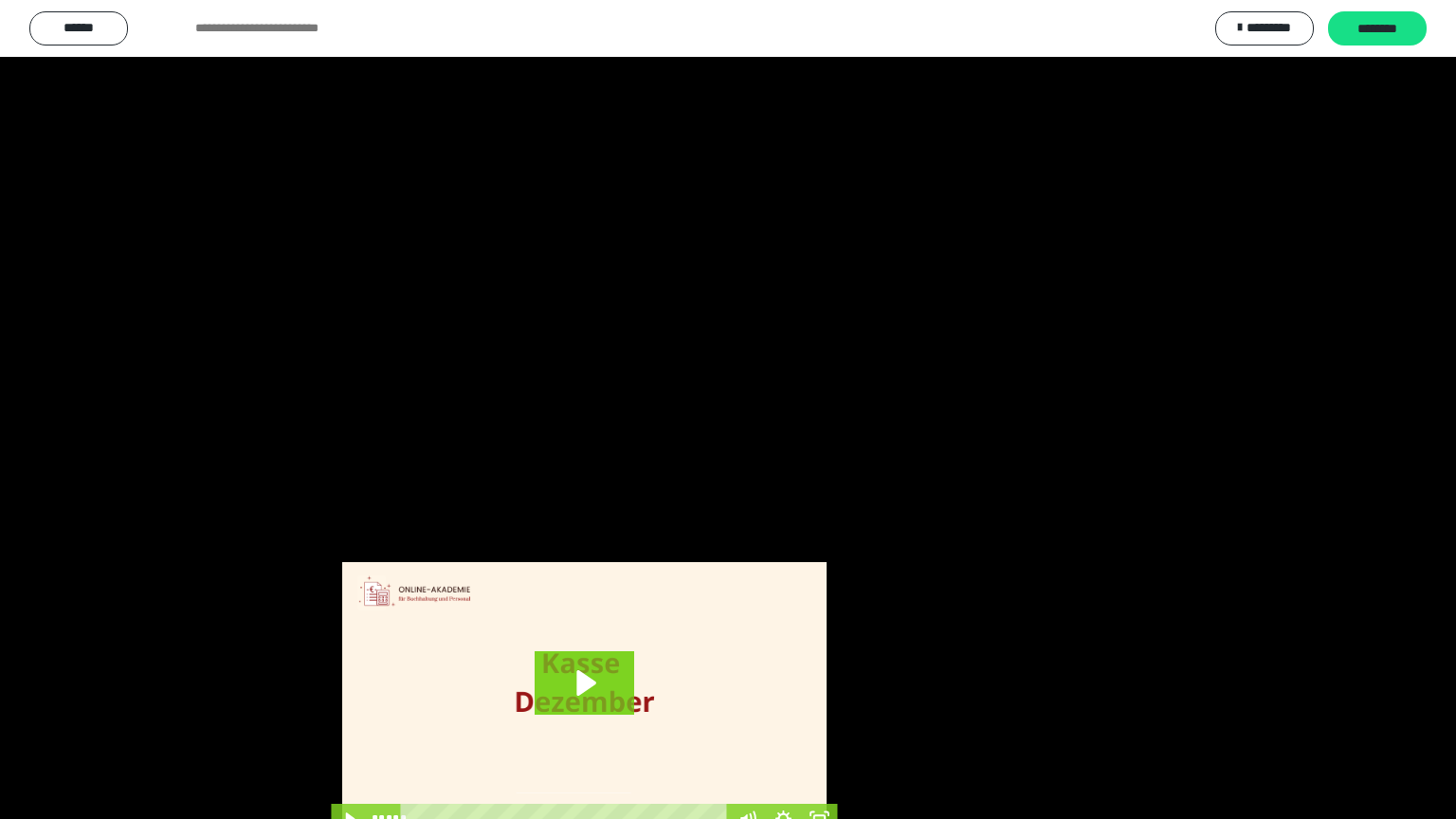 scroll, scrollTop: 3634, scrollLeft: 0, axis: vertical 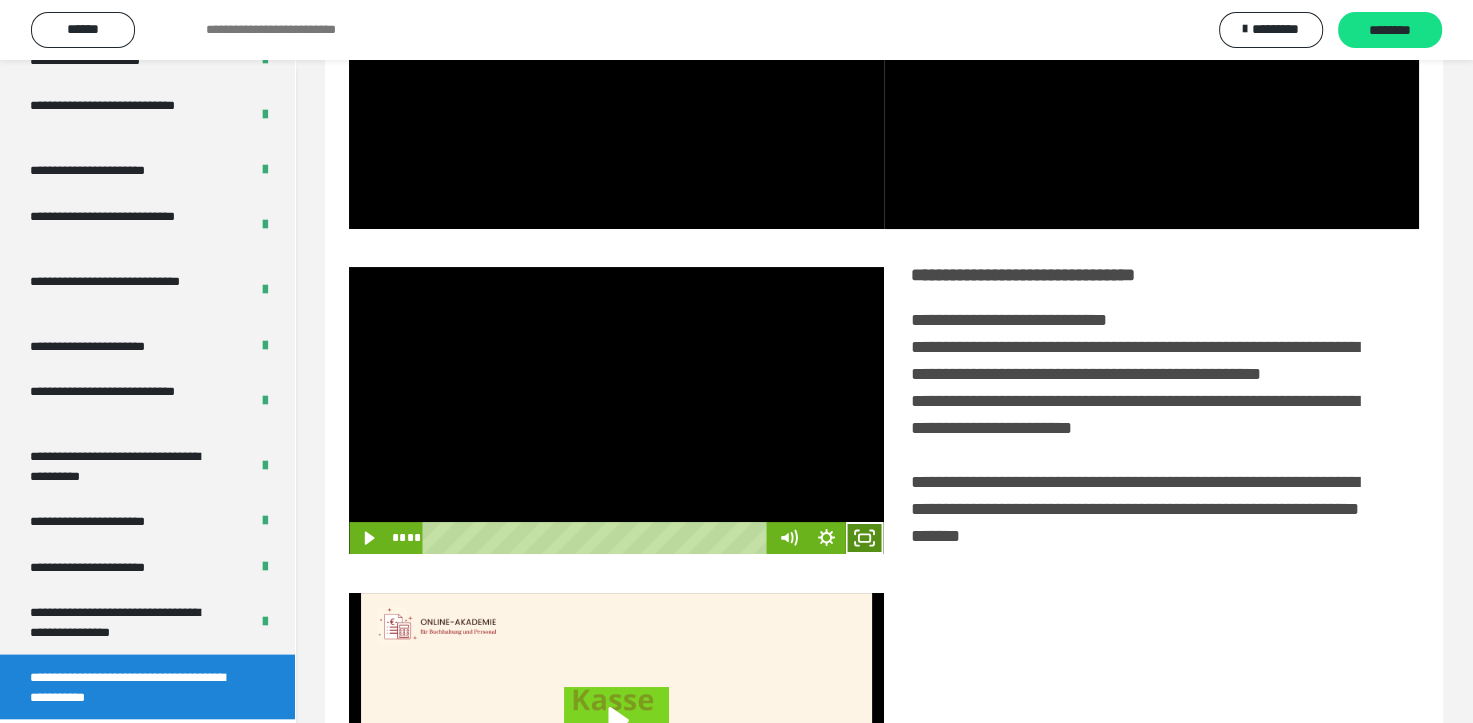 click 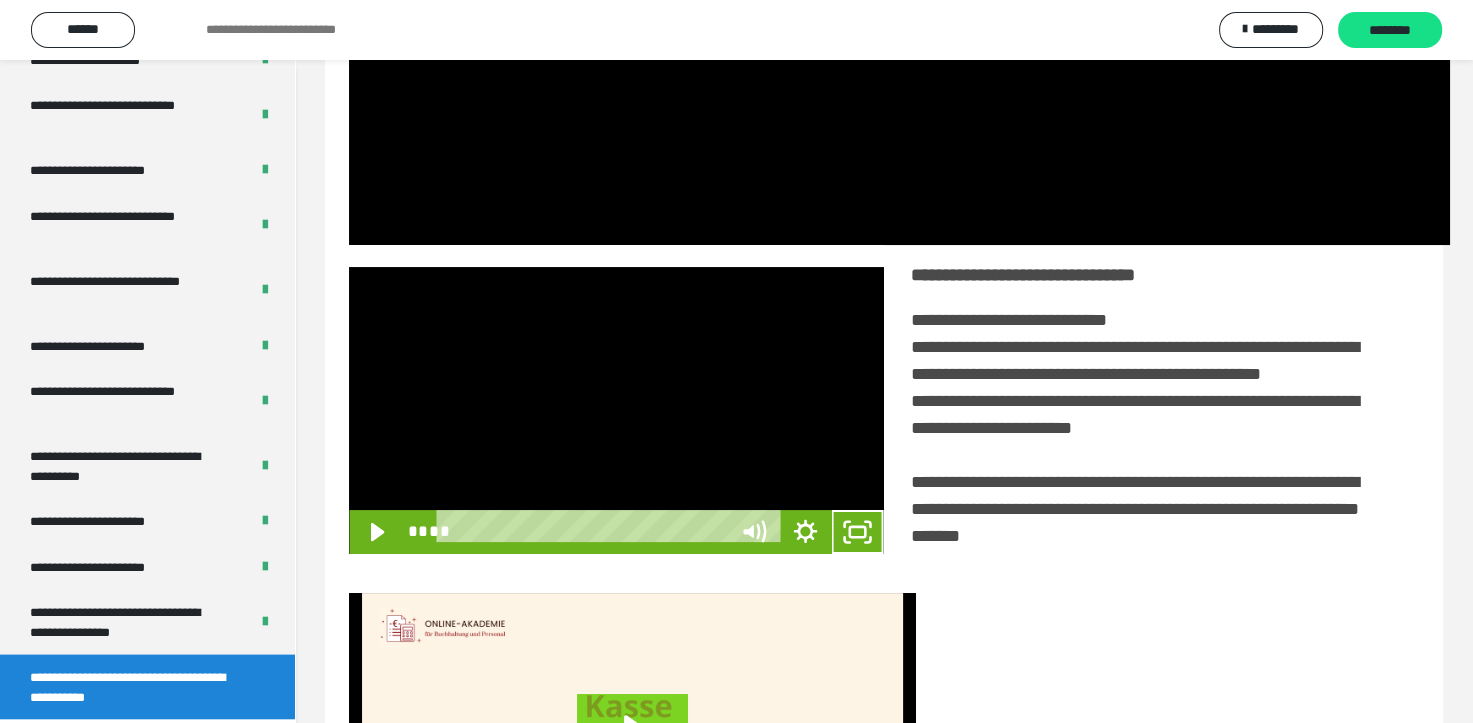 scroll, scrollTop: 3693, scrollLeft: 0, axis: vertical 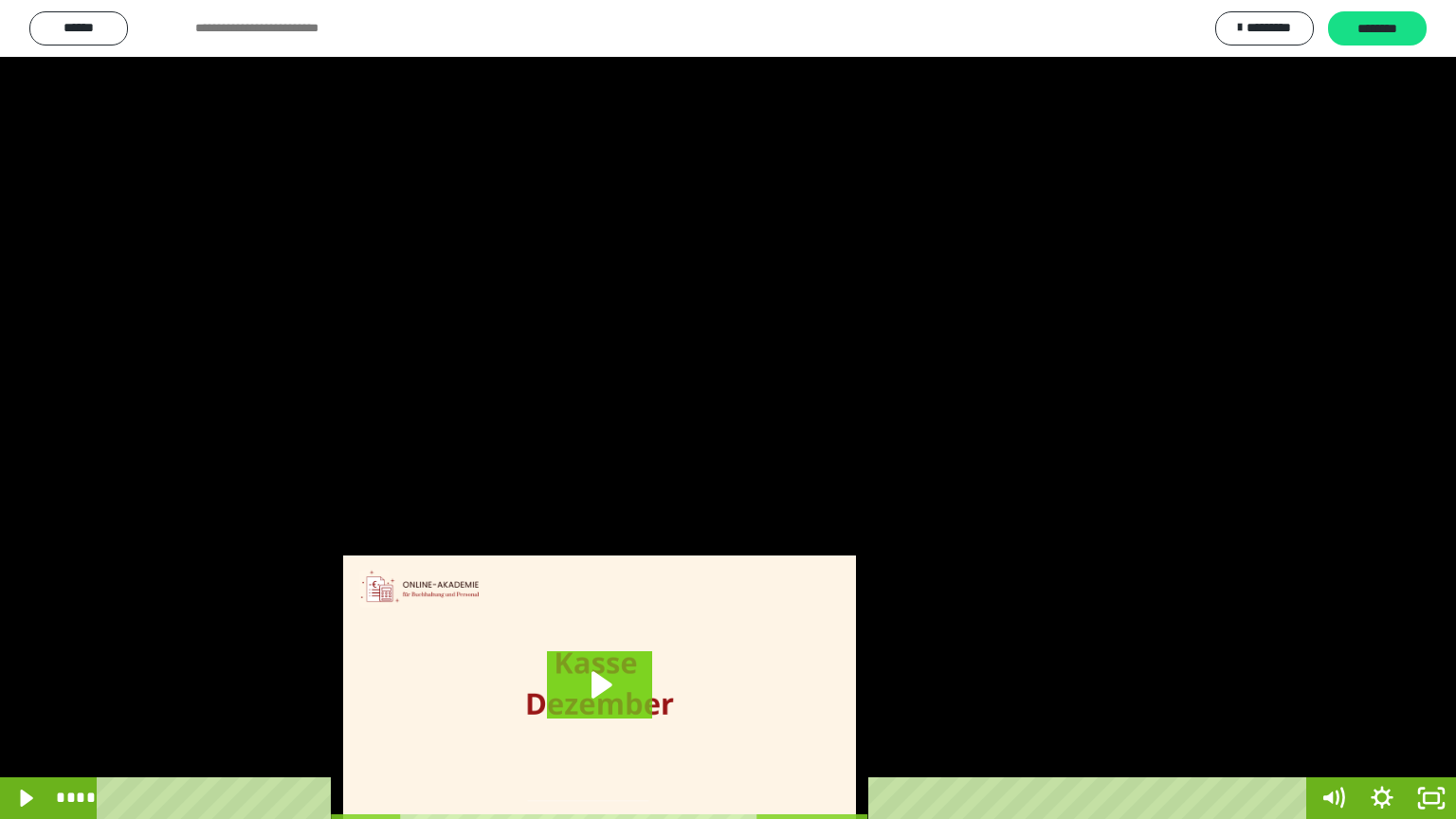 click at bounding box center (728, 410) 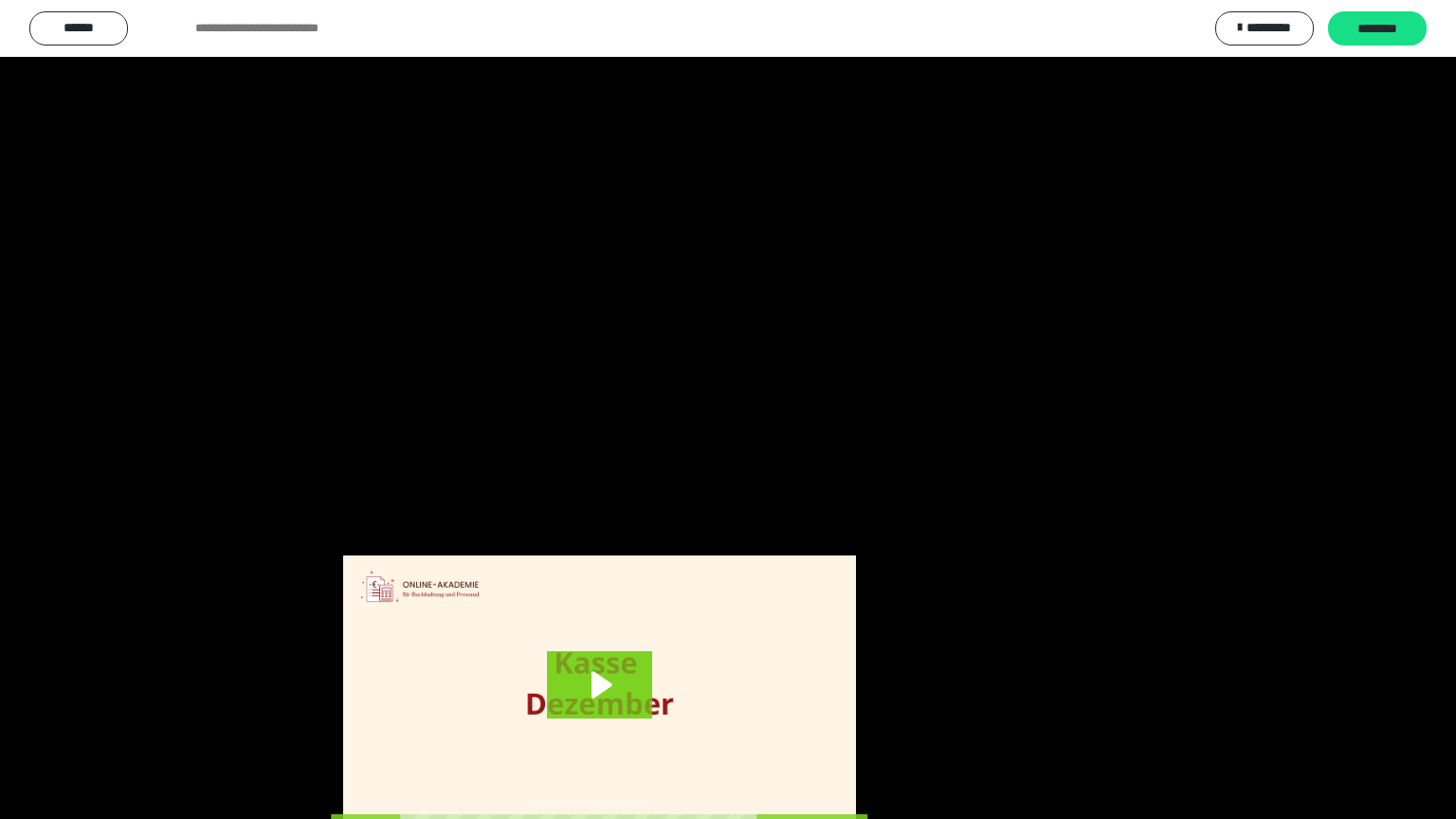 click at bounding box center (728, 410) 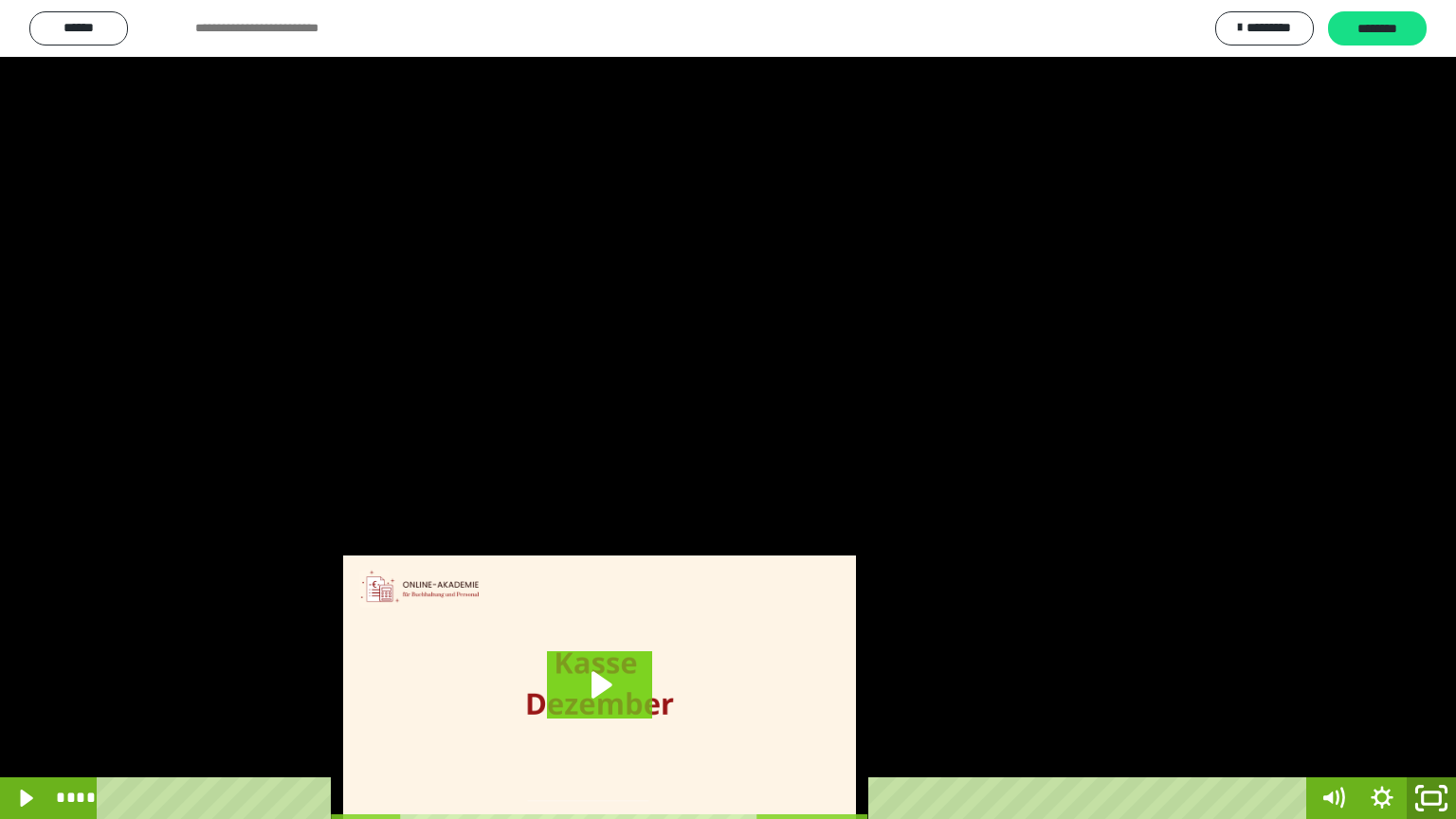drag, startPoint x: 1435, startPoint y: 804, endPoint x: 655, endPoint y: 249, distance: 957.3009 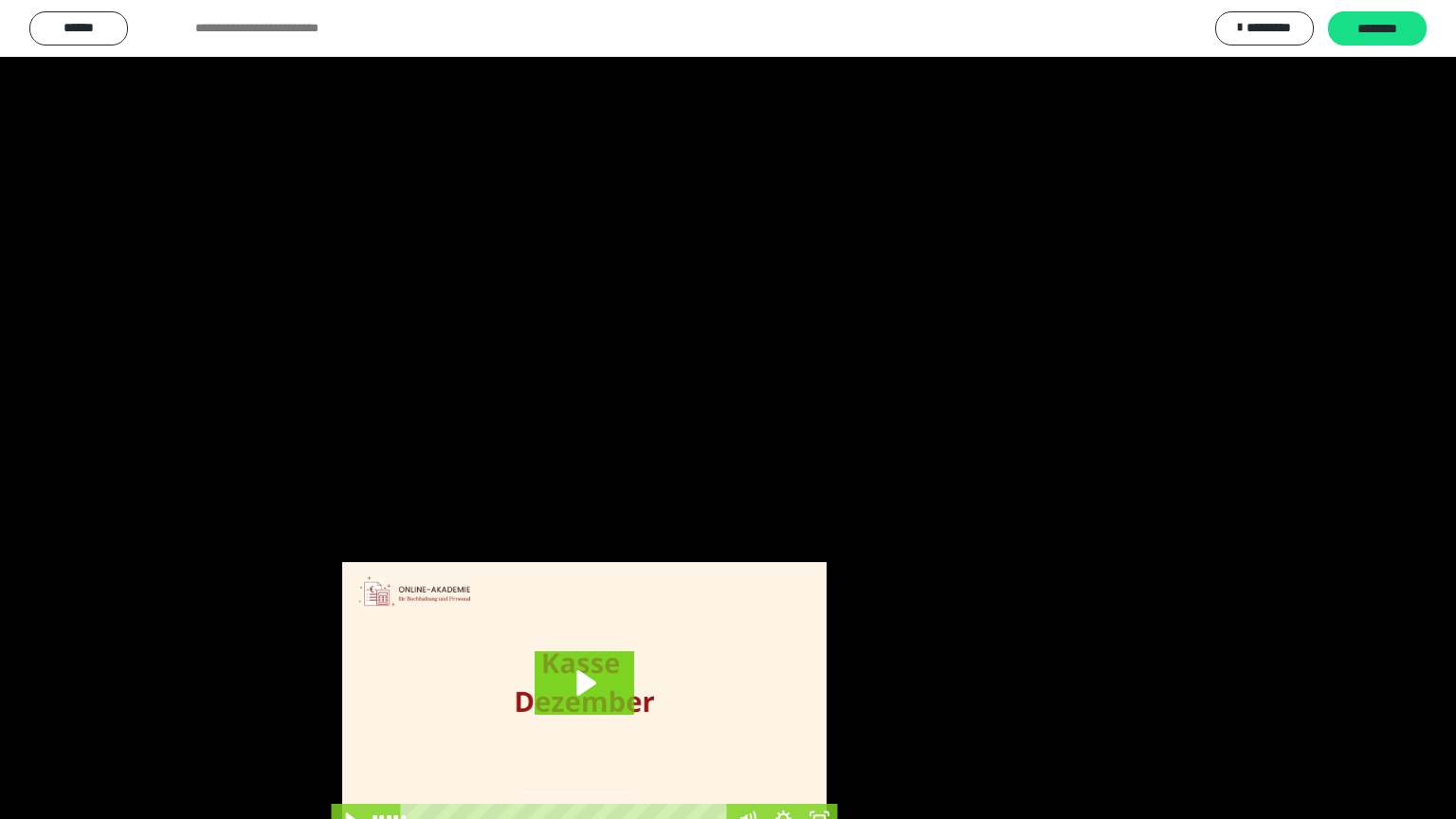scroll, scrollTop: 3634, scrollLeft: 0, axis: vertical 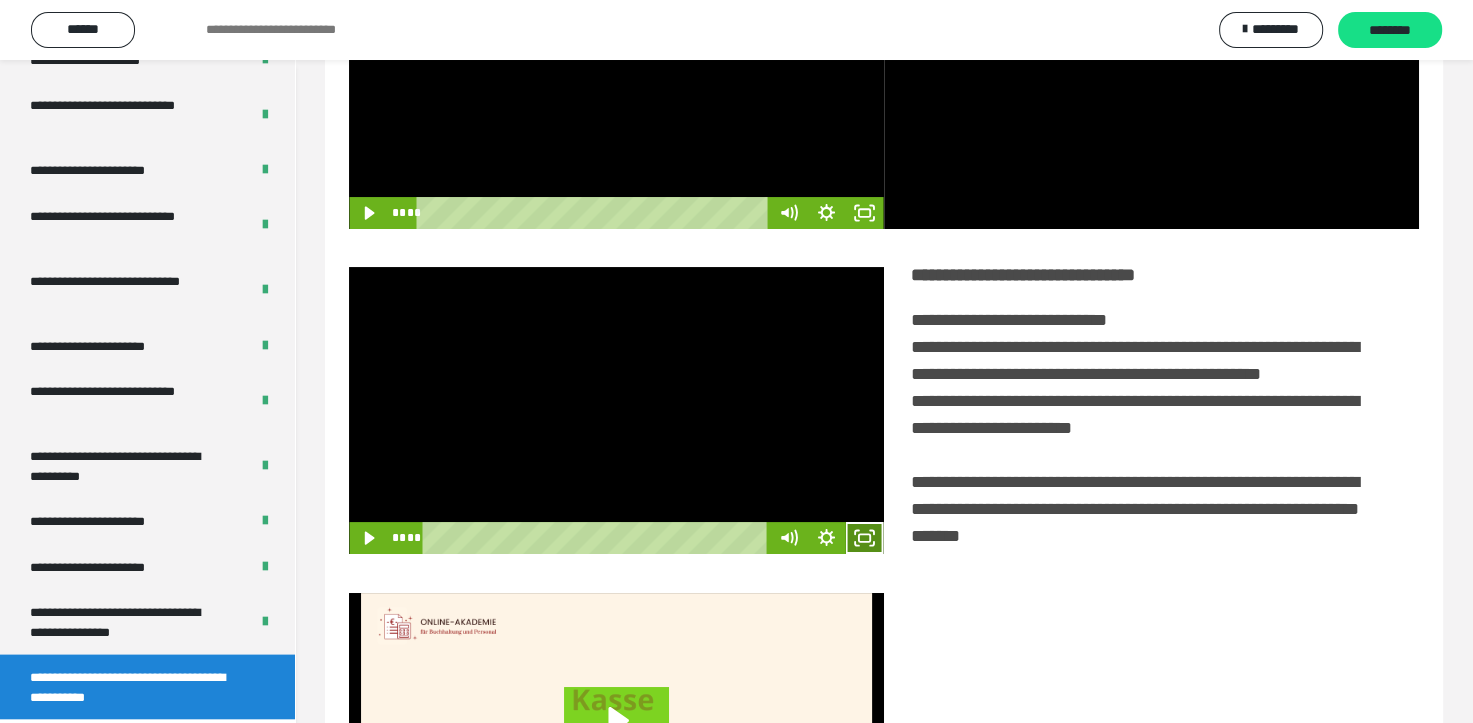 click 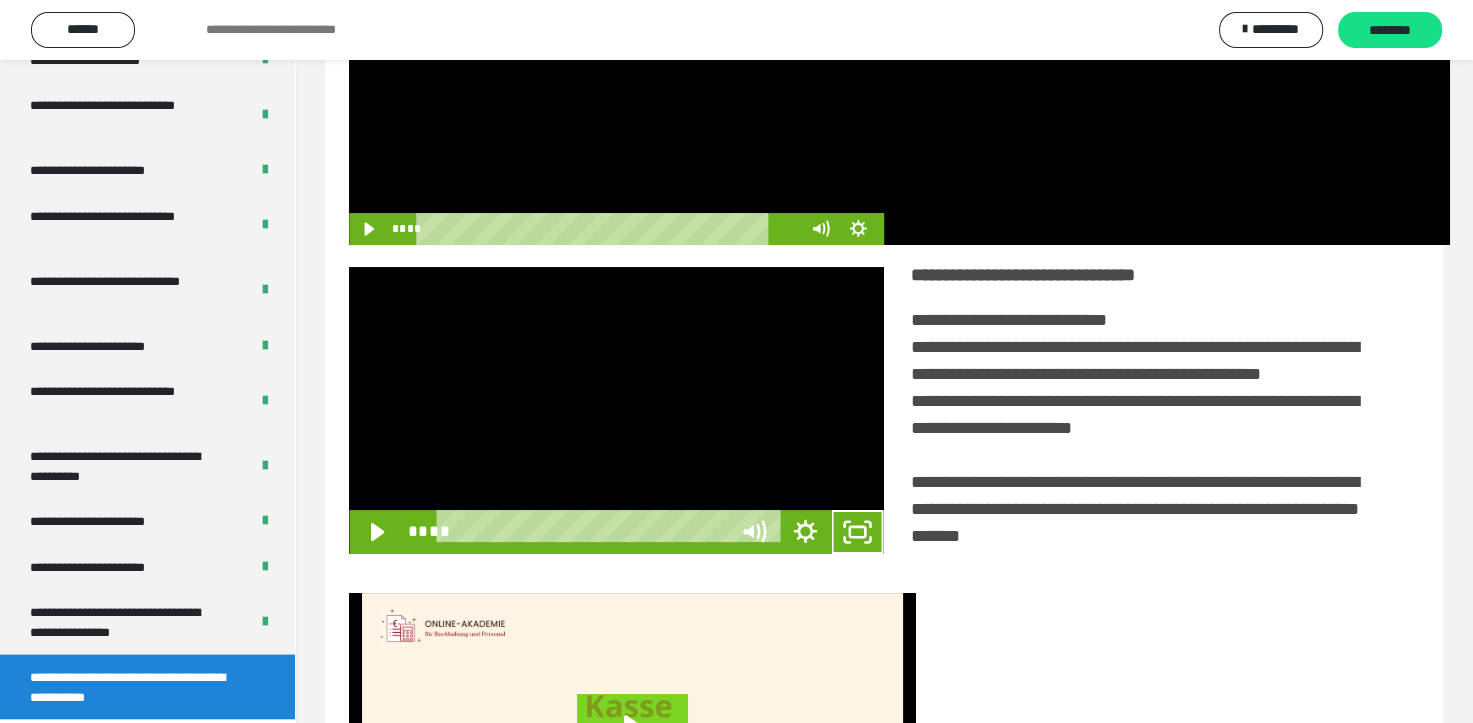 scroll, scrollTop: 3693, scrollLeft: 0, axis: vertical 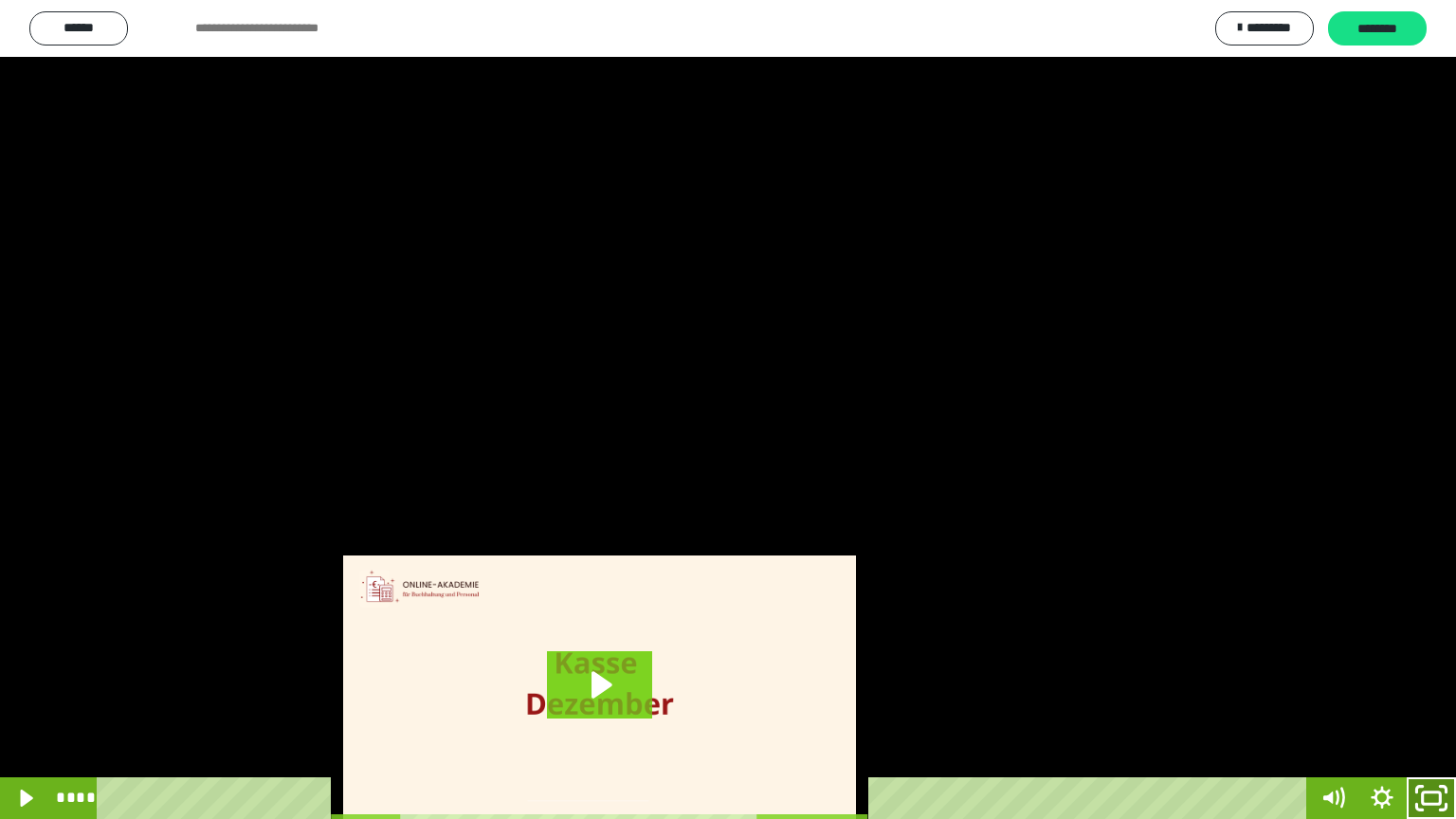 click 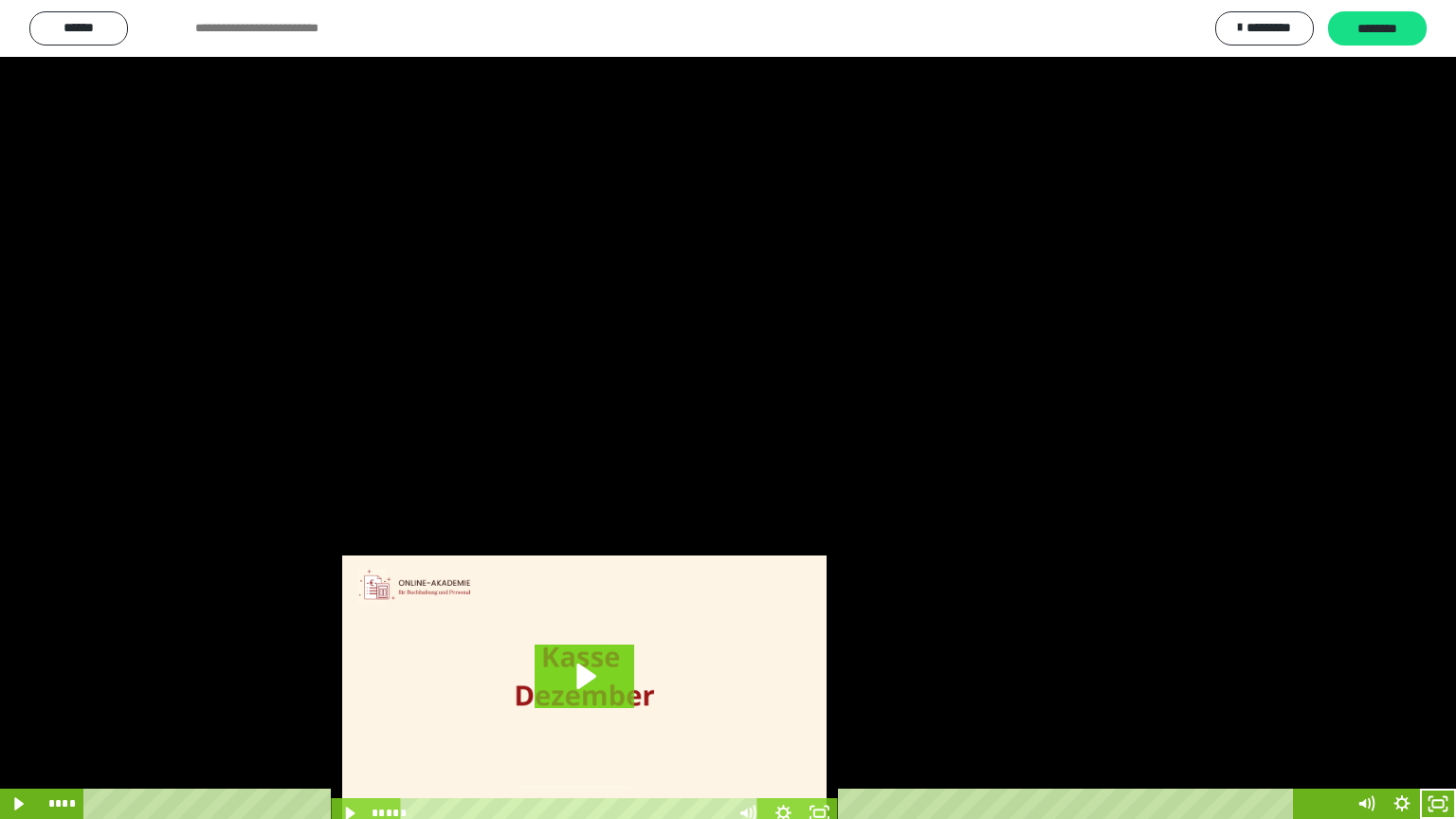 scroll, scrollTop: 3634, scrollLeft: 0, axis: vertical 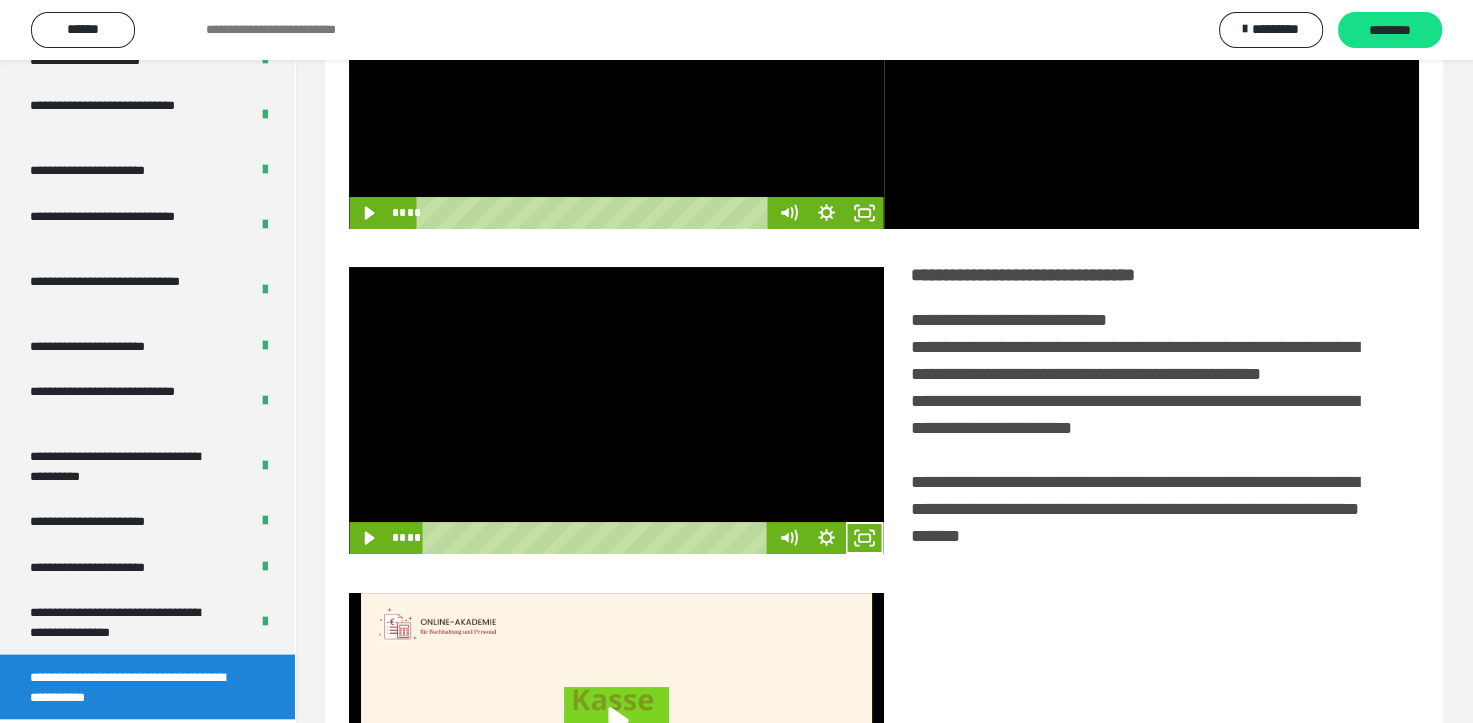 click at bounding box center [616, 411] 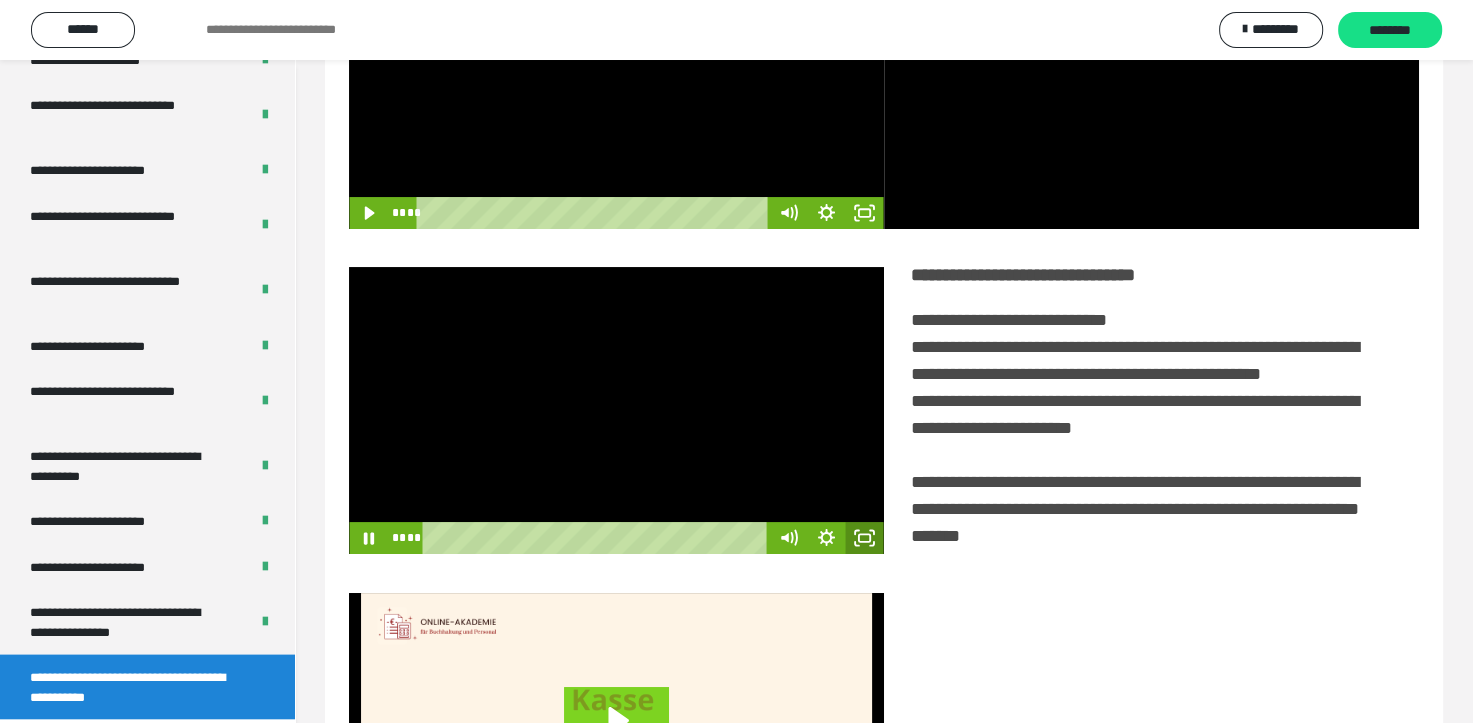click 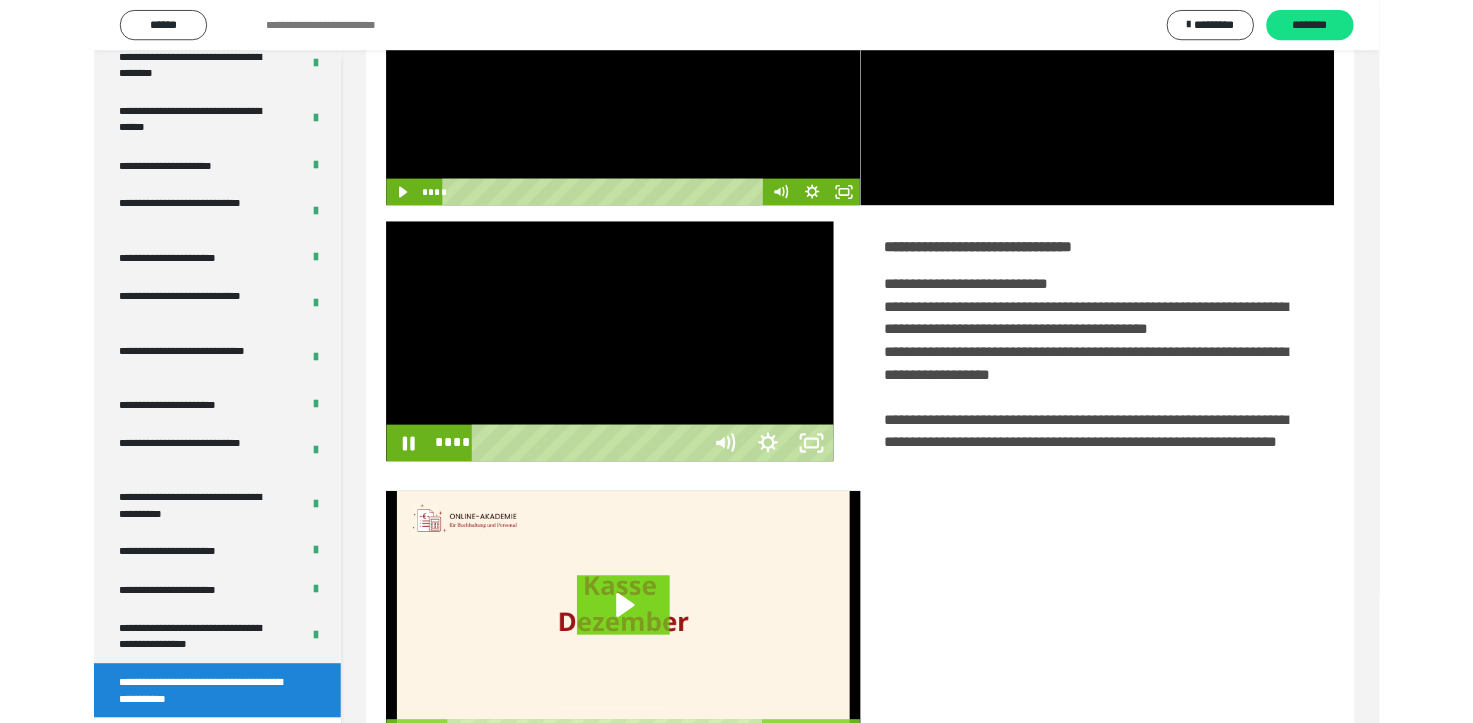 scroll, scrollTop: 3693, scrollLeft: 0, axis: vertical 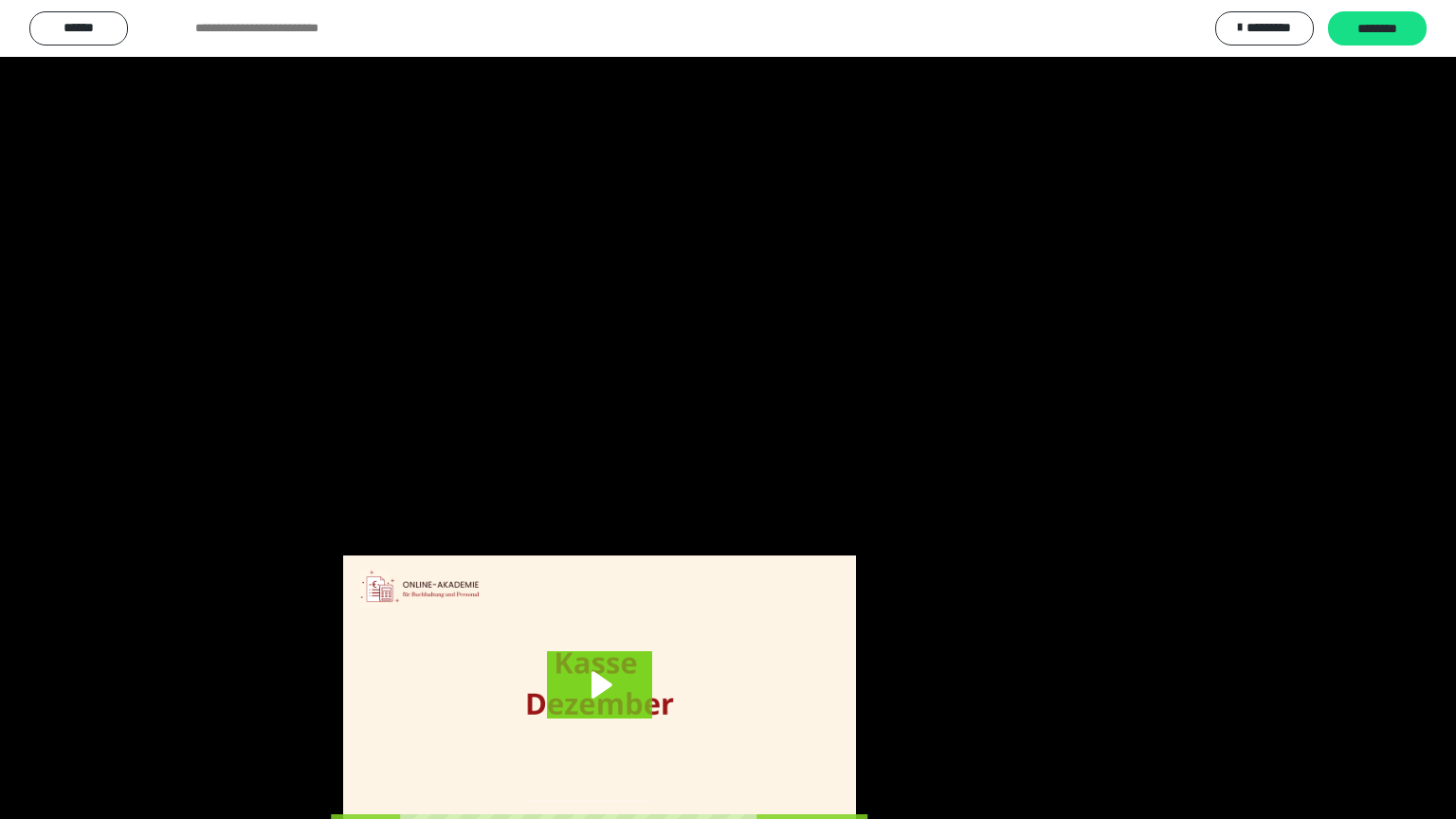 click at bounding box center (728, 410) 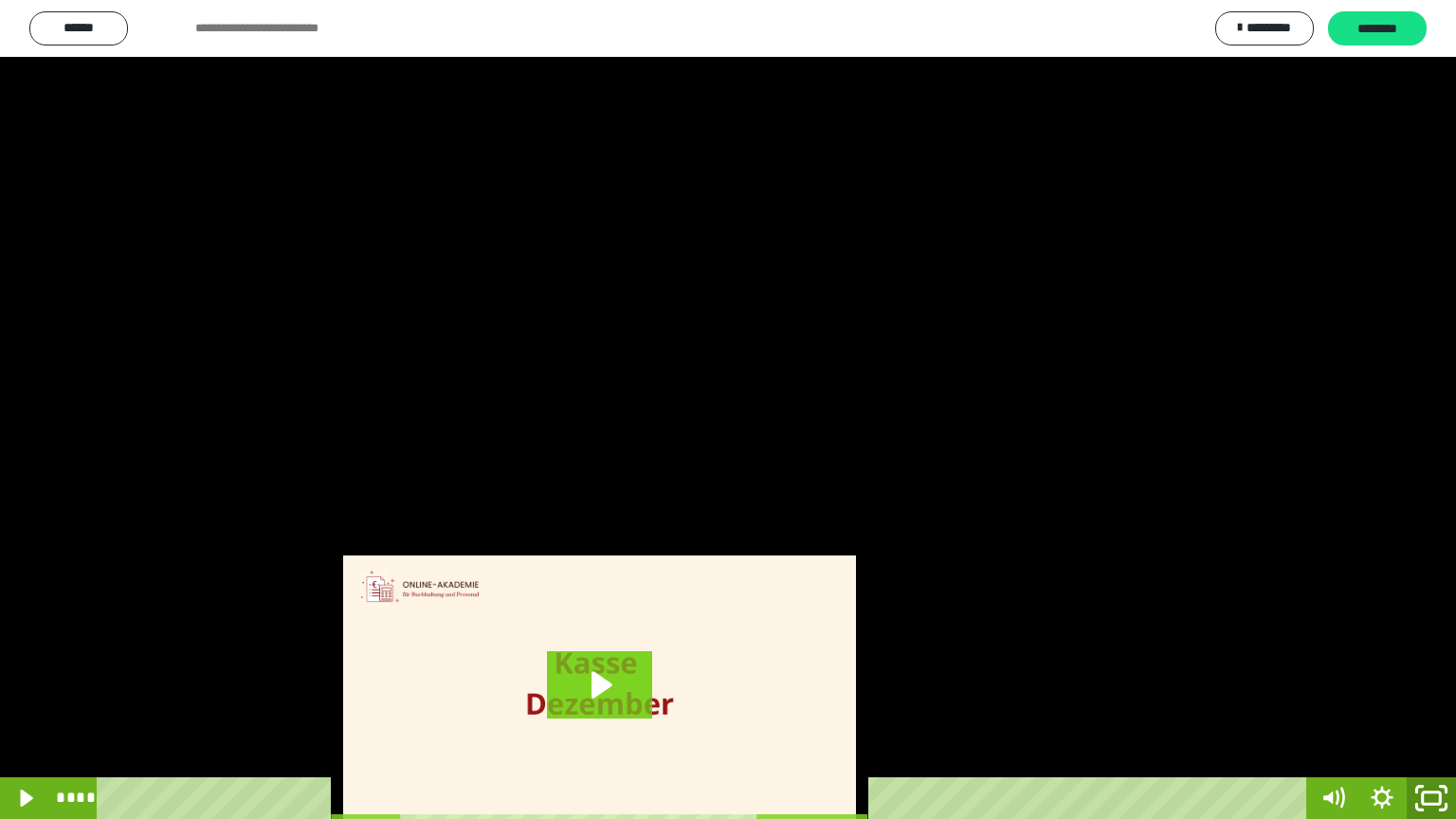 click 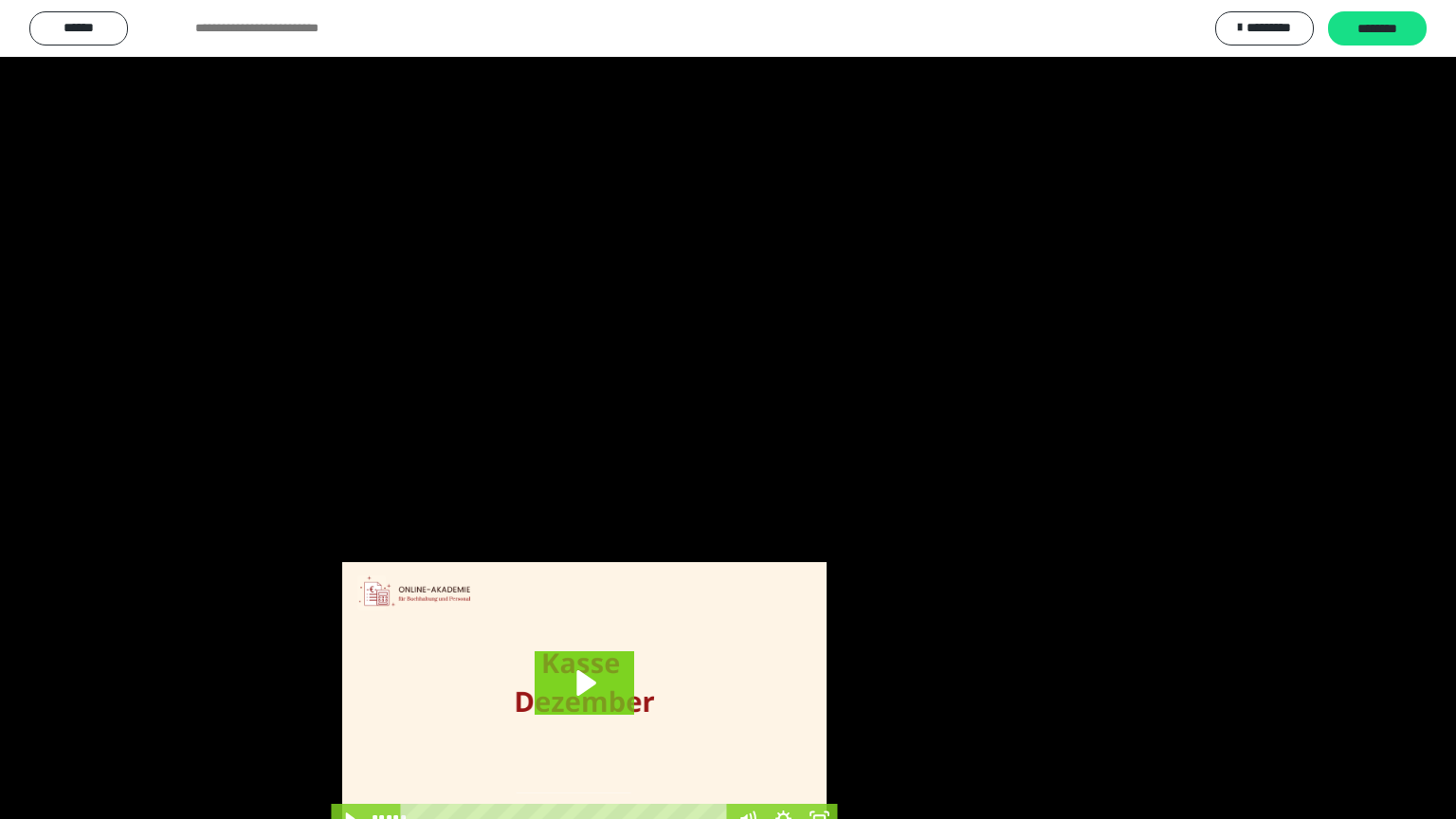 scroll, scrollTop: 3634, scrollLeft: 0, axis: vertical 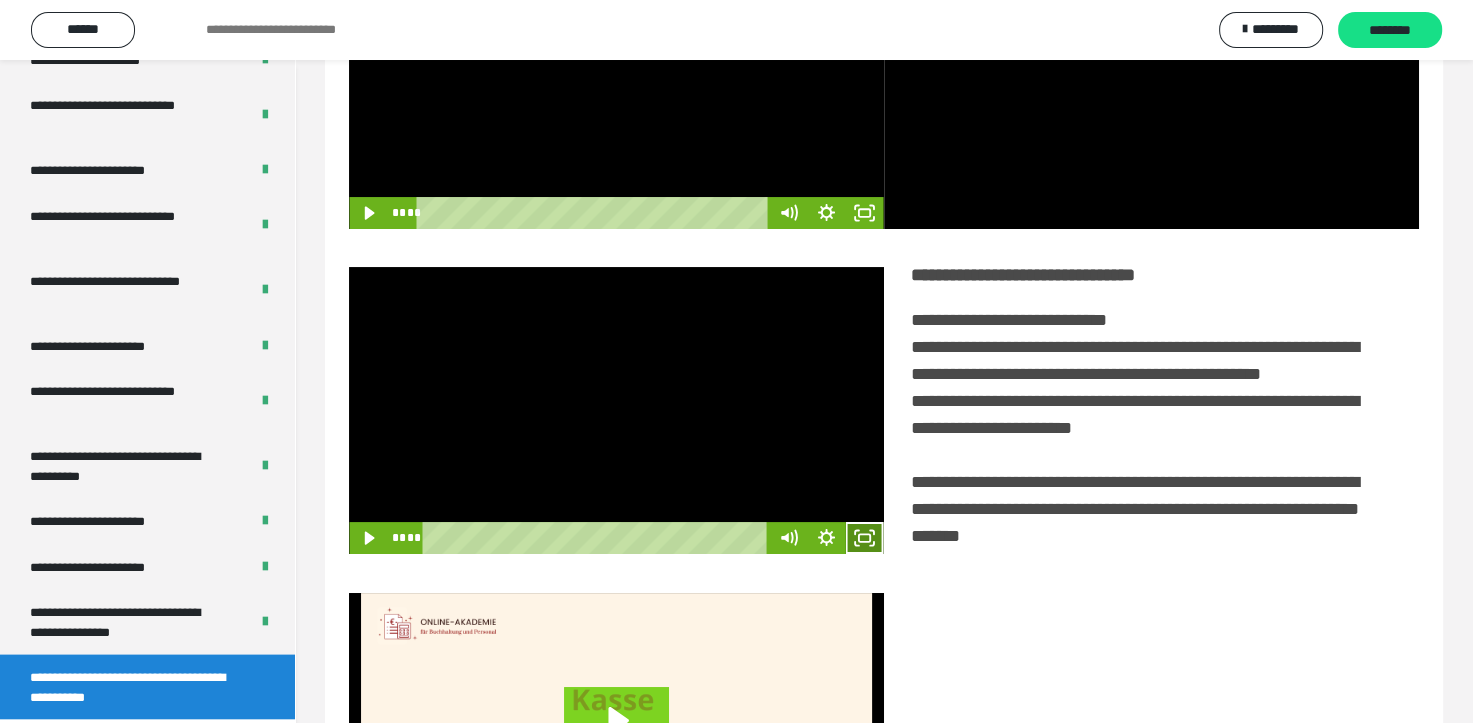 click 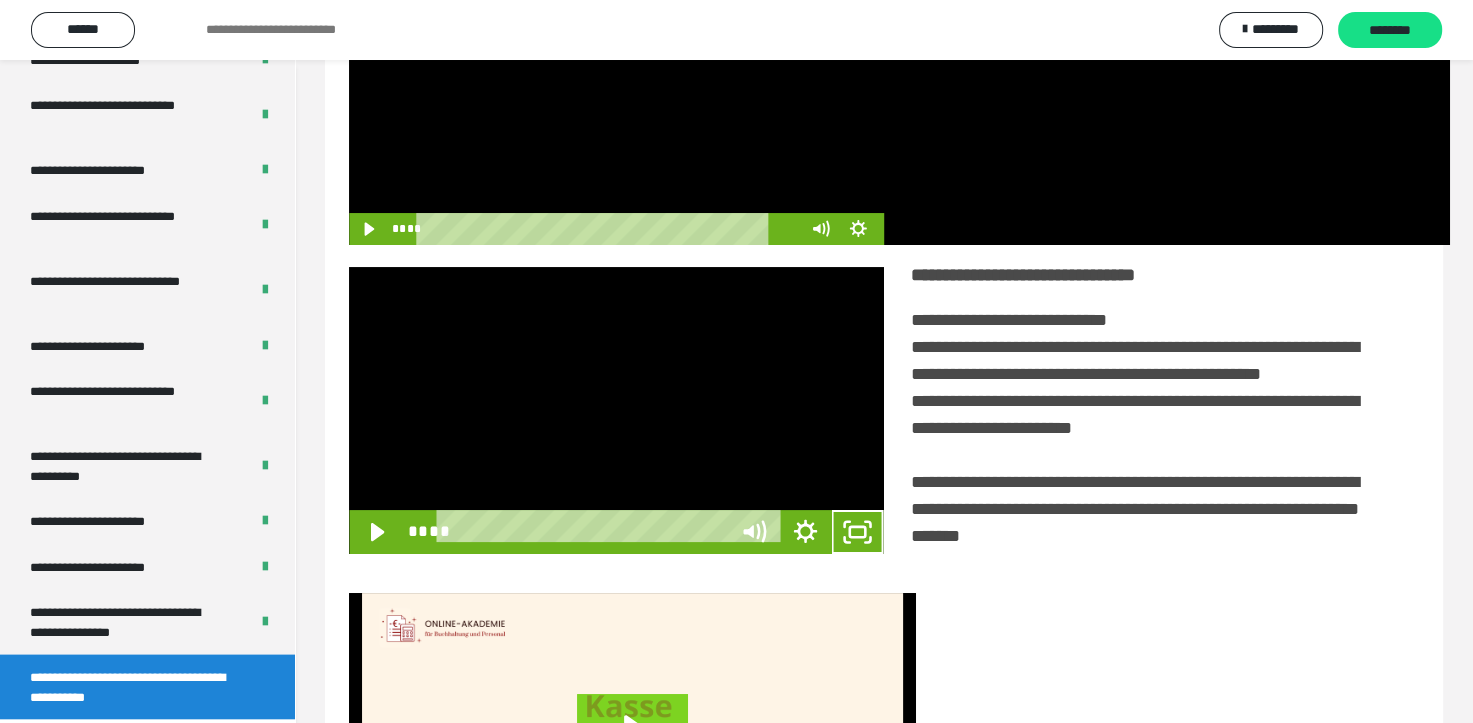 scroll, scrollTop: 3693, scrollLeft: 0, axis: vertical 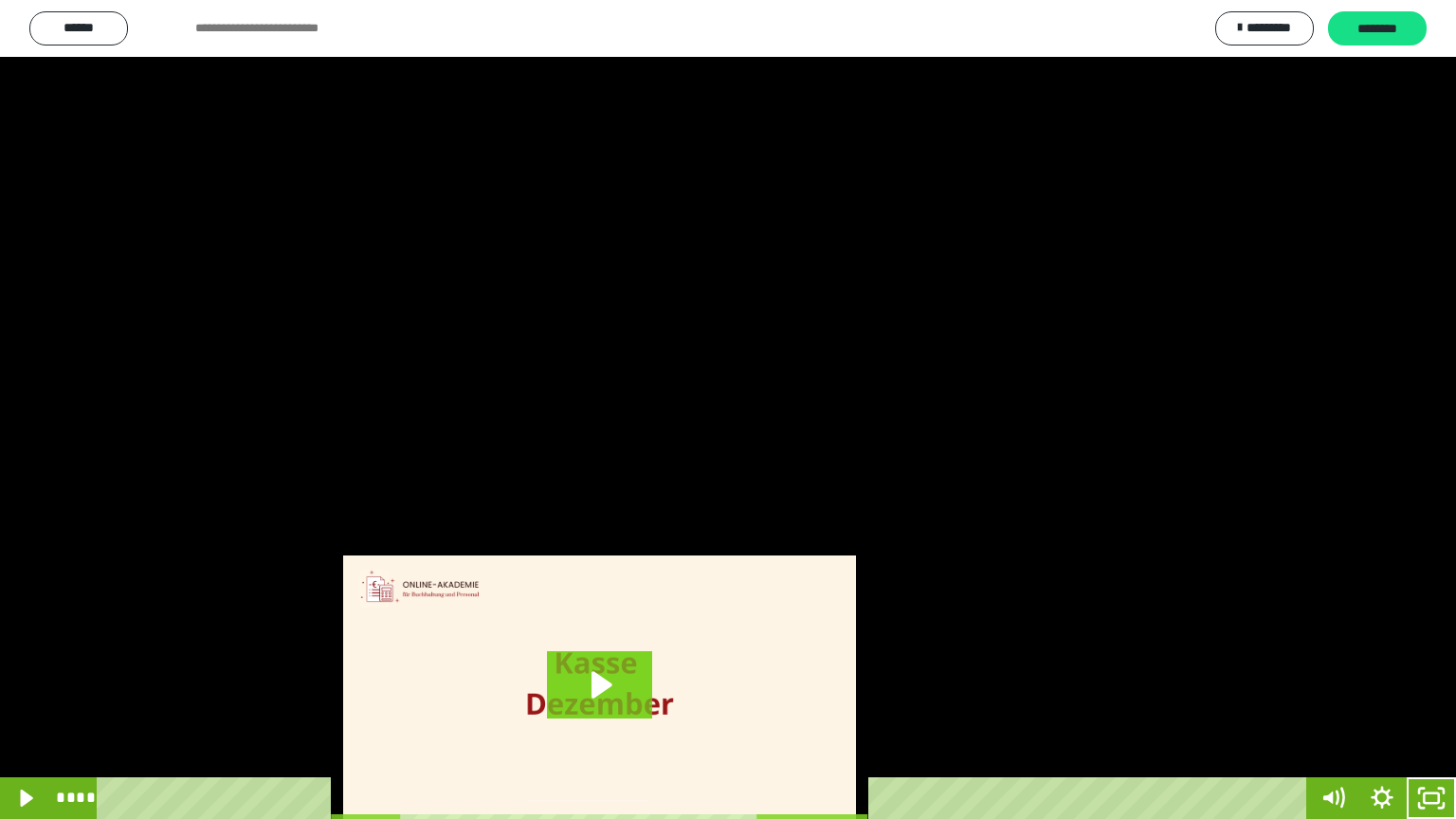 click at bounding box center (728, 410) 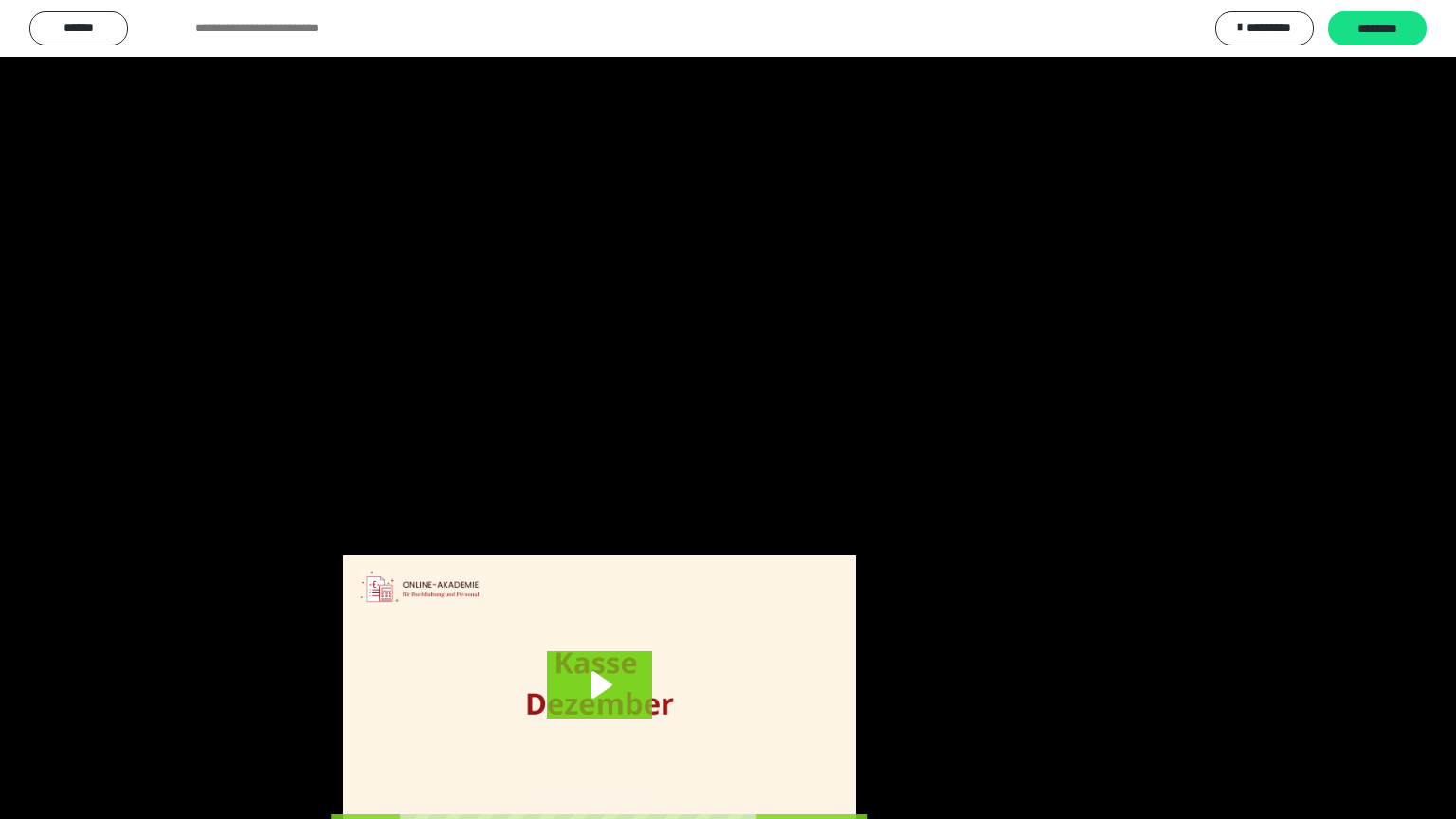 click at bounding box center (728, 410) 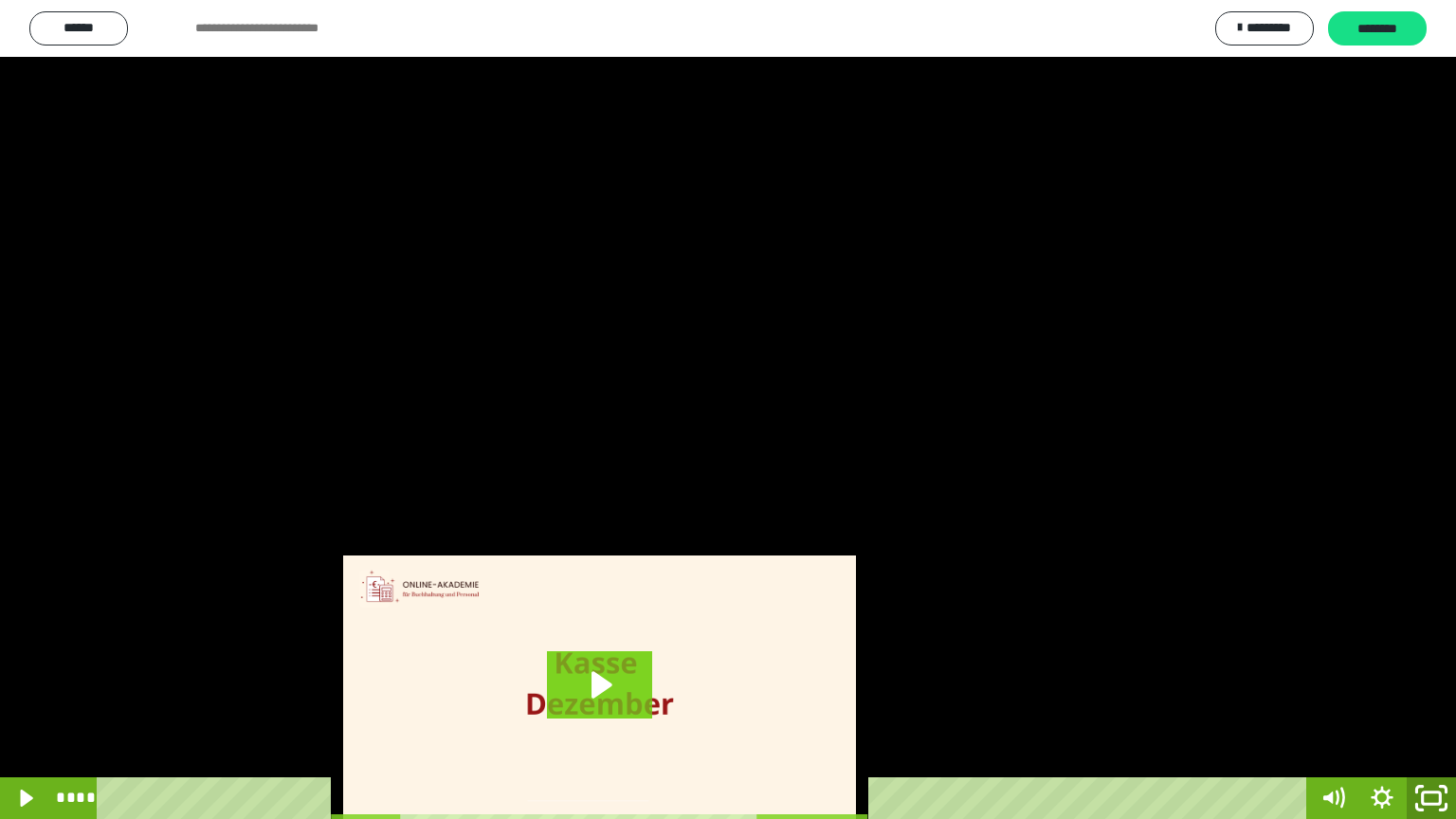 click 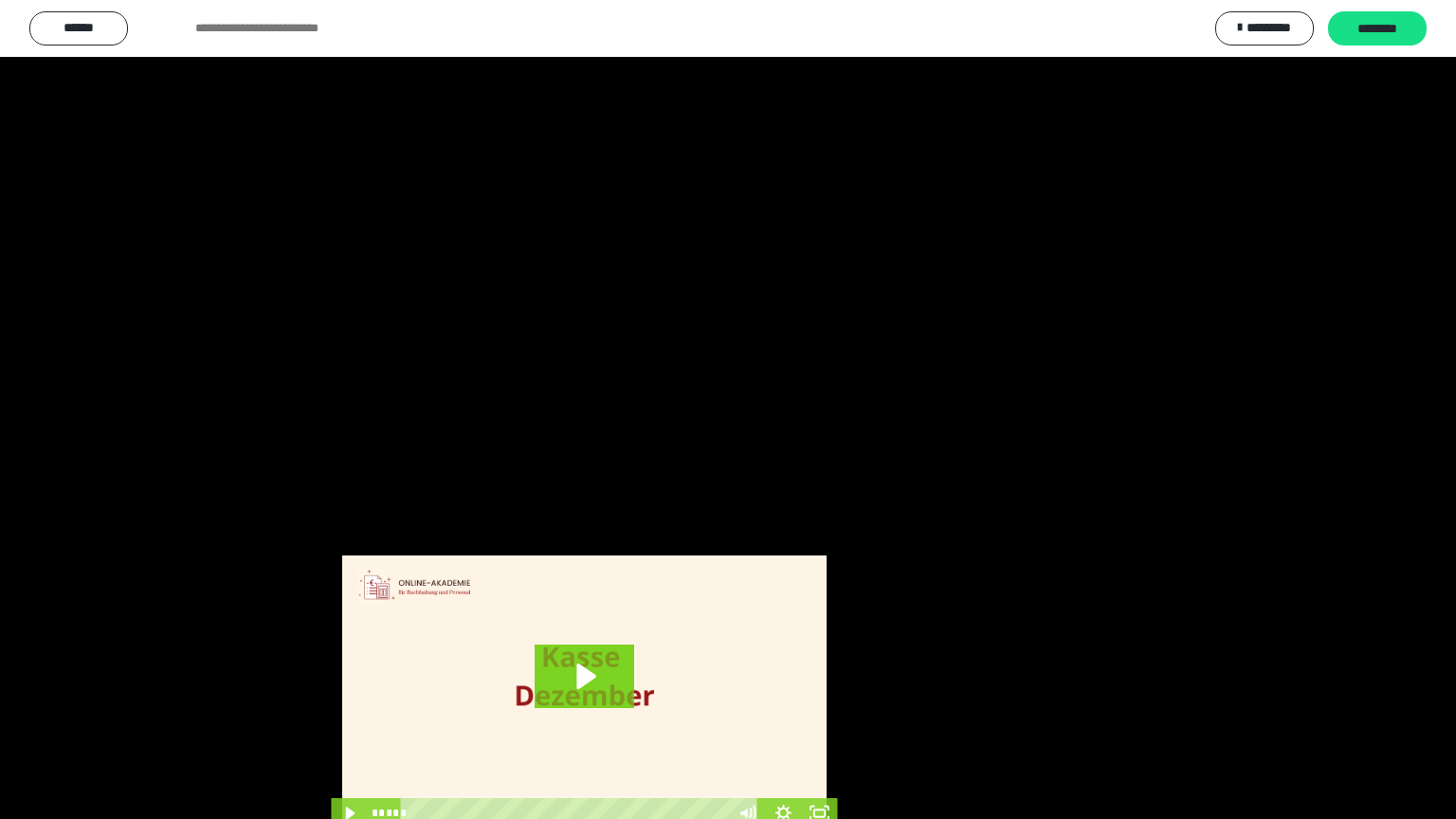 scroll, scrollTop: 3634, scrollLeft: 0, axis: vertical 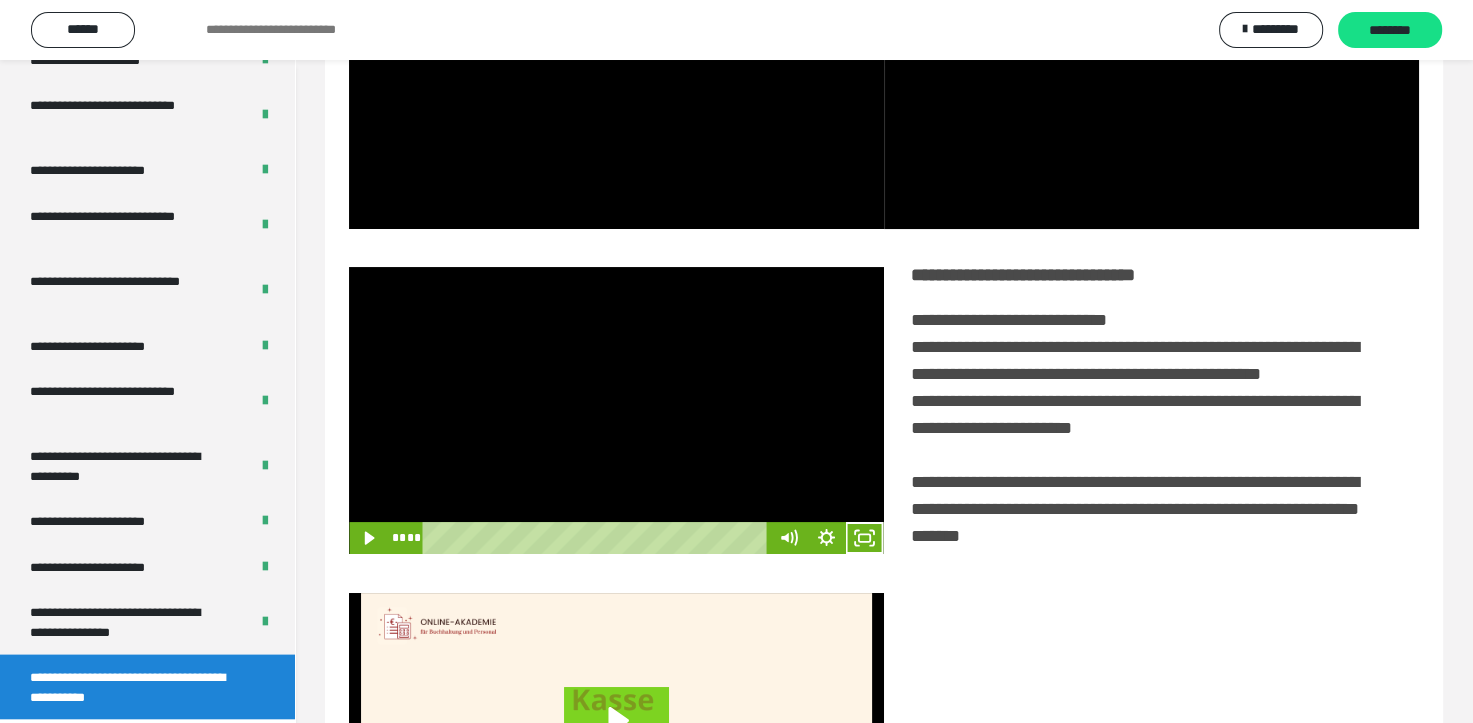 click at bounding box center (616, 411) 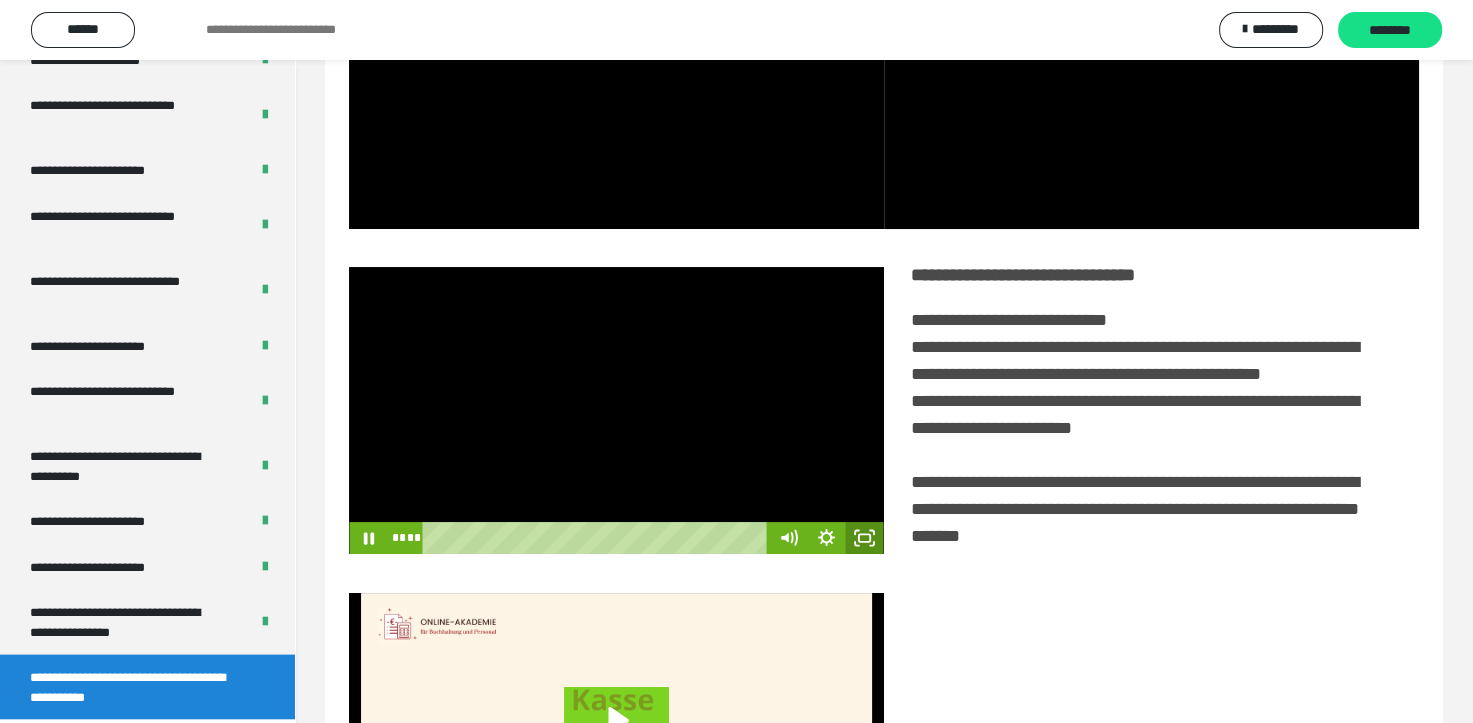 click 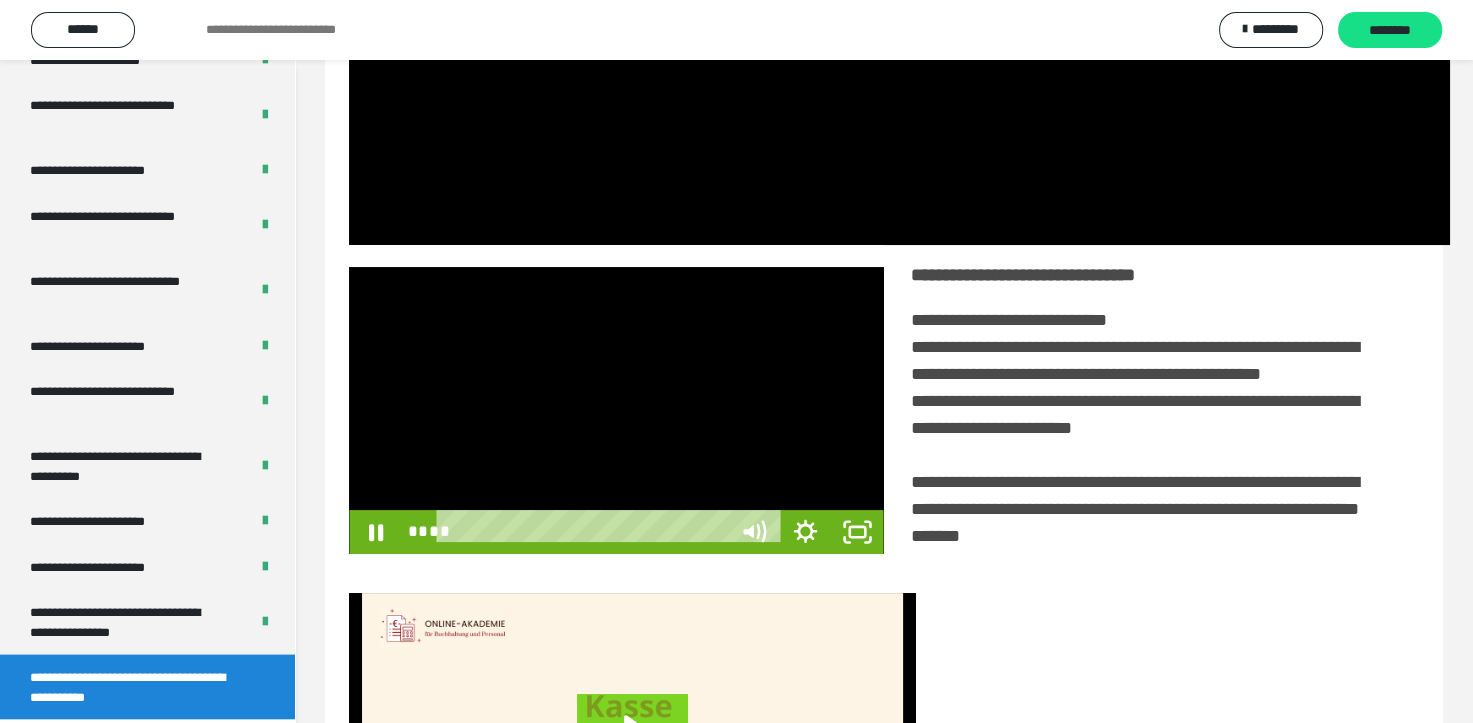 scroll, scrollTop: 3693, scrollLeft: 0, axis: vertical 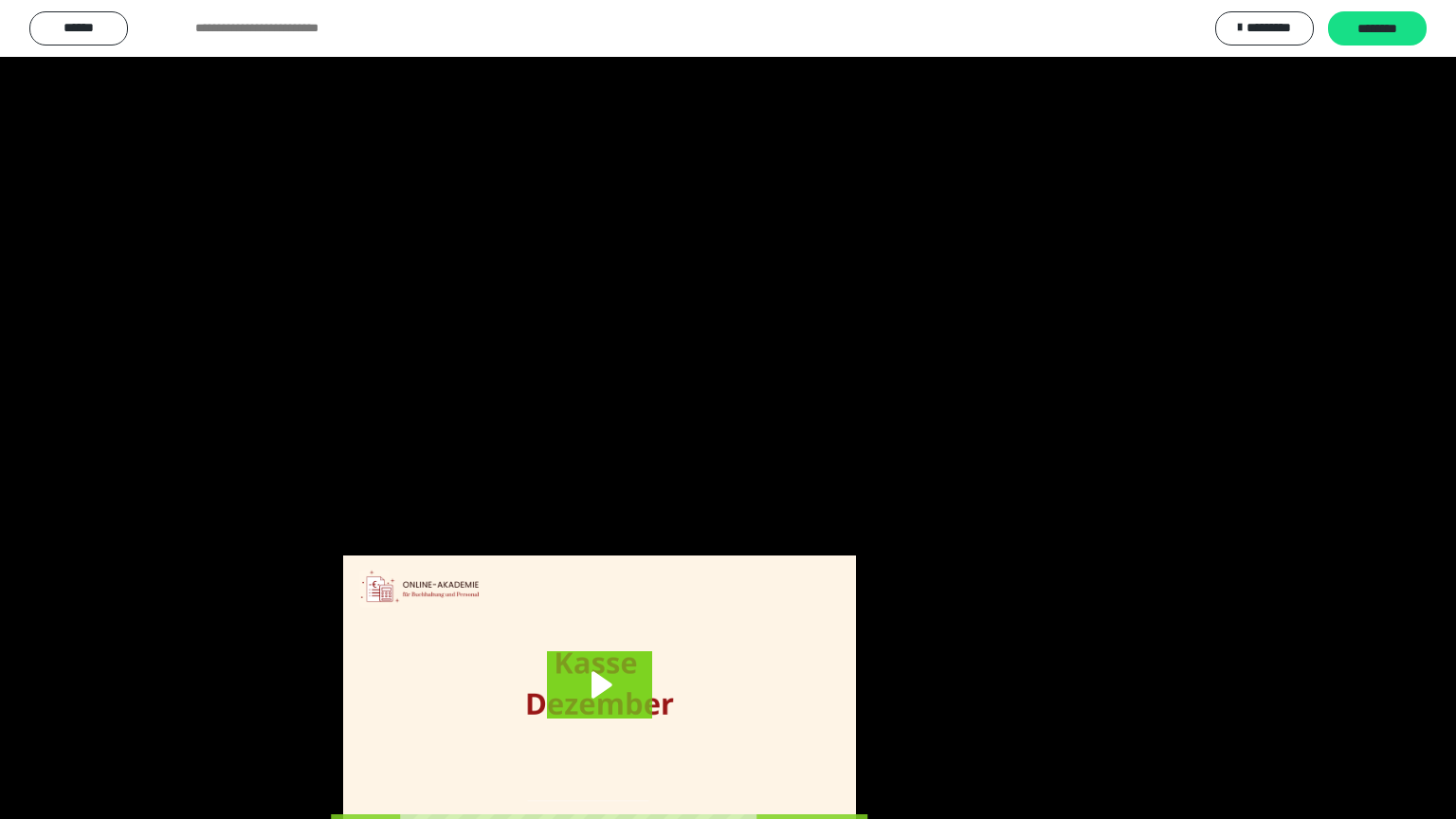 click at bounding box center (728, 410) 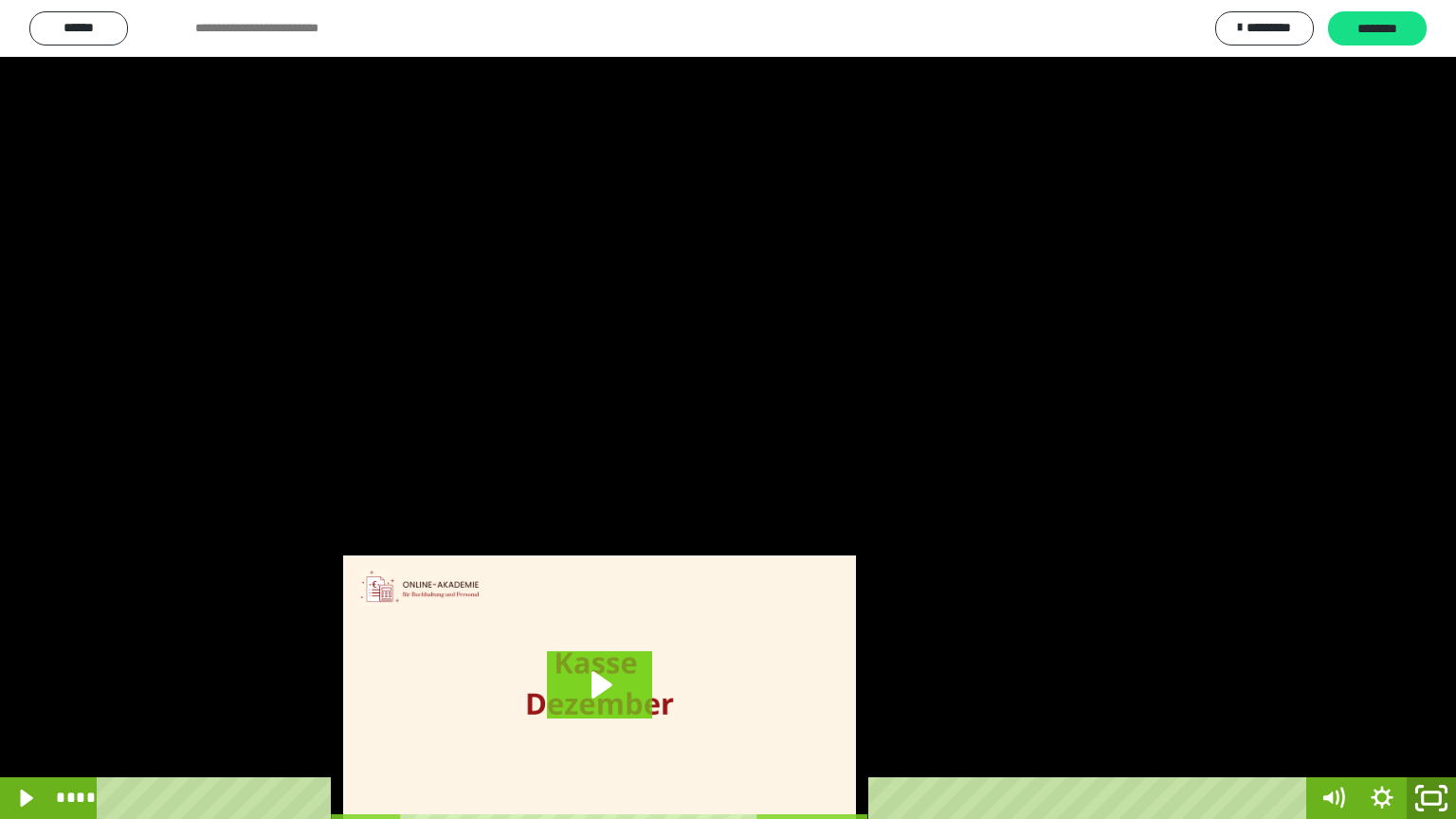 click 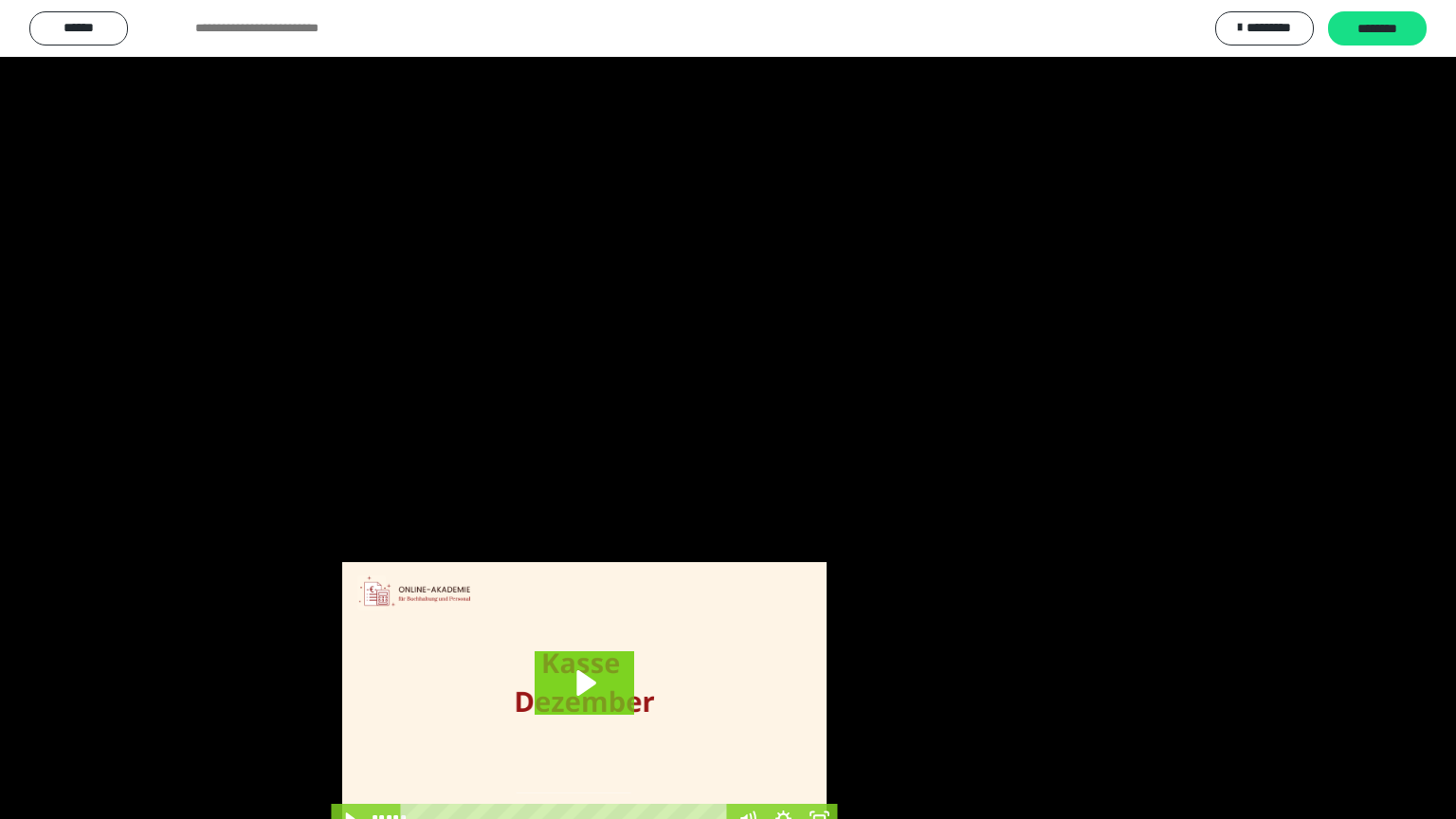 scroll, scrollTop: 3634, scrollLeft: 0, axis: vertical 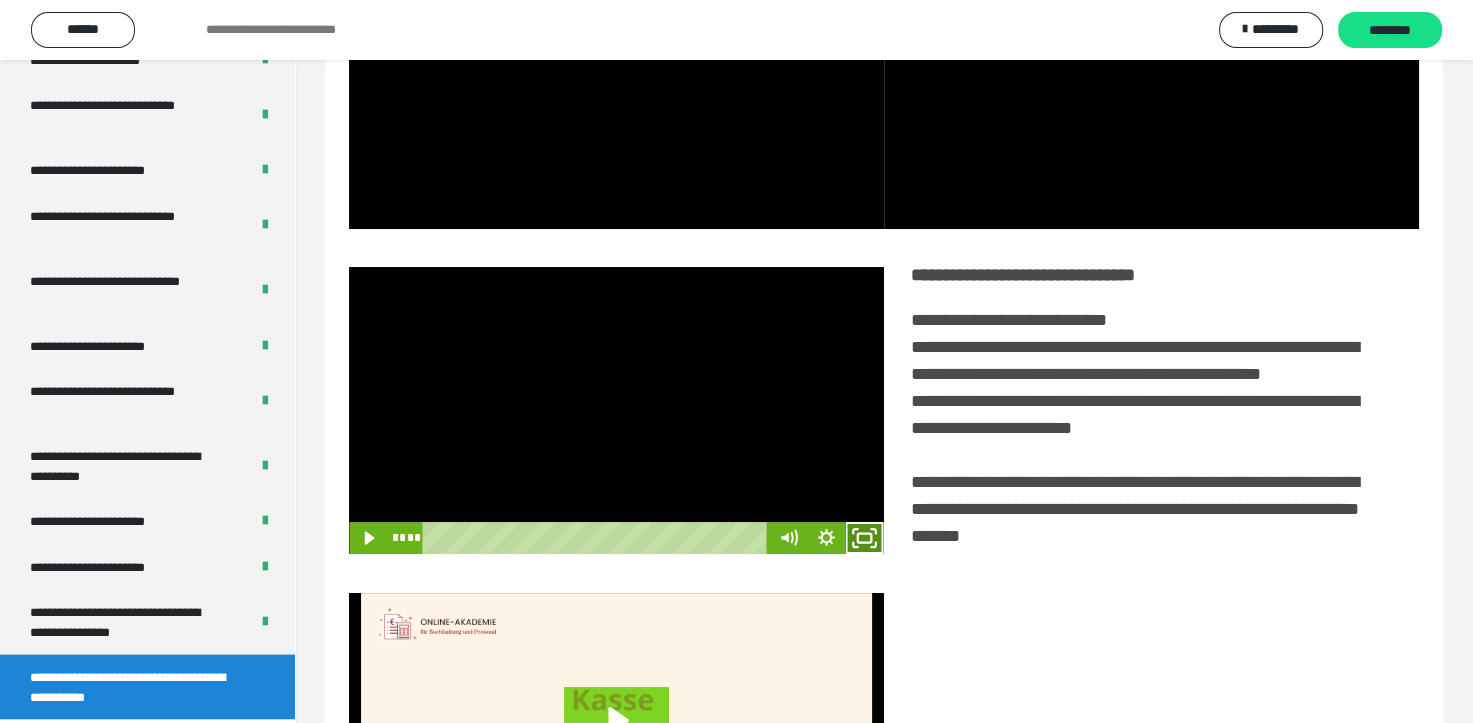 drag, startPoint x: 876, startPoint y: 550, endPoint x: 764, endPoint y: 528, distance: 114.14027 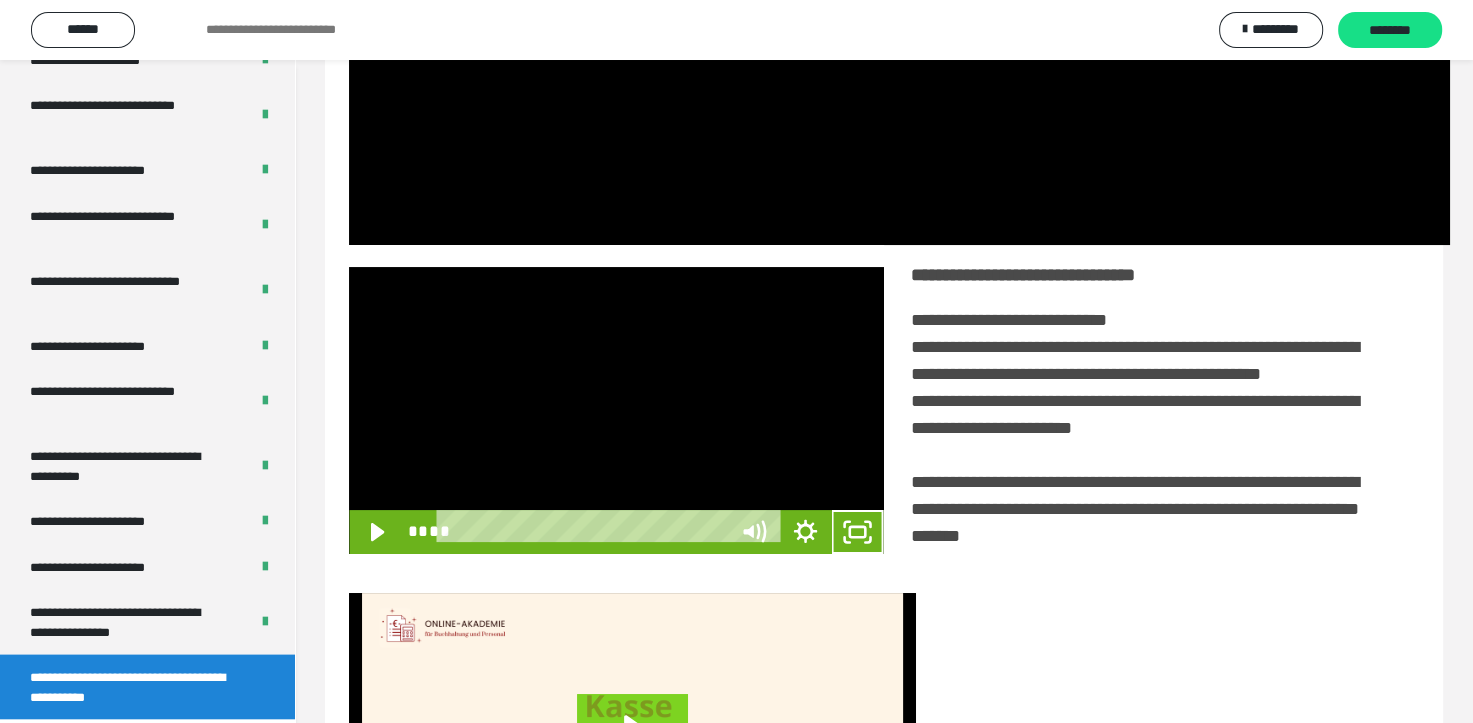 scroll, scrollTop: 3693, scrollLeft: 0, axis: vertical 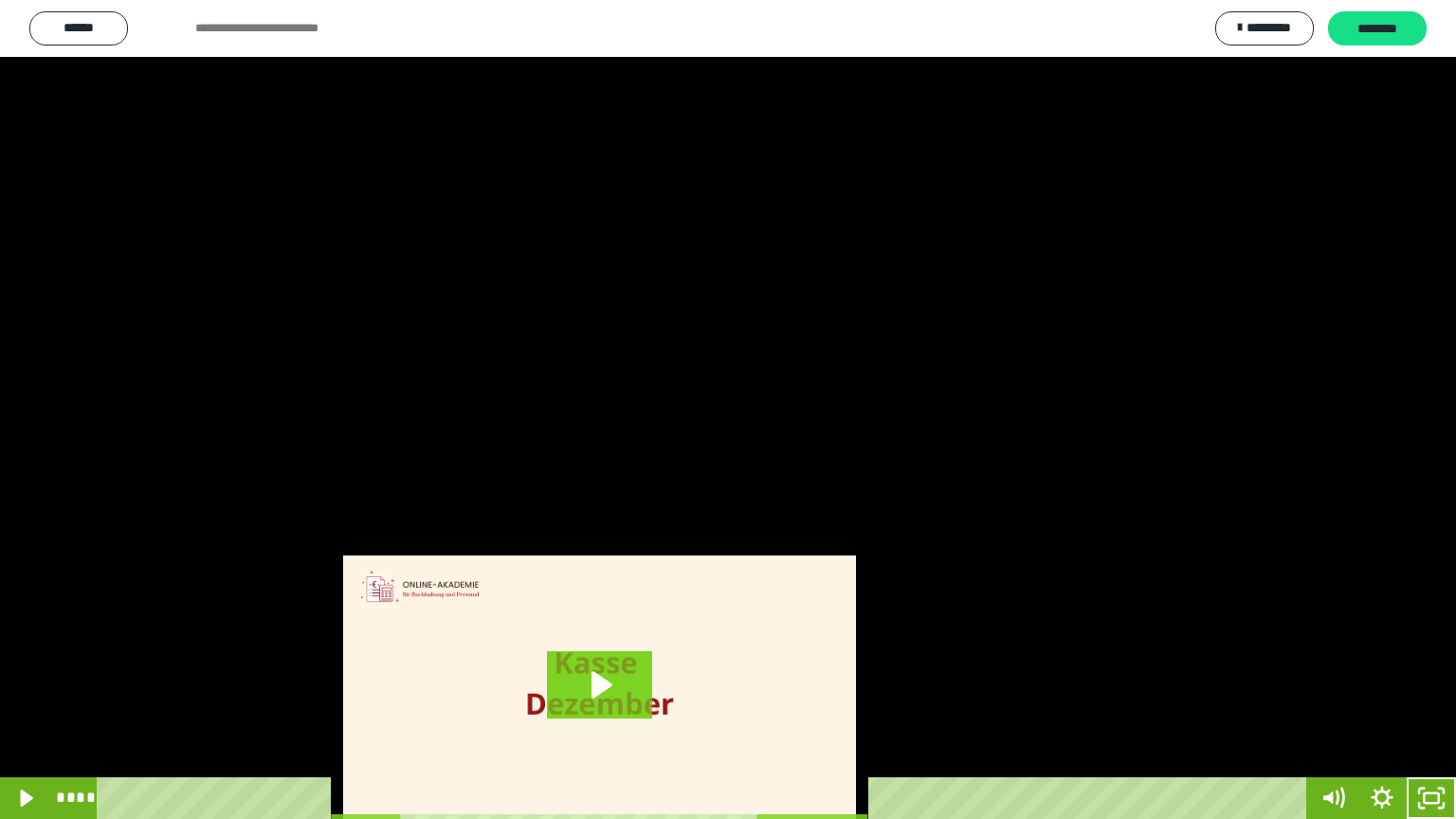 click at bounding box center [728, 410] 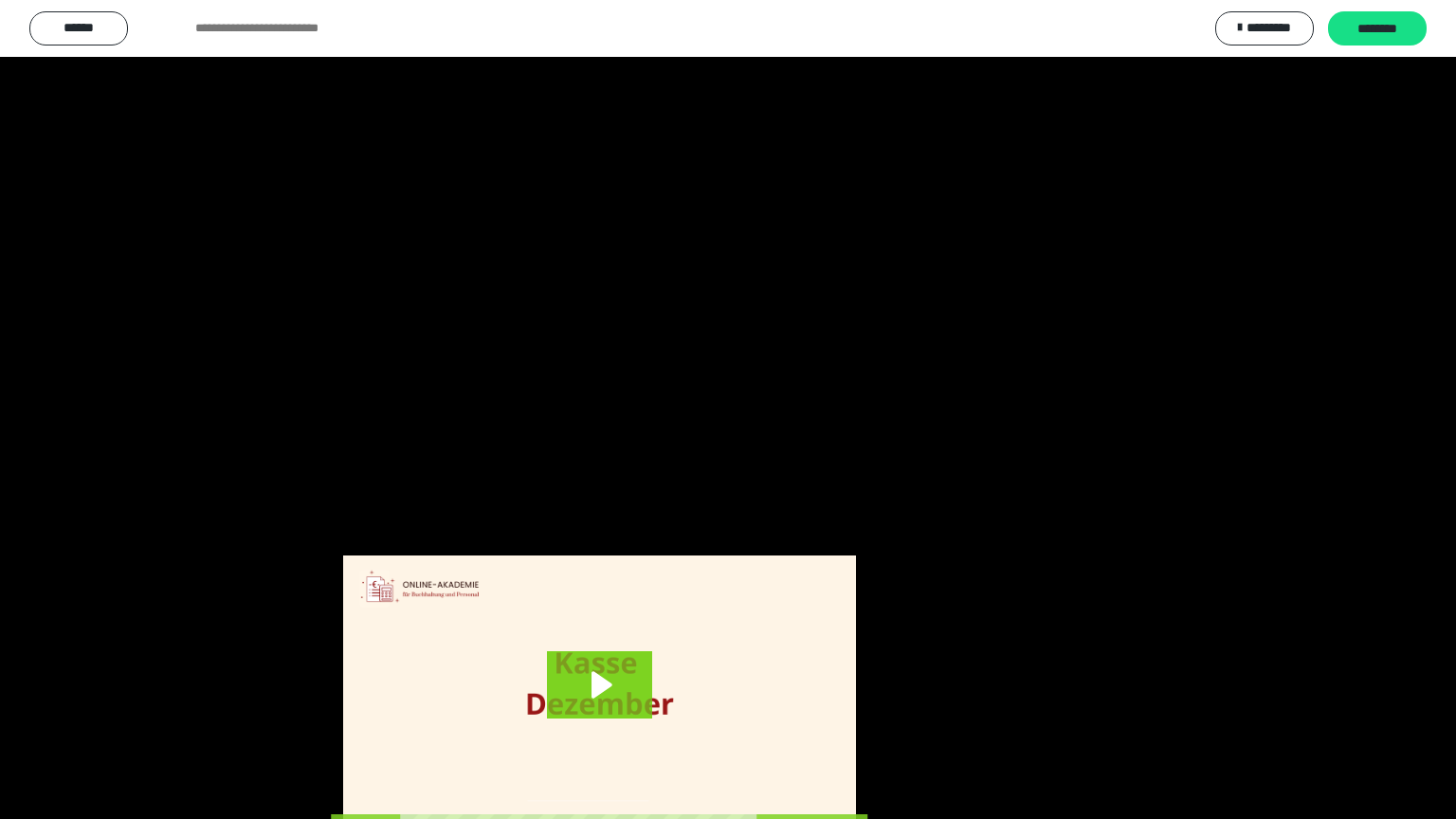 click at bounding box center (728, 410) 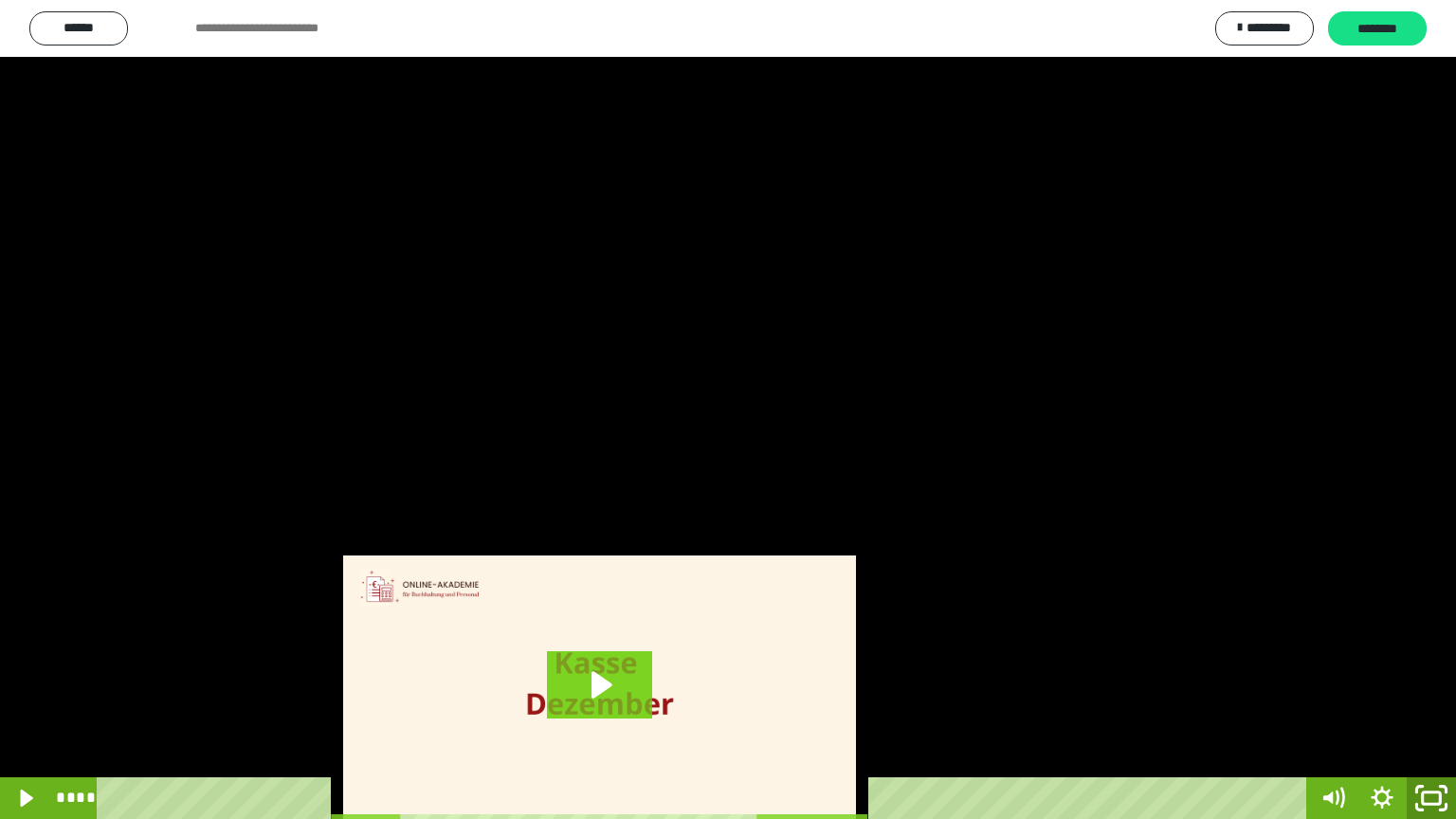 click 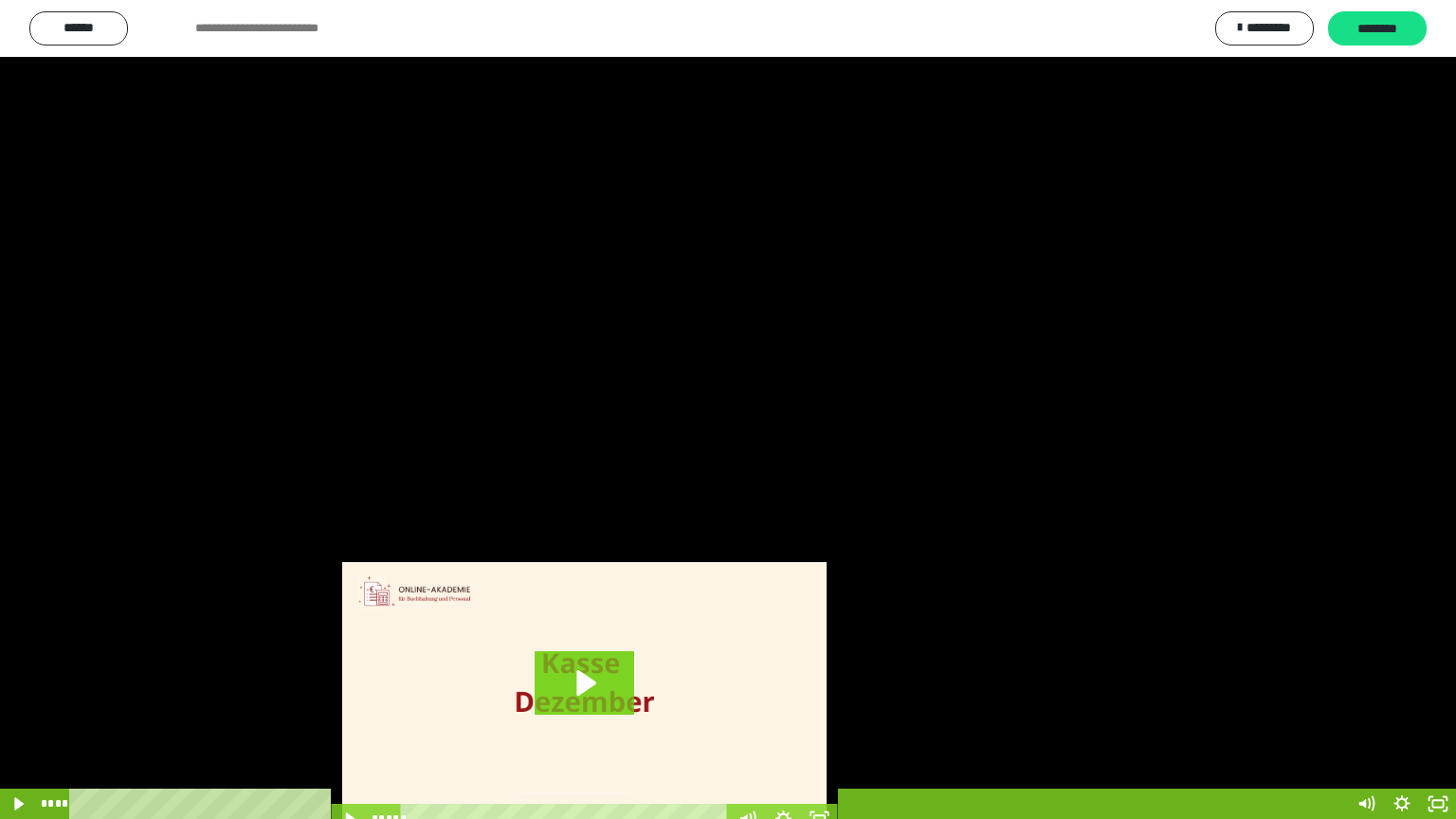 scroll, scrollTop: 3634, scrollLeft: 0, axis: vertical 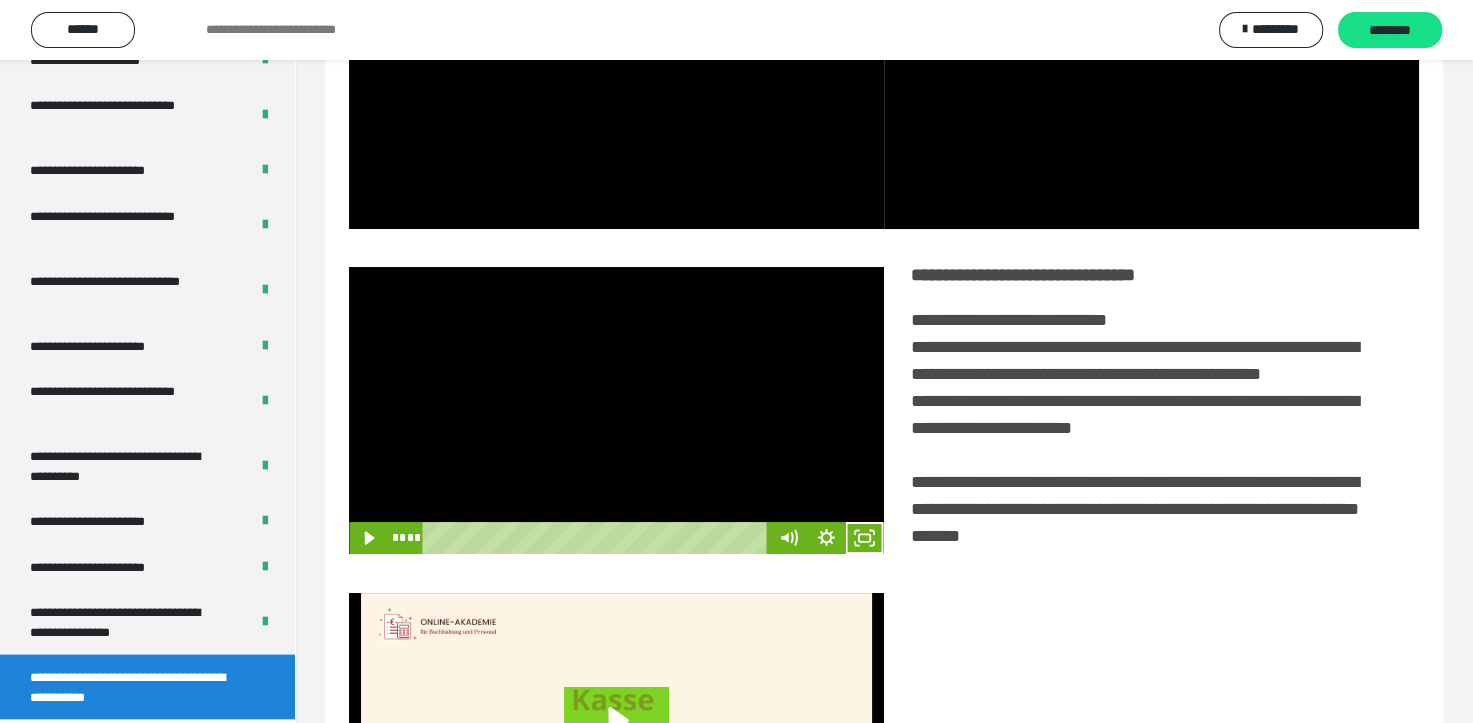 drag, startPoint x: 719, startPoint y: 435, endPoint x: 752, endPoint y: 458, distance: 40.22437 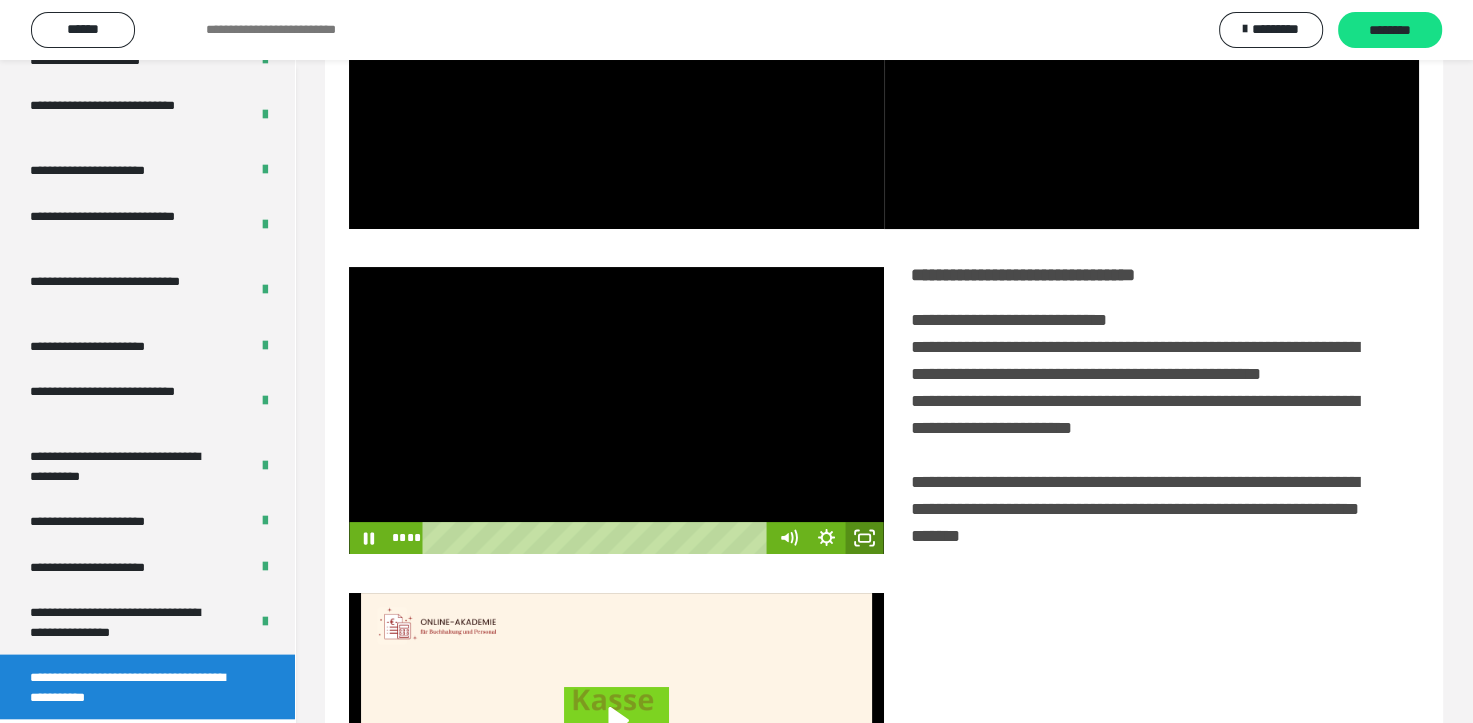 click 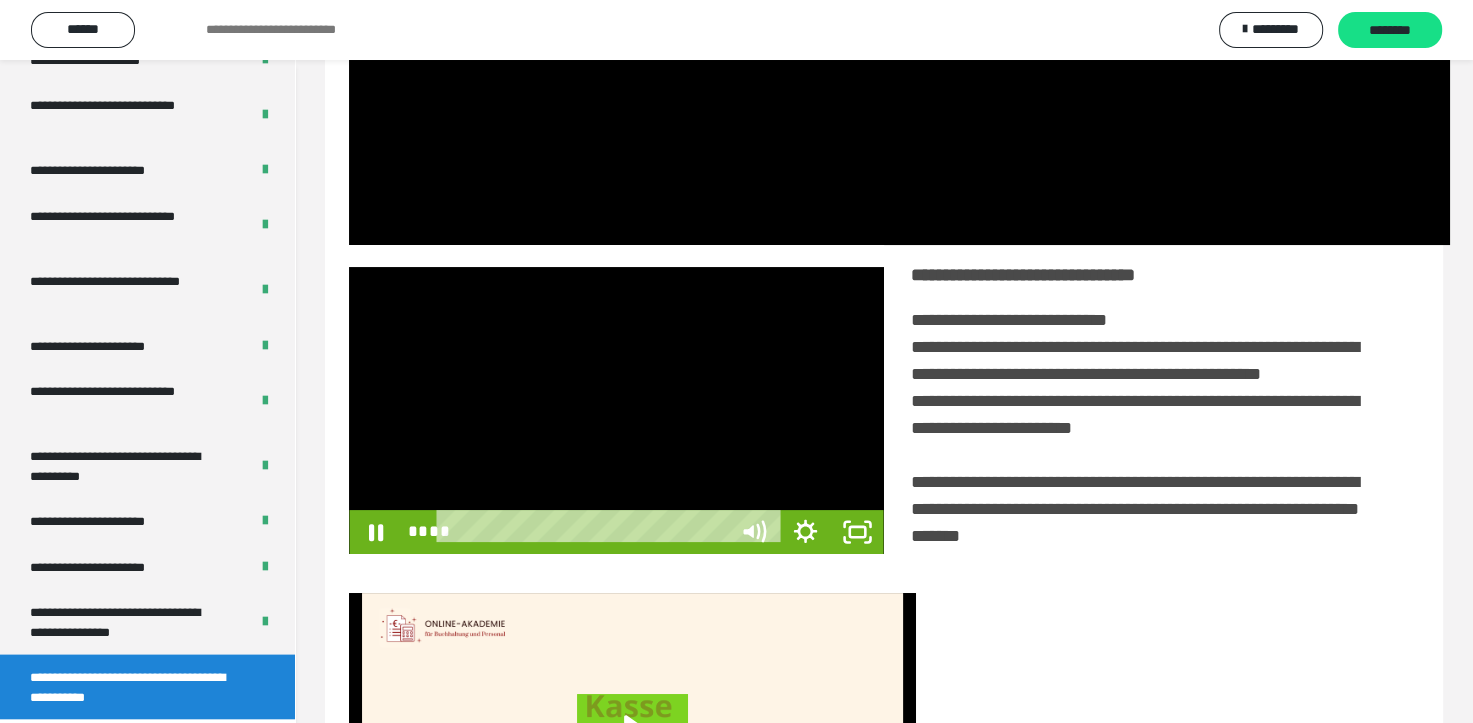 scroll, scrollTop: 3693, scrollLeft: 0, axis: vertical 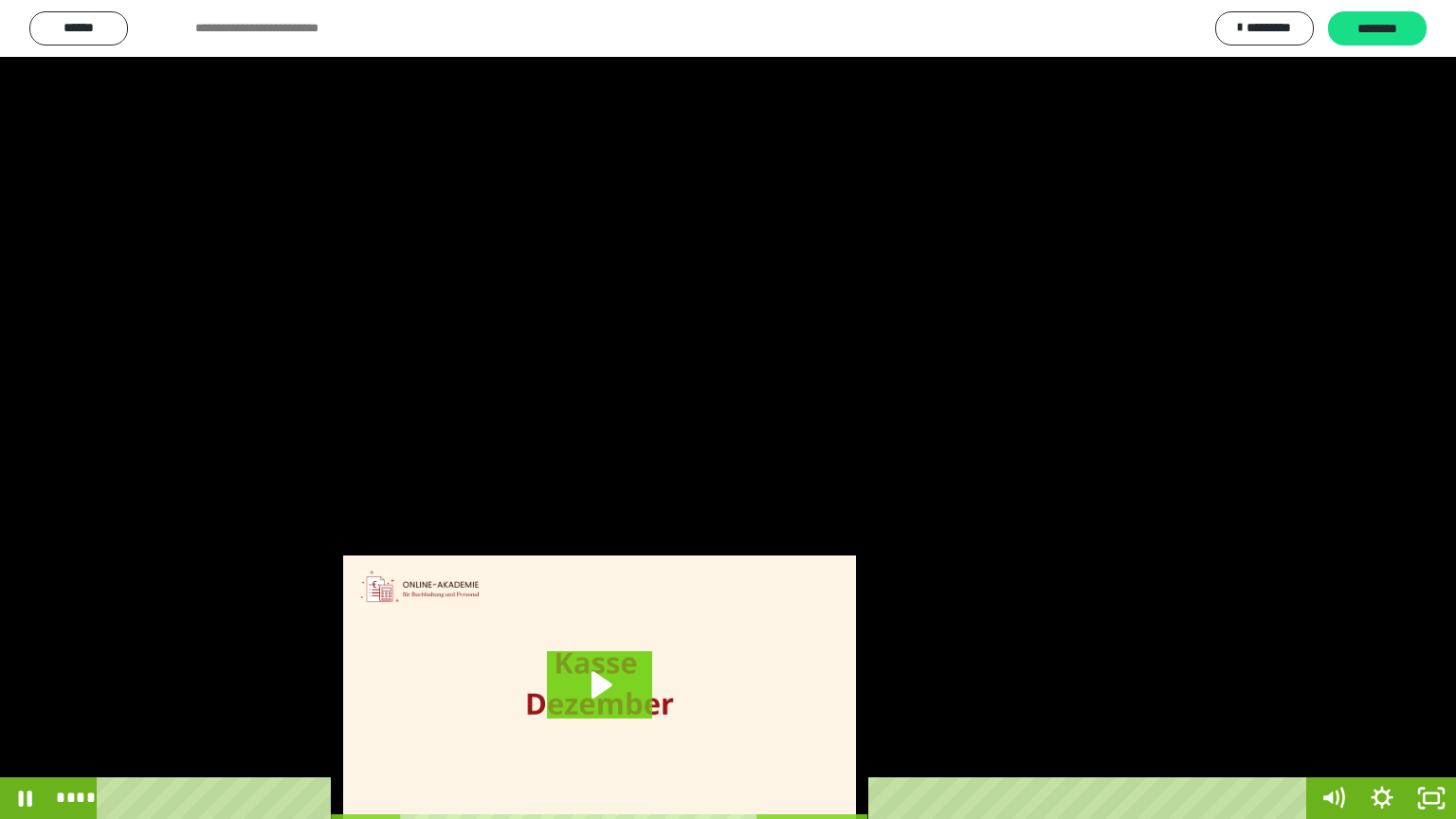 click at bounding box center [728, 410] 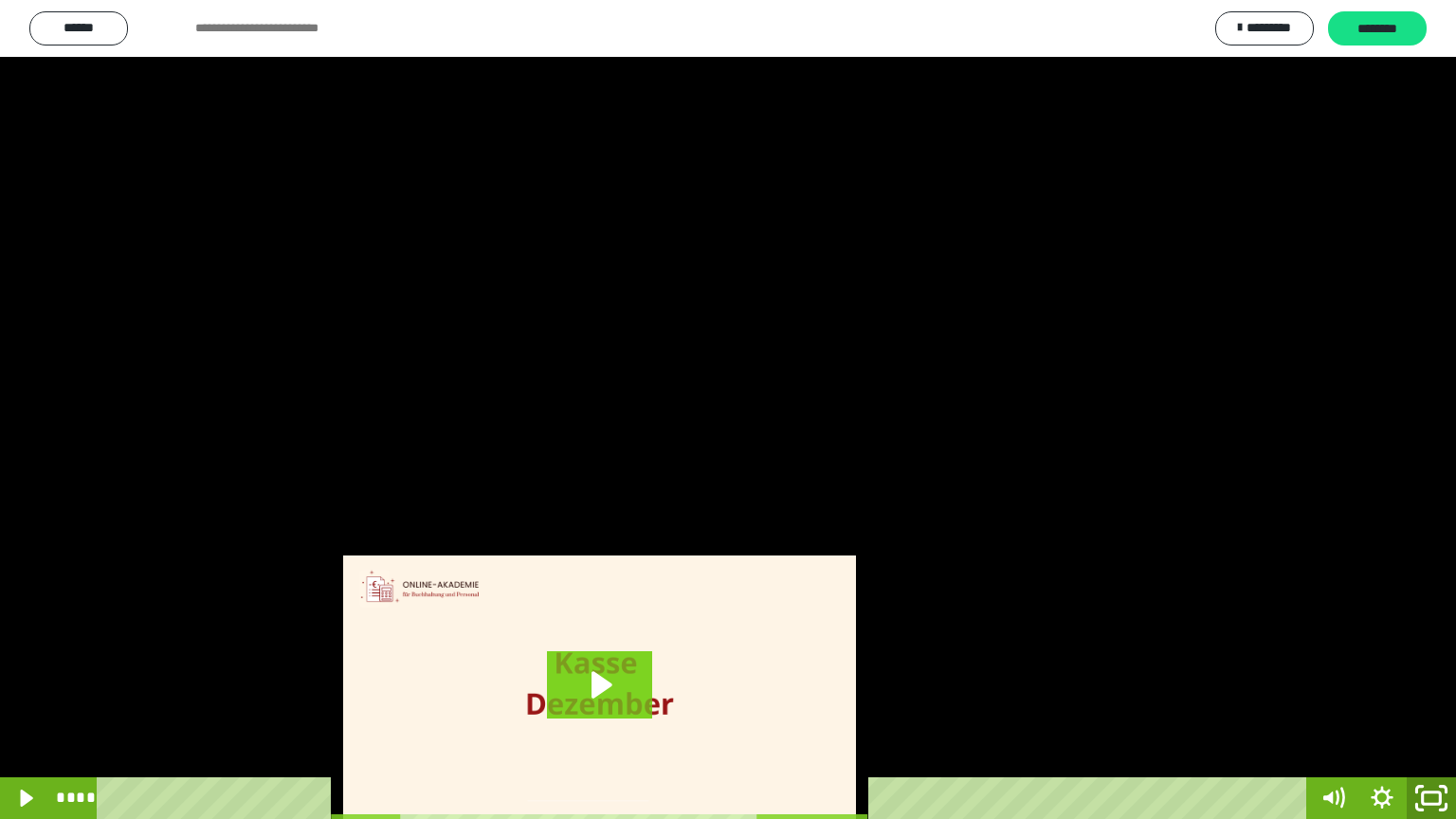 click 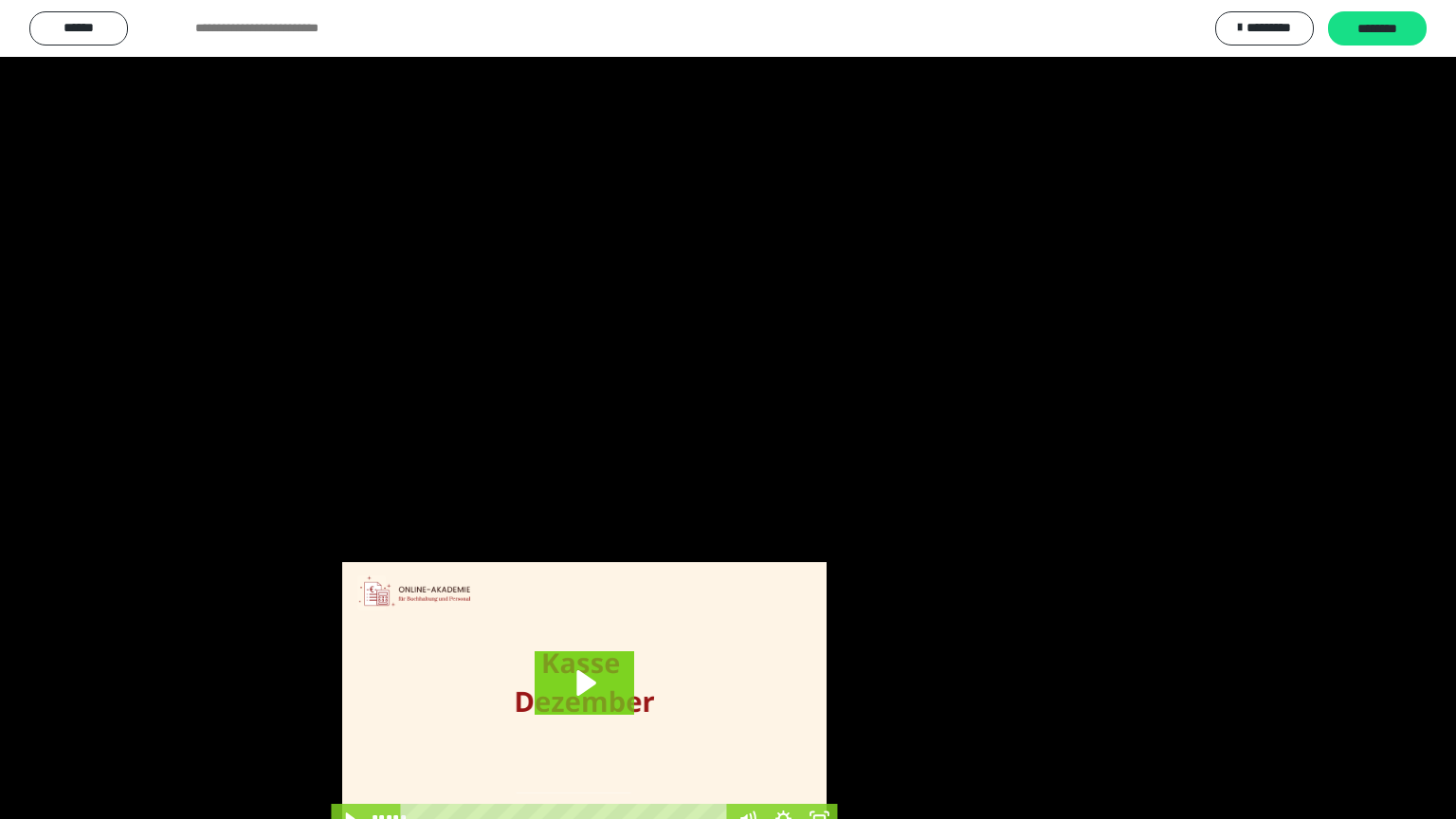 scroll, scrollTop: 3634, scrollLeft: 0, axis: vertical 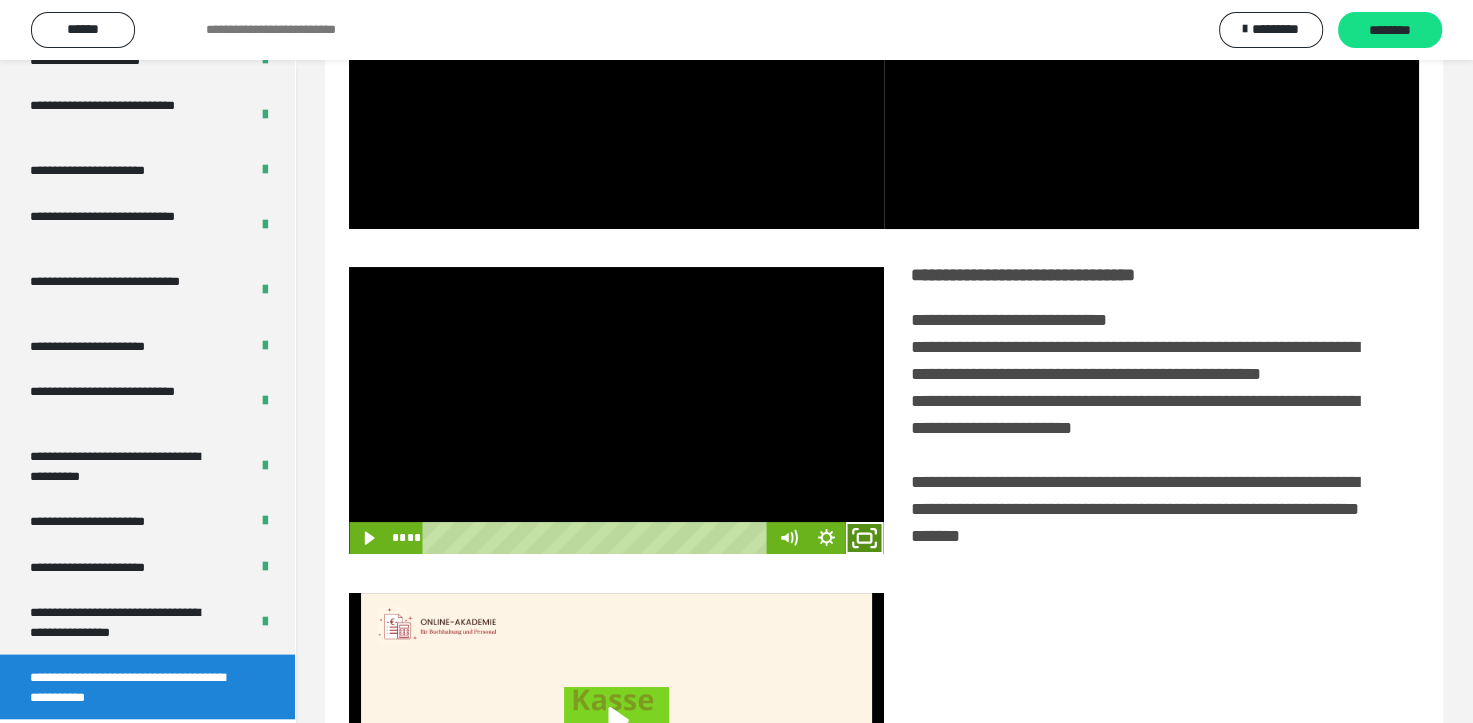 click 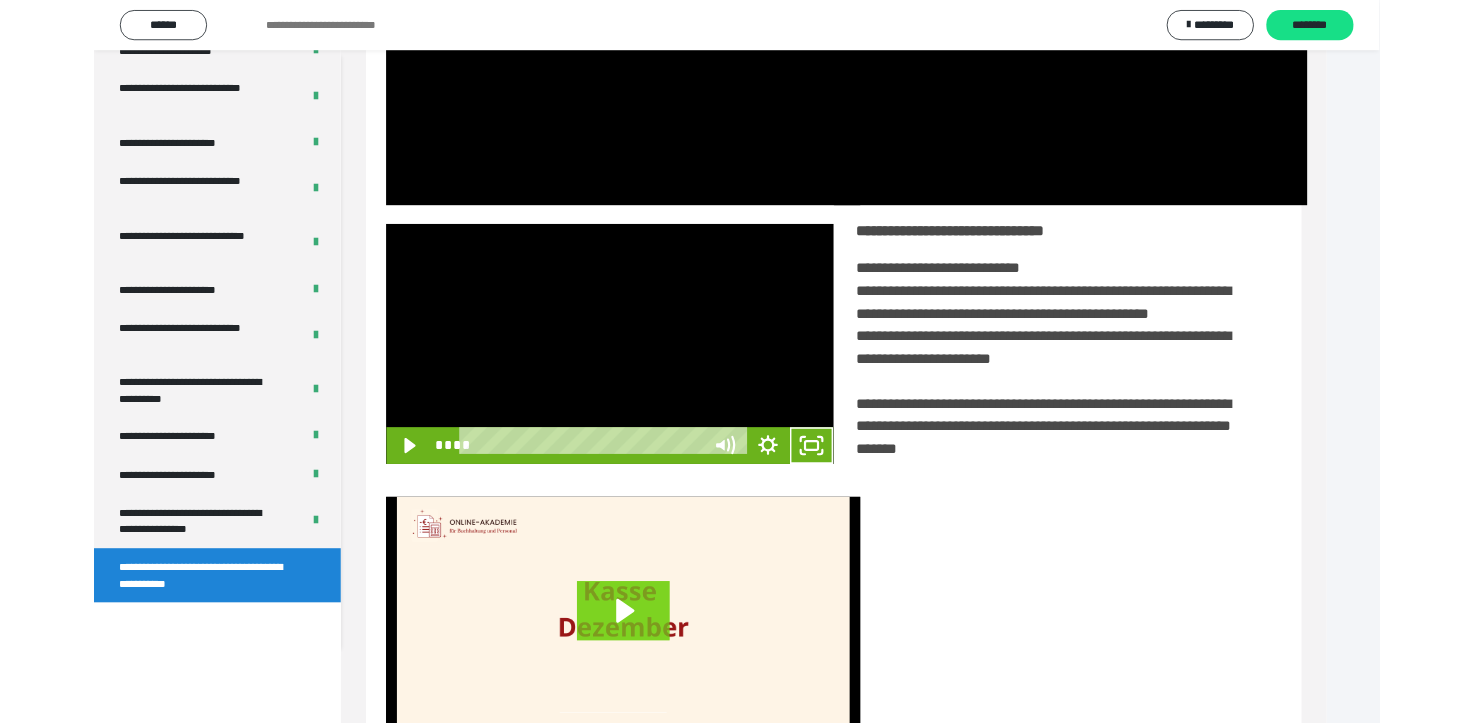 scroll, scrollTop: 3693, scrollLeft: 0, axis: vertical 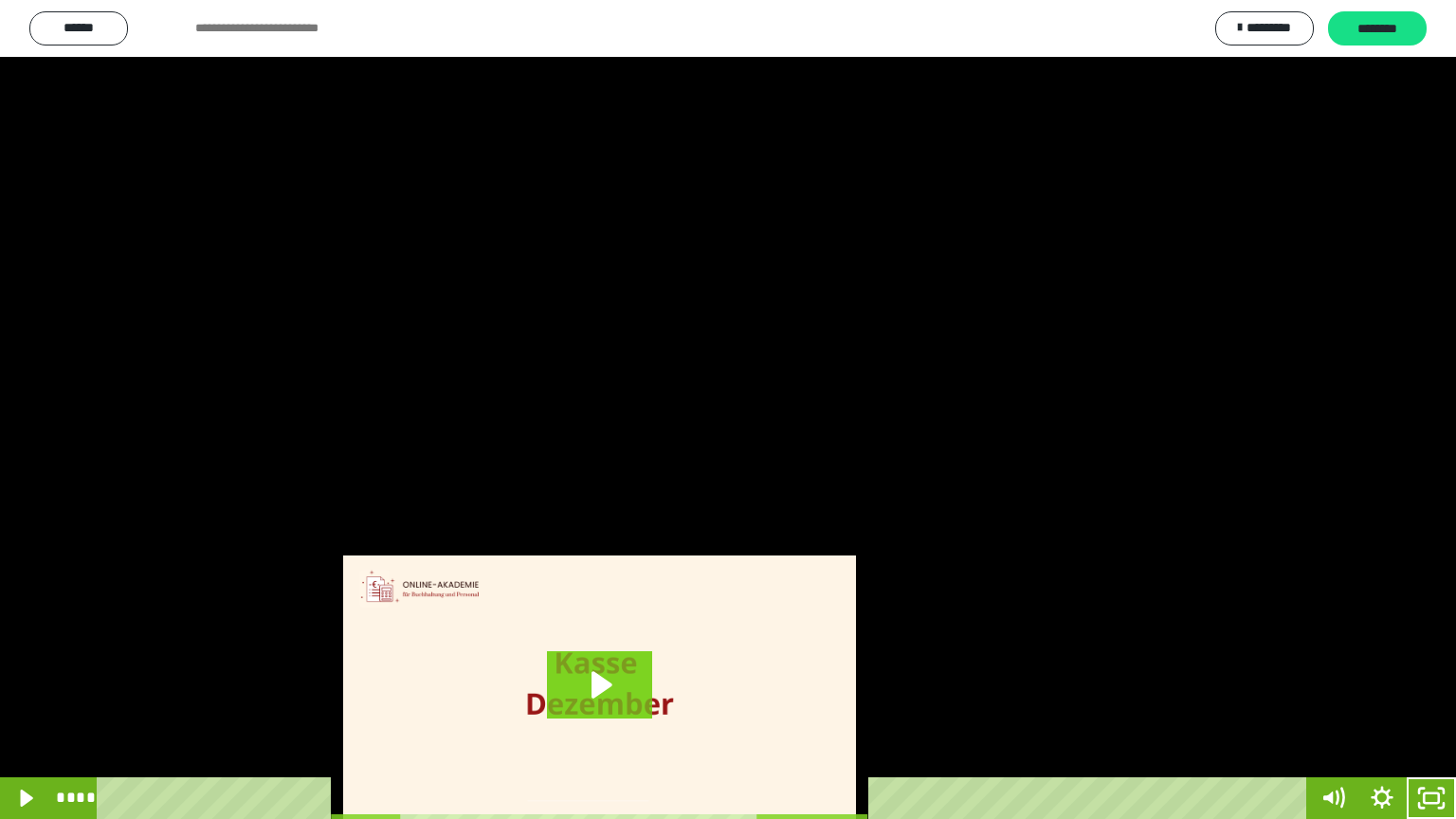 click at bounding box center (728, 410) 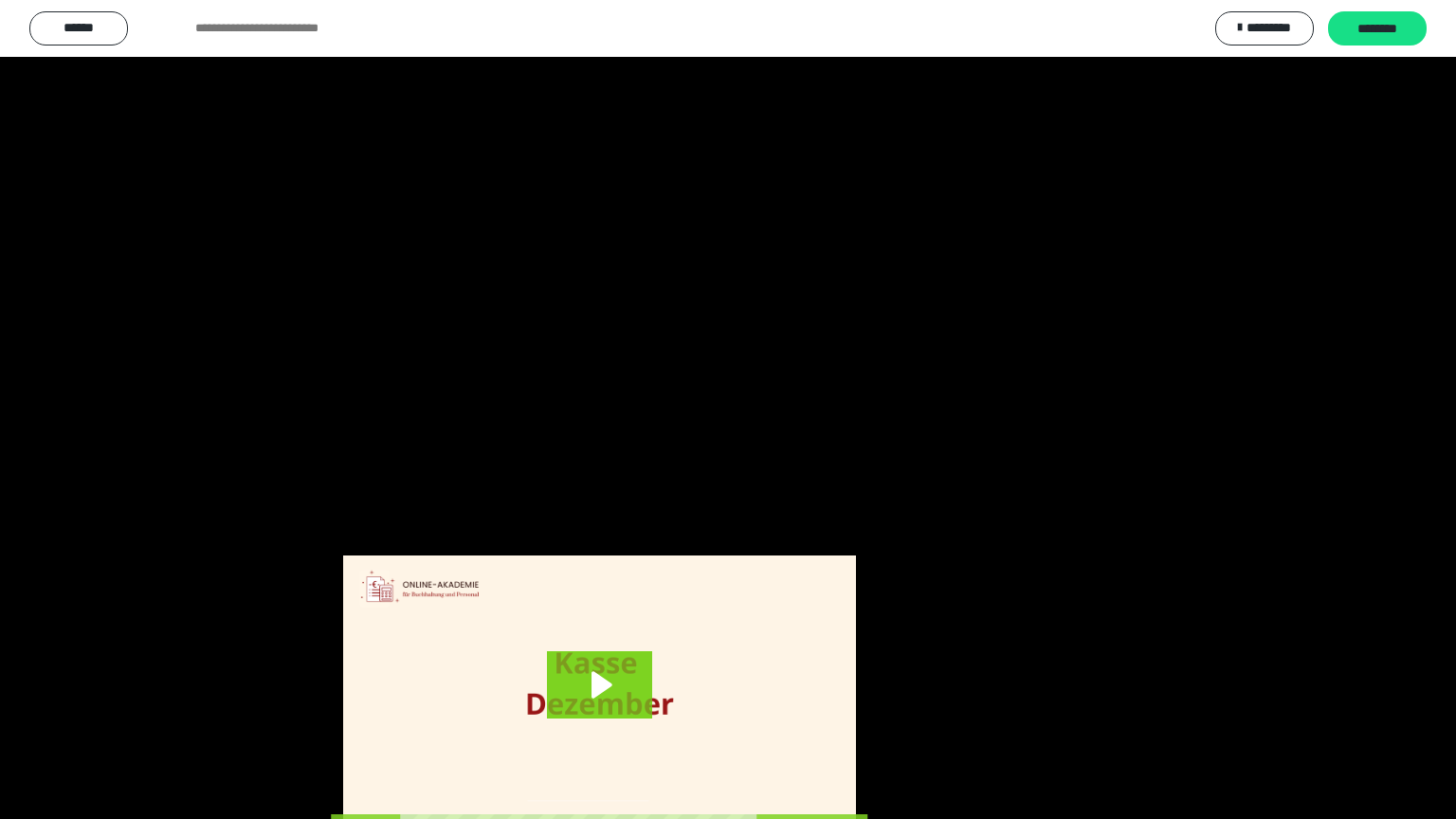 click at bounding box center [728, 410] 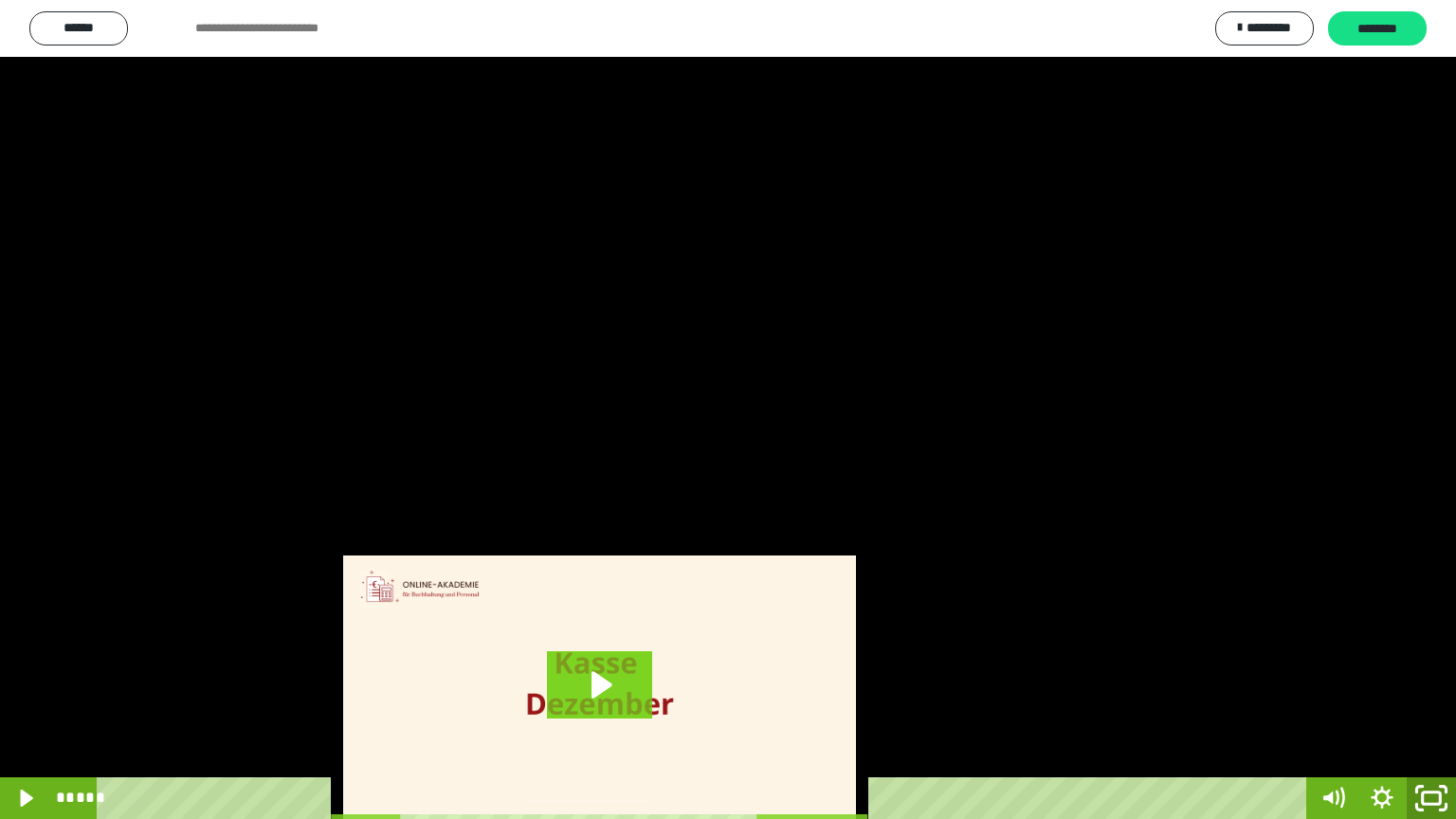 click 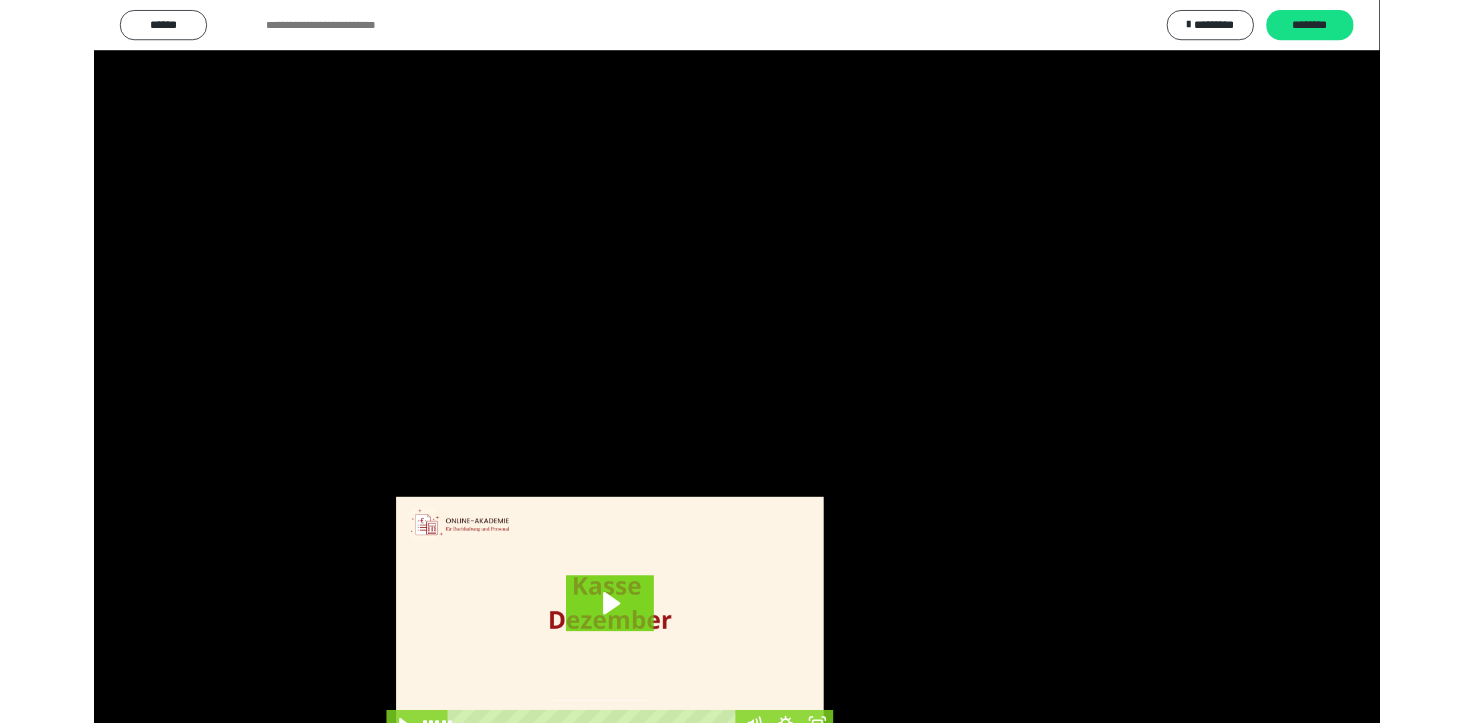 scroll, scrollTop: 3834, scrollLeft: 0, axis: vertical 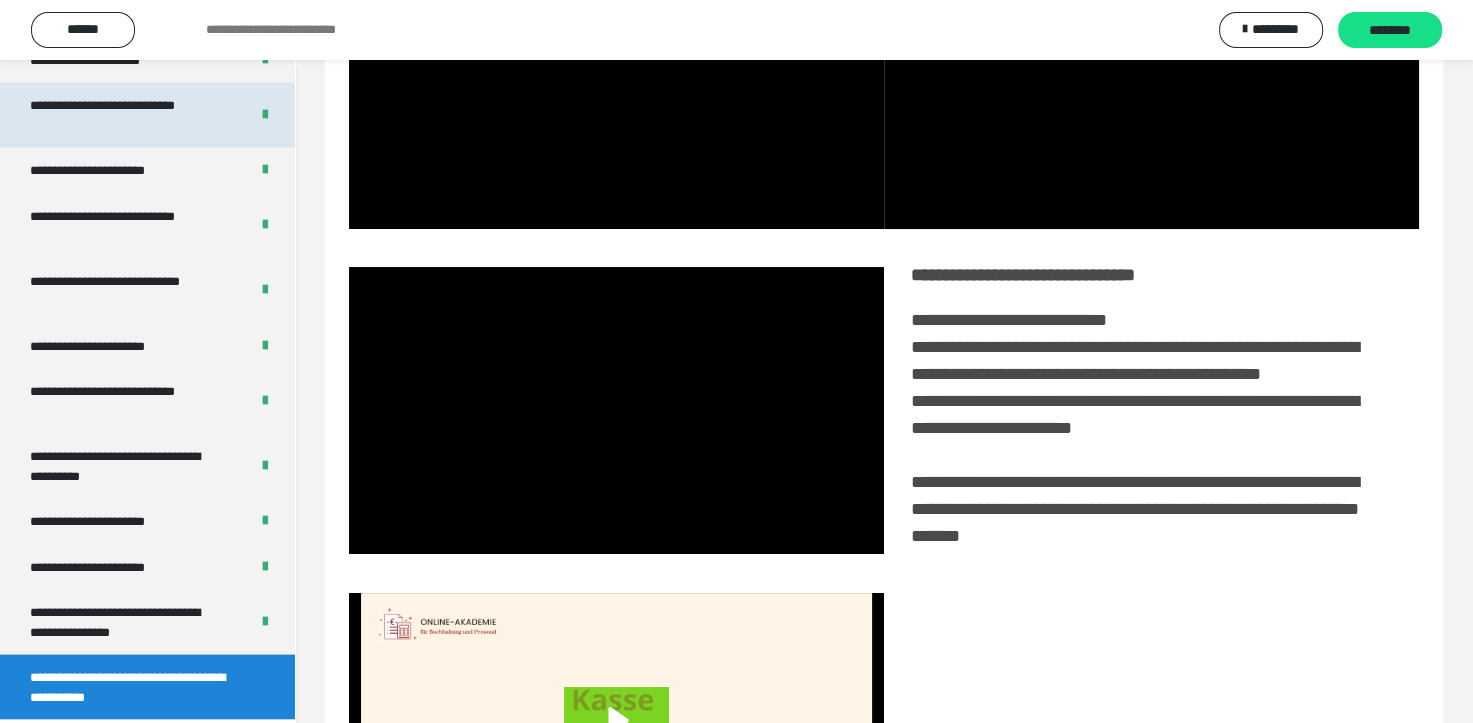 click on "**********" at bounding box center [147, 115] 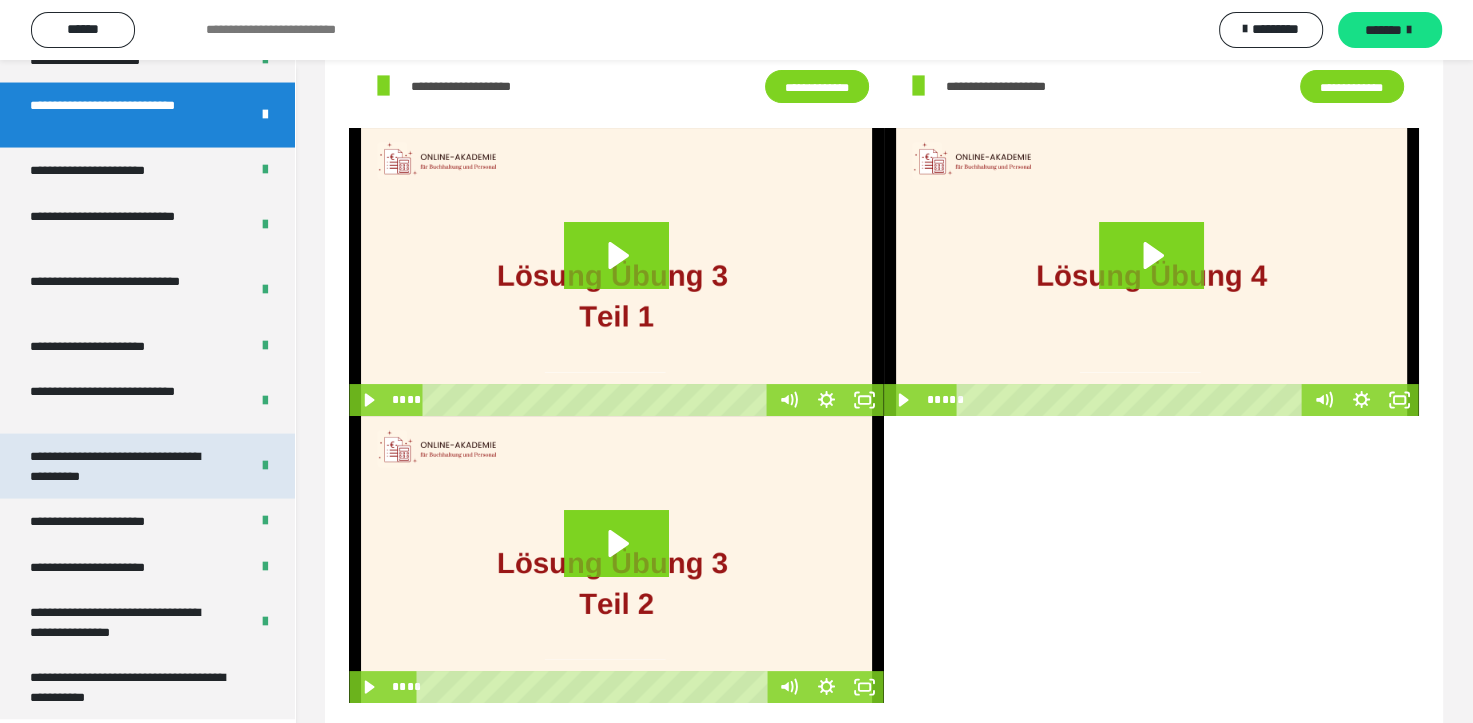 scroll, scrollTop: 129, scrollLeft: 0, axis: vertical 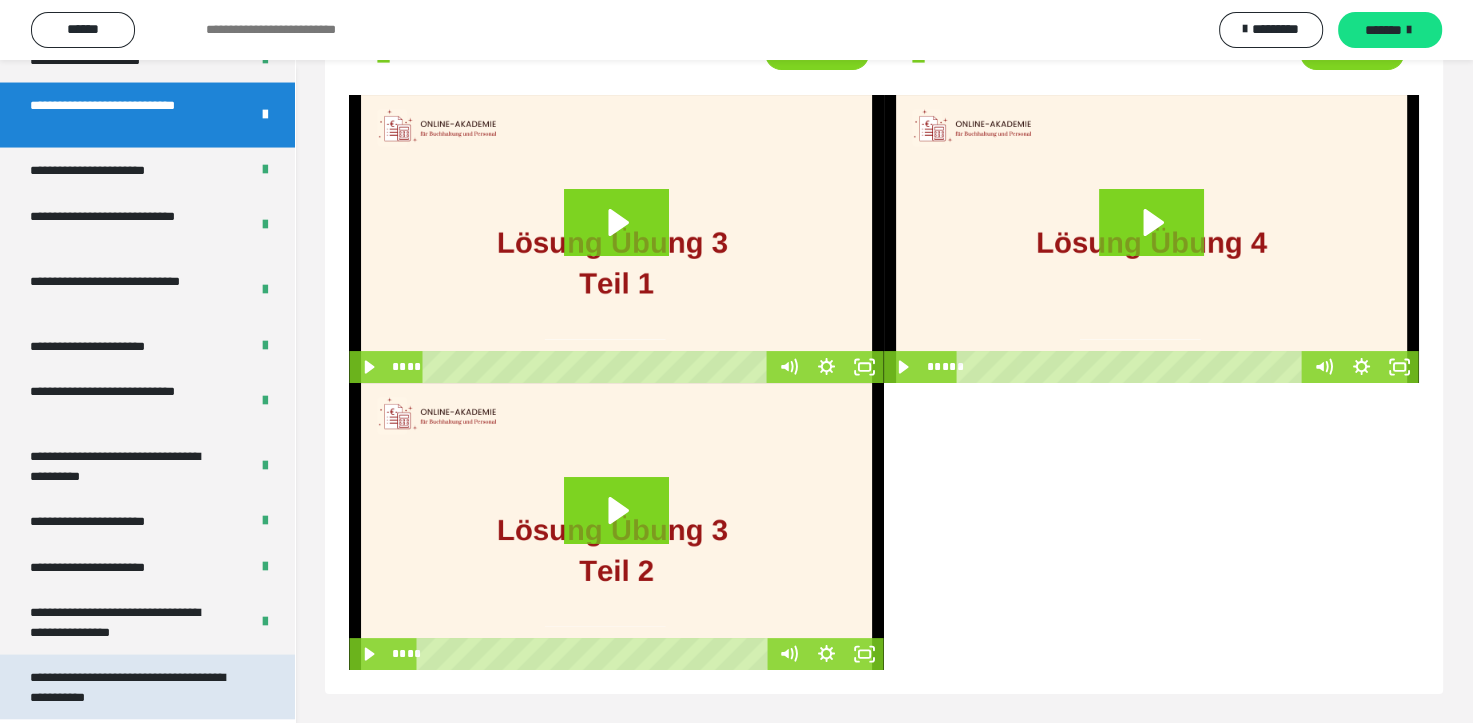 click on "**********" at bounding box center [132, 687] 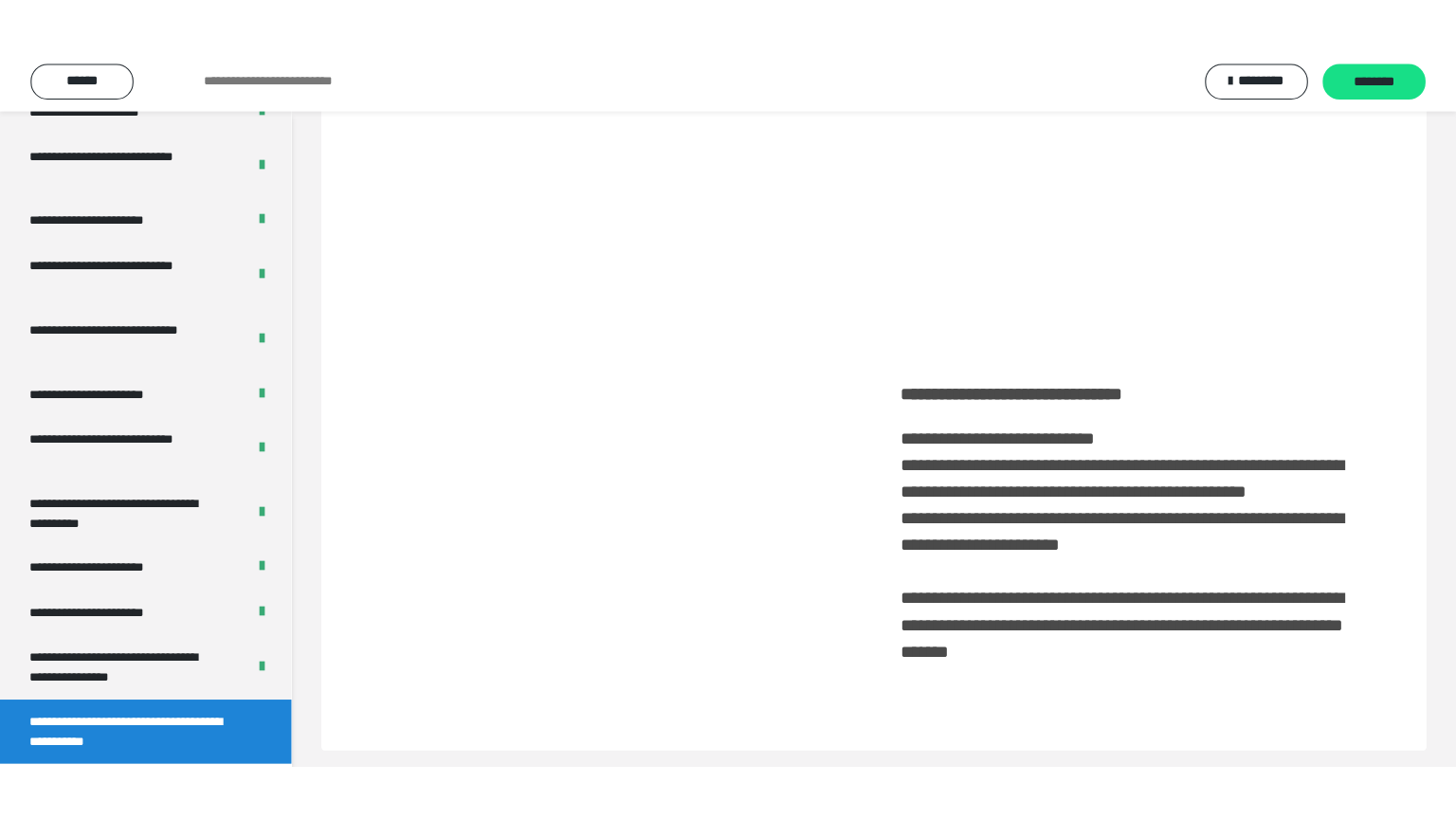 scroll, scrollTop: 57, scrollLeft: 0, axis: vertical 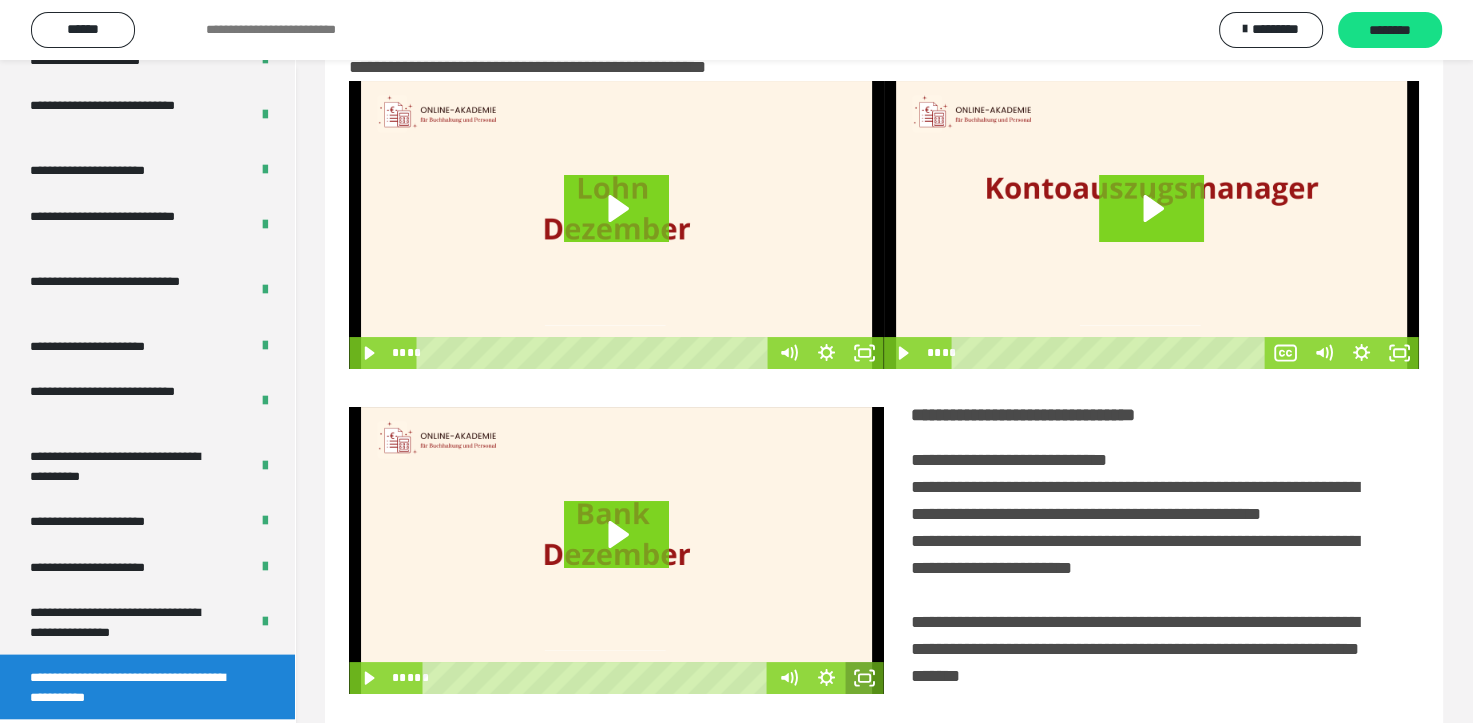 click 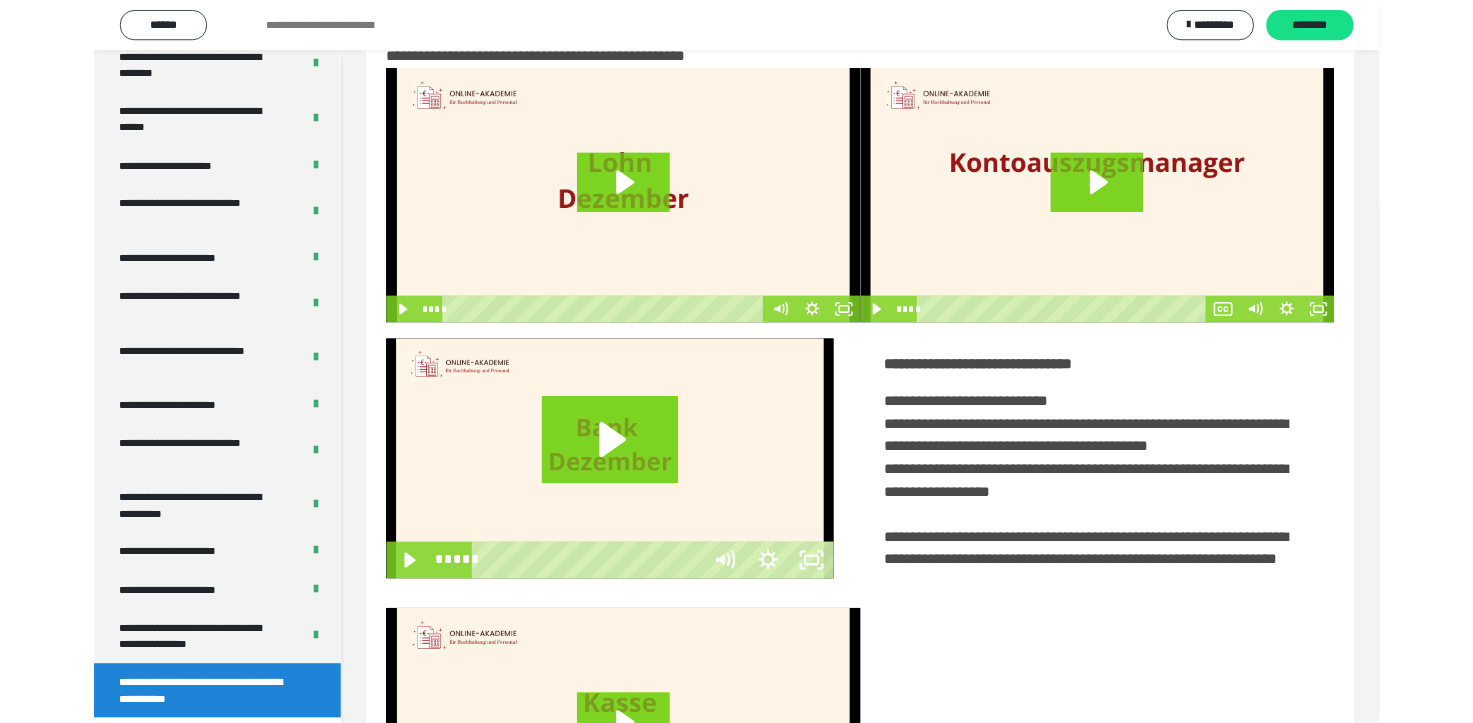 scroll, scrollTop: 3693, scrollLeft: 0, axis: vertical 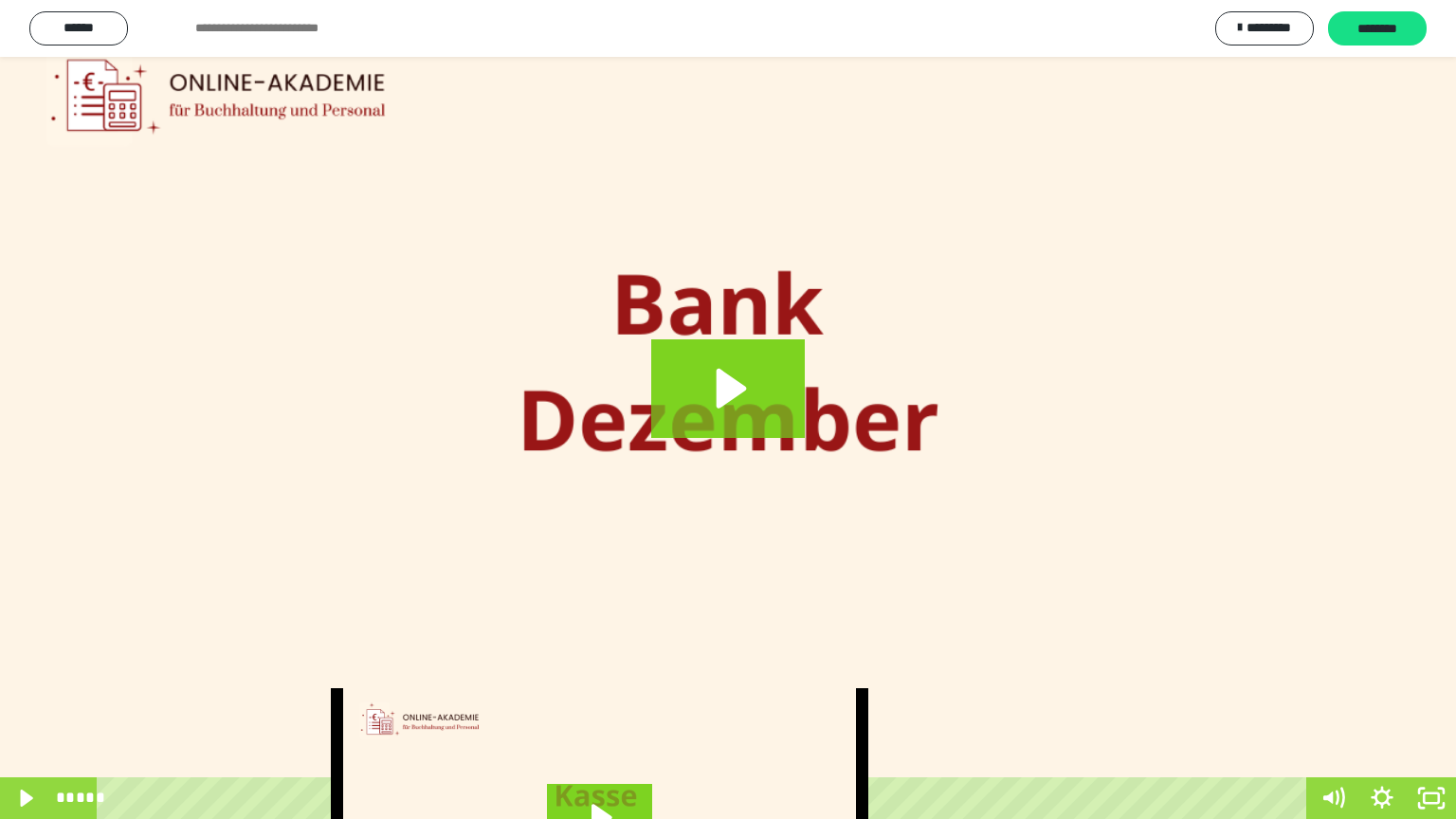 click at bounding box center (728, 410) 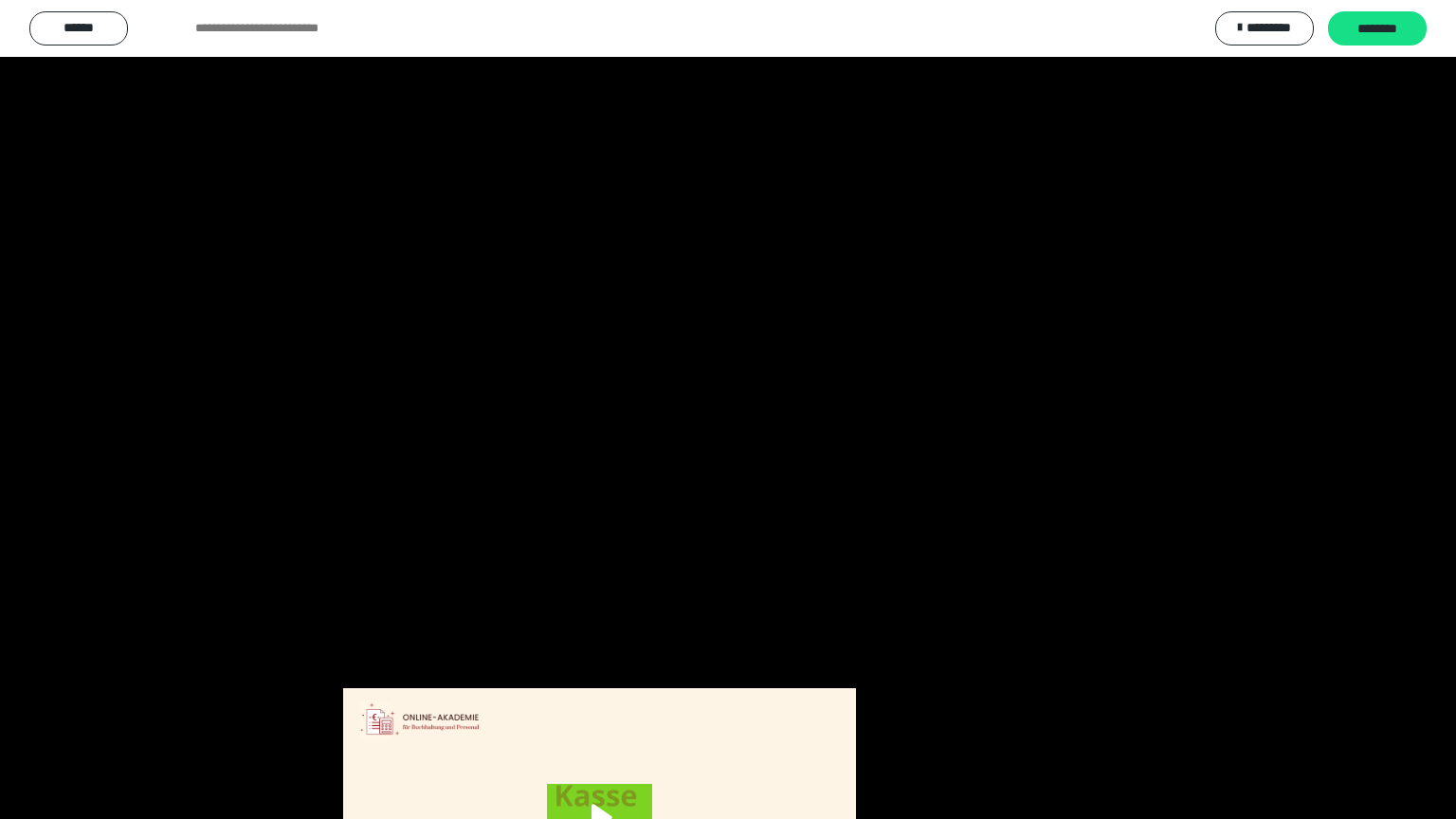 click at bounding box center (728, 410) 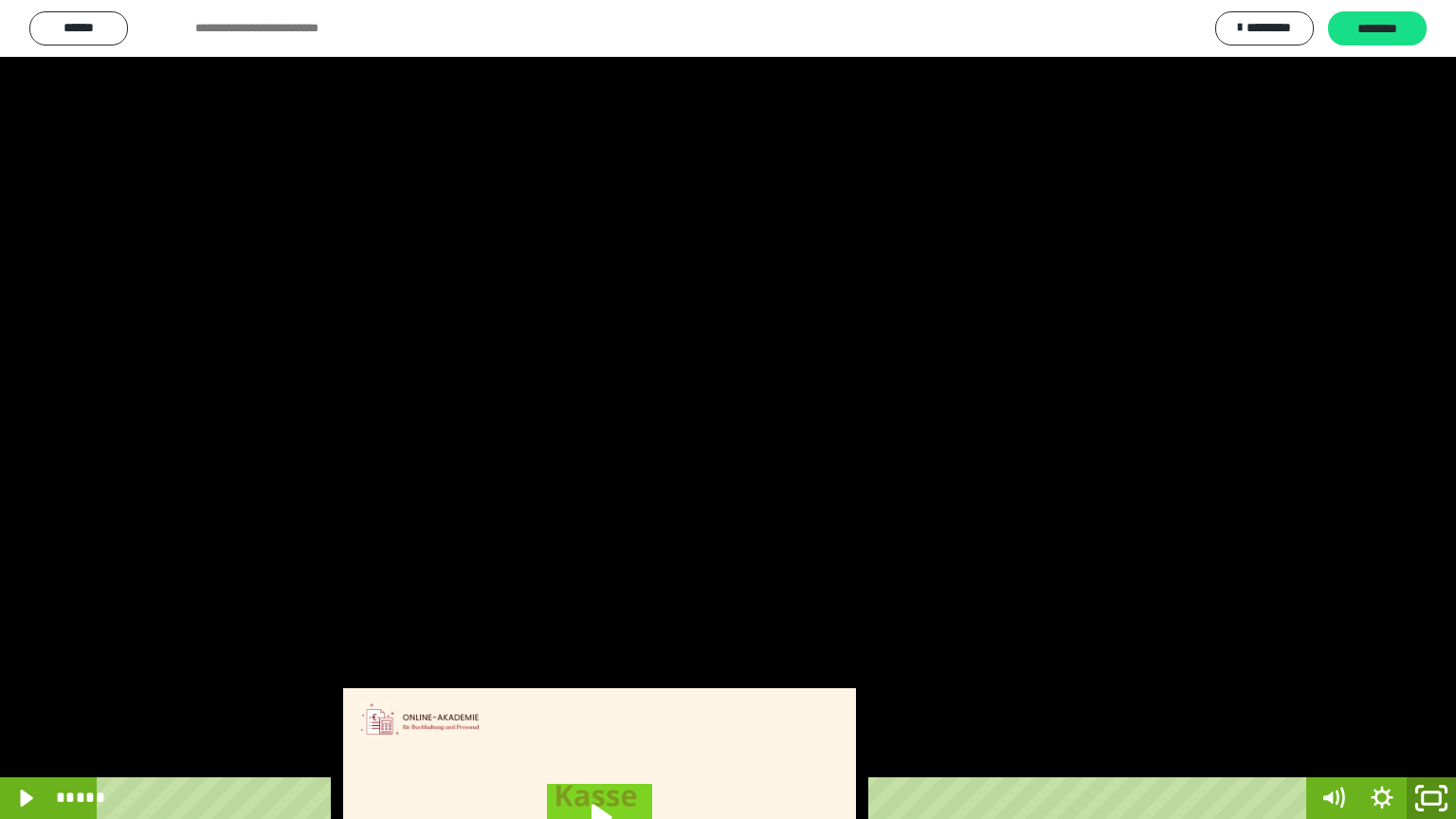 click 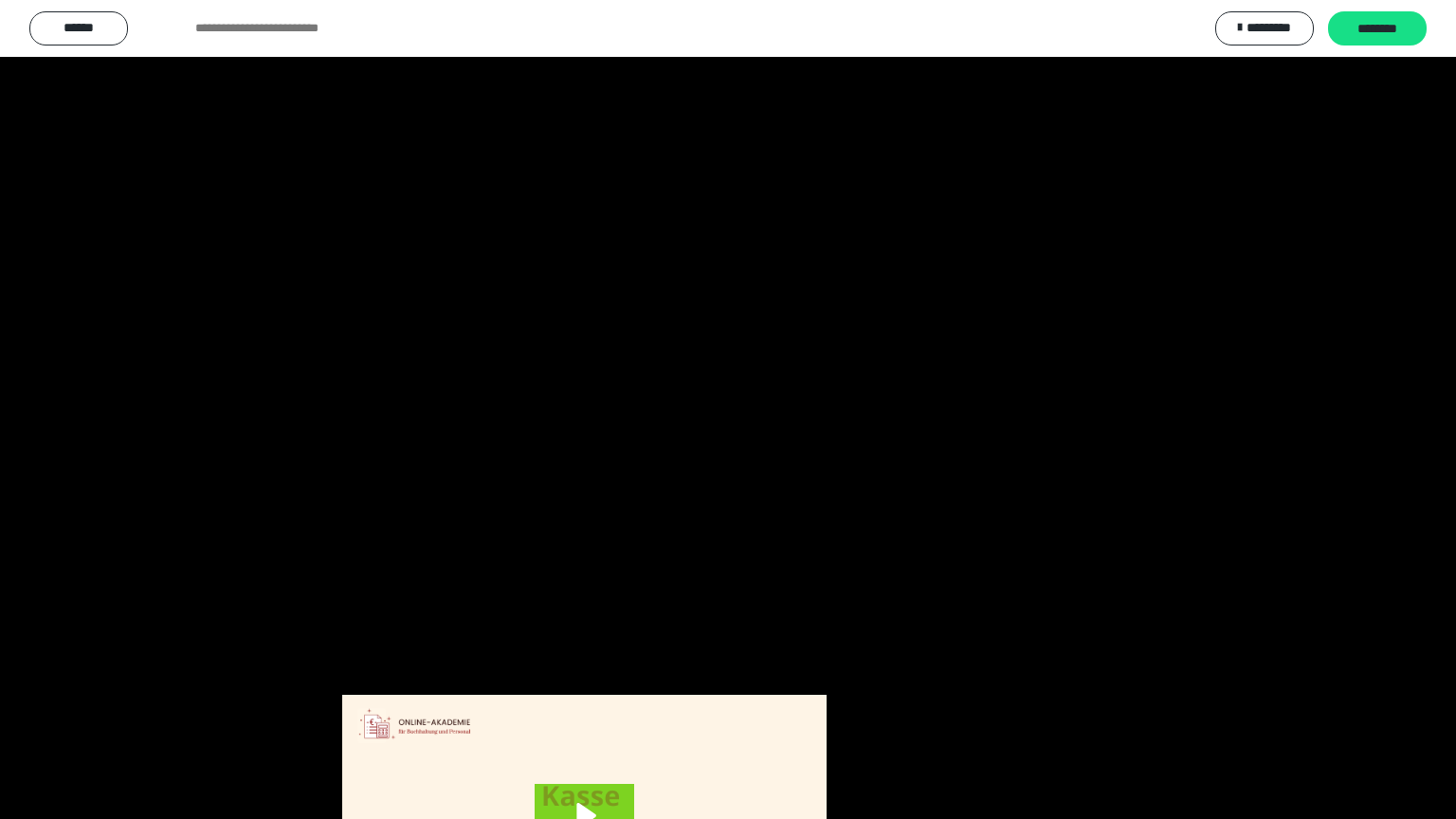 scroll, scrollTop: 3634, scrollLeft: 0, axis: vertical 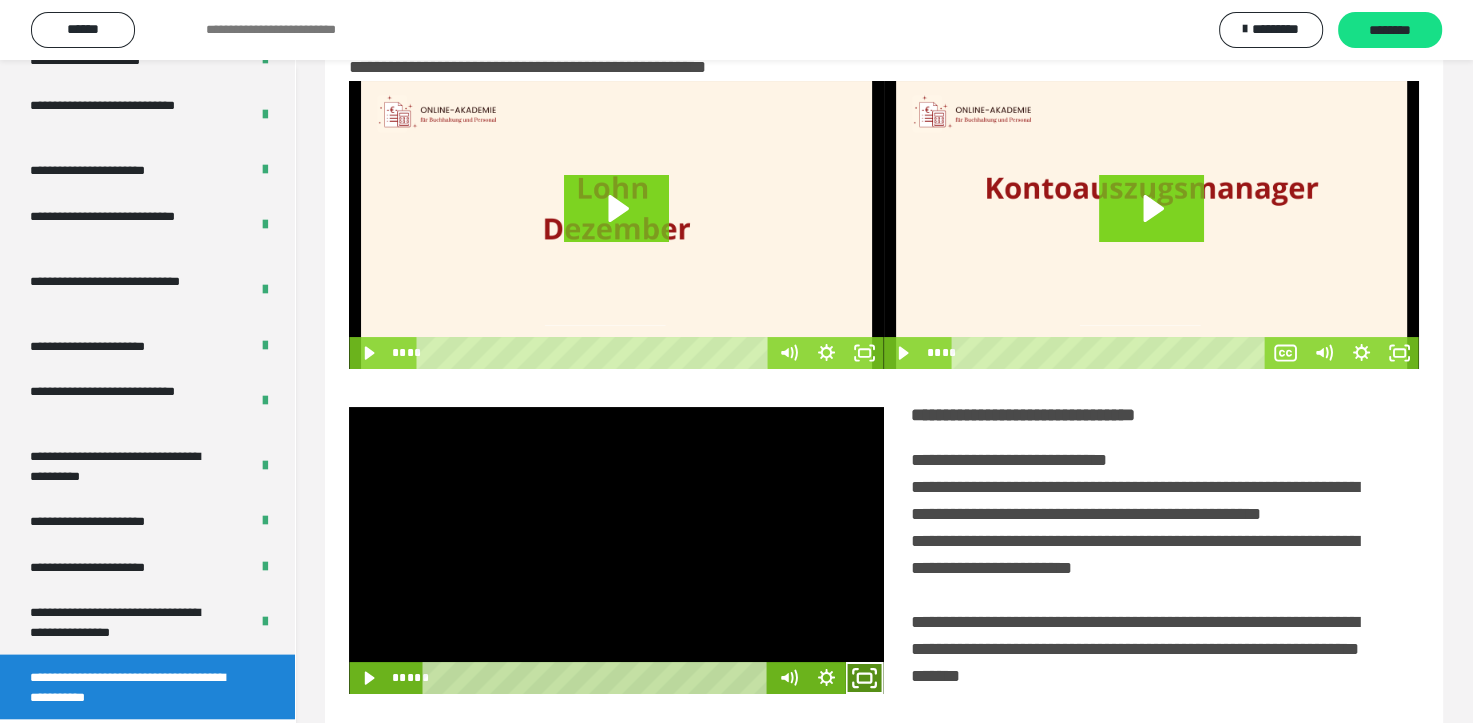 click 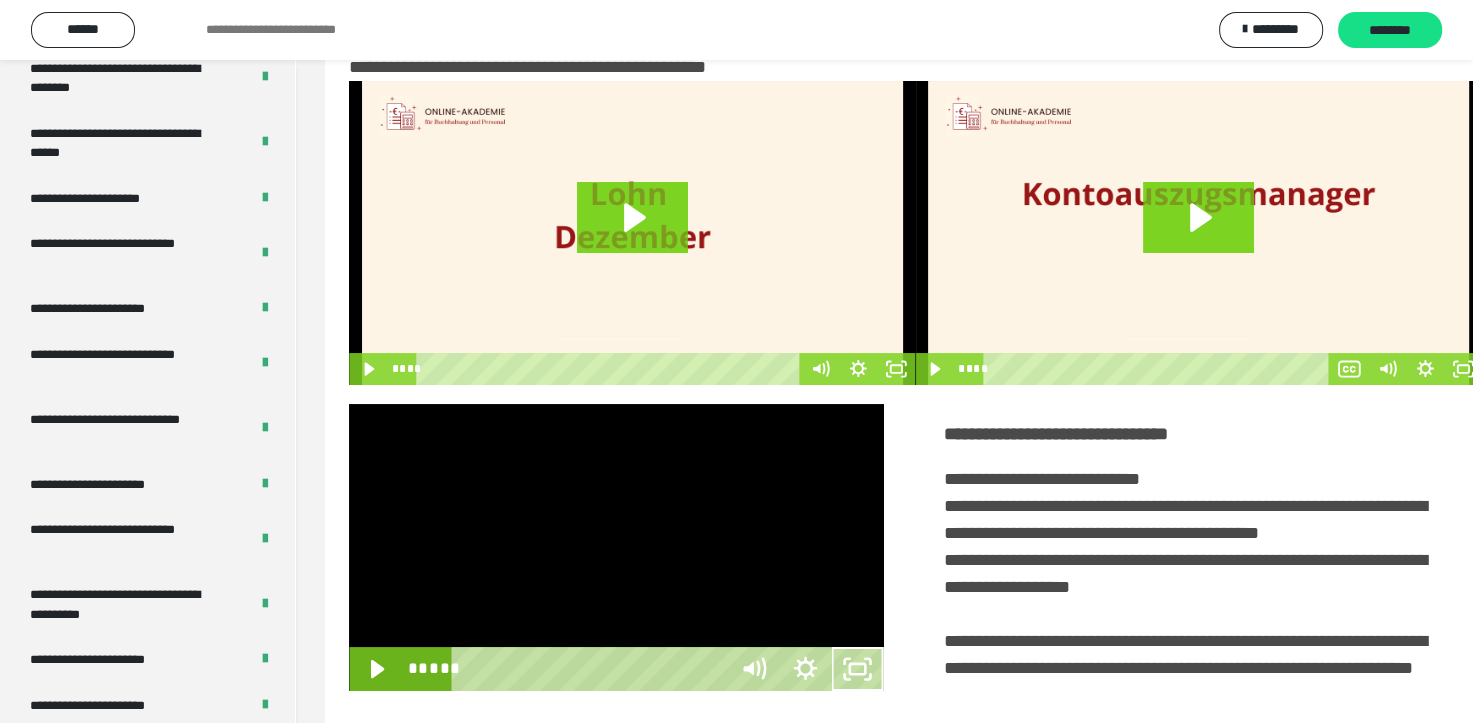 scroll, scrollTop: 3693, scrollLeft: 0, axis: vertical 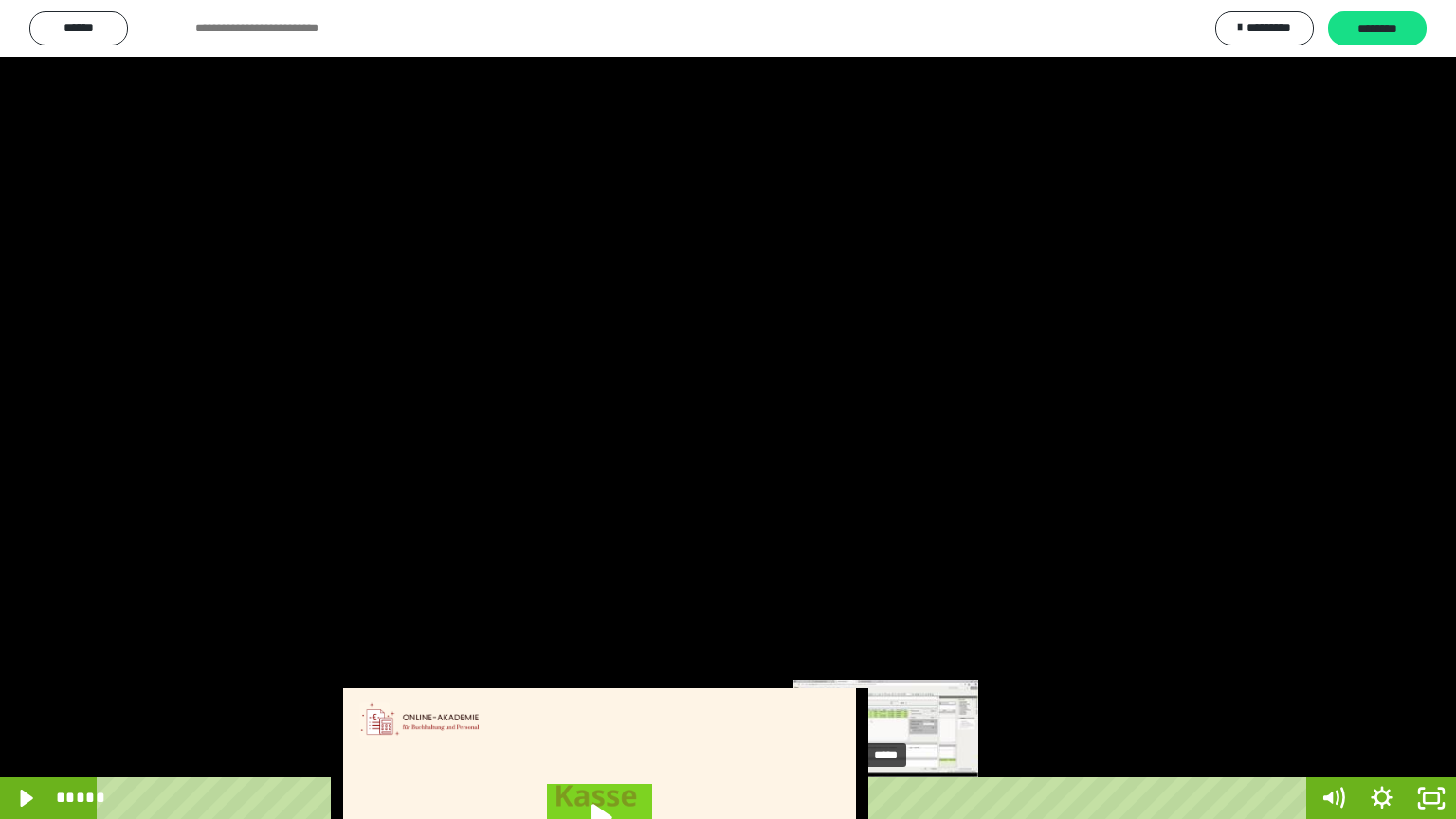 click on "*****" at bounding box center [705, 798] 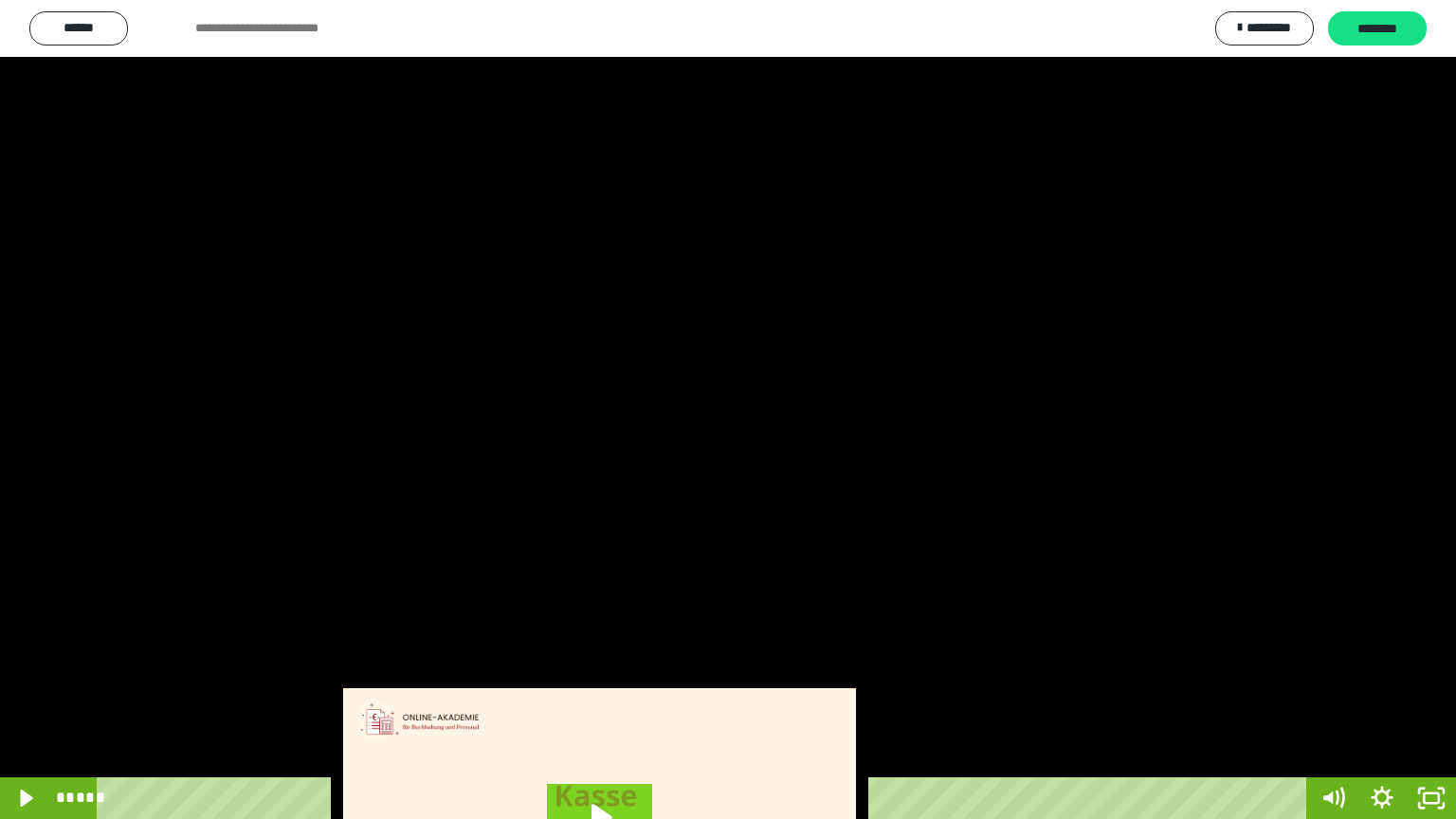 click at bounding box center (728, 410) 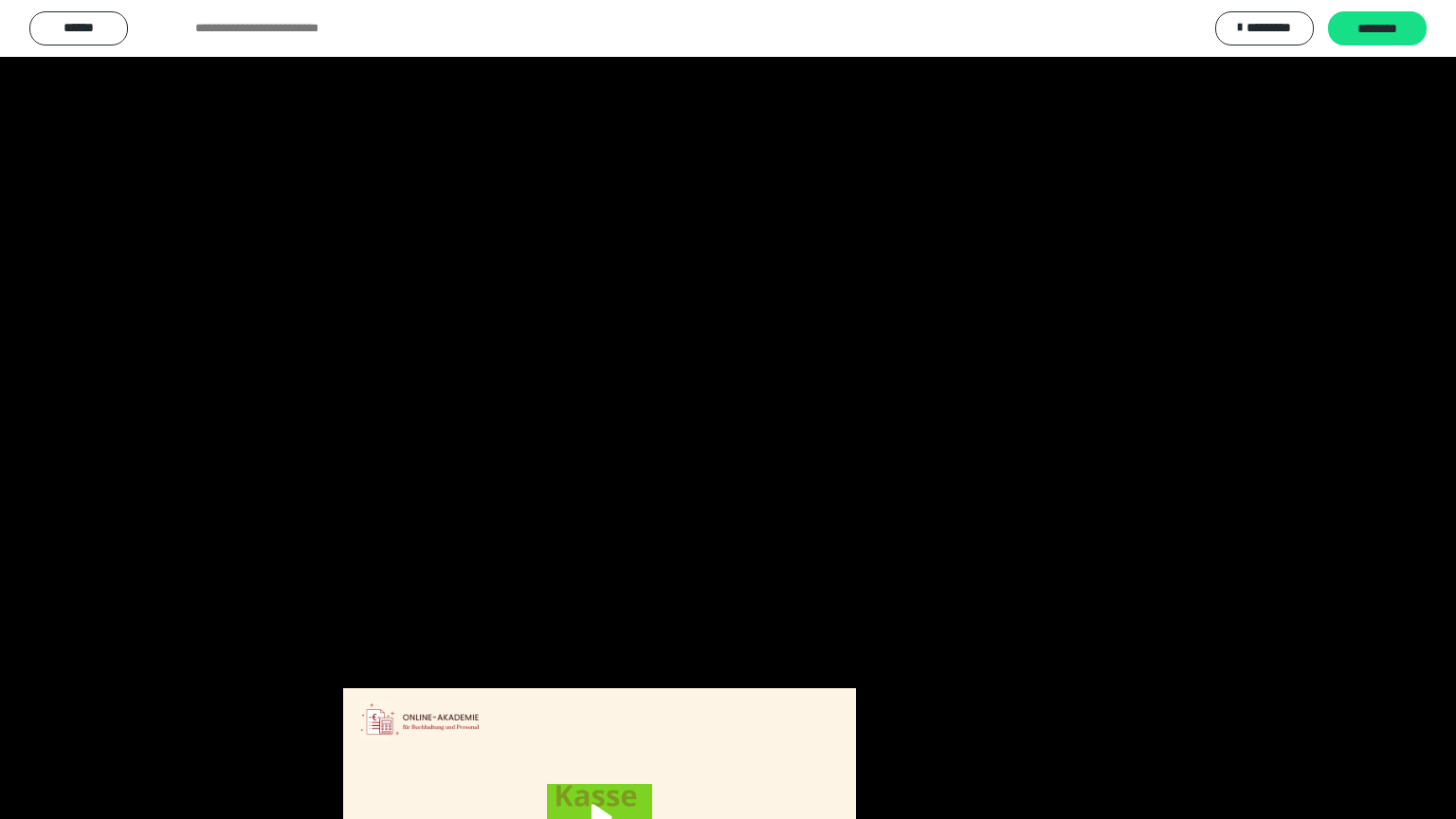 click at bounding box center [728, 410] 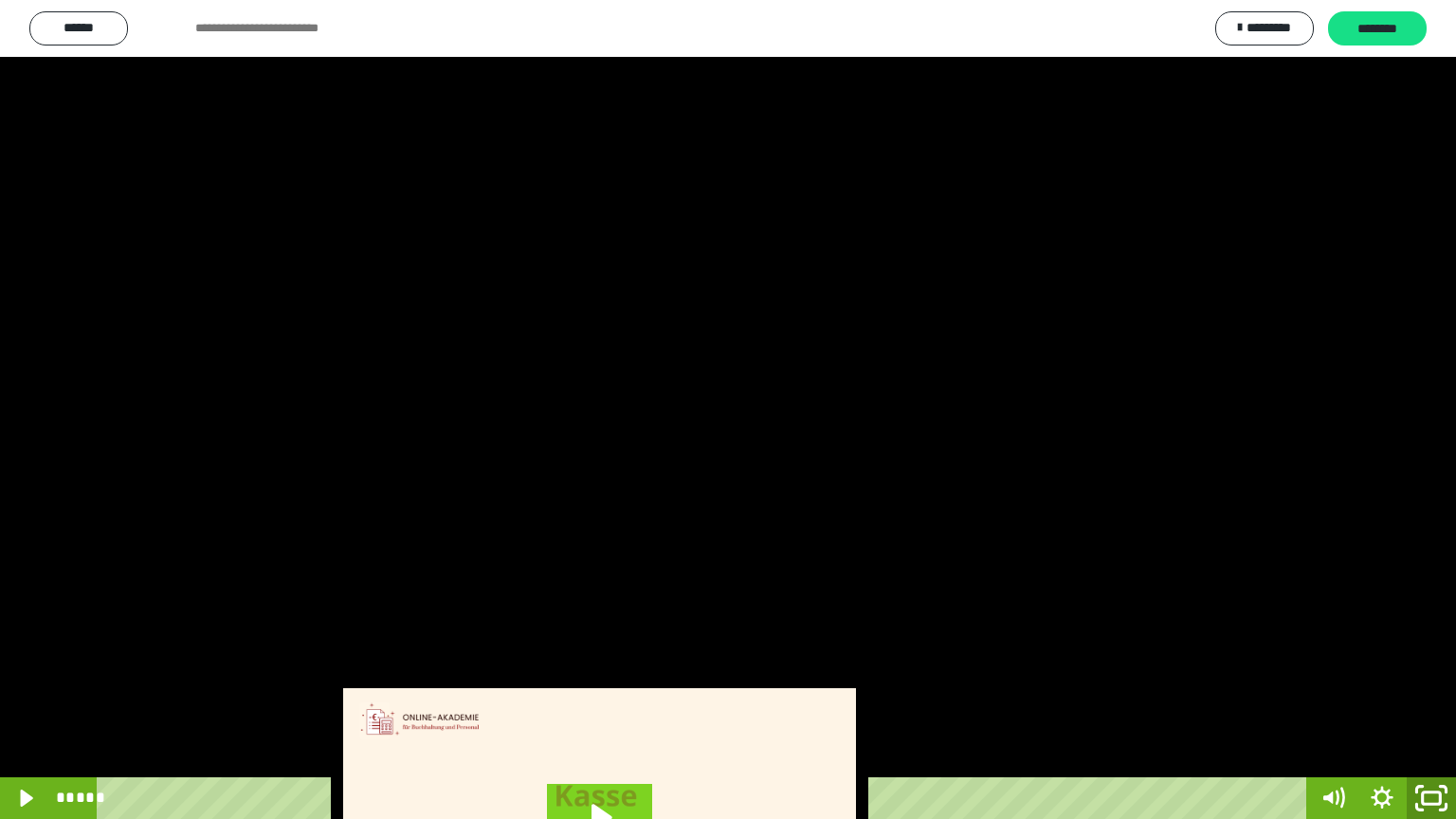 click 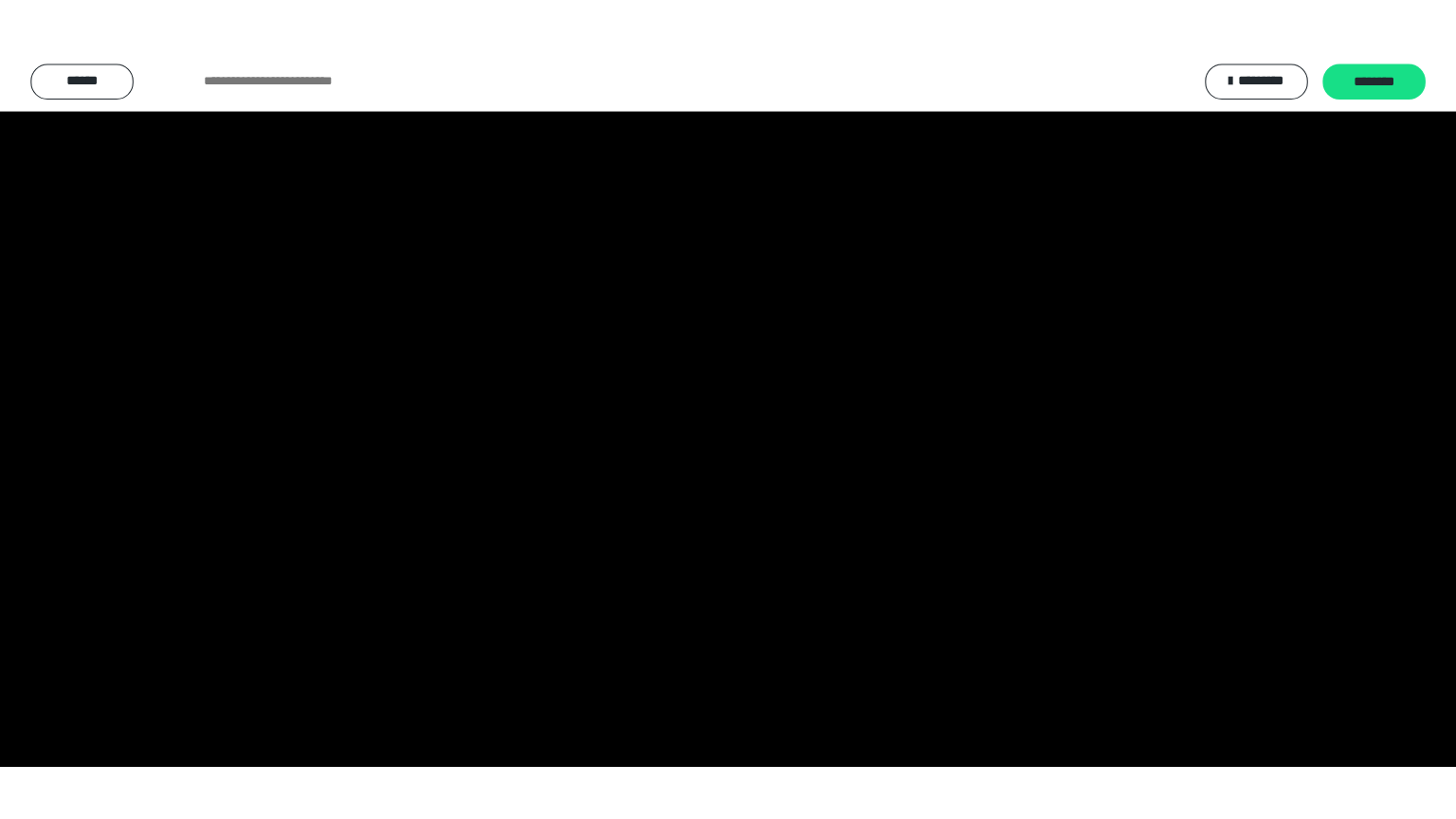 scroll, scrollTop: 3634, scrollLeft: 0, axis: vertical 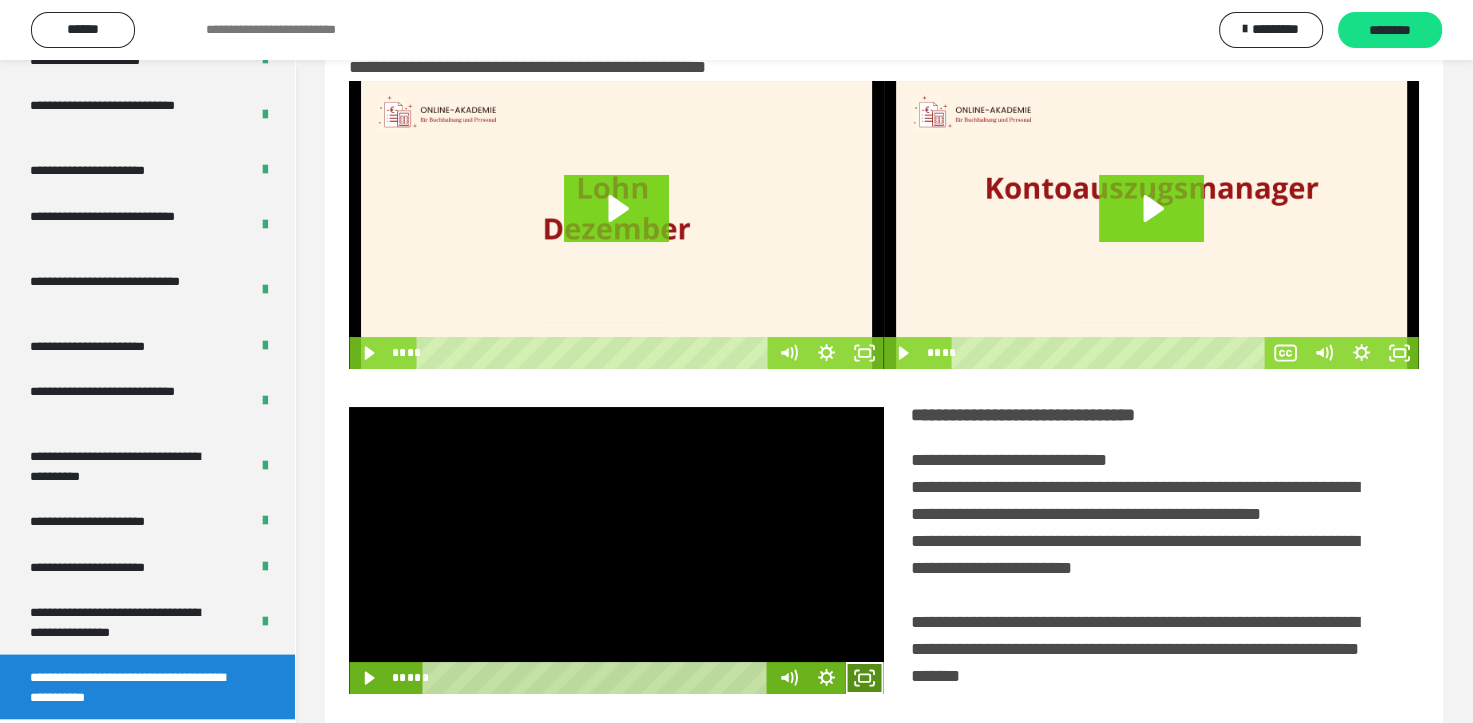 click 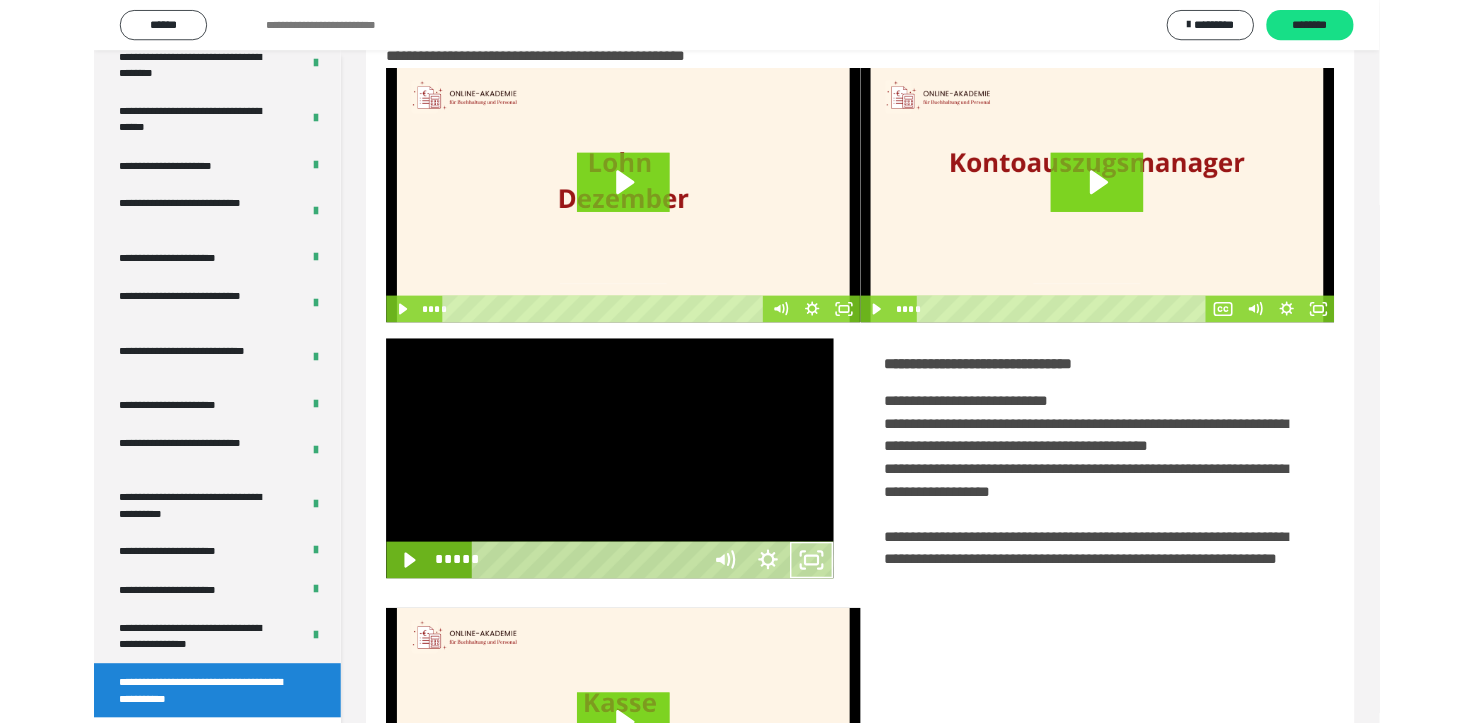 scroll, scrollTop: 3693, scrollLeft: 0, axis: vertical 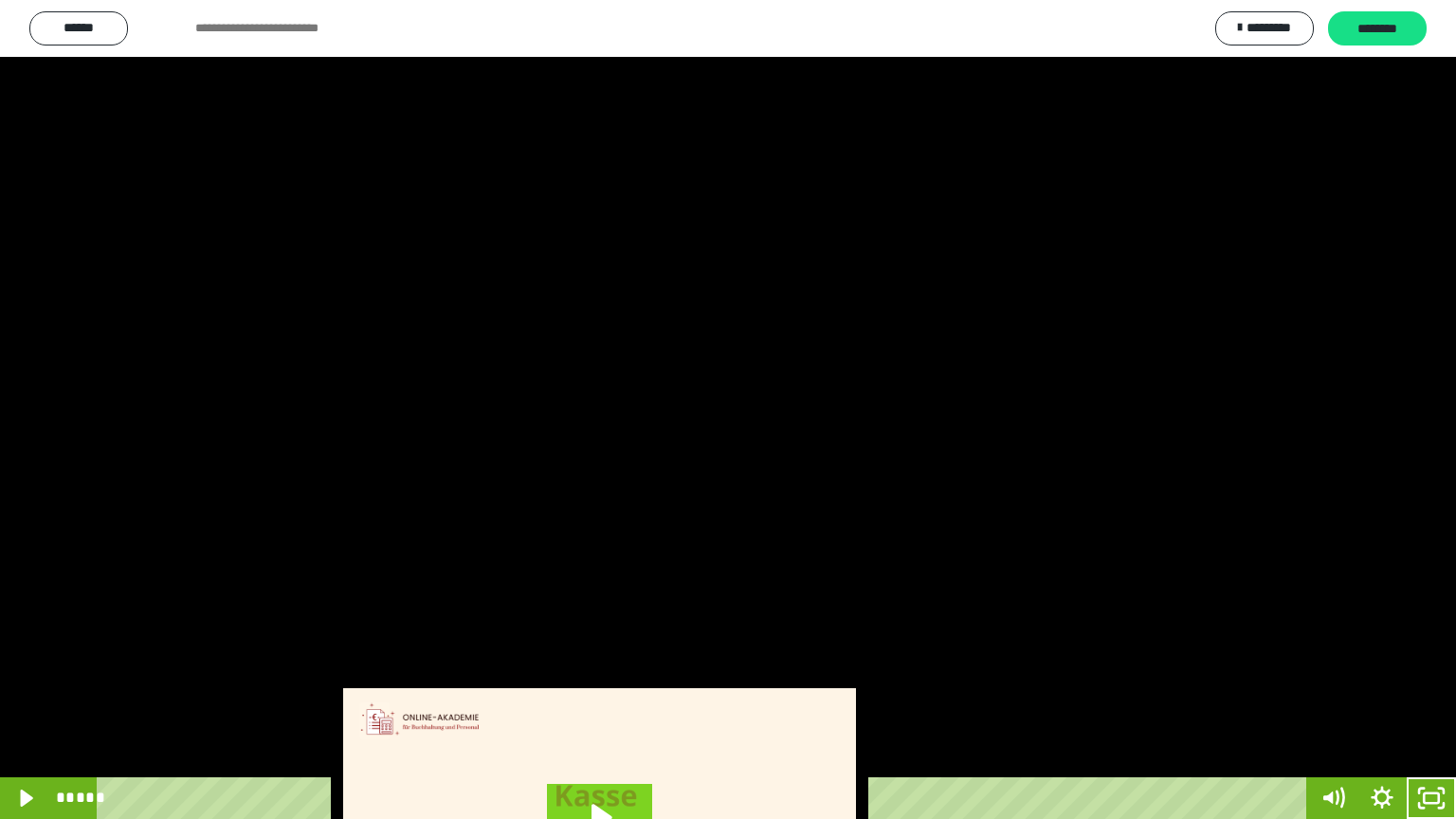 click at bounding box center (728, 410) 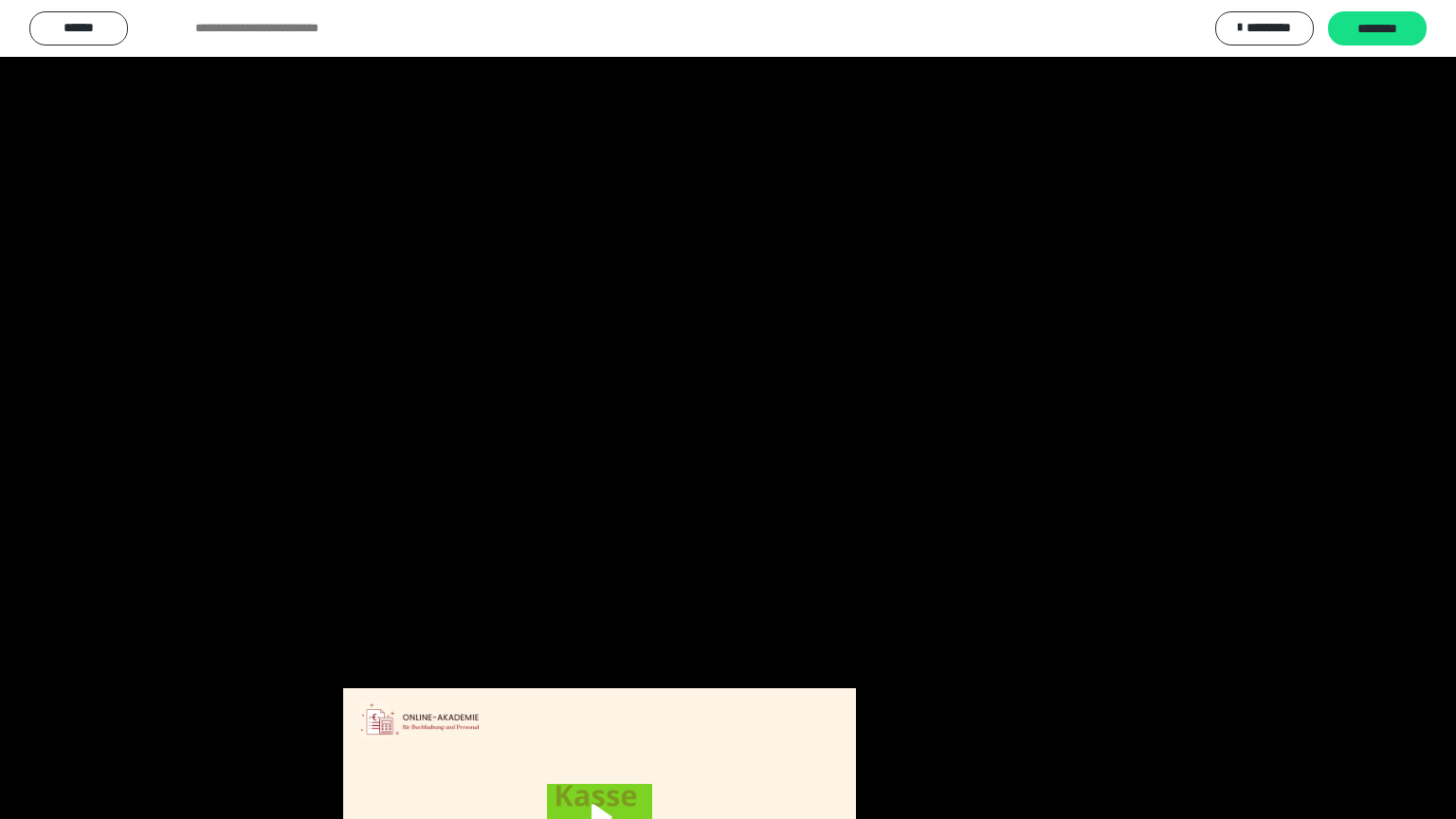 click at bounding box center [728, 410] 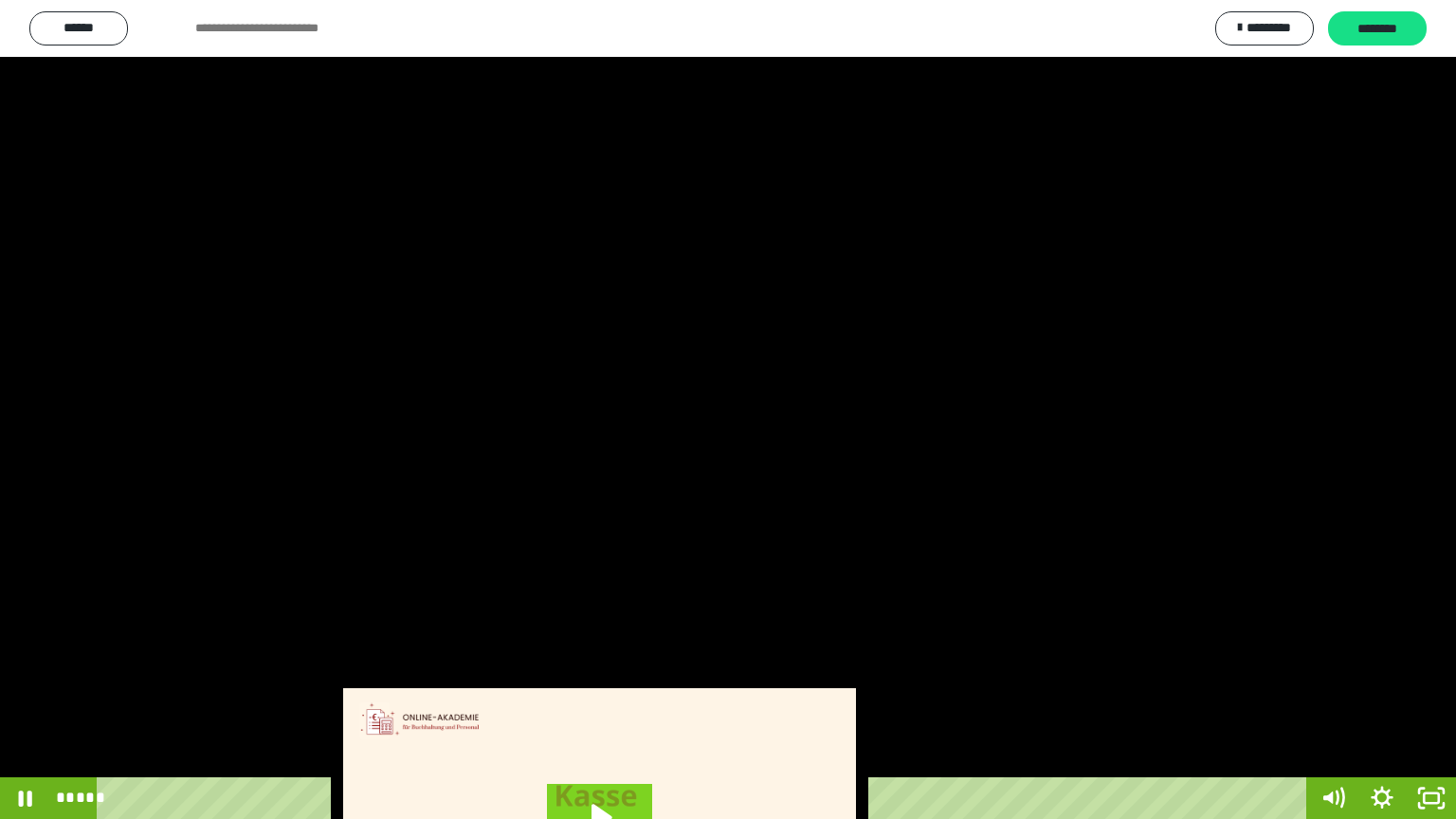 click at bounding box center (728, 410) 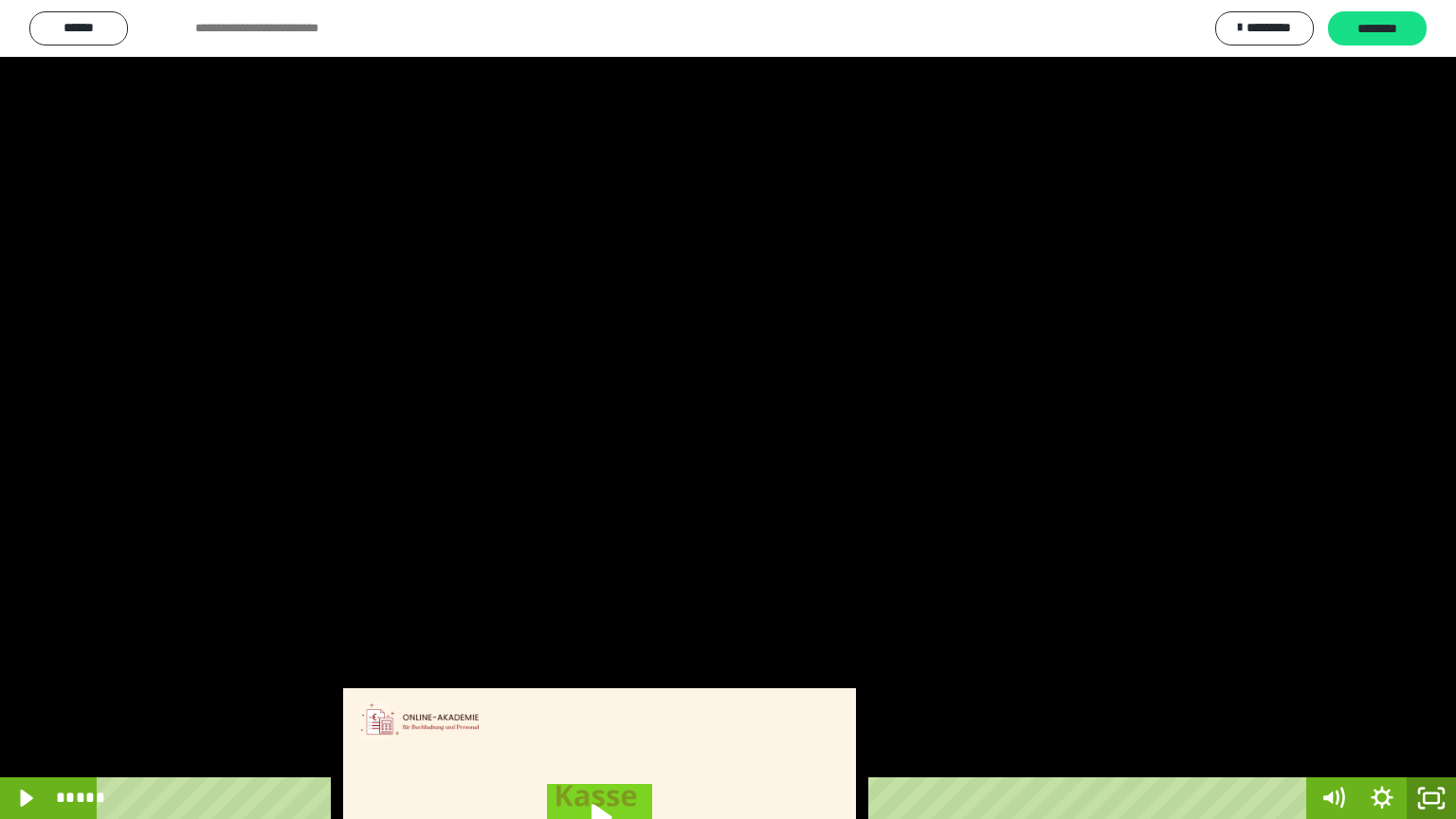 click 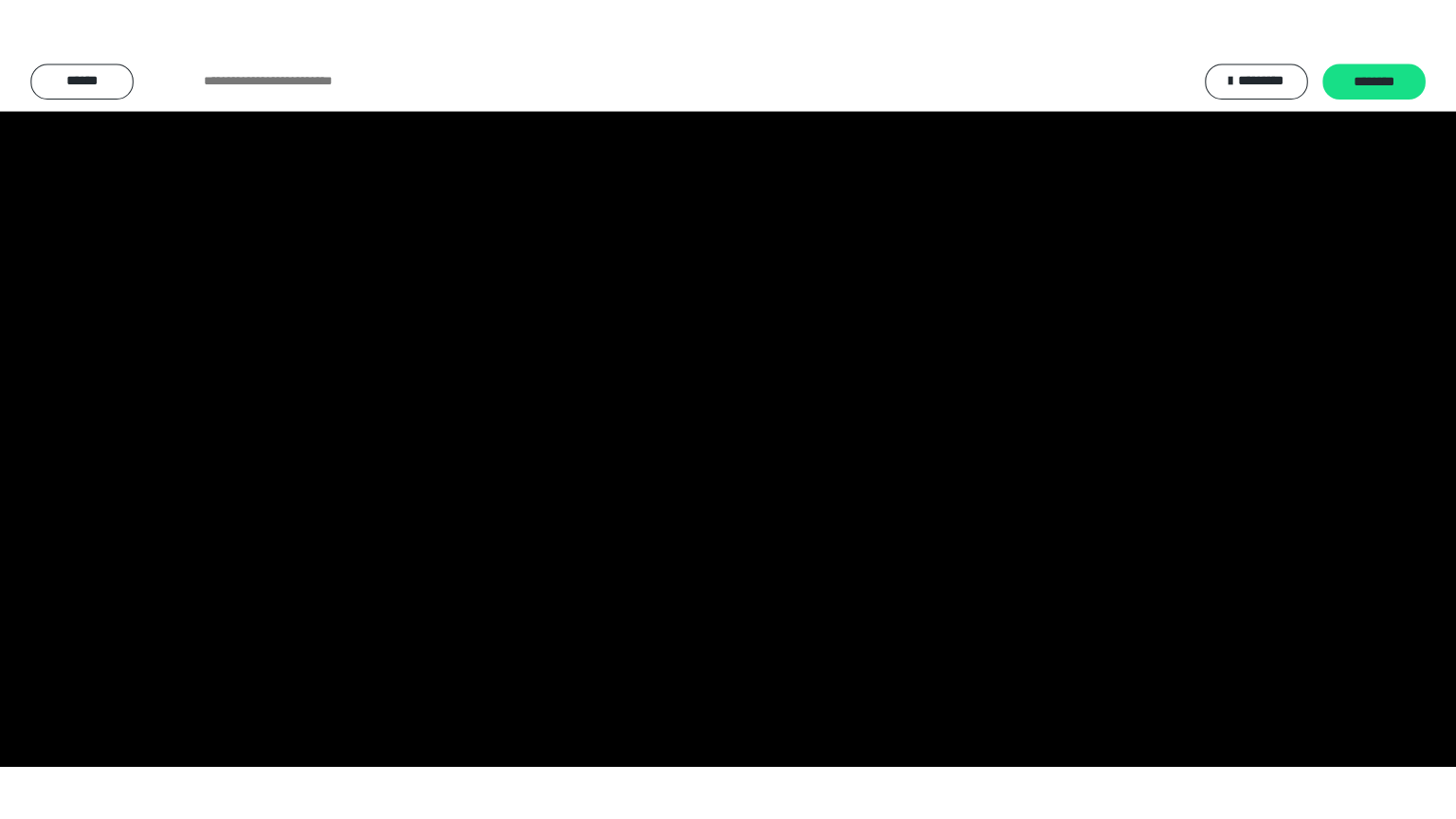 scroll, scrollTop: 3634, scrollLeft: 0, axis: vertical 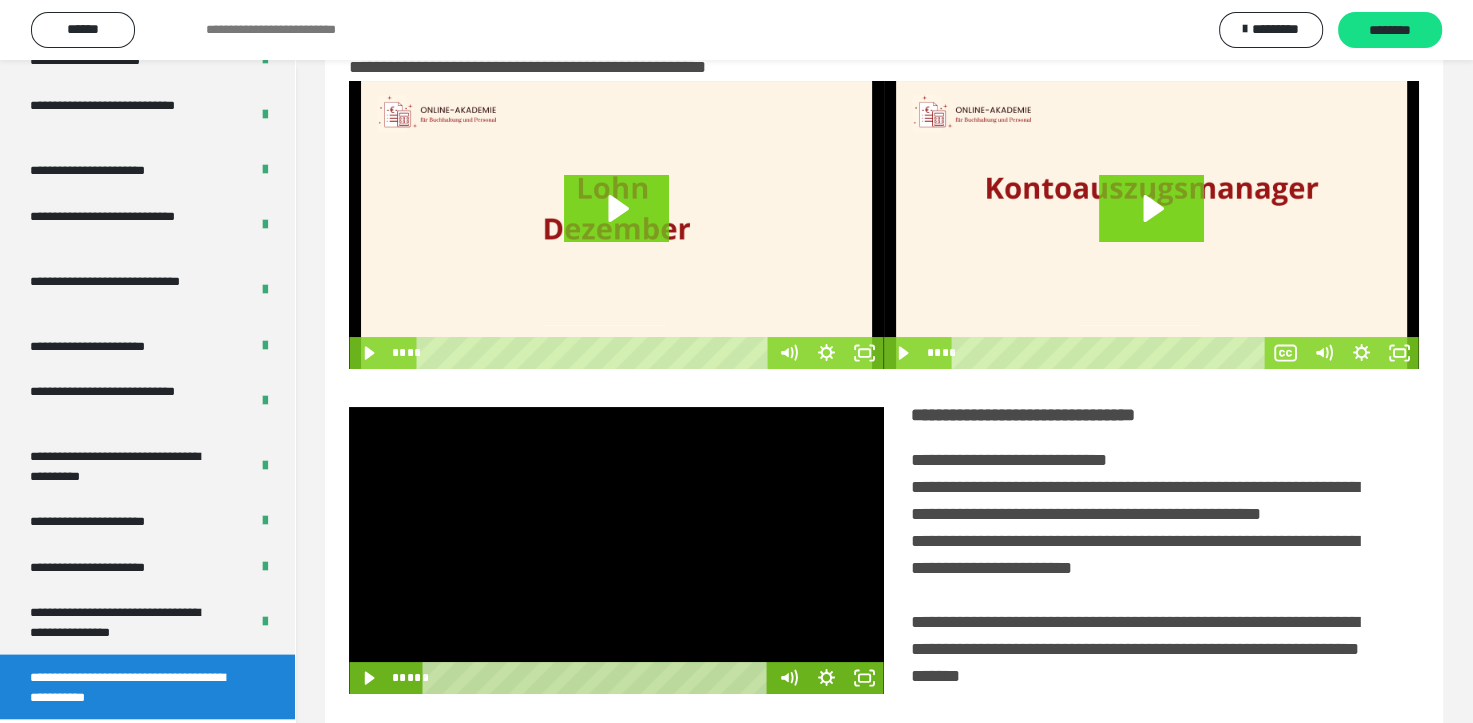 click at bounding box center [616, 551] 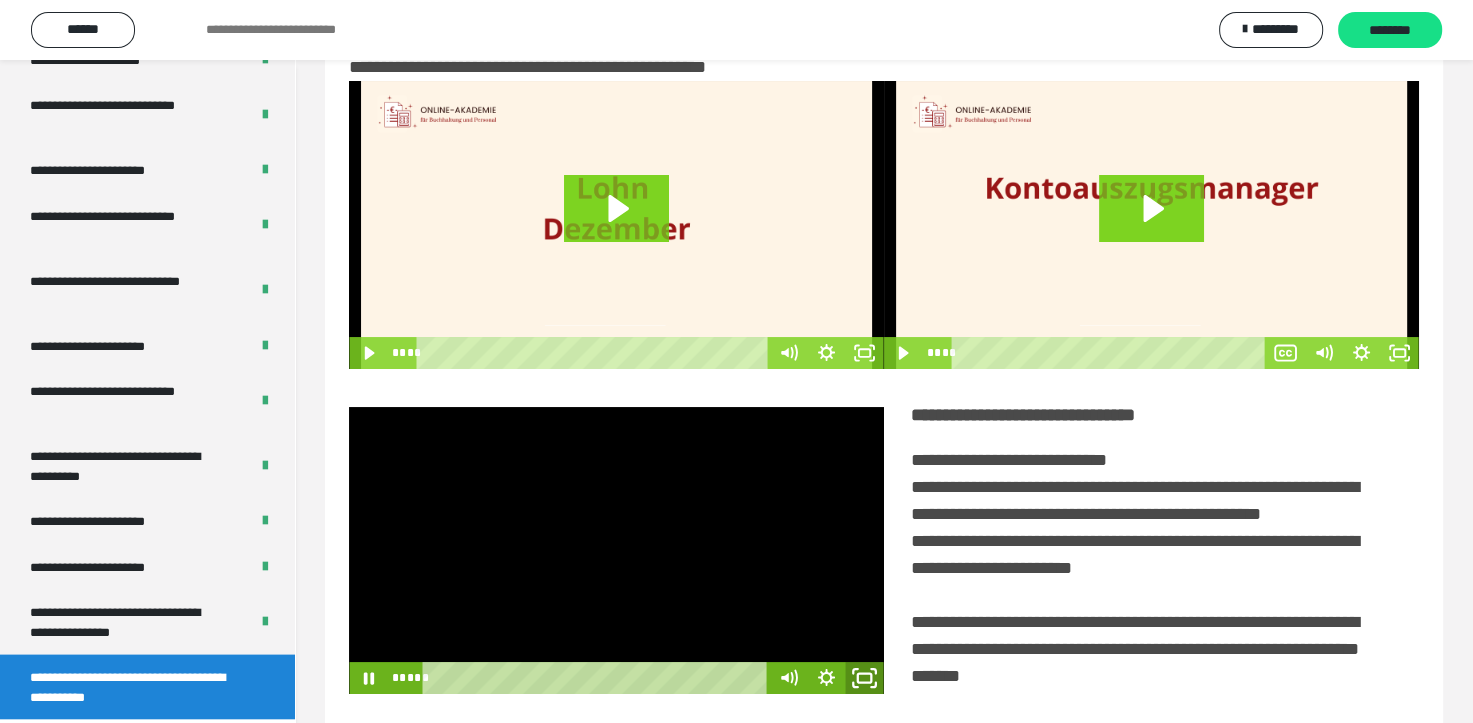 click 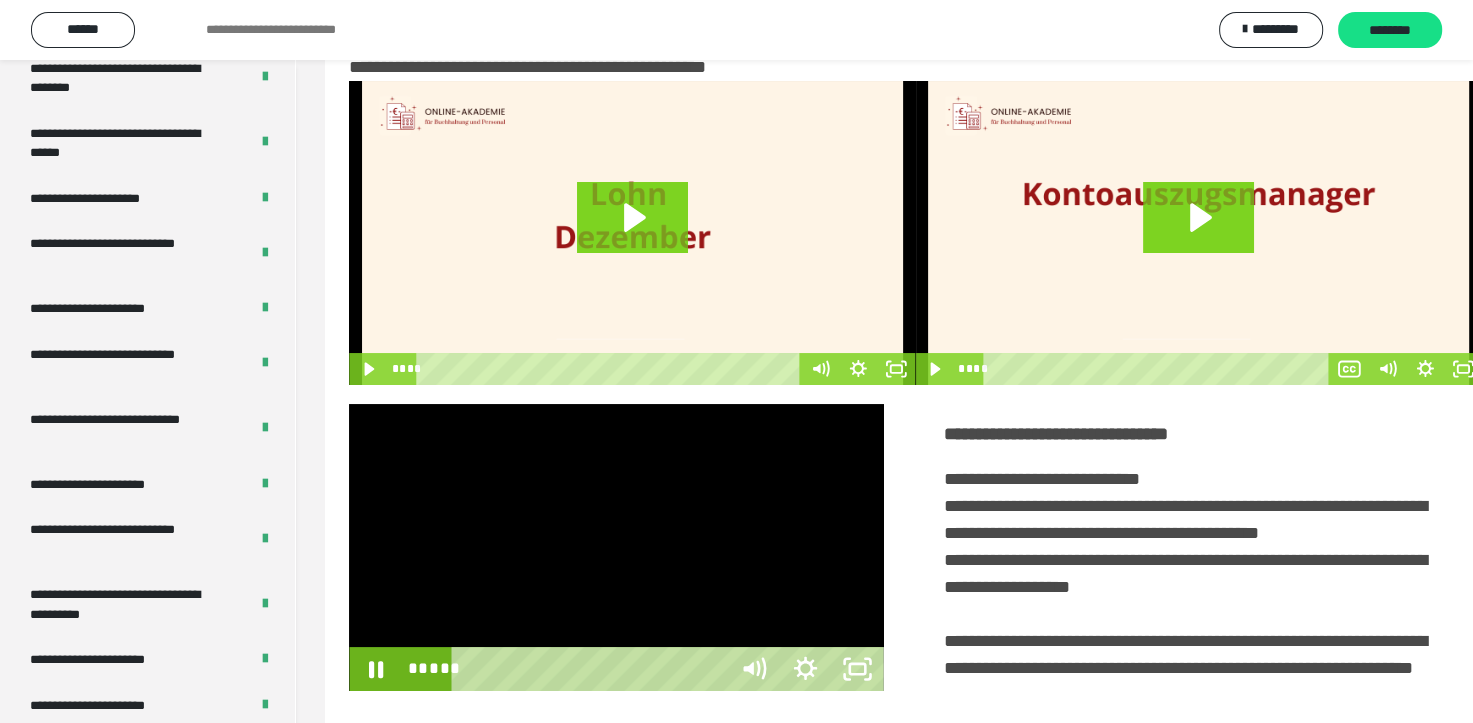 scroll, scrollTop: 3693, scrollLeft: 0, axis: vertical 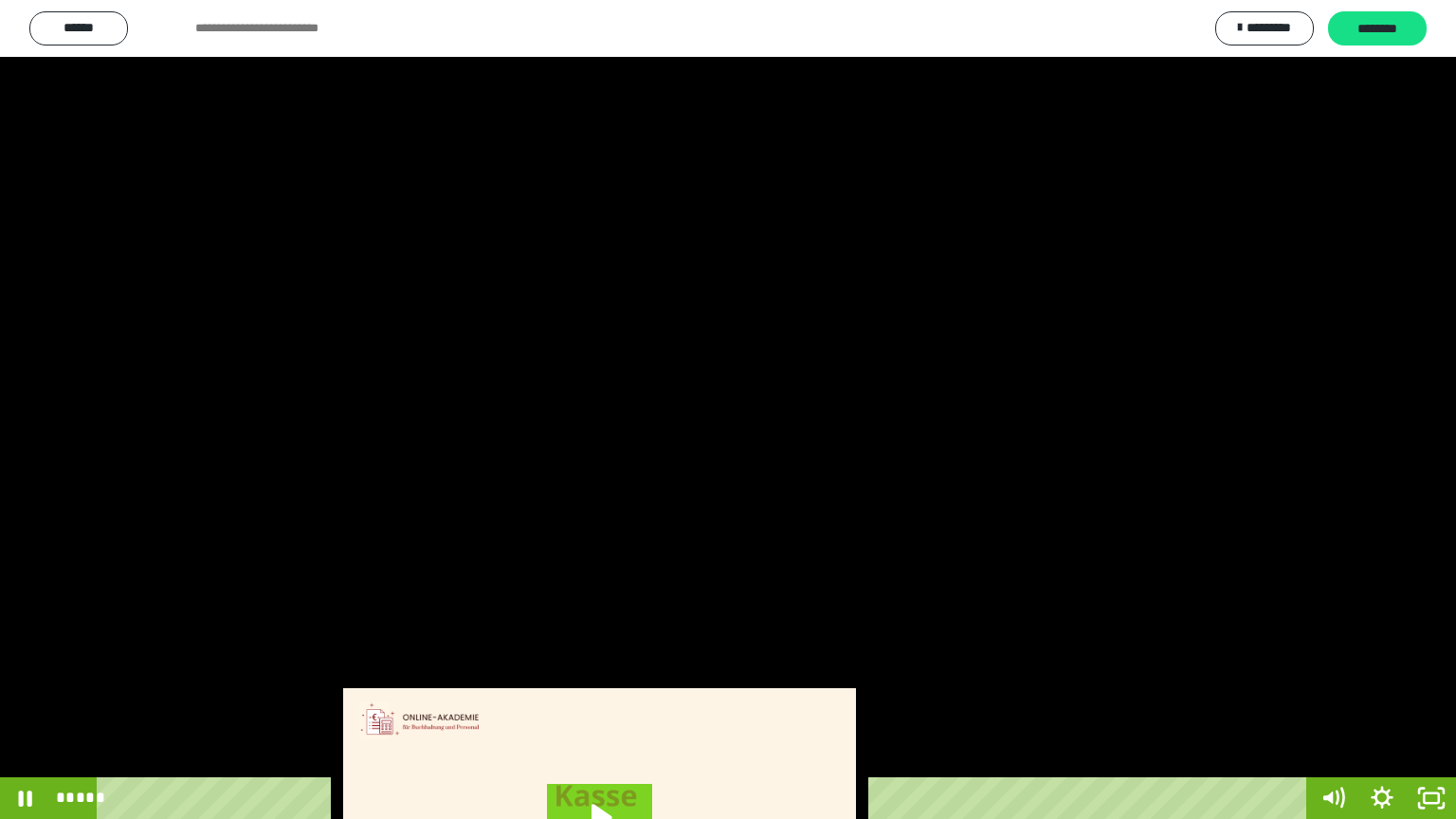 click at bounding box center [728, 410] 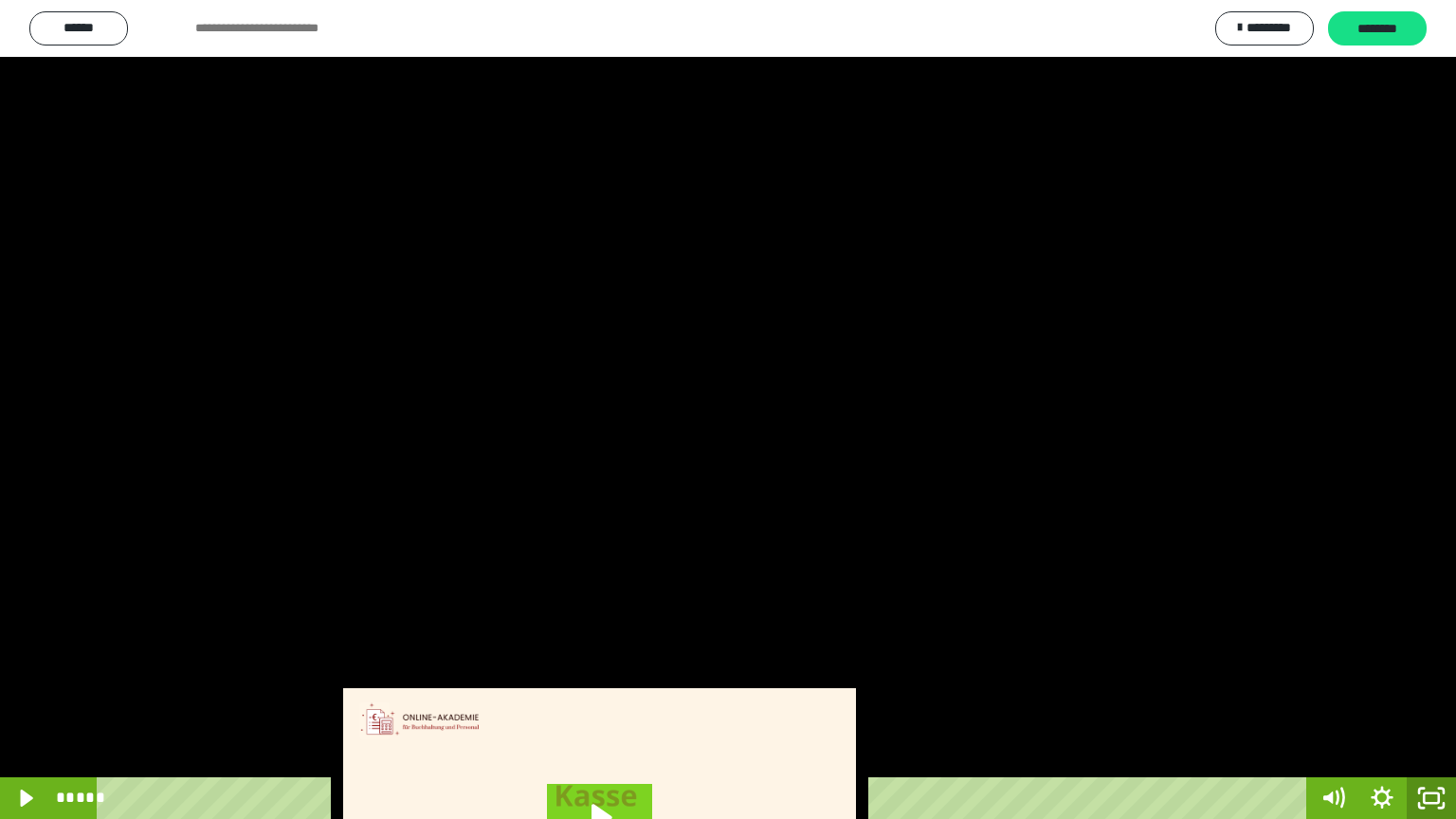 click 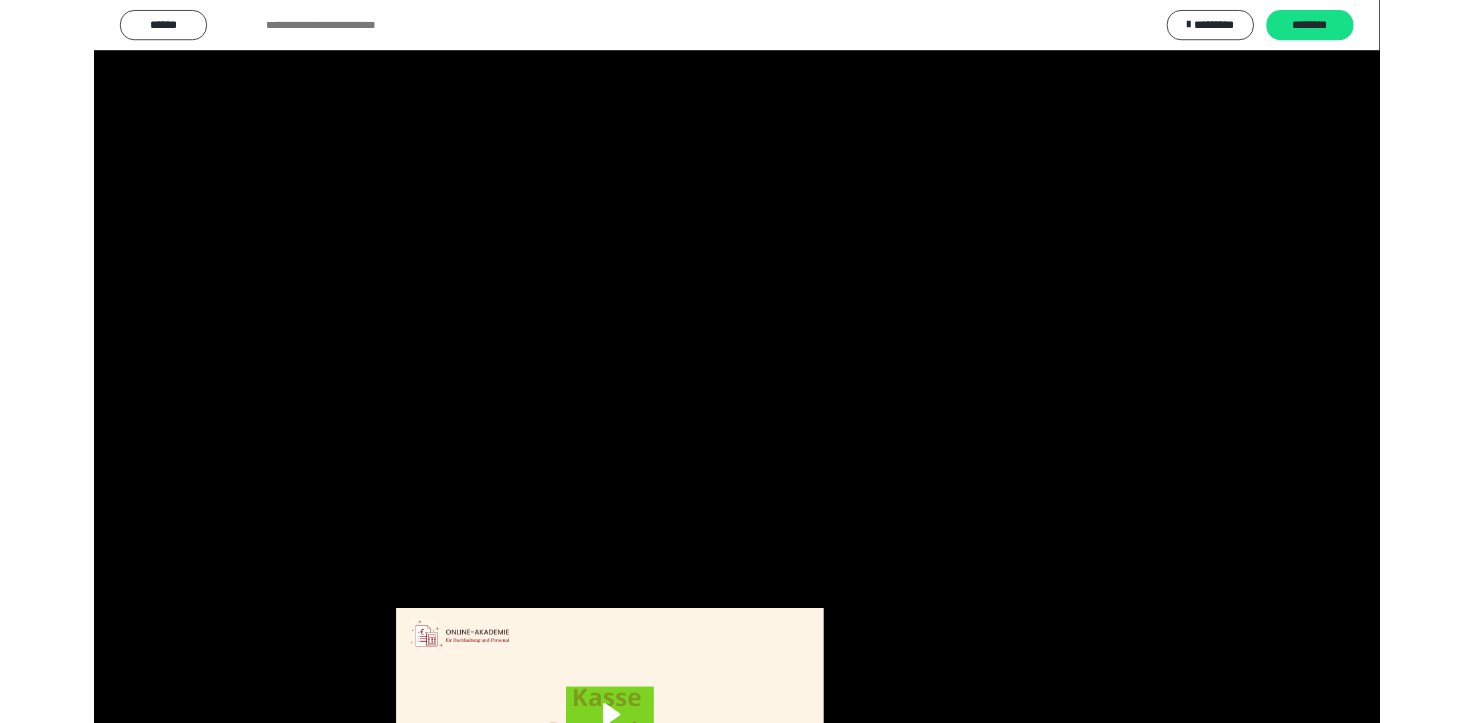 scroll, scrollTop: 3834, scrollLeft: 0, axis: vertical 